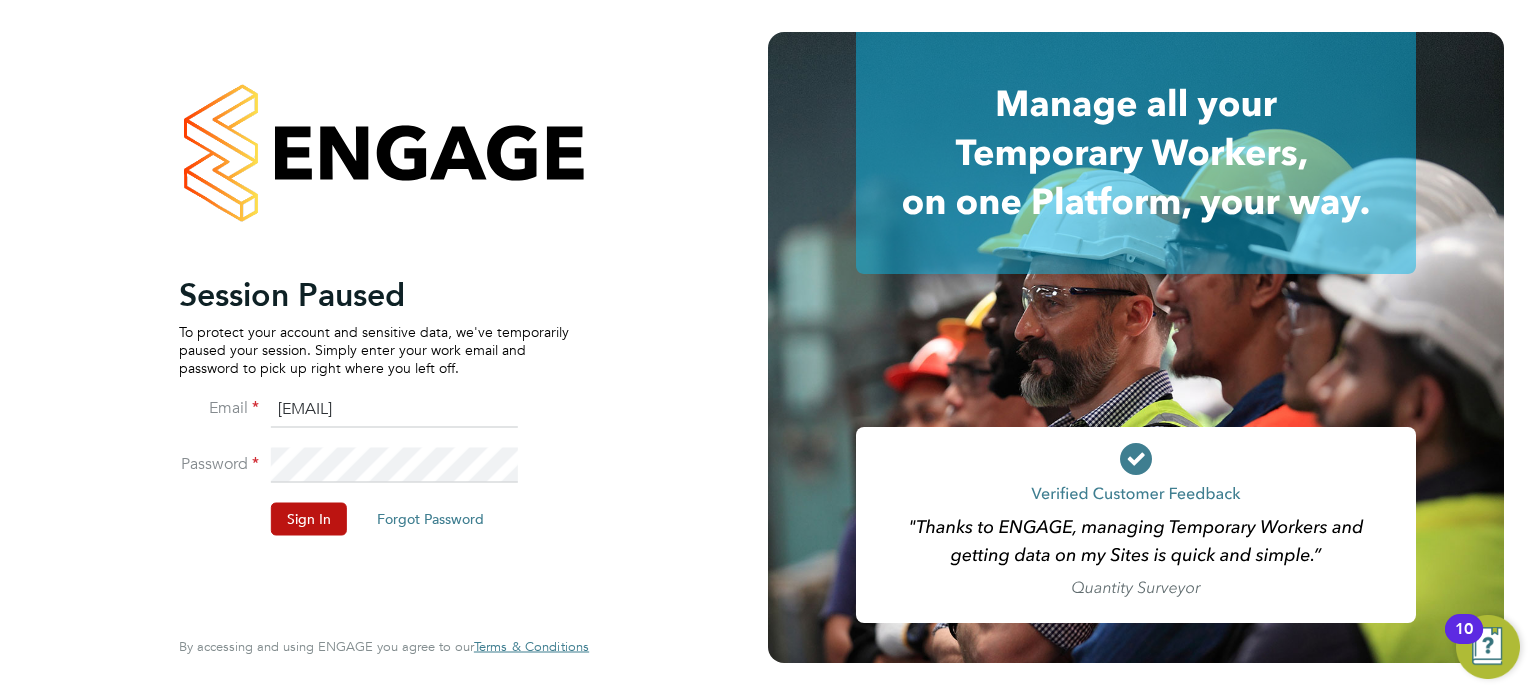 scroll, scrollTop: 0, scrollLeft: 0, axis: both 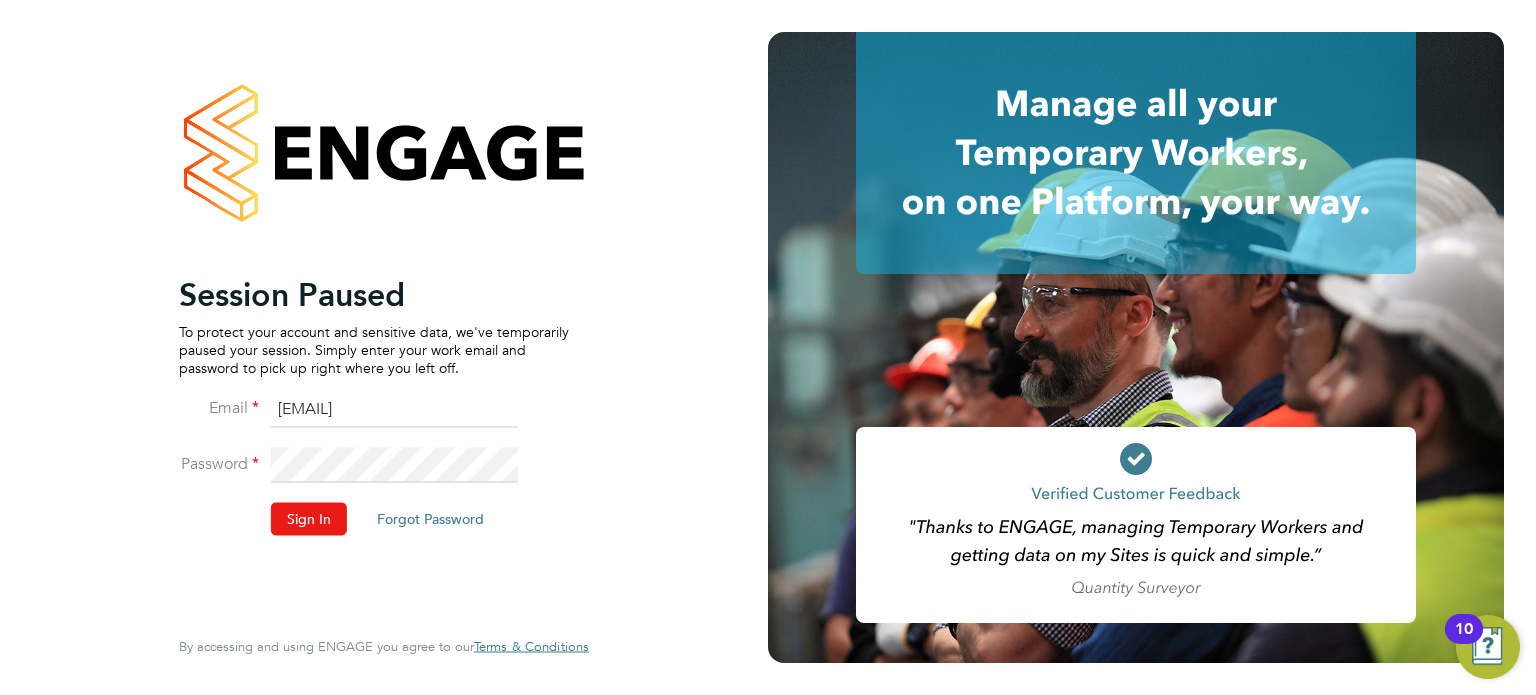 click on "Sign In" 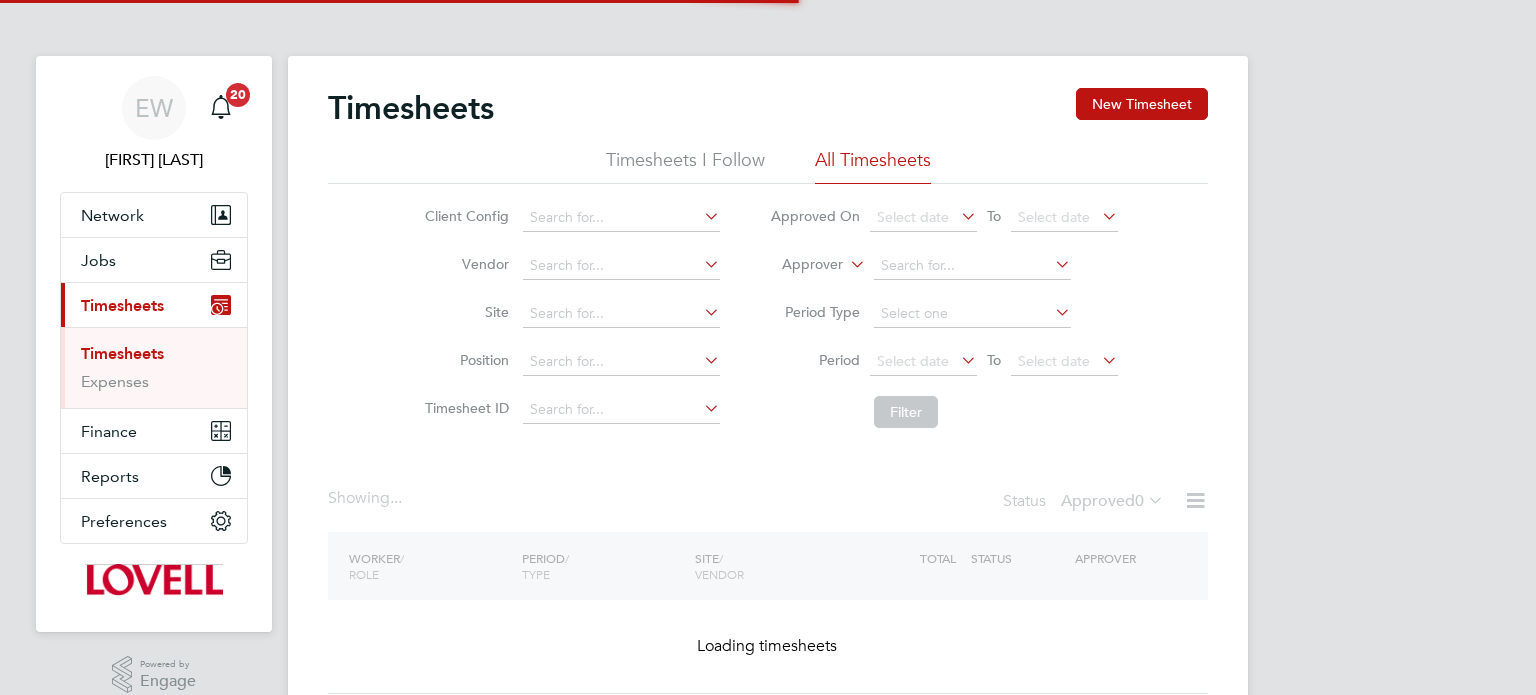 scroll, scrollTop: 0, scrollLeft: 0, axis: both 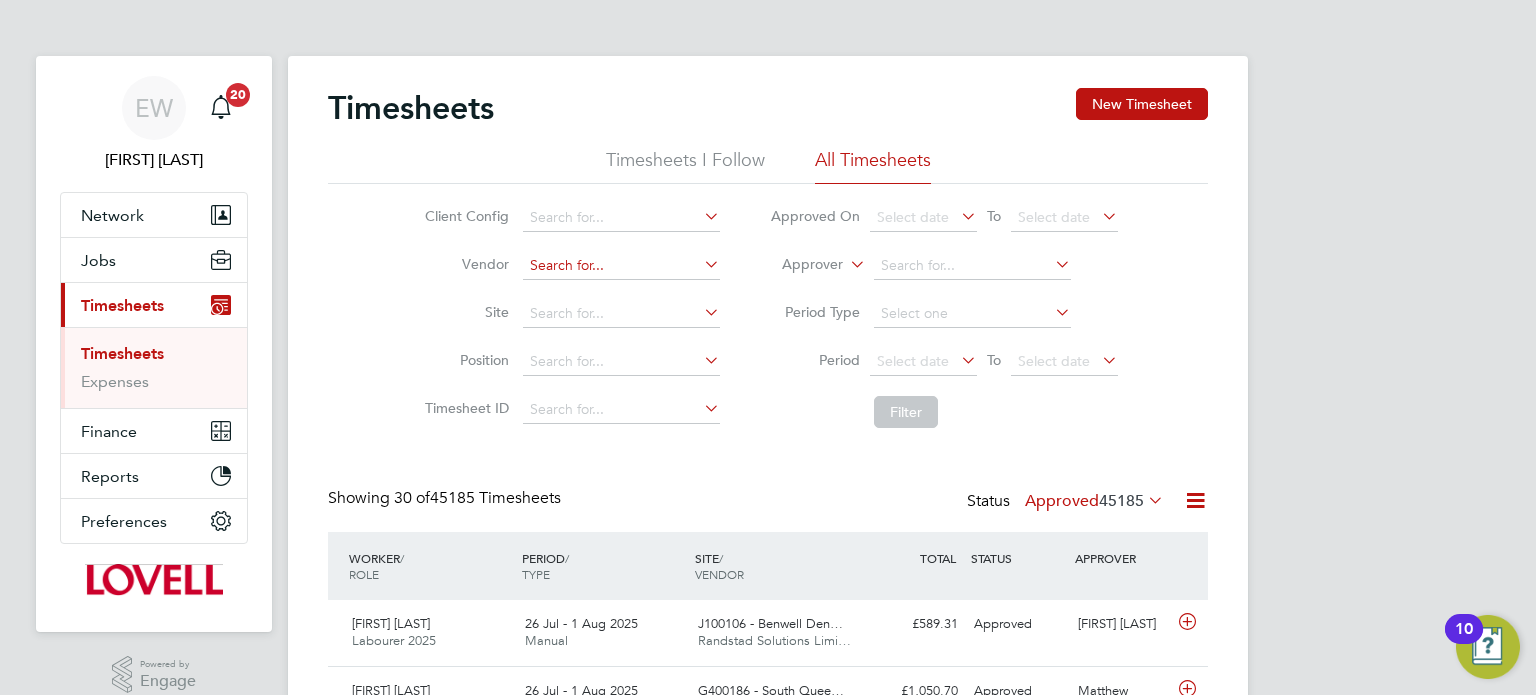 click 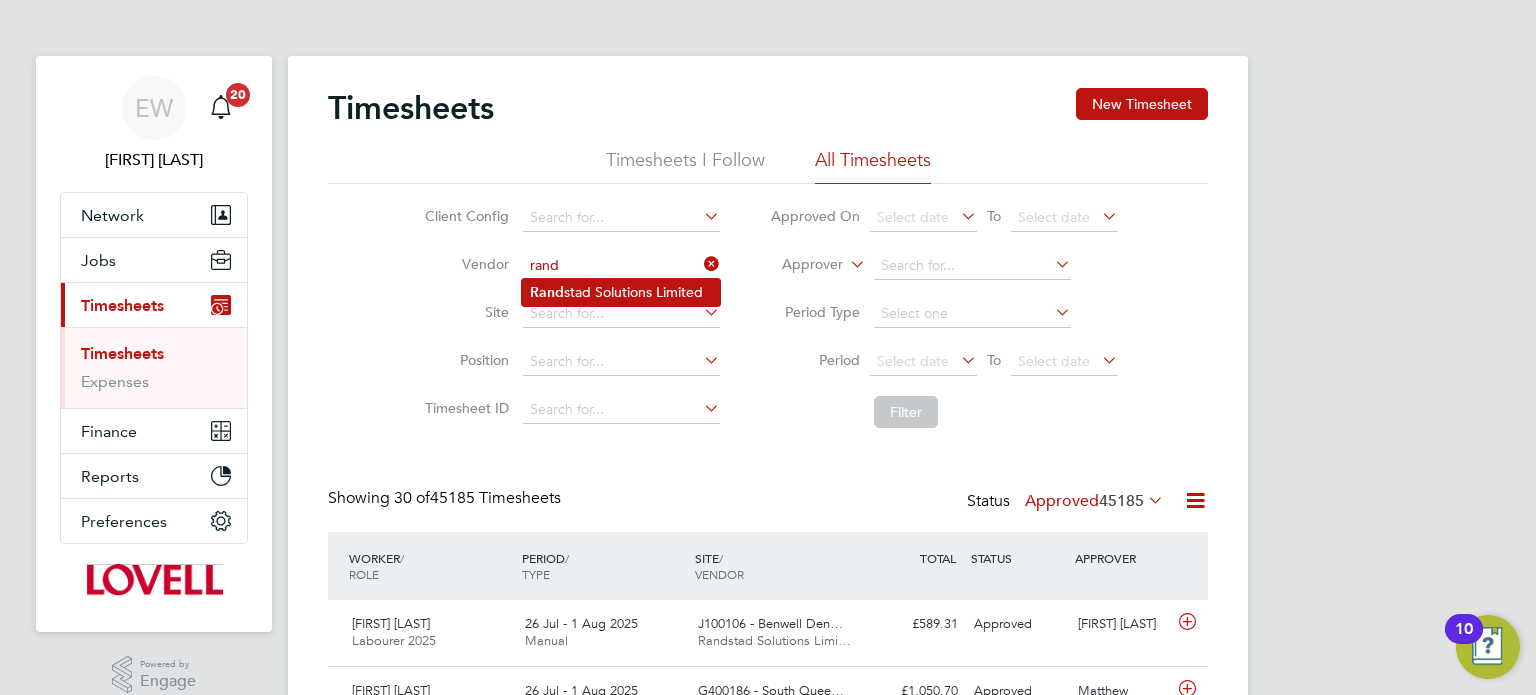 click on "Rand stad Solutions Limited" 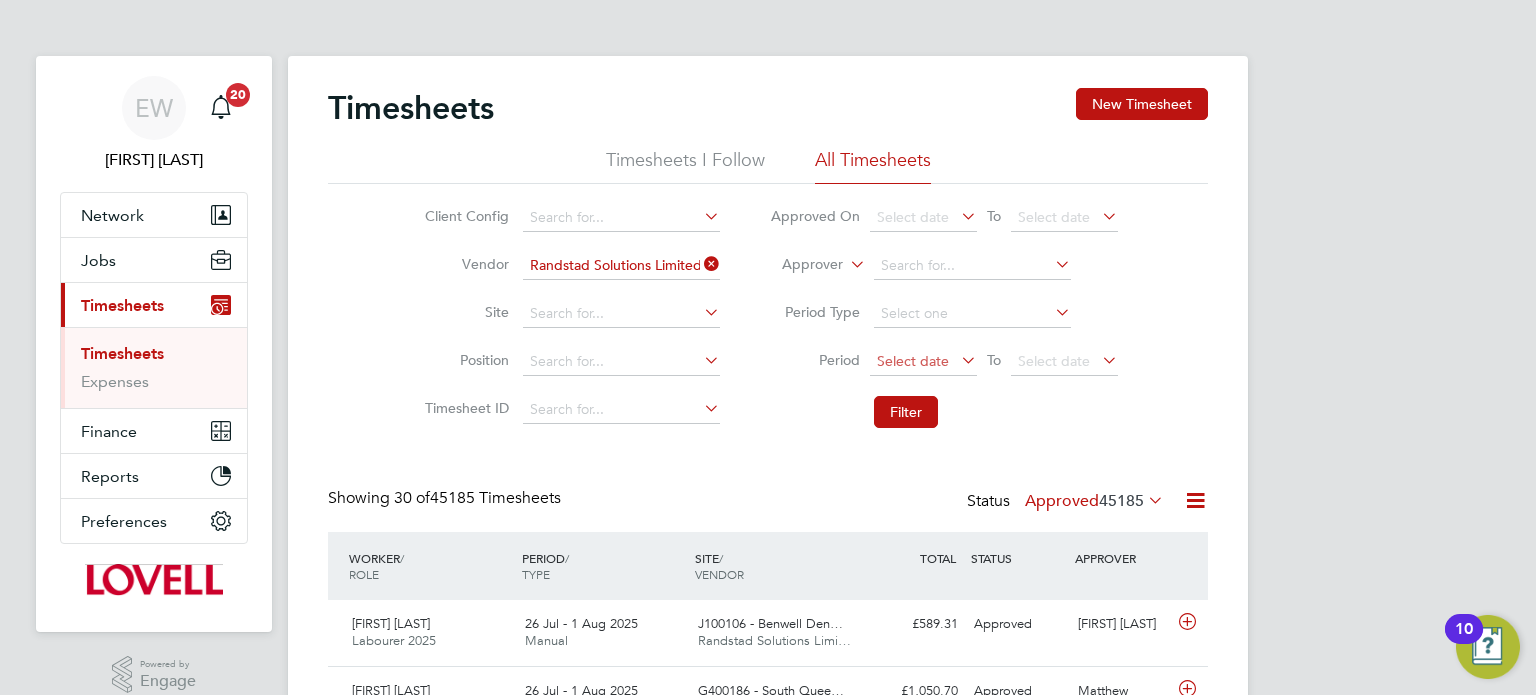 click on "Select date" 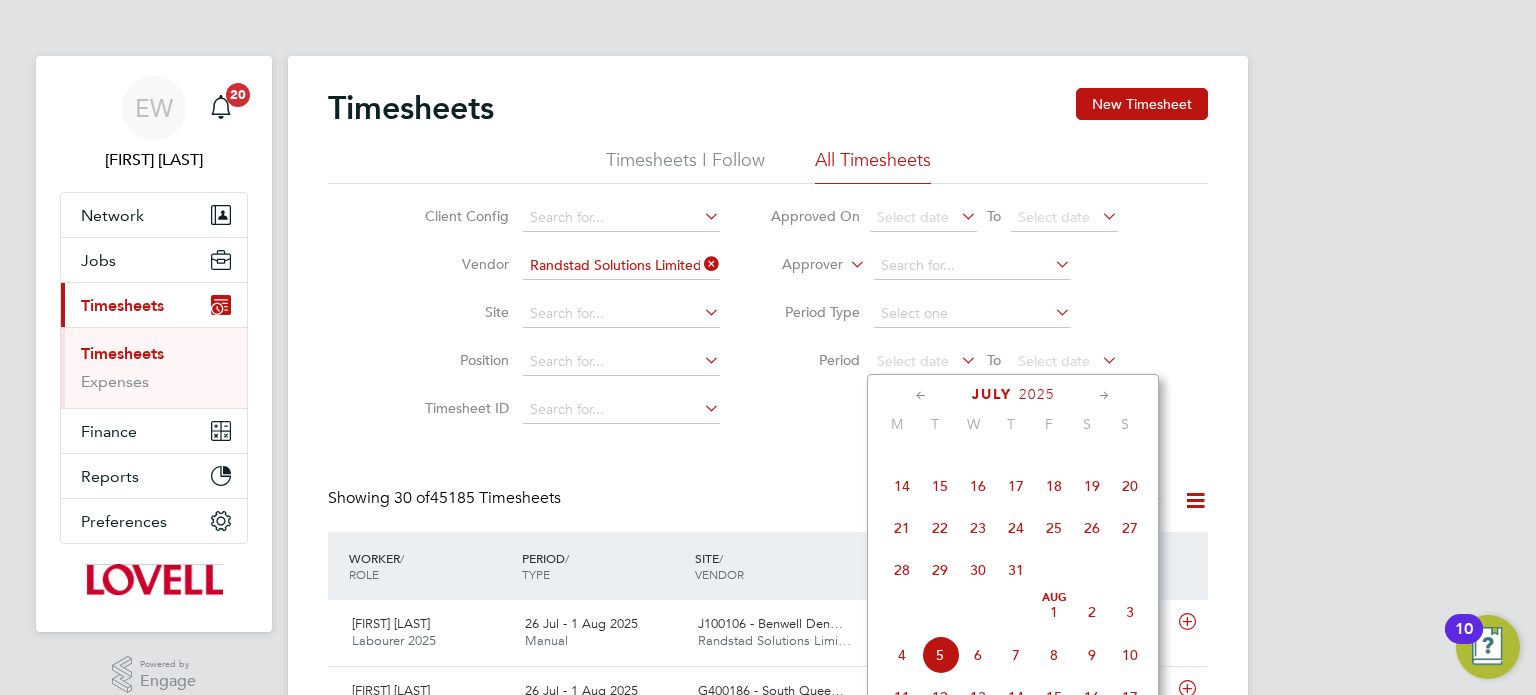 click on "26" 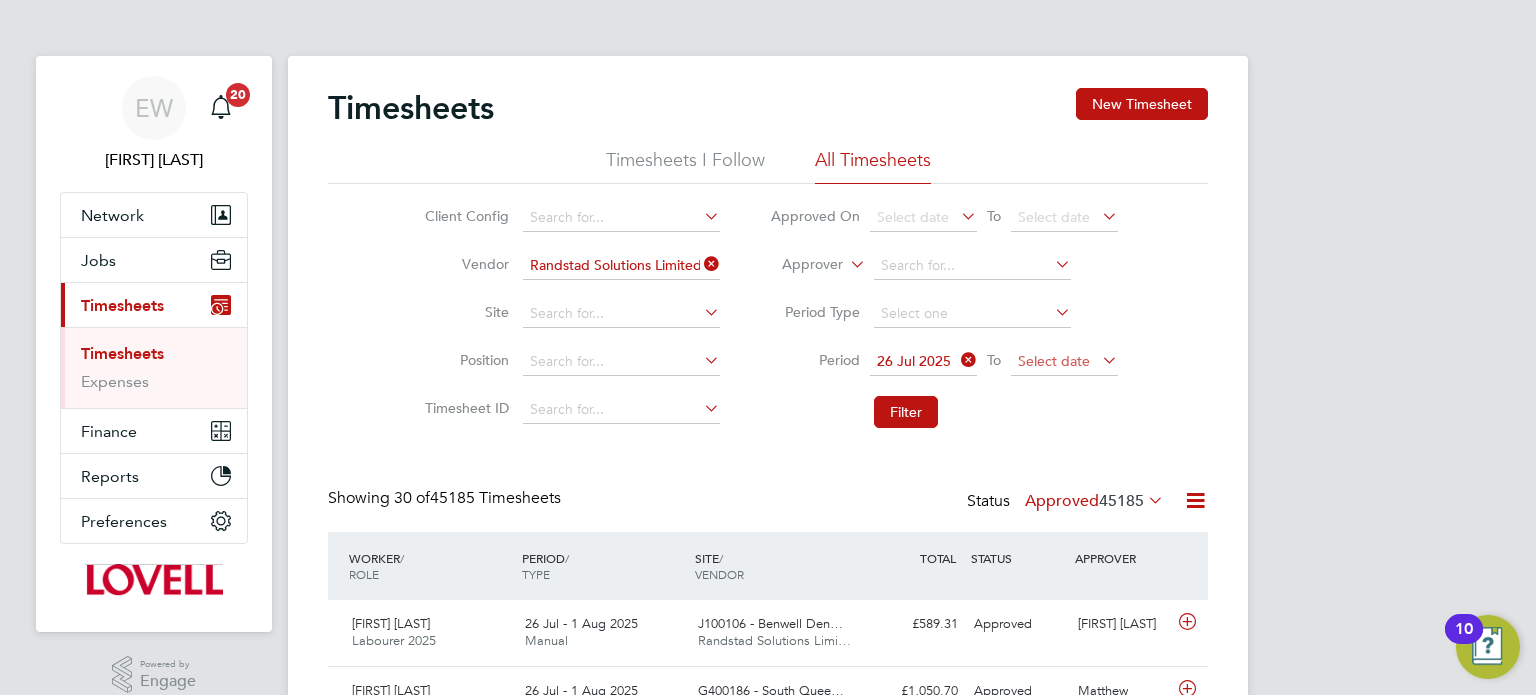 click on "Select date" 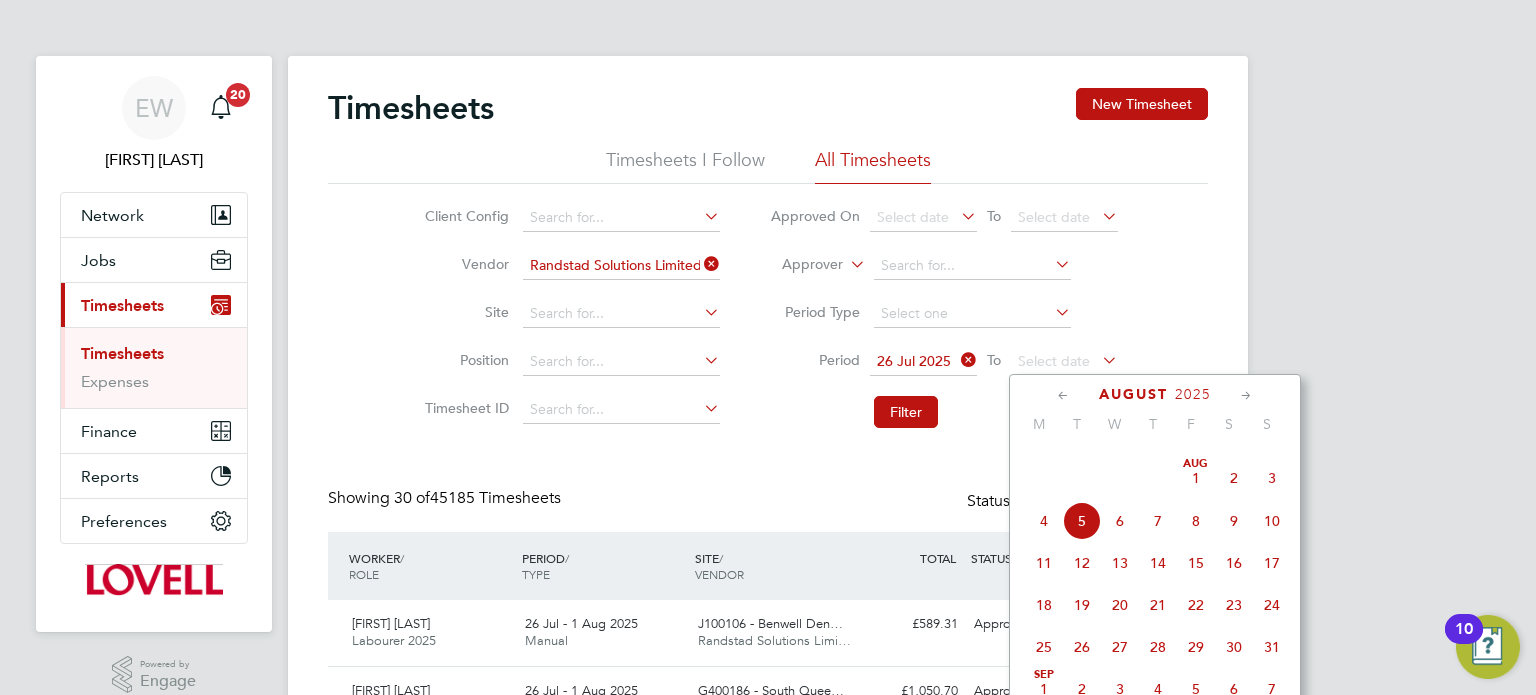 click on "Aug 1" 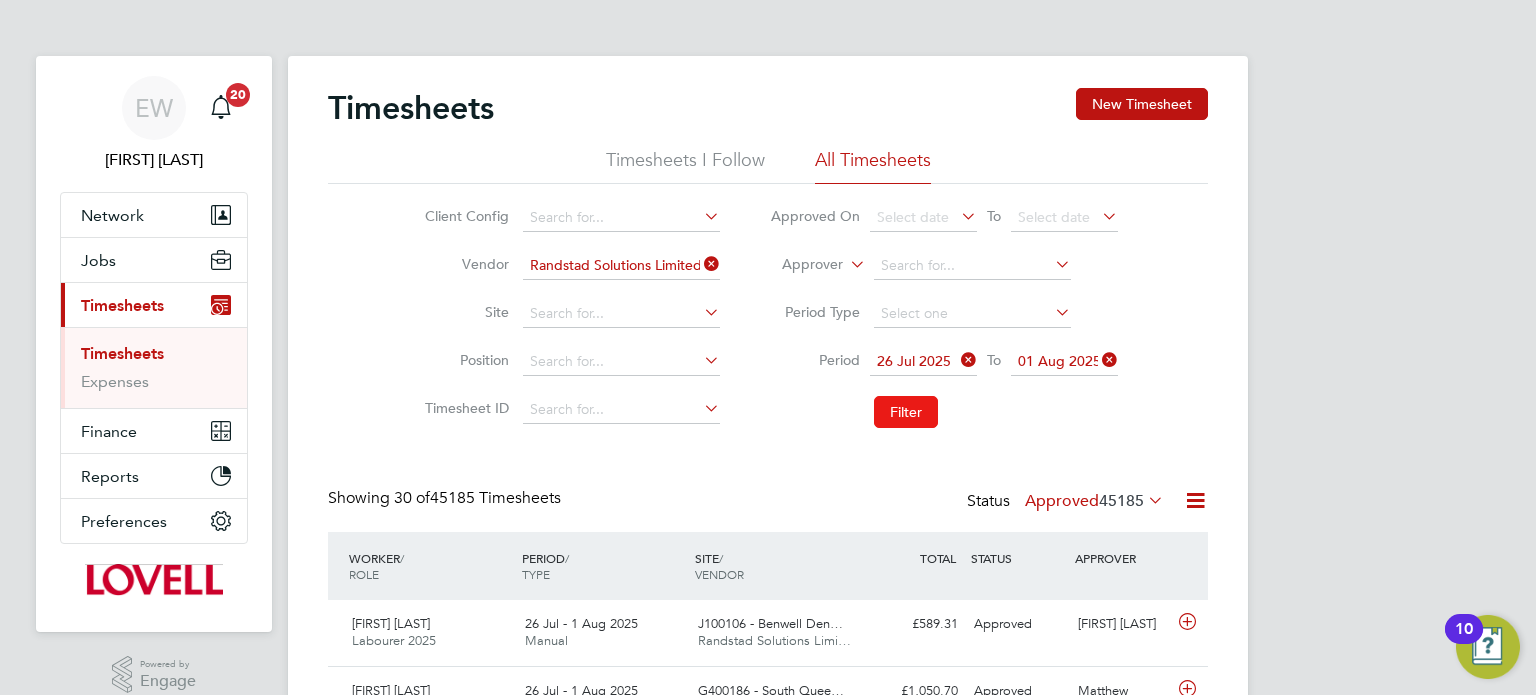 click on "Filter" 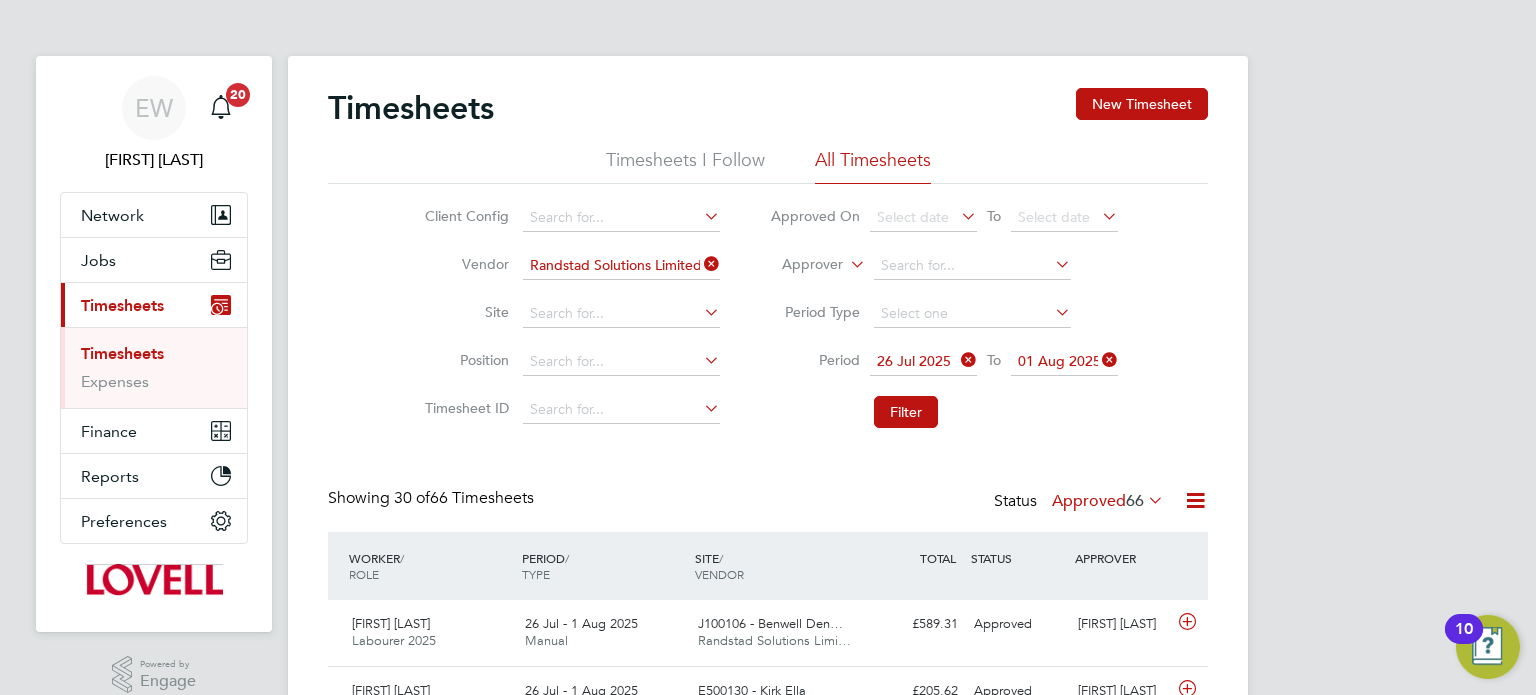 click on "Approved  66" 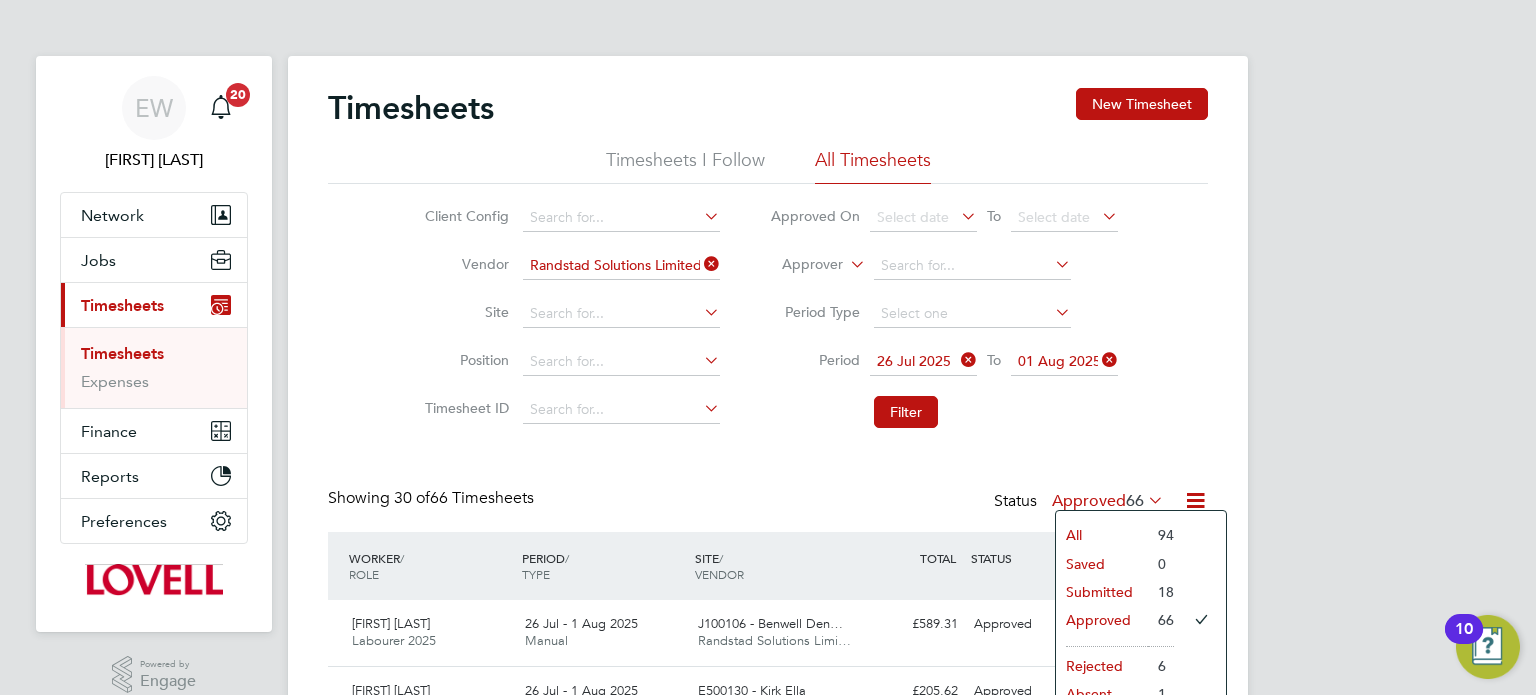click on "Submitted" 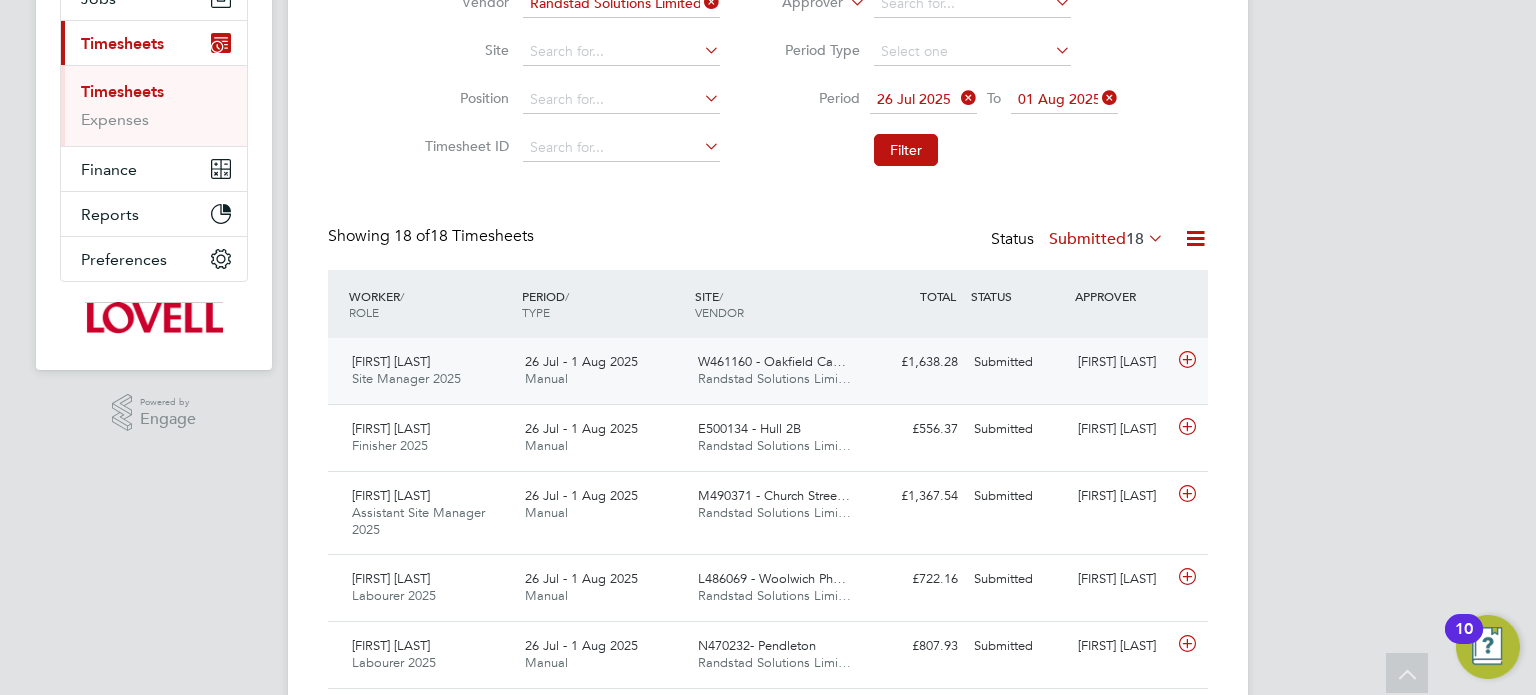 click on "Michael Darcy" 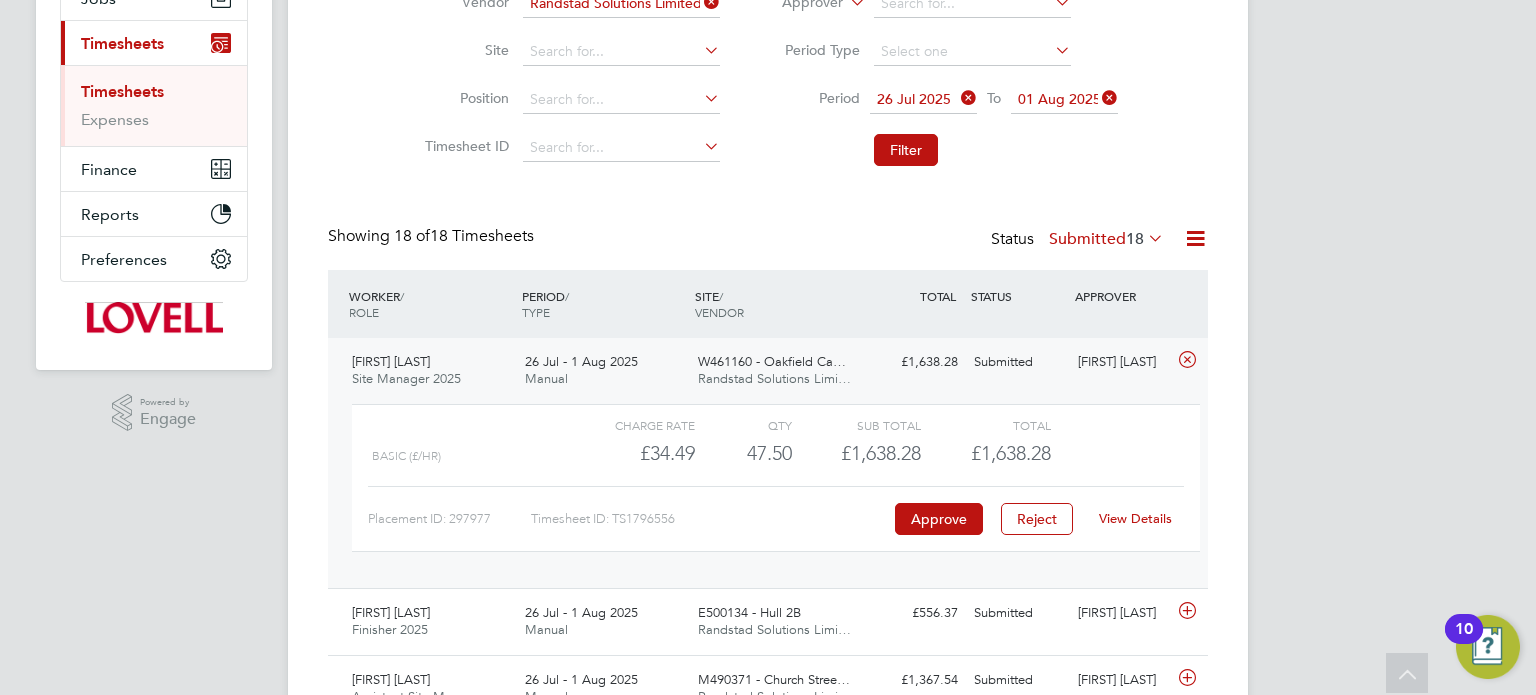 click on "View Details" 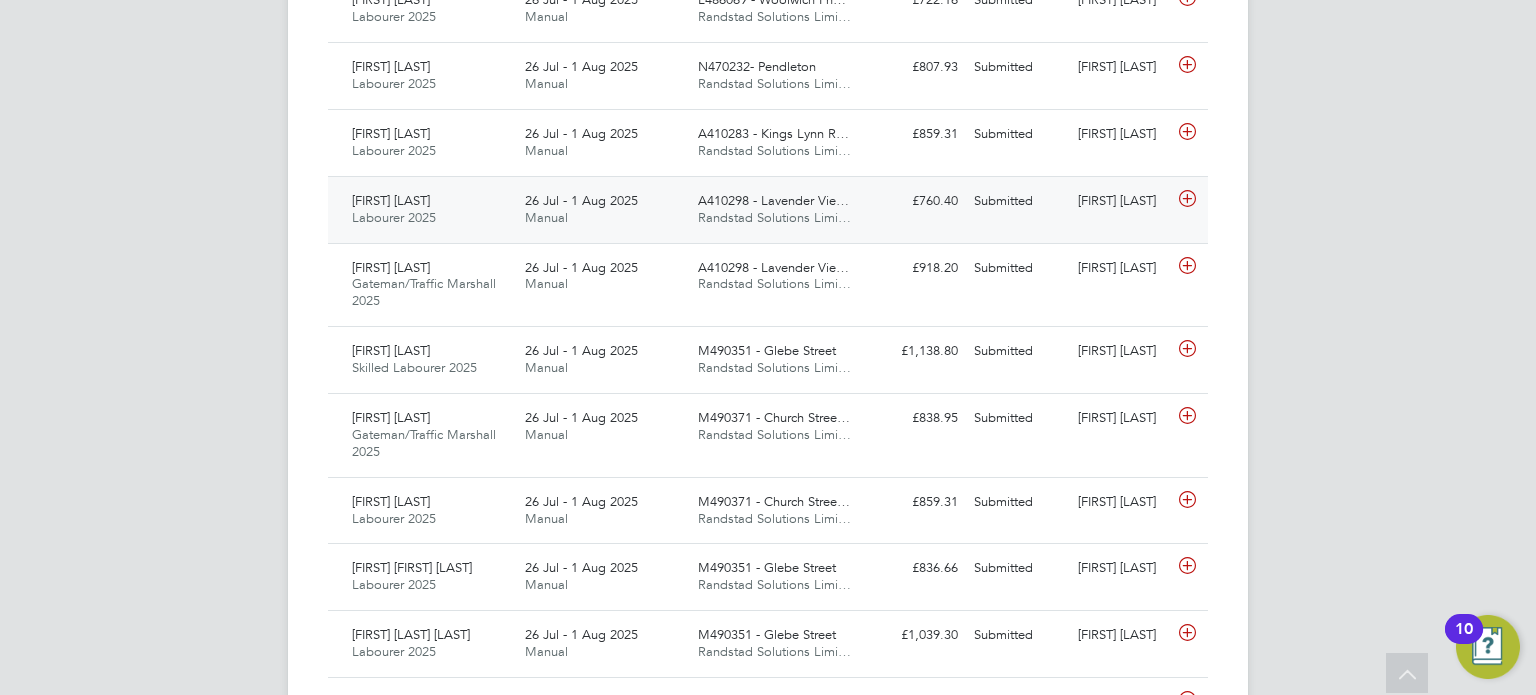 scroll, scrollTop: 824, scrollLeft: 0, axis: vertical 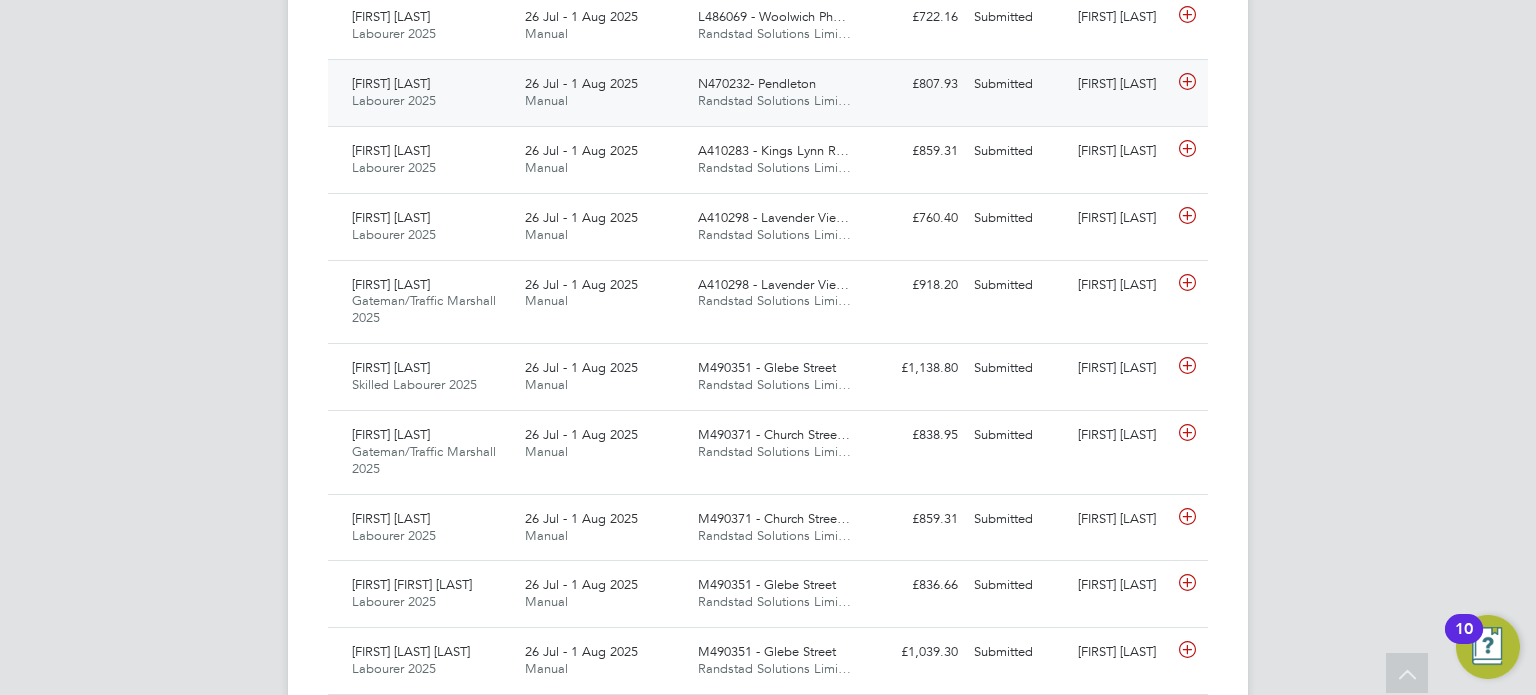click on "Alimamy Kamara Labourer 2025   26 Jul - 1 Aug 2025 26 Jul - 1 Aug 2025 Manual N470232- Pendleton Randstad Solutions Limi… £807.93 Submitted Submitted Adam Farbon" 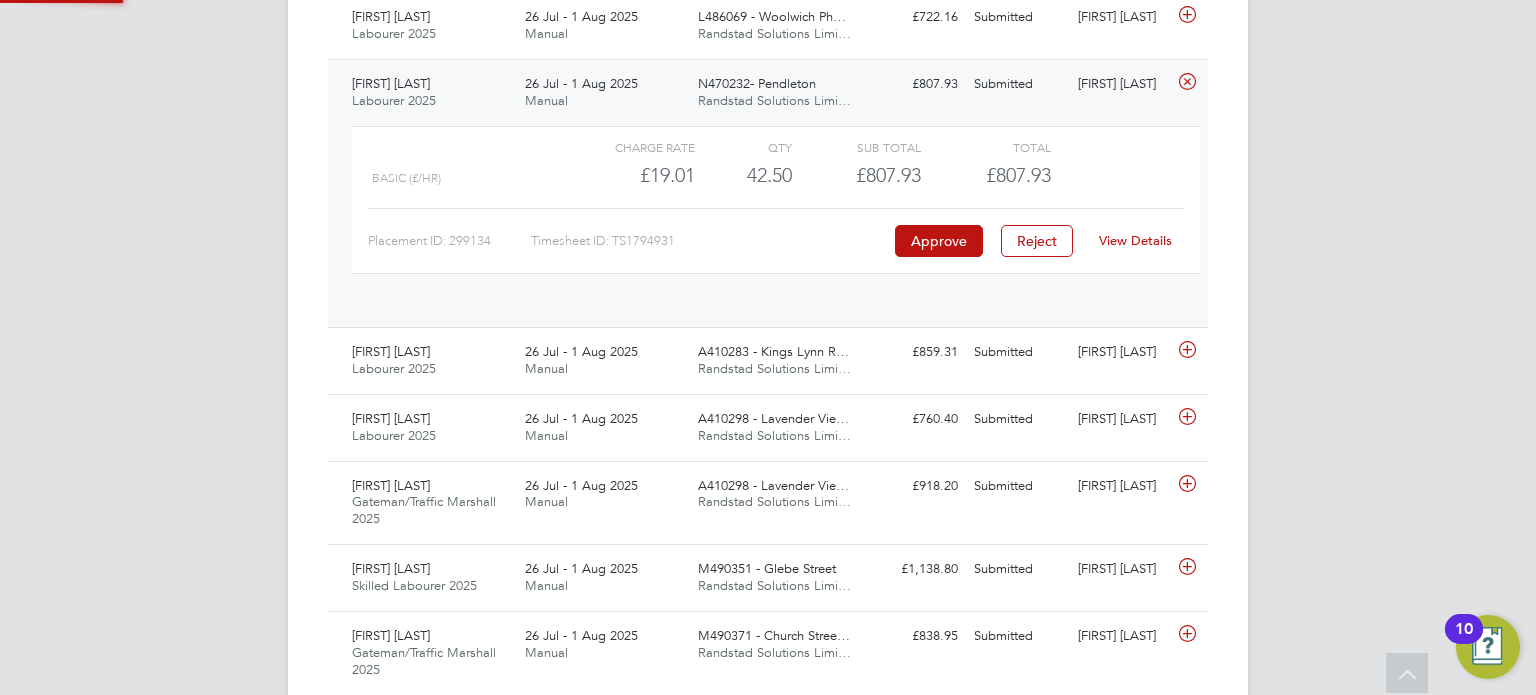 scroll, scrollTop: 9, scrollLeft: 9, axis: both 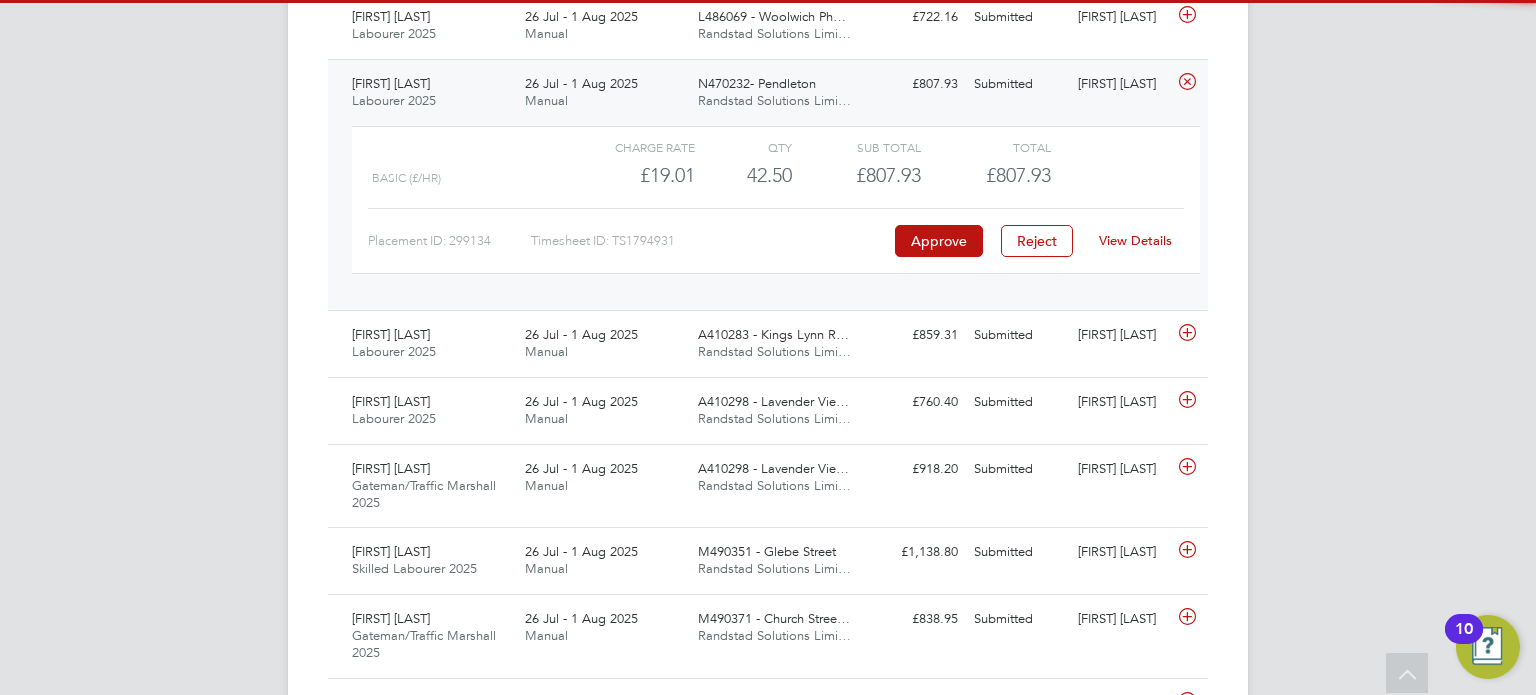 click on "View Details" 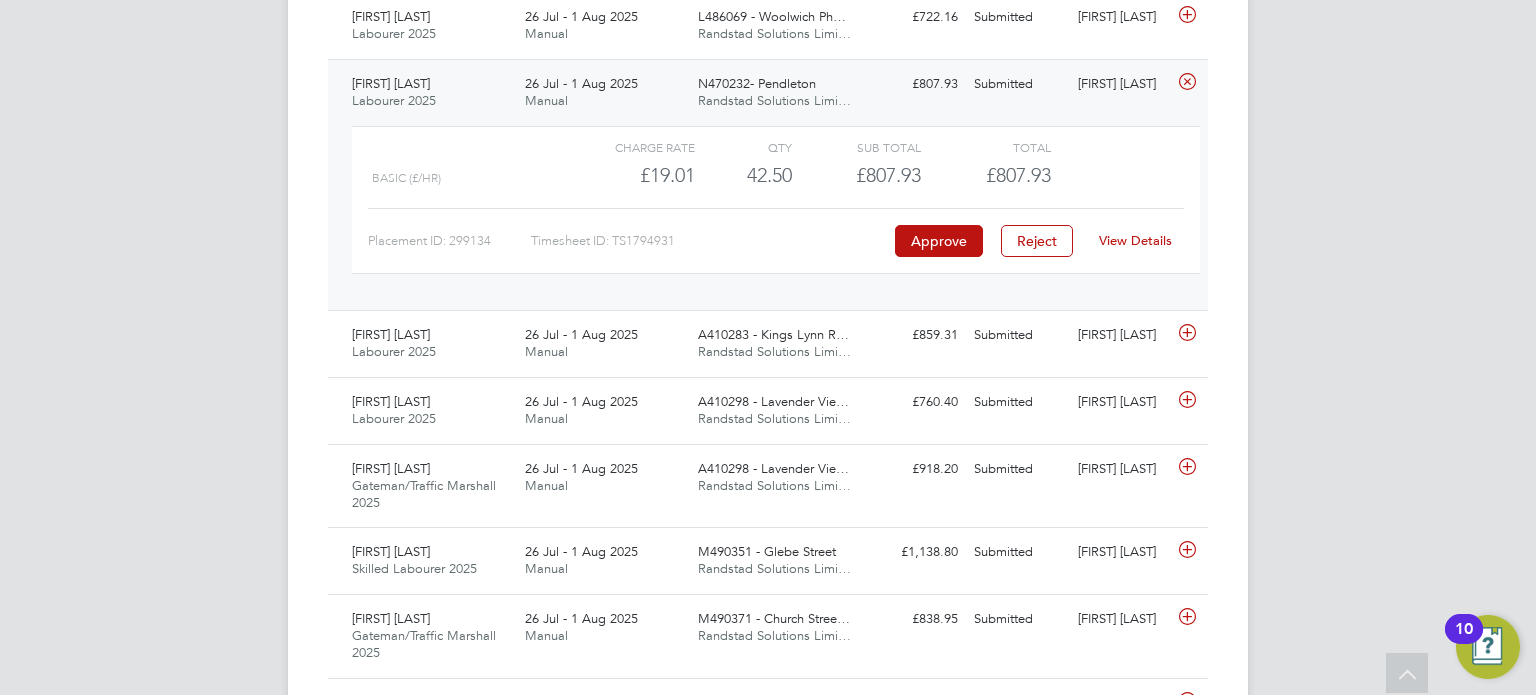click on "[FIRST] [LAST]" 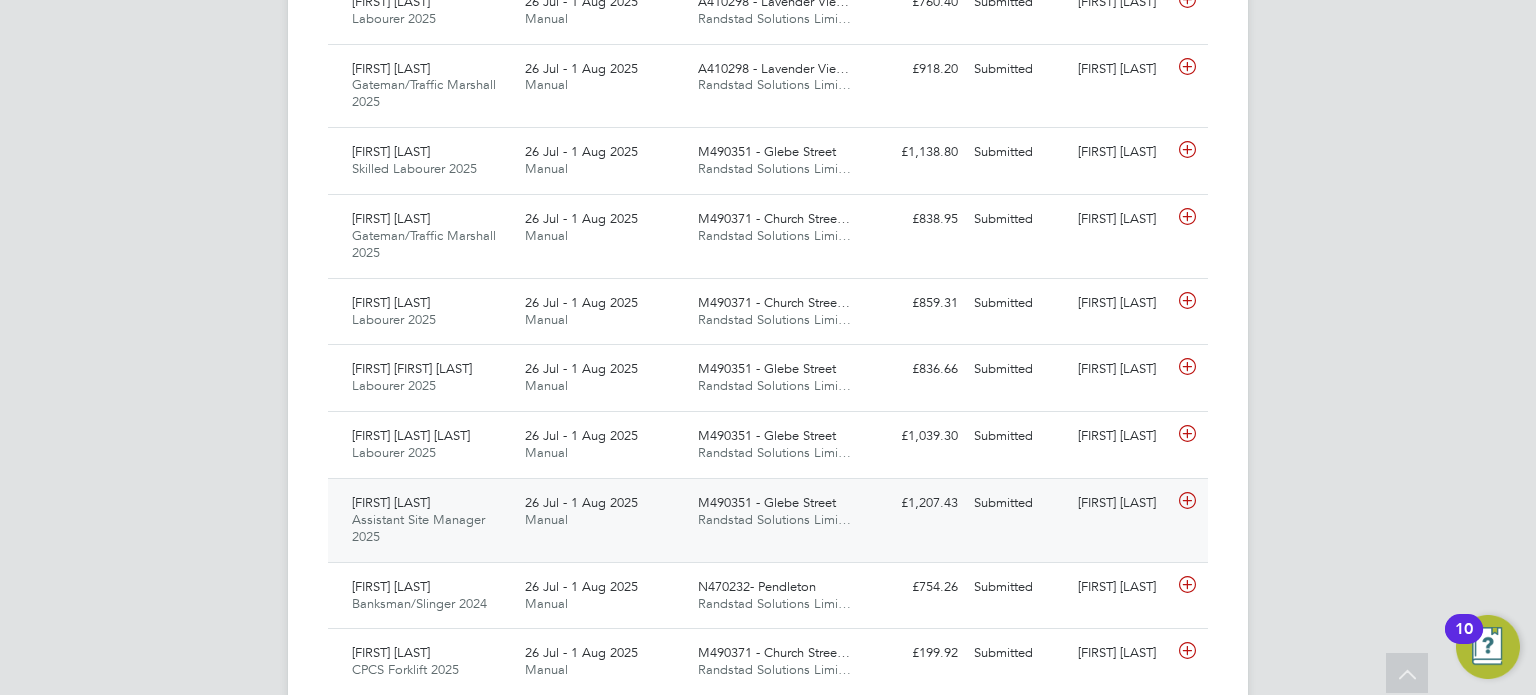 scroll, scrollTop: 1048, scrollLeft: 0, axis: vertical 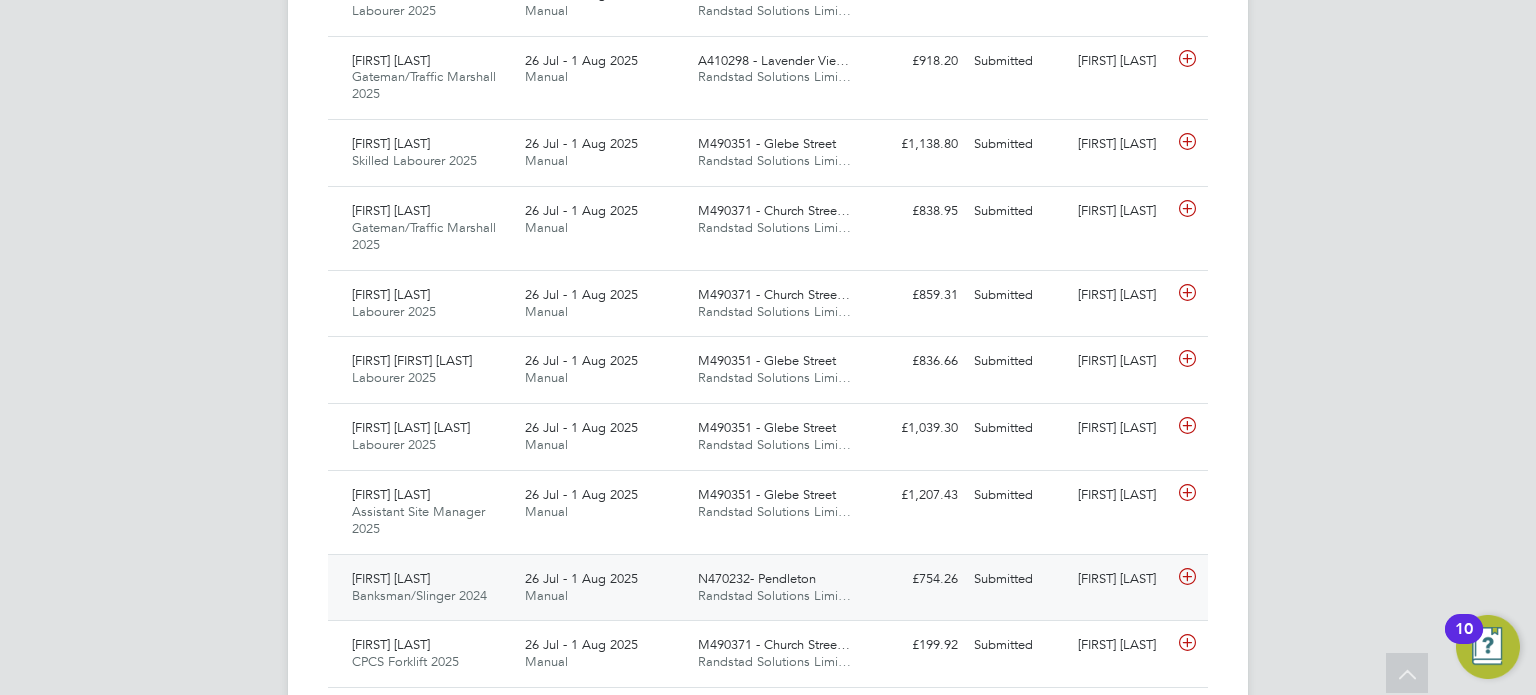 click on "[FIRST] [LAST]" 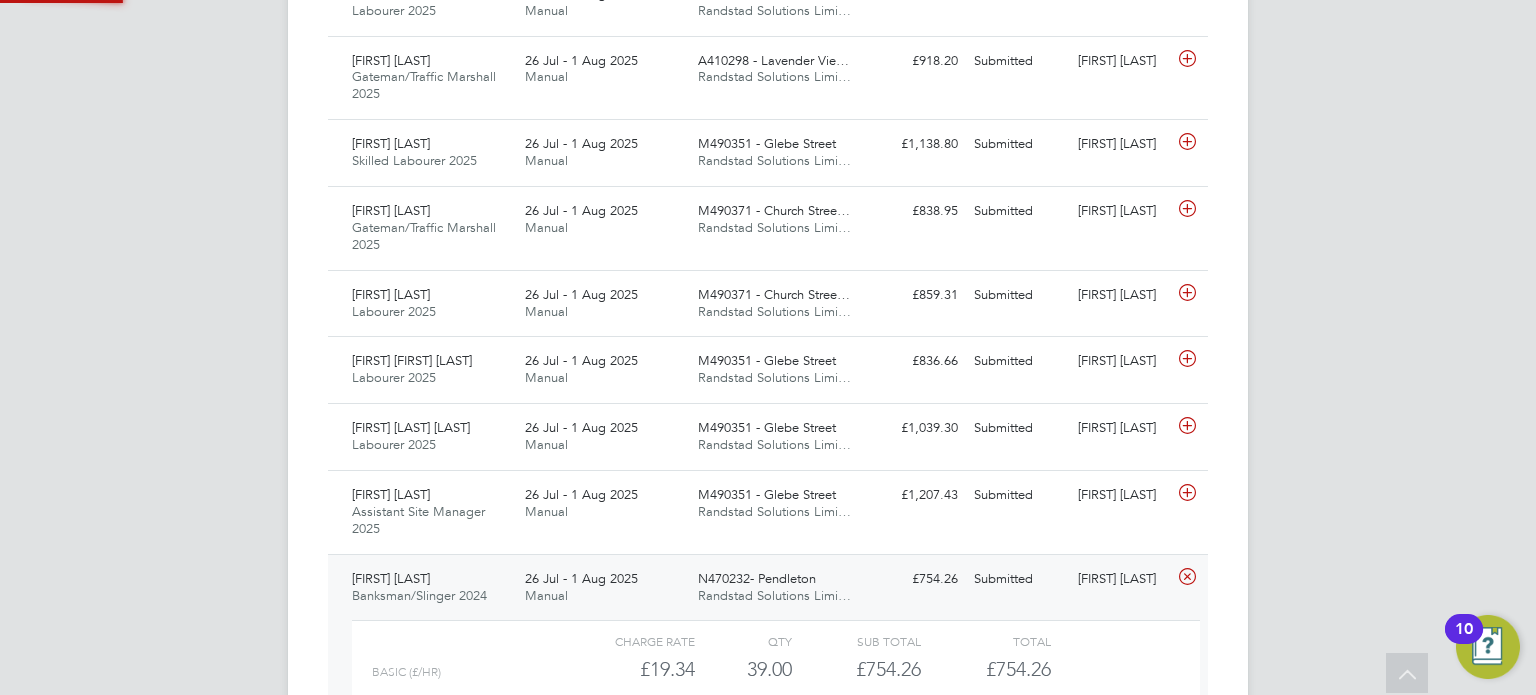 scroll, scrollTop: 9, scrollLeft: 9, axis: both 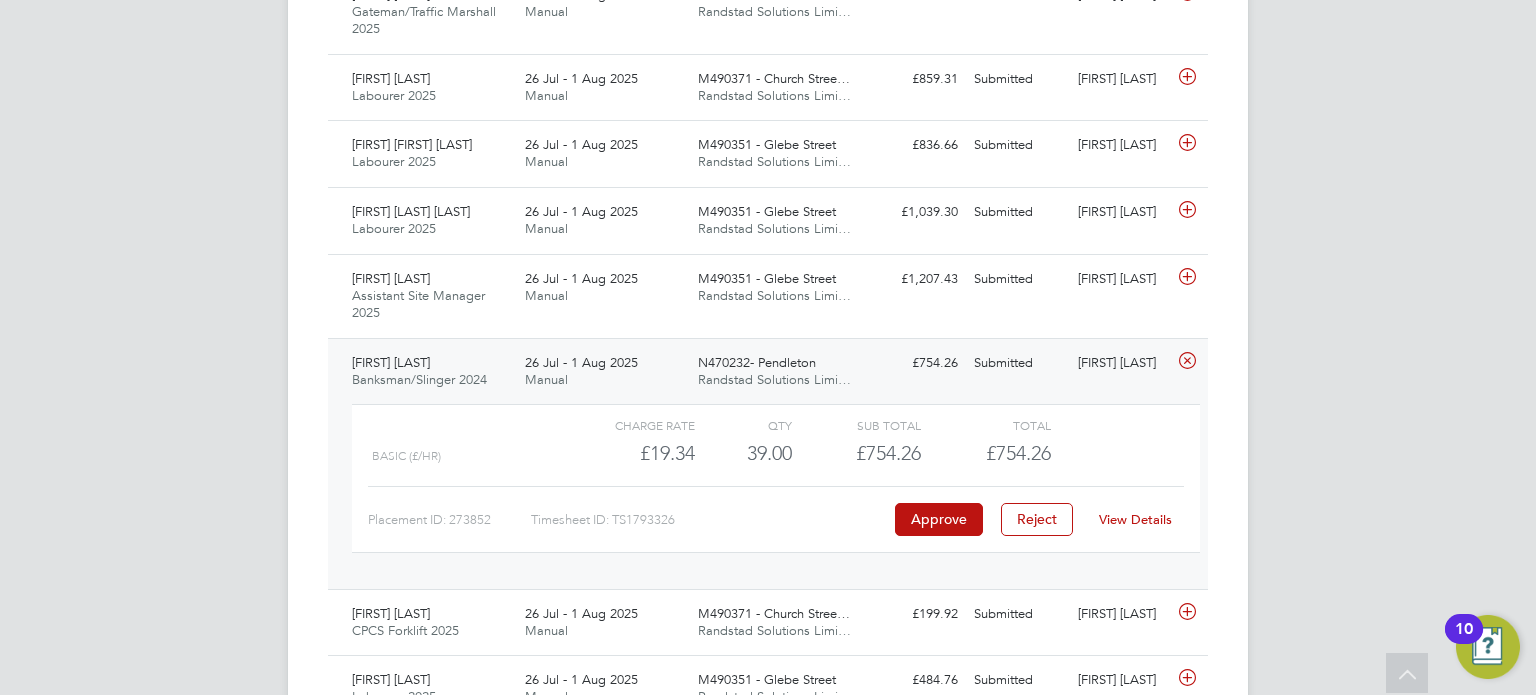 click on "View Details" 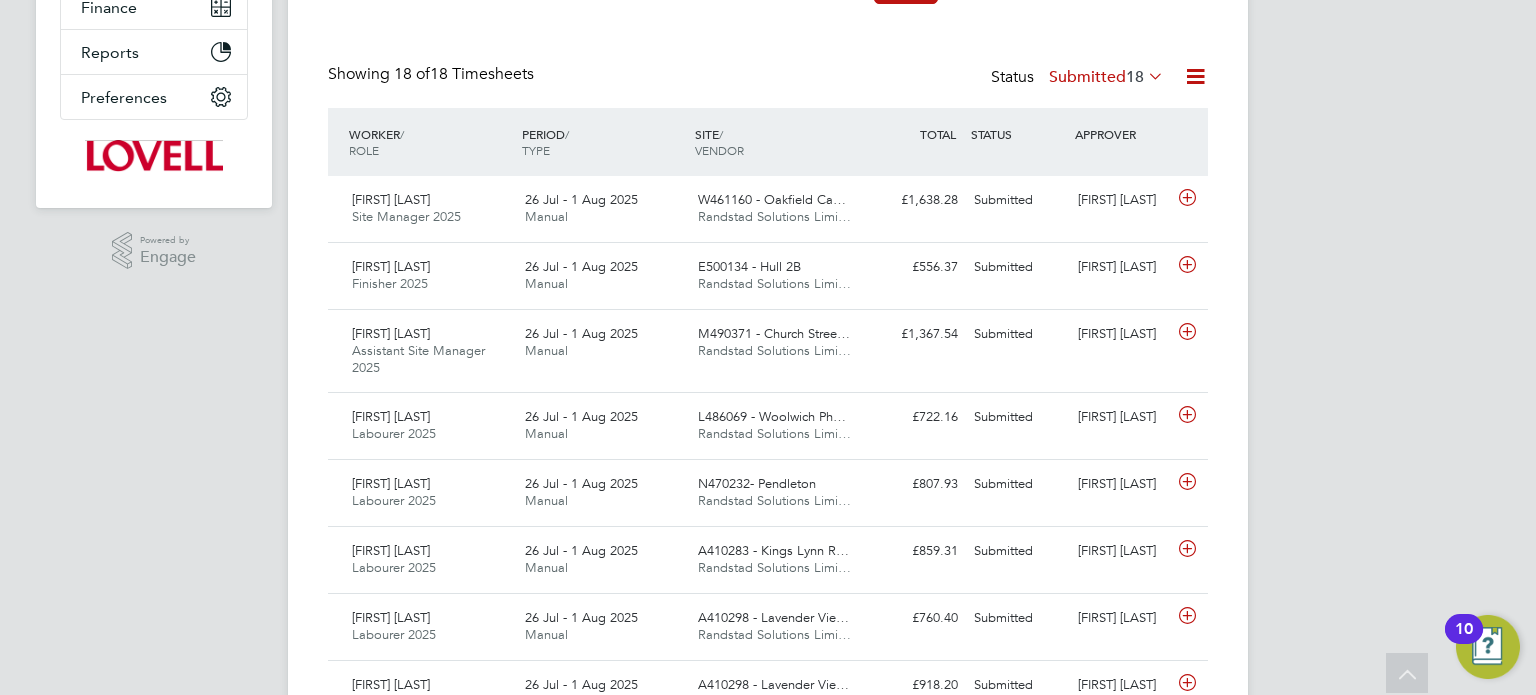 scroll, scrollTop: 423, scrollLeft: 0, axis: vertical 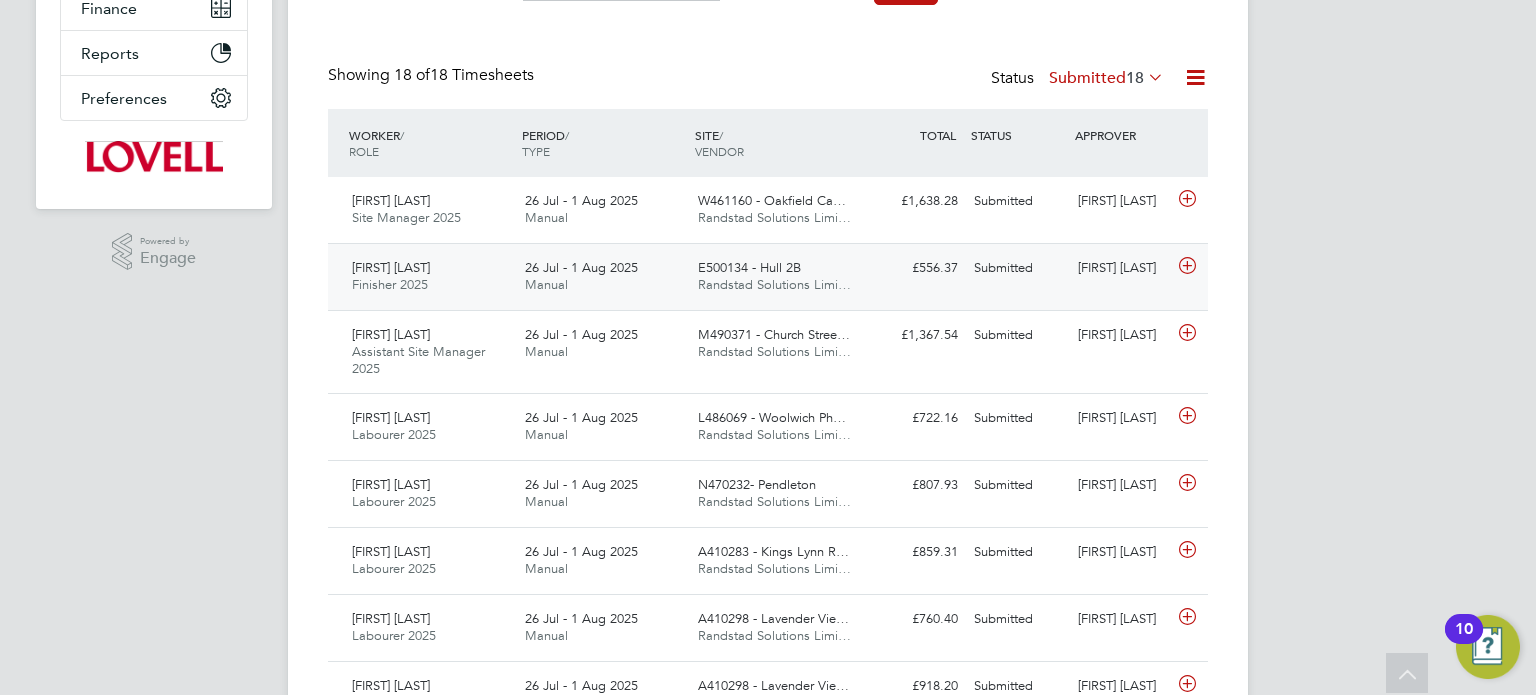click on "Submitted" 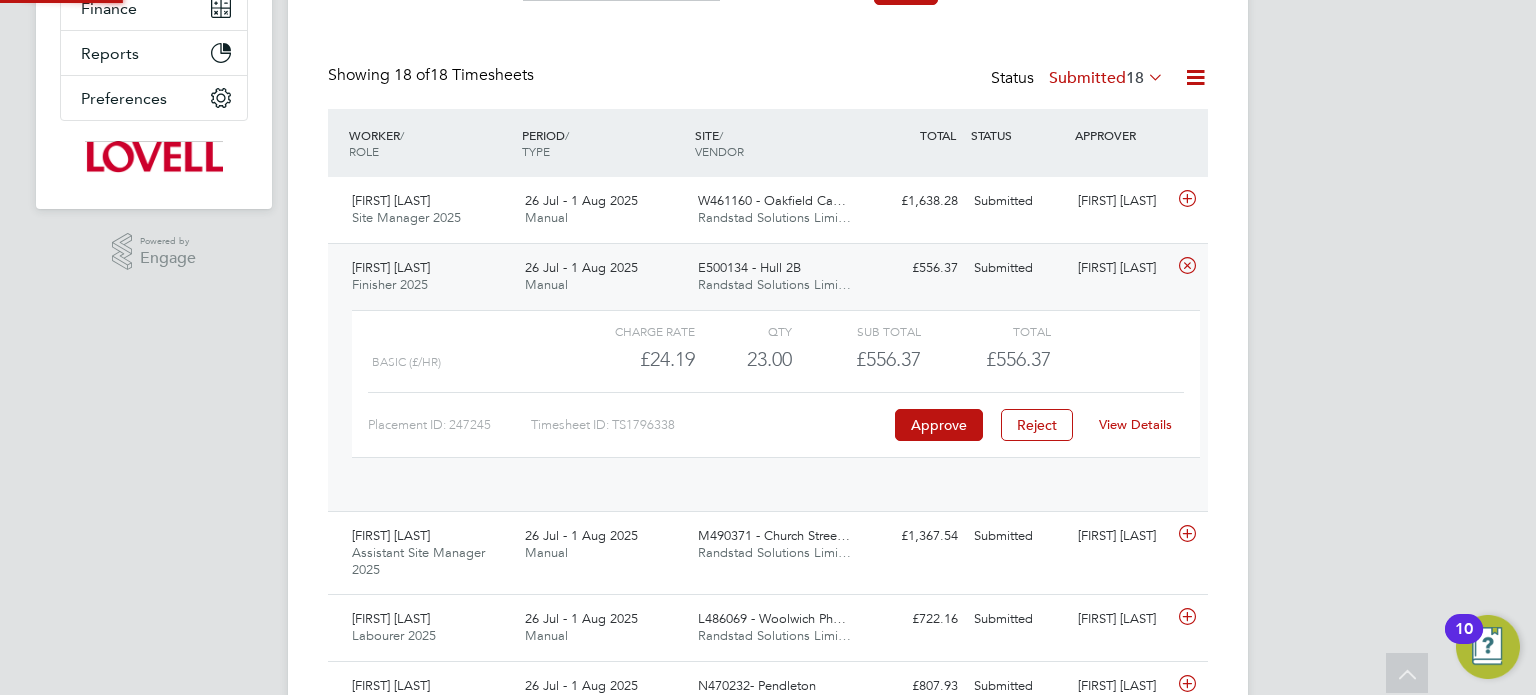 scroll, scrollTop: 9, scrollLeft: 9, axis: both 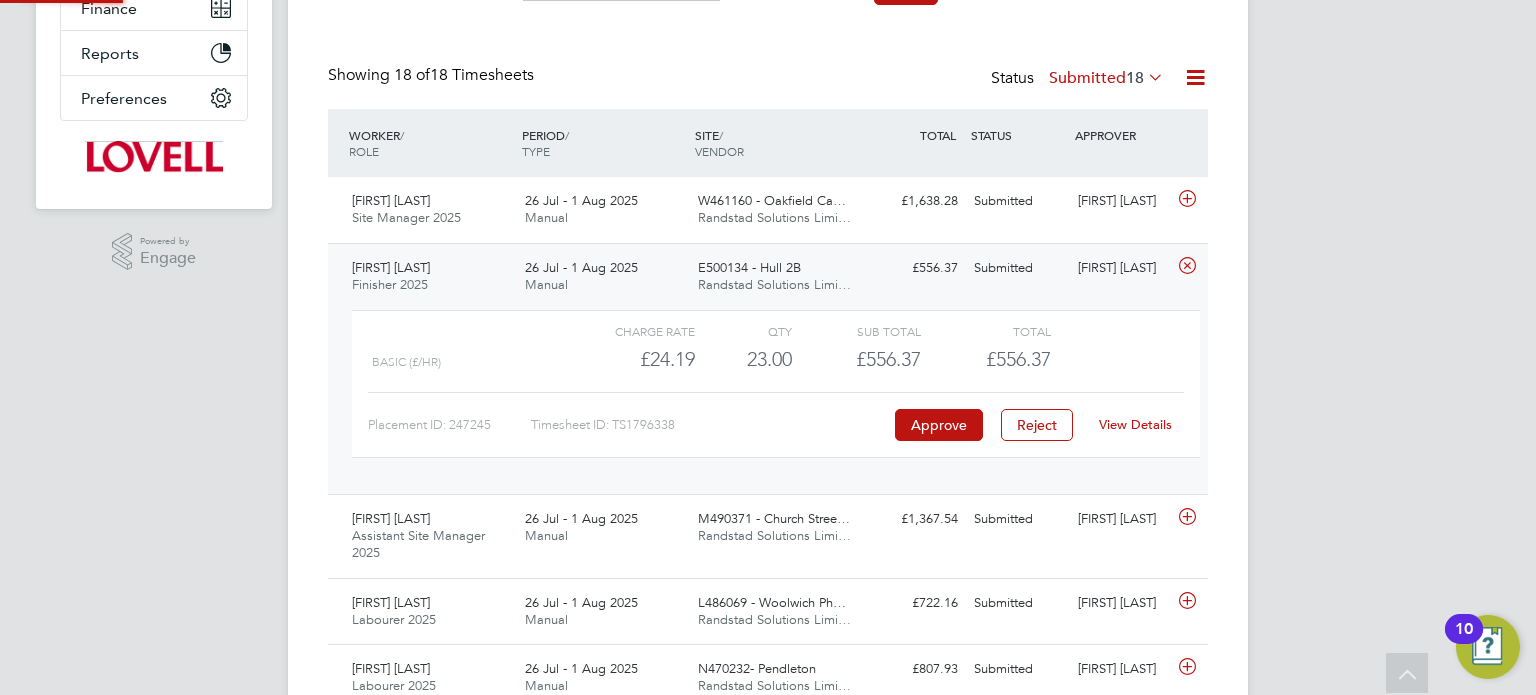 click on "Submitted" 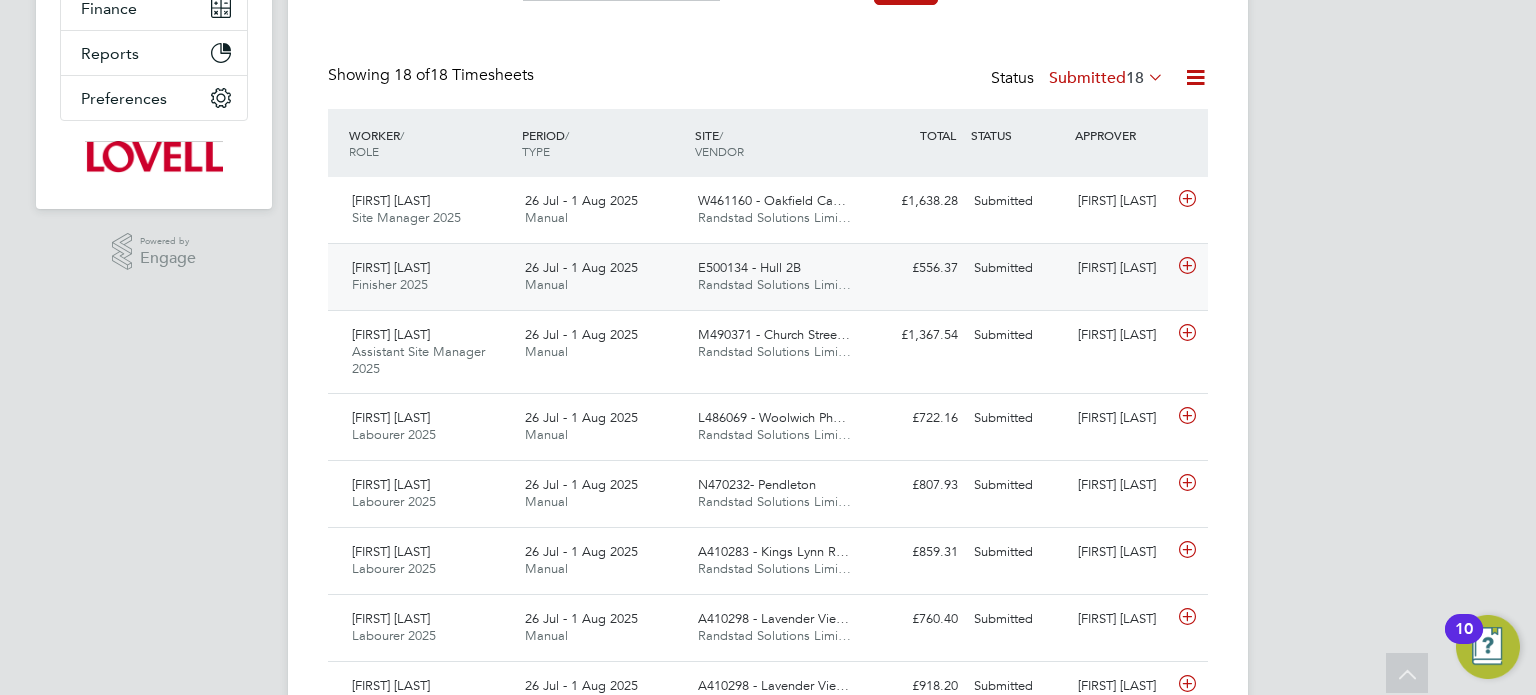 click on "Submitted" 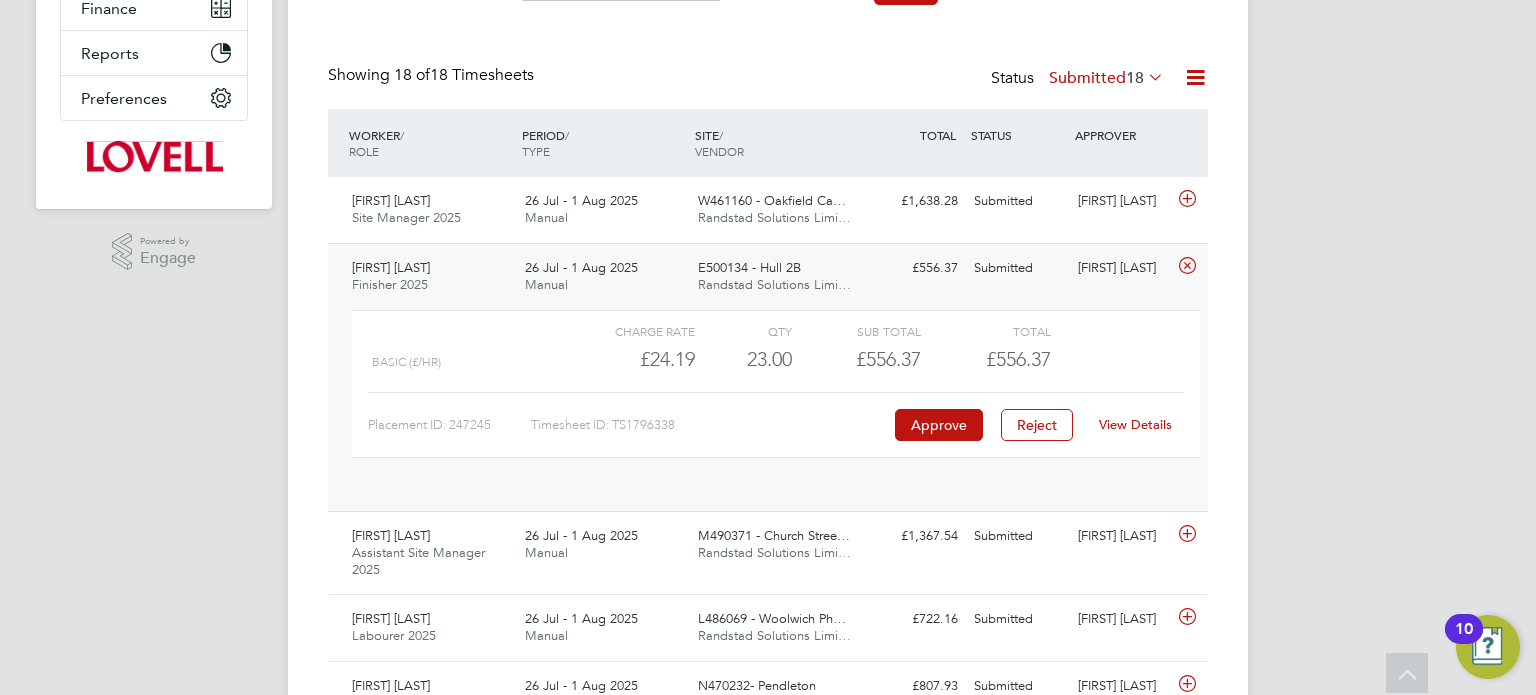 scroll, scrollTop: 9, scrollLeft: 9, axis: both 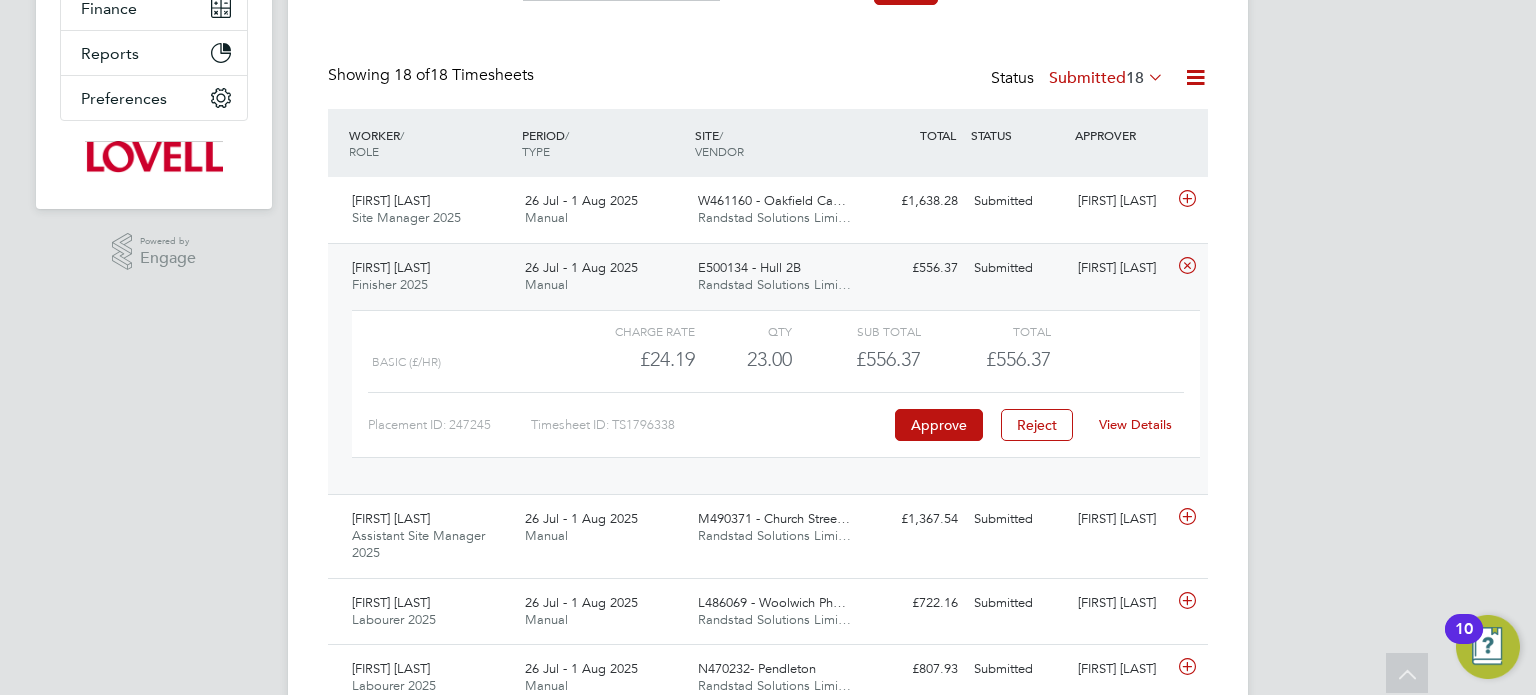 click on "Chris Dungworth" 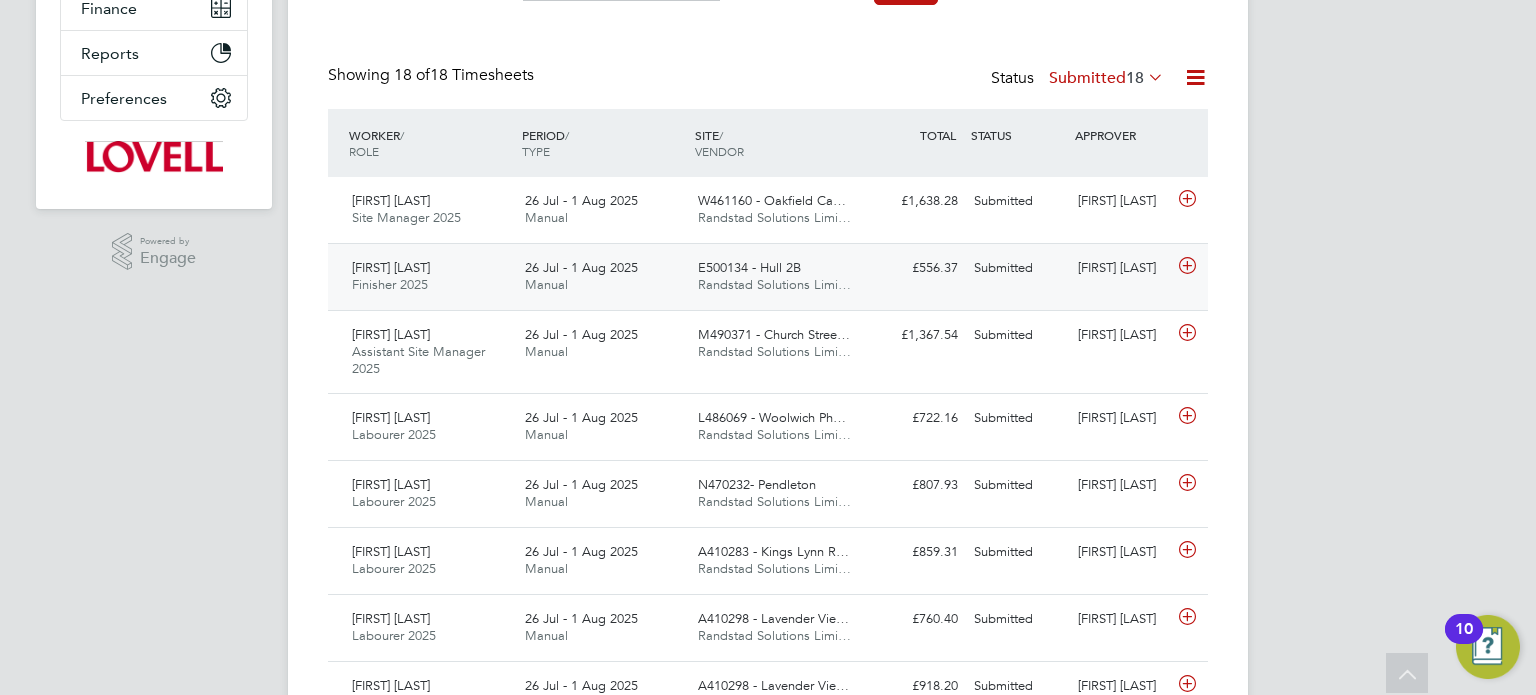 click on "Chris Dungworth" 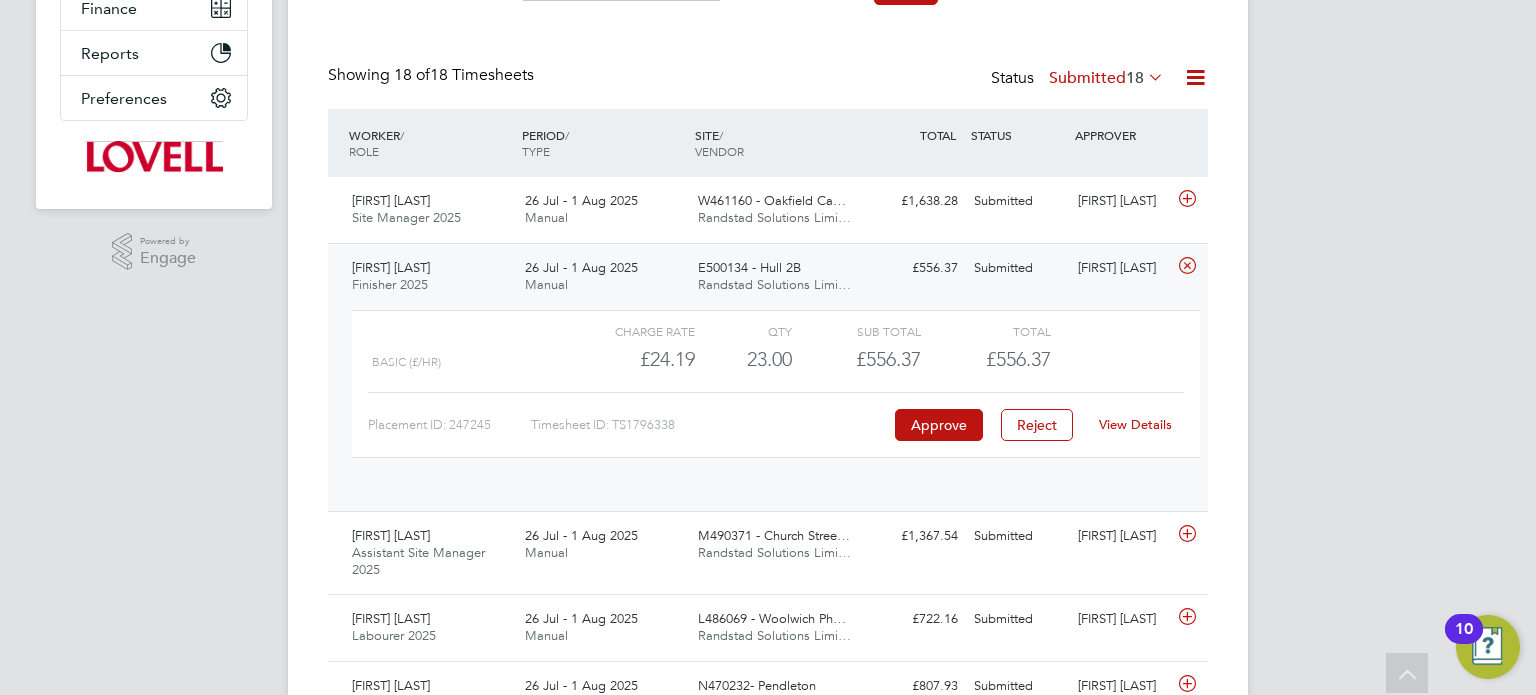 scroll, scrollTop: 9, scrollLeft: 9, axis: both 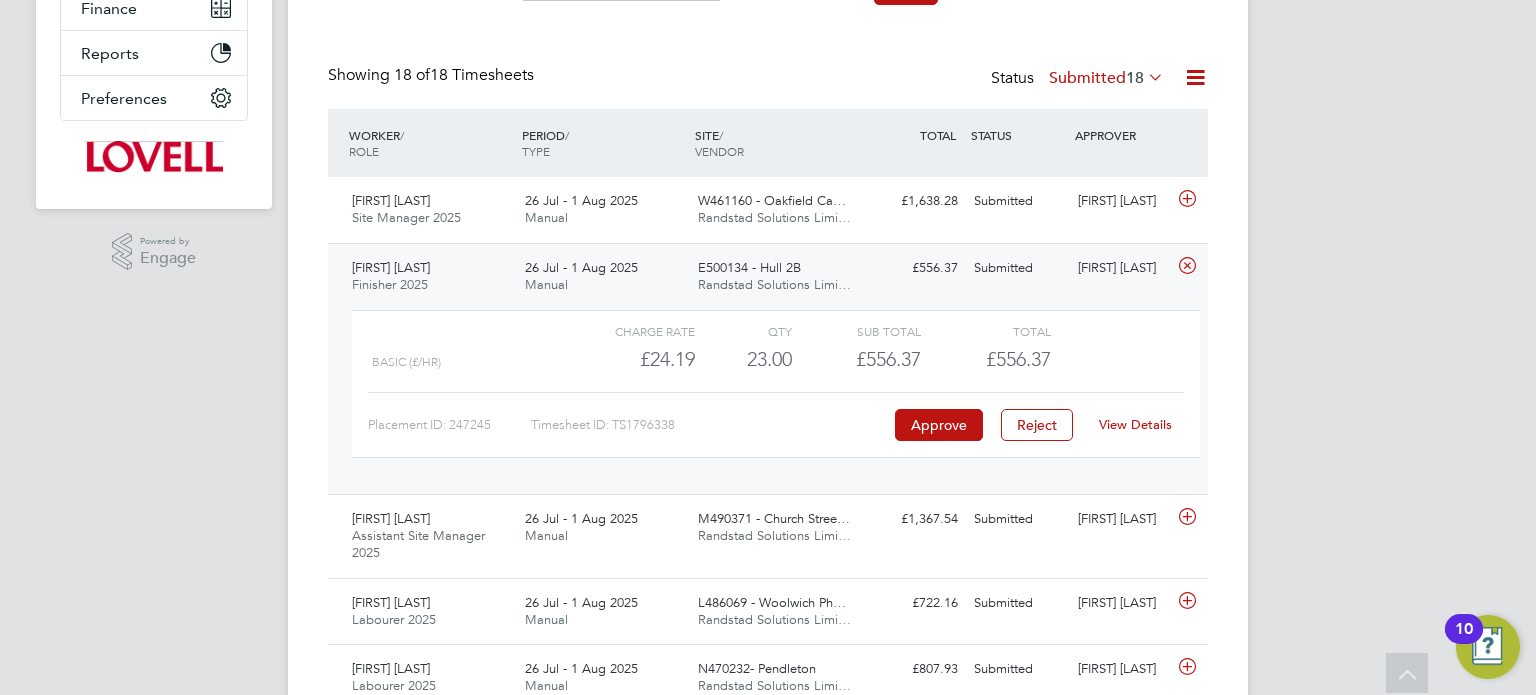 click on "View Details" 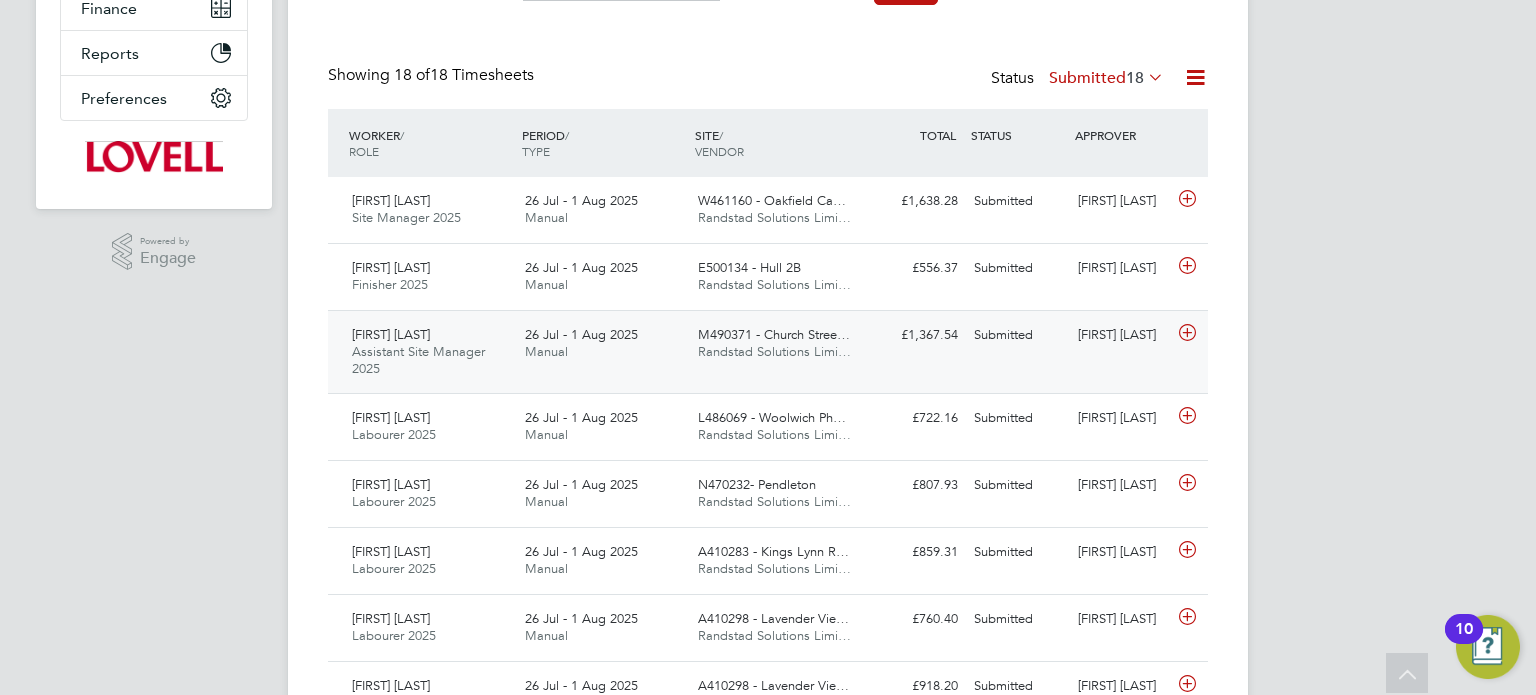 scroll, scrollTop: 479, scrollLeft: 0, axis: vertical 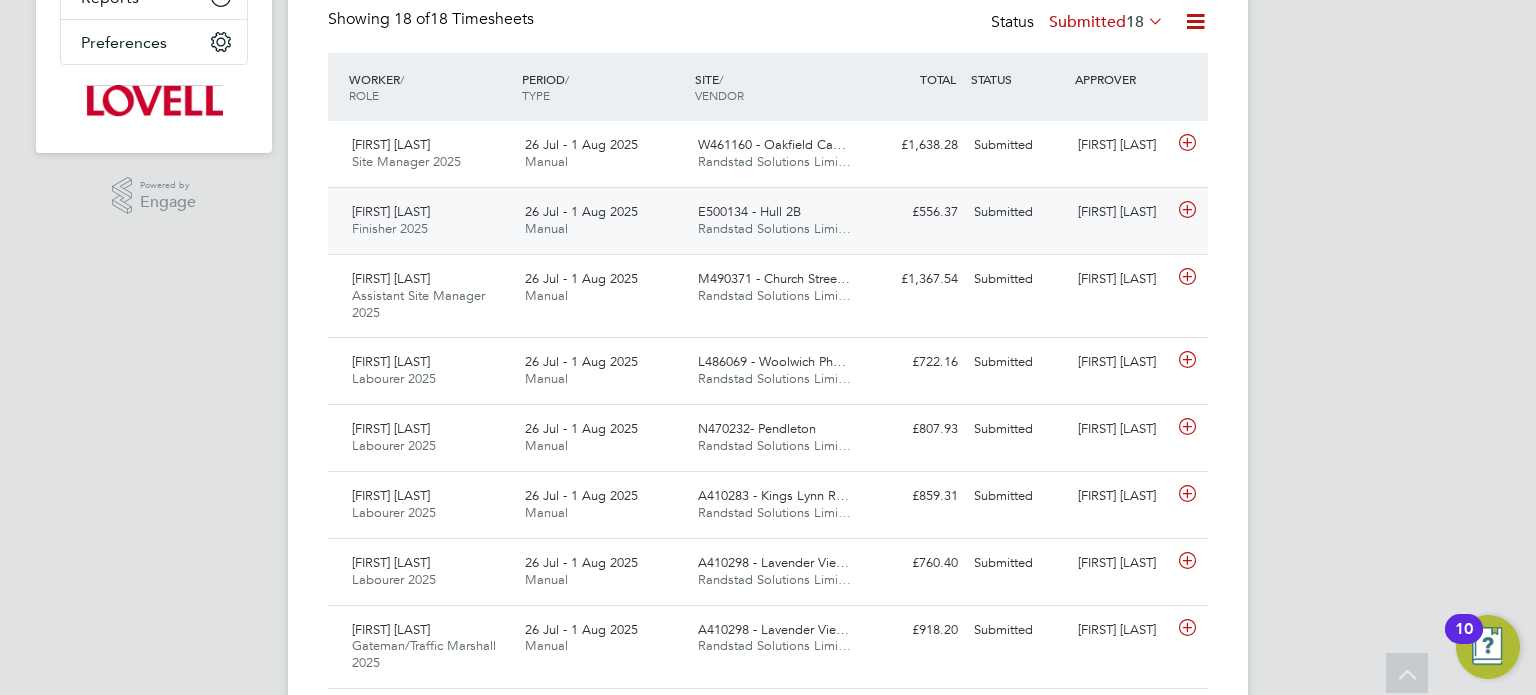 click on "Chris Dungworth" 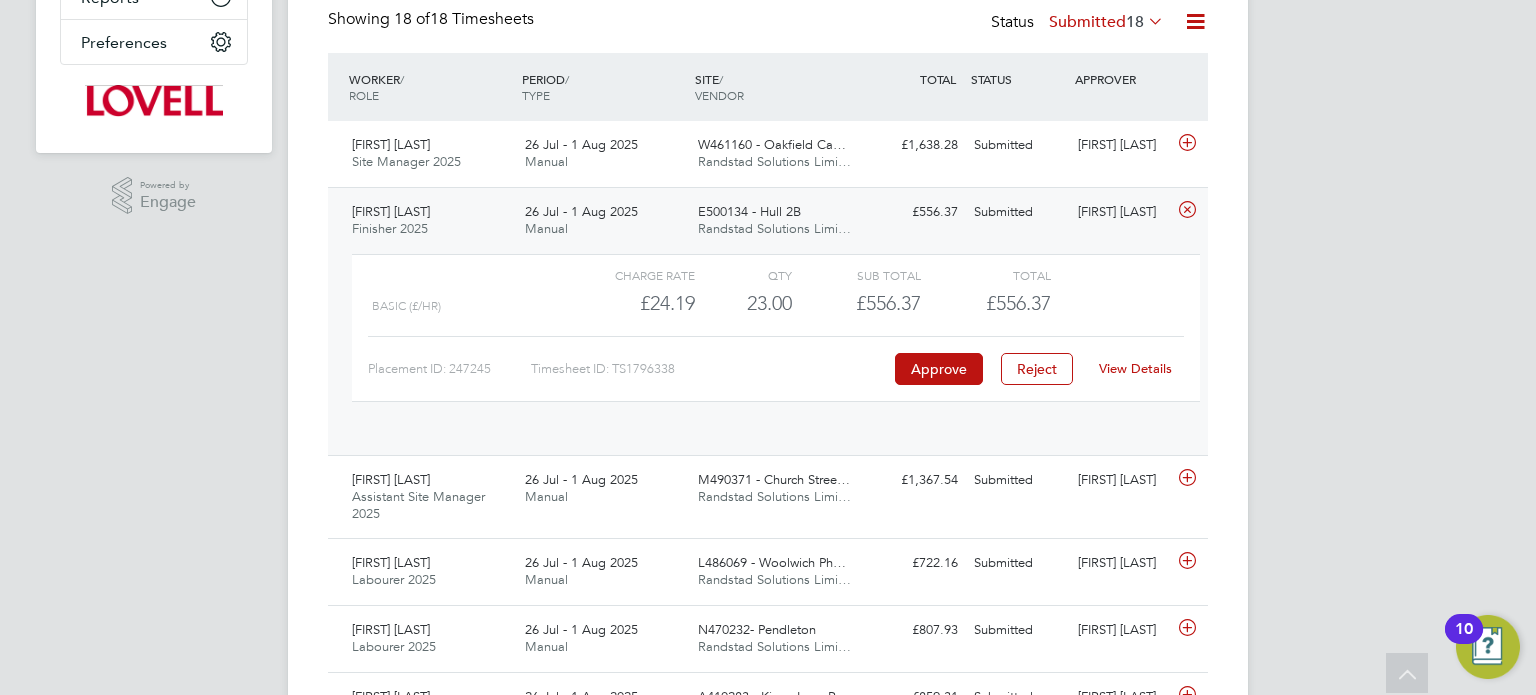 scroll, scrollTop: 9, scrollLeft: 9, axis: both 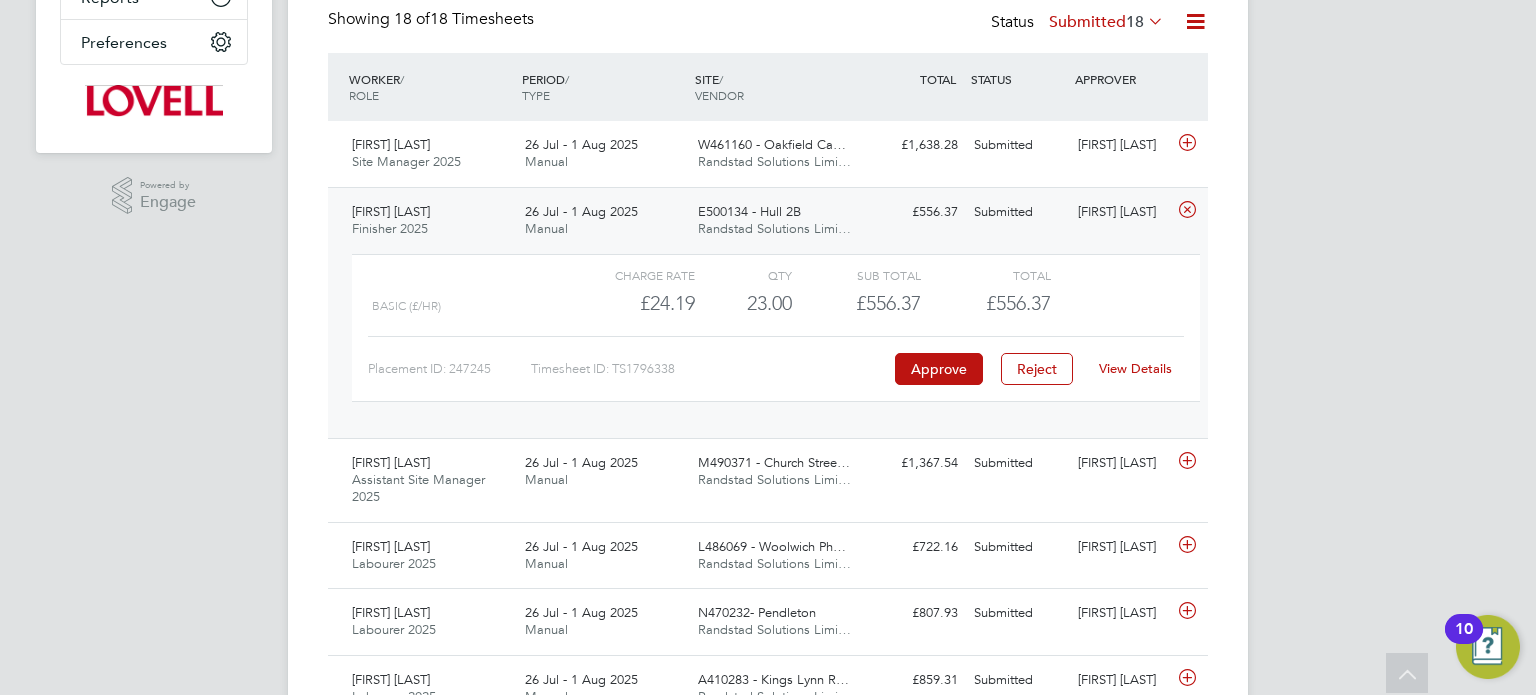 click on "View Details" 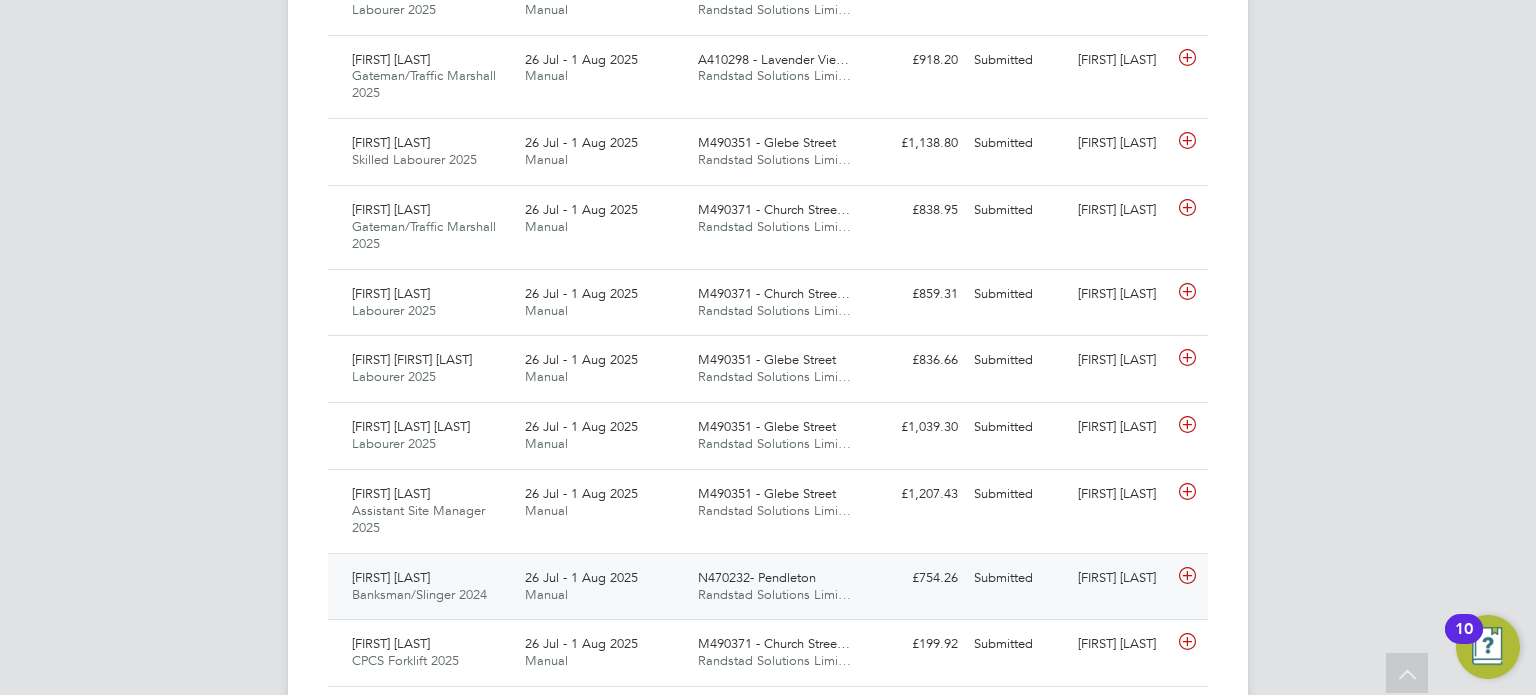 scroll, scrollTop: 0, scrollLeft: 0, axis: both 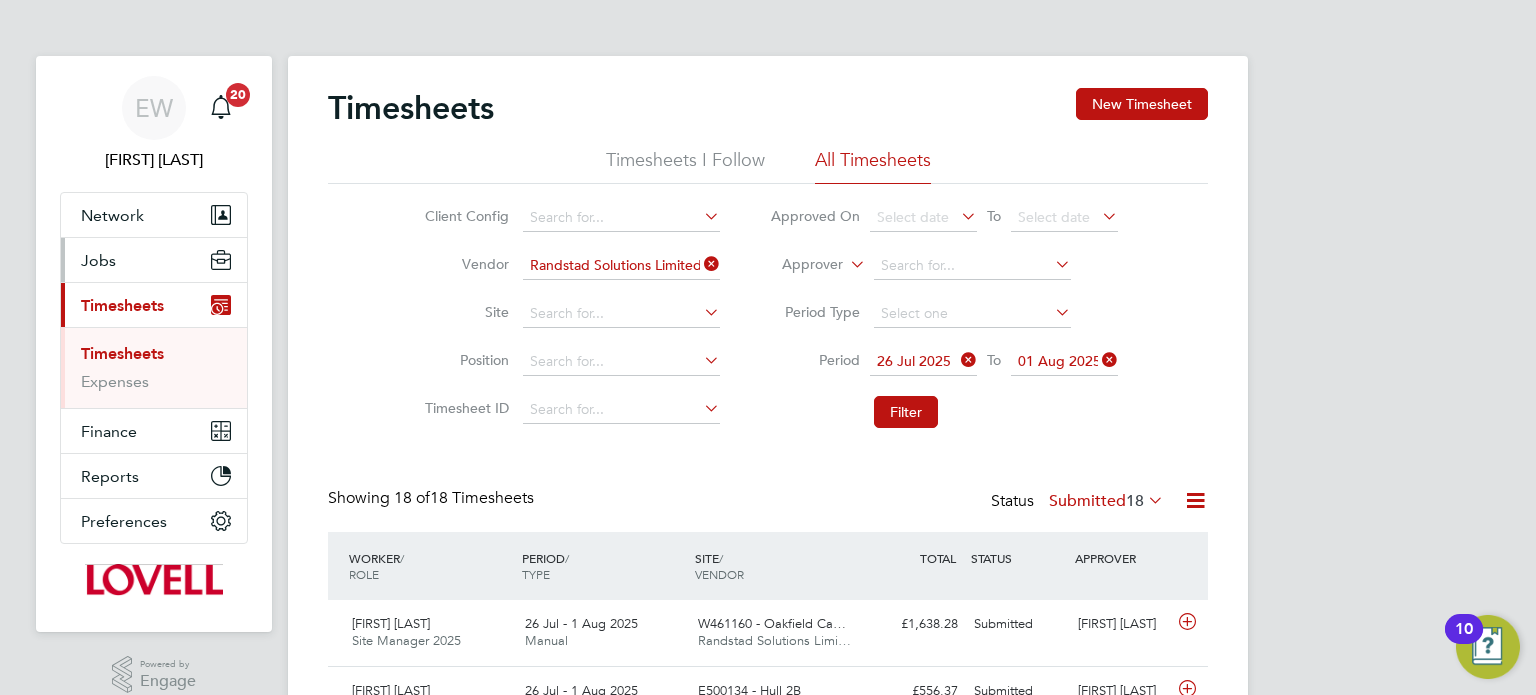 click on "Jobs" at bounding box center [154, 260] 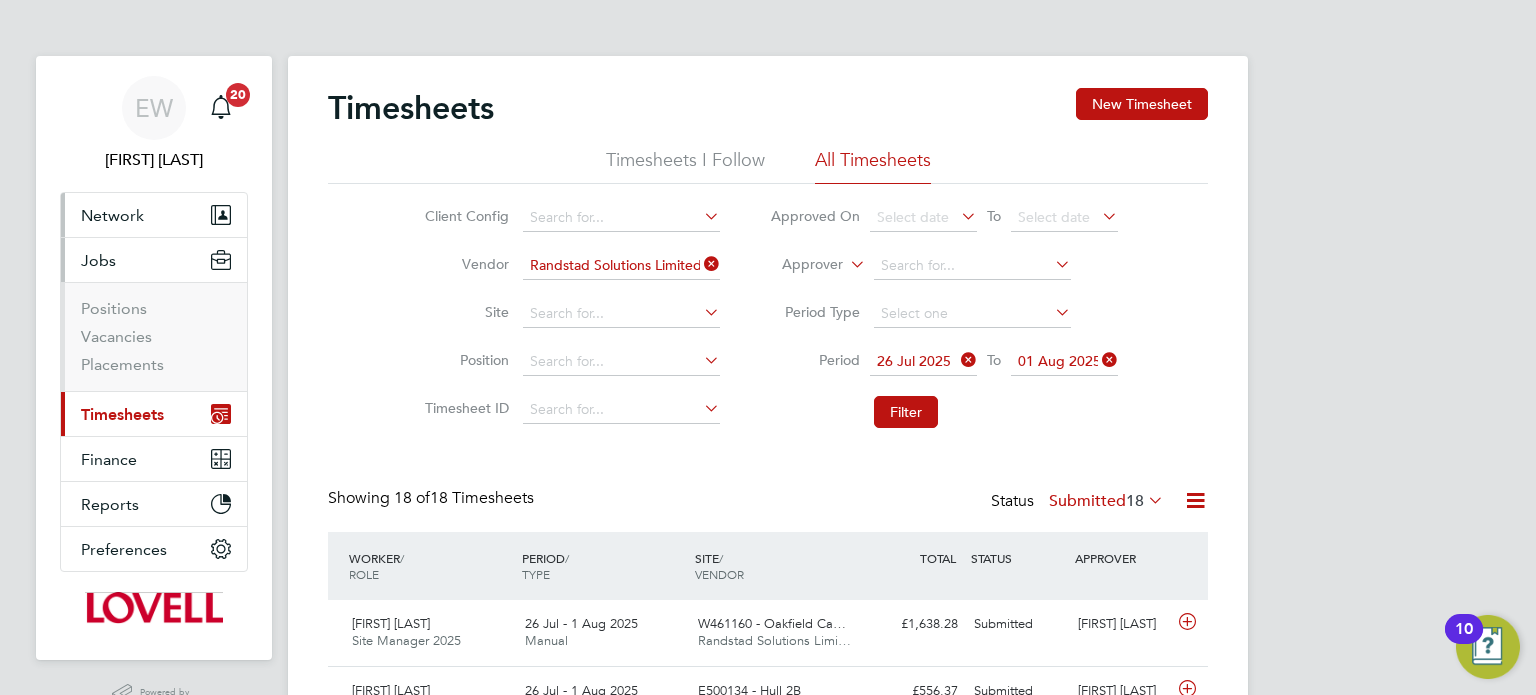 click on "Network" at bounding box center [112, 215] 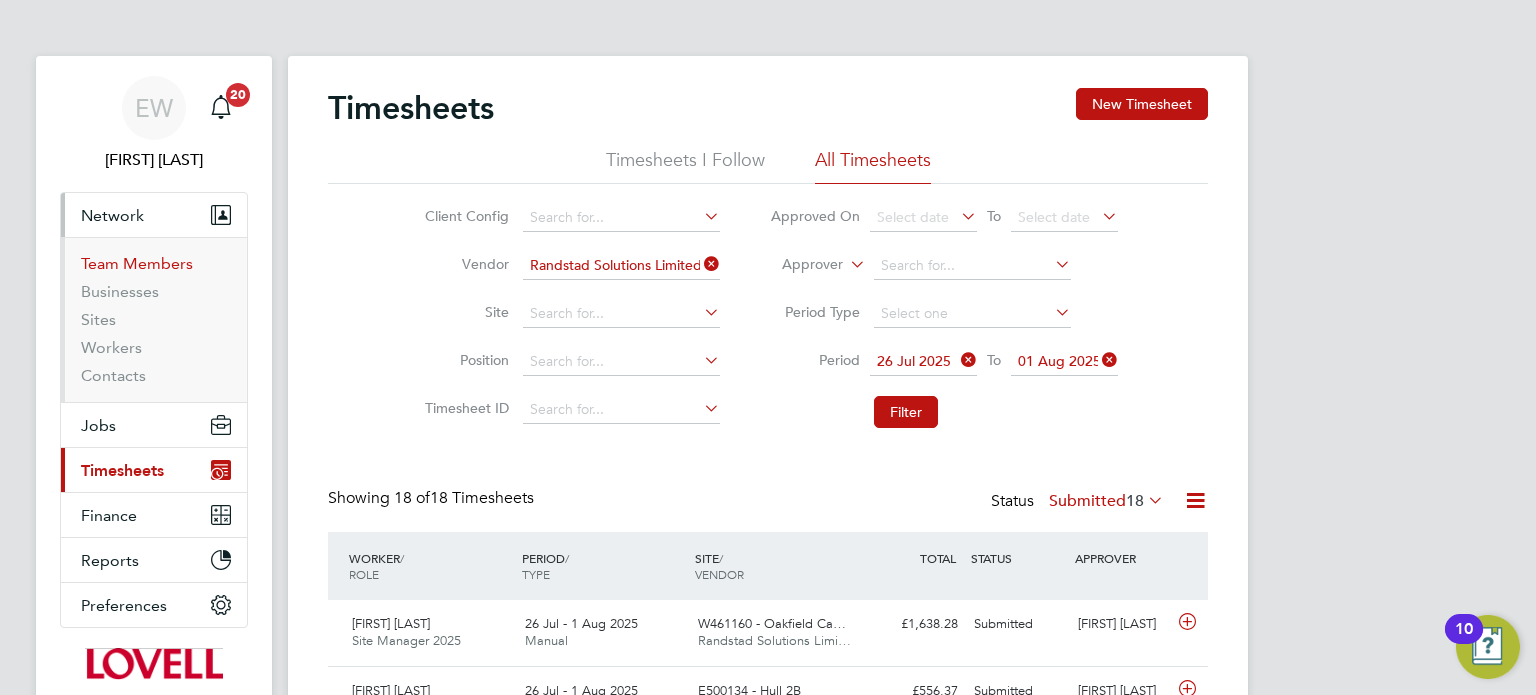 click on "Team Members" at bounding box center (137, 263) 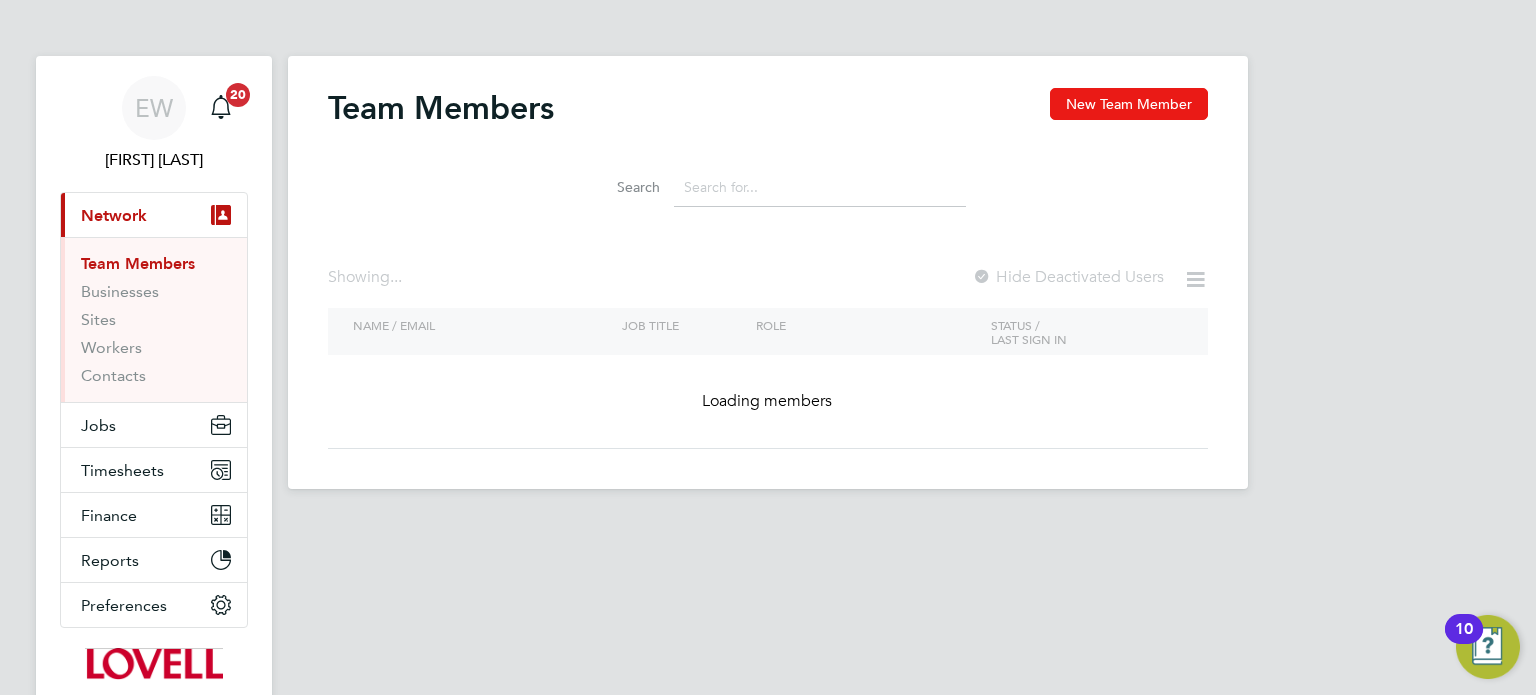click on "New Team Member" 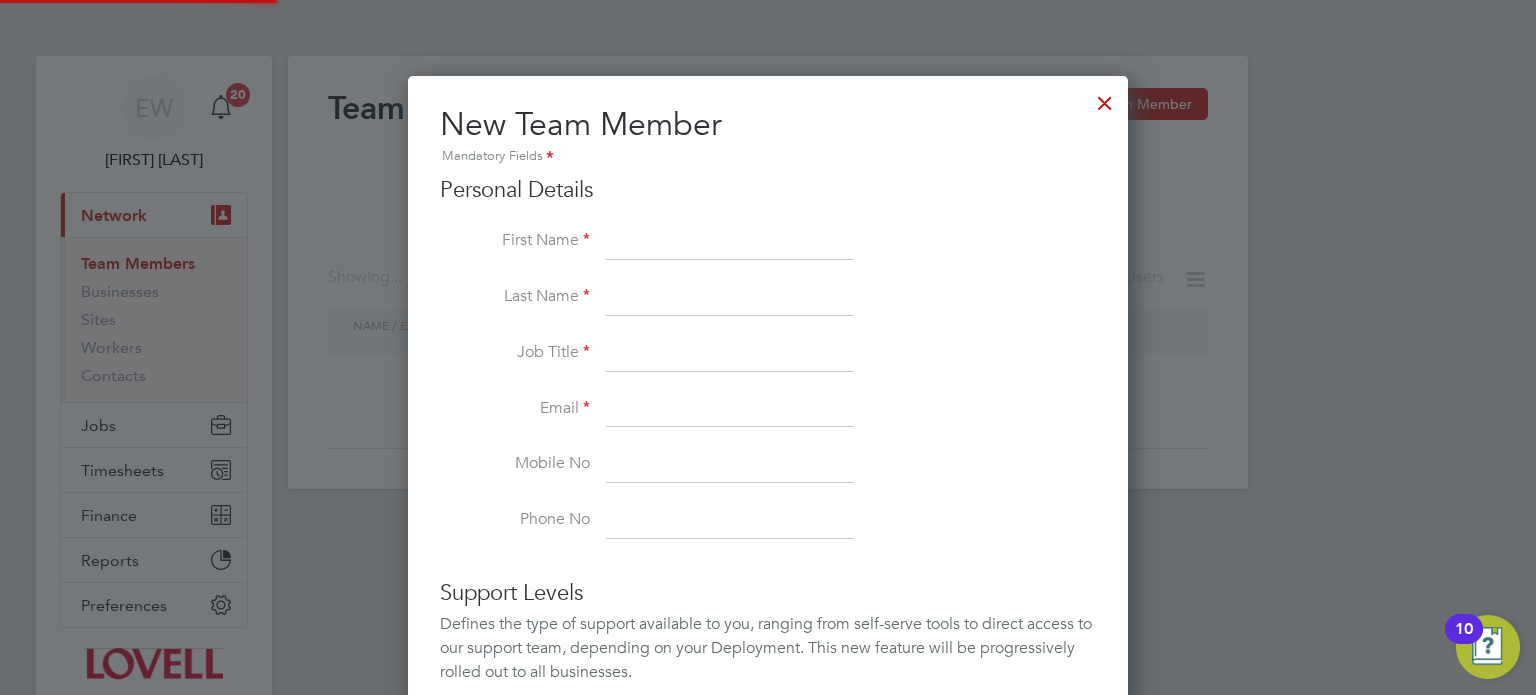 scroll, scrollTop: 10, scrollLeft: 10, axis: both 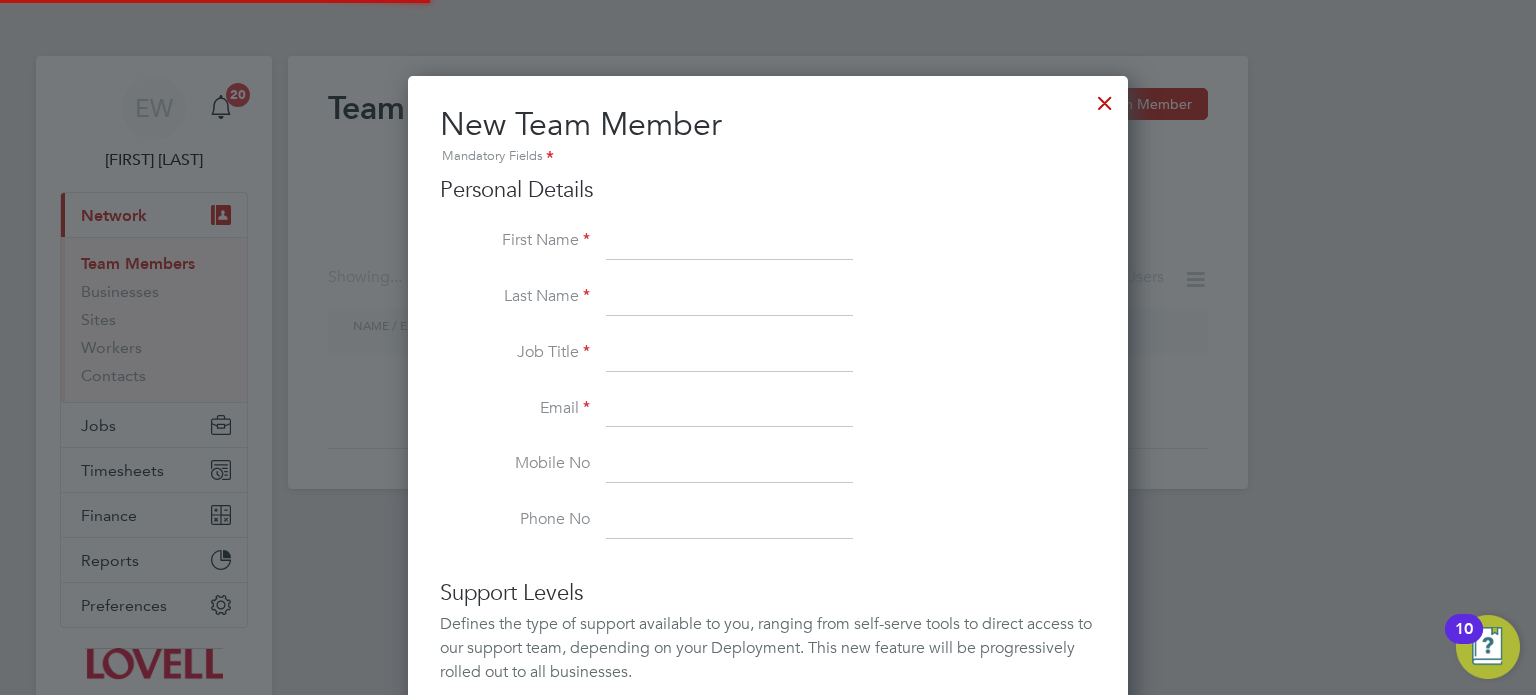 click at bounding box center [729, 242] 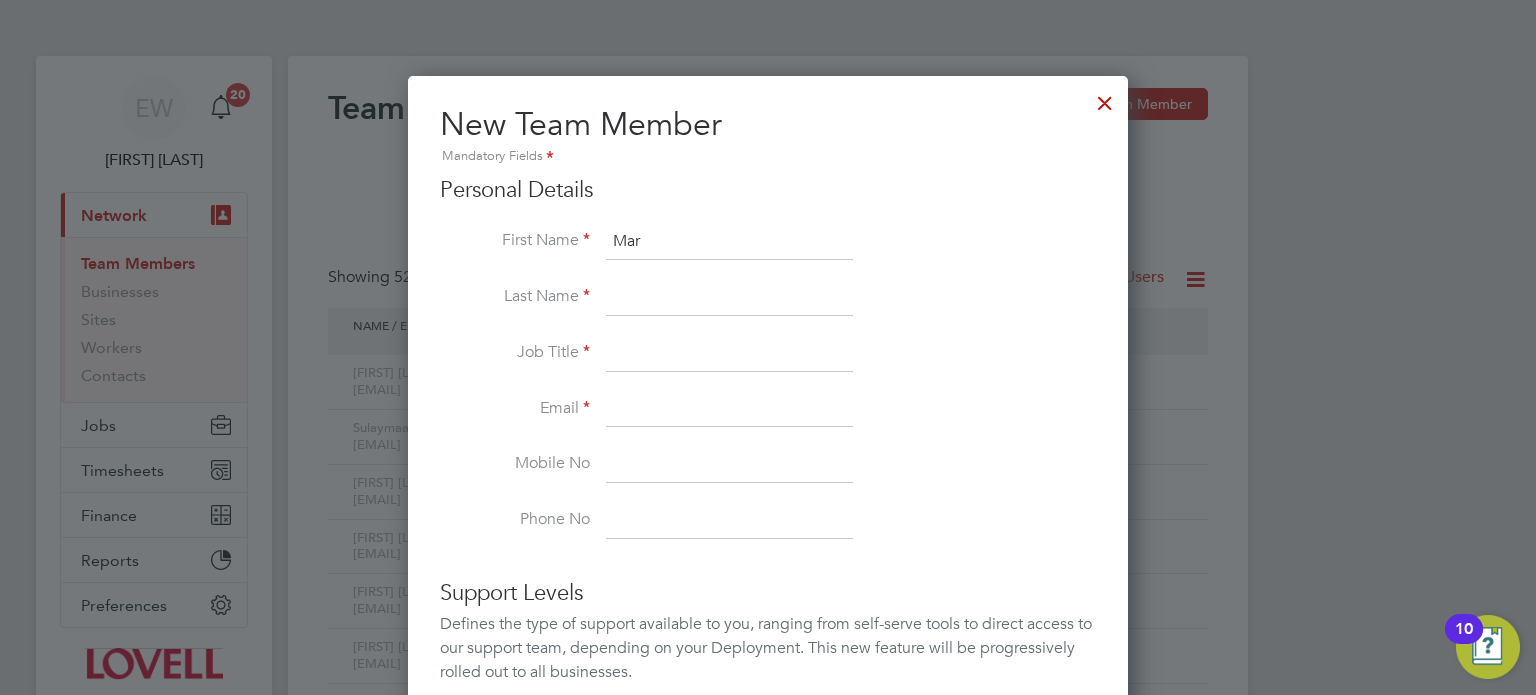 type on "Mar" 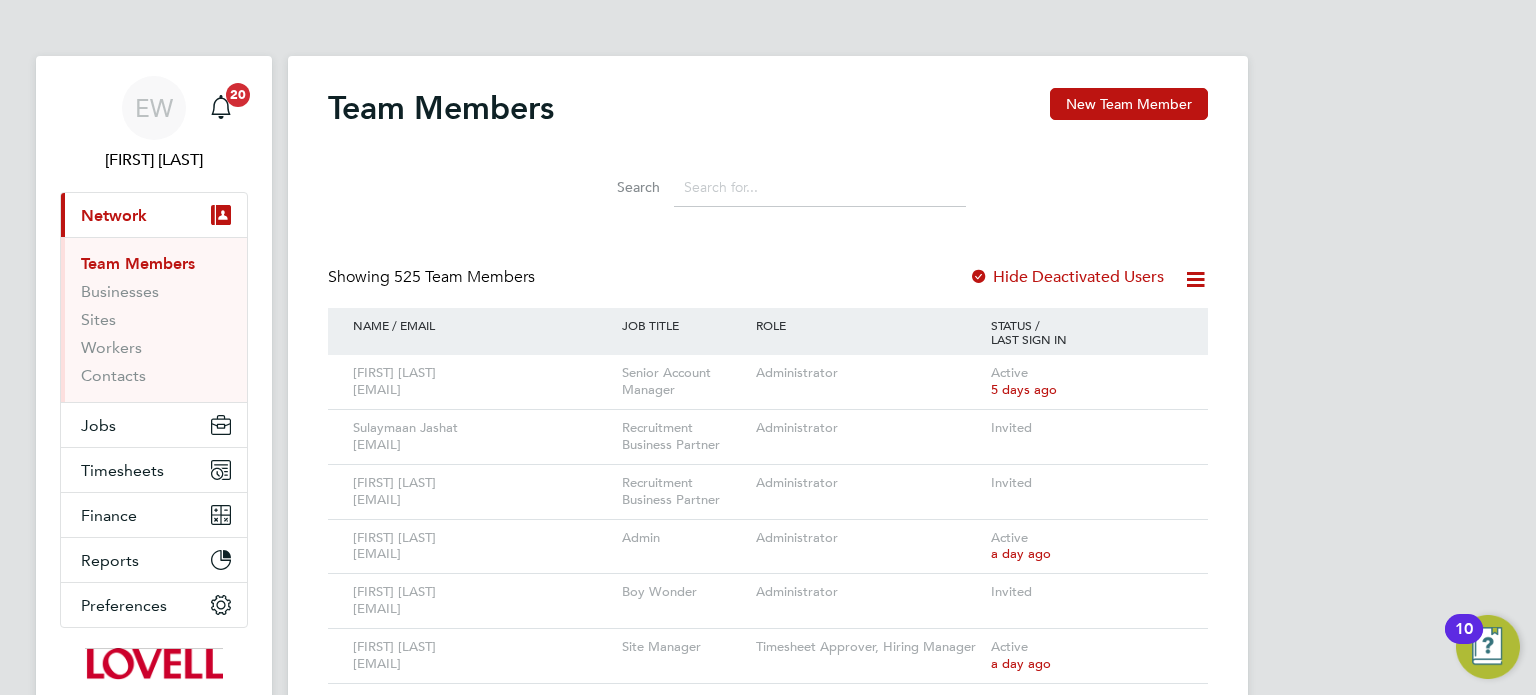 click 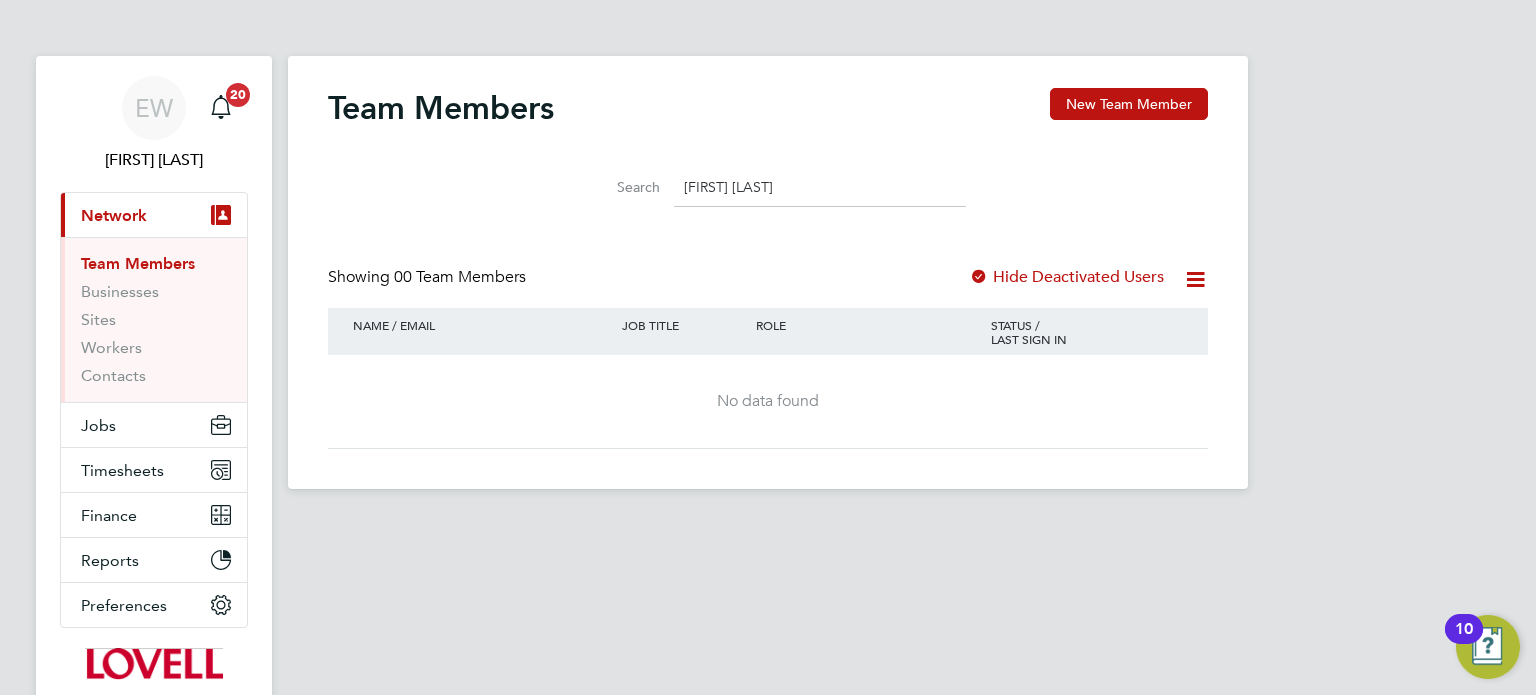 type on "mark middle" 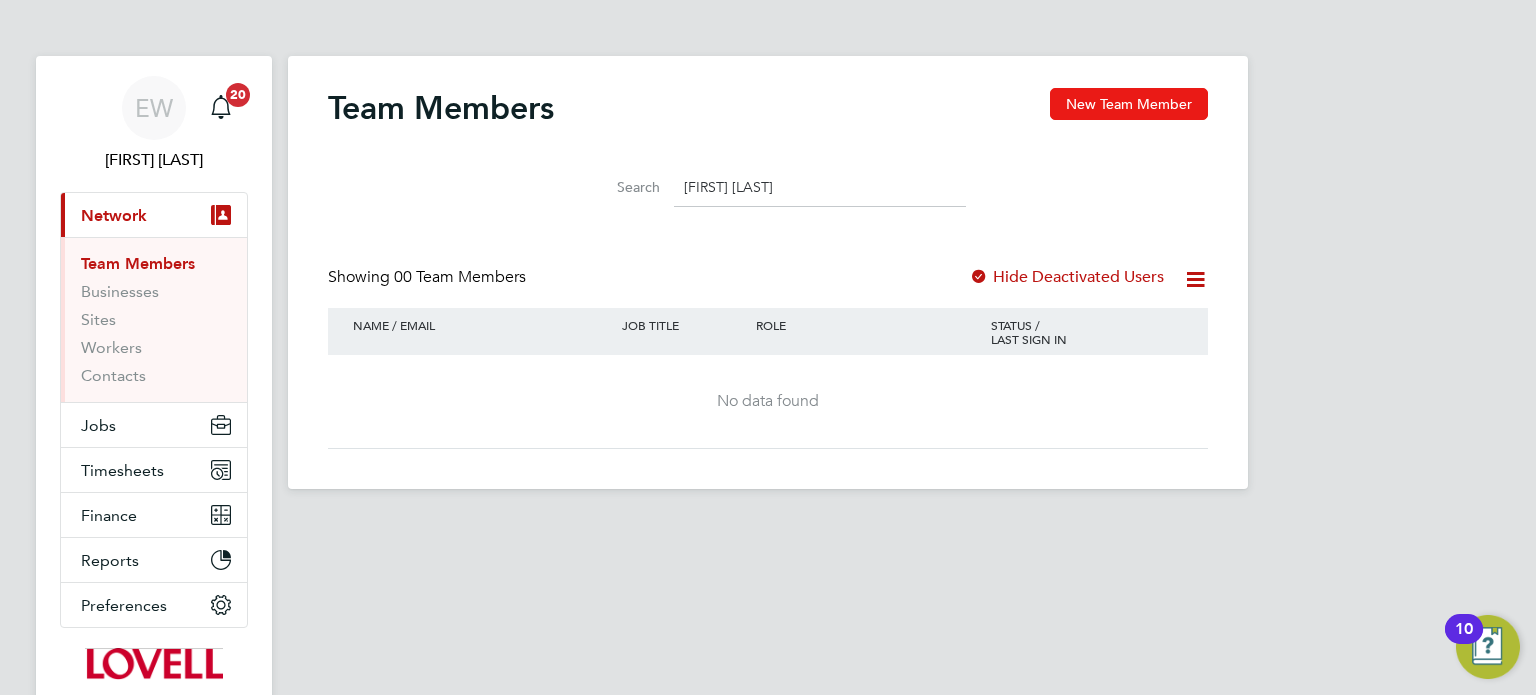 click on "New Team Member" 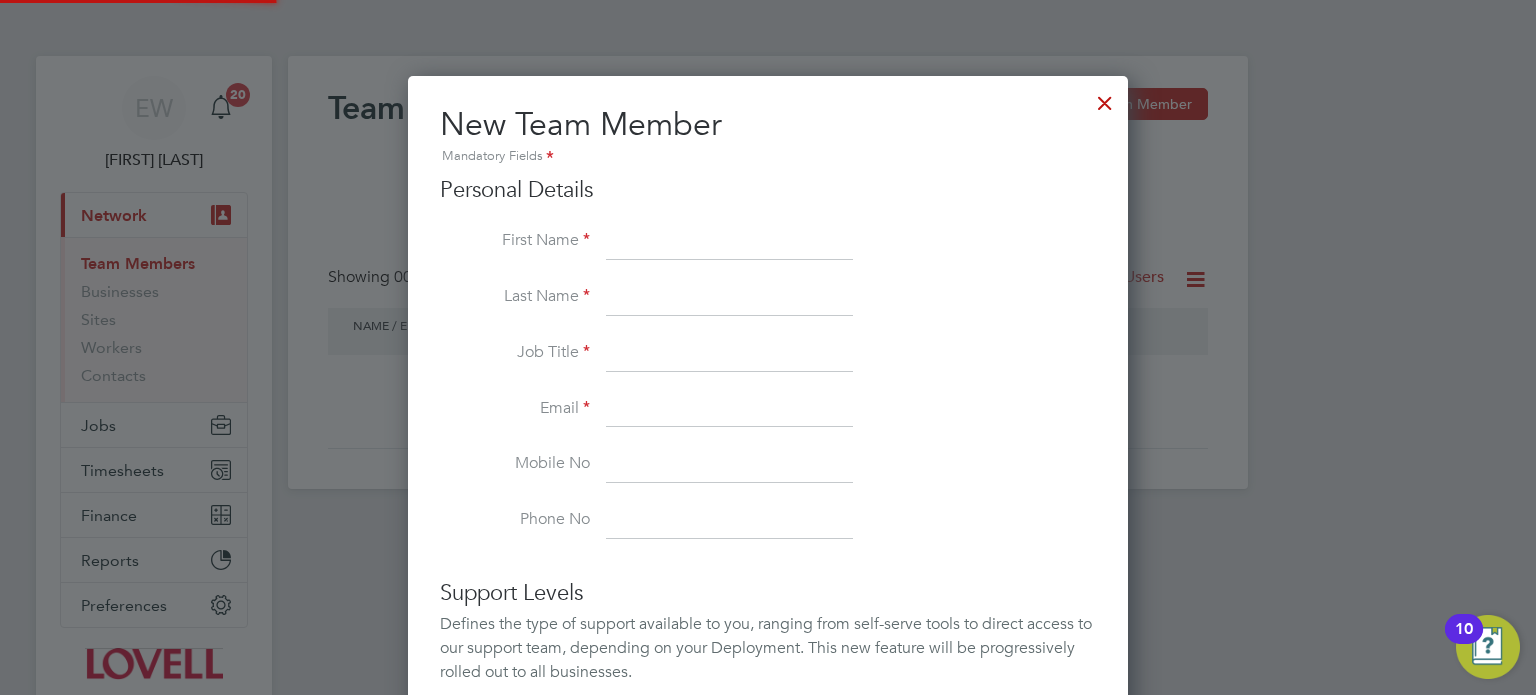 scroll, scrollTop: 10, scrollLeft: 10, axis: both 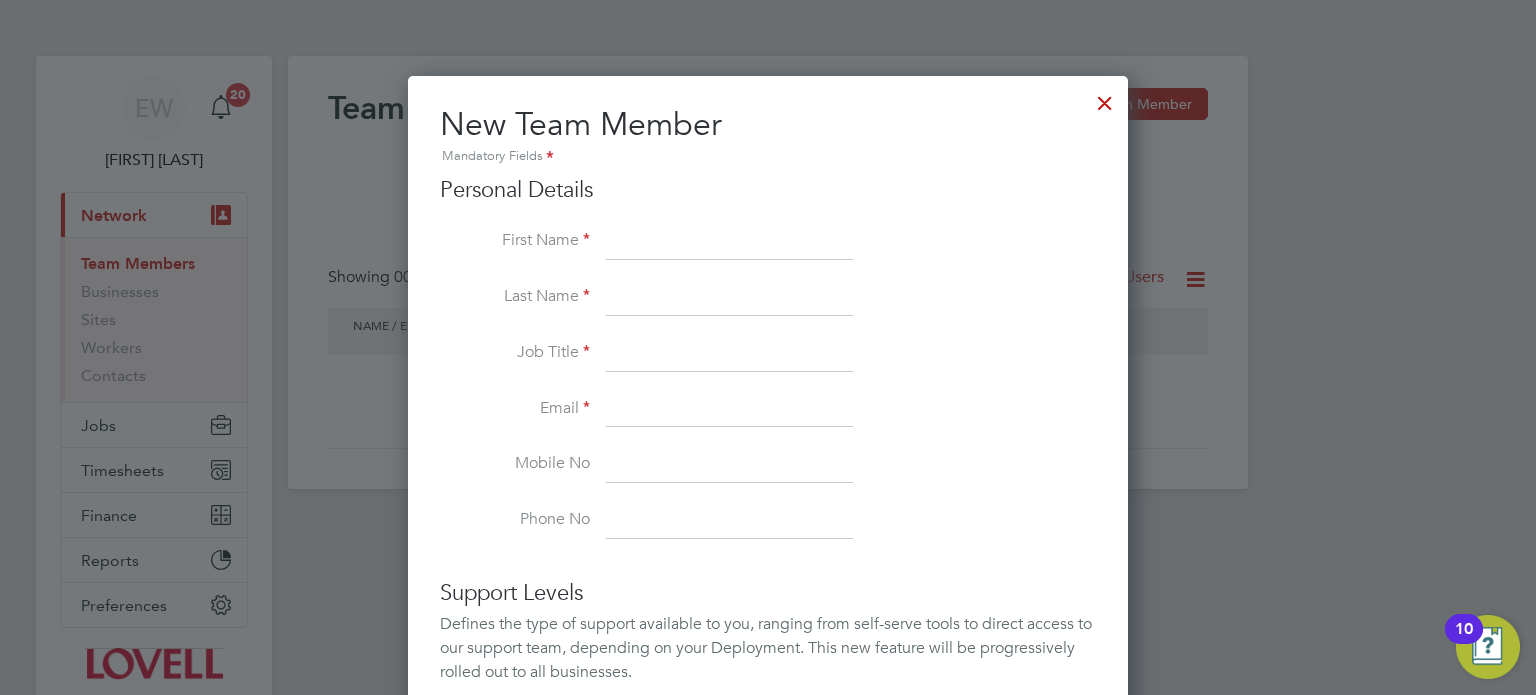 click at bounding box center (729, 410) 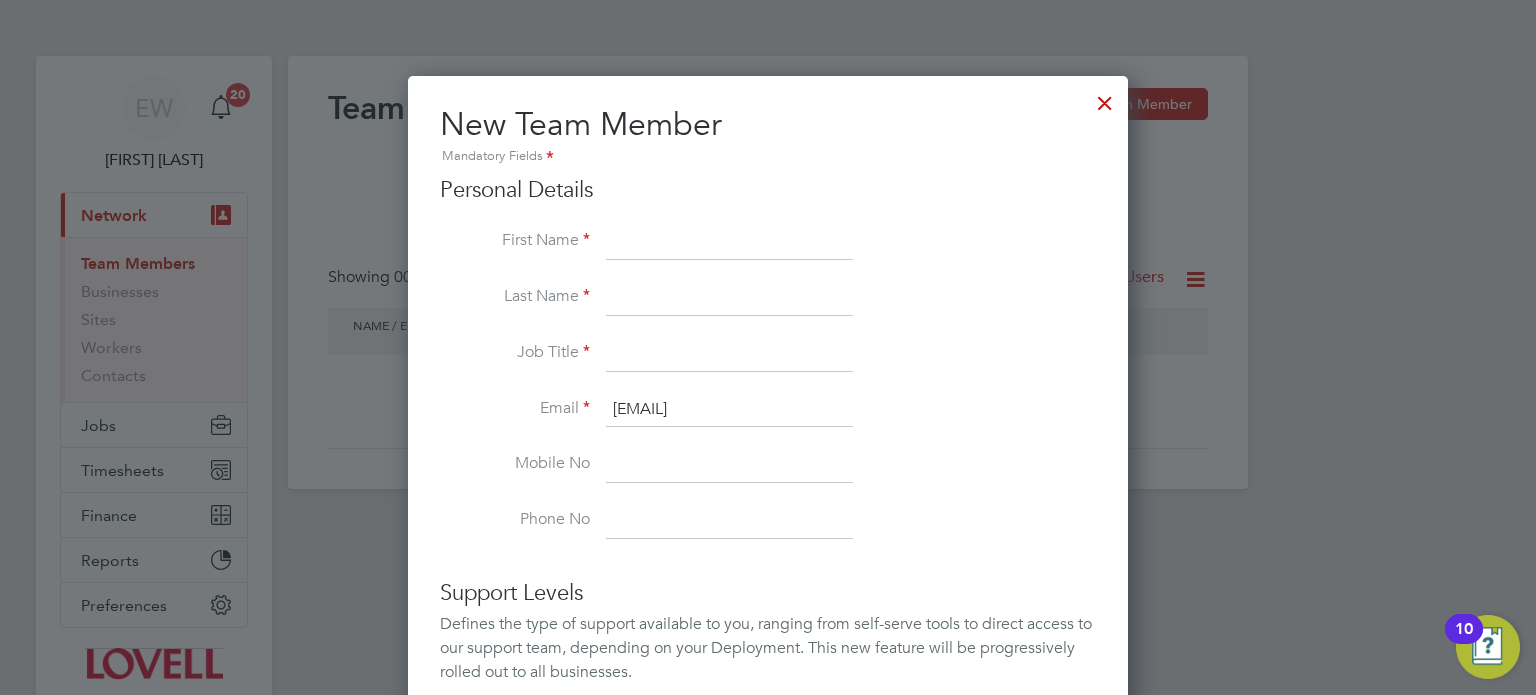 type on "Mark.middleton@lovell.co.uk" 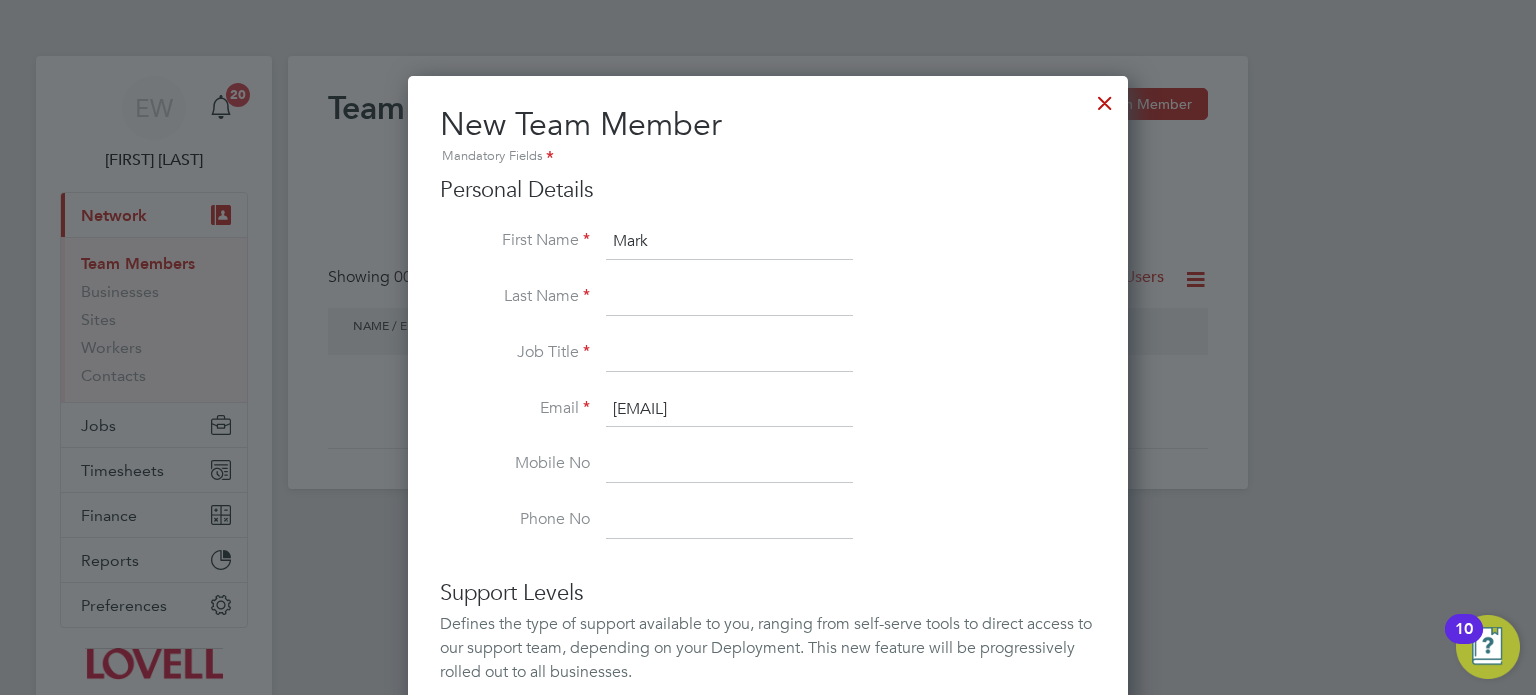 type on "Mark" 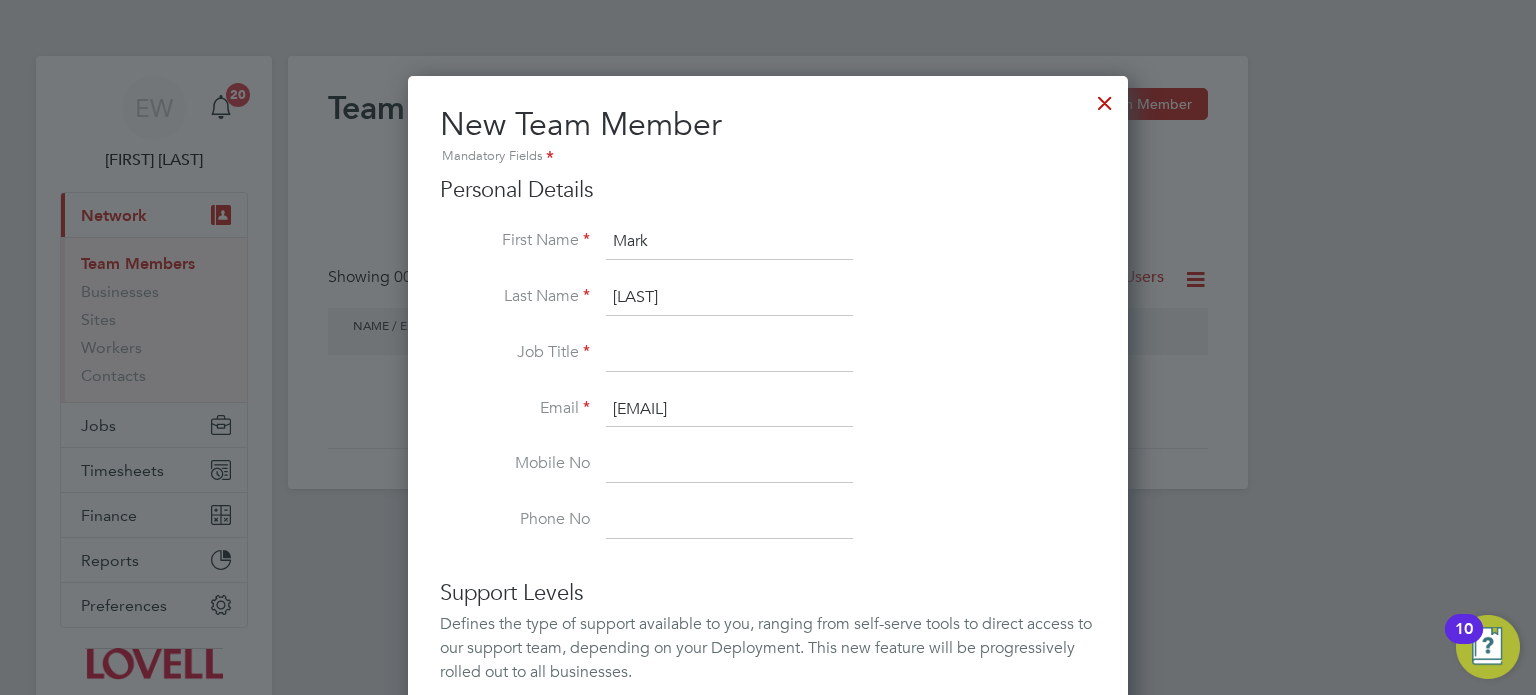 type on "Middleton" 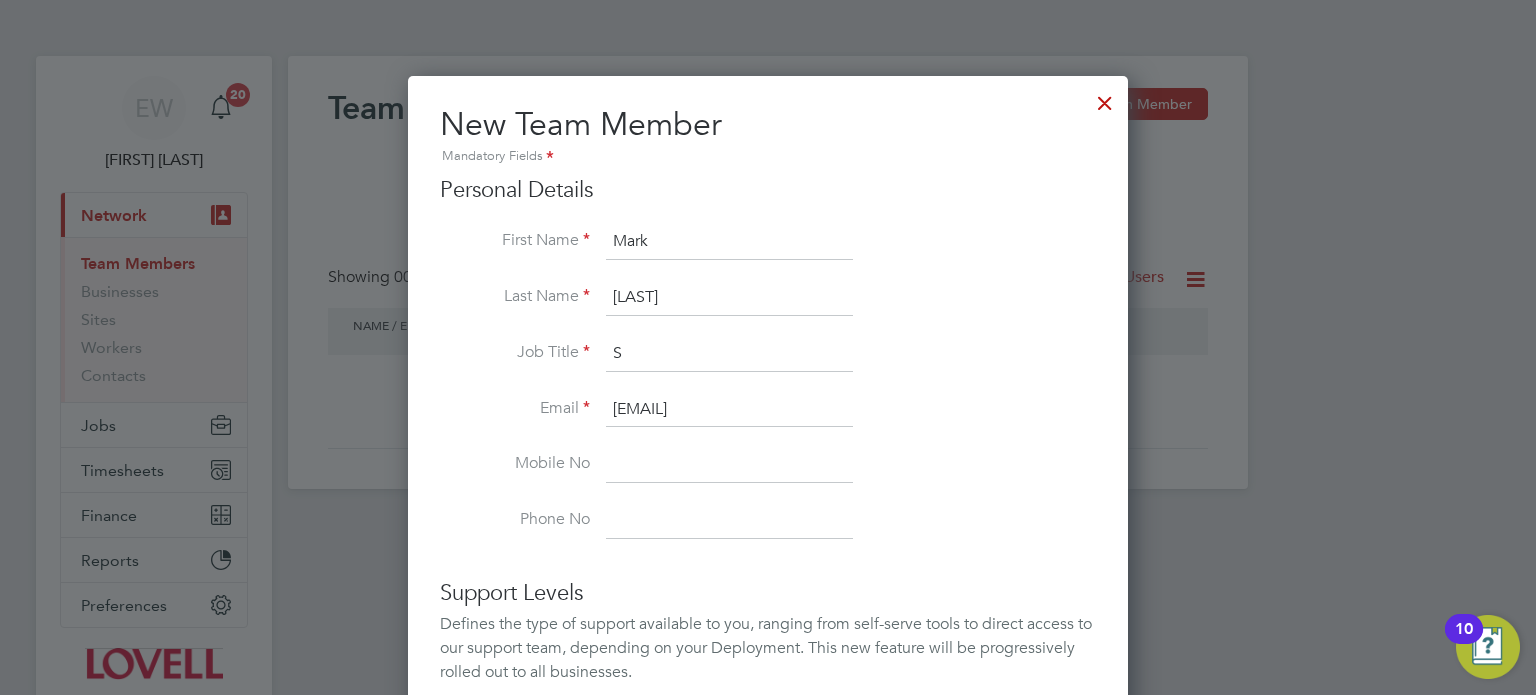type on "Site Manager" 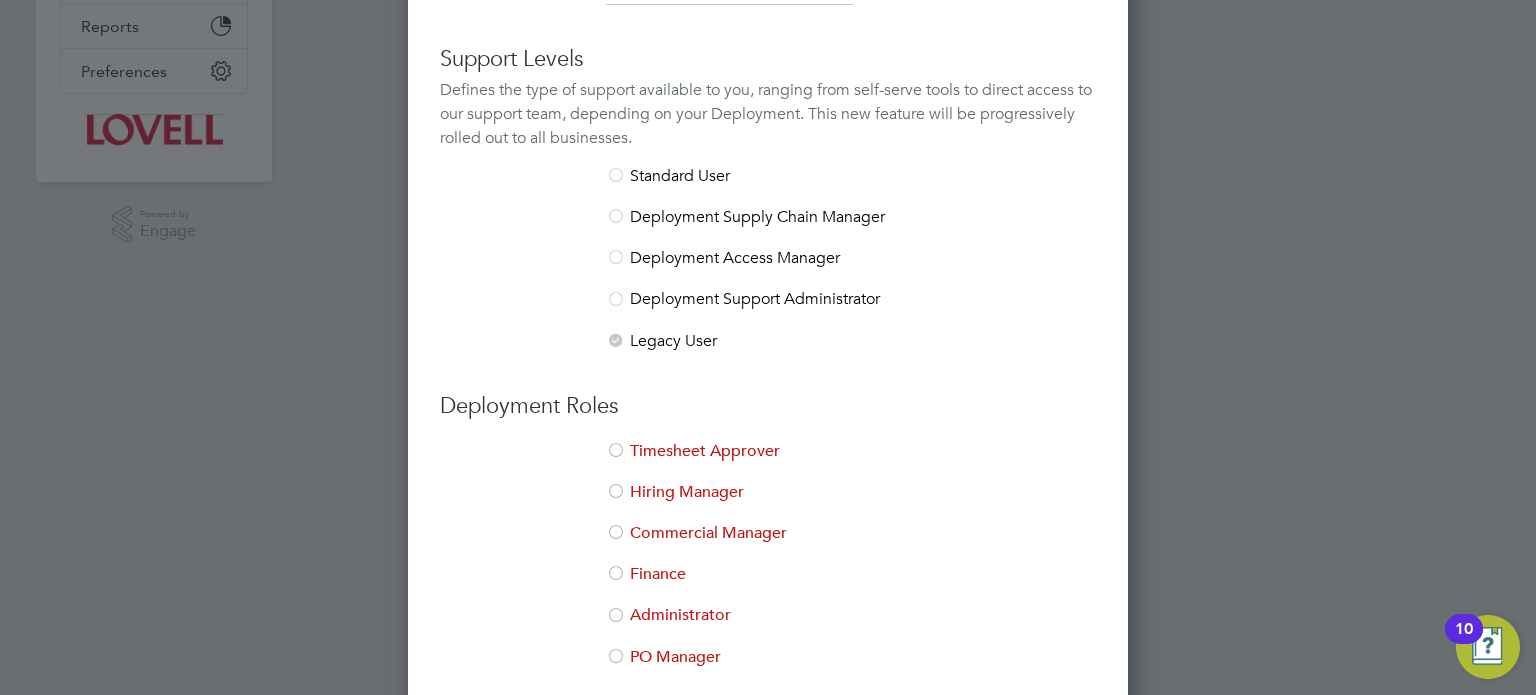 scroll, scrollTop: 570, scrollLeft: 0, axis: vertical 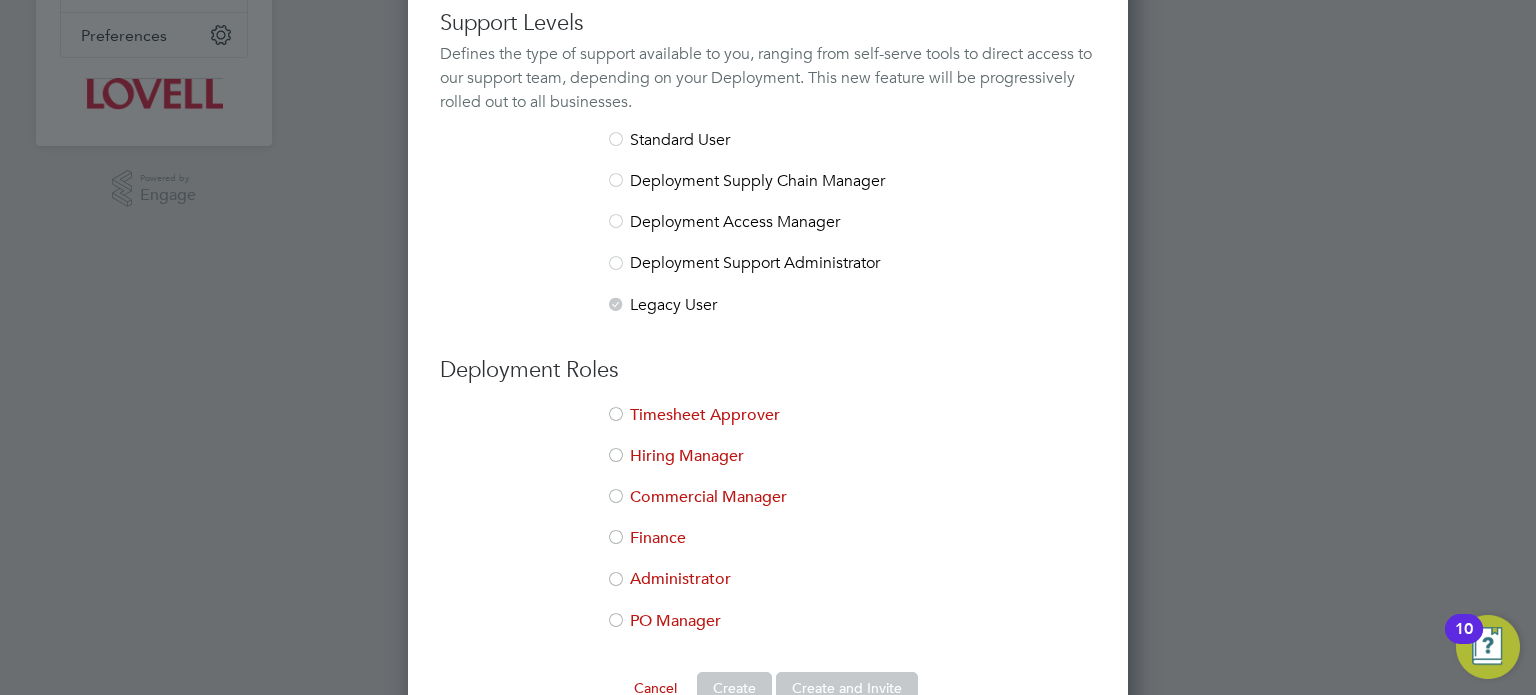 click on "Timesheet Approver" at bounding box center [768, 425] 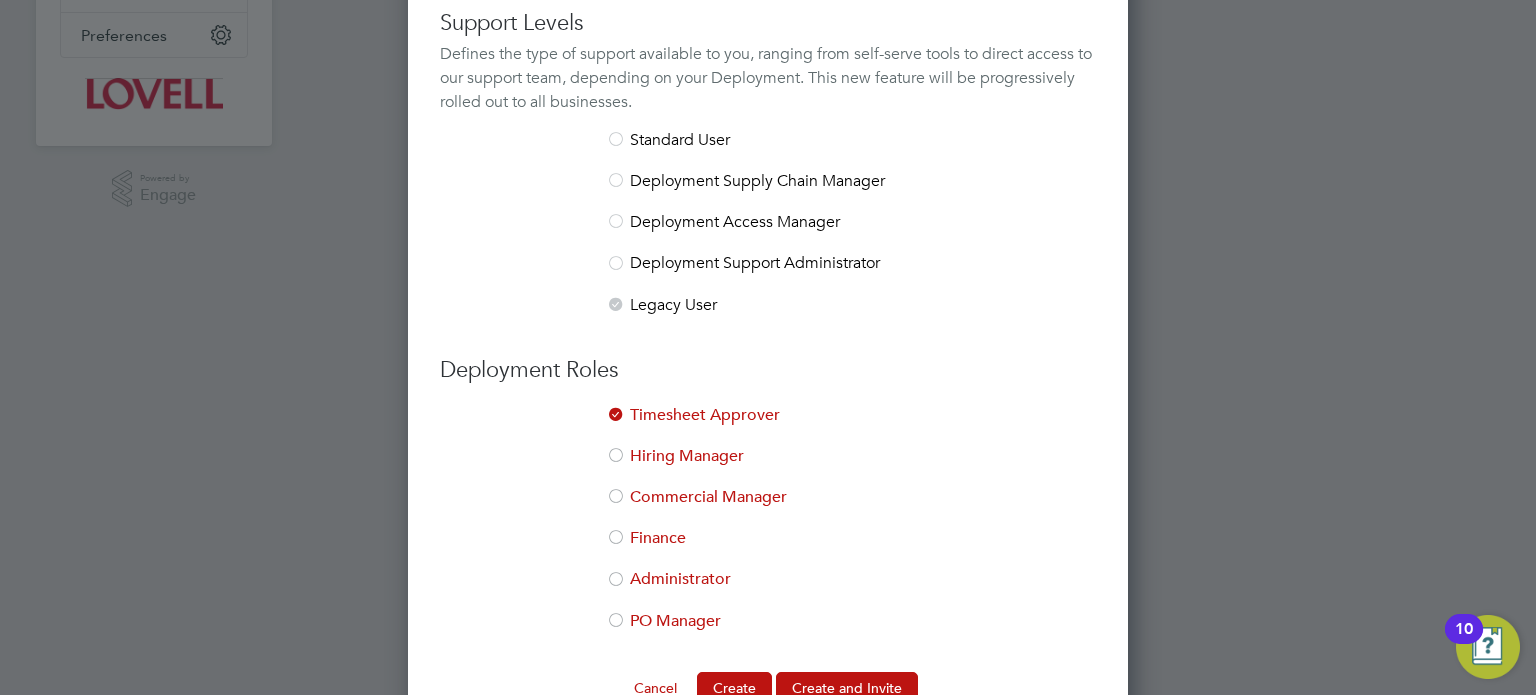 click on "Hiring Manager" at bounding box center [768, 466] 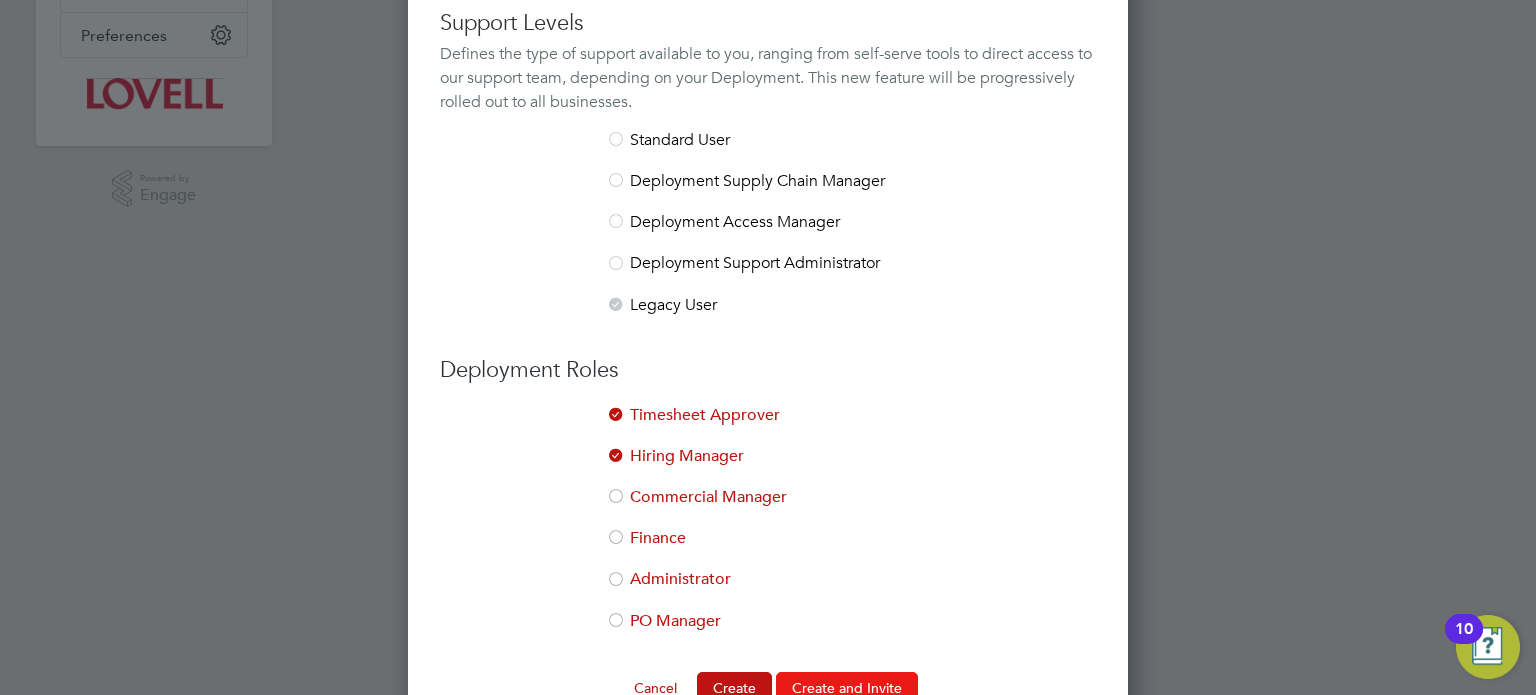 click on "Create and Invite" at bounding box center [847, 688] 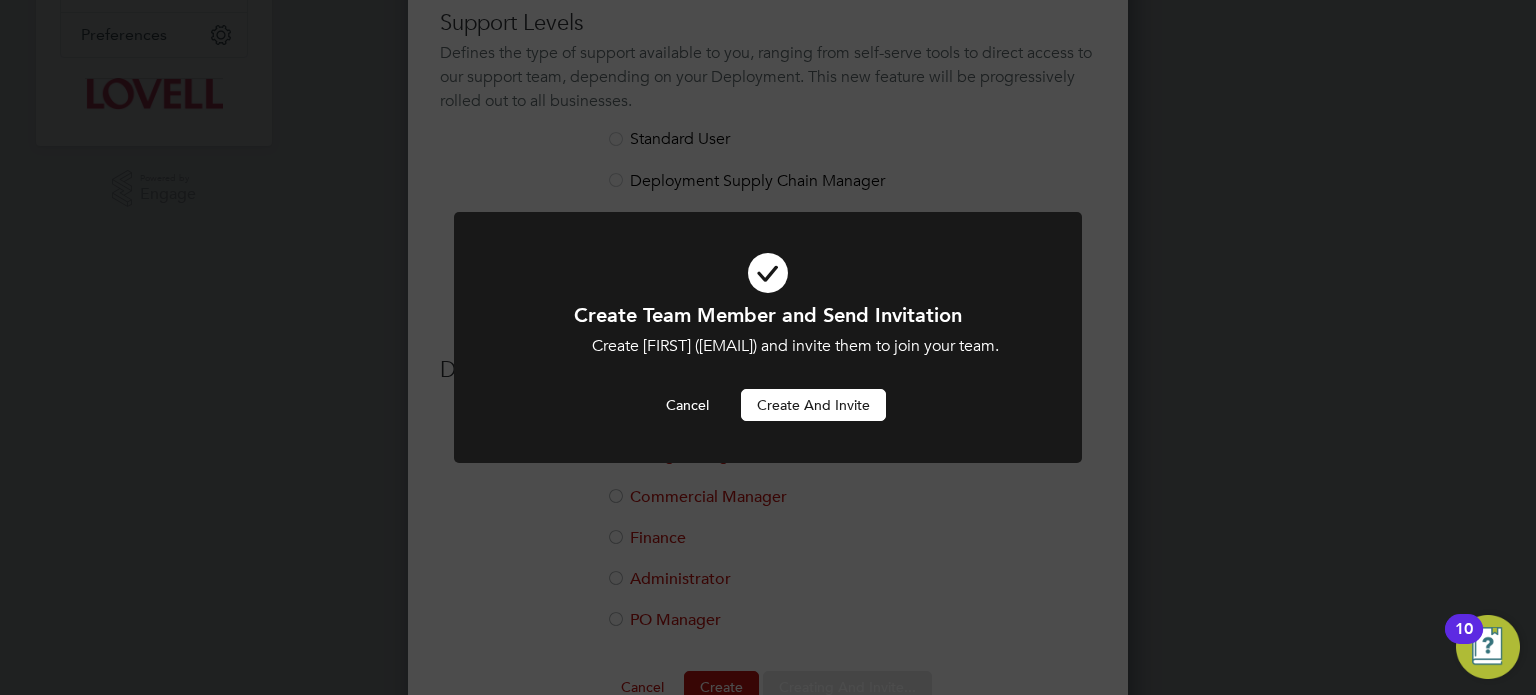 click on "Create and invite" at bounding box center [813, 405] 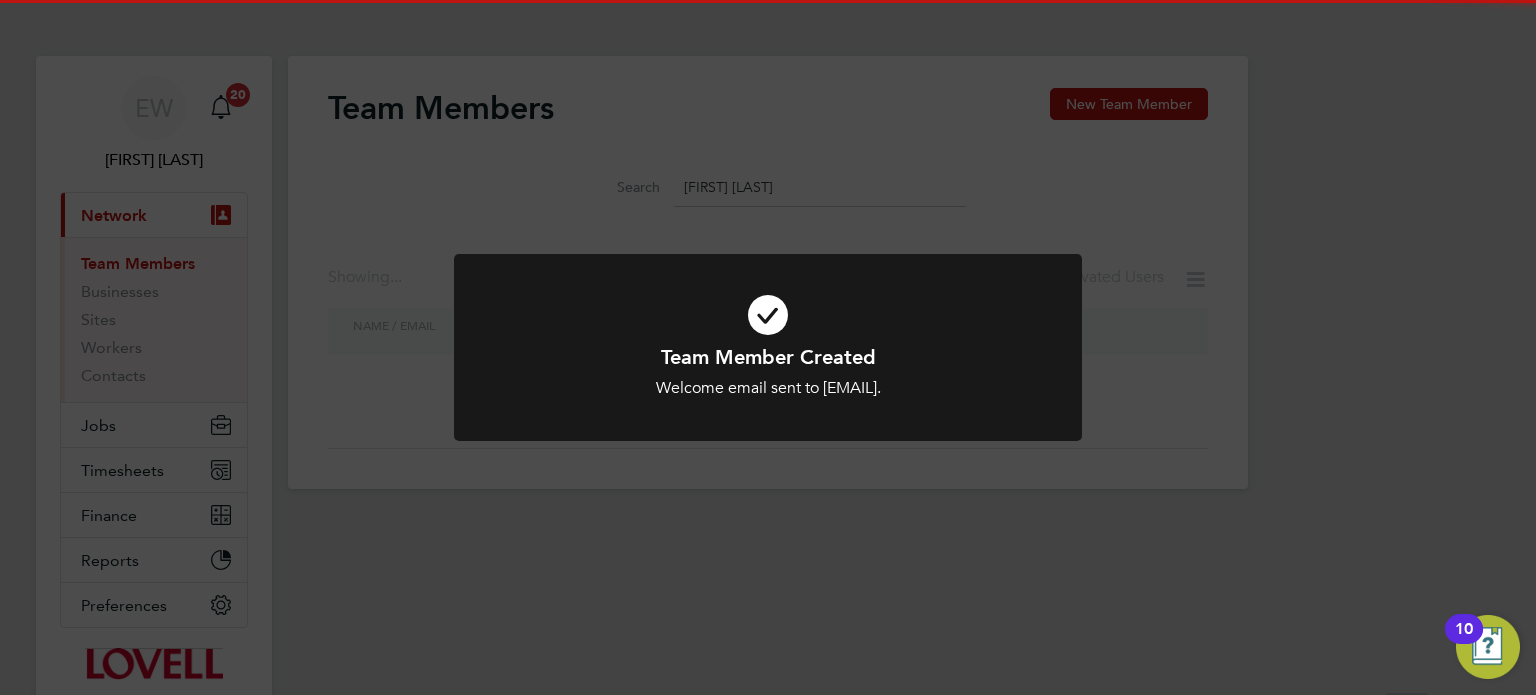 scroll, scrollTop: 0, scrollLeft: 0, axis: both 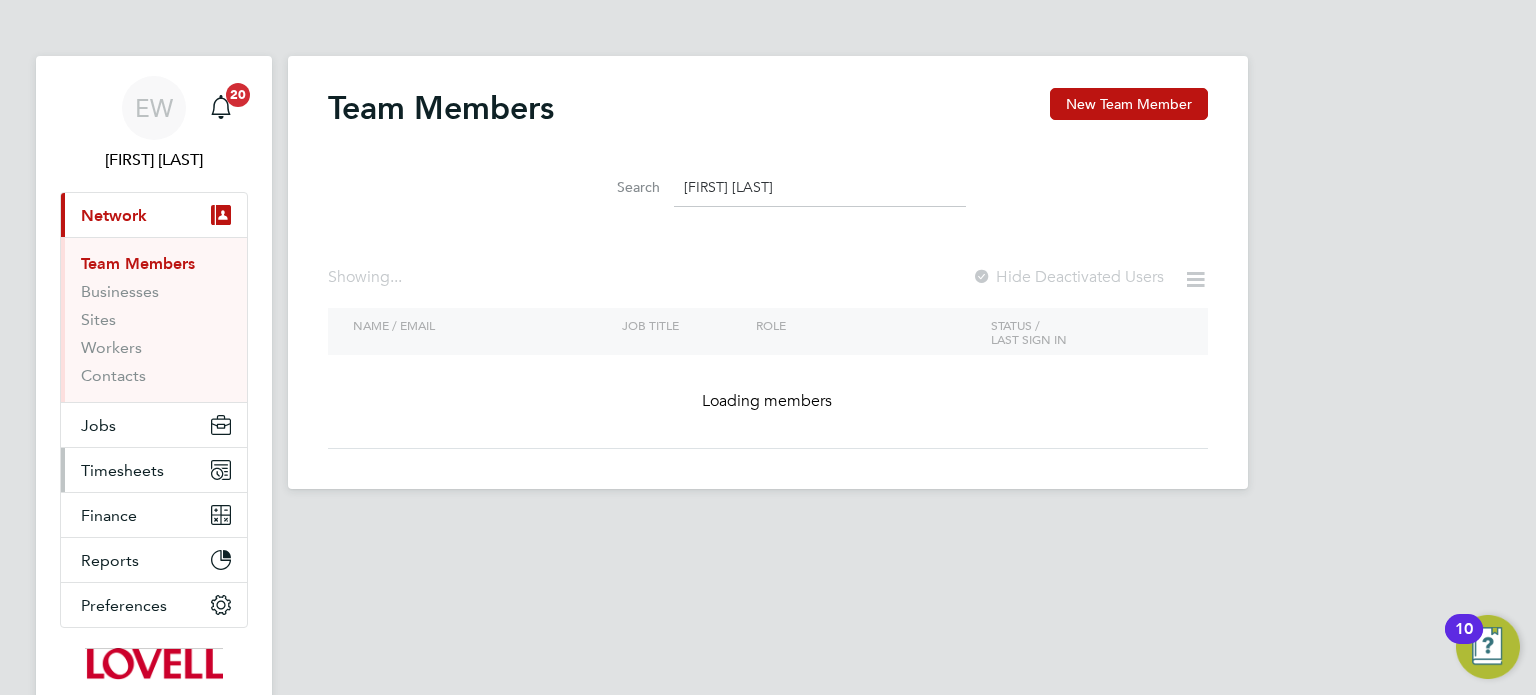 click on "Timesheets" at bounding box center [122, 470] 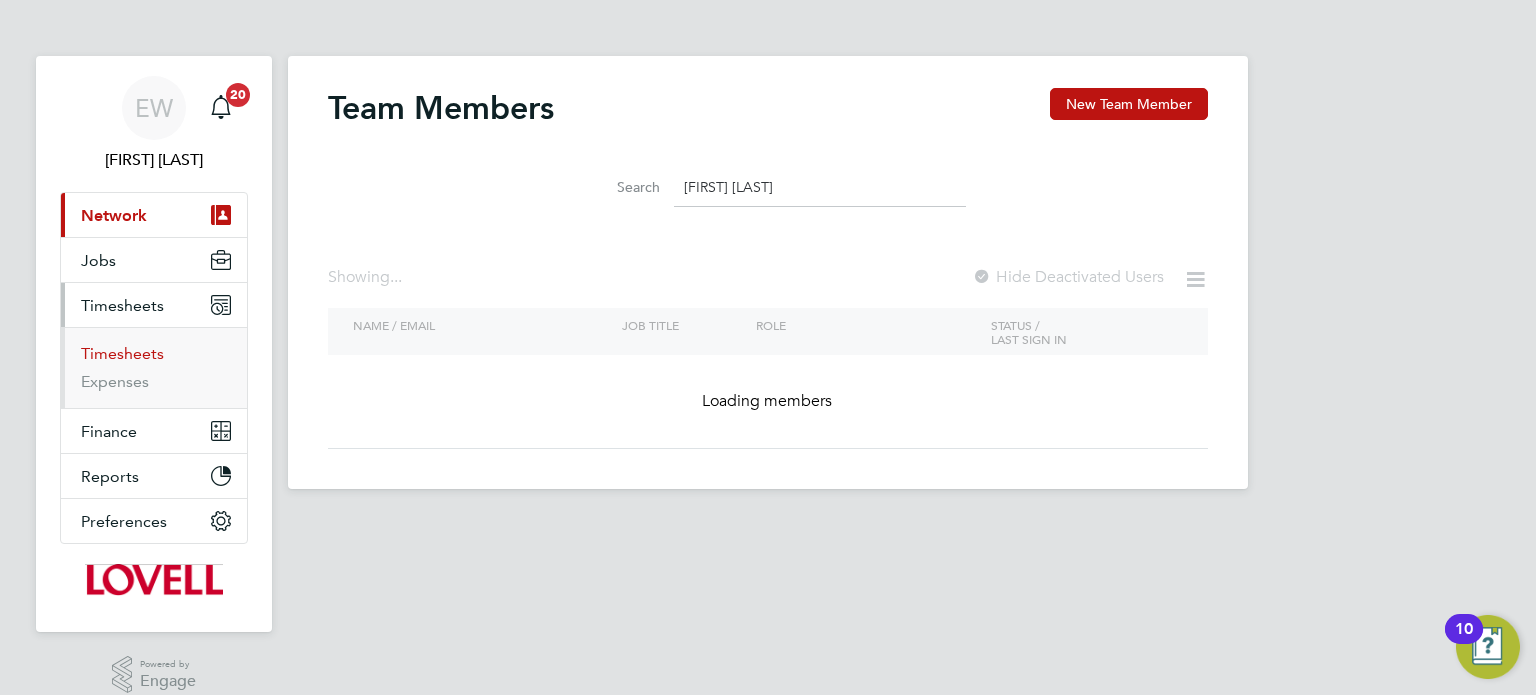 click on "Timesheets" at bounding box center [122, 353] 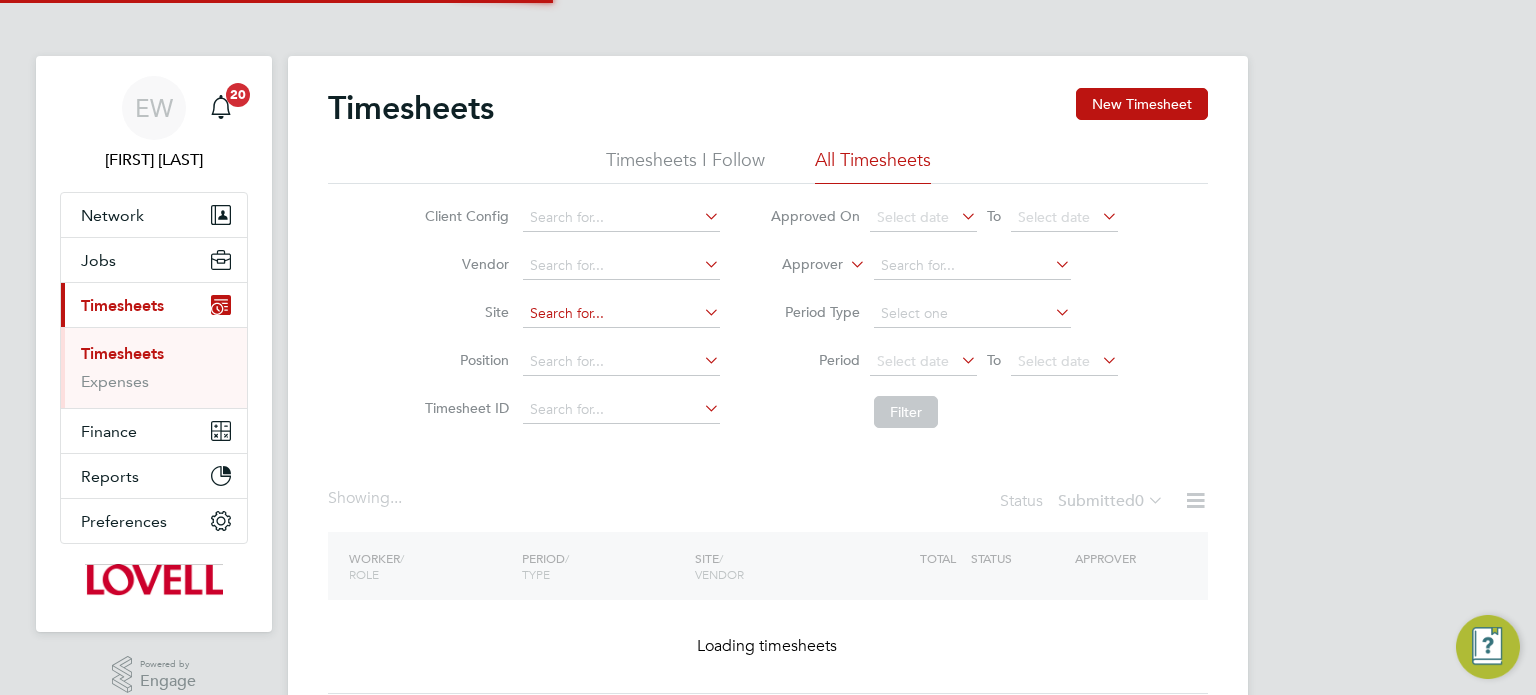 click 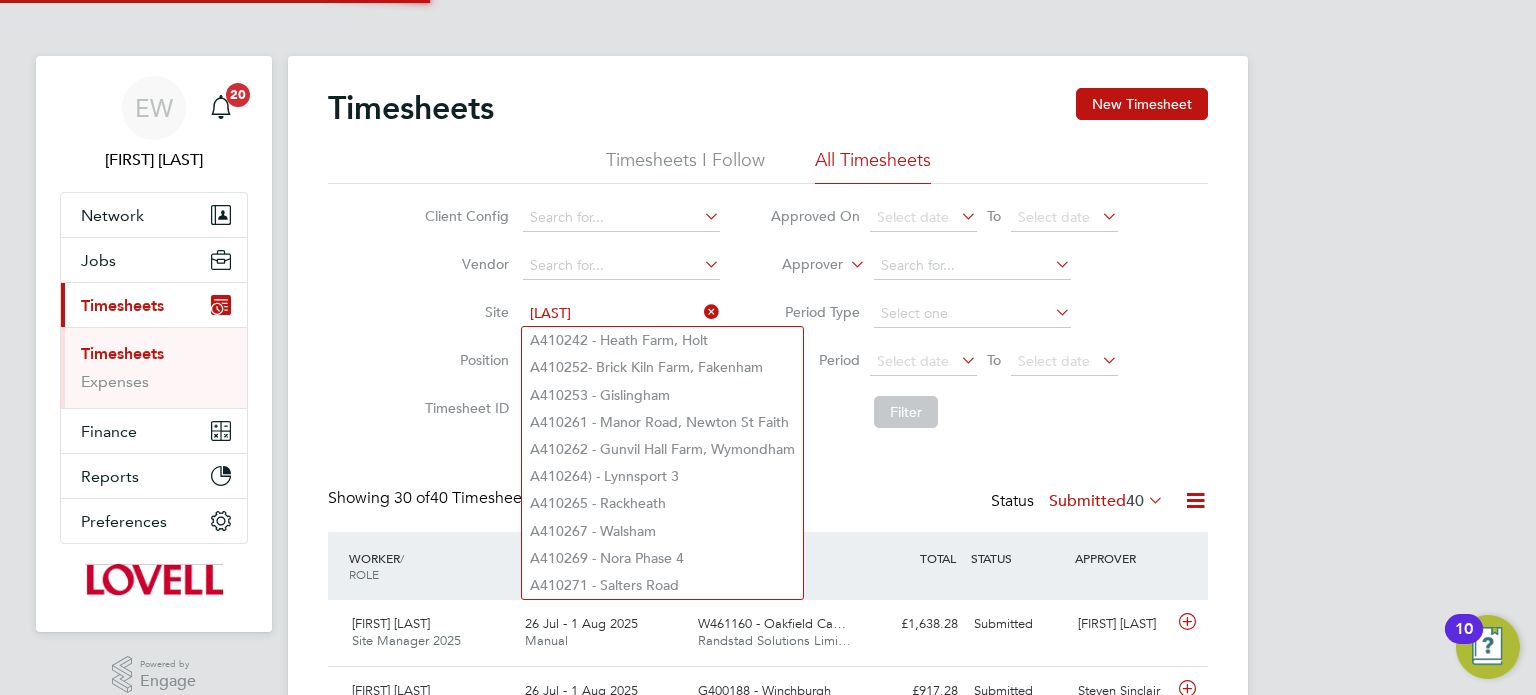 scroll, scrollTop: 9, scrollLeft: 10, axis: both 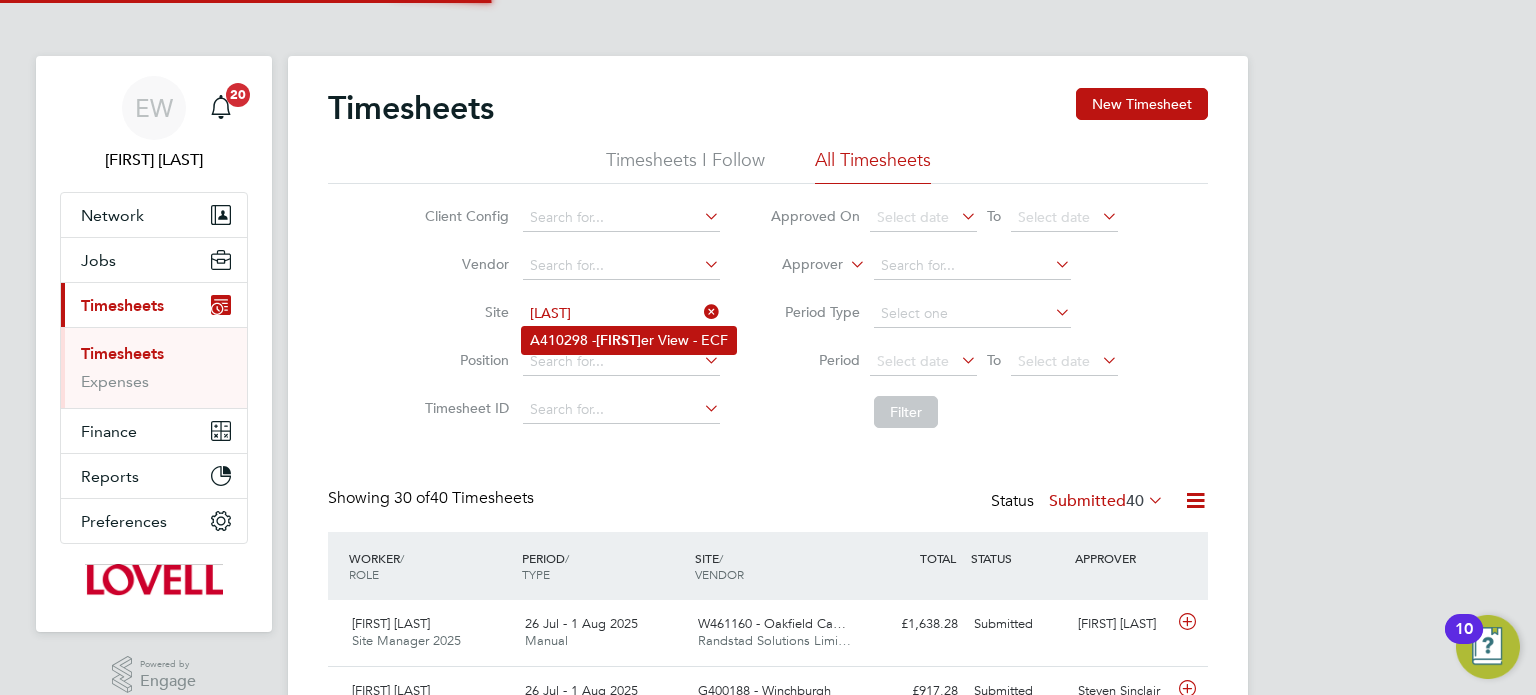 click on "Lavend" 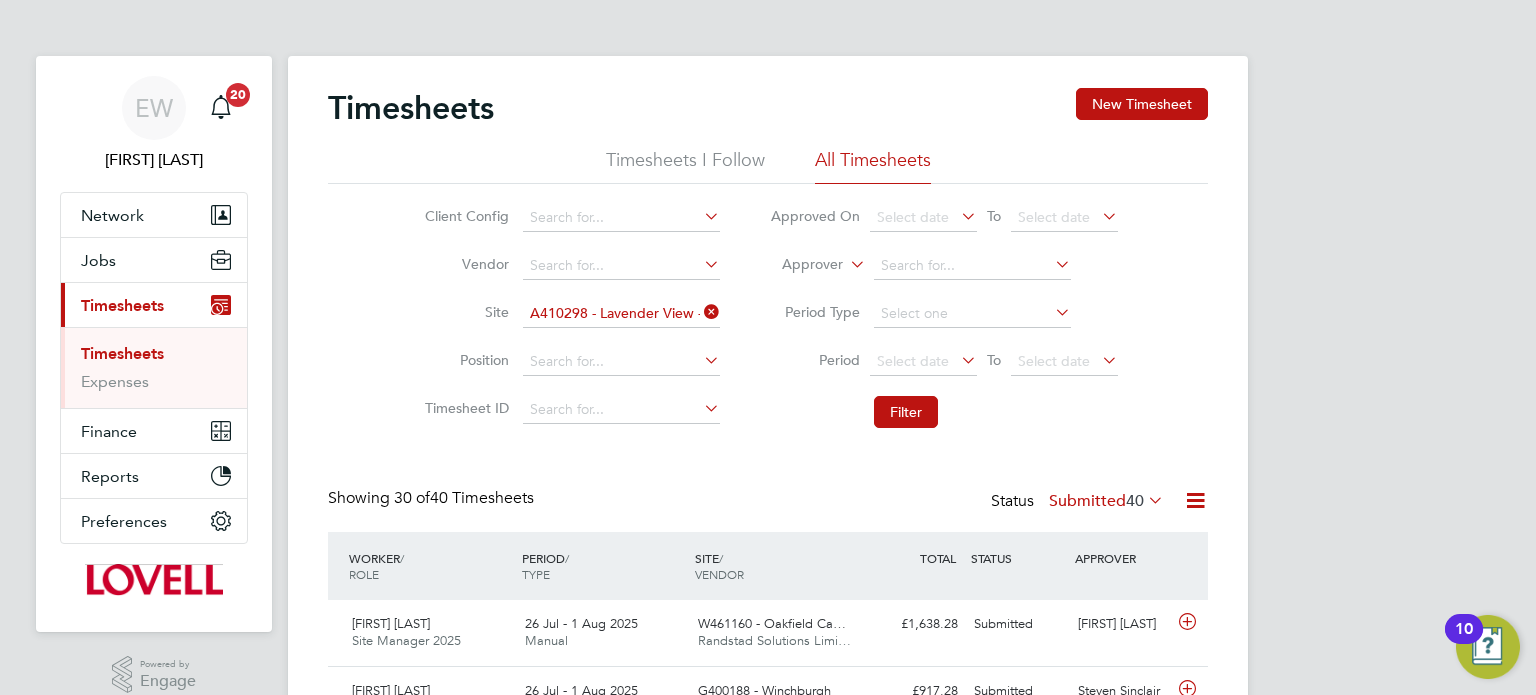 click on "Filter" 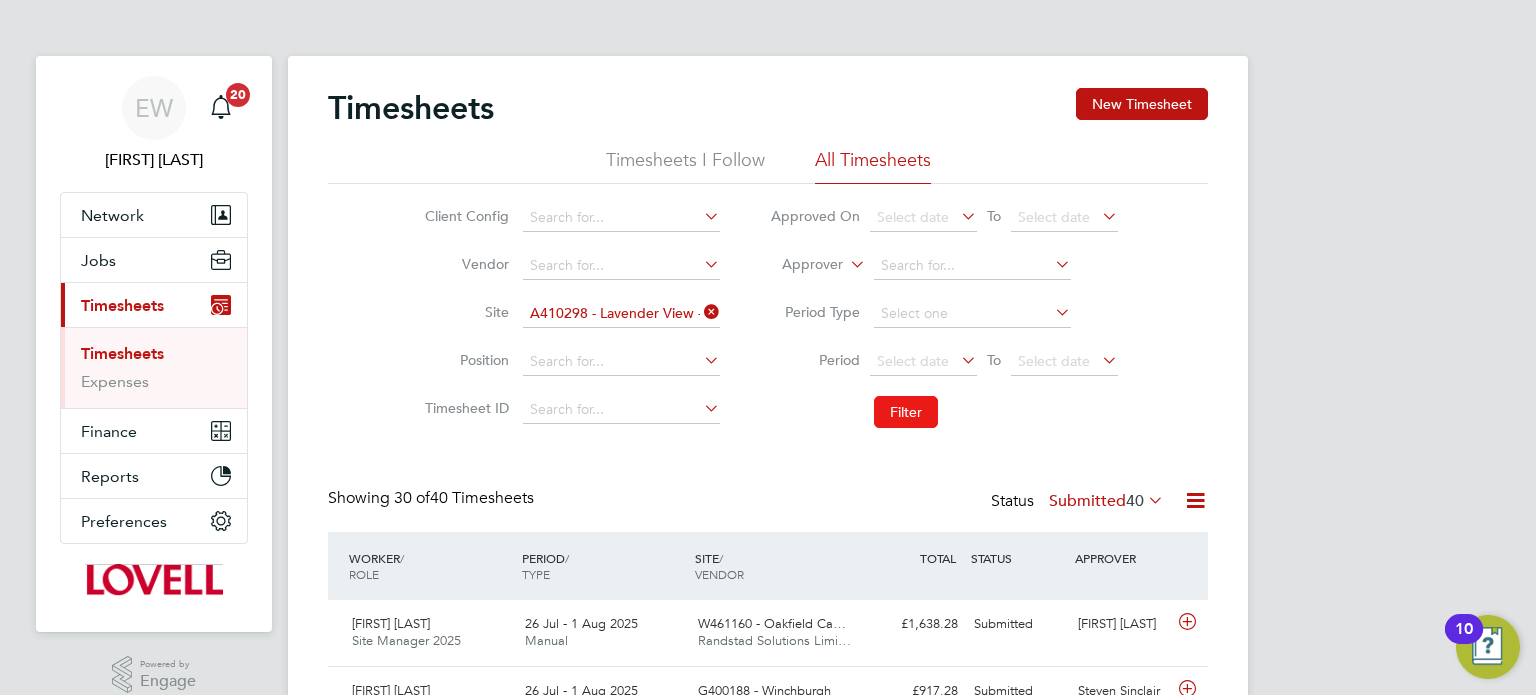 click on "Filter" 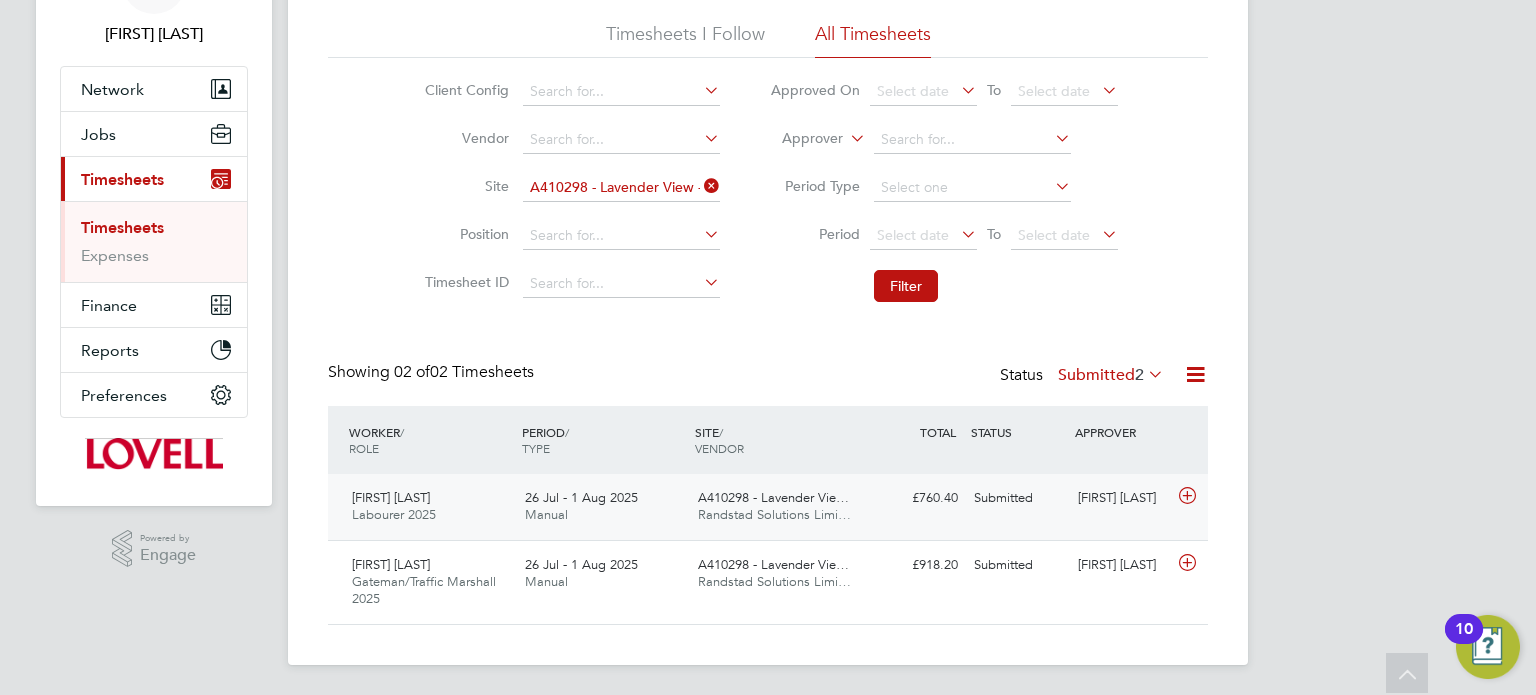click on "Christian Manning Labourer 2025   26 Jul - 1 Aug 2025 26 Jul - 1 Aug 2025 Manual A410298 - Lavender Vie… Randstad Solutions Limi… £760.40 Submitted Submitted Stuart Middleton" 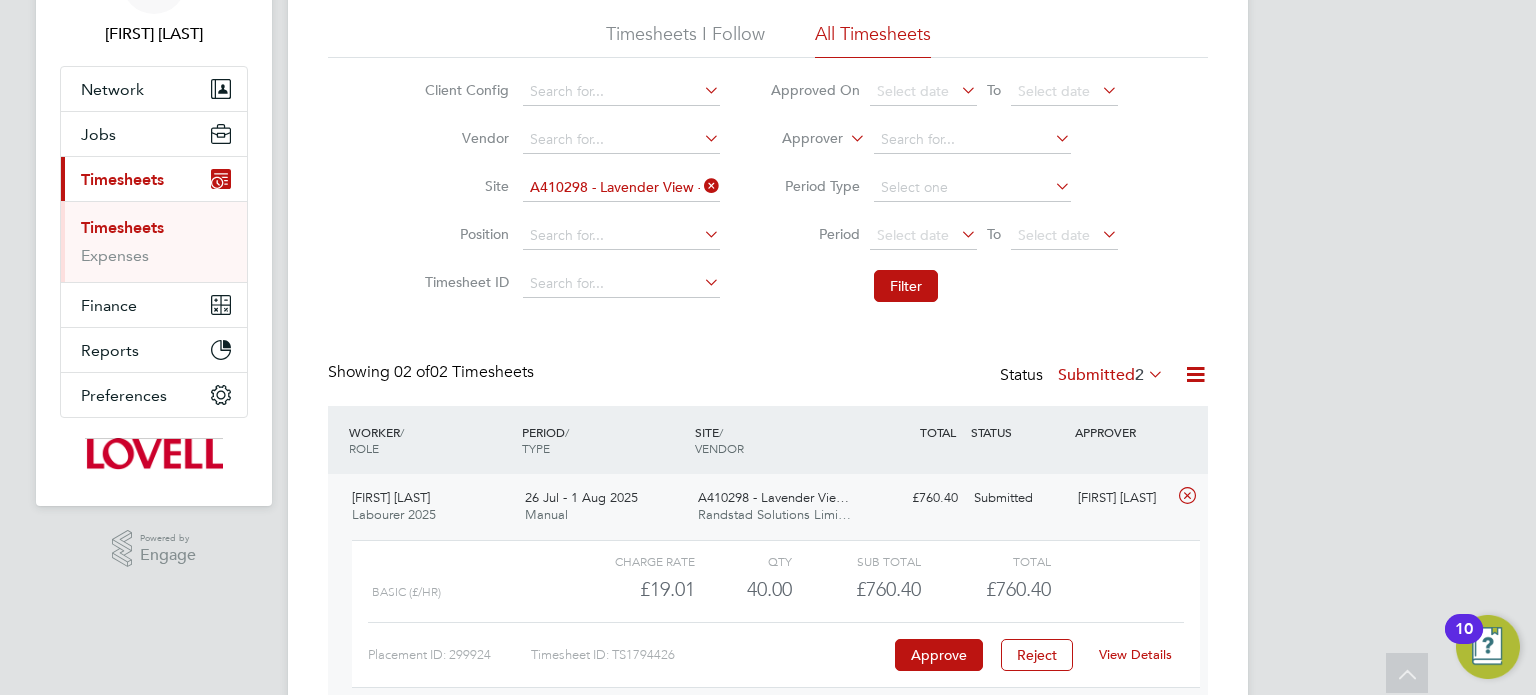 click on "View Details" 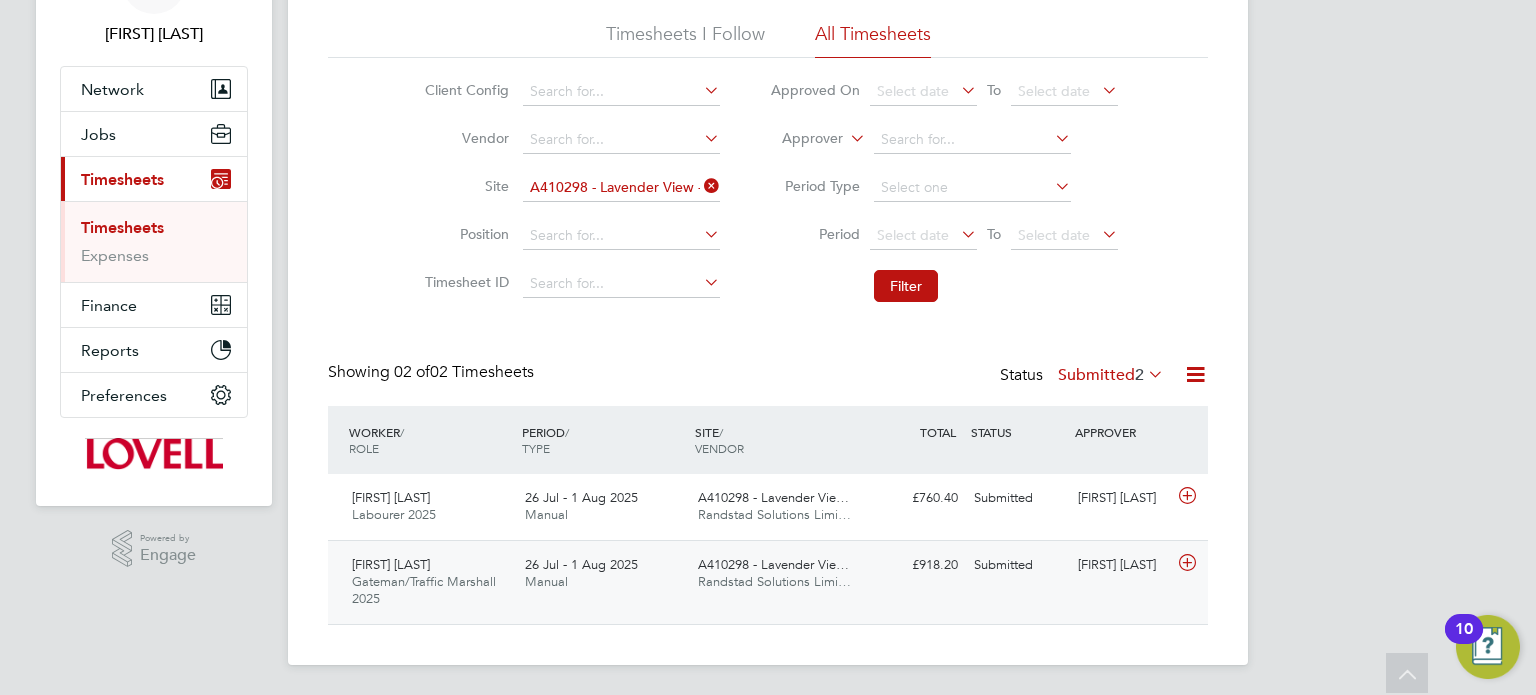 click on "[FIRST] [LAST]" 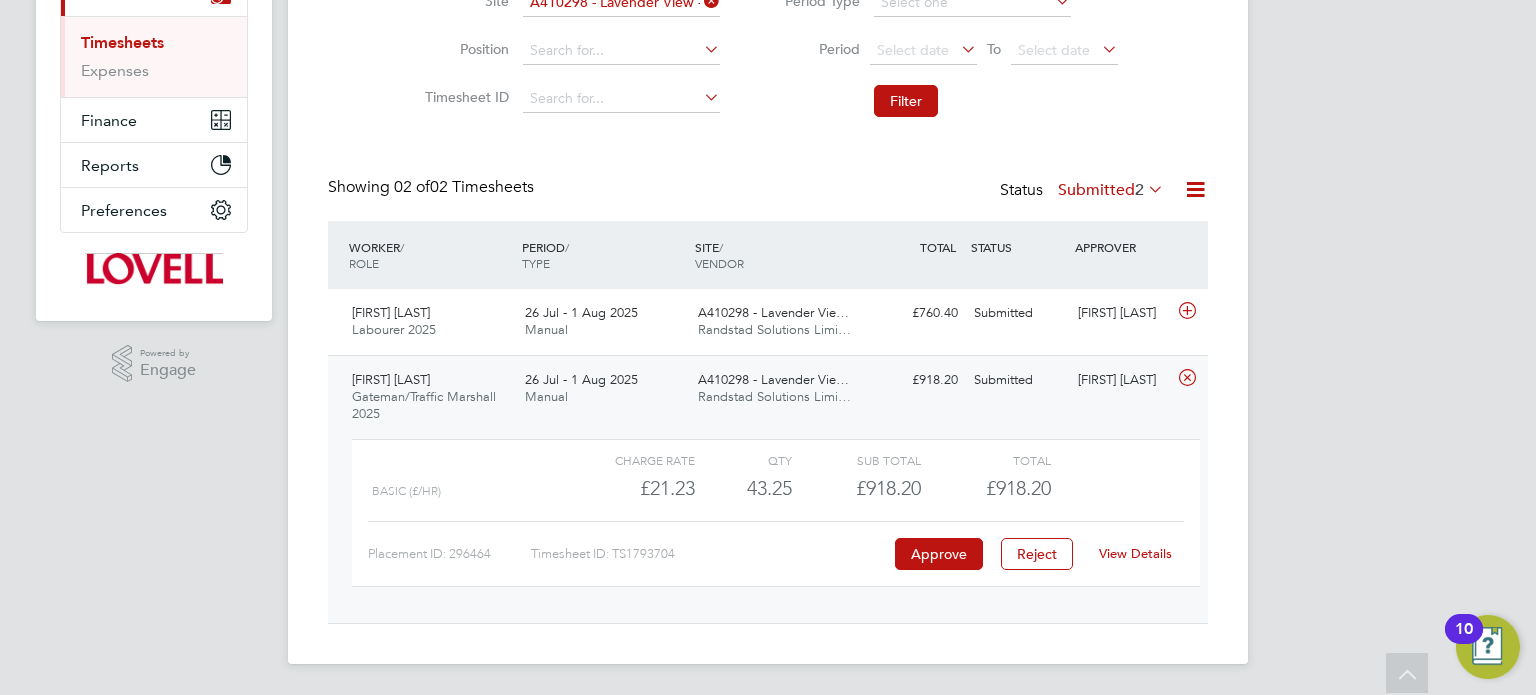 click on "View Details" 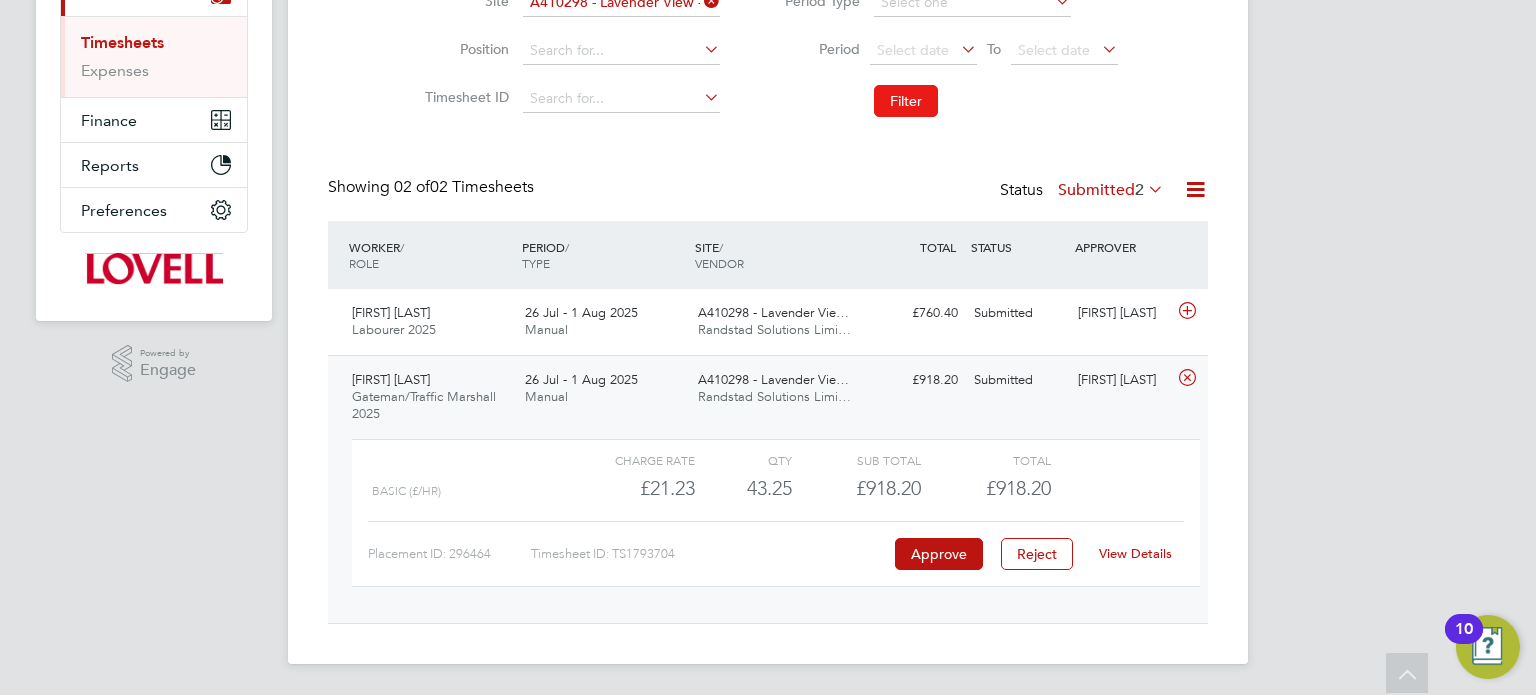 click on "Filter" 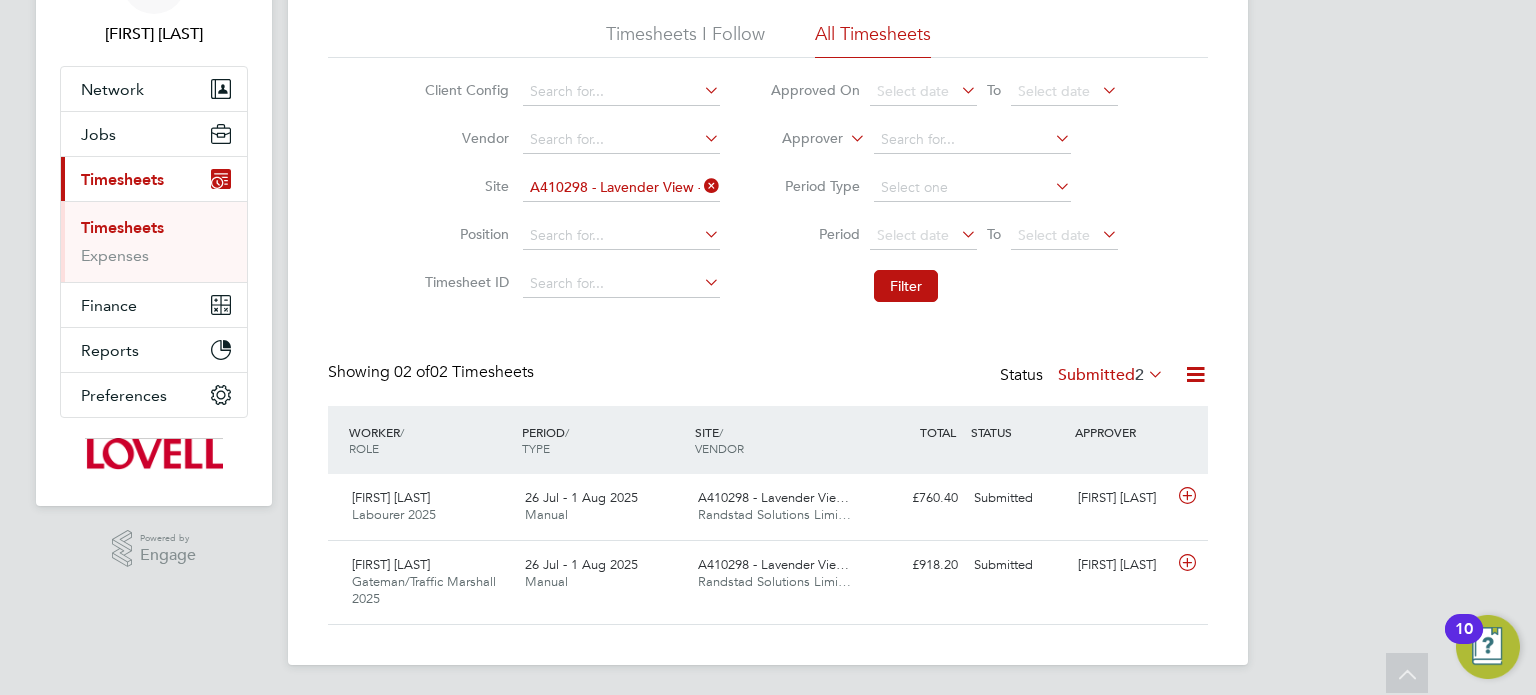 click 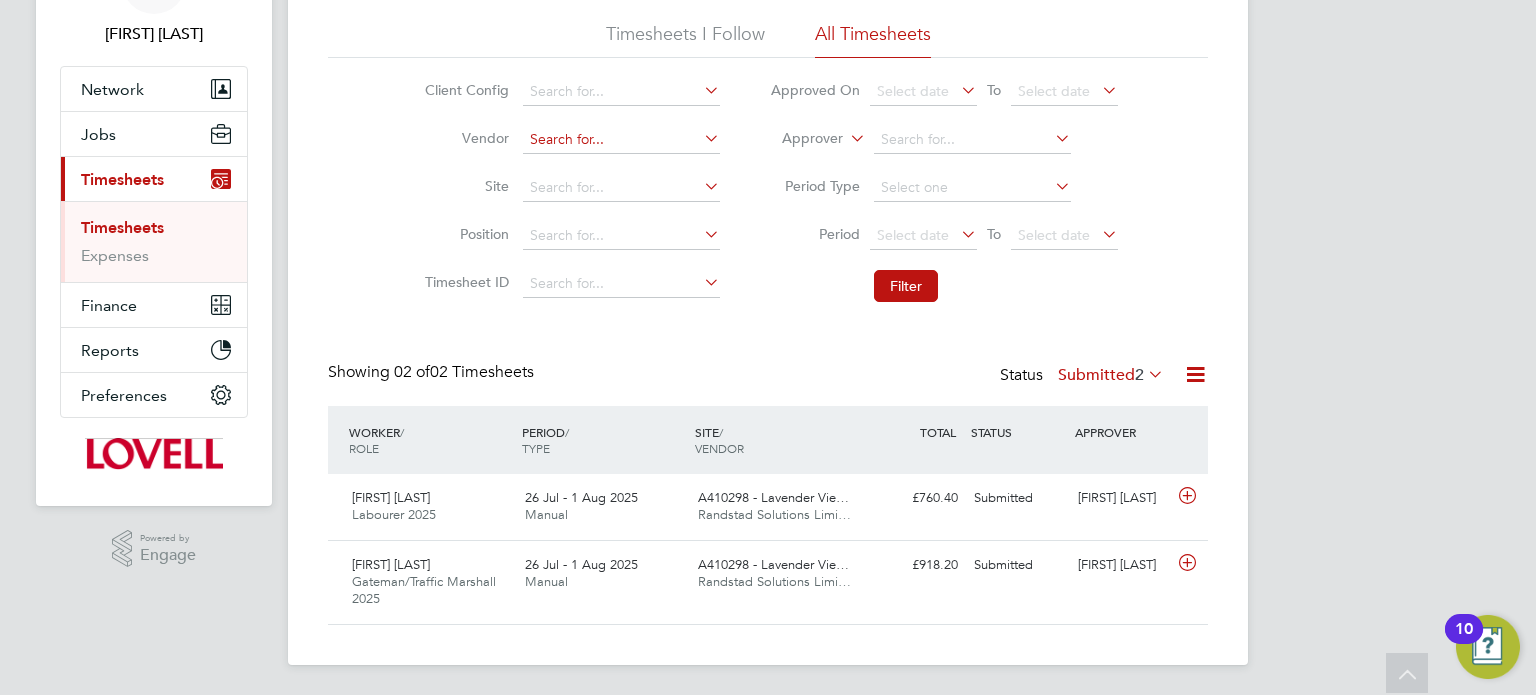 click 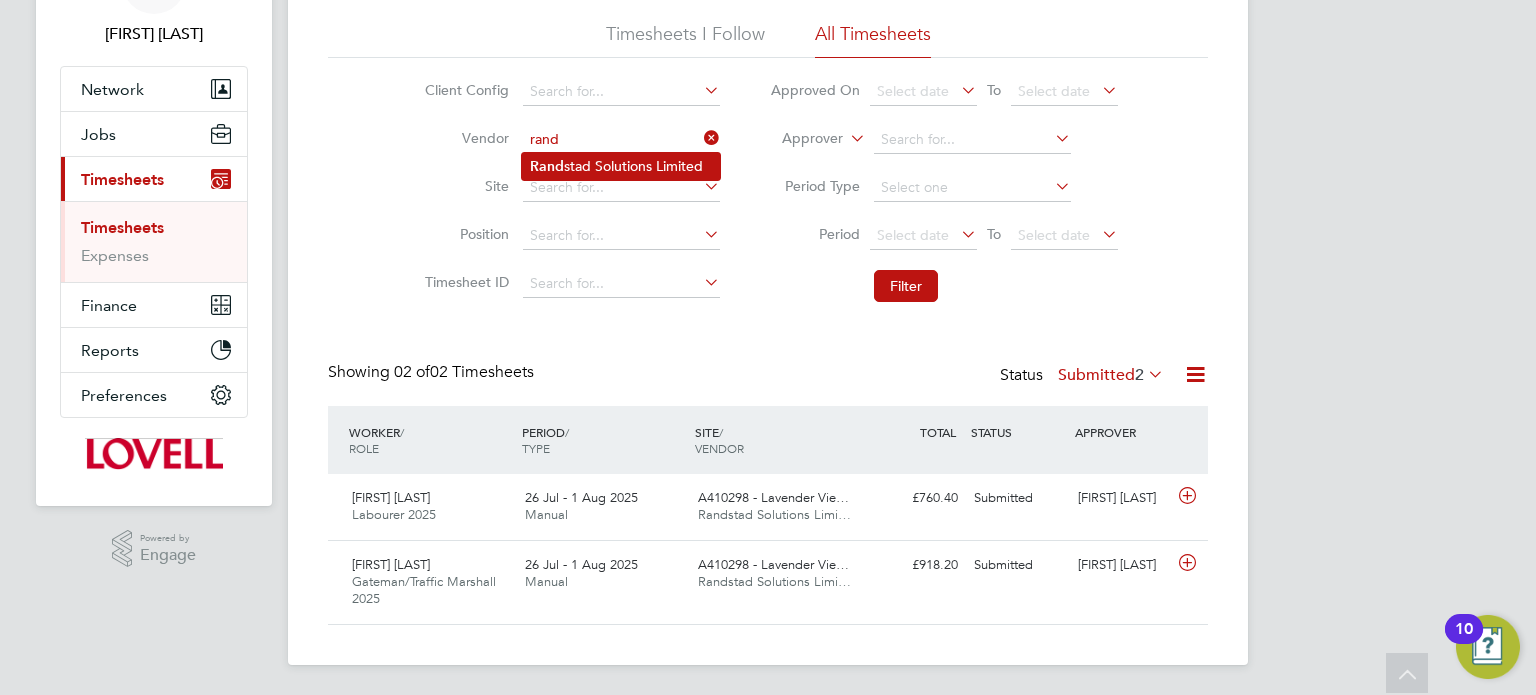click on "Rand stad Solutions Limited" 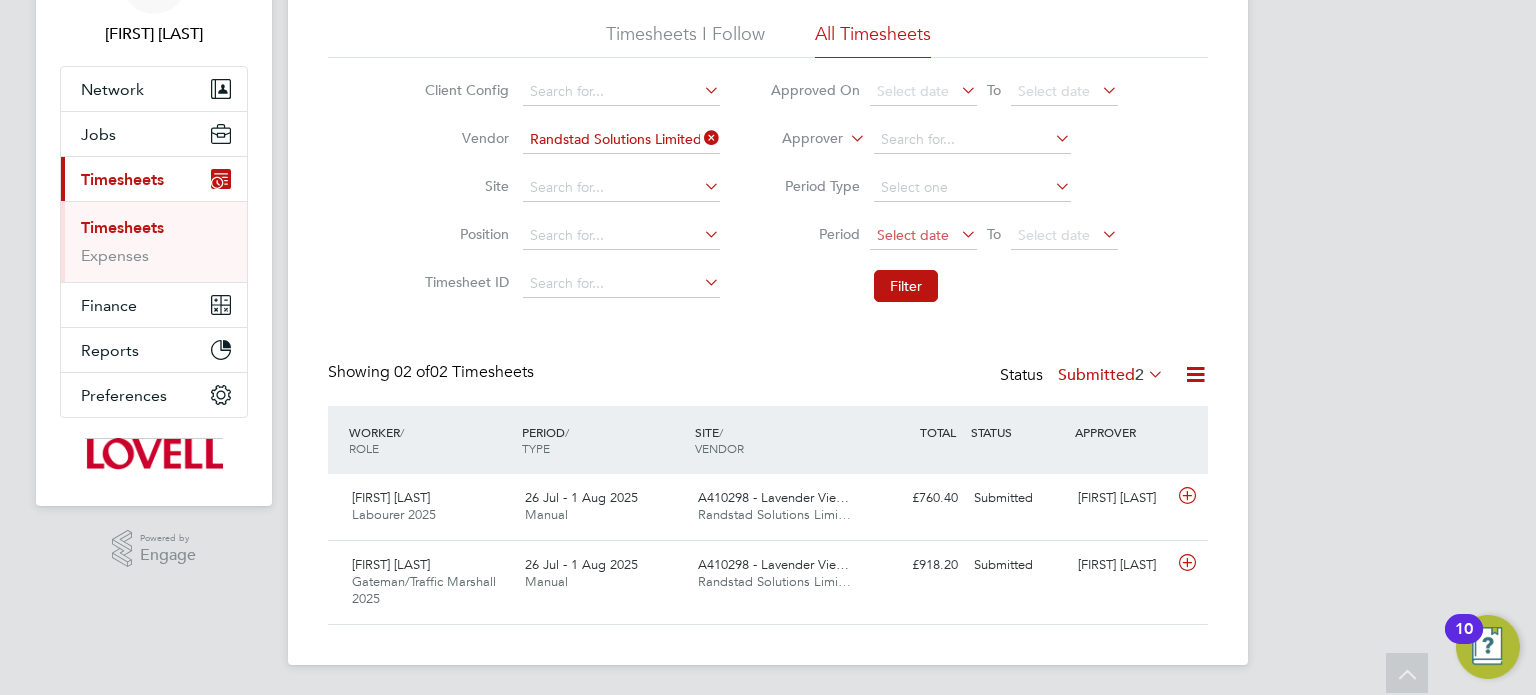 click on "Select date" 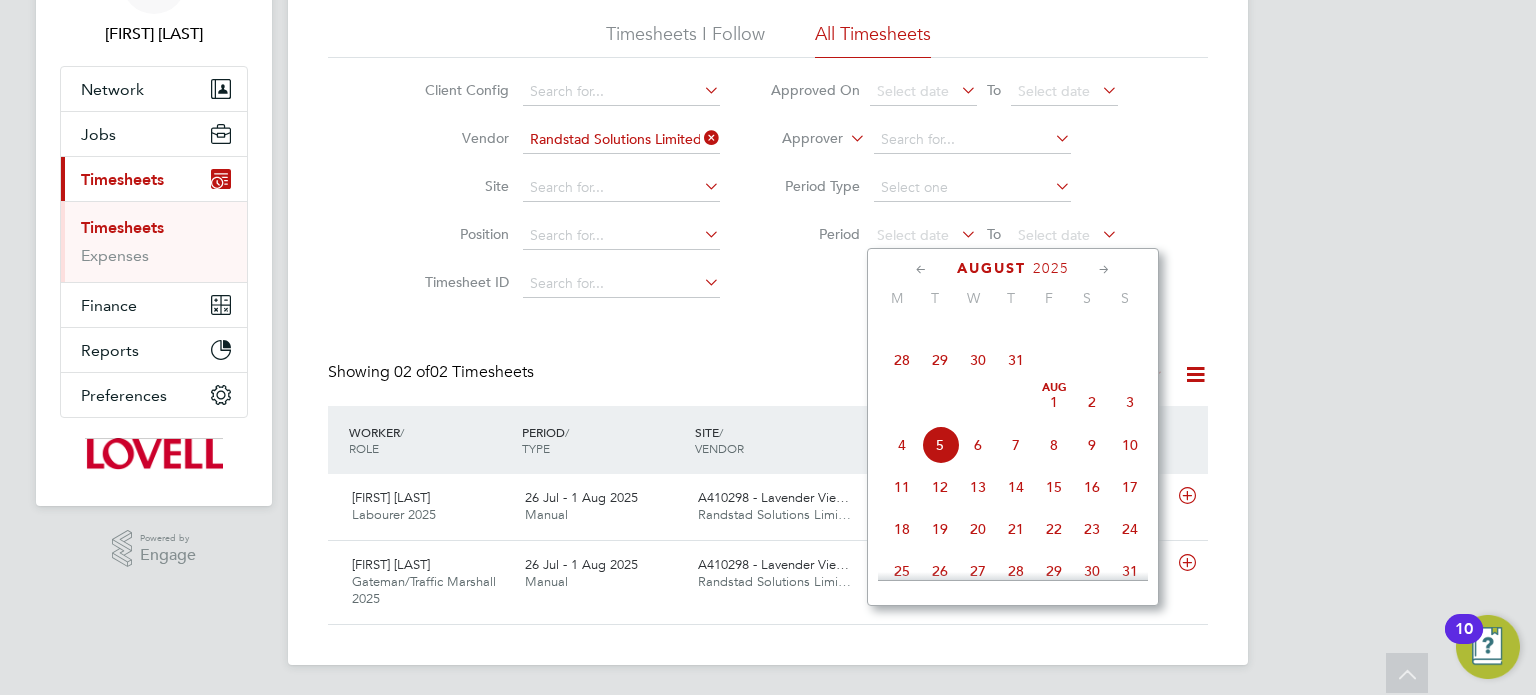 scroll, scrollTop: 603, scrollLeft: 0, axis: vertical 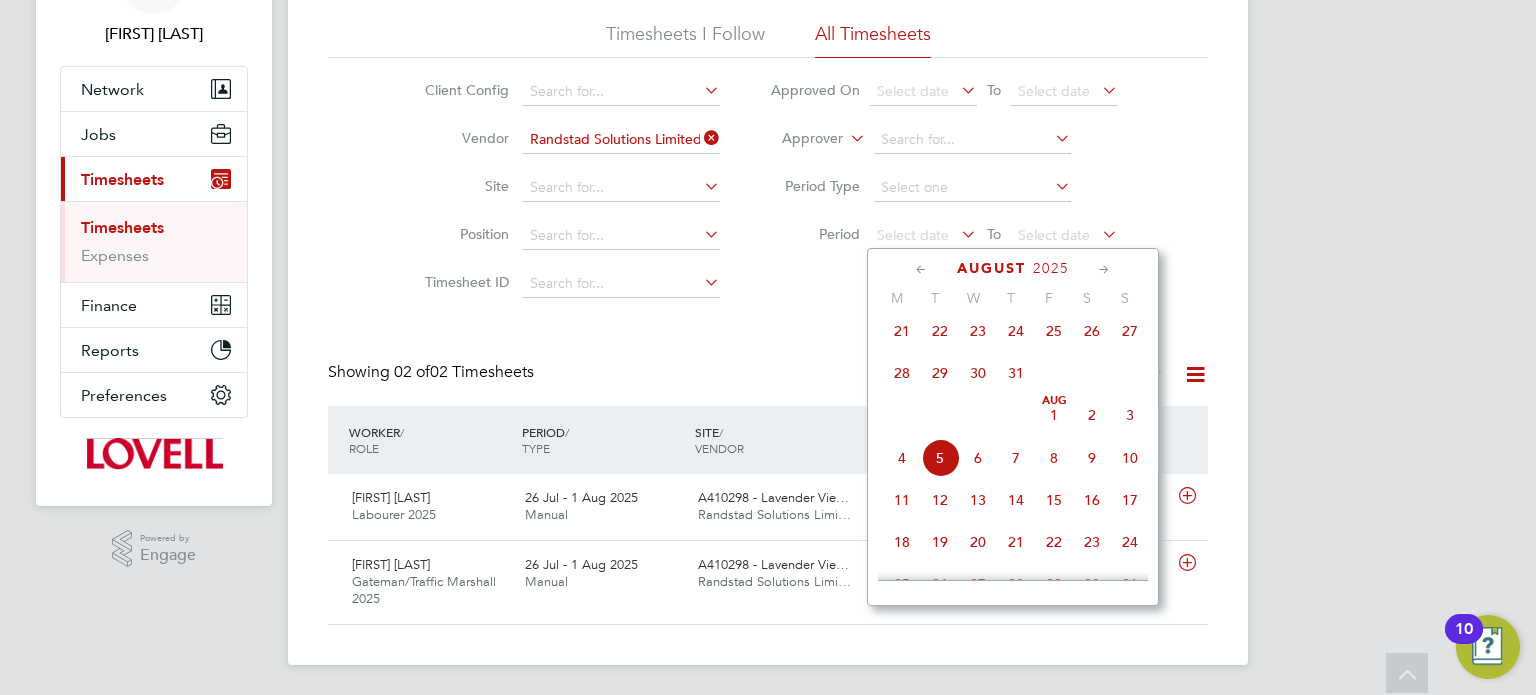click on "26" 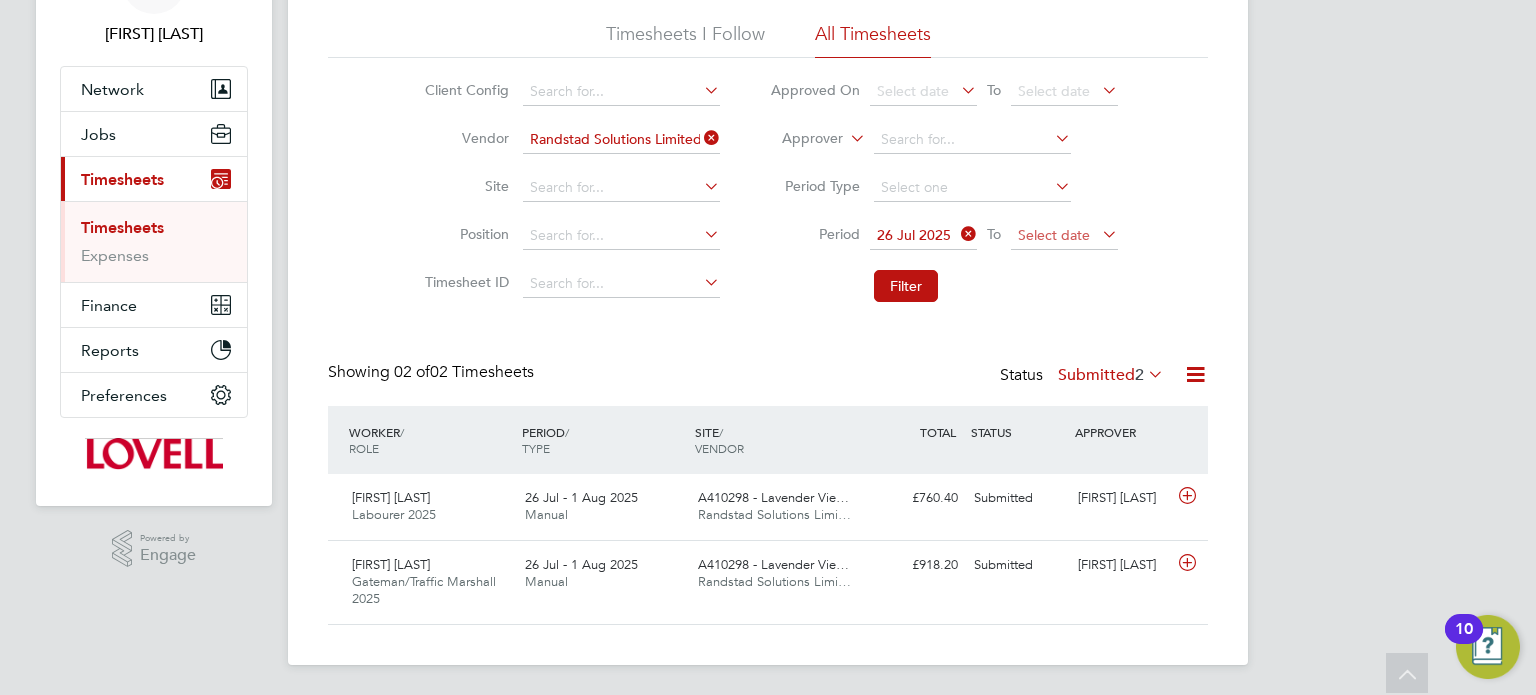 click on "Select date" 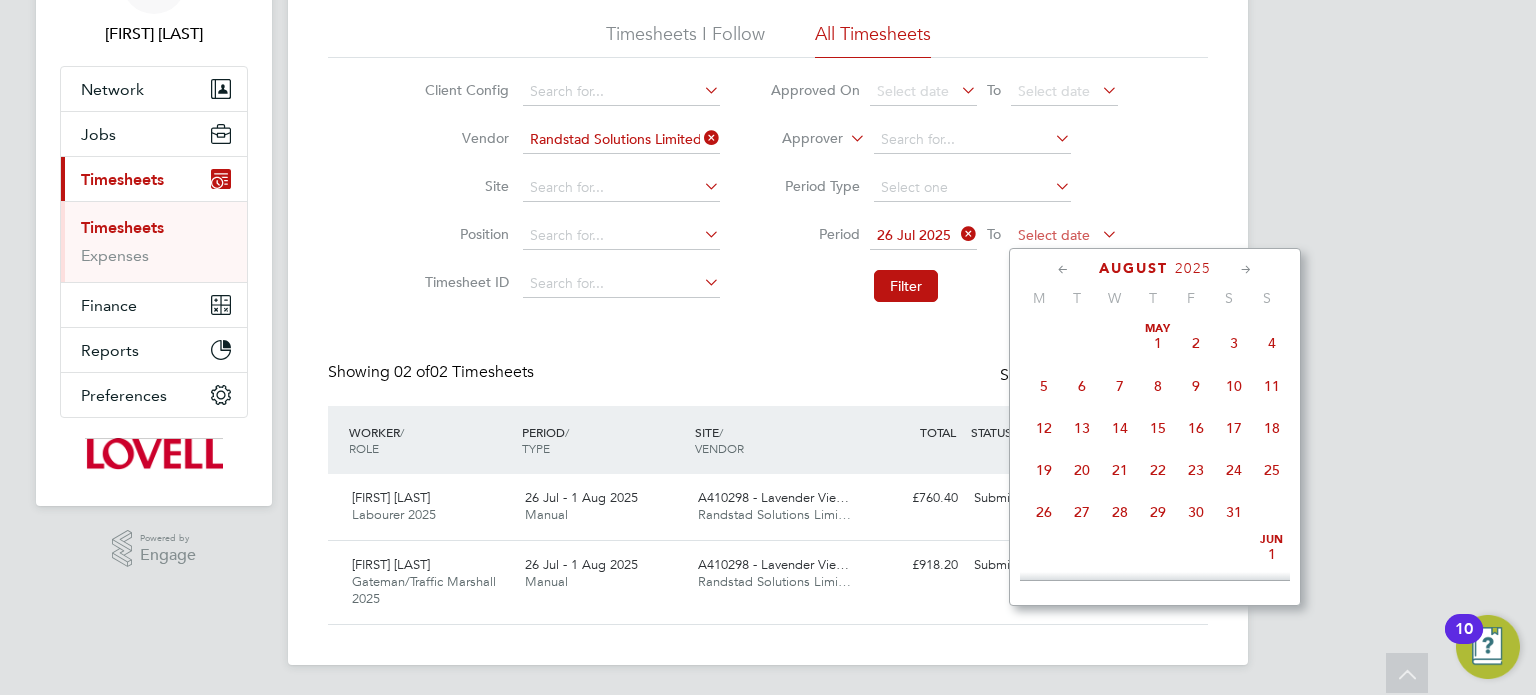 scroll, scrollTop: 666, scrollLeft: 0, axis: vertical 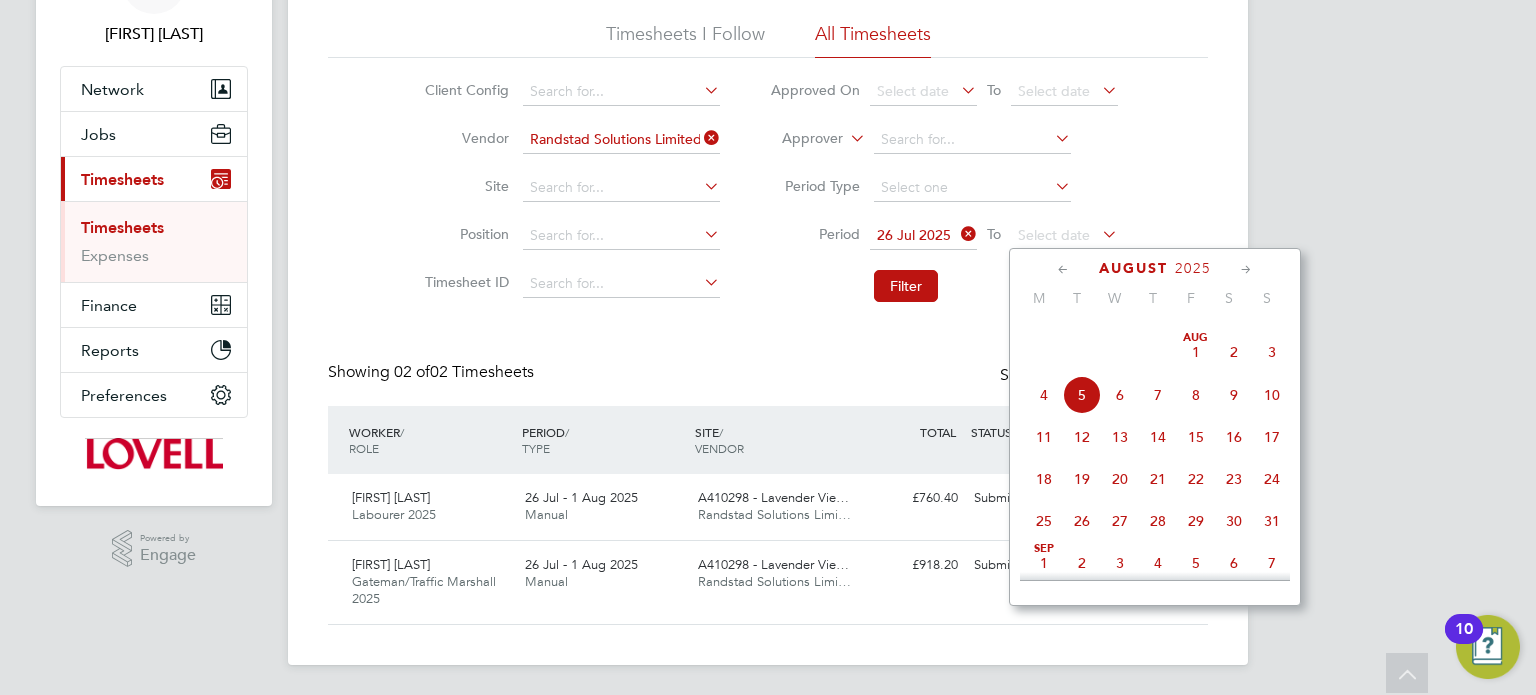click on "Aug 1" 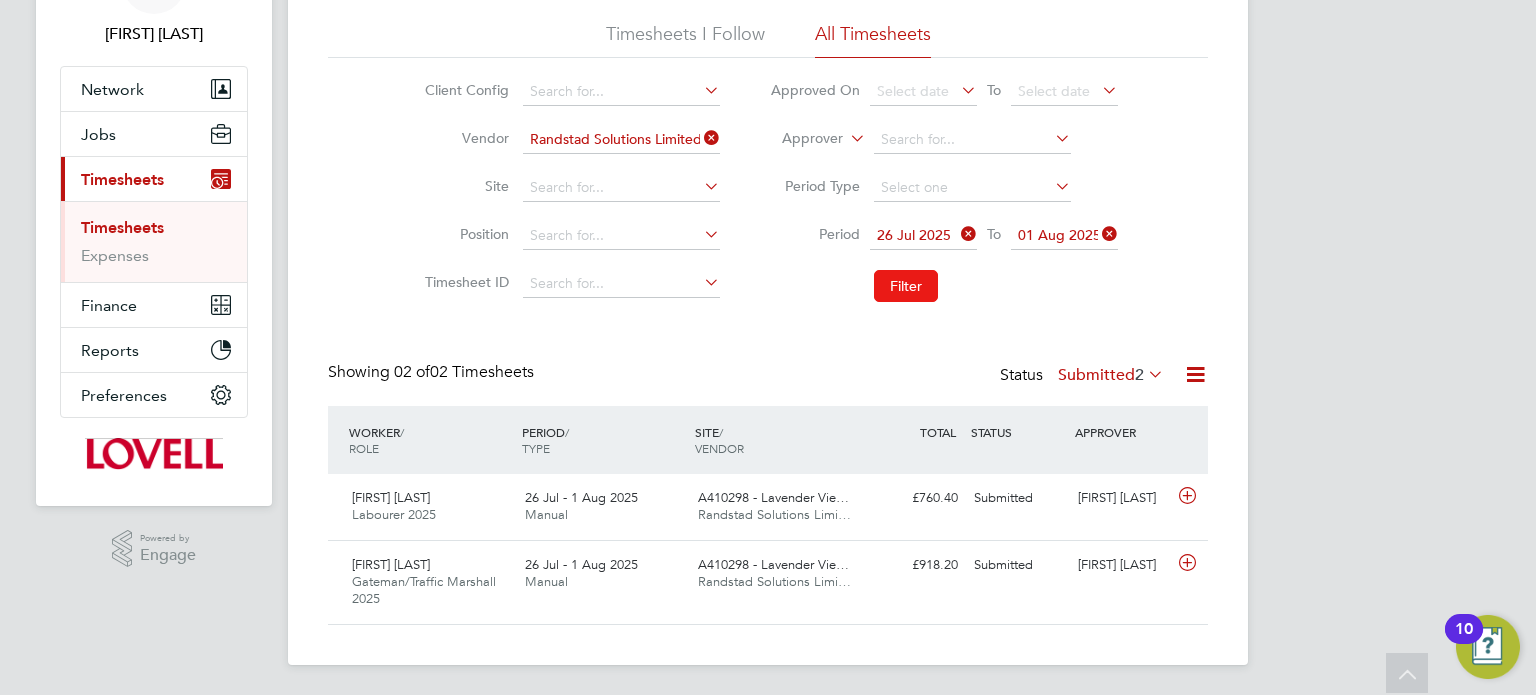 click on "Filter" 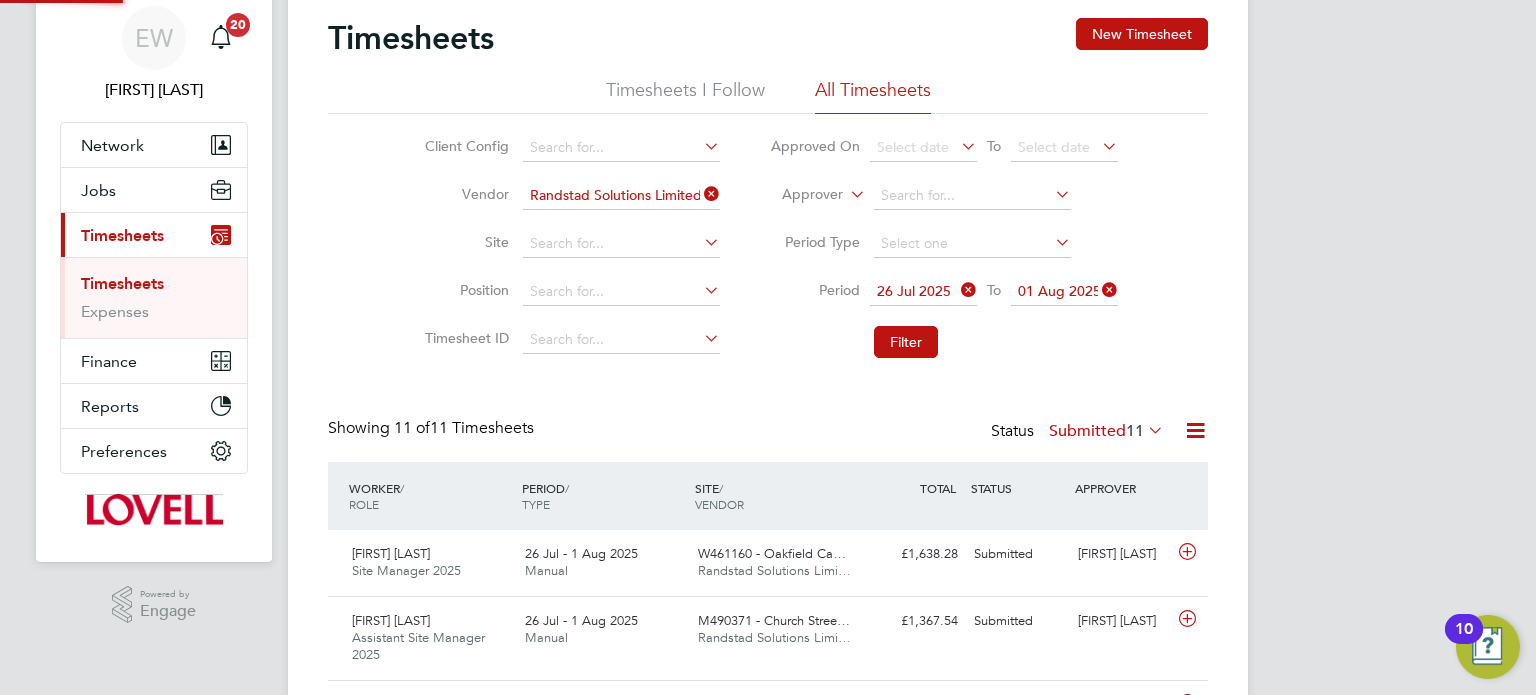 scroll, scrollTop: 126, scrollLeft: 0, axis: vertical 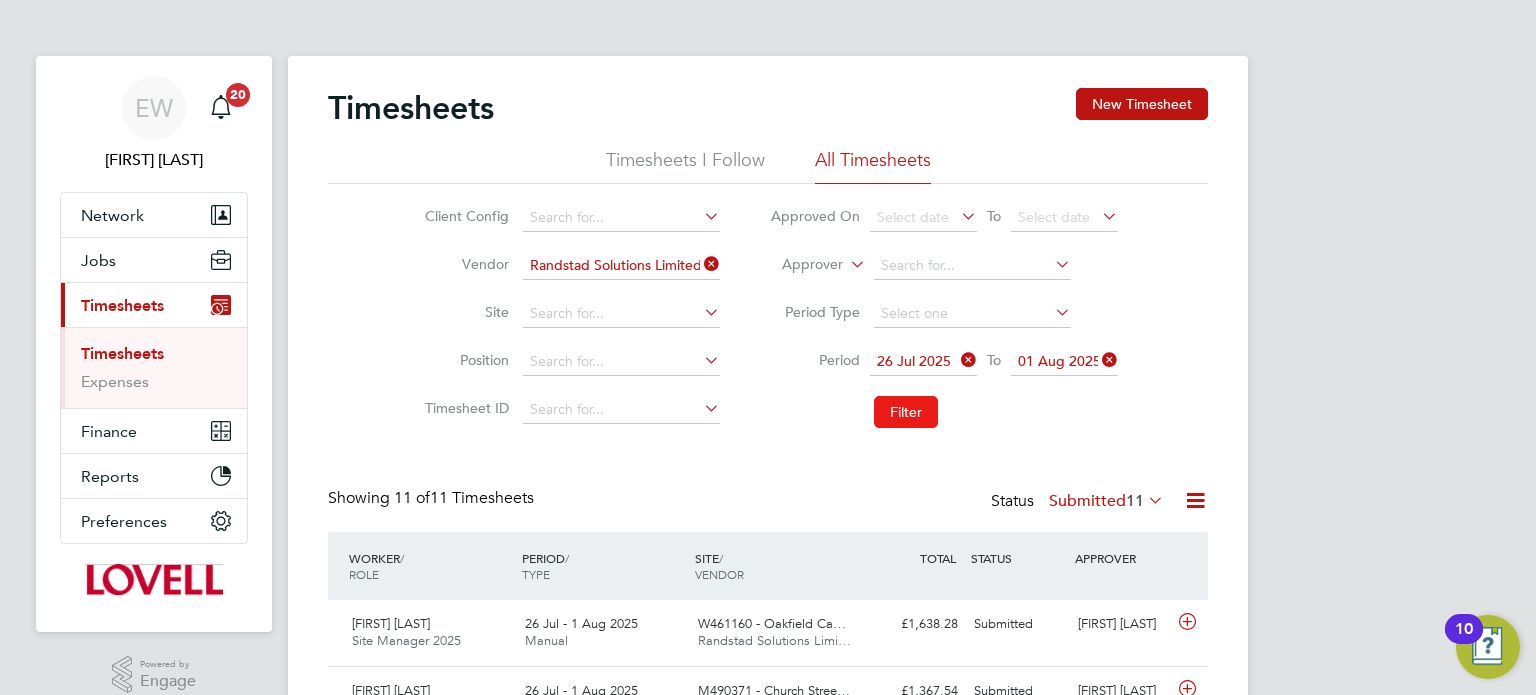 click on "Filter" 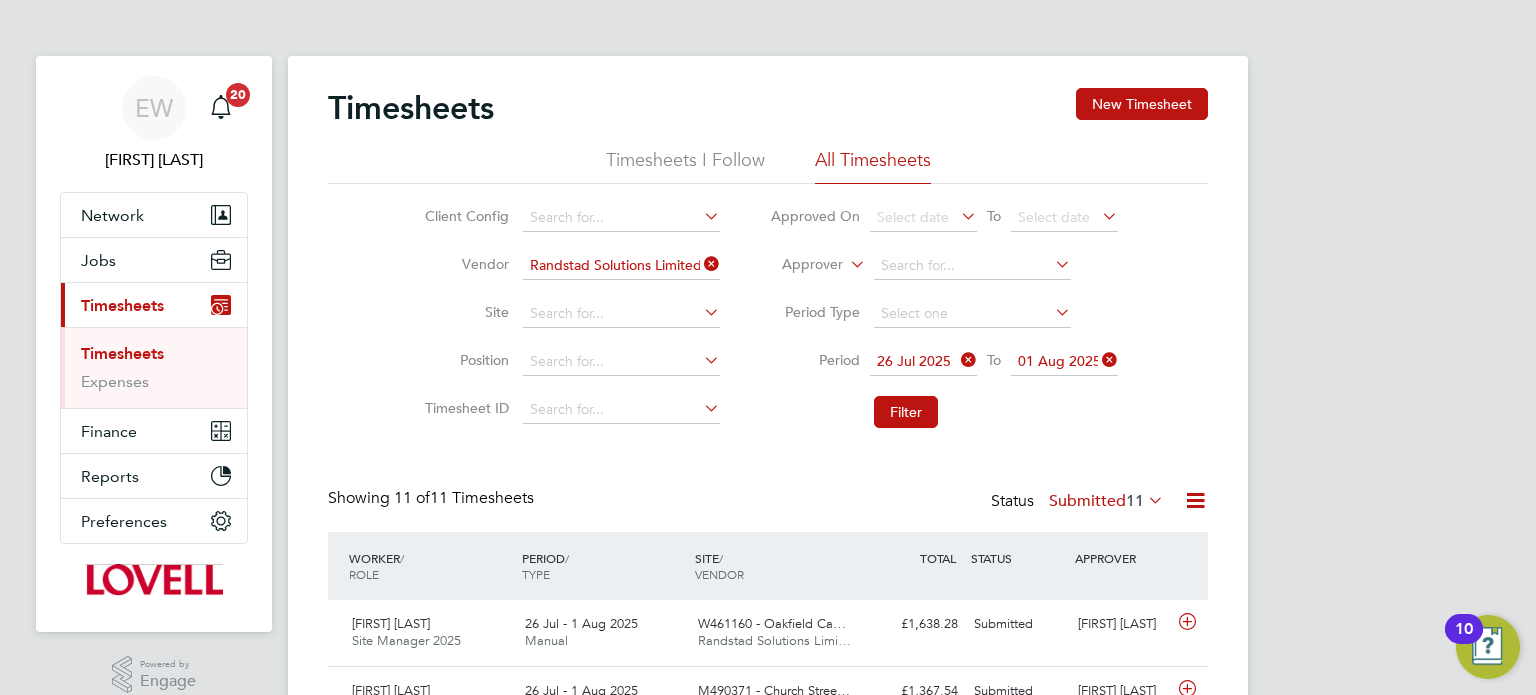 scroll, scrollTop: 9, scrollLeft: 10, axis: both 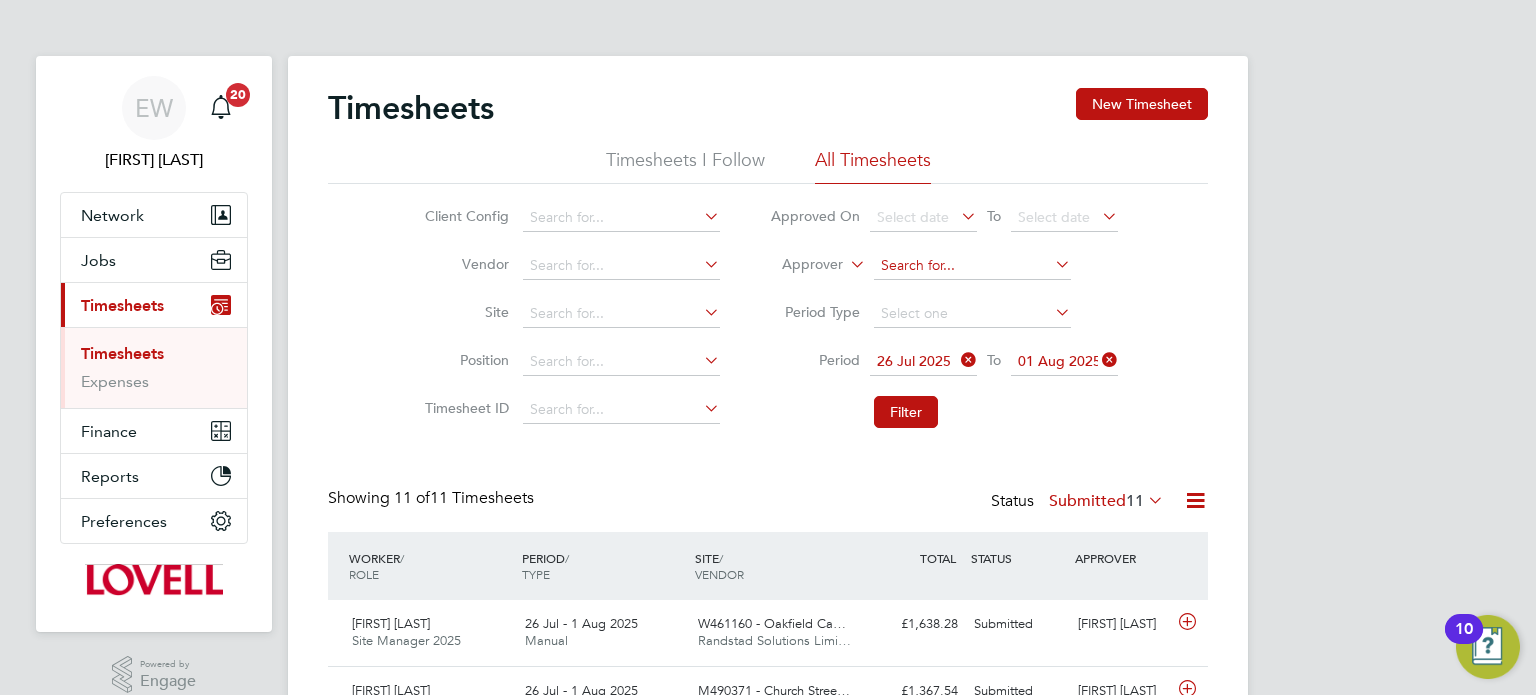 click 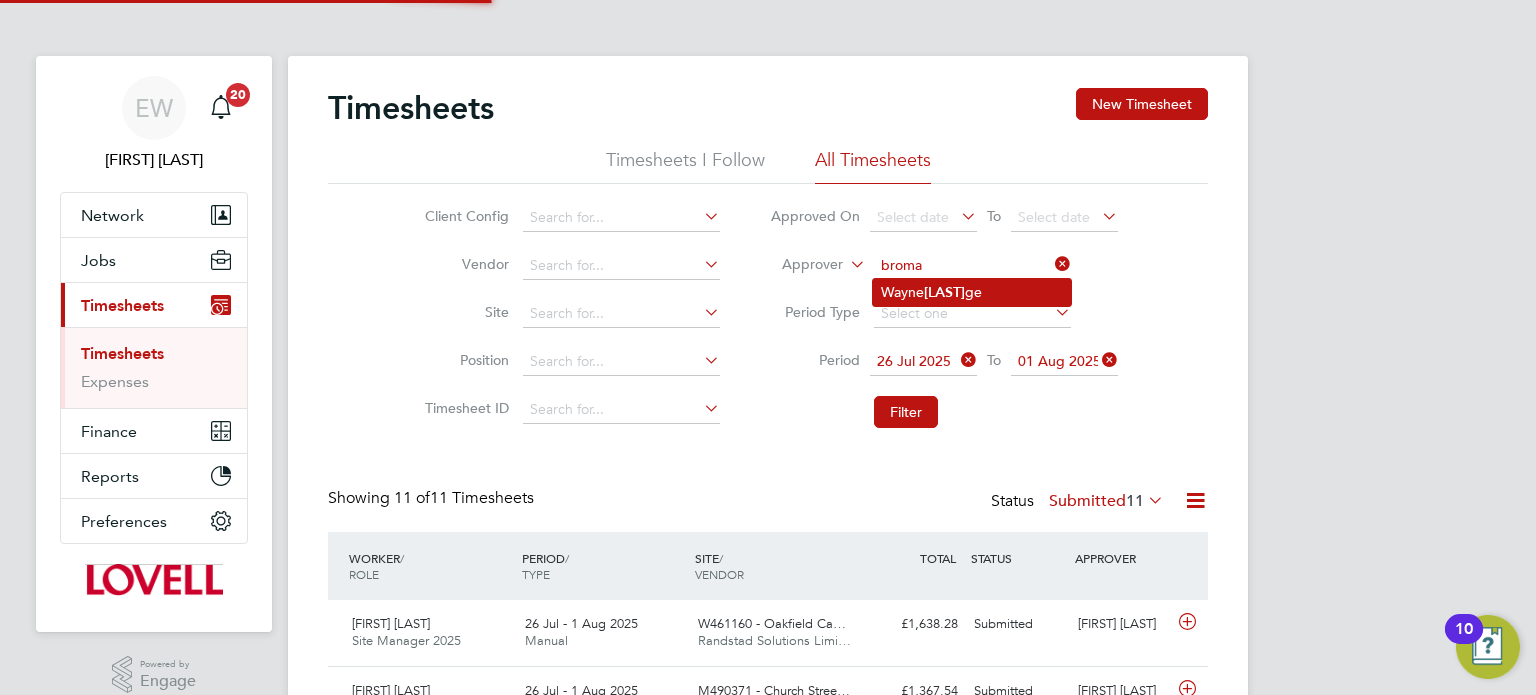 click on "Broma" 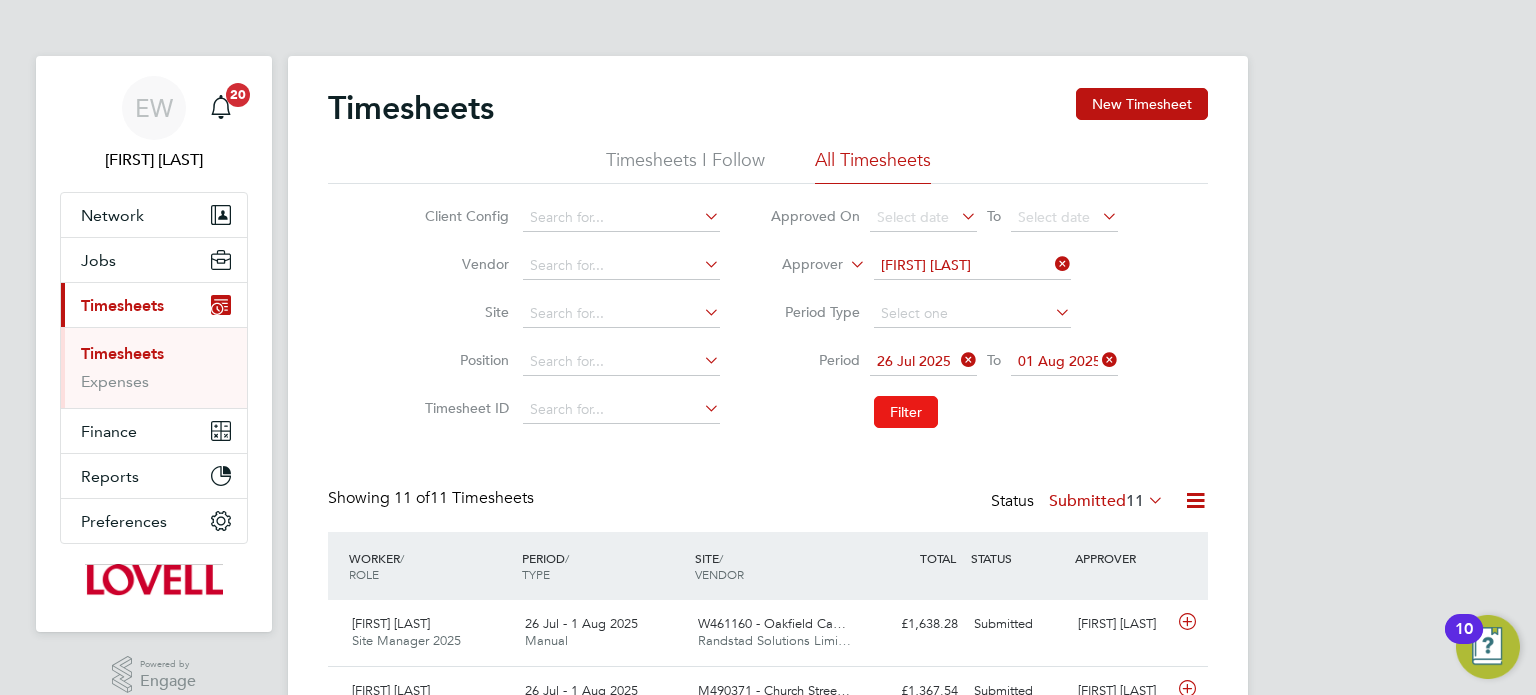 click on "Filter" 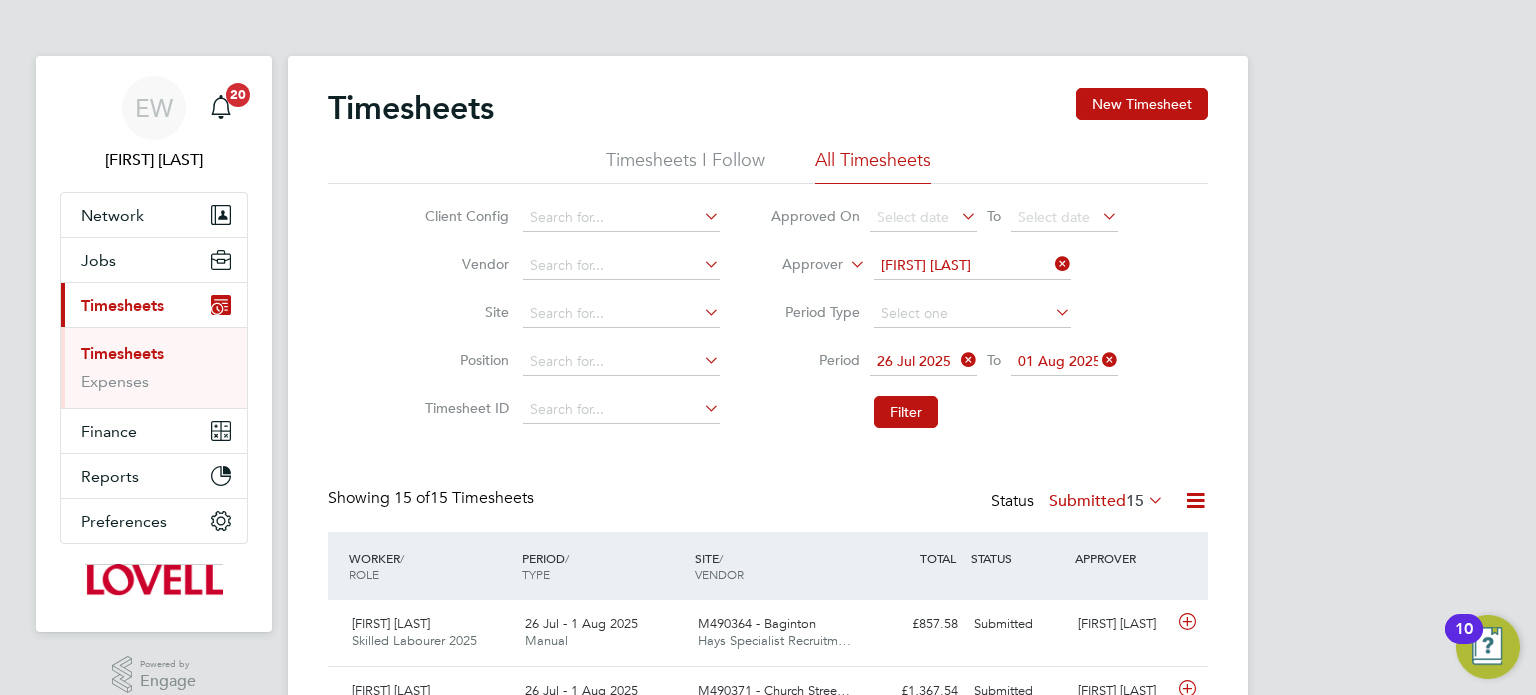 click 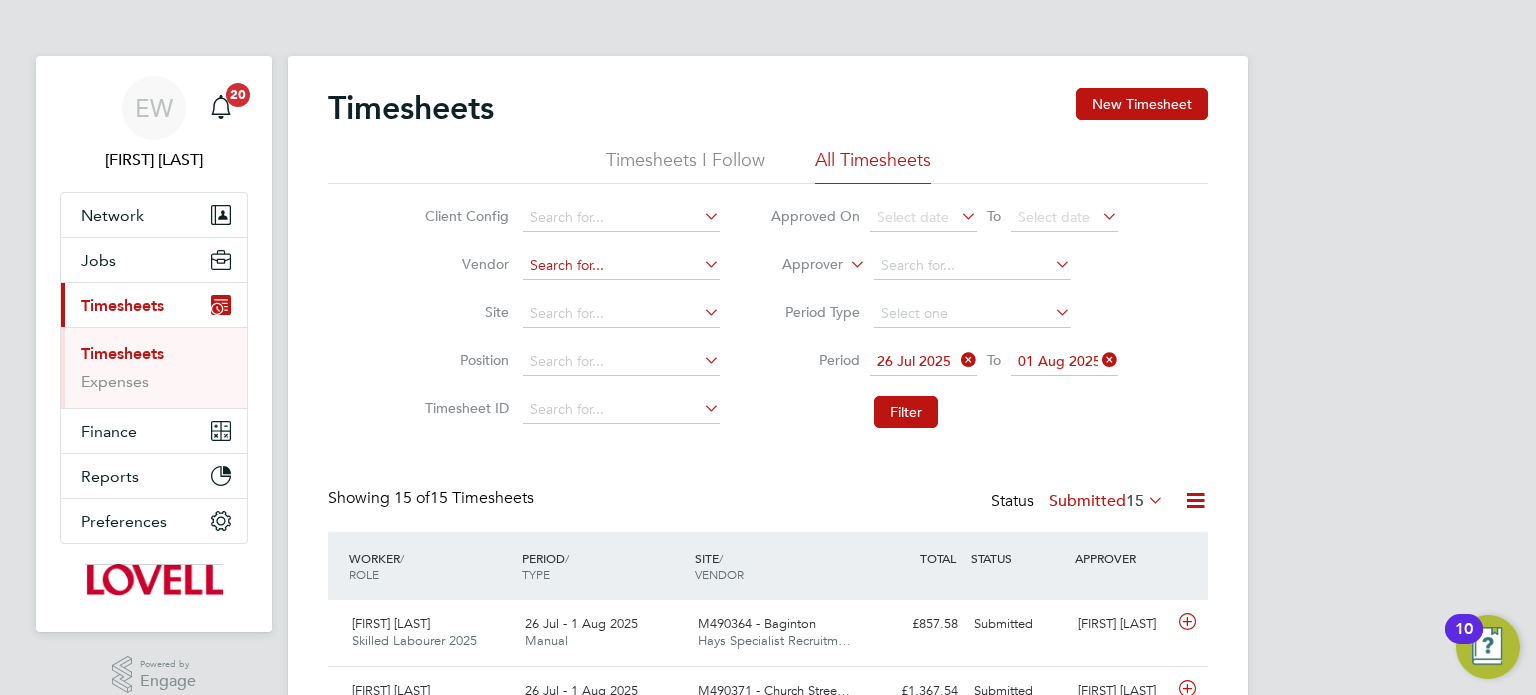 click 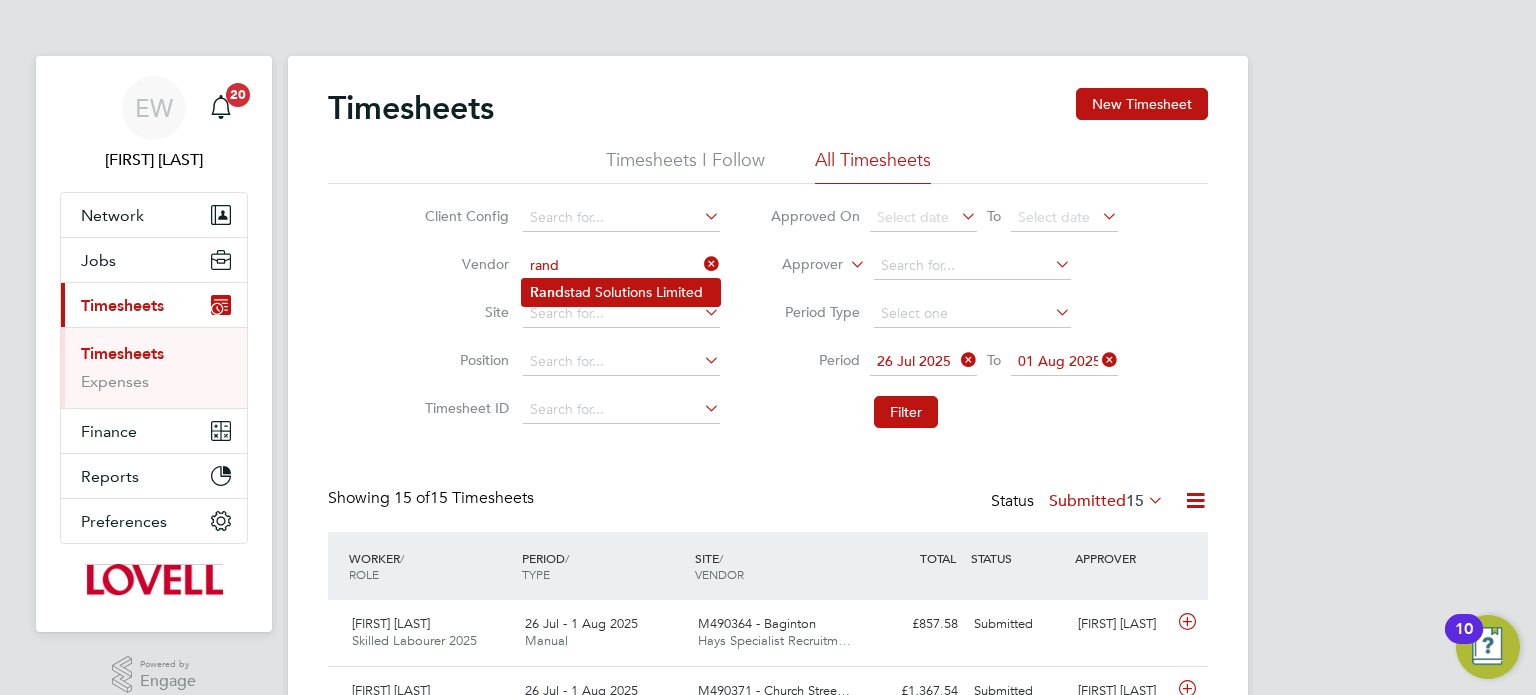 click on "Rand stad Solutions Limited" 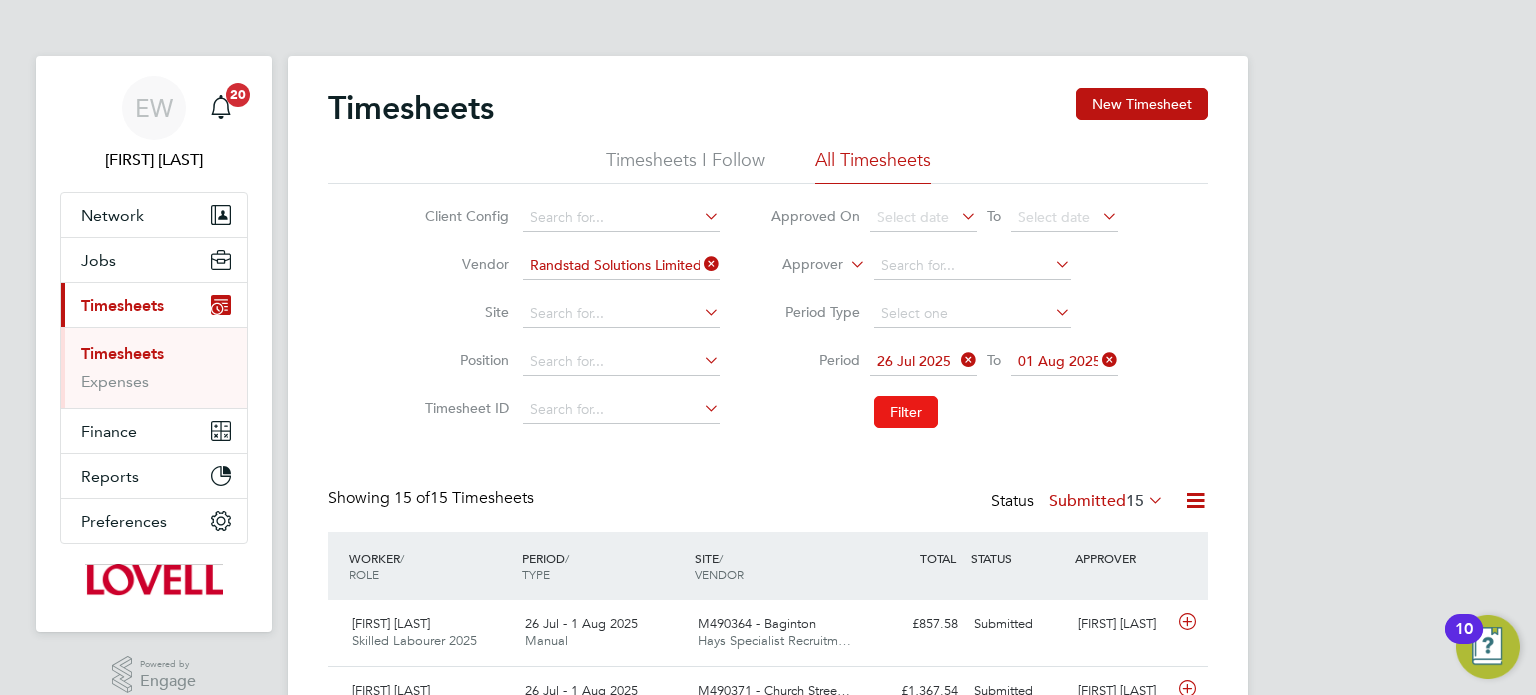 click on "Filter" 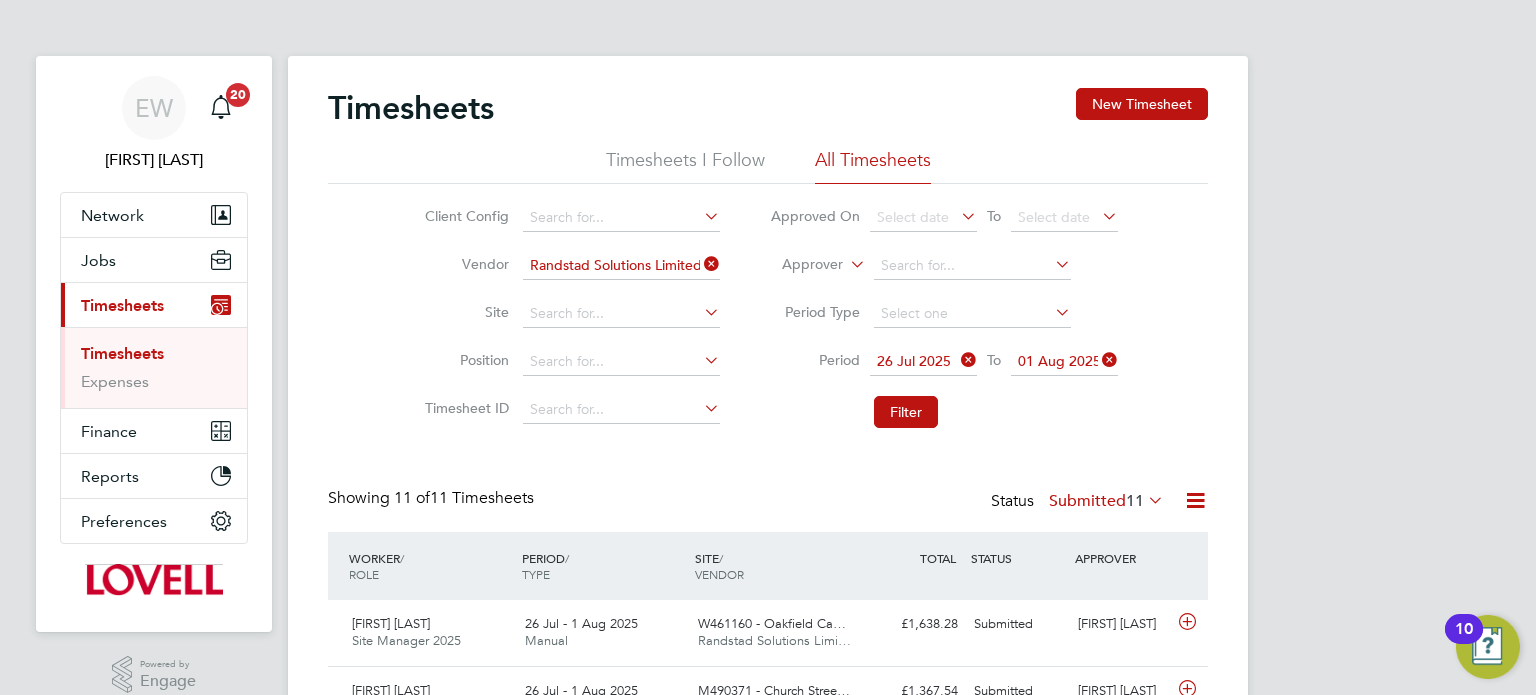 click on "Submitted  11" 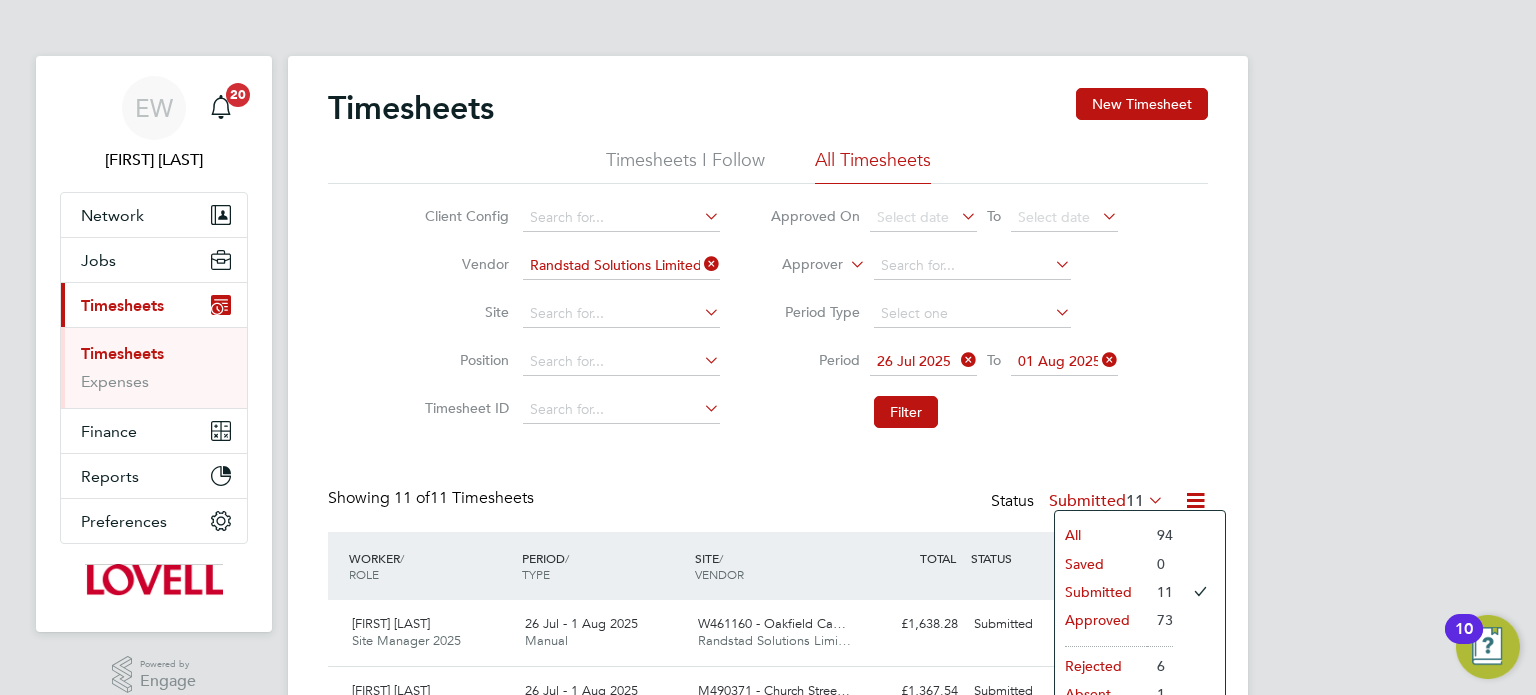 click on "Timesheets New Timesheet Timesheets I Follow All Timesheets Client Config   Vendor   Randstad Solutions Limited Site   Position   Timesheet ID   Approved On
Select date
To
Select date
Approver     Period Type   Period
26 Jul 2025
To
01 Aug 2025
Filter Showing   11 of  11 Timesheets Status  Submitted  11  WORKER  / ROLE WORKER  / PERIOD PERIOD  / TYPE SITE  / VENDOR TOTAL   TOTAL  / STATUS STATUS APPROVER Kevin Curley Site Manager 2025   26 Jul - 1 Aug 2025 26 Jul - 1 Aug 2025 Manual W461160 - Oakfield Ca… Randstad Solutions Limi… £1,638.28 Submitted Submitted Neil Palmer Dale Redmond Assistant Site Manager 2025   26 Jul - 1 Aug 2025 26 Jul - 1 Aug 2025 Manual M490371 - Church Stree… Randstad Solutions Limi… £1,367.54 Submitted Submitted Wayne Bromage Alimamy Kamara Labourer 2025   26 Jul - 1 Aug 2025 26 Jul - 1 Aug 2025 Manual N470232- Pendleton Randstad Solutions Limi… £788.92 Submitted Submitted Adrian Wolahan Darren Carline Skilled Labourer 2025" 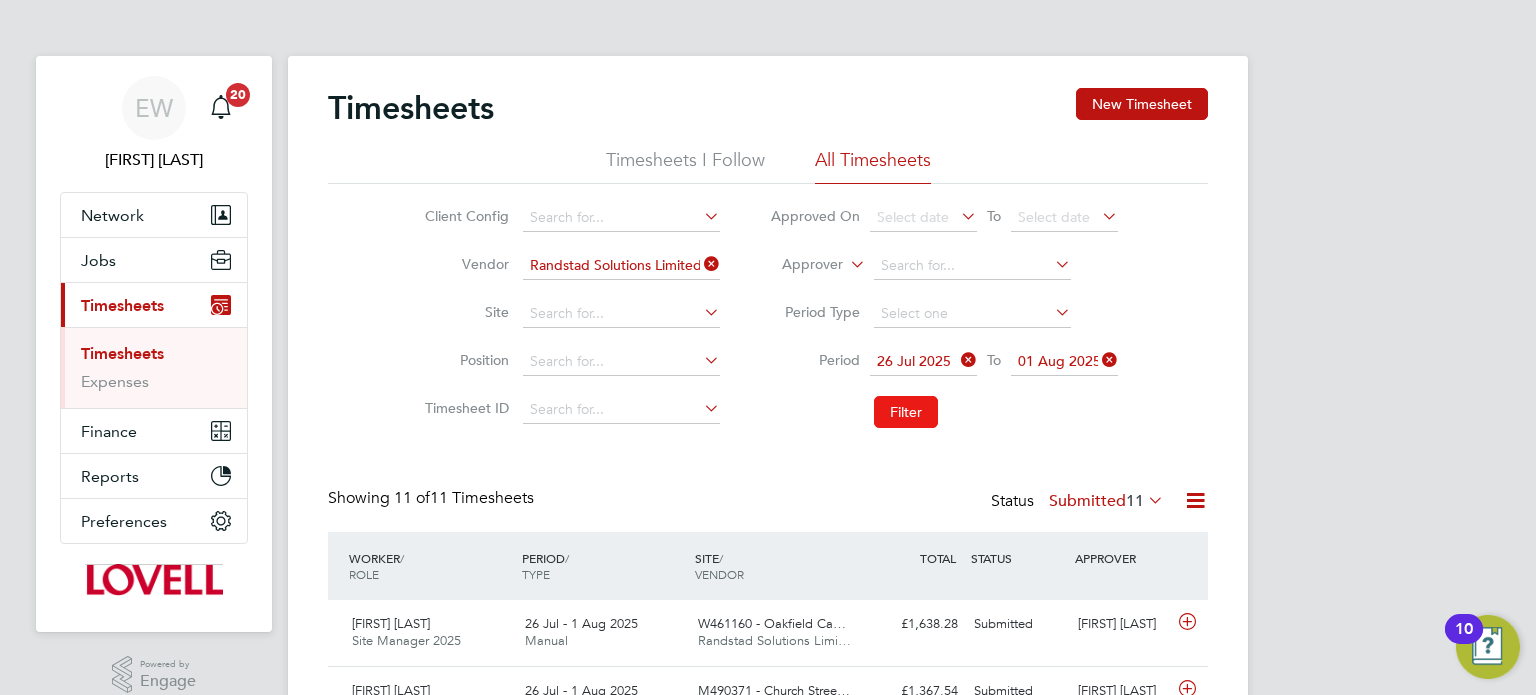 click on "Filter" 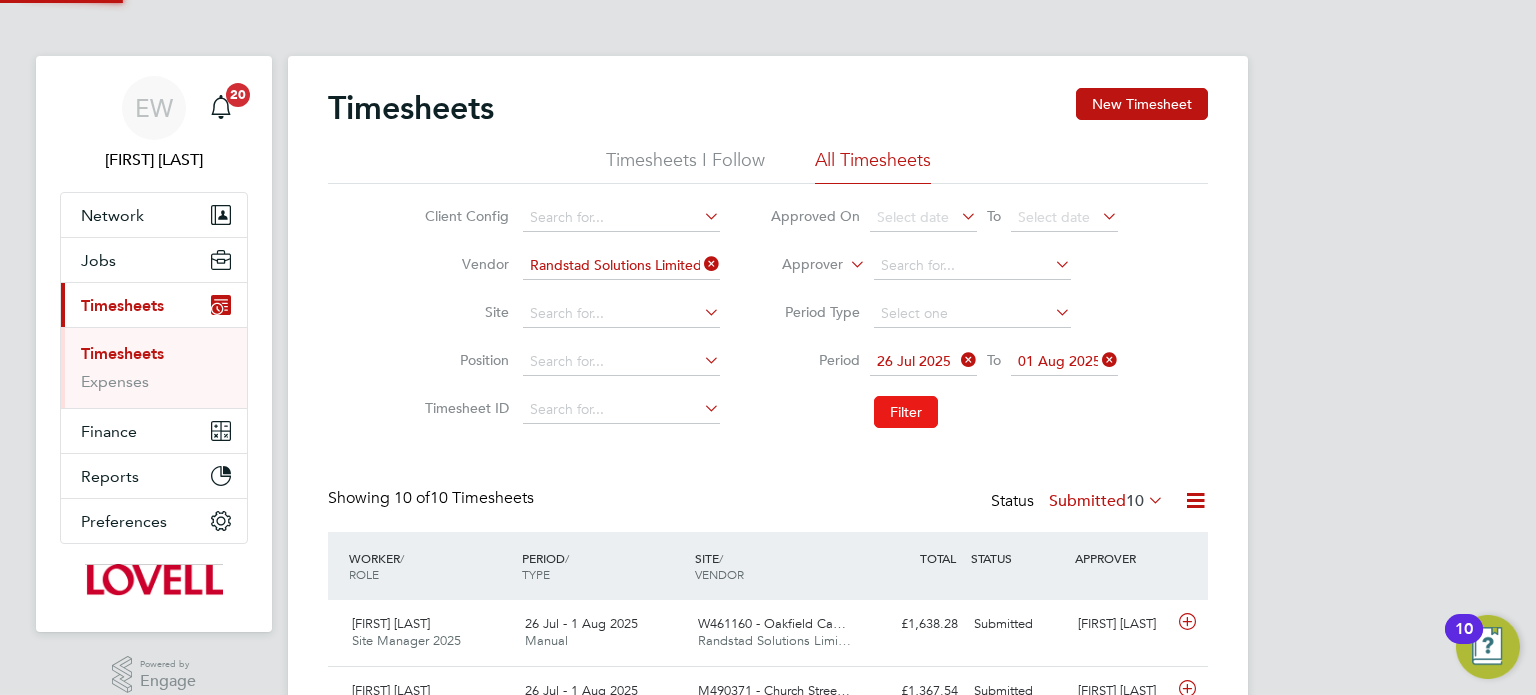 scroll, scrollTop: 9, scrollLeft: 10, axis: both 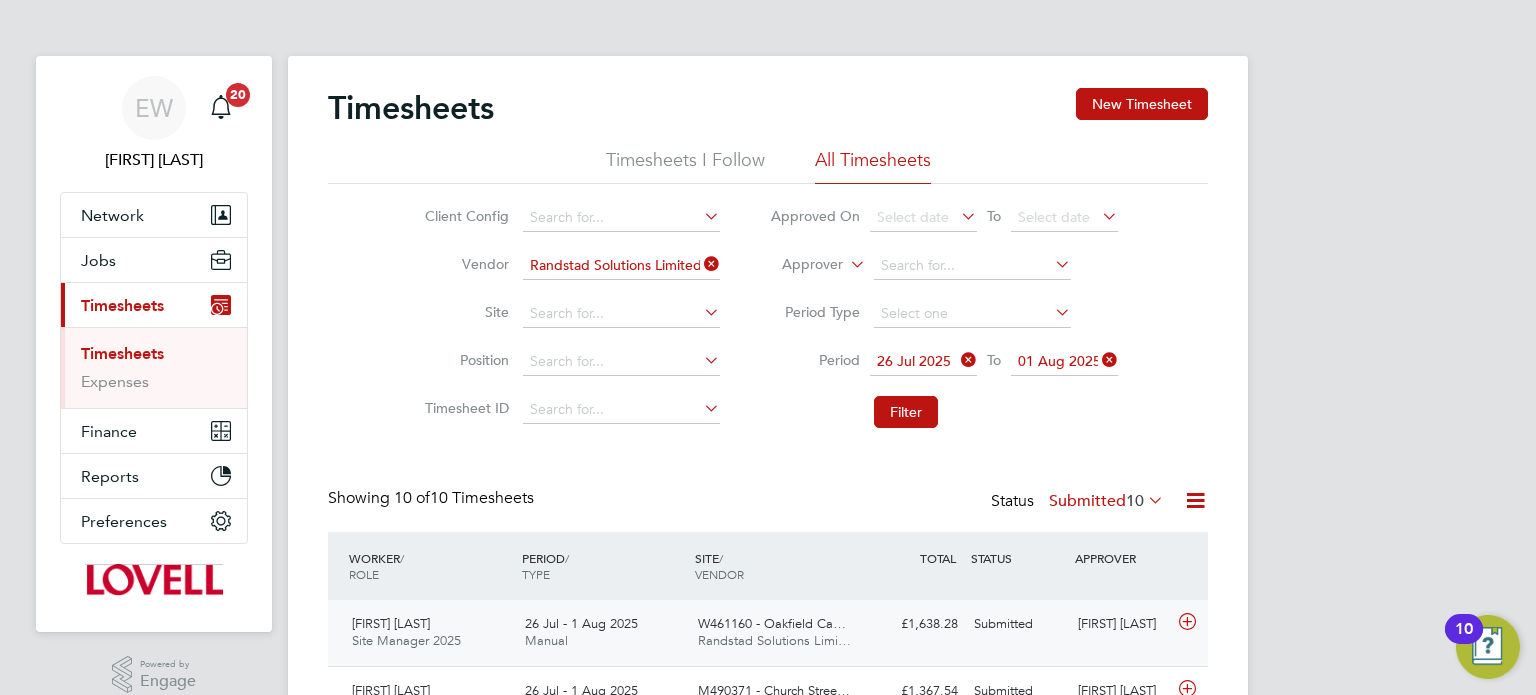 click on "Submitted" 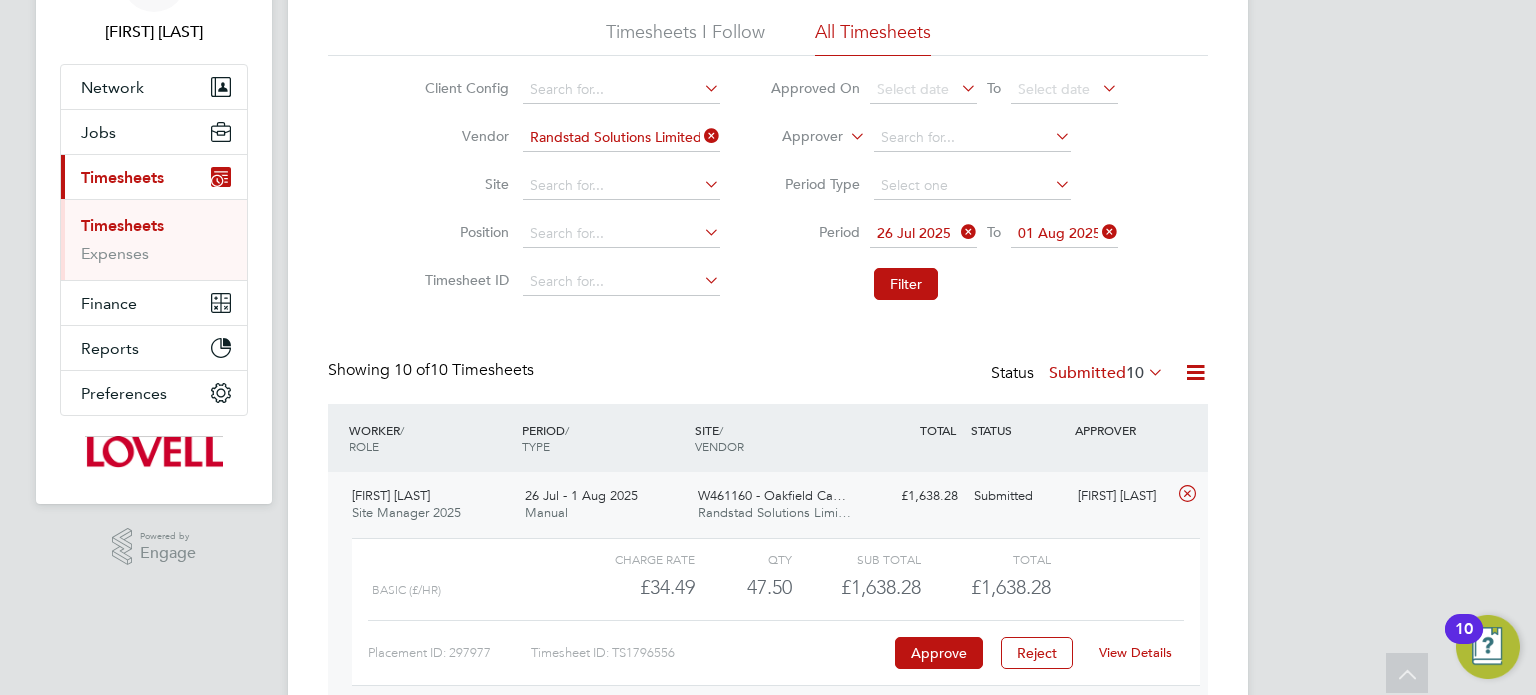 click on "View Details" 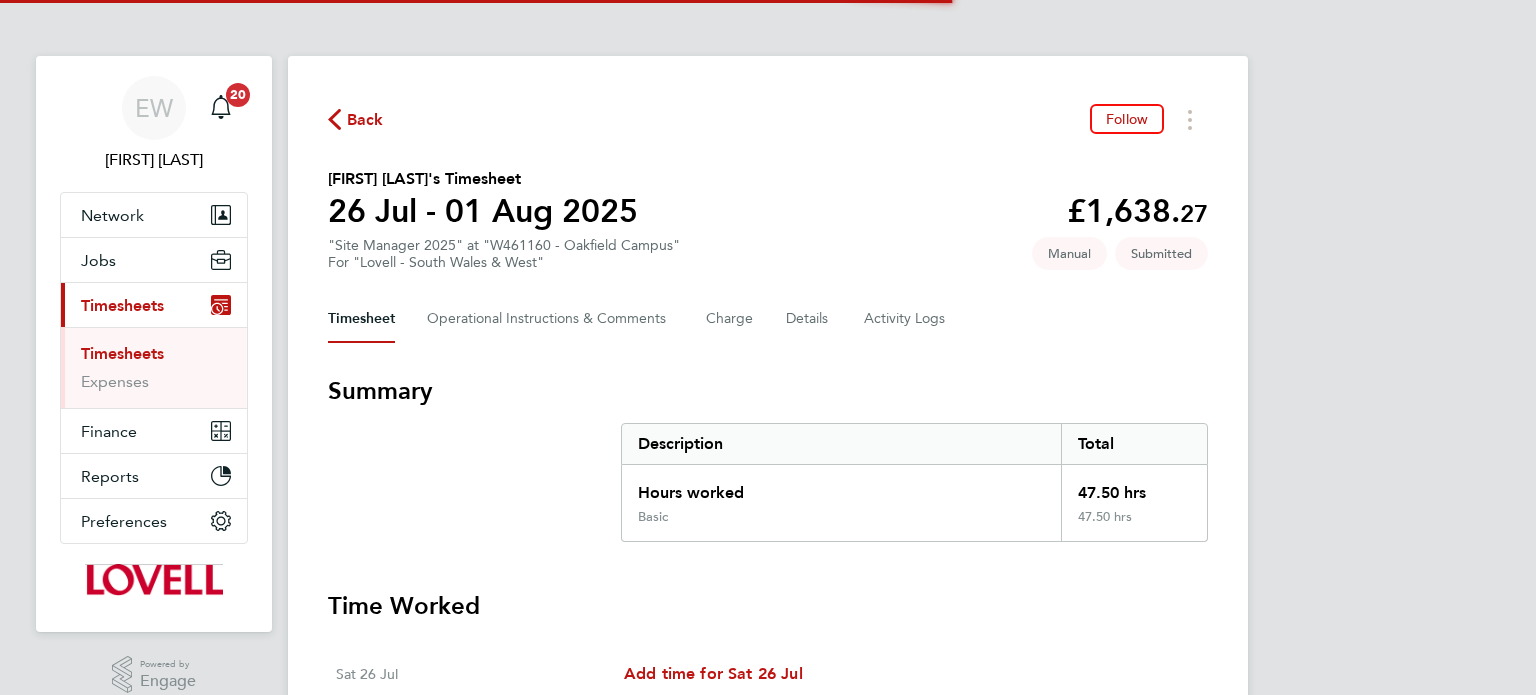 scroll, scrollTop: 0, scrollLeft: 0, axis: both 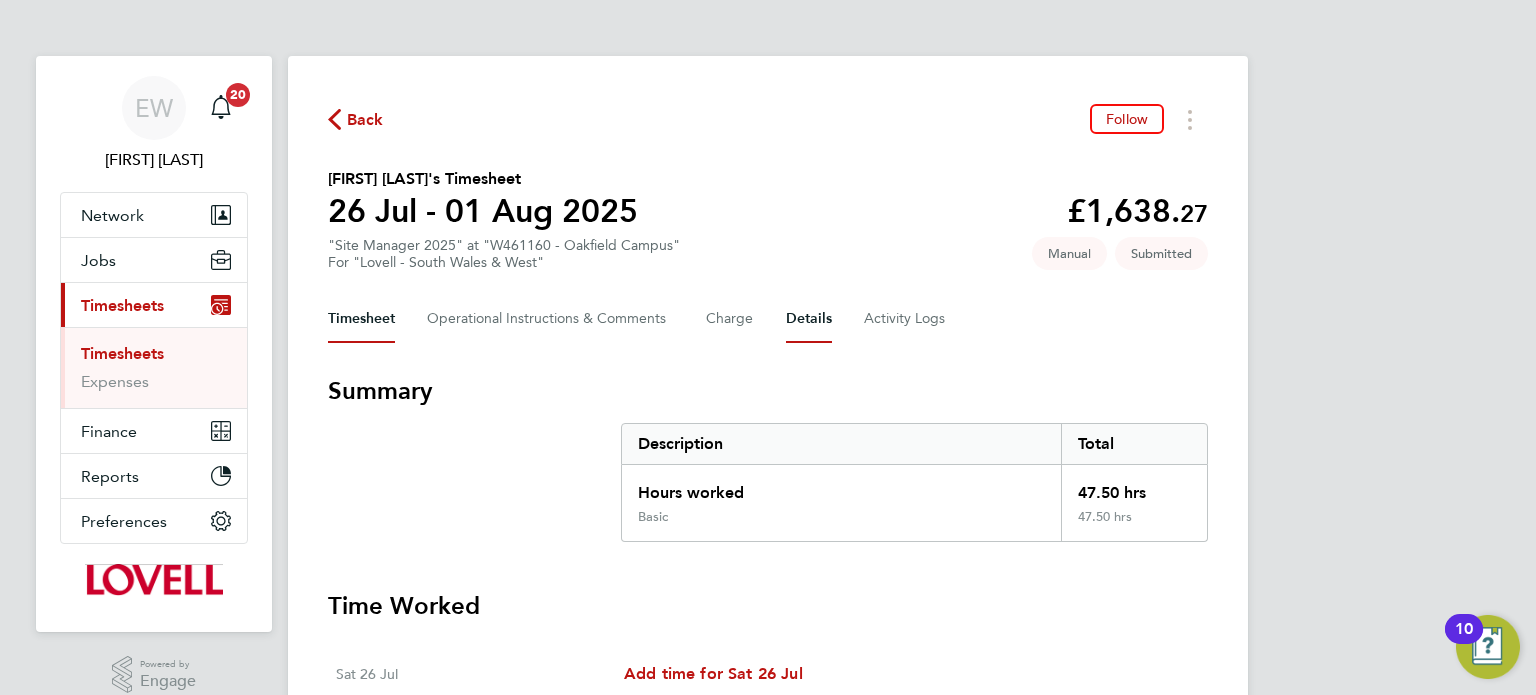 click on "Details" at bounding box center (809, 319) 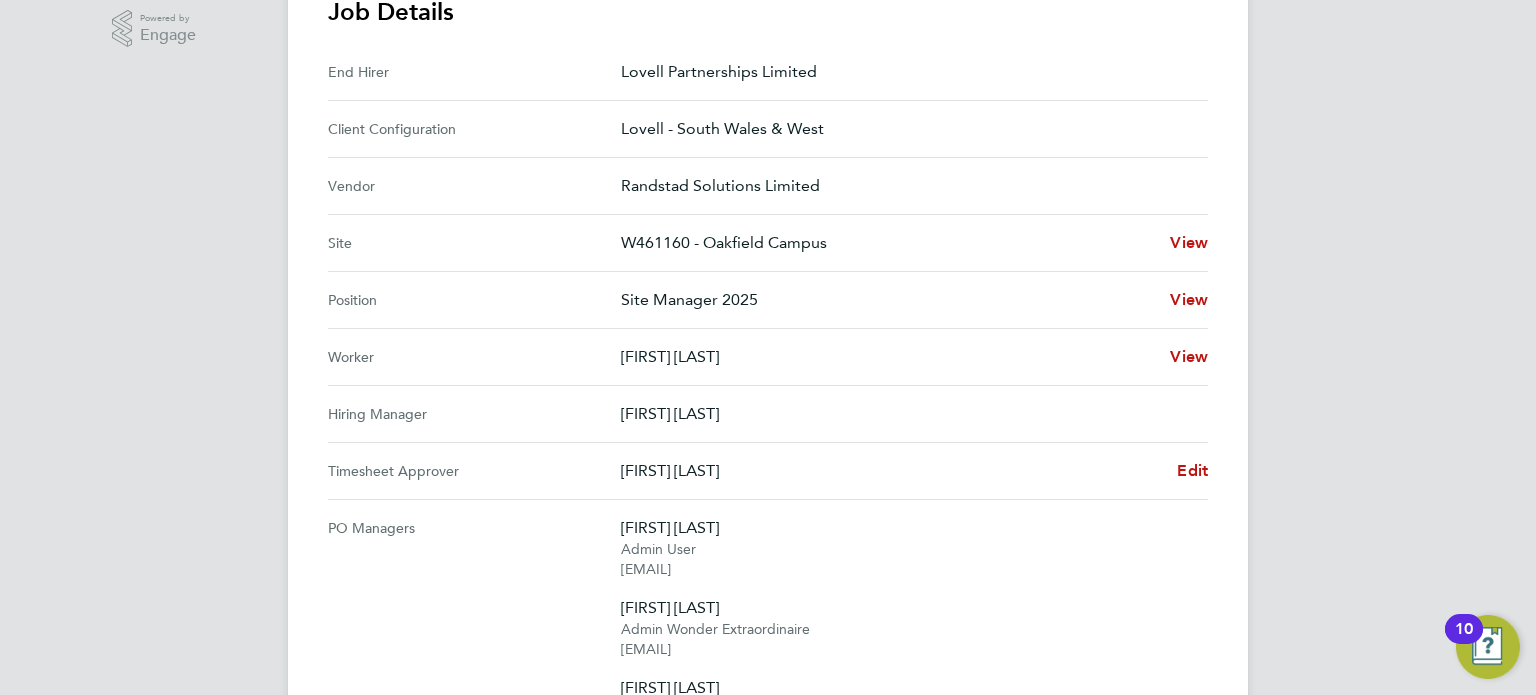 scroll, scrollTop: 657, scrollLeft: 0, axis: vertical 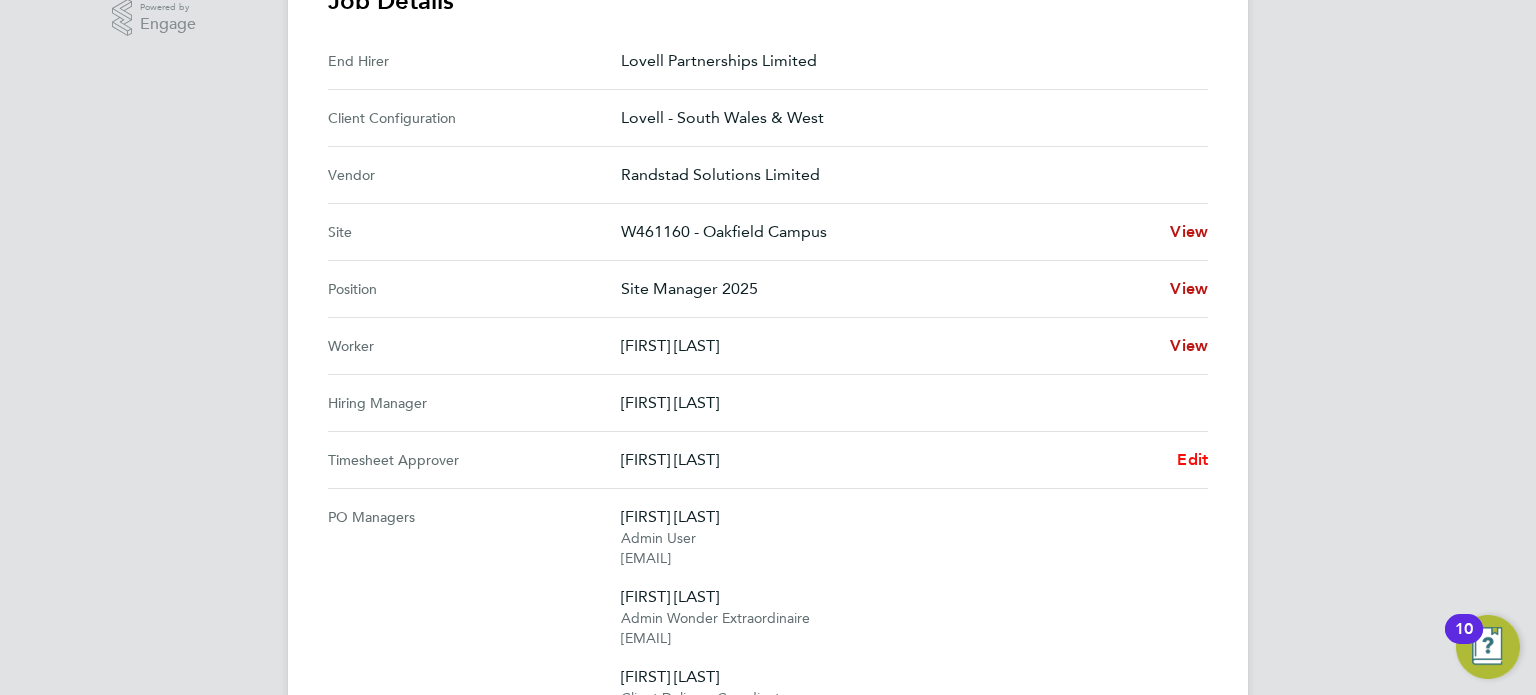 click on "Edit" at bounding box center [1192, 459] 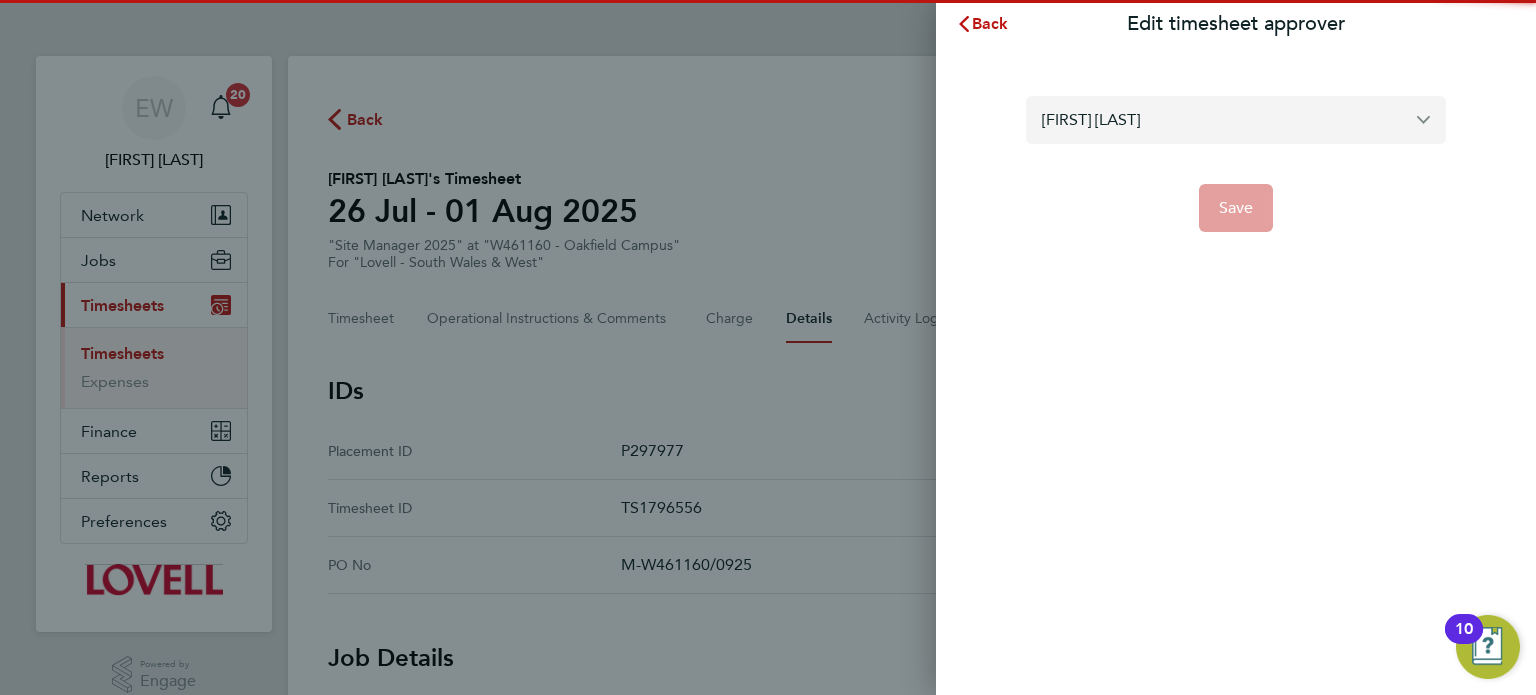 click on "Michael Darcy" at bounding box center (1236, 119) 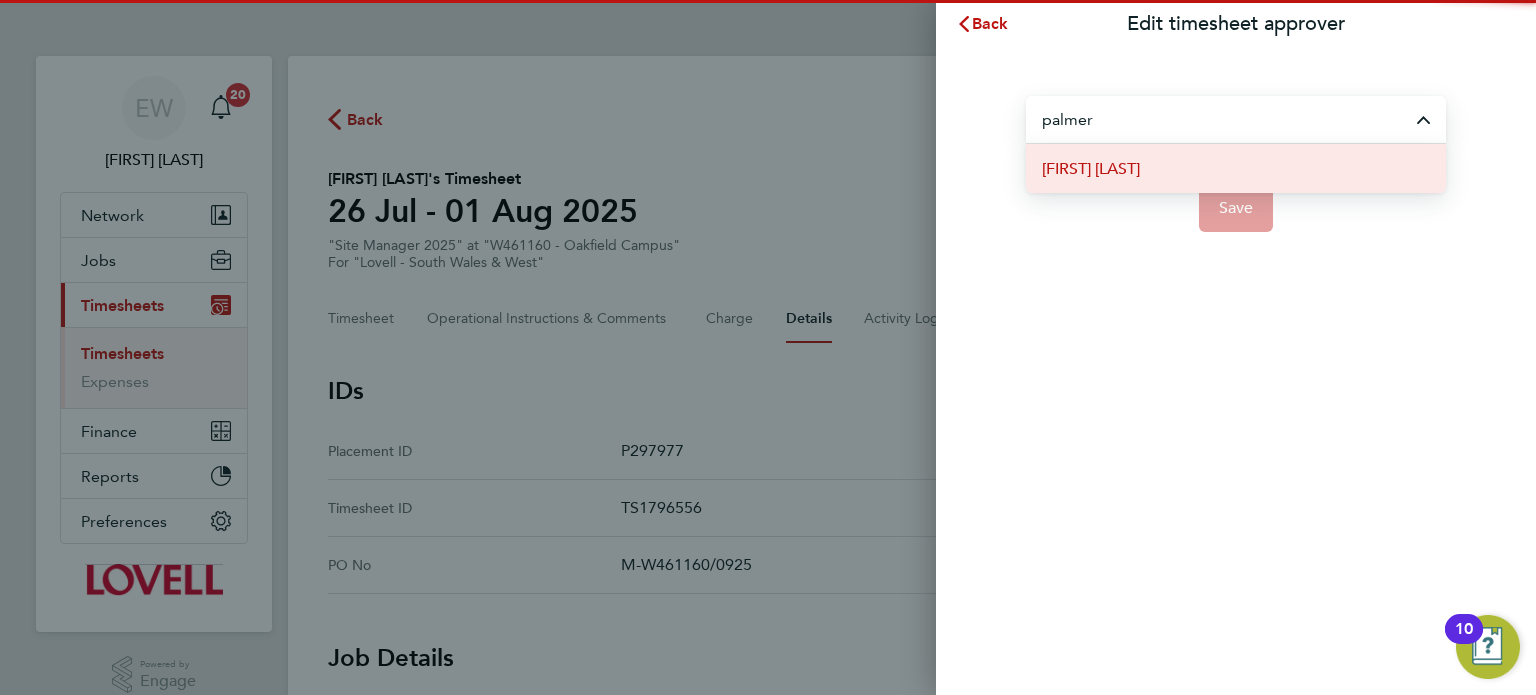 click on "Neil Palmer" at bounding box center (1091, 169) 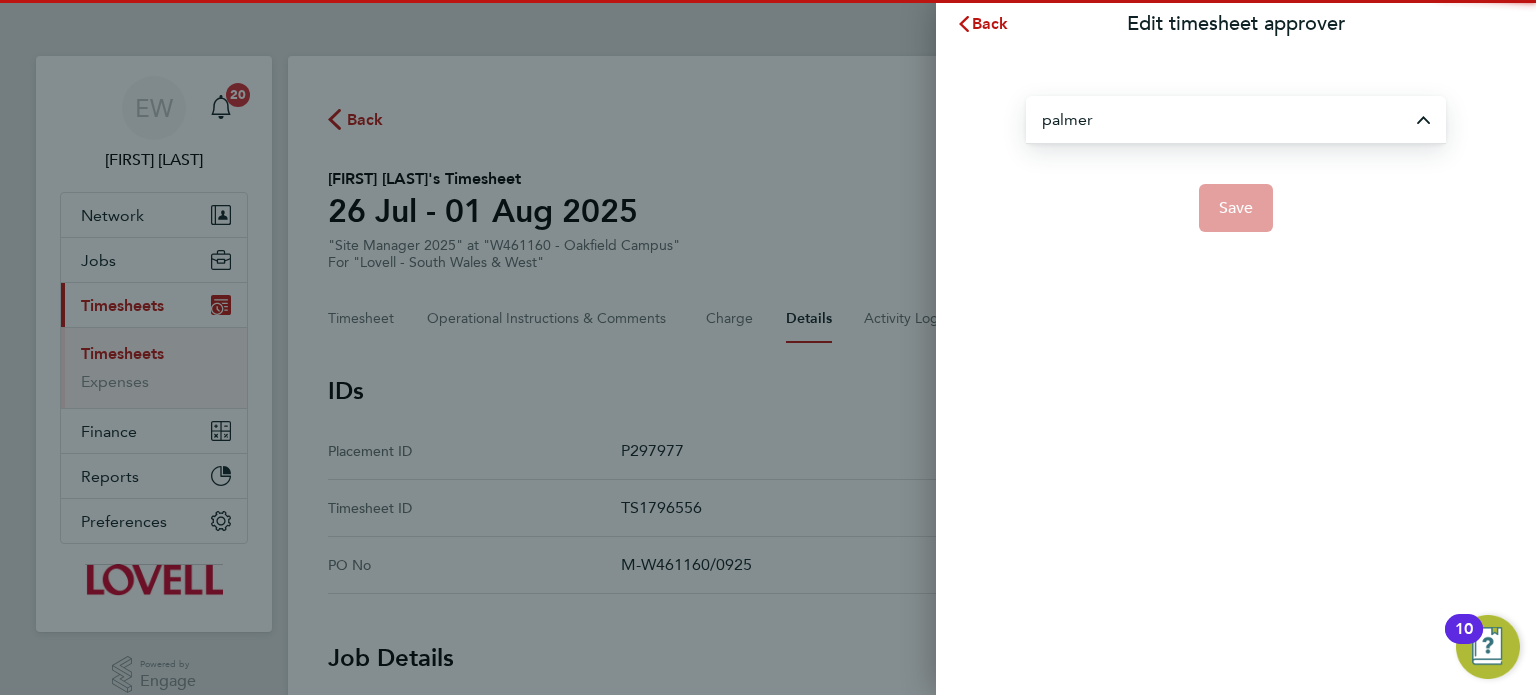 type on "Neil Palmer" 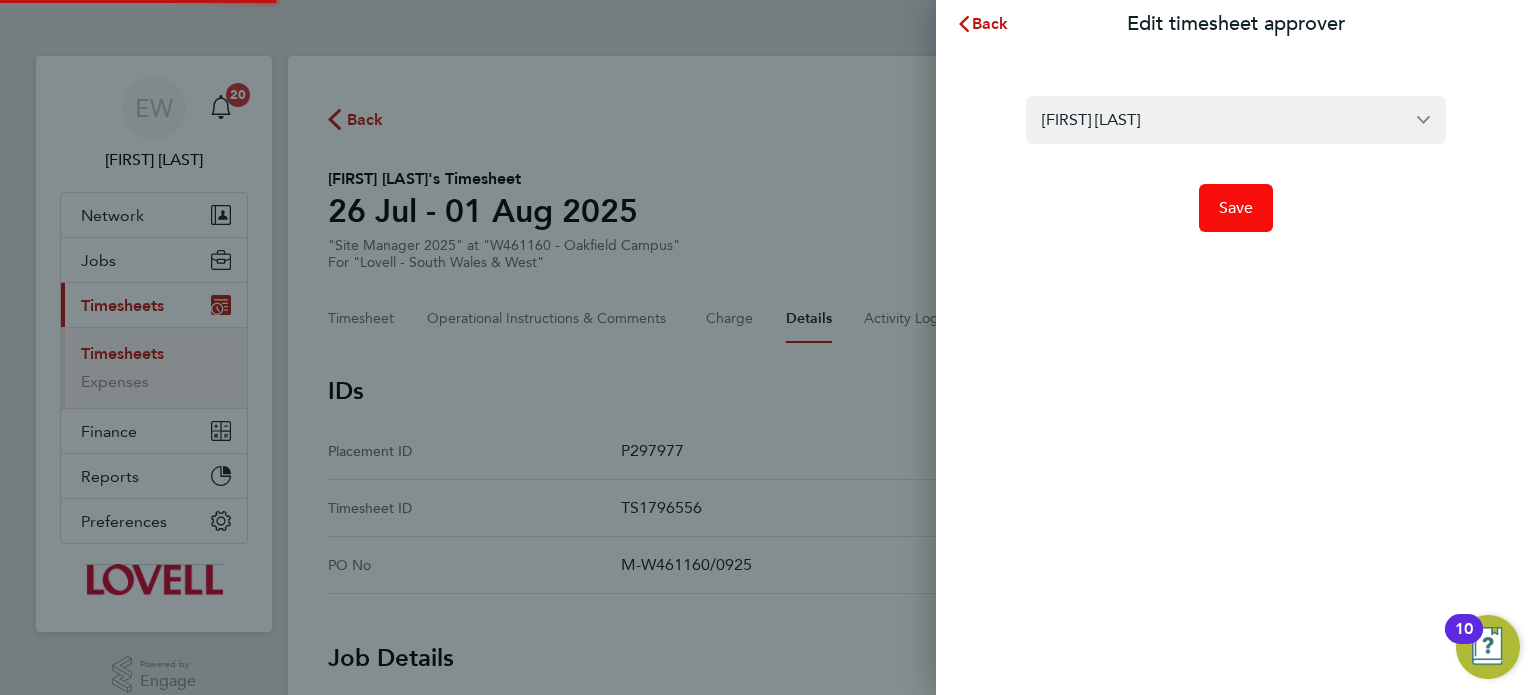 click on "Save" 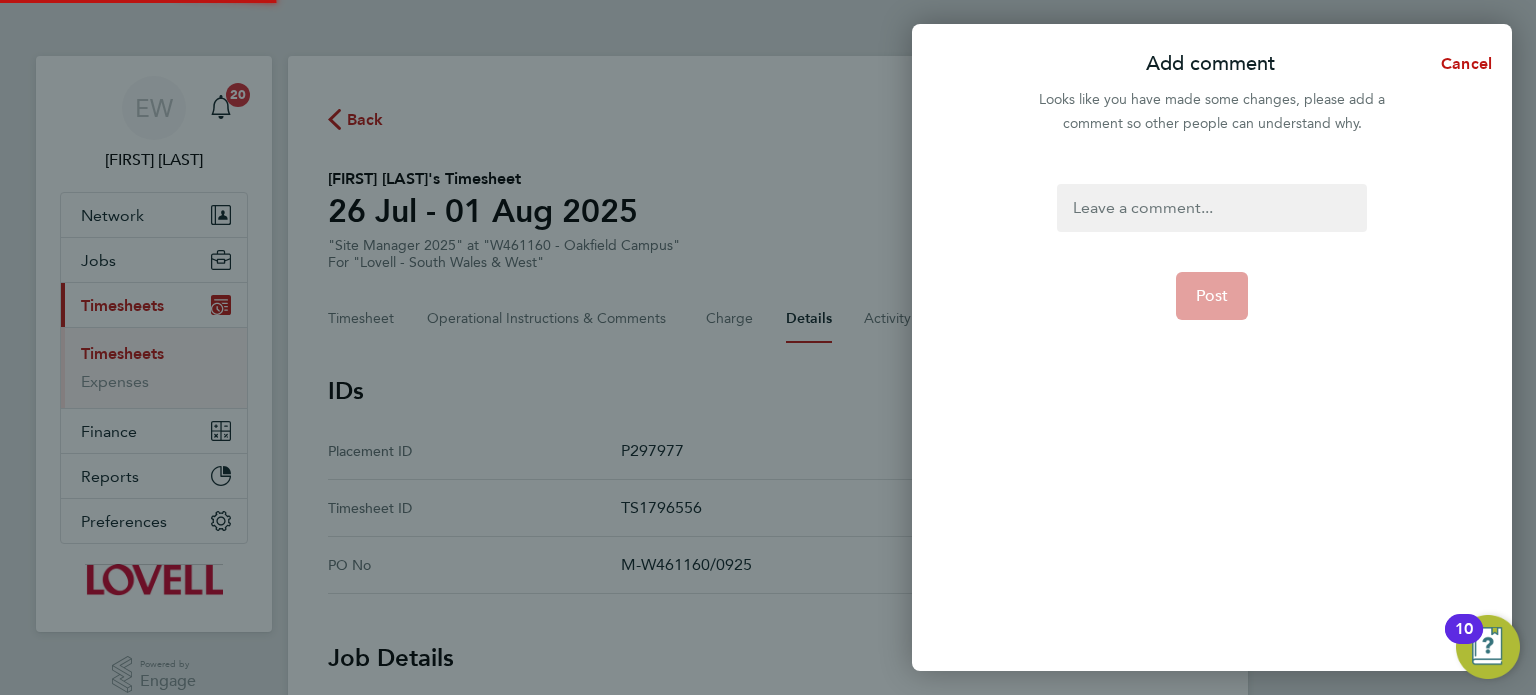 click at bounding box center [1211, 208] 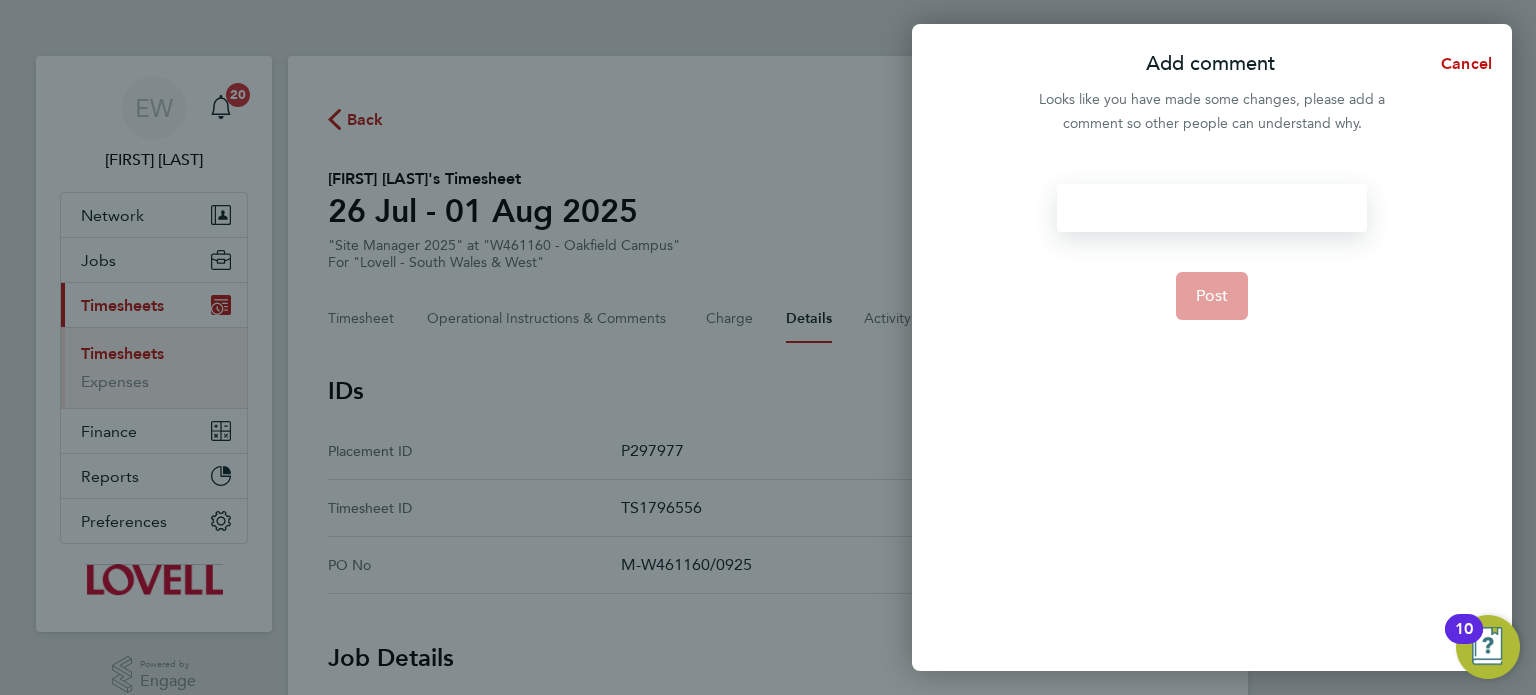 click at bounding box center [1211, 208] 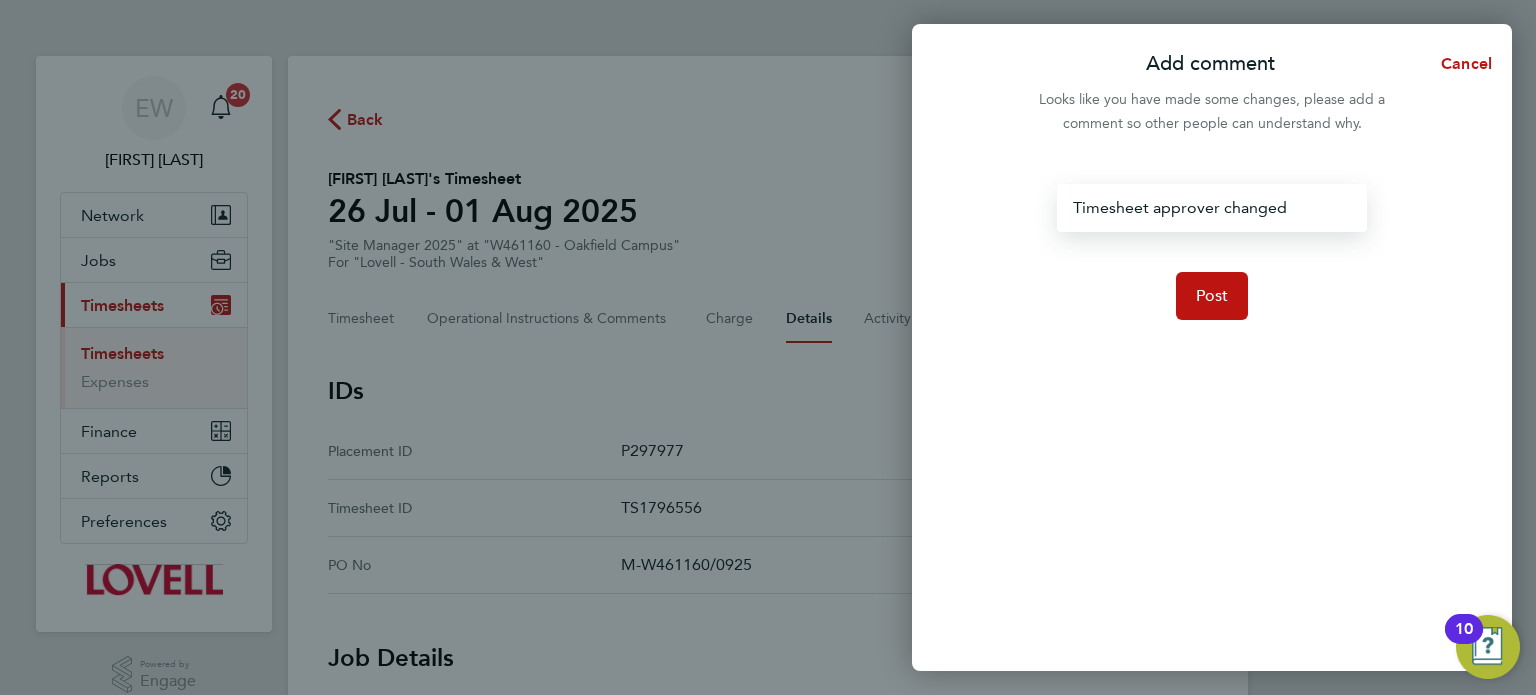 click on "Timesheet approver changed  Post" 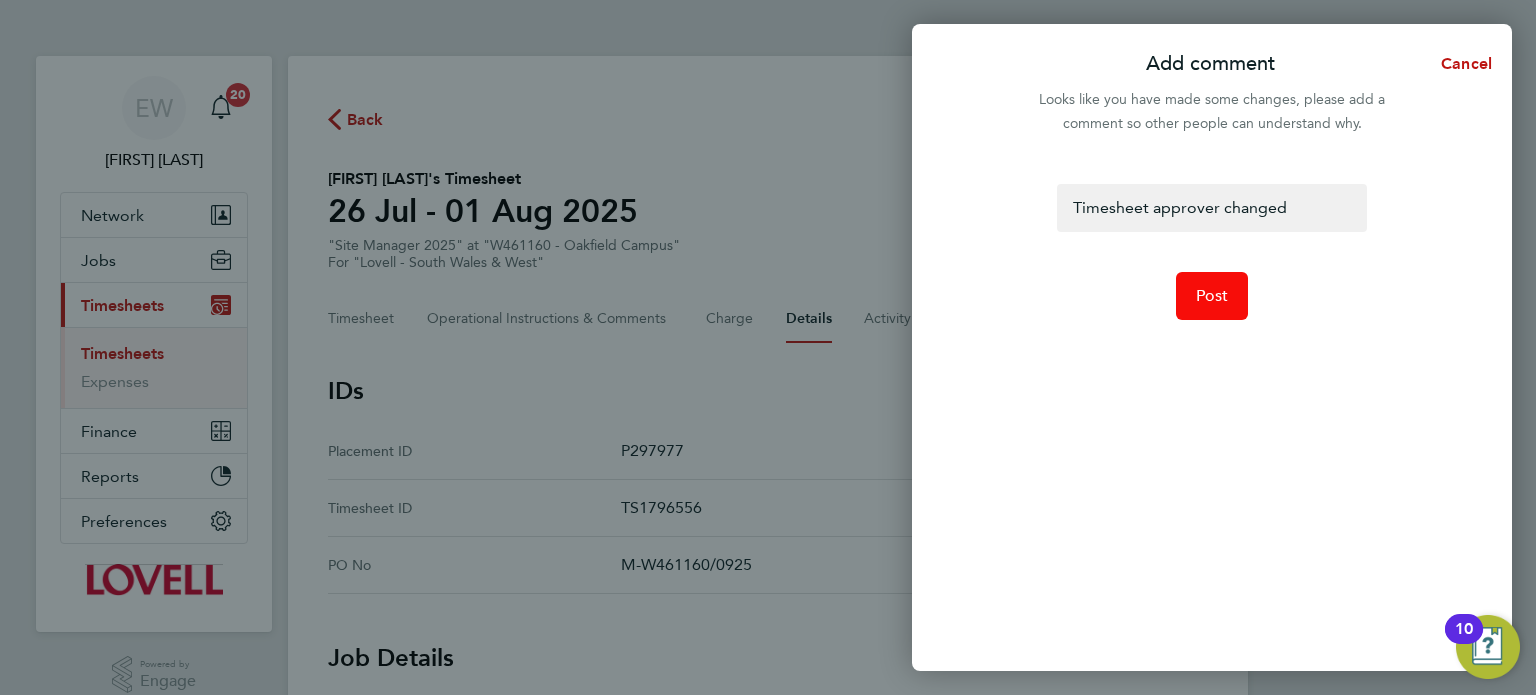 click on "Post" 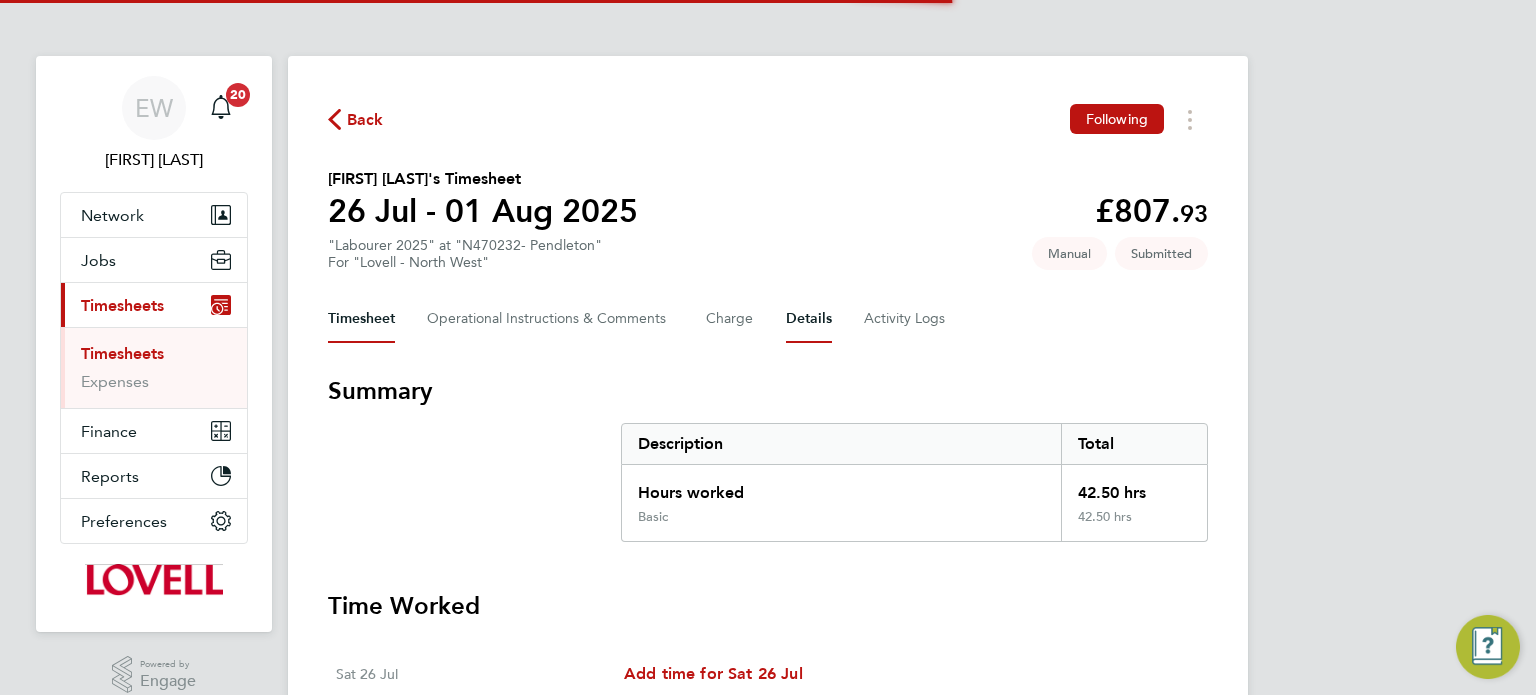 scroll, scrollTop: 0, scrollLeft: 0, axis: both 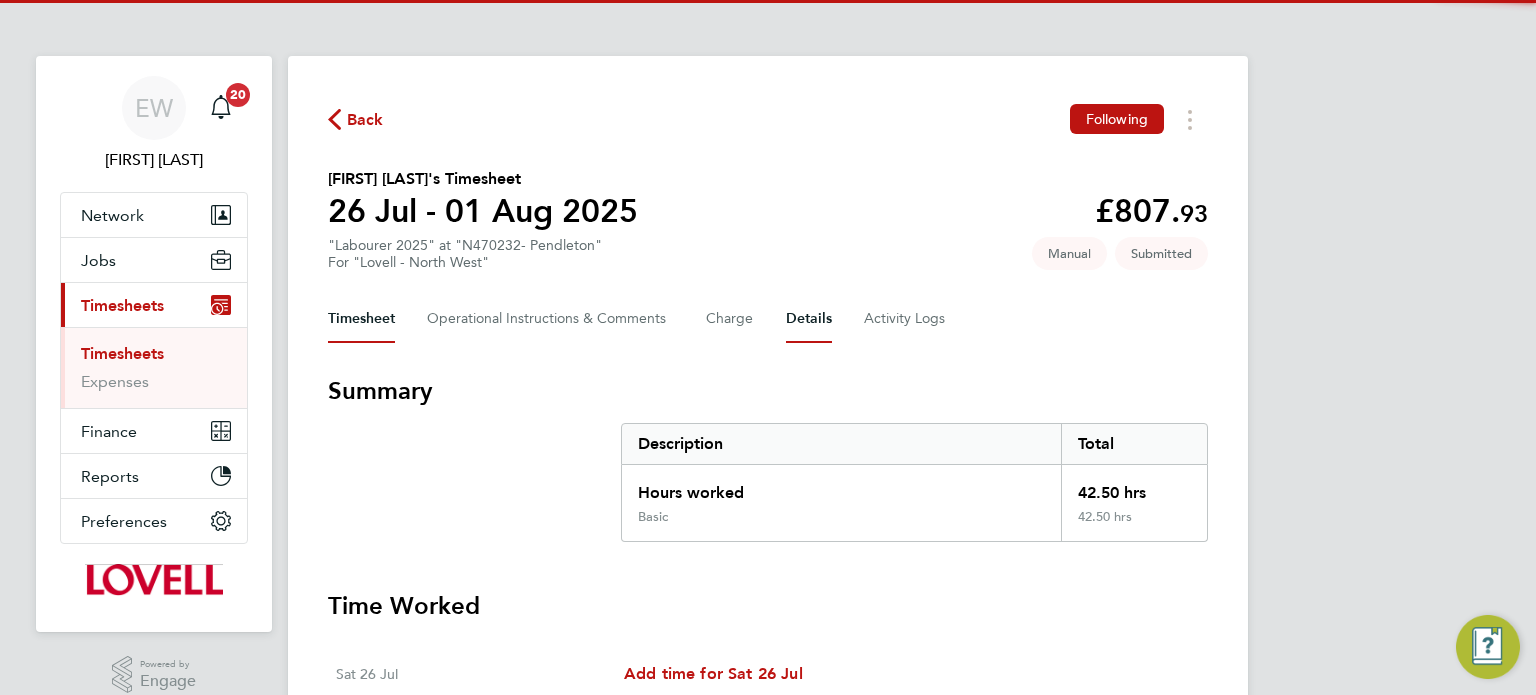 click on "Details" at bounding box center [809, 319] 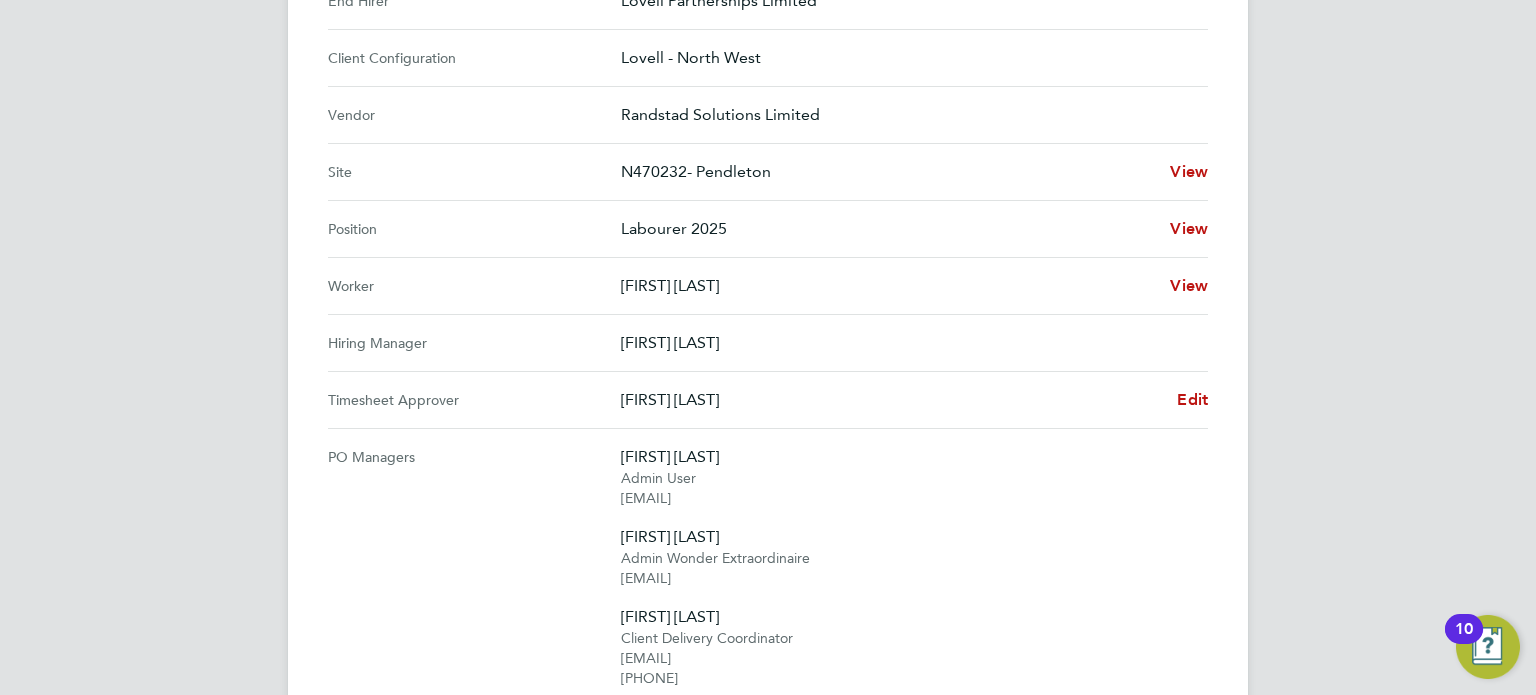scroll, scrollTop: 710, scrollLeft: 0, axis: vertical 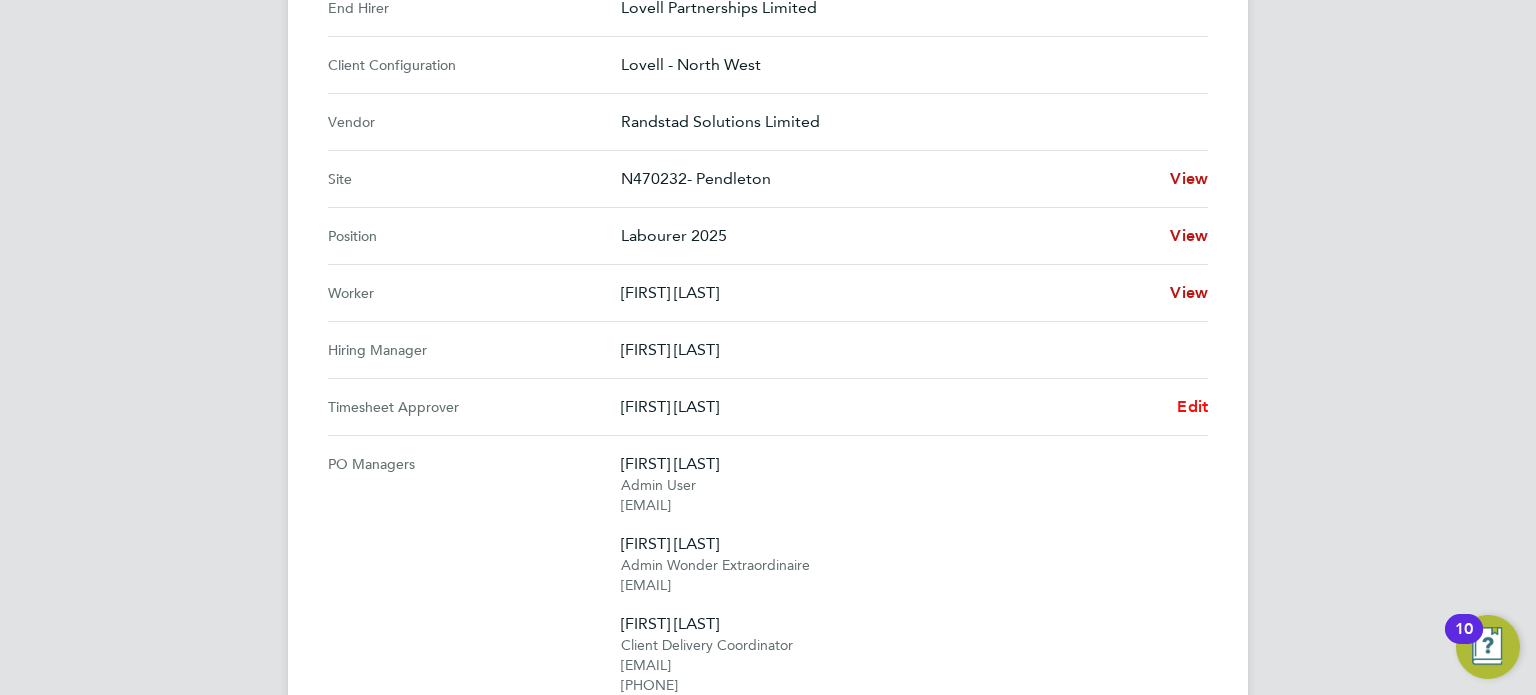 click on "Edit" at bounding box center [1192, 406] 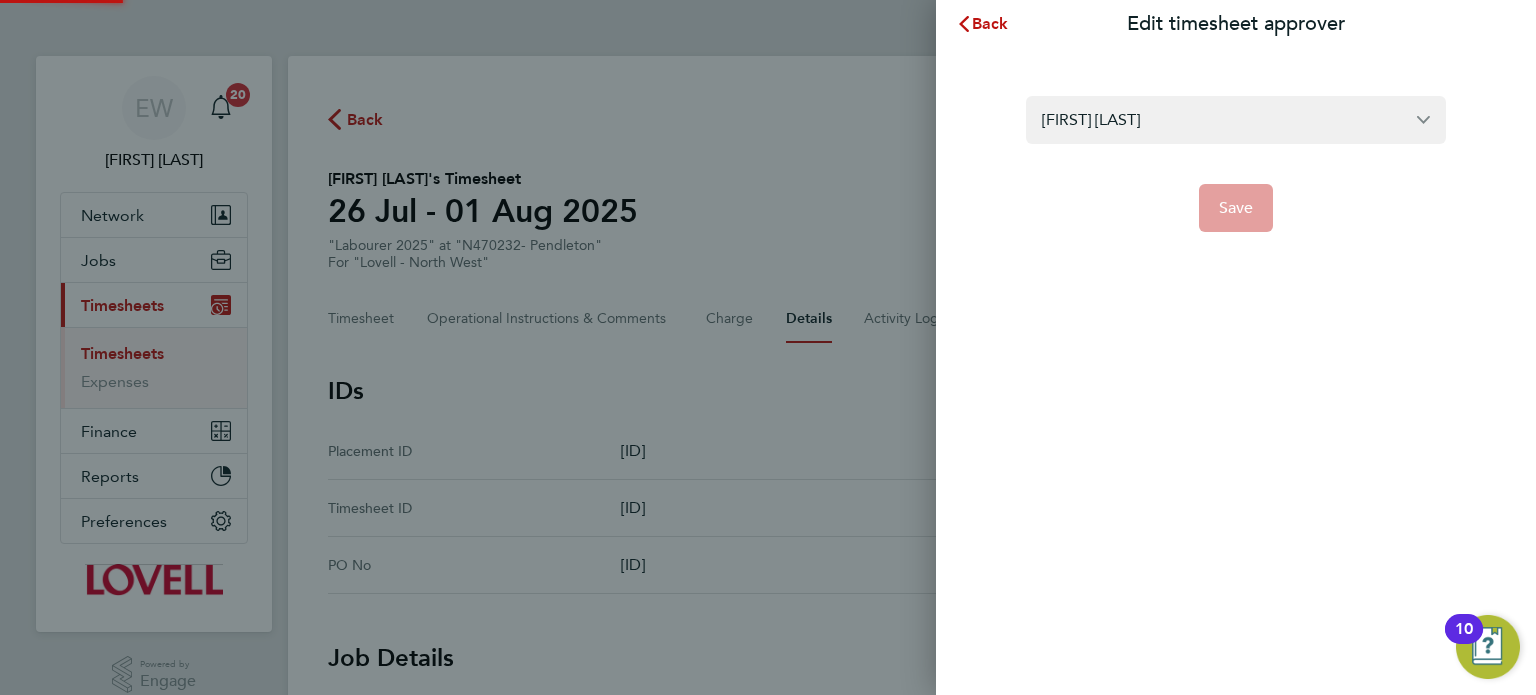 scroll, scrollTop: 0, scrollLeft: 0, axis: both 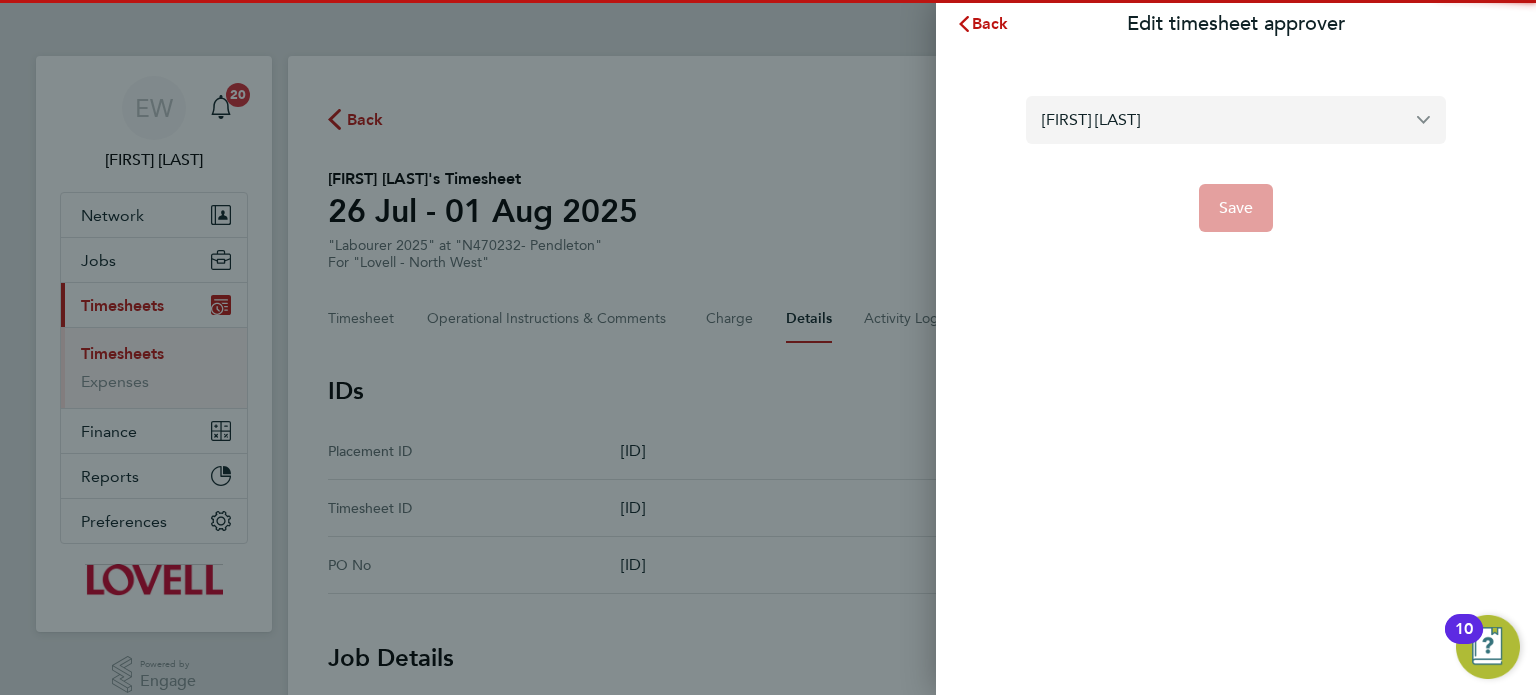 click on "[FIRST] [LAST]" at bounding box center [1236, 119] 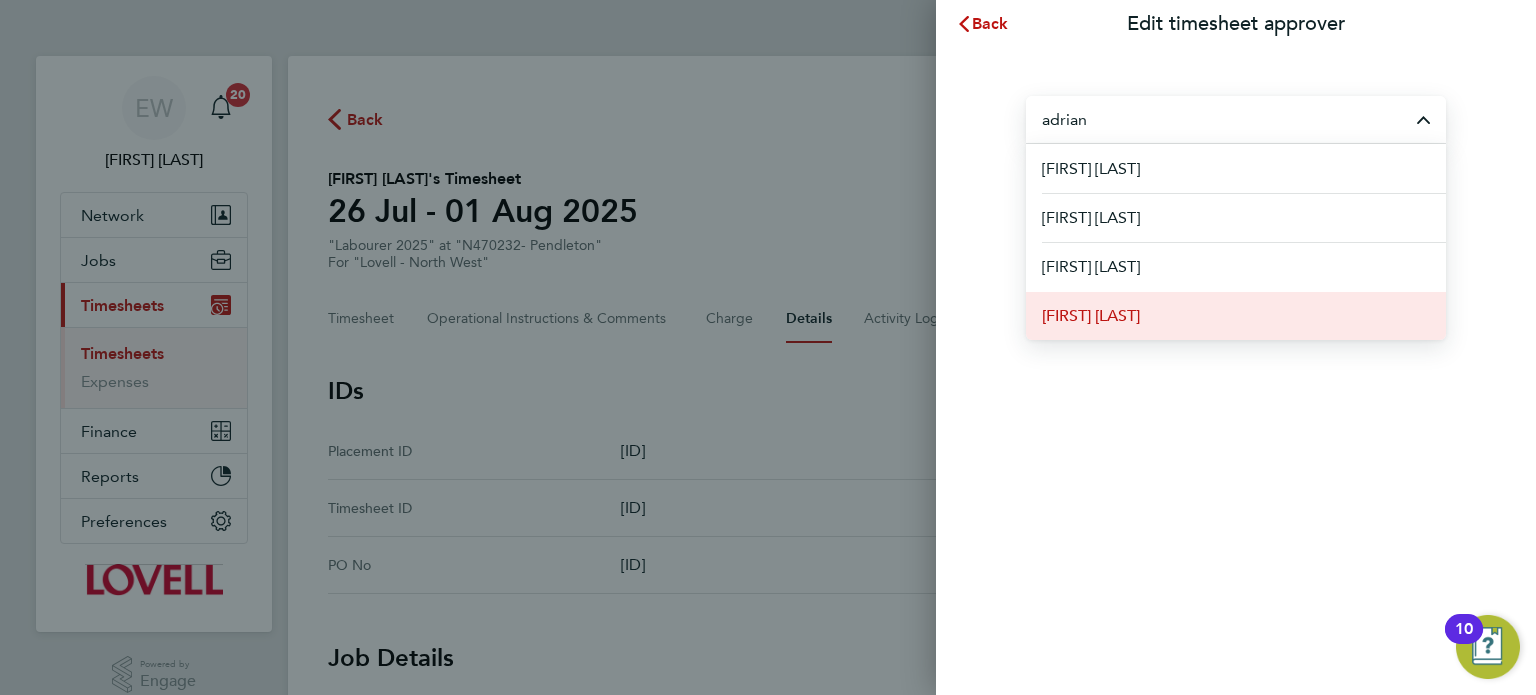 click on "[FIRST] [LAST]" at bounding box center (1236, 315) 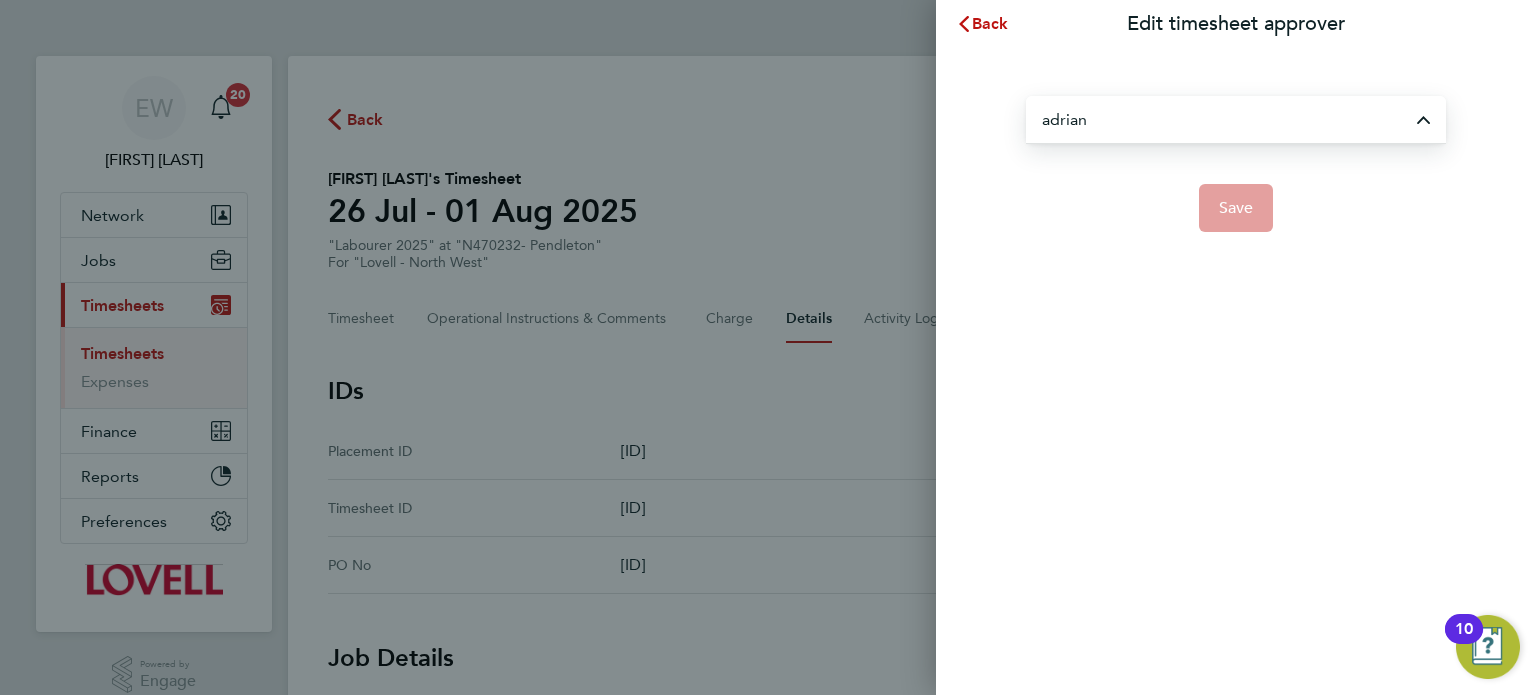 type on "[FIRST] [LAST]" 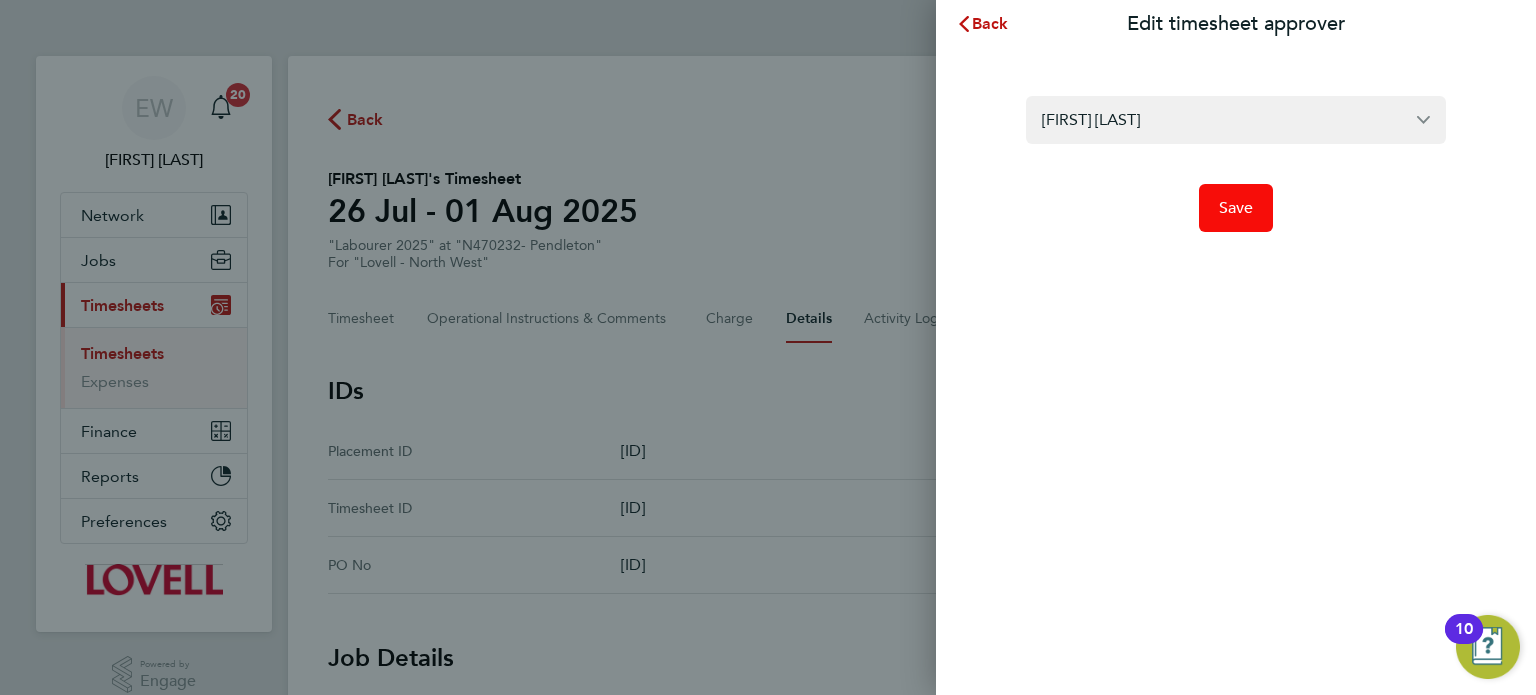 click on "Save" 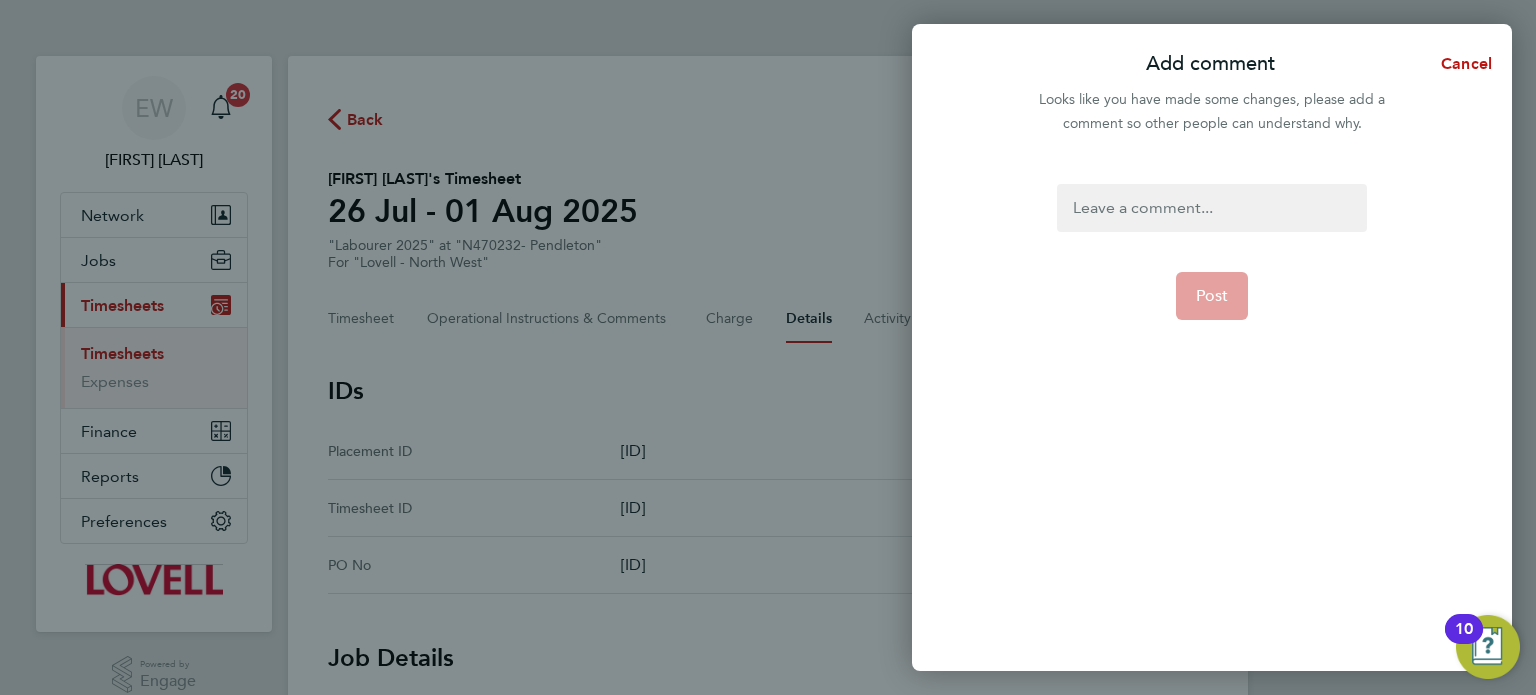 click at bounding box center (1211, 208) 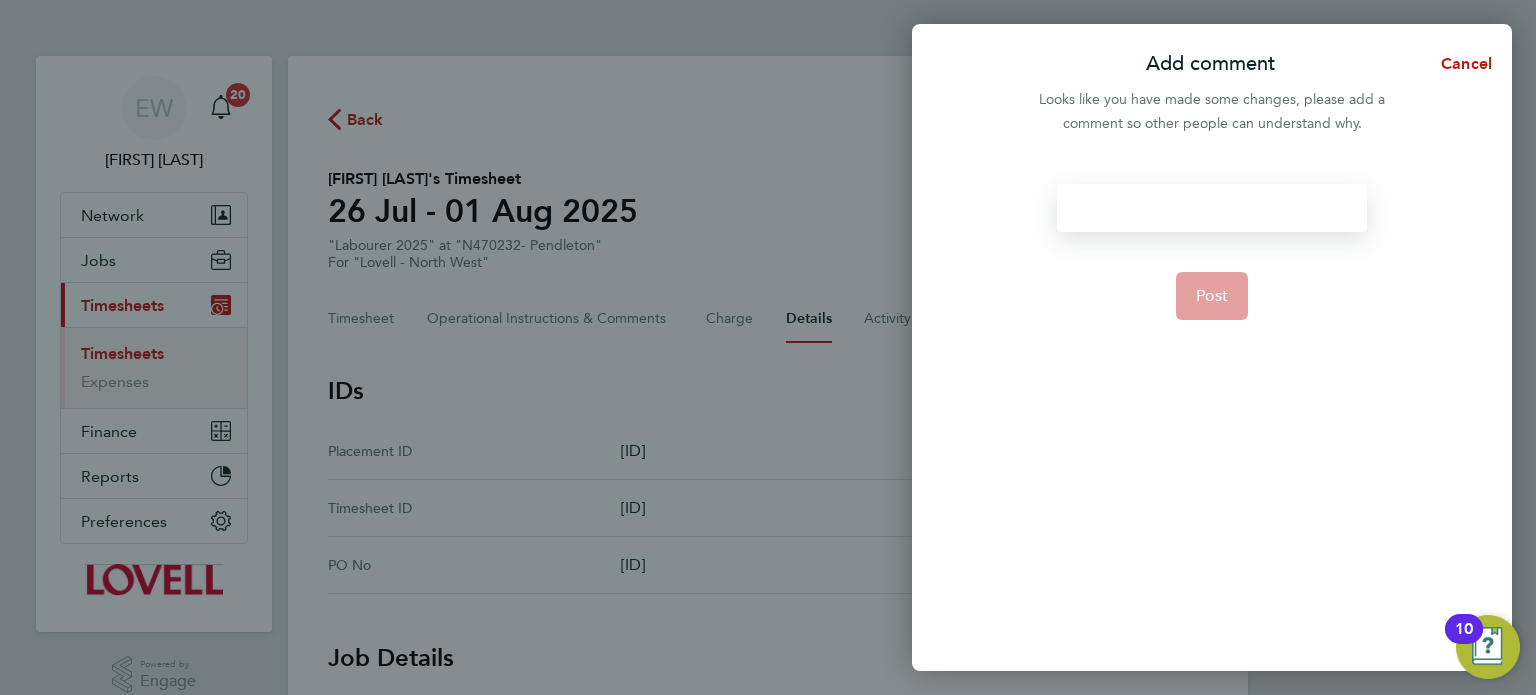 click at bounding box center (1211, 208) 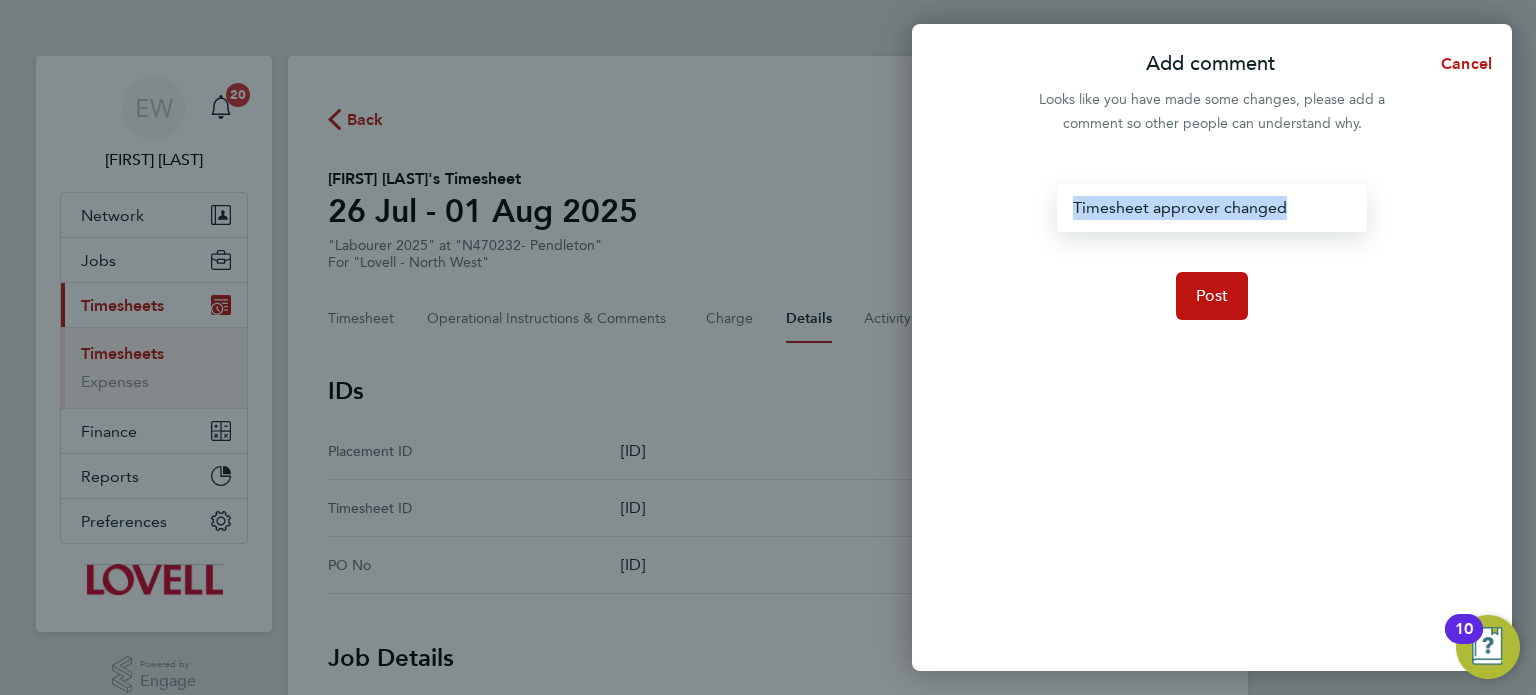 drag, startPoint x: 1295, startPoint y: 212, endPoint x: 981, endPoint y: 197, distance: 314.35806 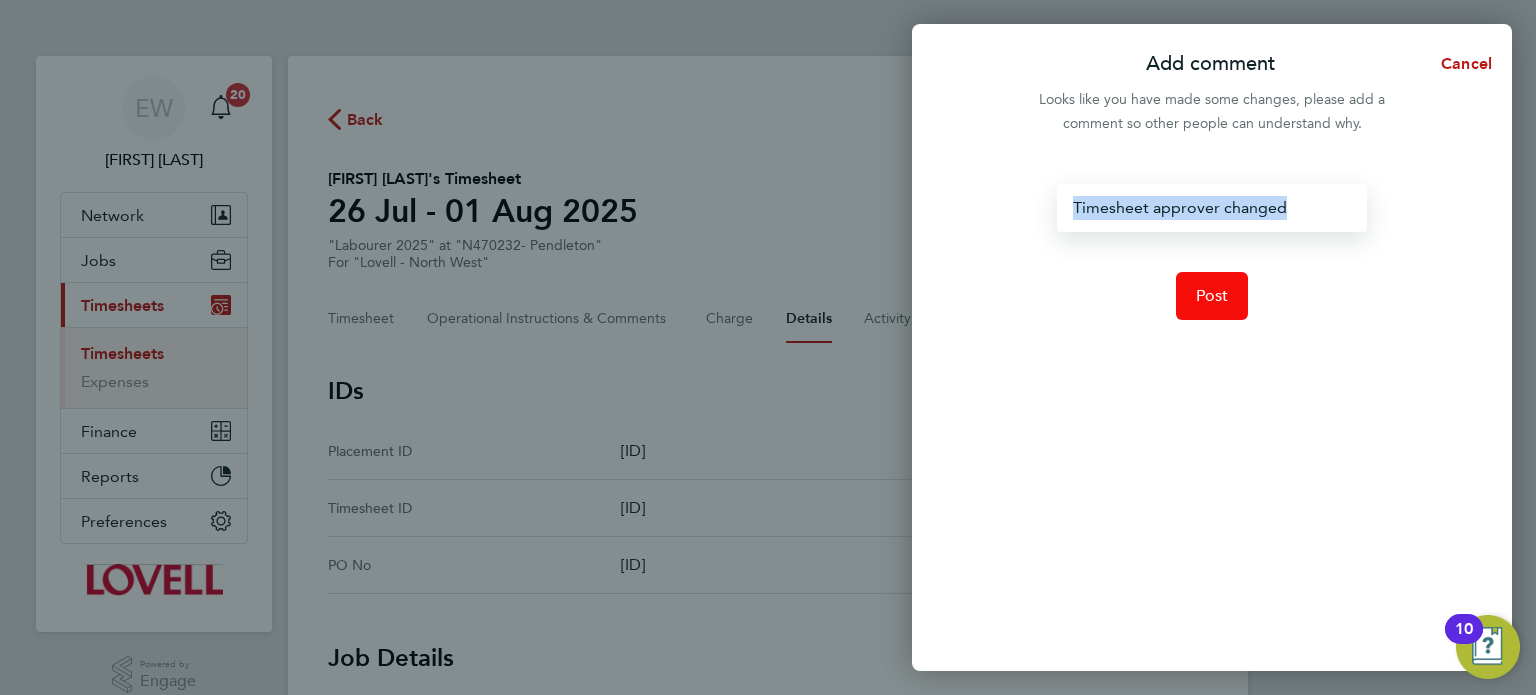 click on "Post" 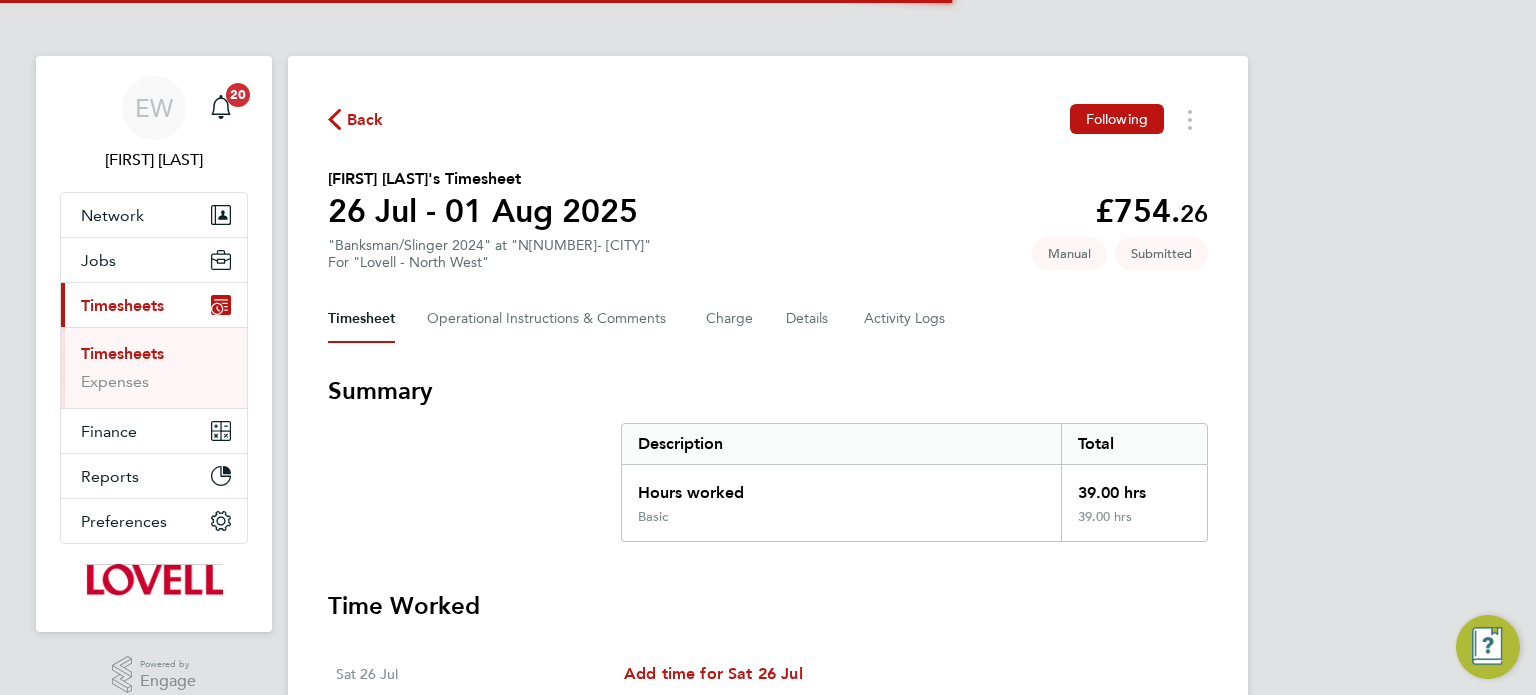 scroll, scrollTop: 0, scrollLeft: 0, axis: both 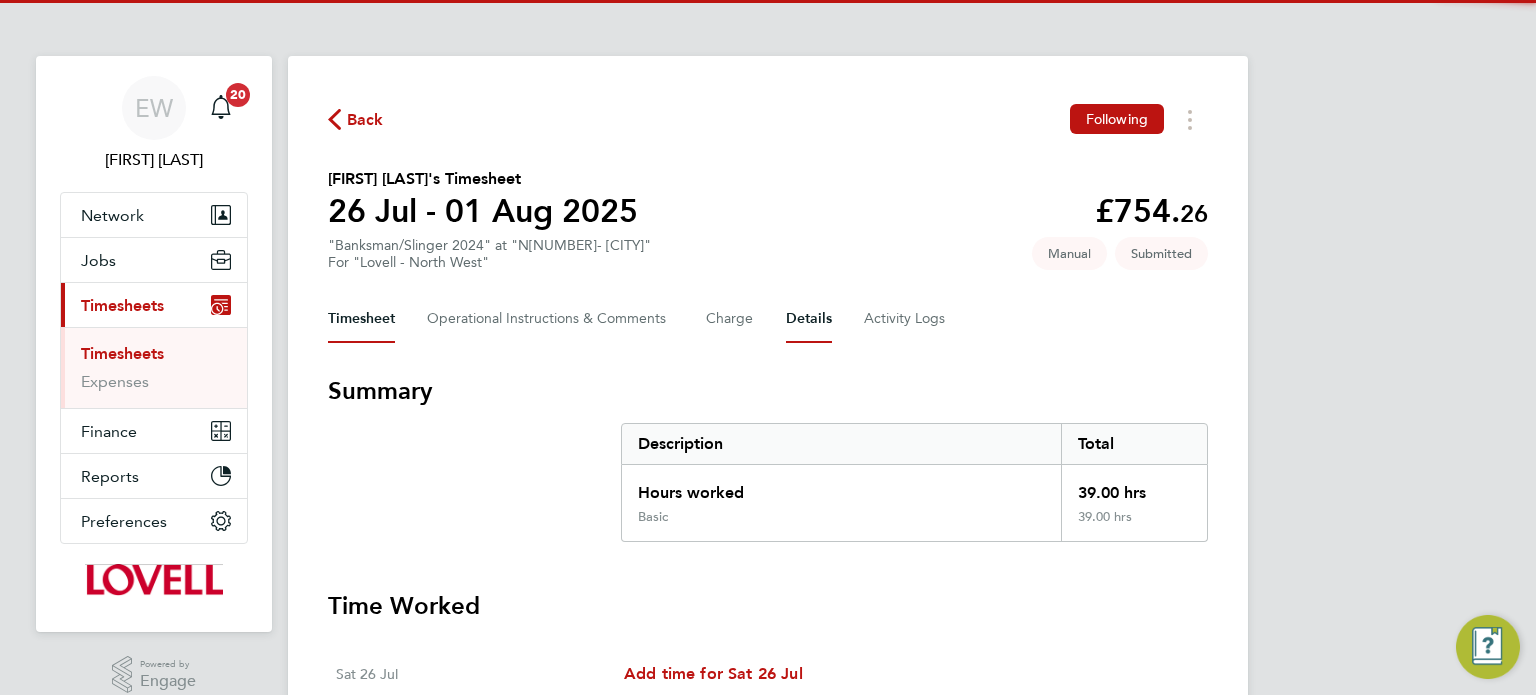 click on "Details" at bounding box center (809, 319) 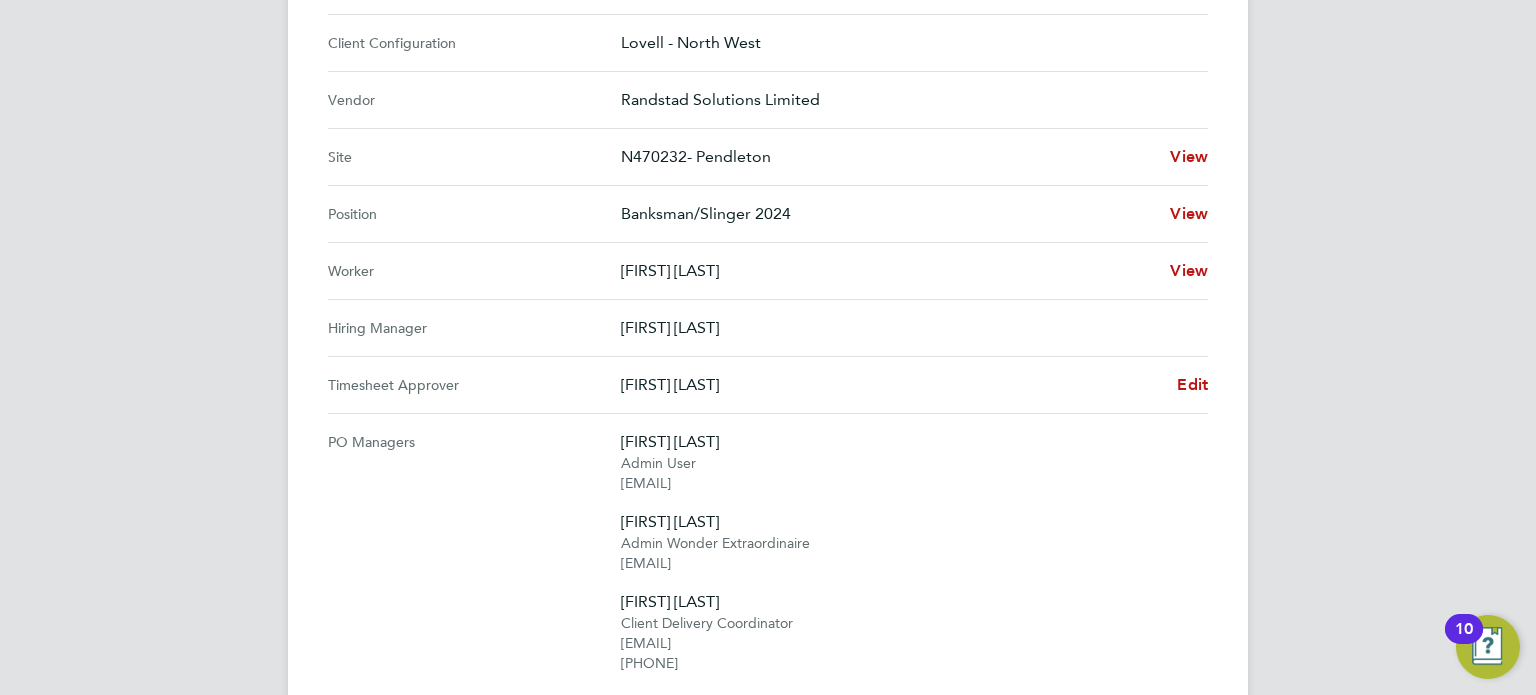 scroll, scrollTop: 728, scrollLeft: 0, axis: vertical 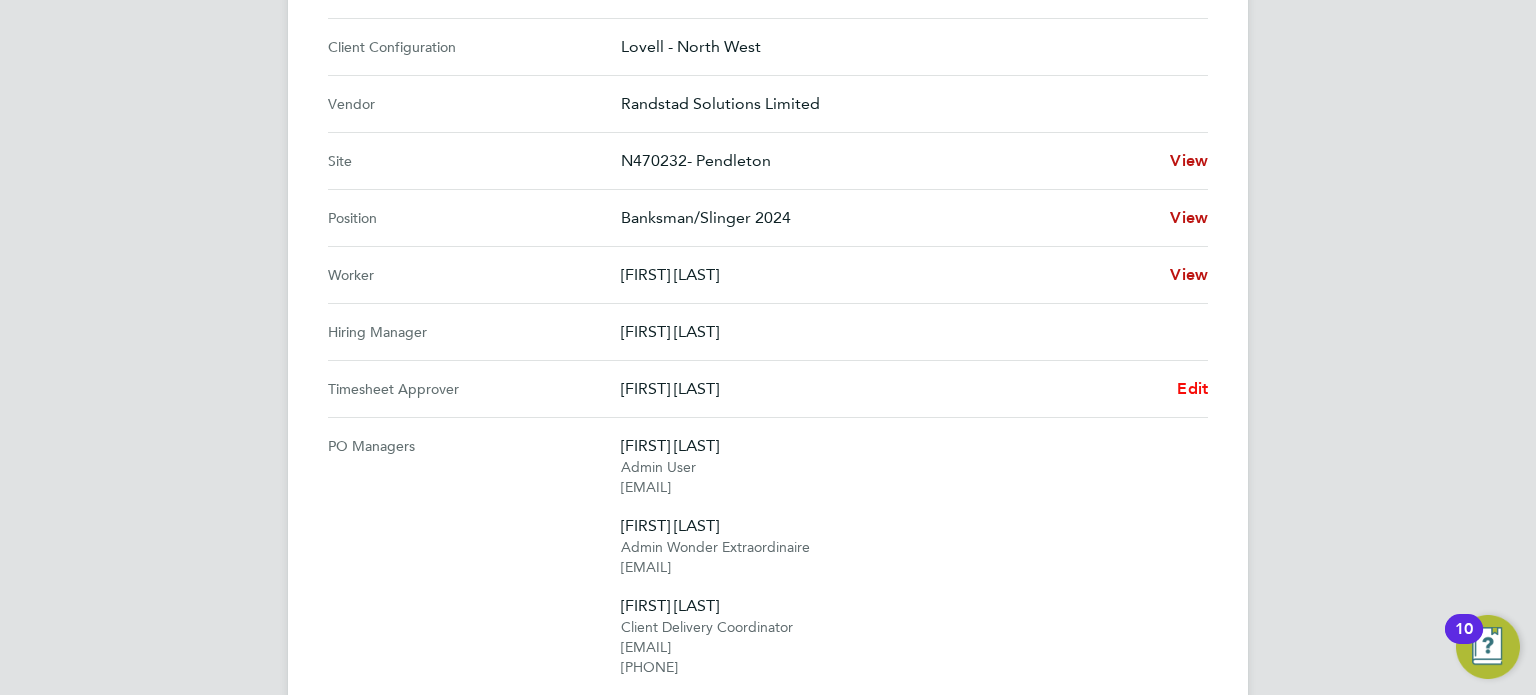 click on "Edit" at bounding box center [1192, 388] 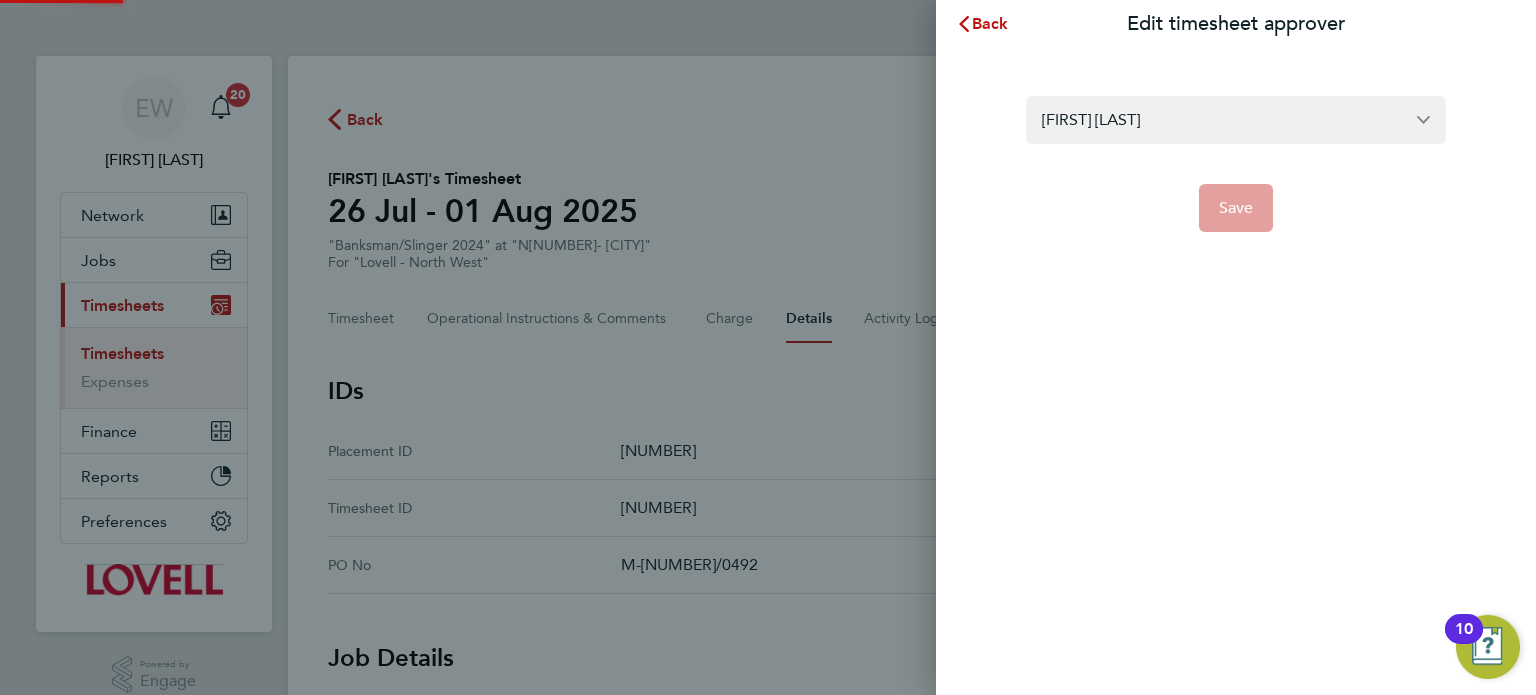 scroll, scrollTop: 0, scrollLeft: 0, axis: both 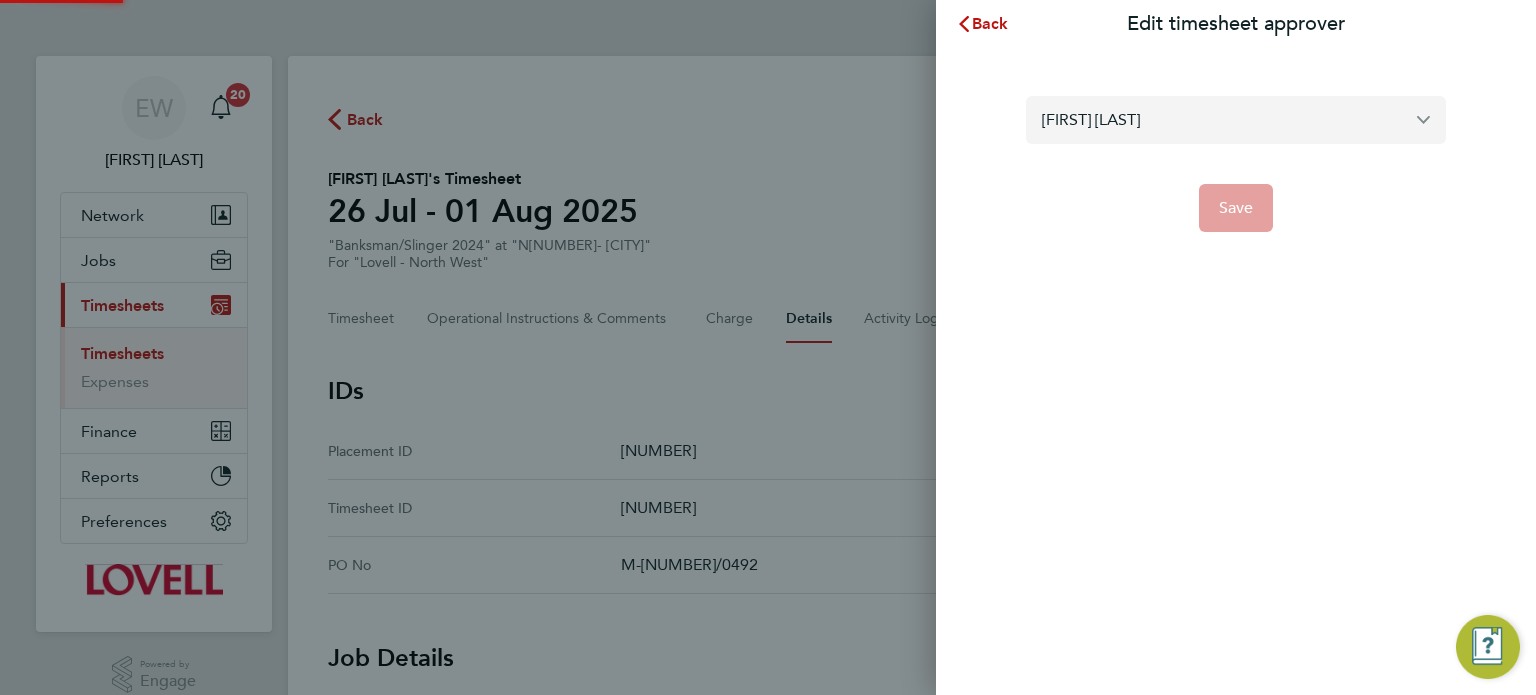 click on "Adam Farbon" at bounding box center (1236, 119) 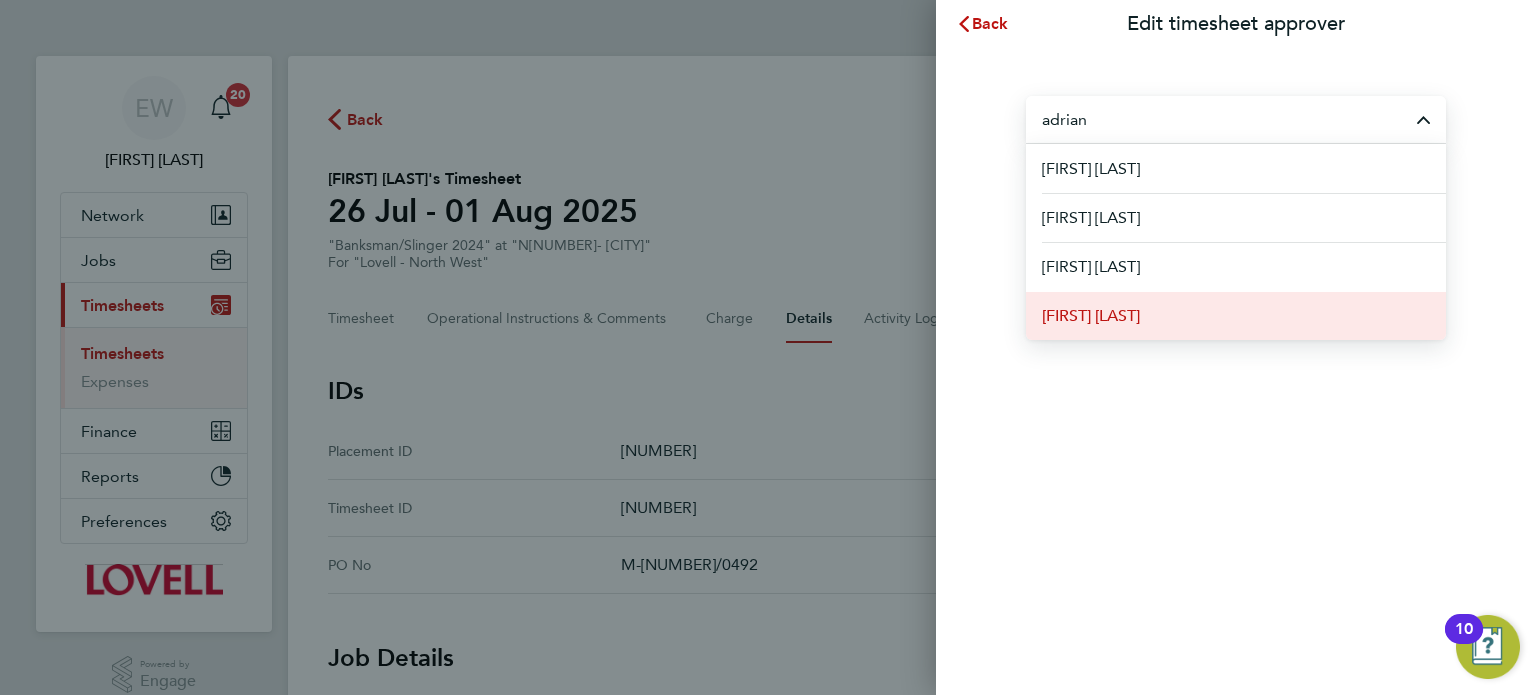 click on "[FIRST] [LAST]" at bounding box center (1236, 315) 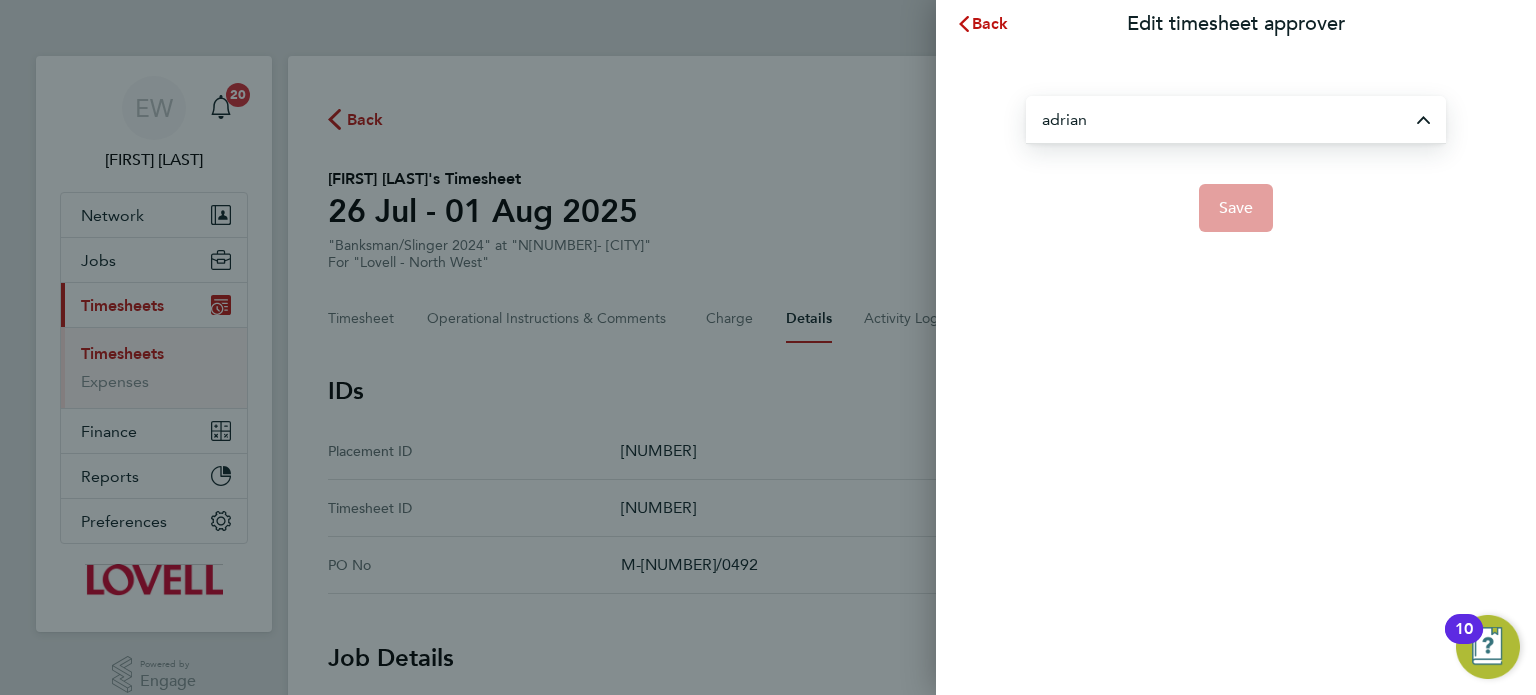 type on "[FIRST] [LAST]" 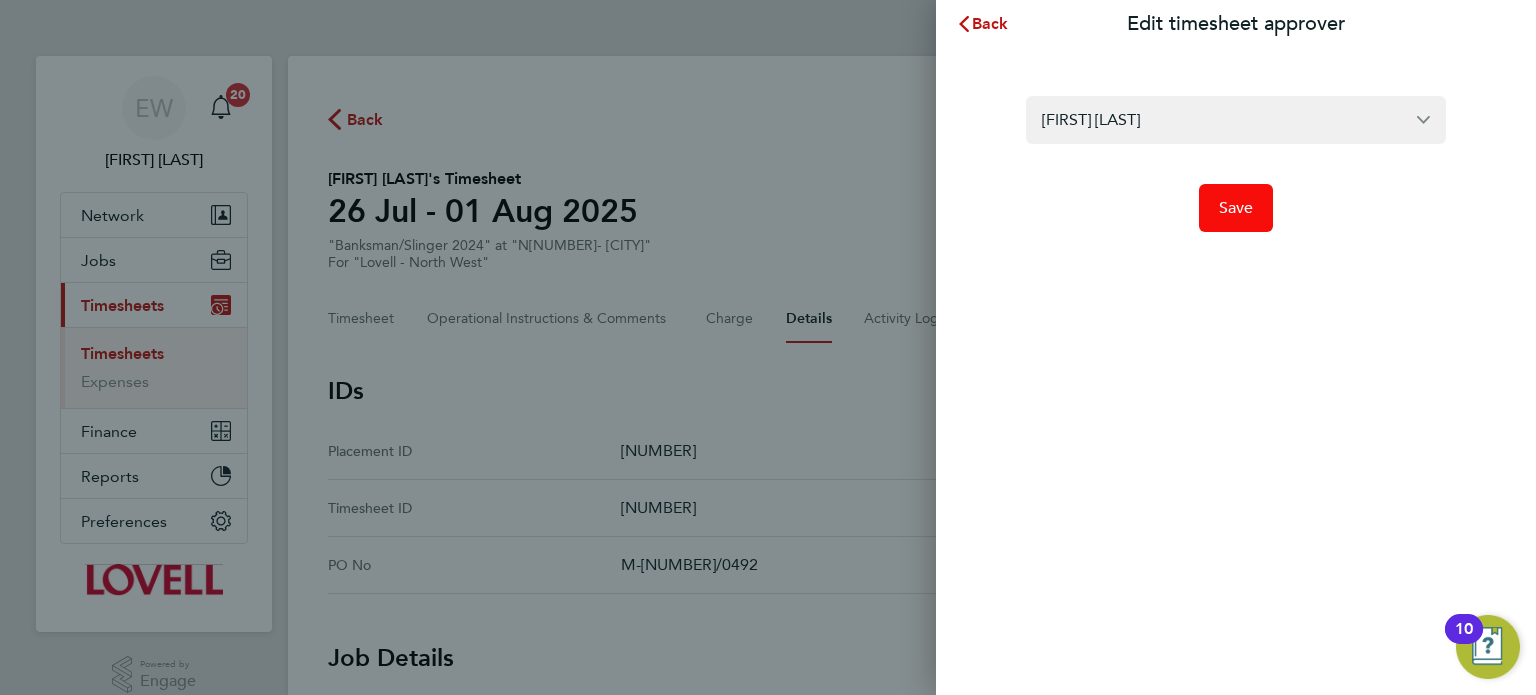 click on "Save" 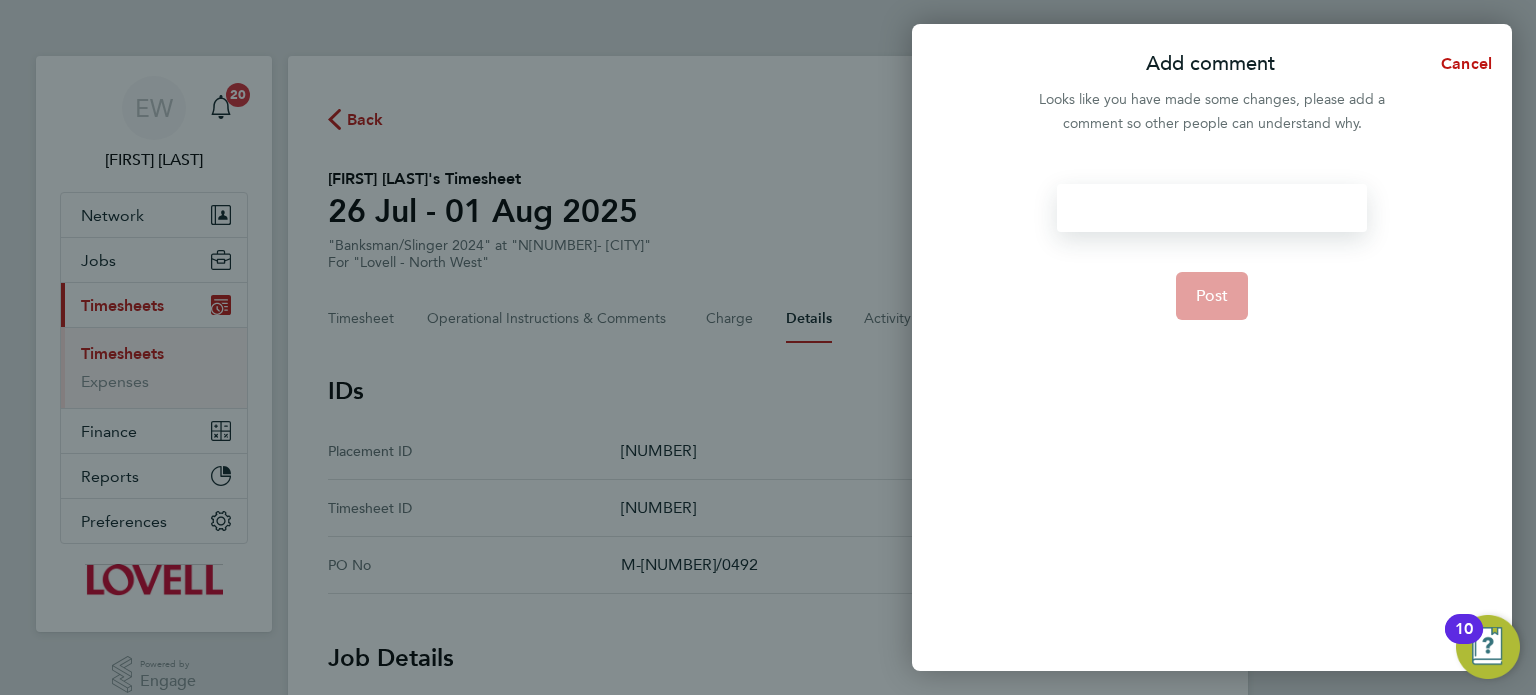 click at bounding box center [1211, 208] 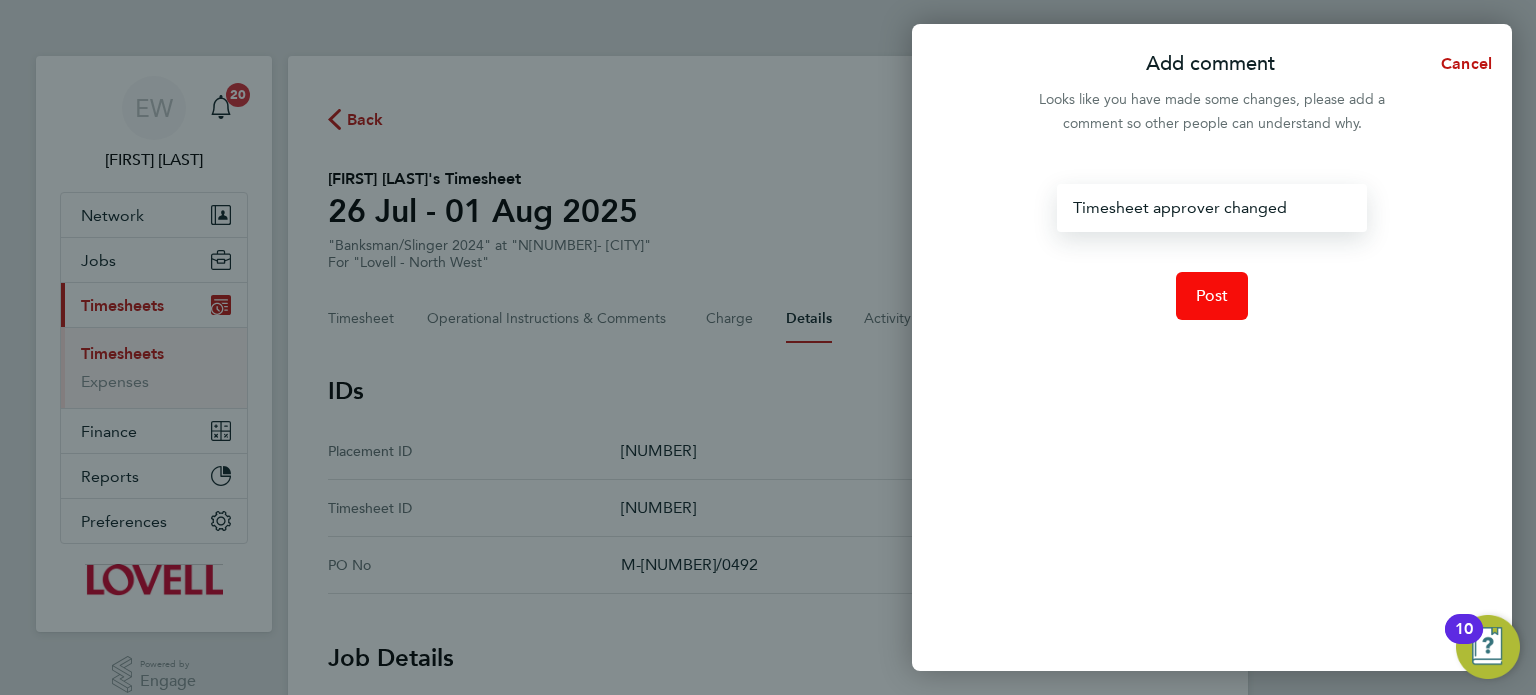 click on "Post" 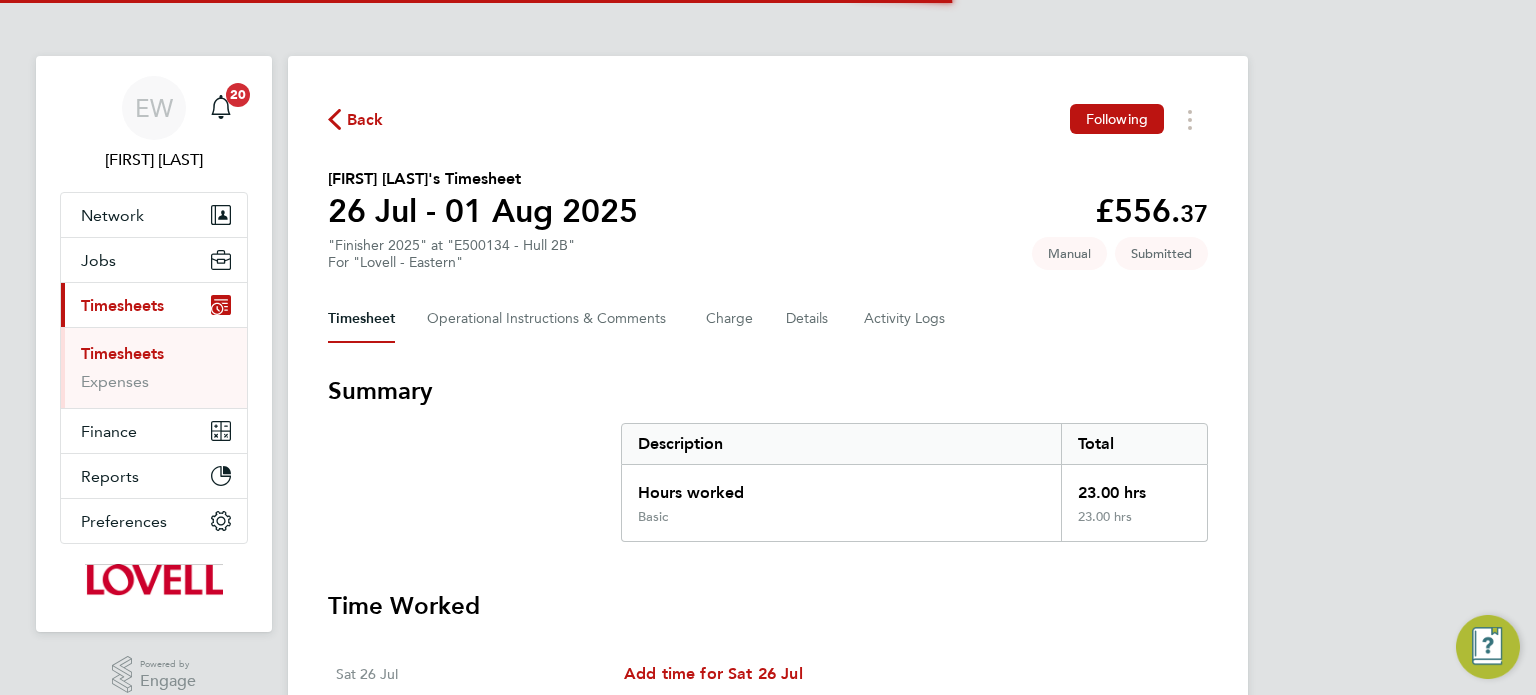 scroll, scrollTop: 0, scrollLeft: 0, axis: both 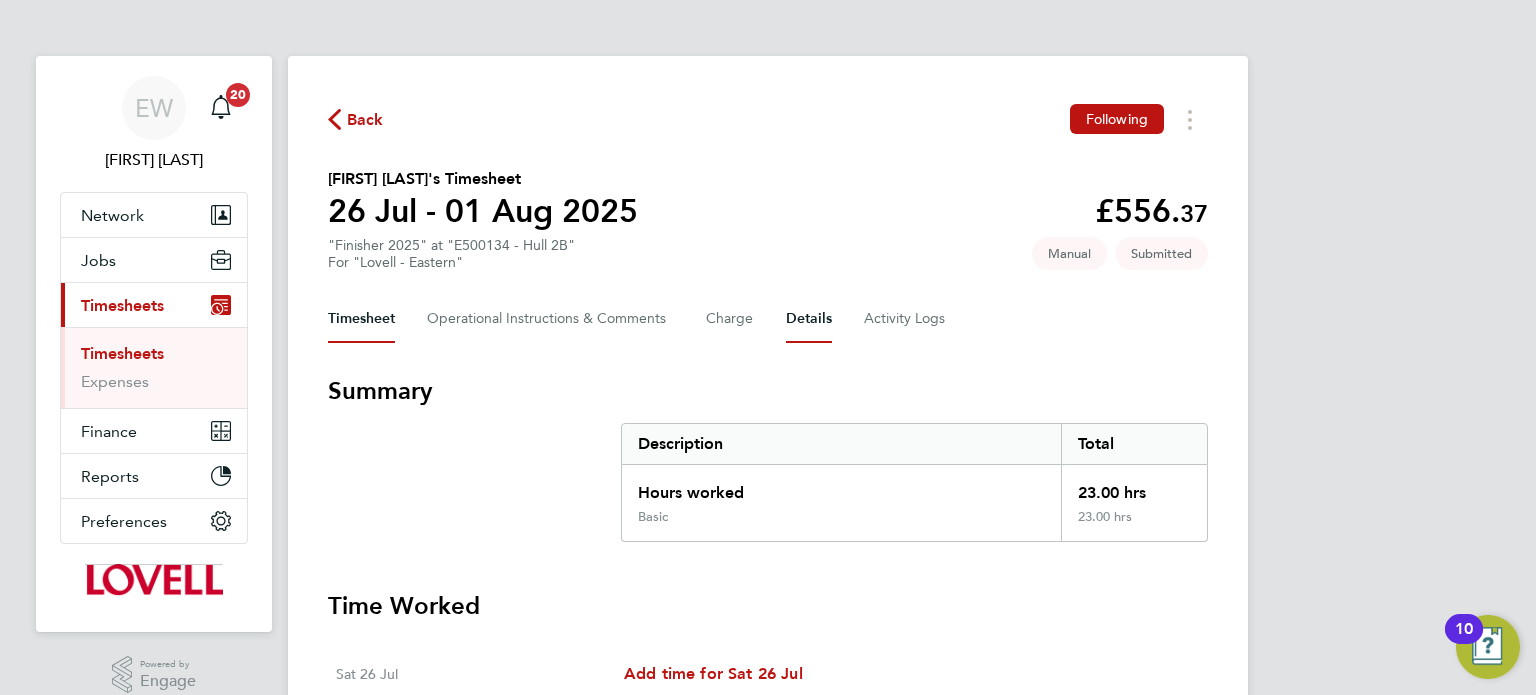 click on "Details" at bounding box center [809, 319] 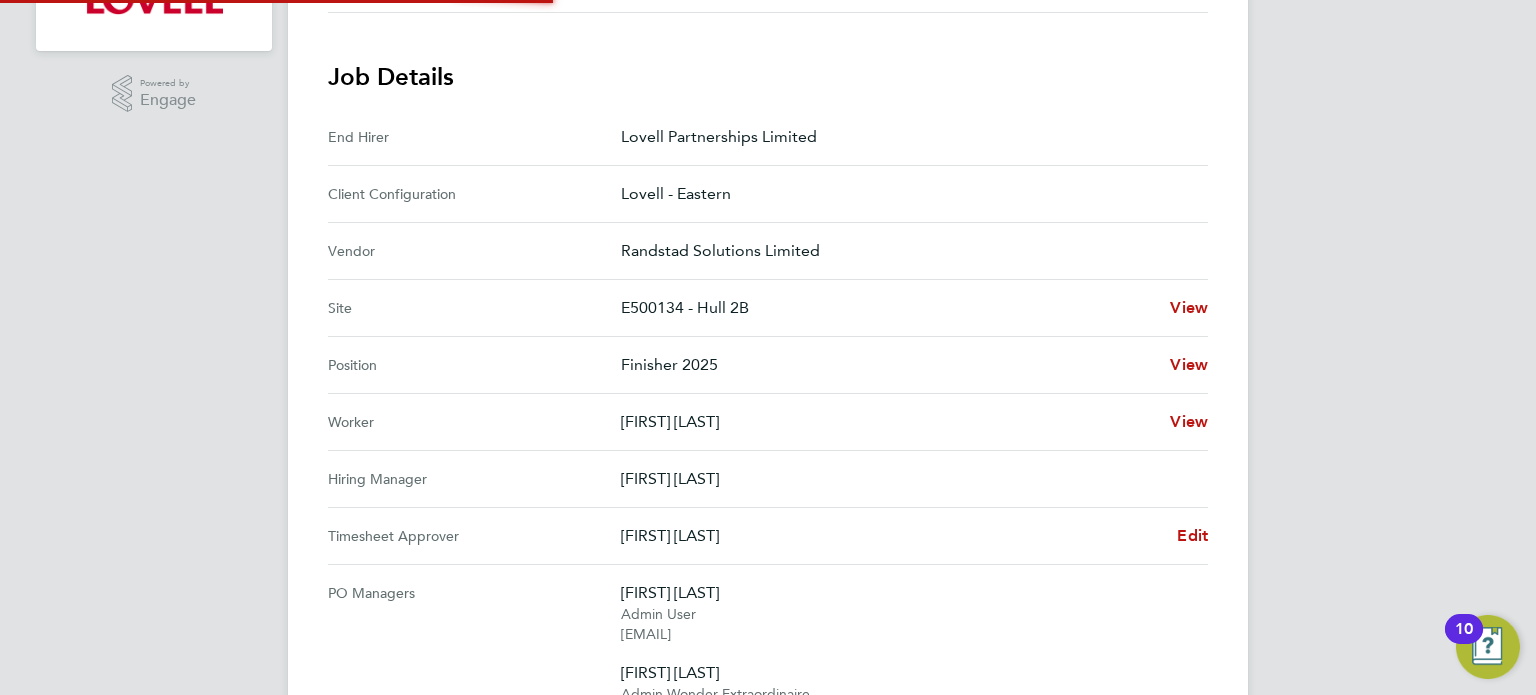 scroll, scrollTop: 0, scrollLeft: 0, axis: both 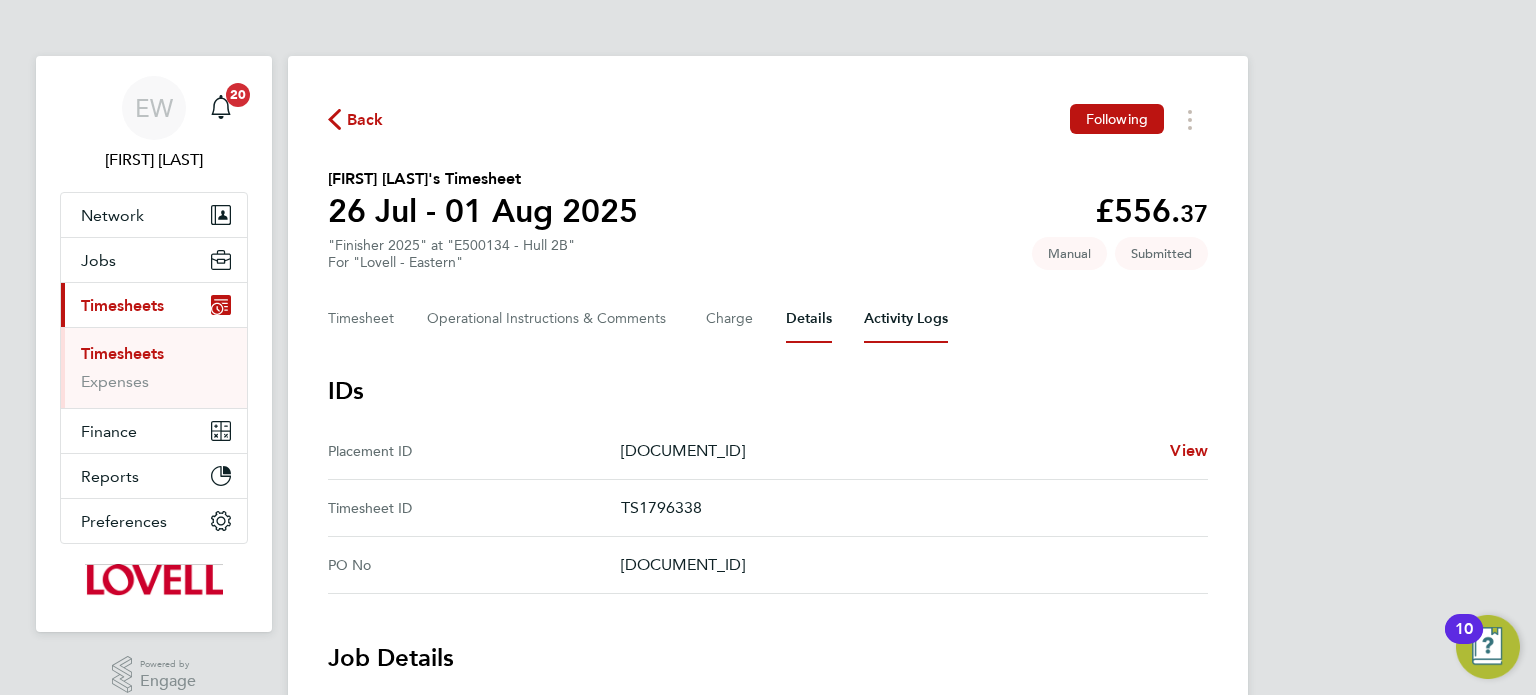click on "Activity Logs" at bounding box center (906, 319) 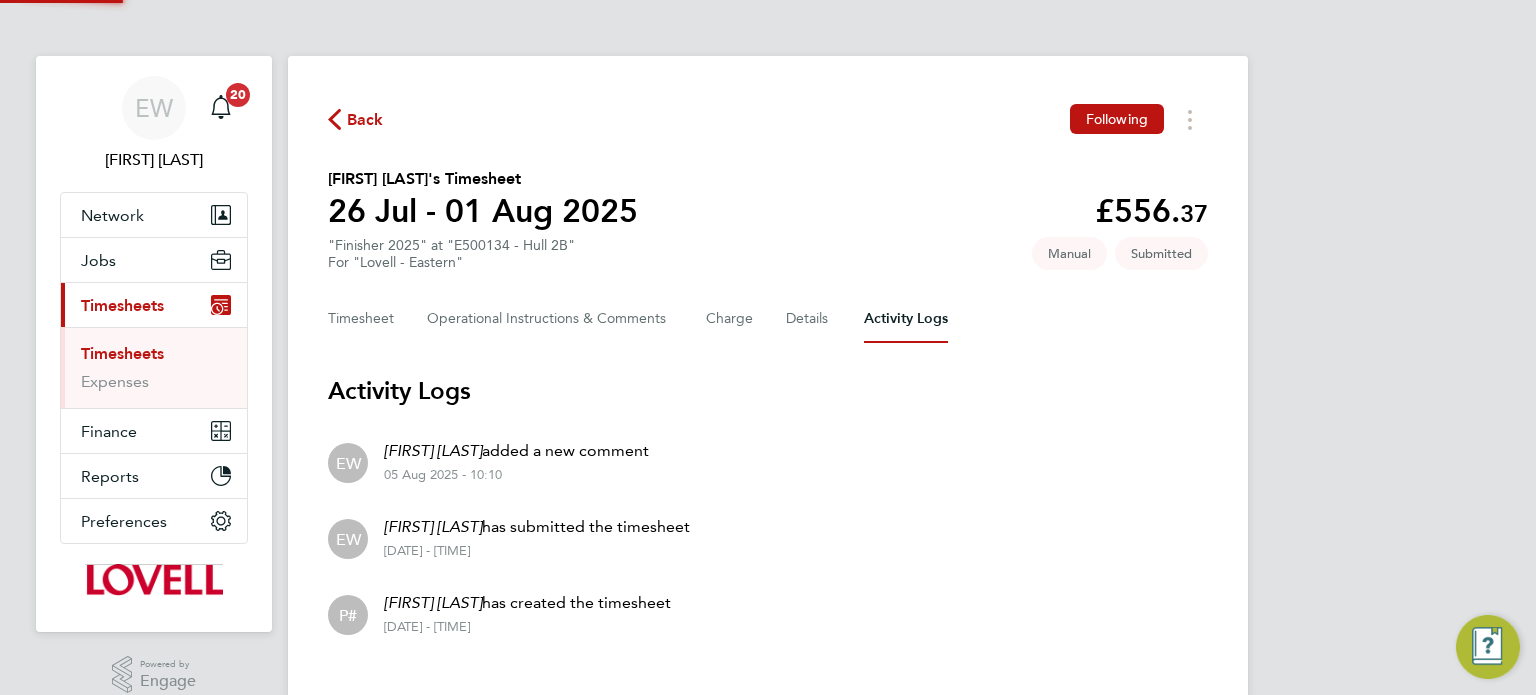 scroll, scrollTop: 34, scrollLeft: 0, axis: vertical 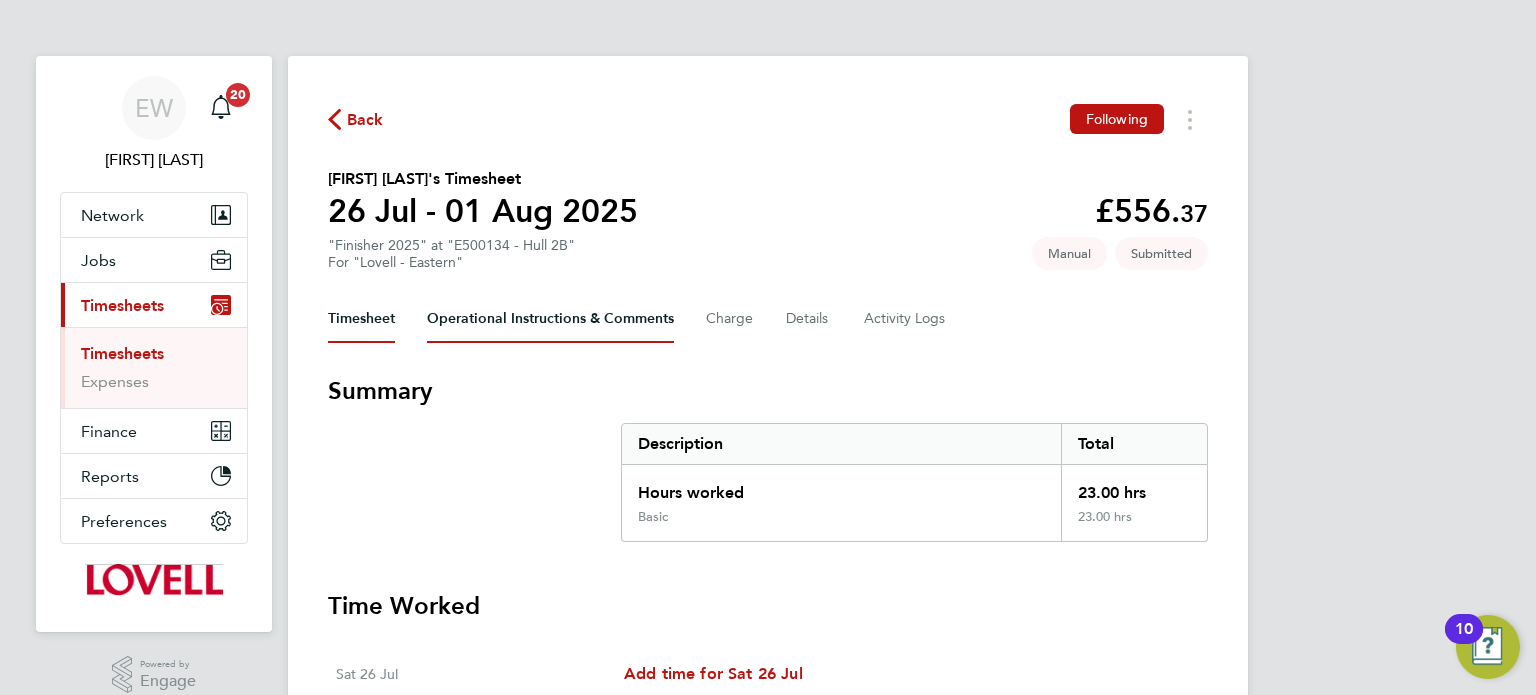 click on "Operational Instructions & Comments" at bounding box center [550, 319] 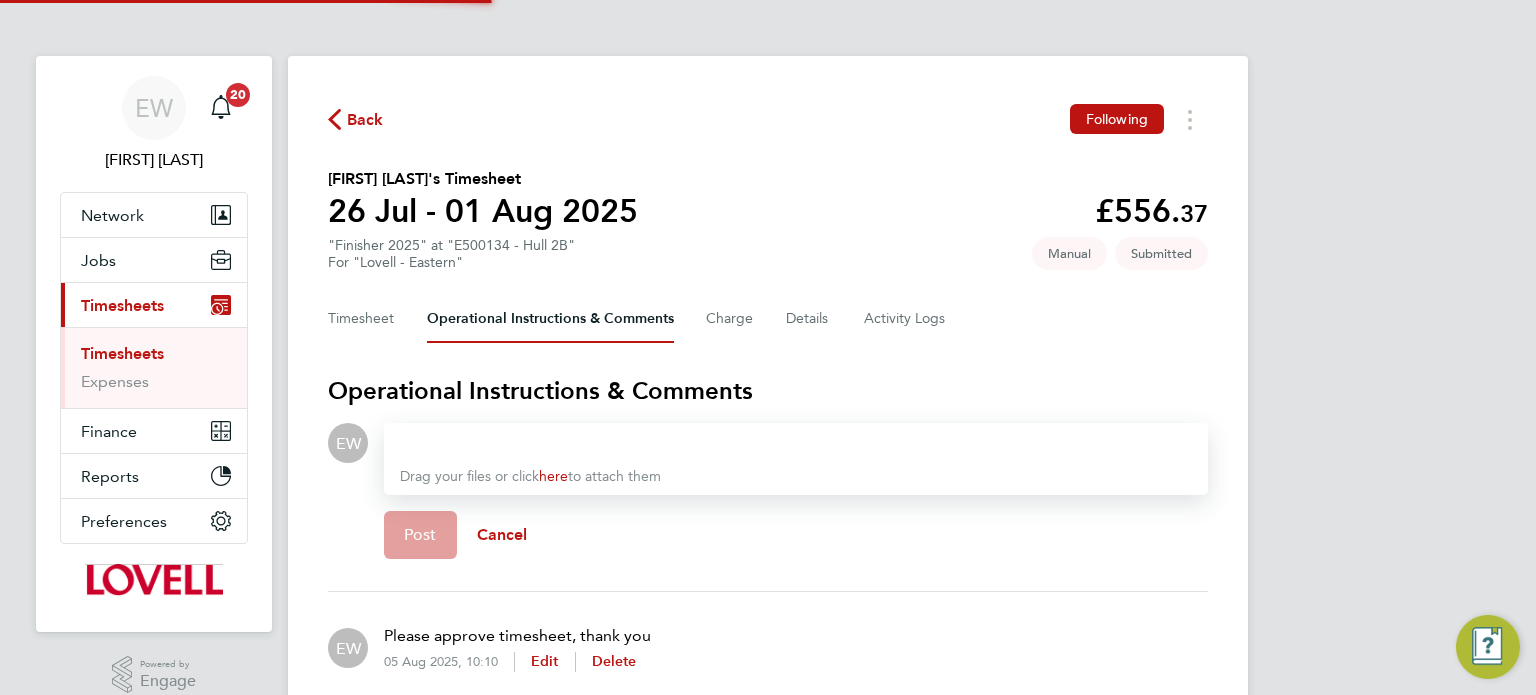 type 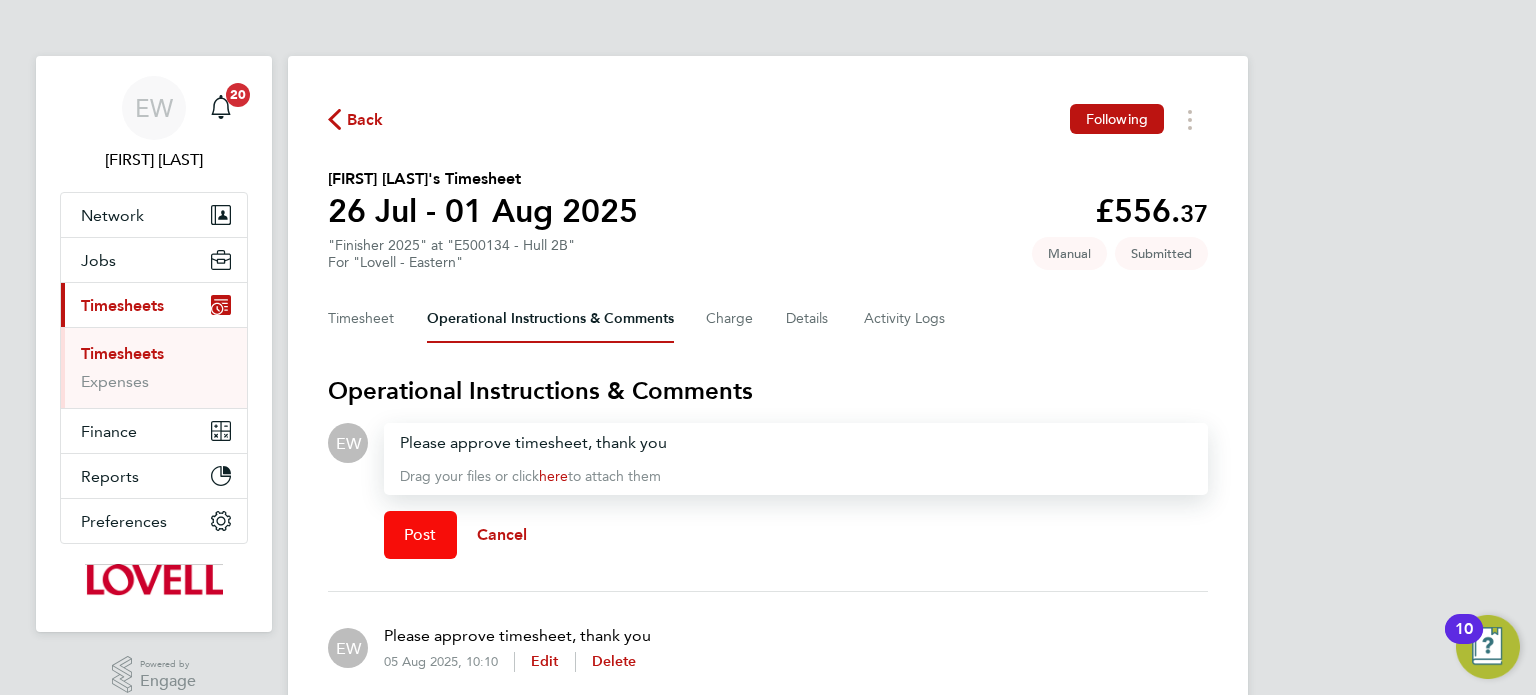 click on "Post" 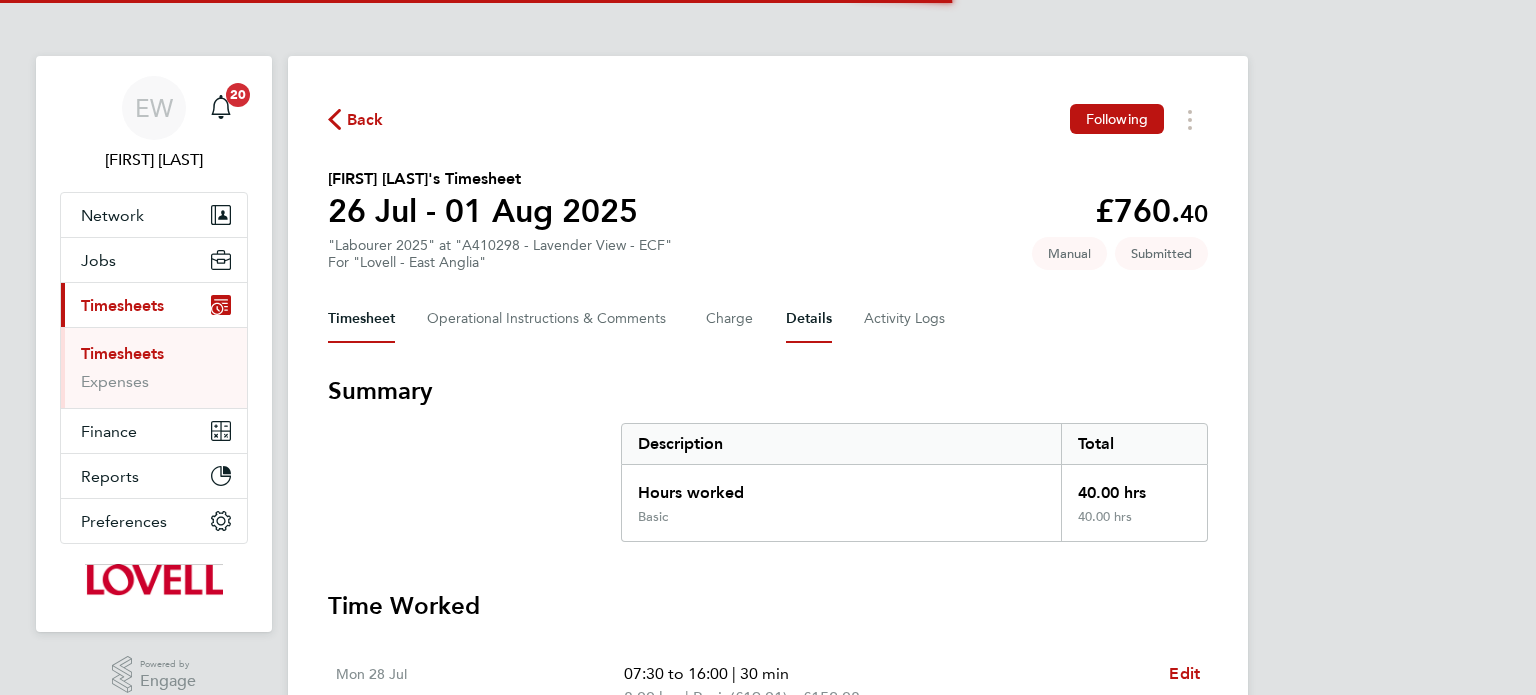 scroll, scrollTop: 0, scrollLeft: 0, axis: both 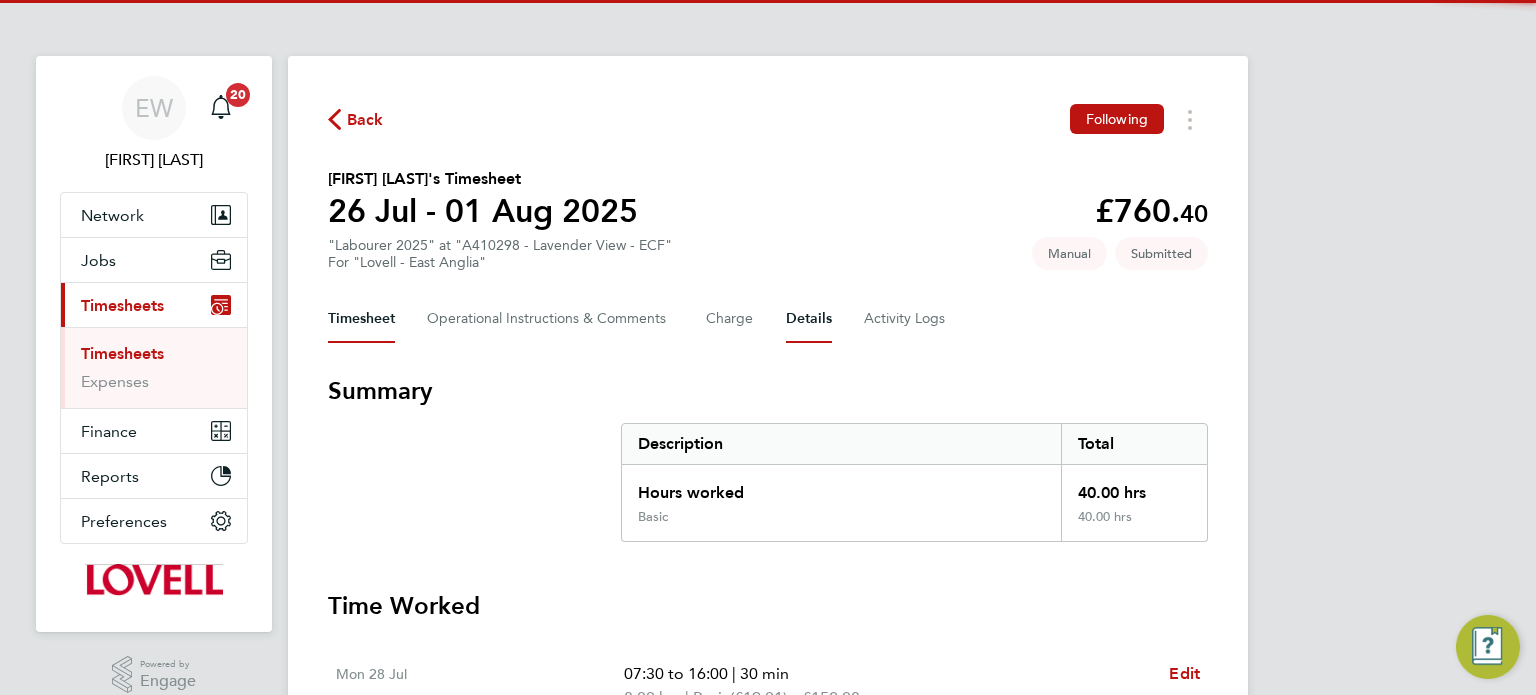 click on "Details" at bounding box center (809, 319) 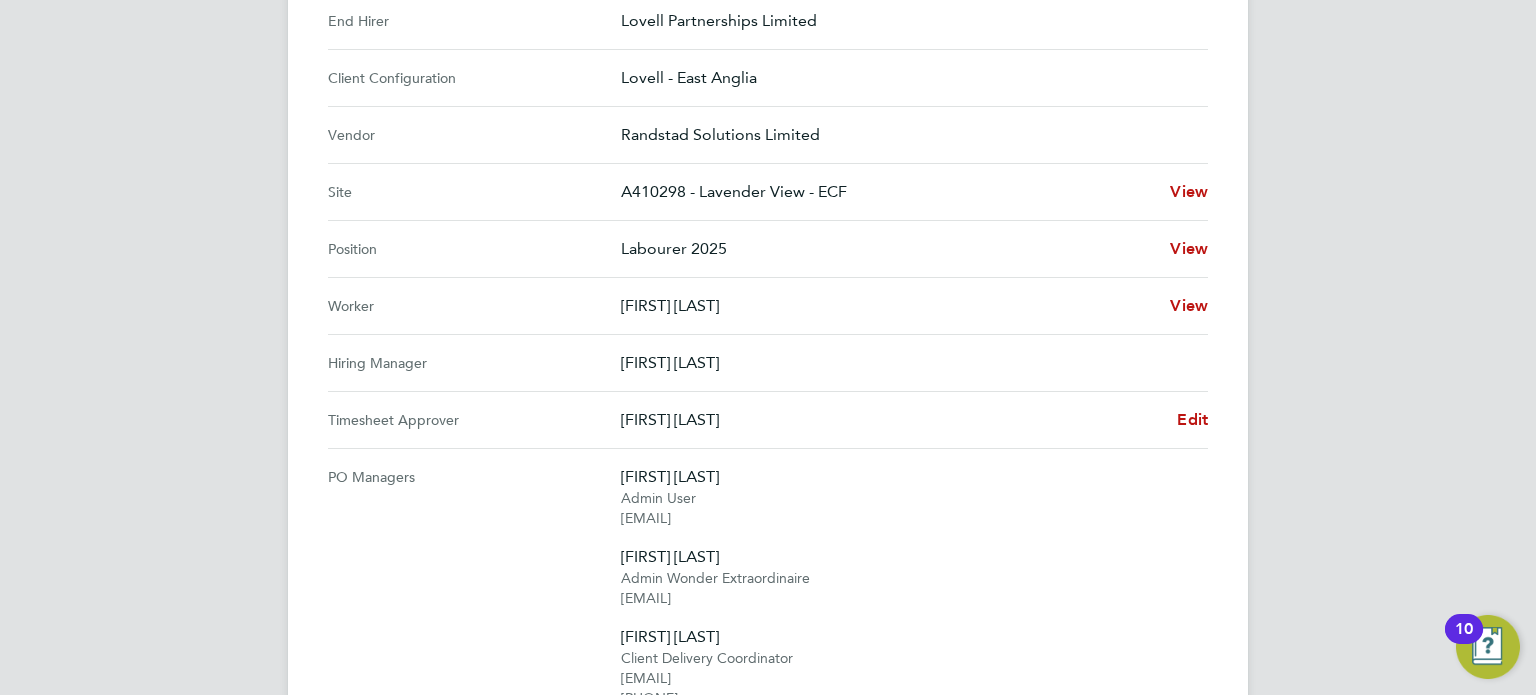 scroll, scrollTop: 680, scrollLeft: 0, axis: vertical 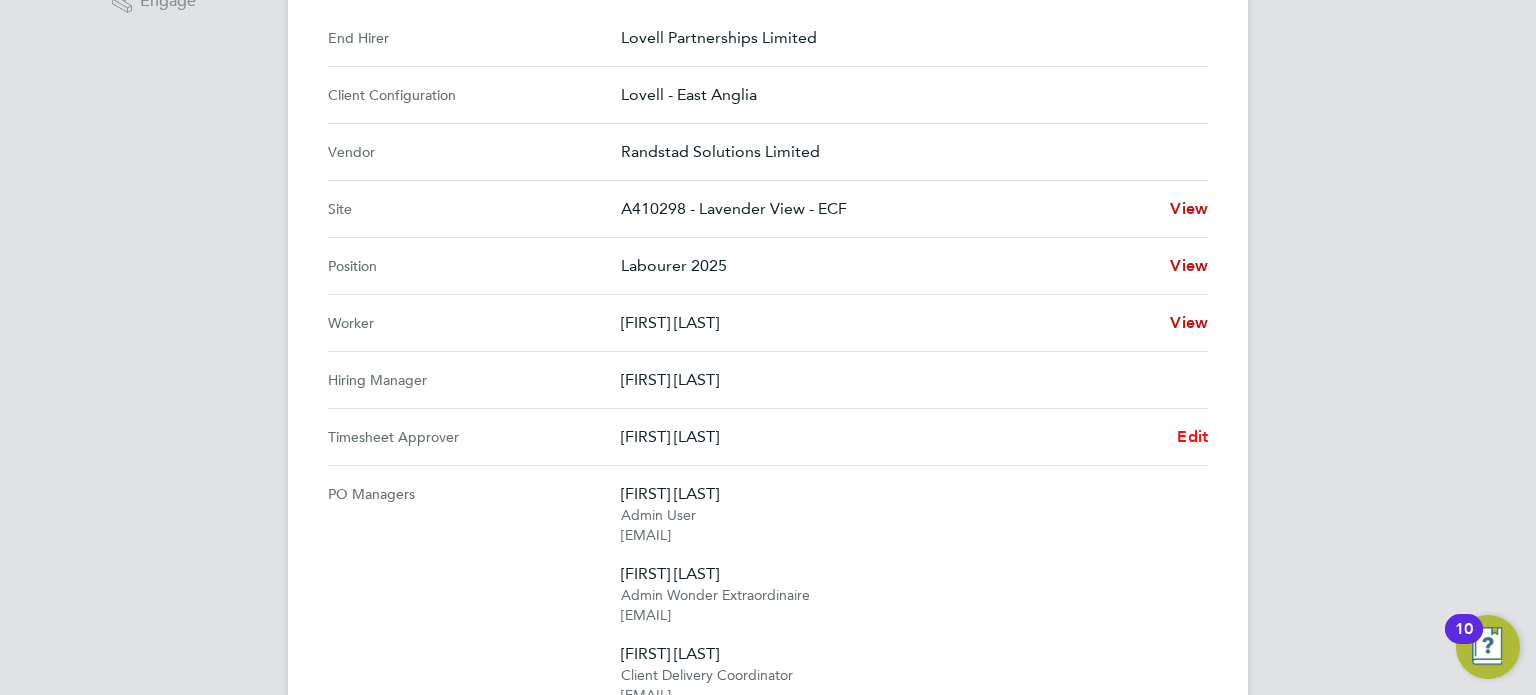 click on "Edit" at bounding box center [1192, 437] 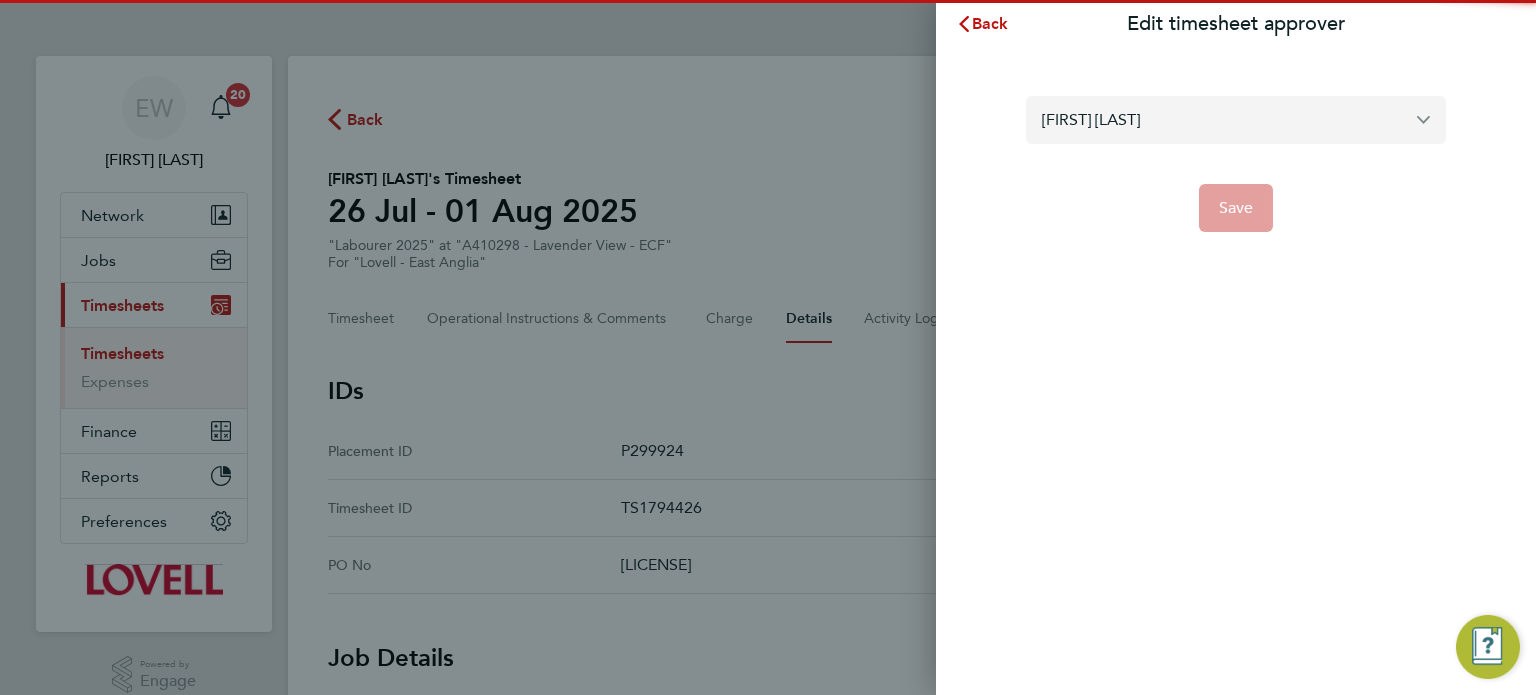 click on "[FIRST] [LAST]" at bounding box center [1236, 119] 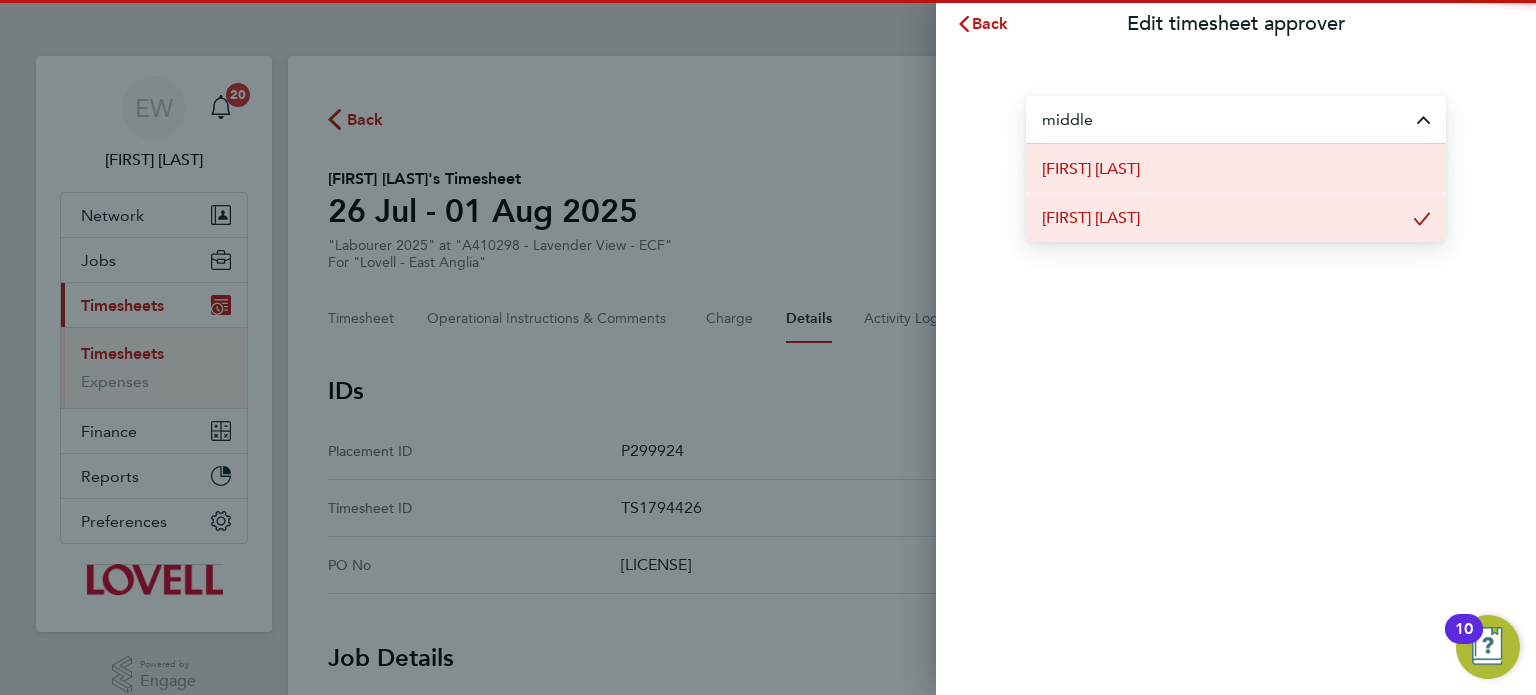 click on "[FIRST] [LAST]" at bounding box center (1236, 168) 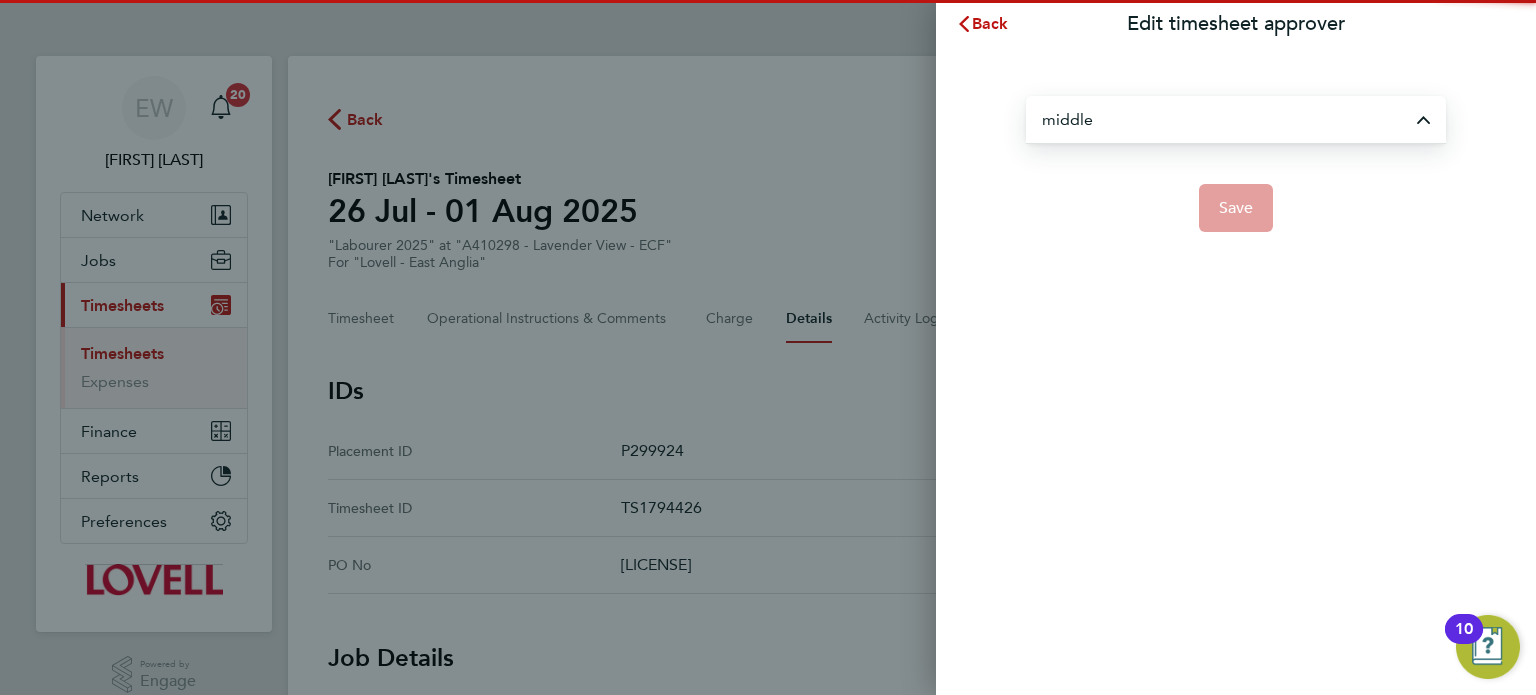 type on "[FIRST] [LAST]" 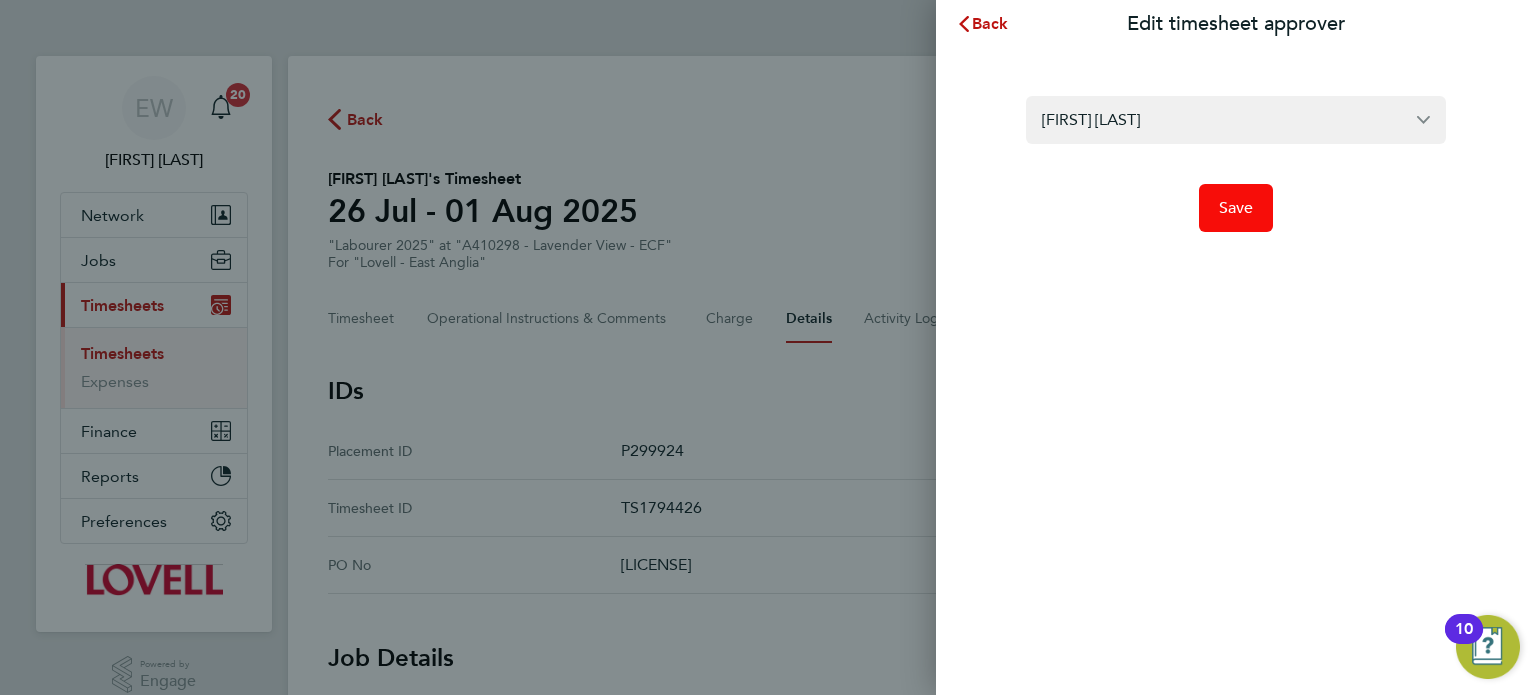 click on "Save" 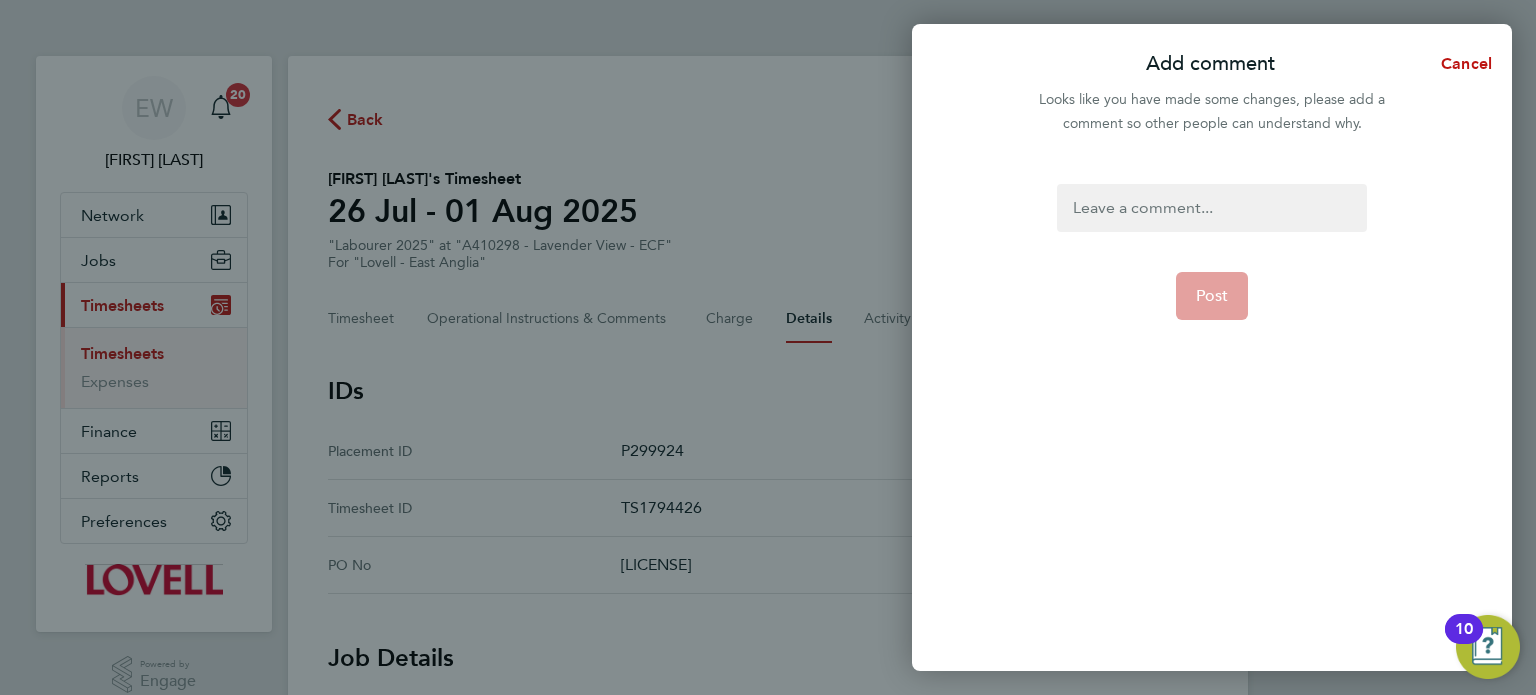 click at bounding box center [1211, 208] 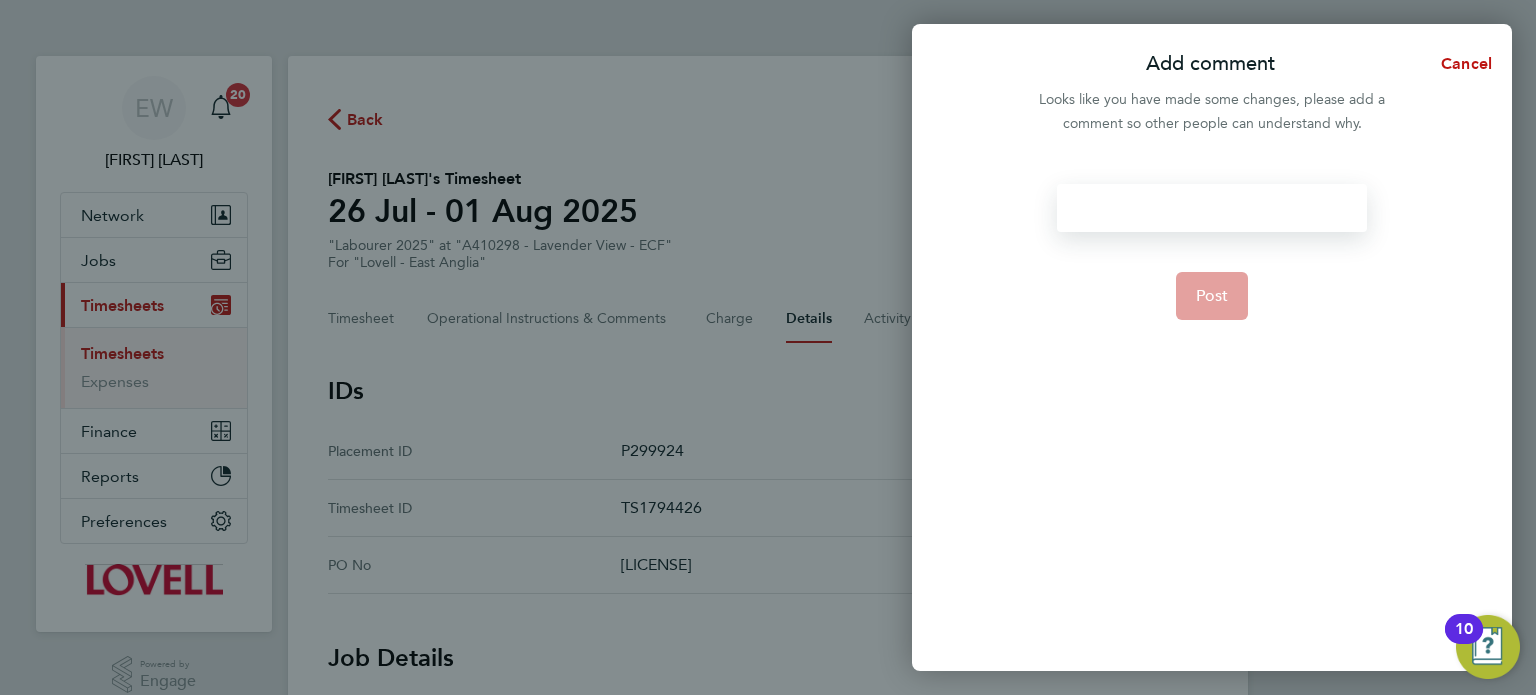 click at bounding box center [1211, 208] 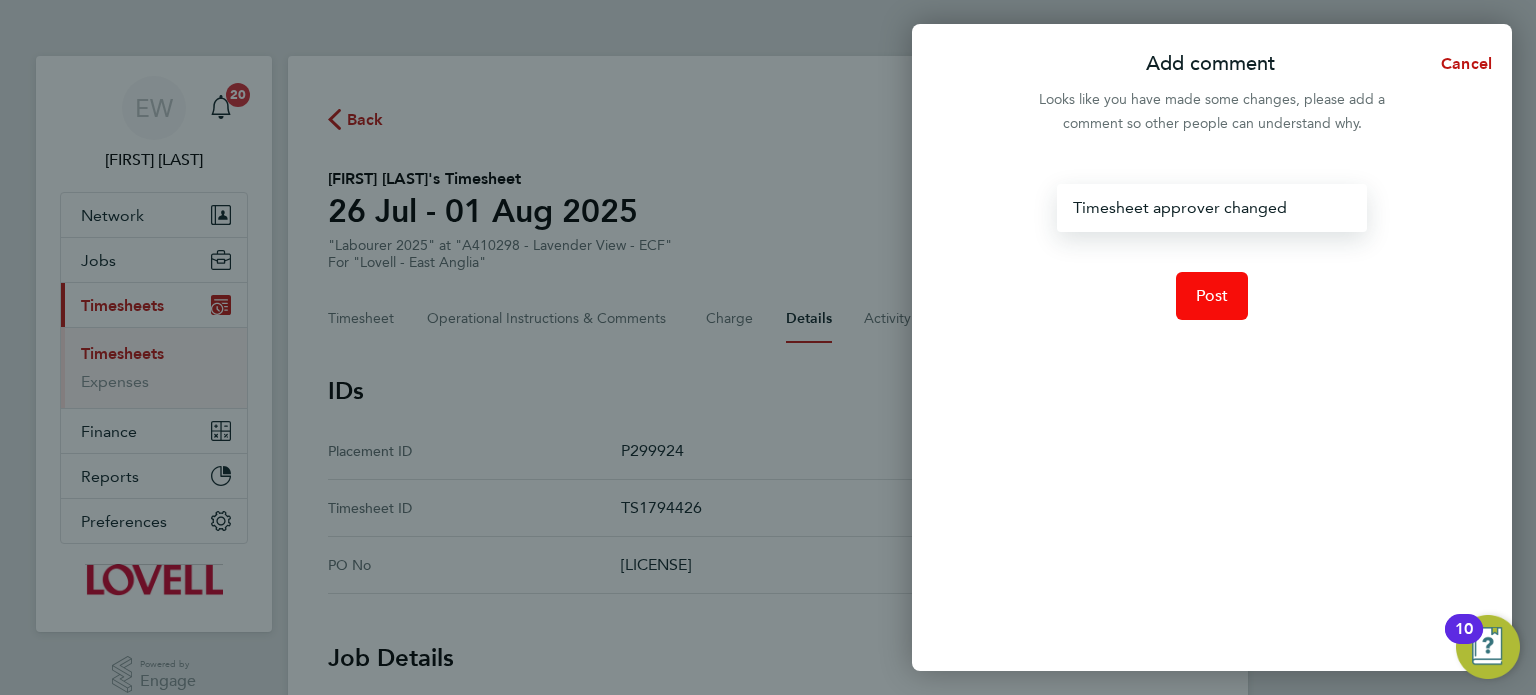 click on "Post" 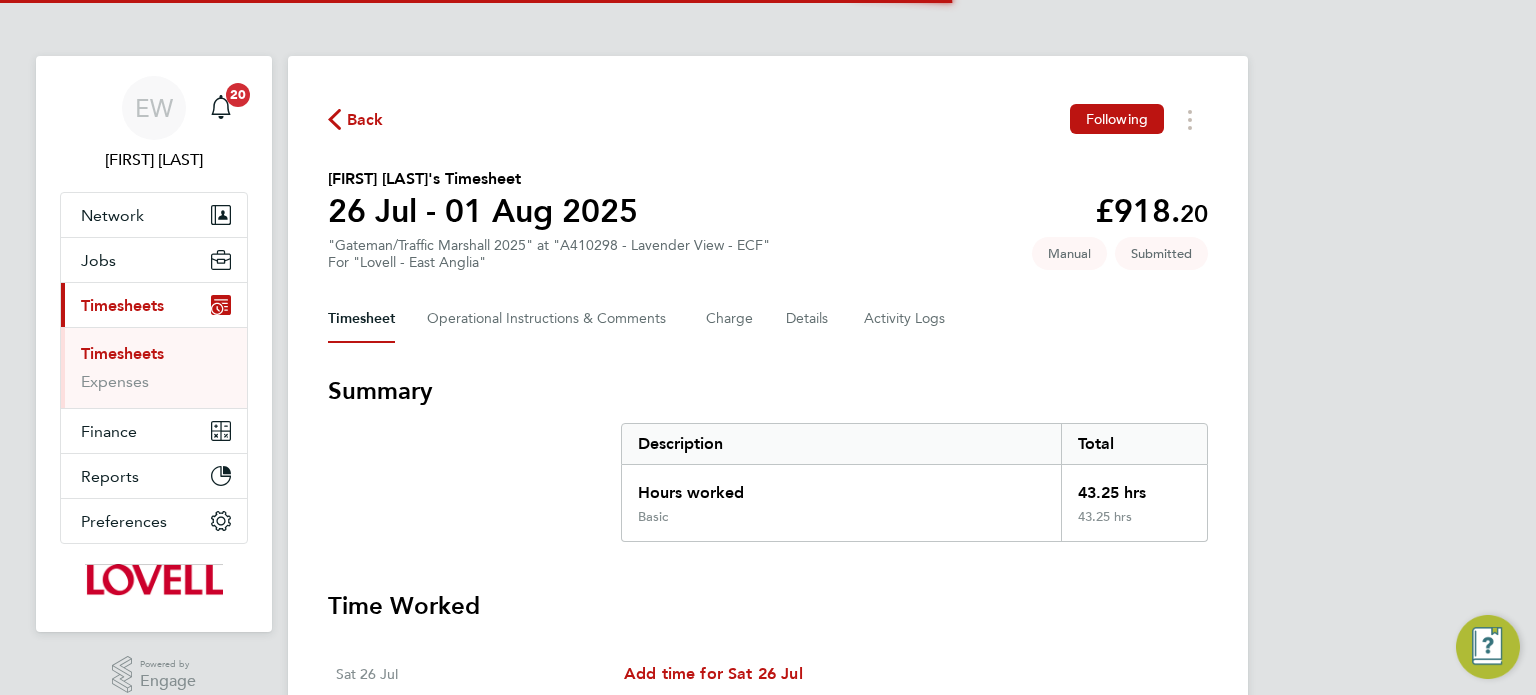 scroll, scrollTop: 0, scrollLeft: 0, axis: both 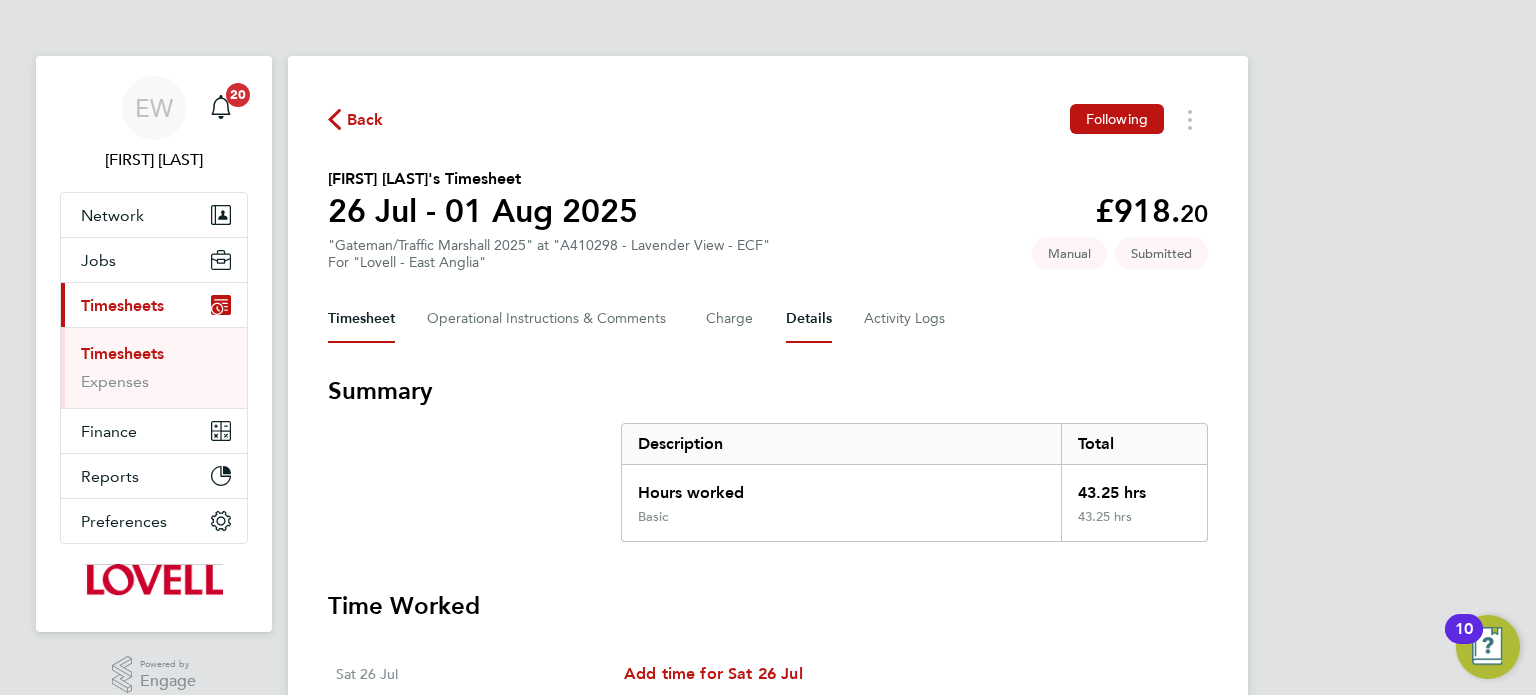 click on "Details" at bounding box center [809, 319] 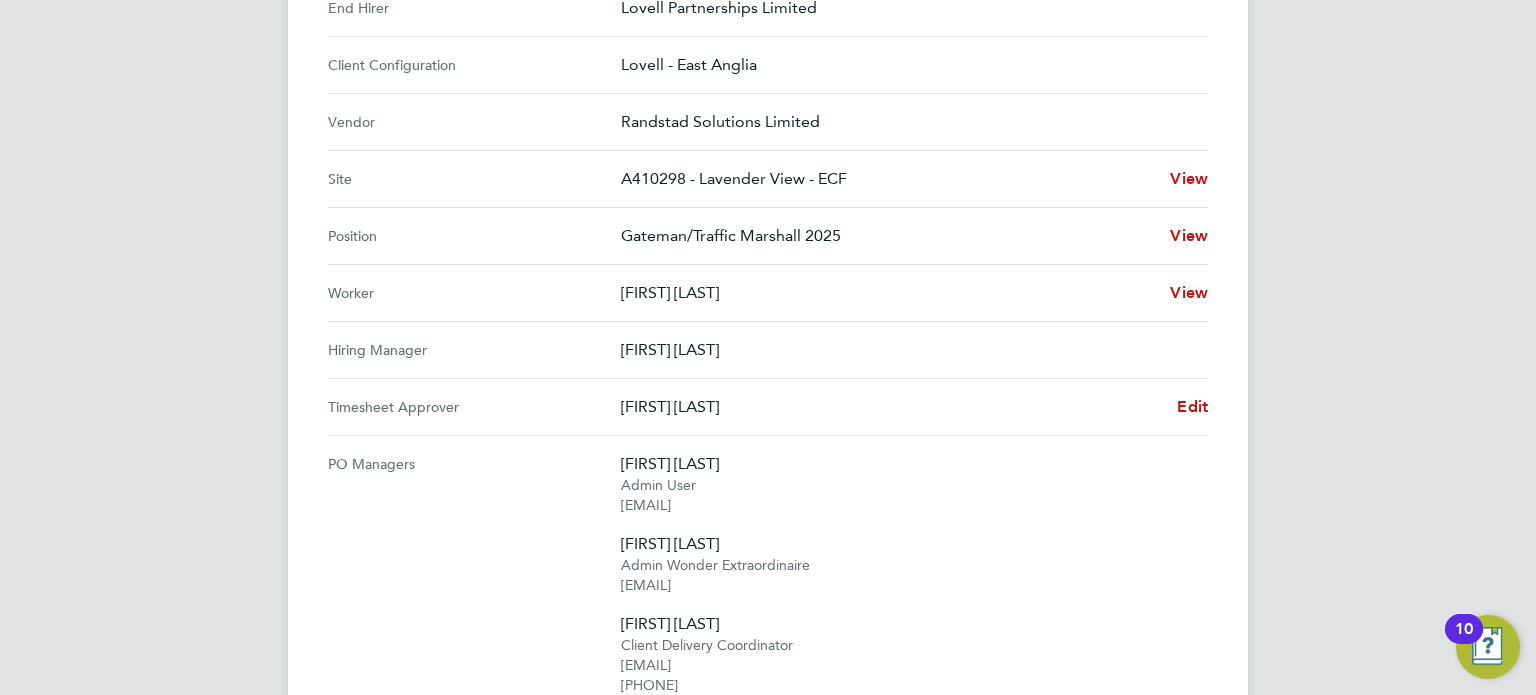 scroll, scrollTop: 704, scrollLeft: 0, axis: vertical 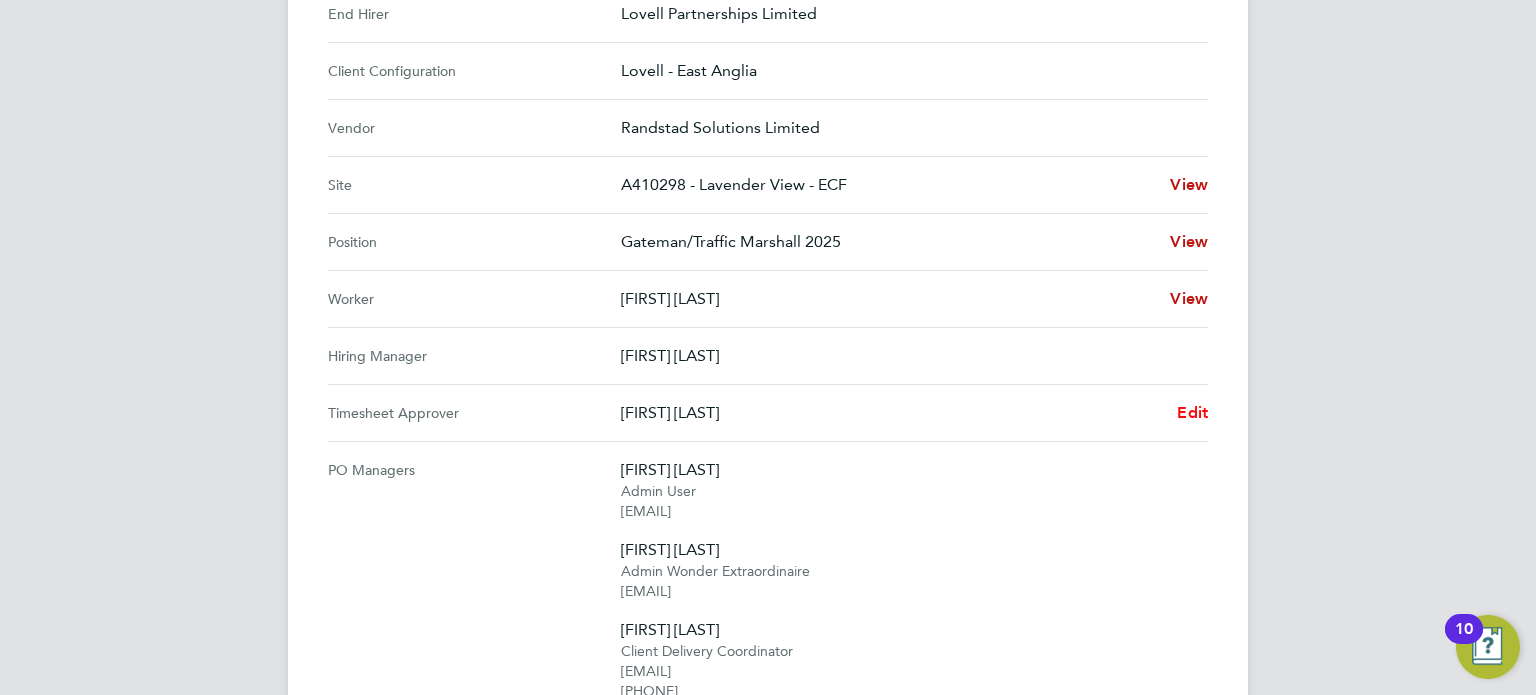 click on "Edit" at bounding box center [1192, 412] 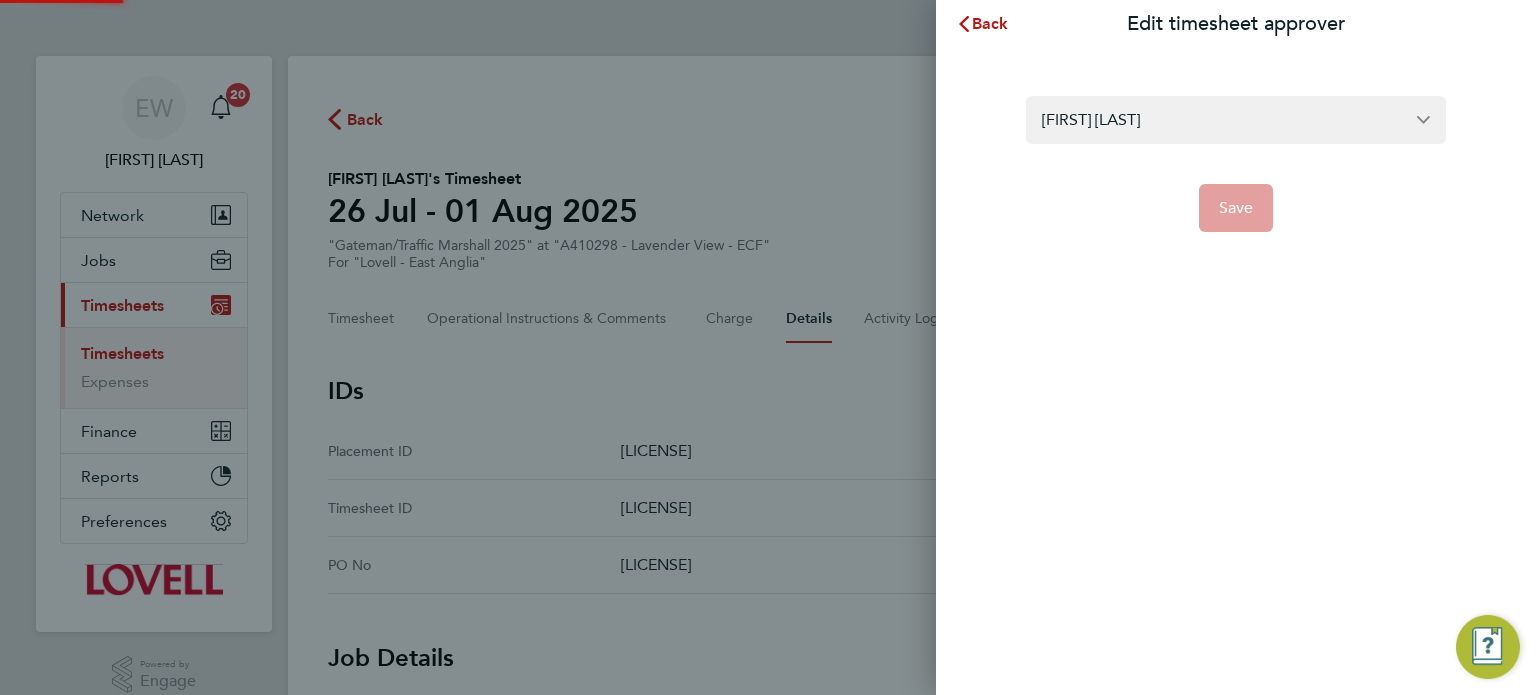 scroll, scrollTop: 0, scrollLeft: 0, axis: both 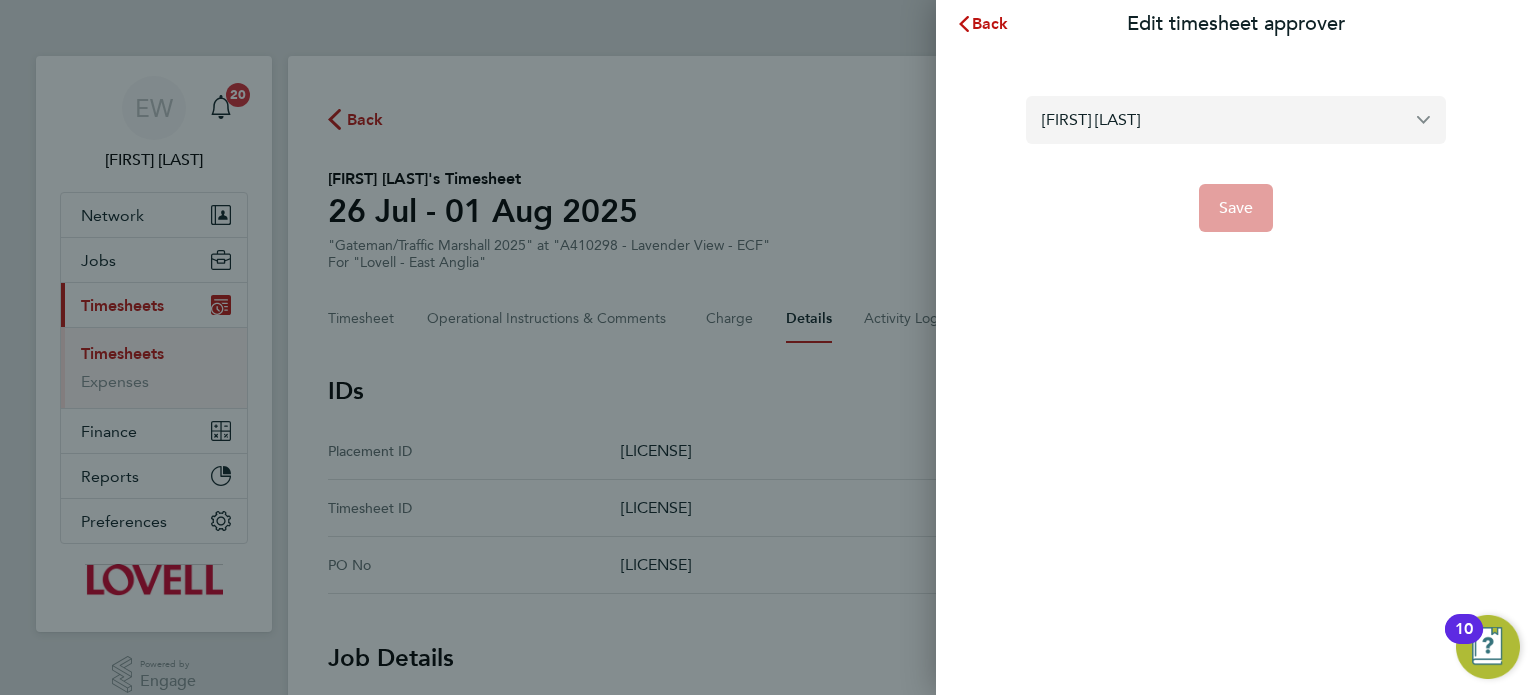 click on "[FIRST] [LAST]" at bounding box center (1236, 119) 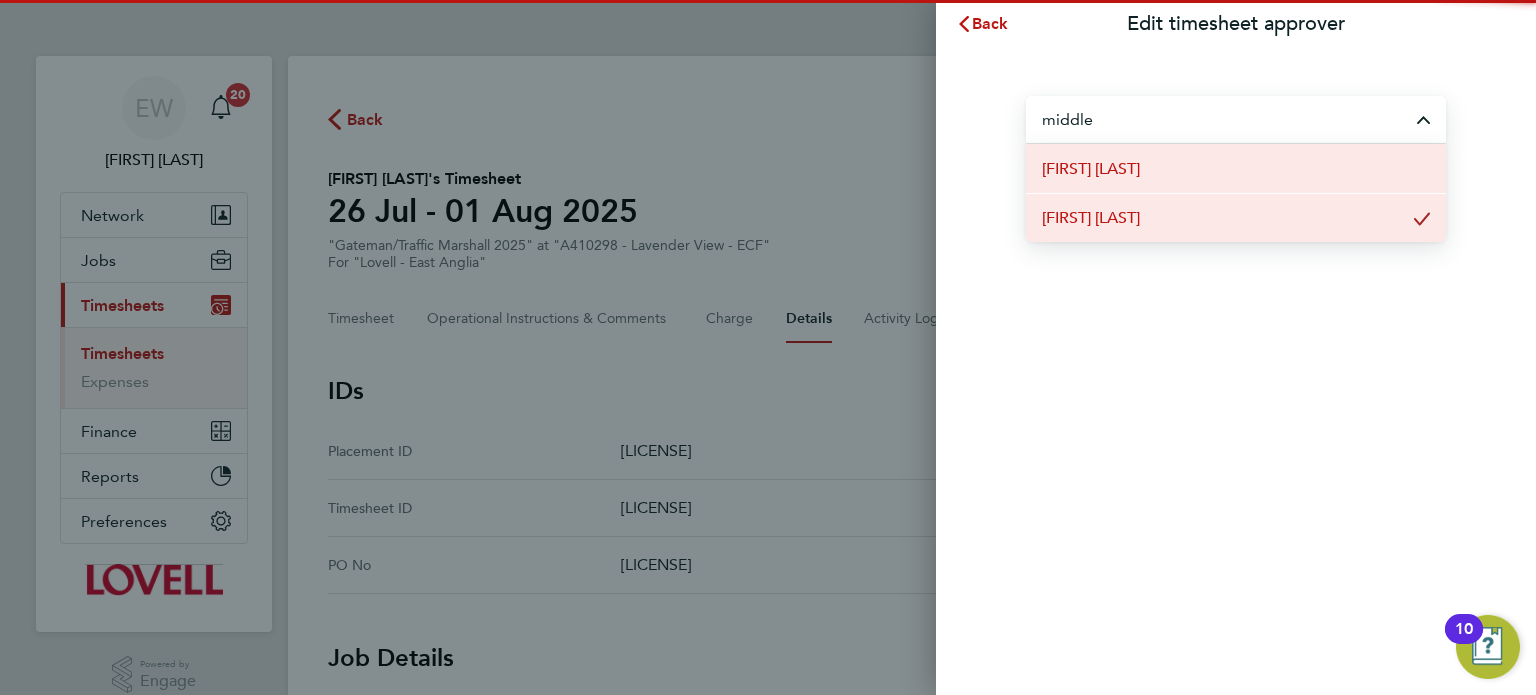 click on "[FIRST] [LAST]" at bounding box center (1236, 168) 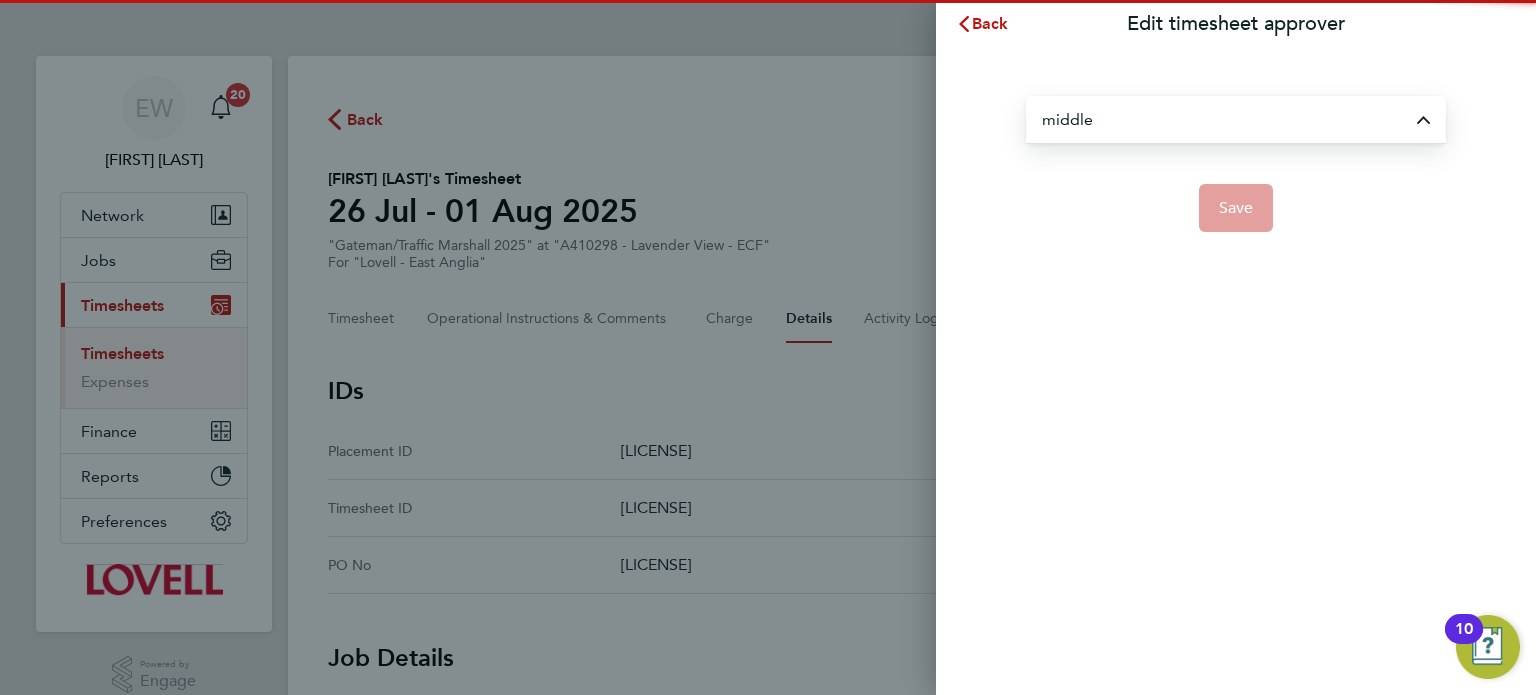 type on "[FIRST] [LAST]" 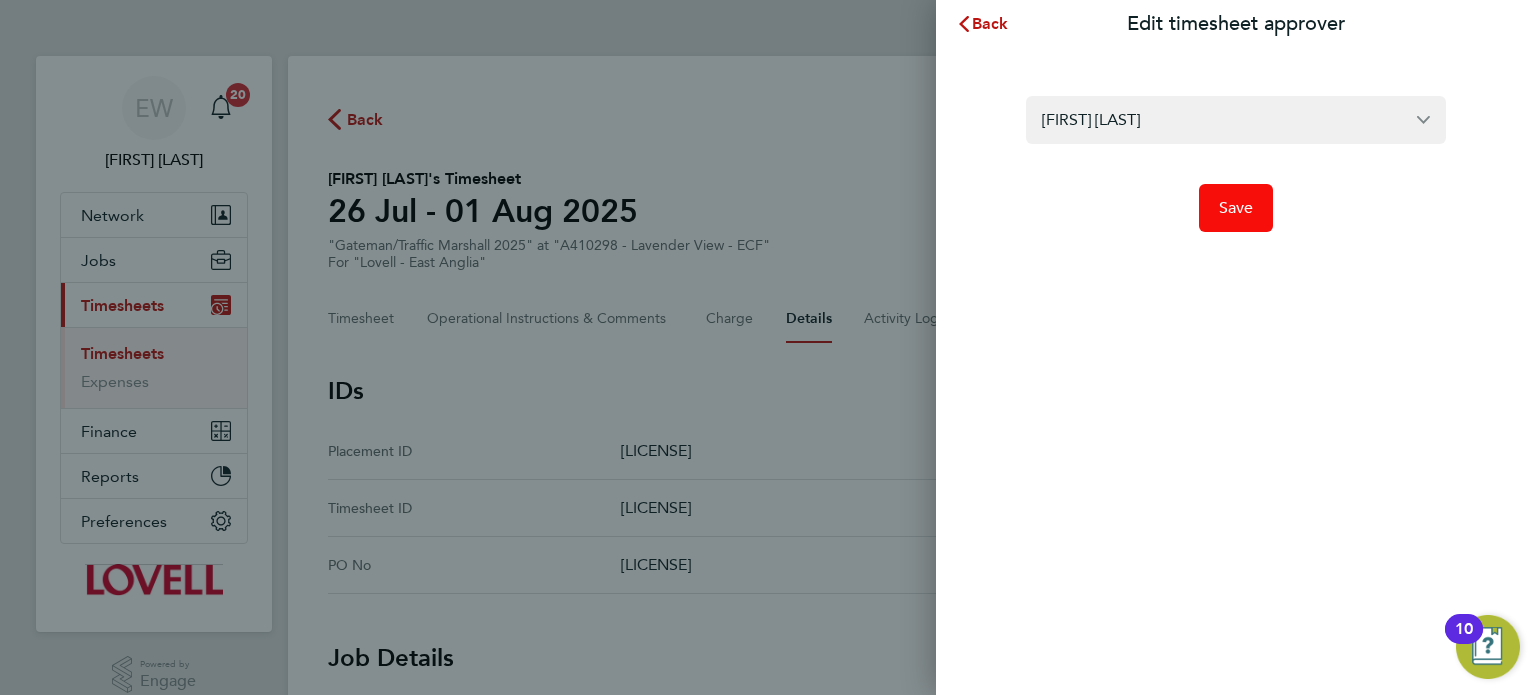 click on "Save" 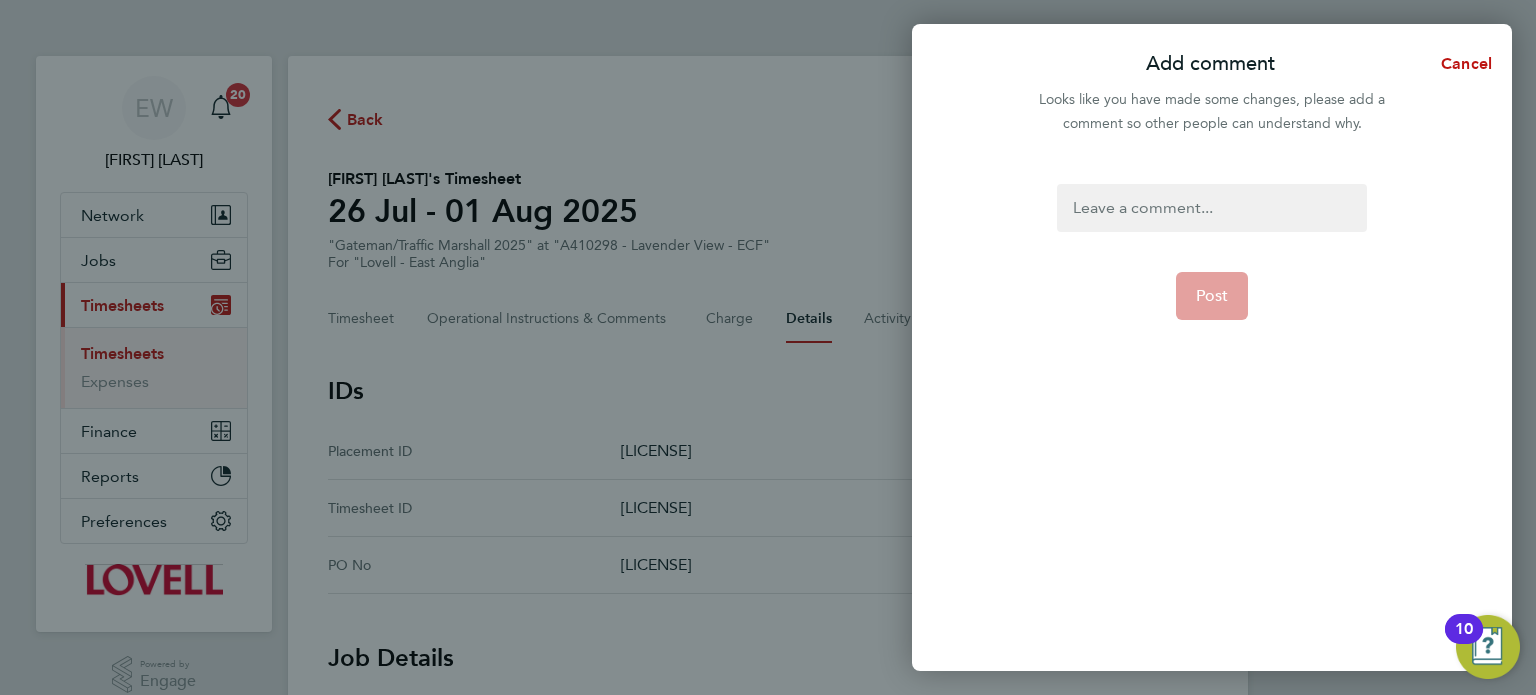 click at bounding box center (1211, 208) 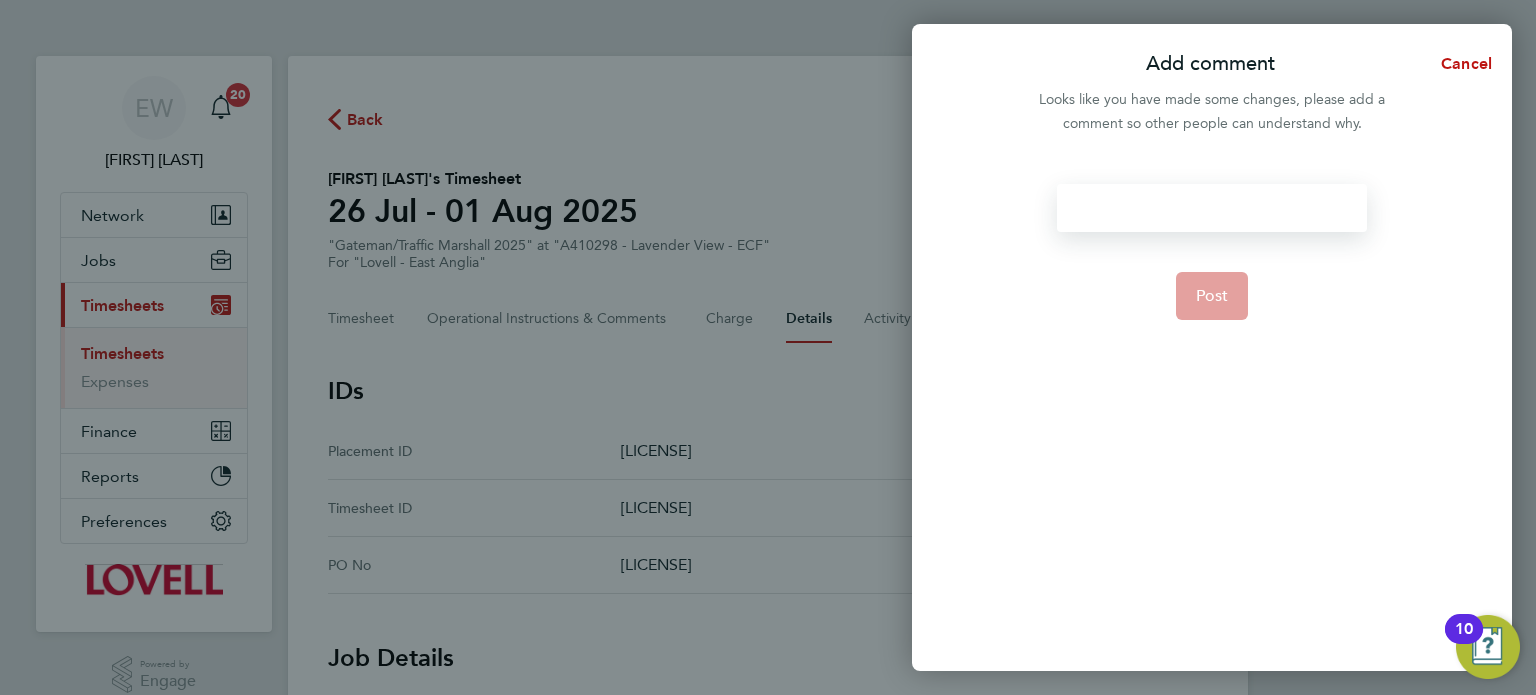 click at bounding box center (1211, 208) 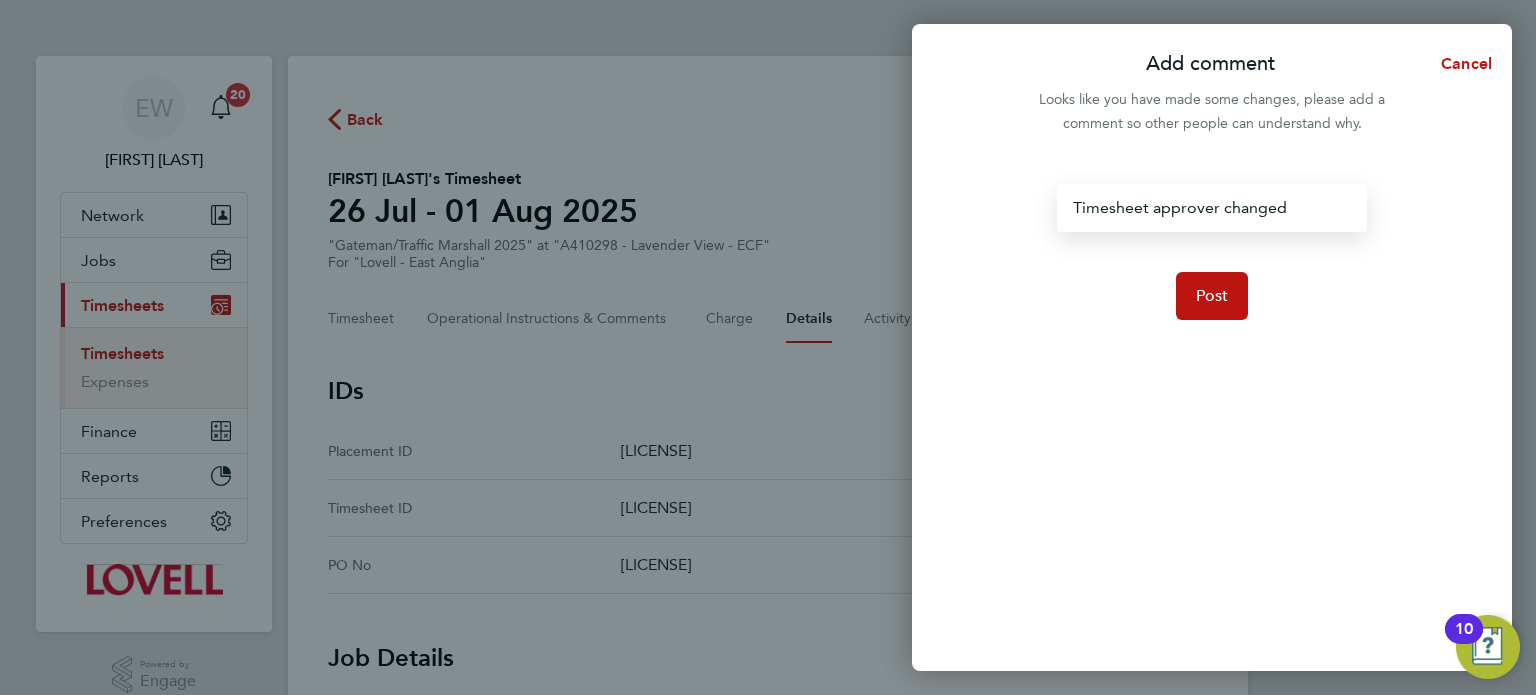 click on "Timesheet approver changed  Post" 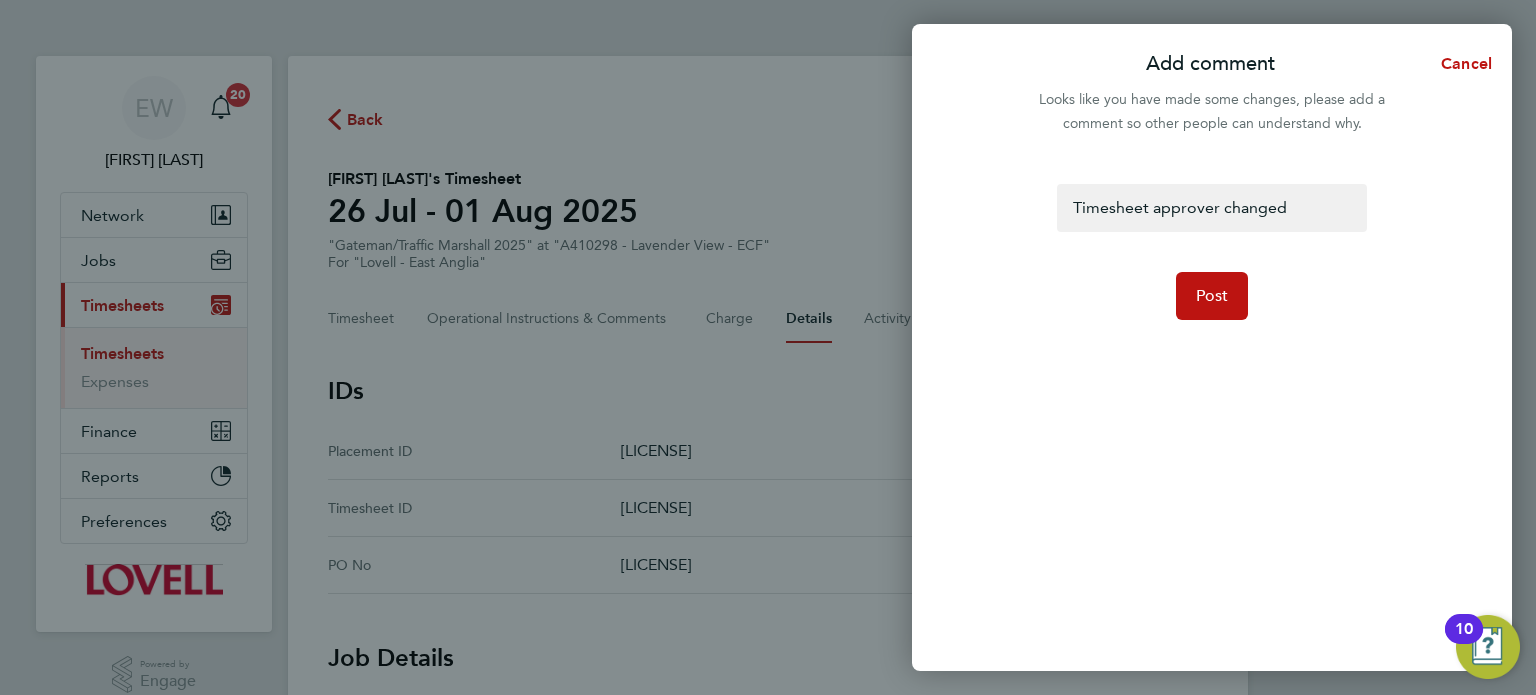 click on "Timesheet approver changed  Post" 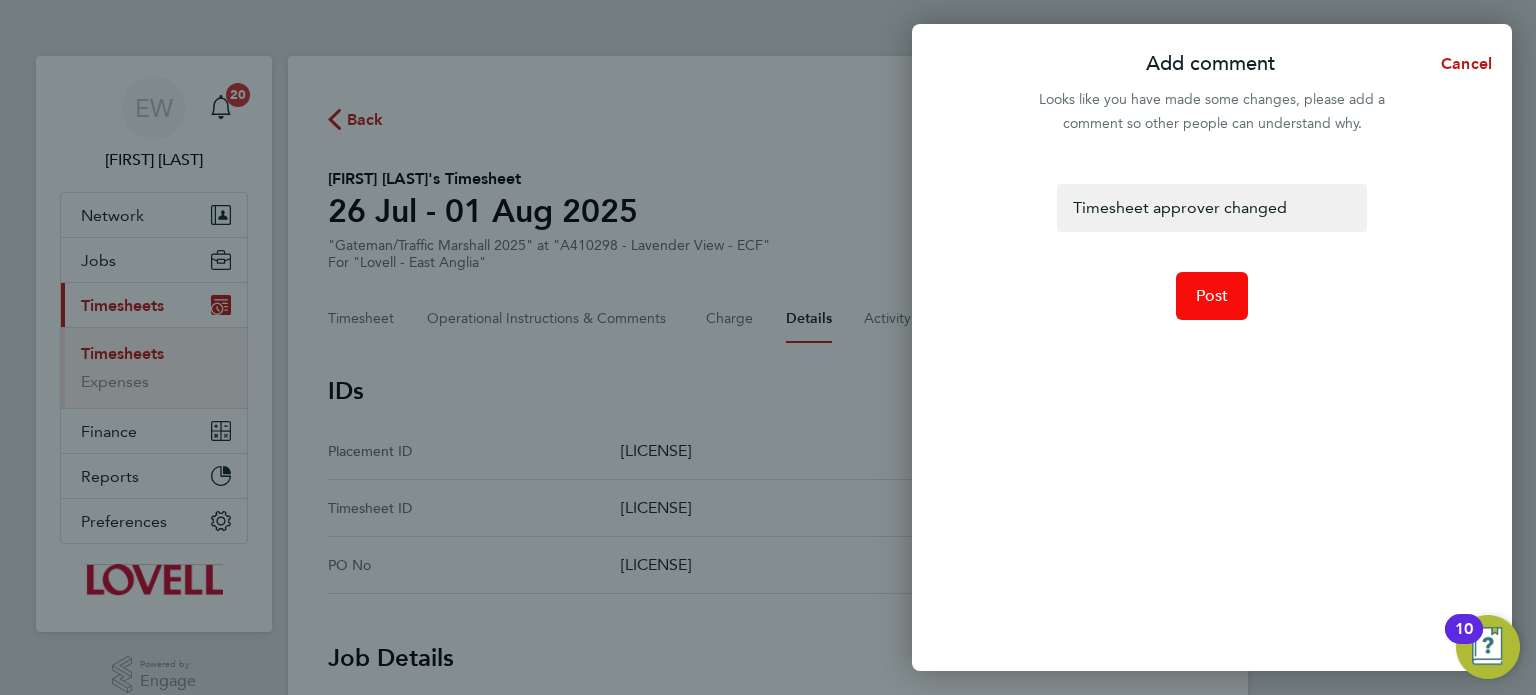 click on "Post" 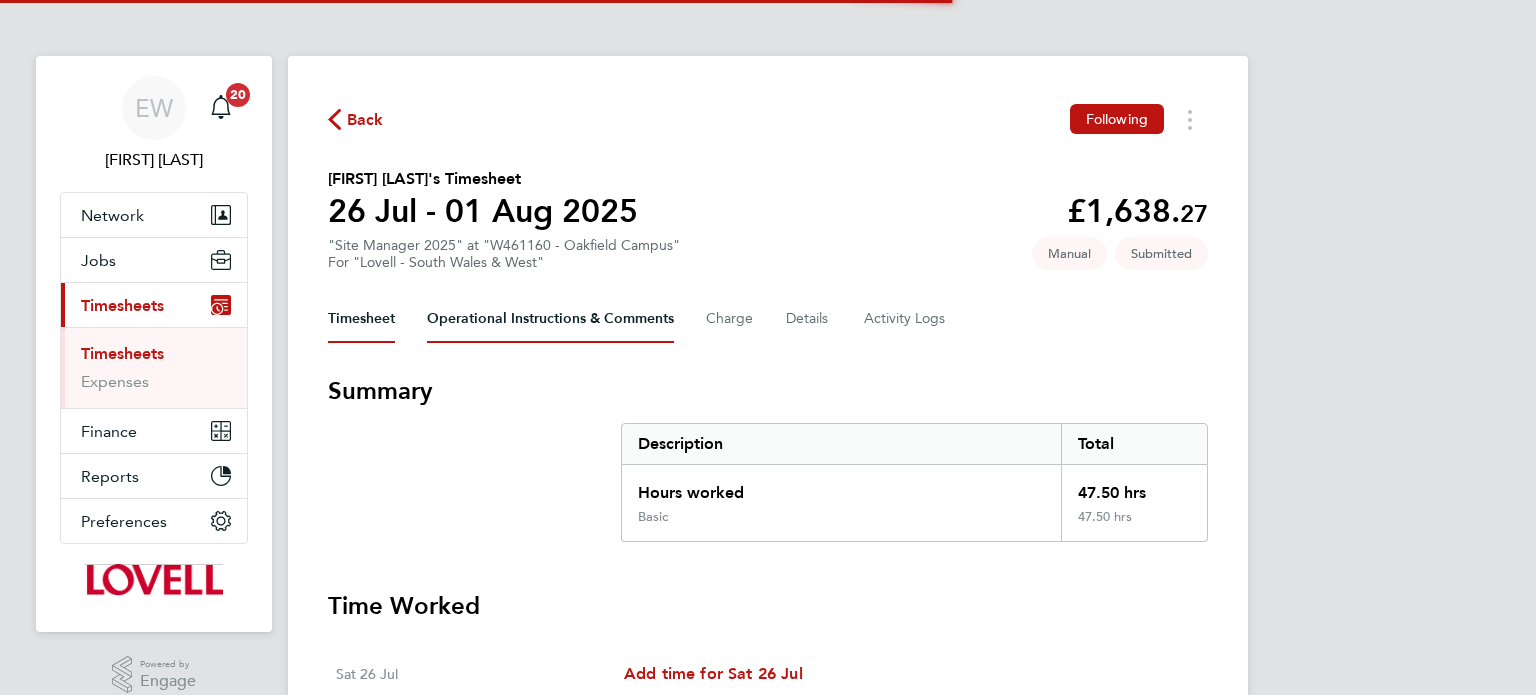 scroll, scrollTop: 0, scrollLeft: 0, axis: both 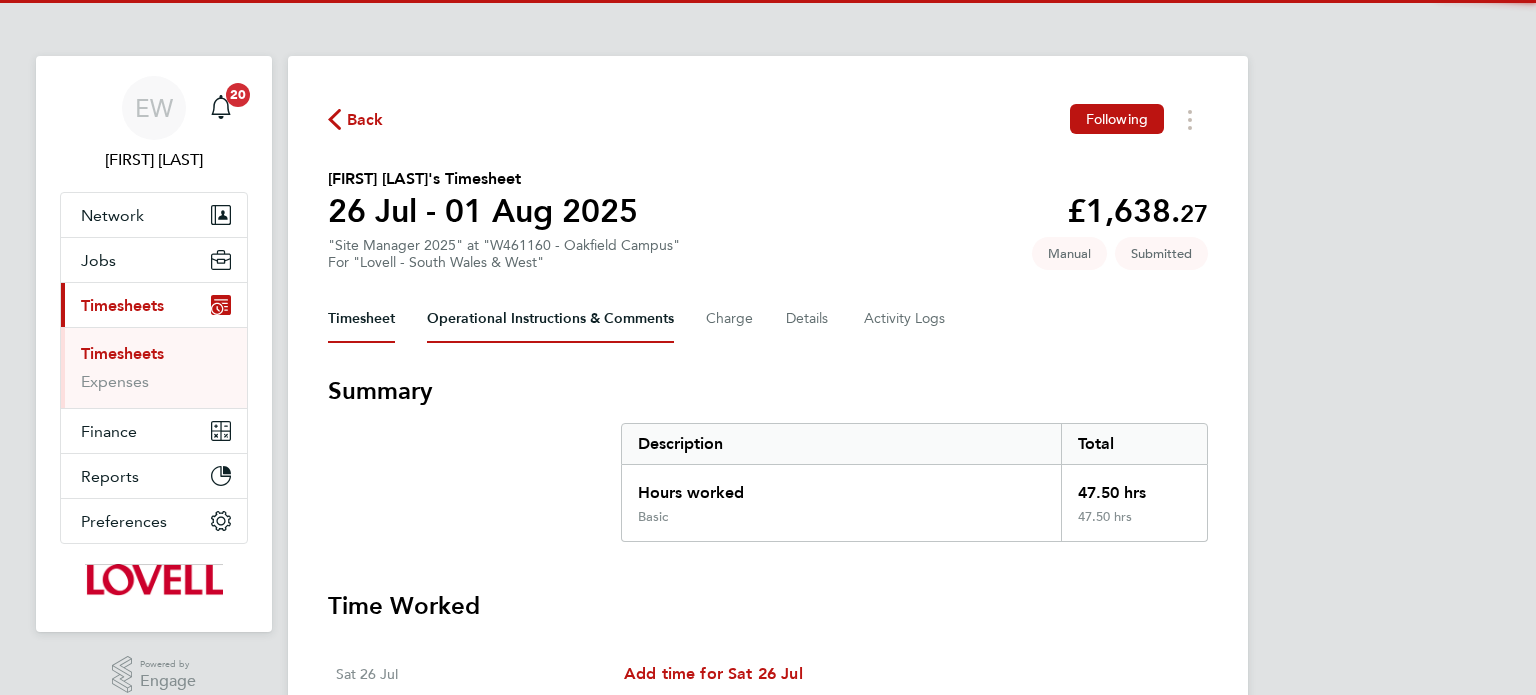 click on "Operational Instructions & Comments" at bounding box center [550, 319] 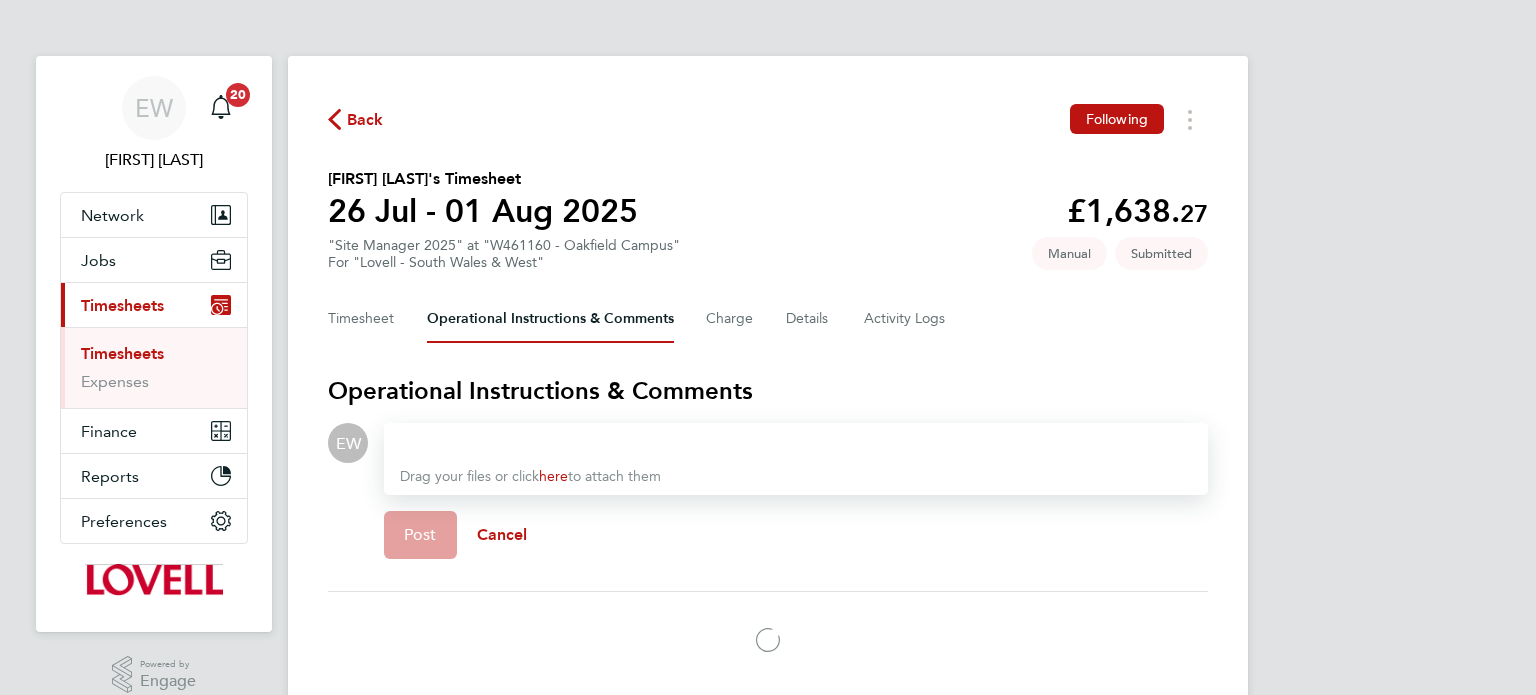 type 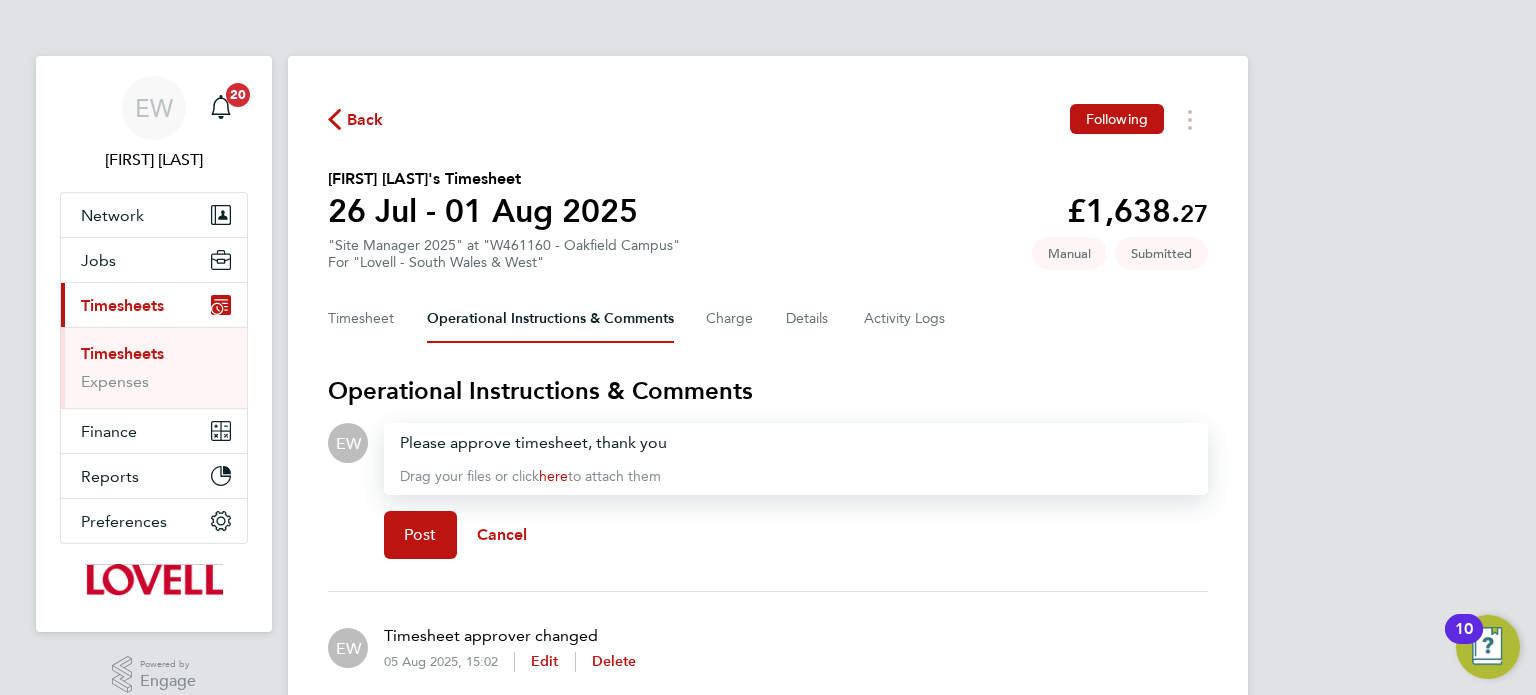 click on "Post   Cancel" 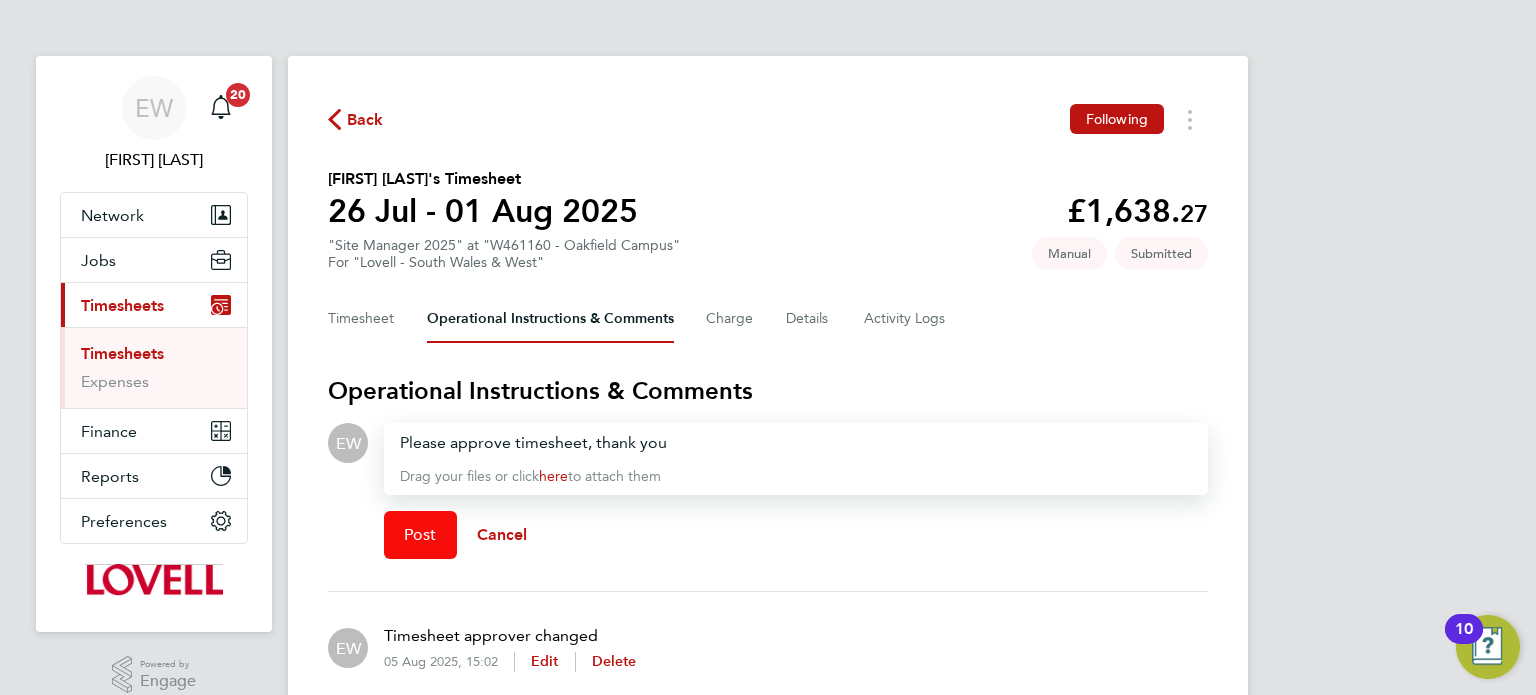 click on "Post" 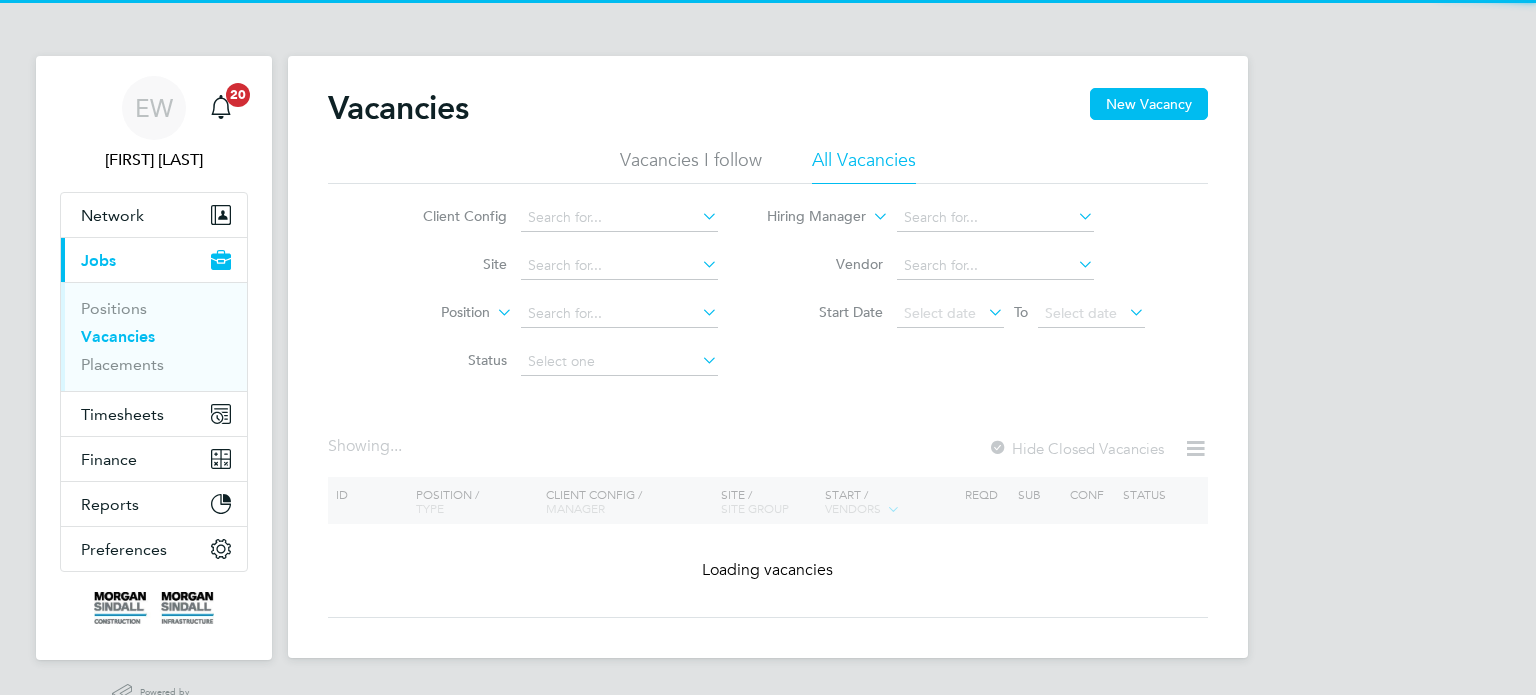 scroll, scrollTop: 0, scrollLeft: 0, axis: both 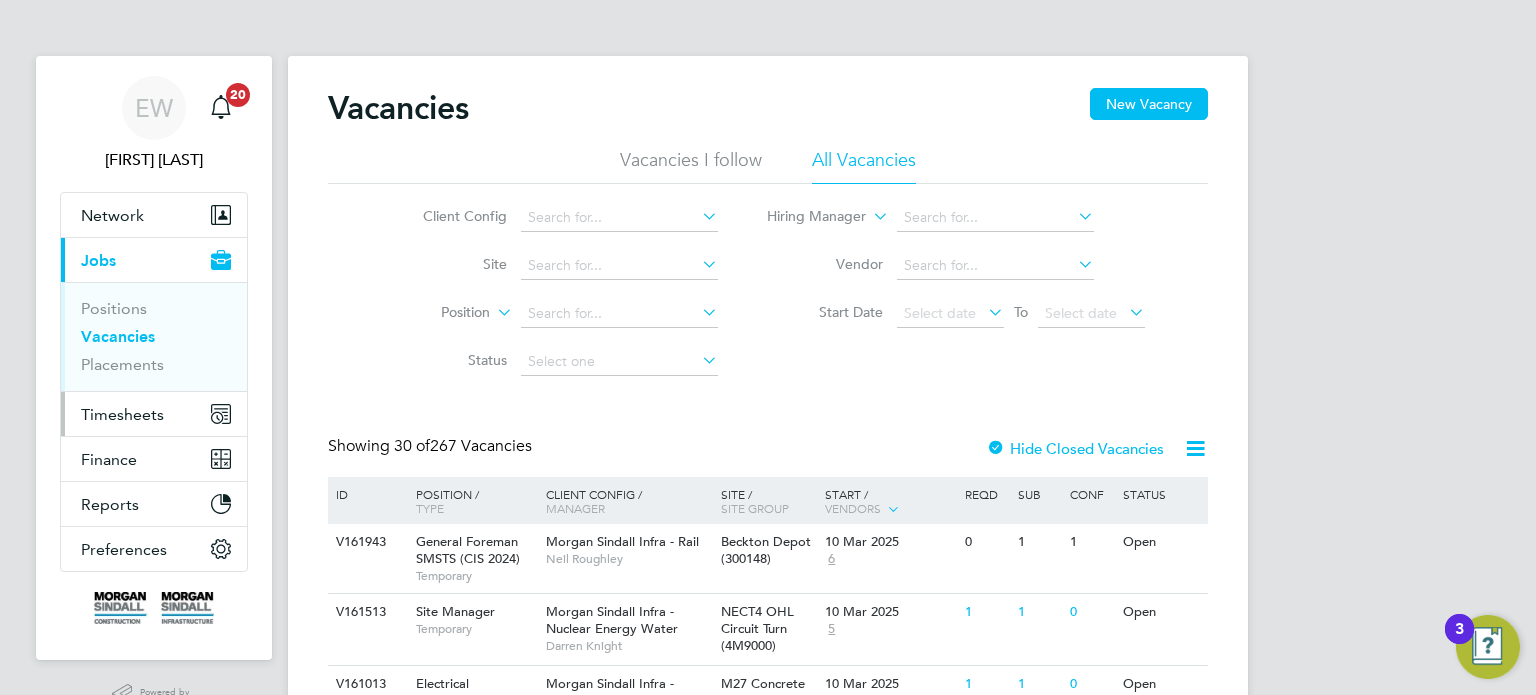 click on "Timesheets" at bounding box center [122, 414] 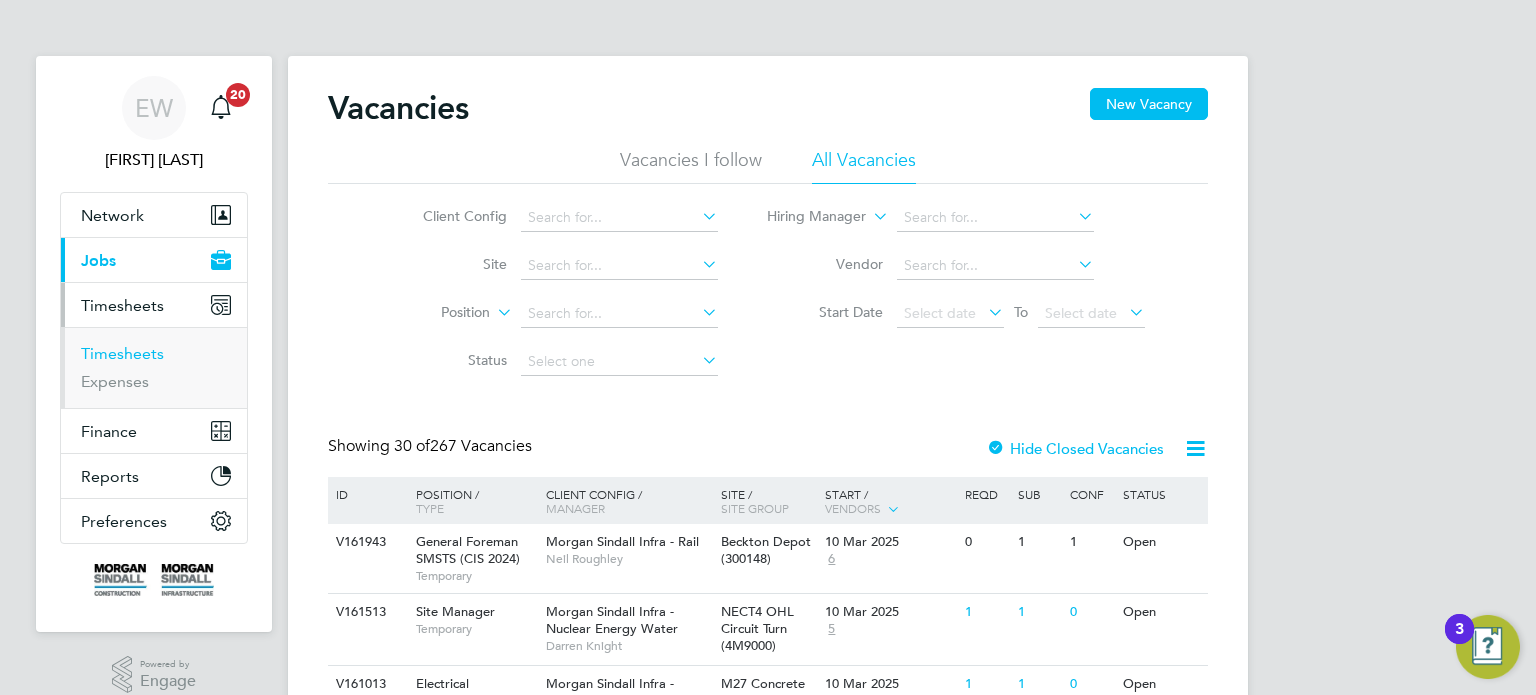 click on "Timesheets" at bounding box center (122, 353) 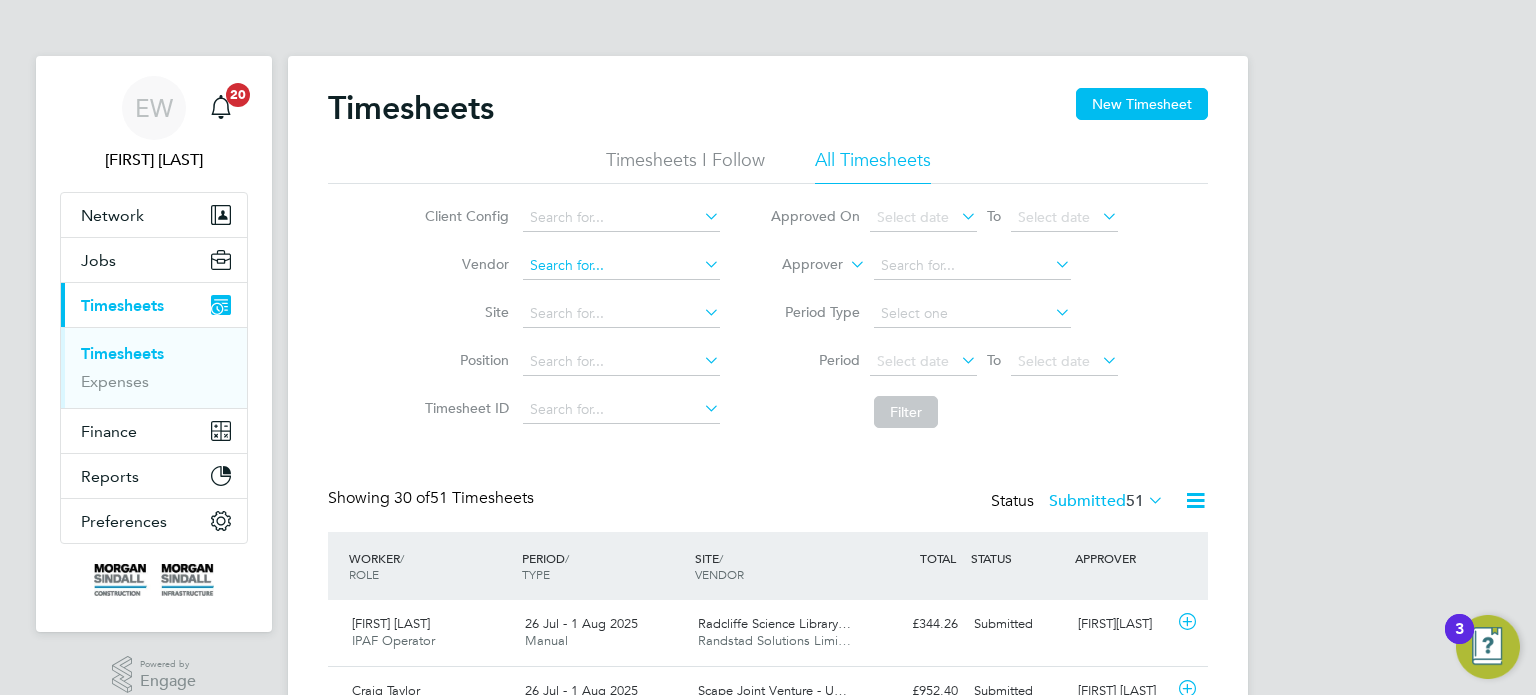 scroll, scrollTop: 9, scrollLeft: 10, axis: both 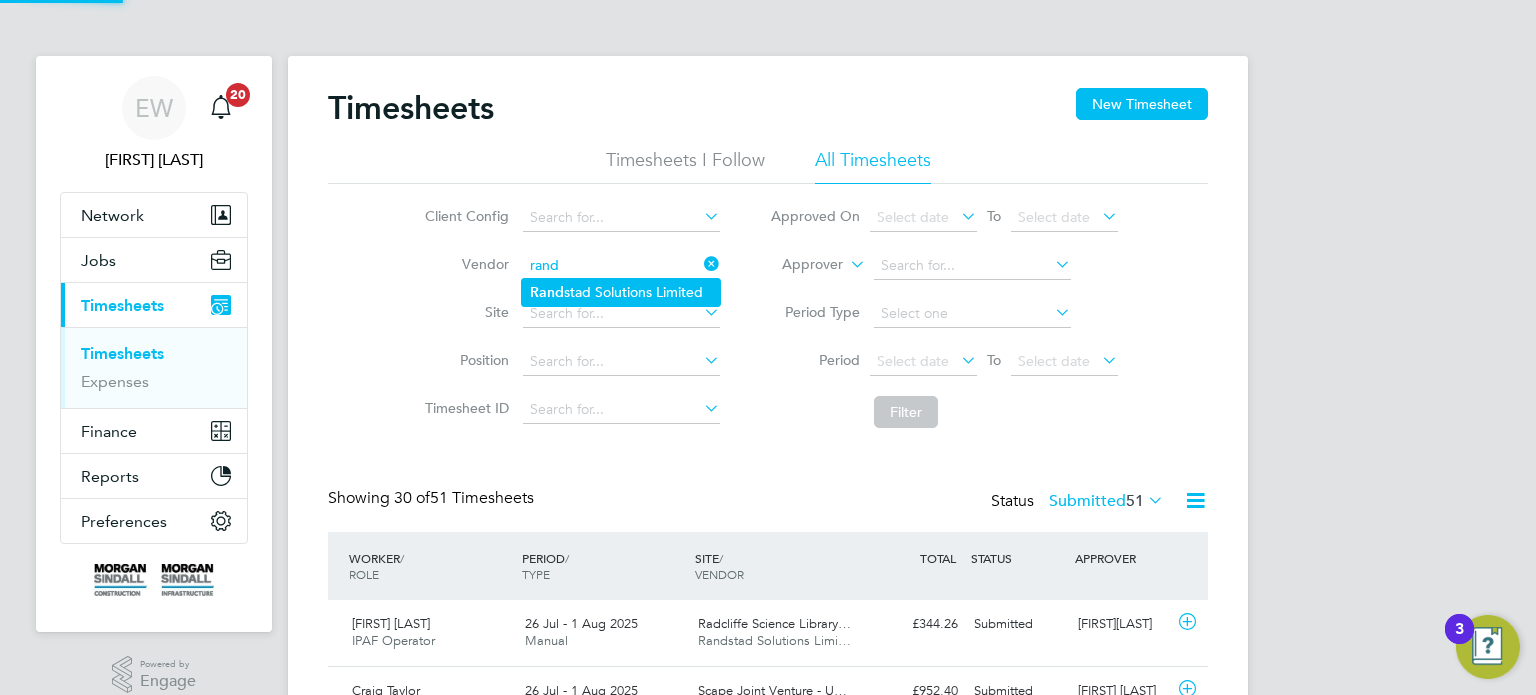 click on "Rand stad Solutions Limited" 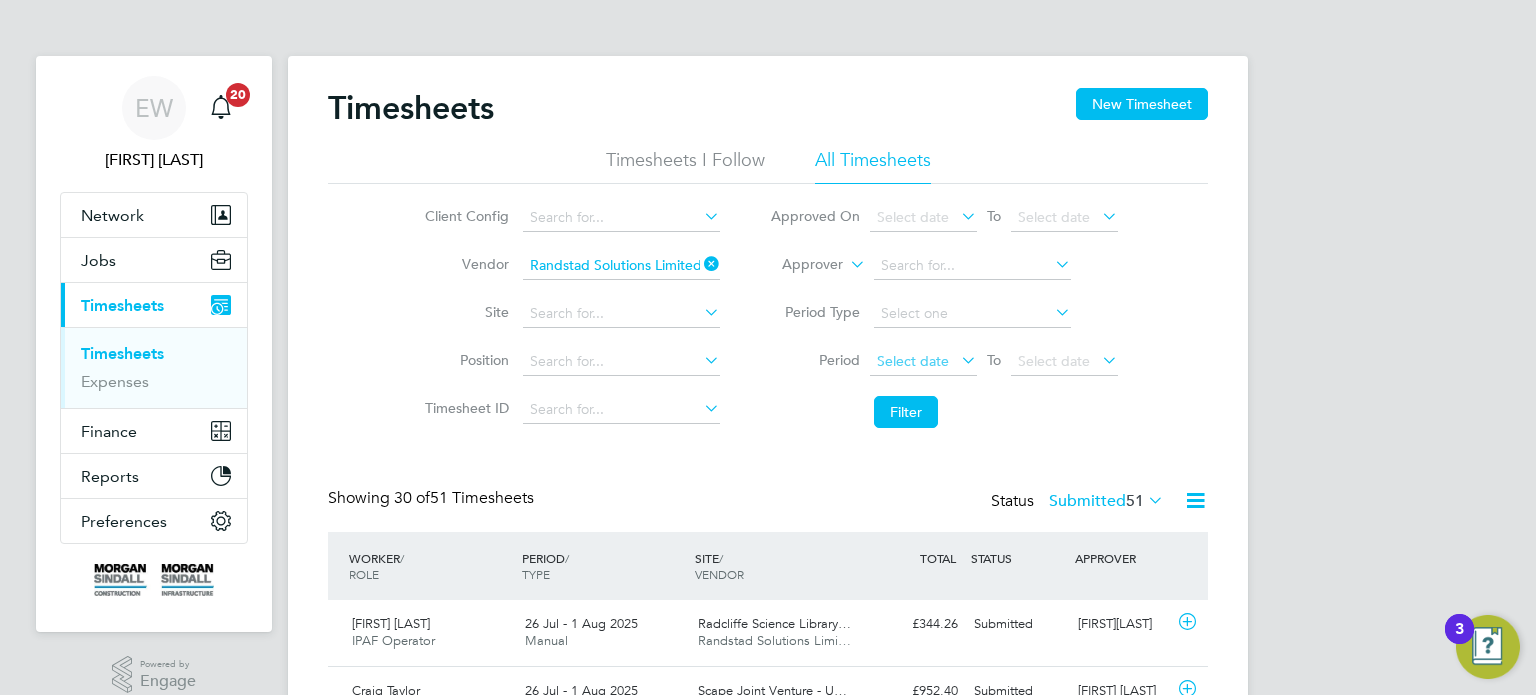 click on "Select date" 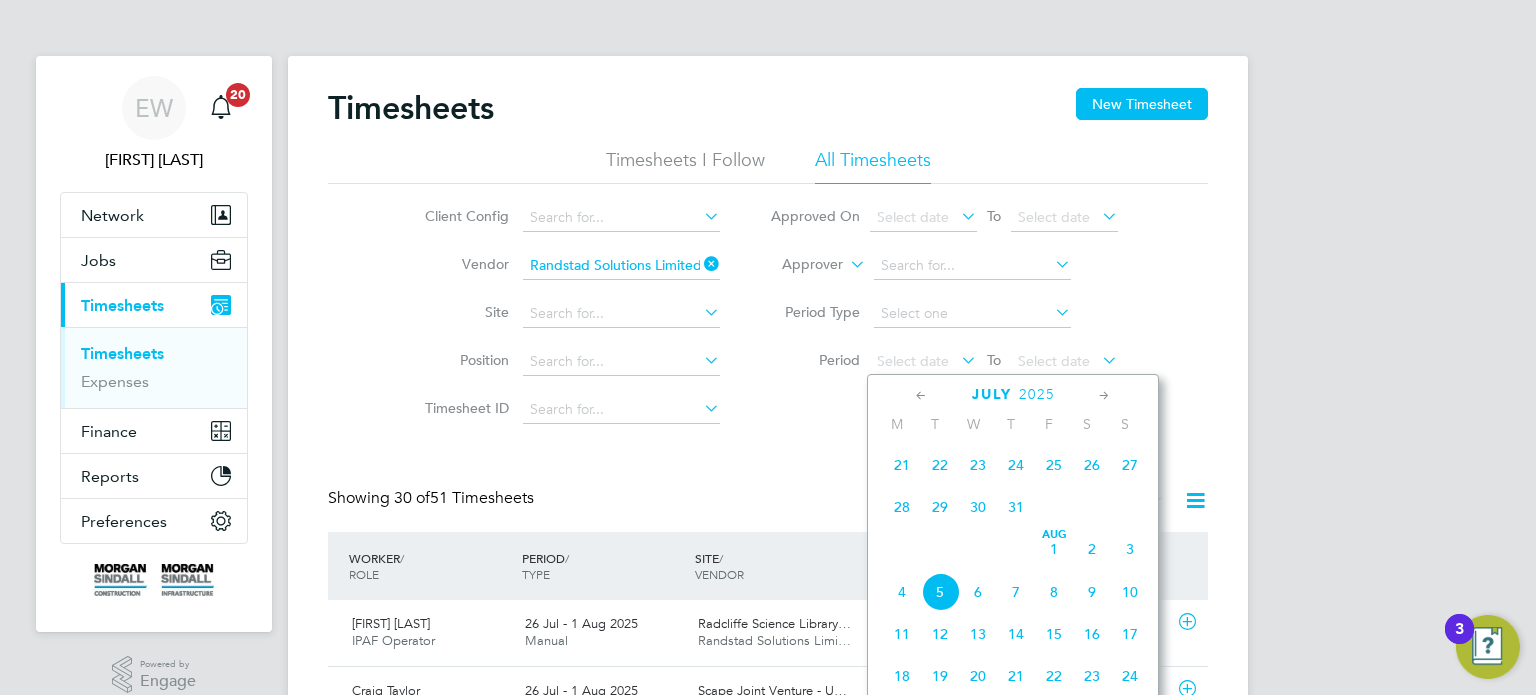 click on "26" 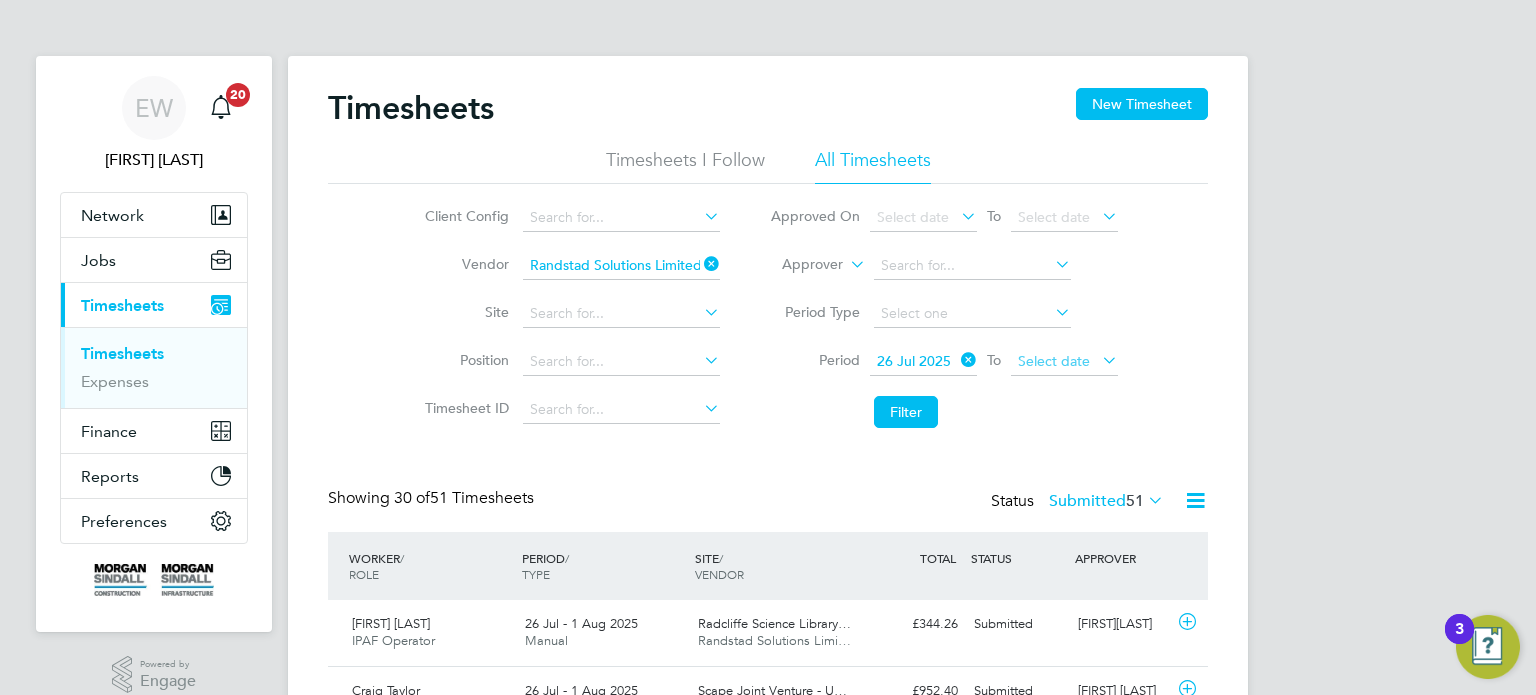 click on "Select date" 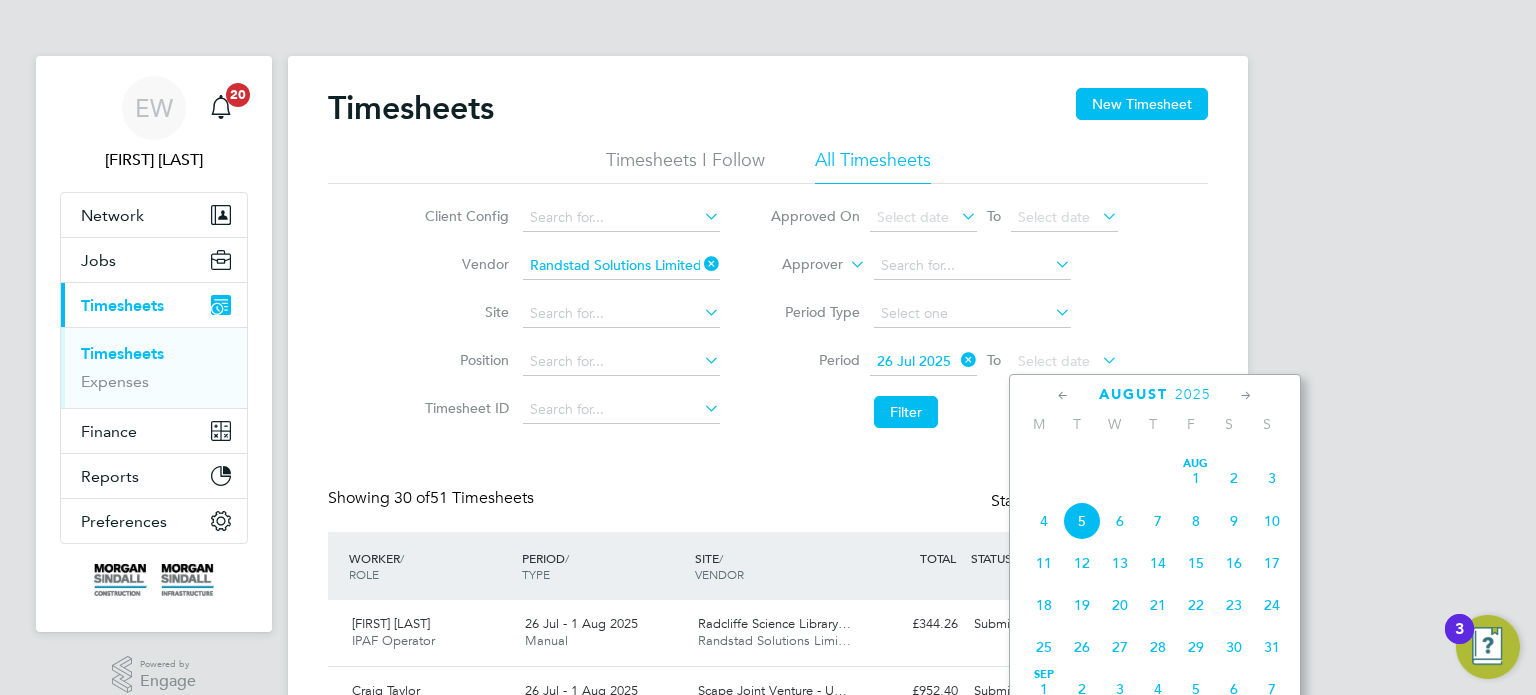click on "Aug 1" 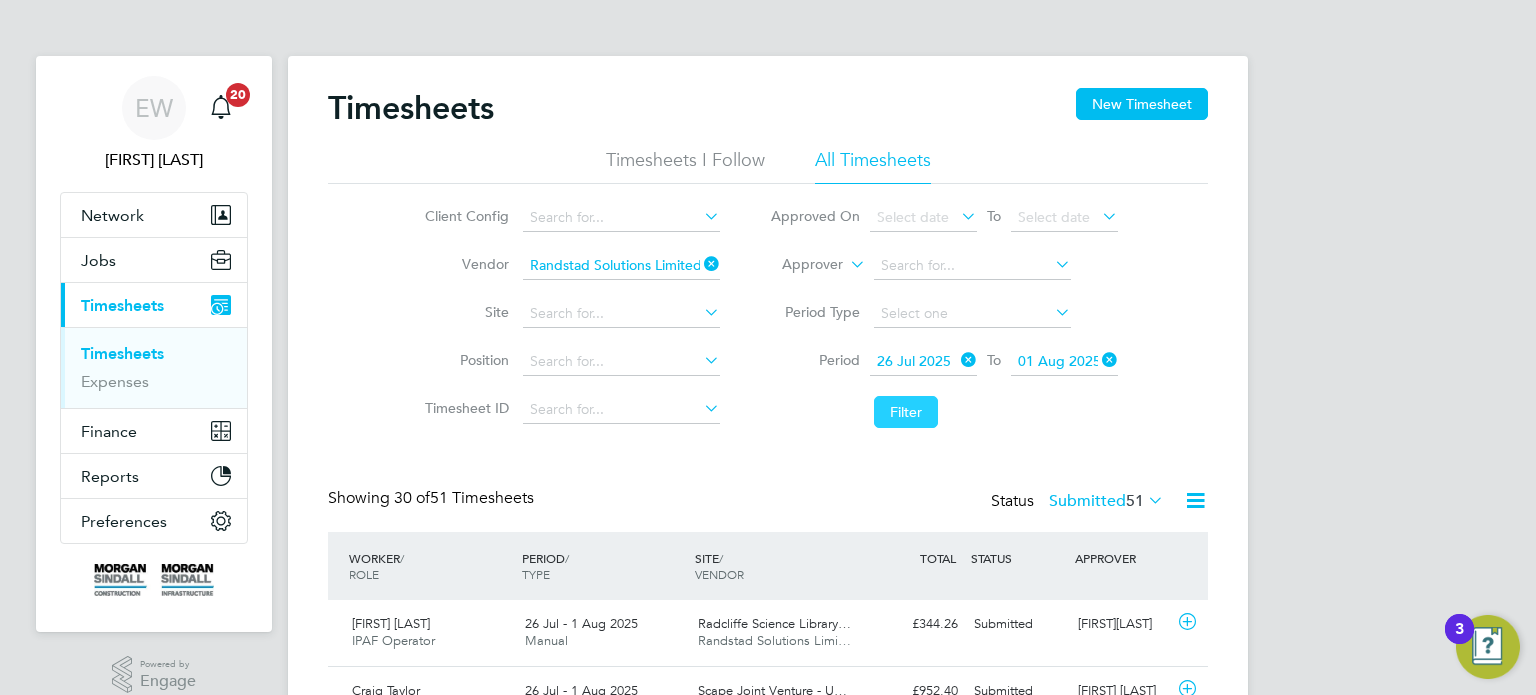 click on "Filter" 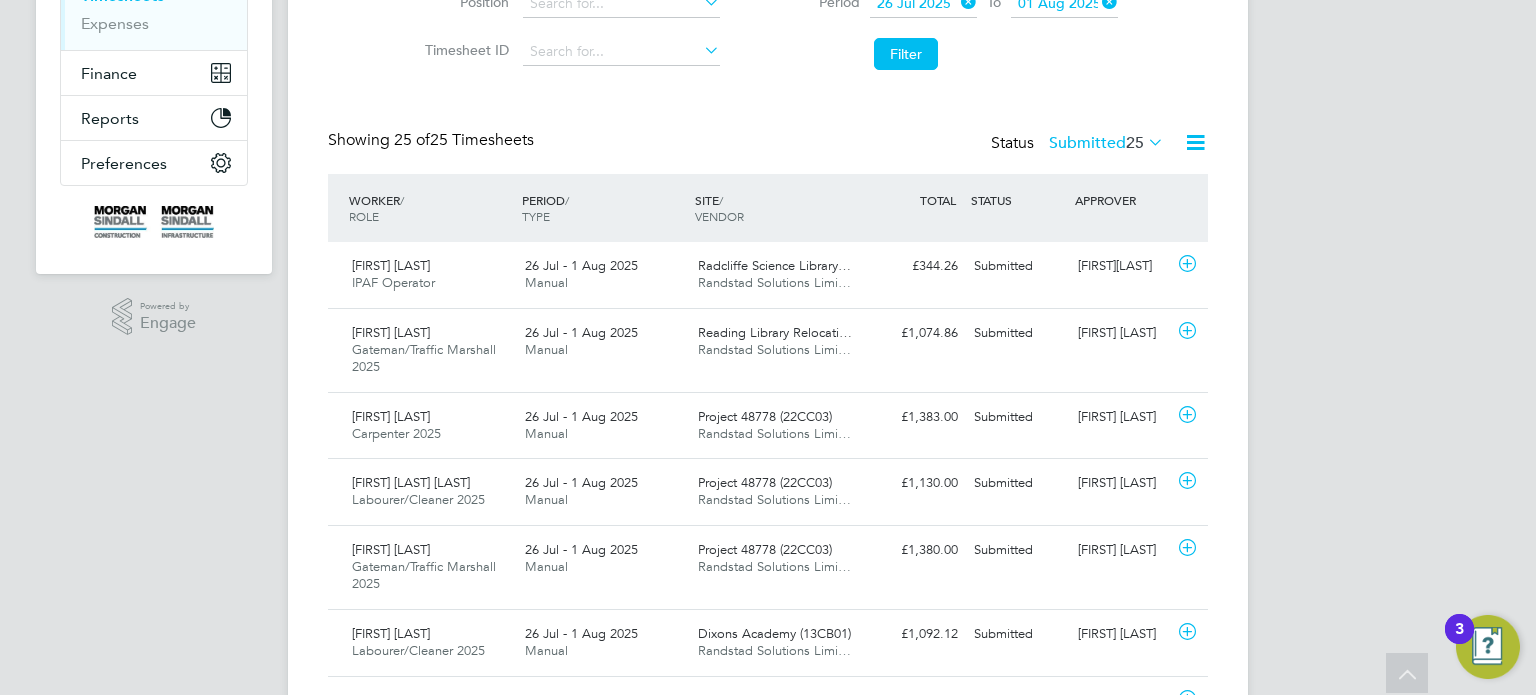 click on "Submitted  25" 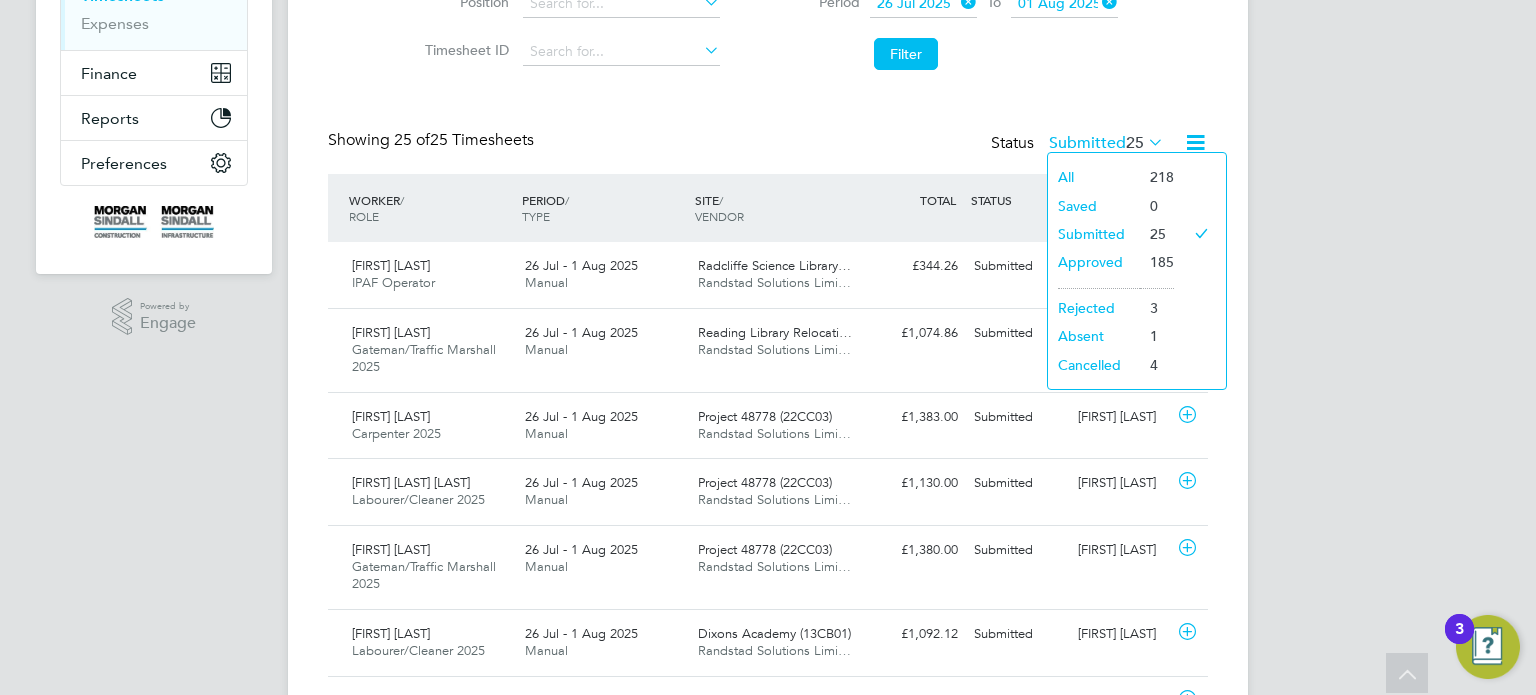 click on "Showing   25 of  25 Timesheets Status  Submitted  25" 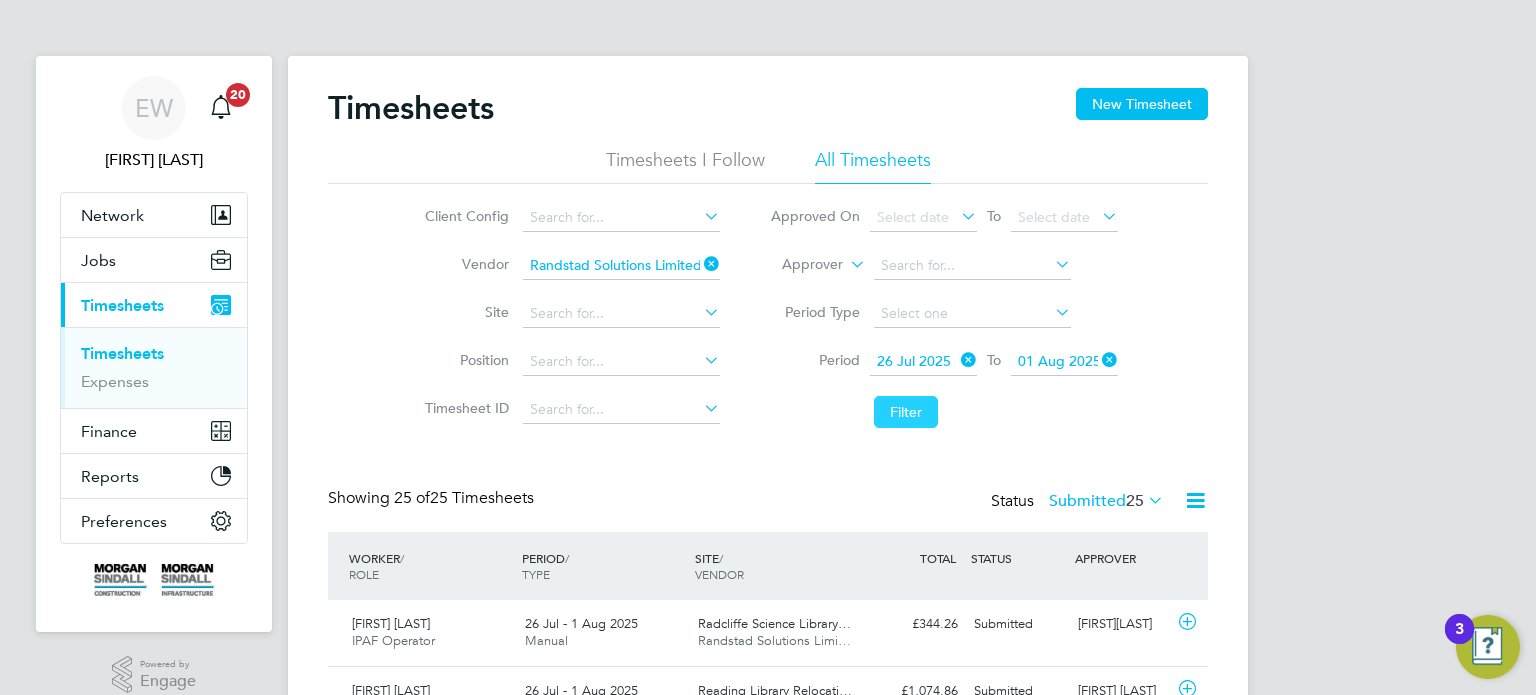 click on "Filter" 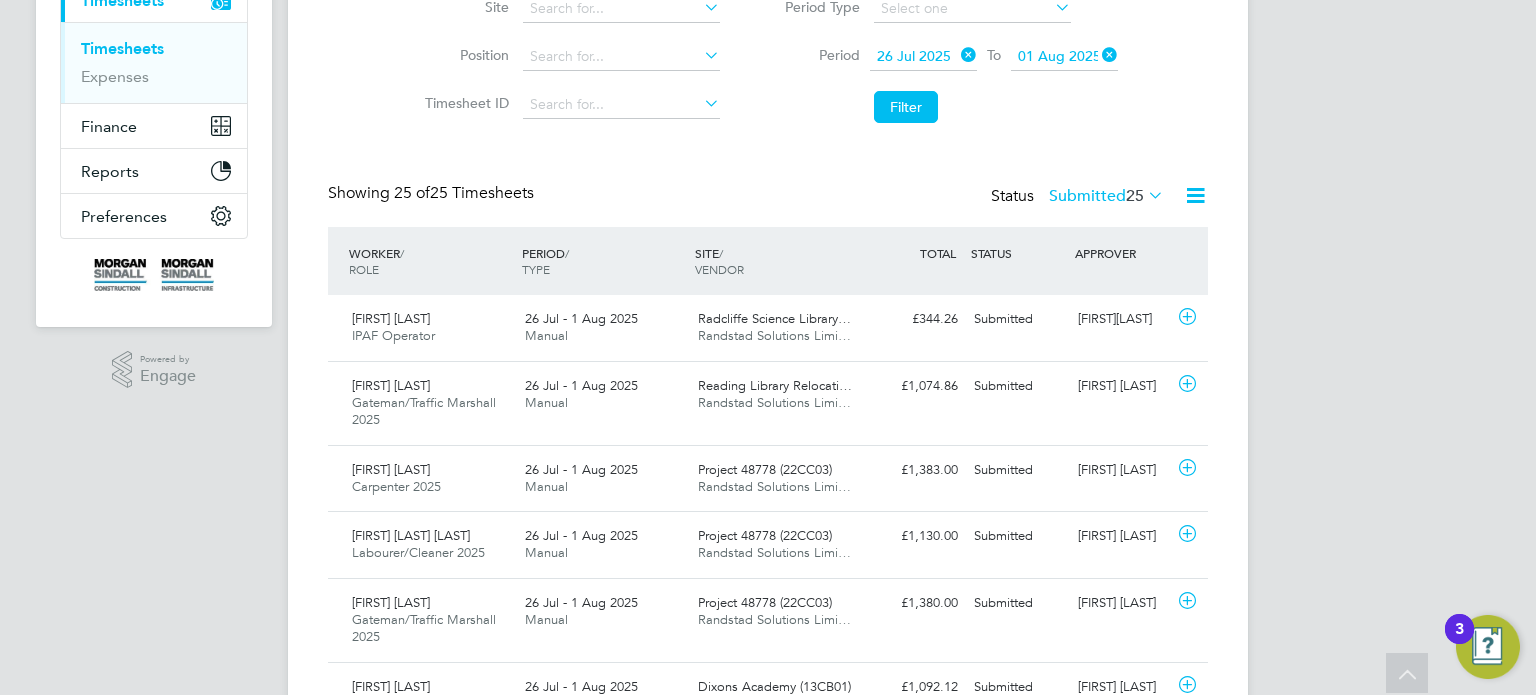 click on "Submitted  25" 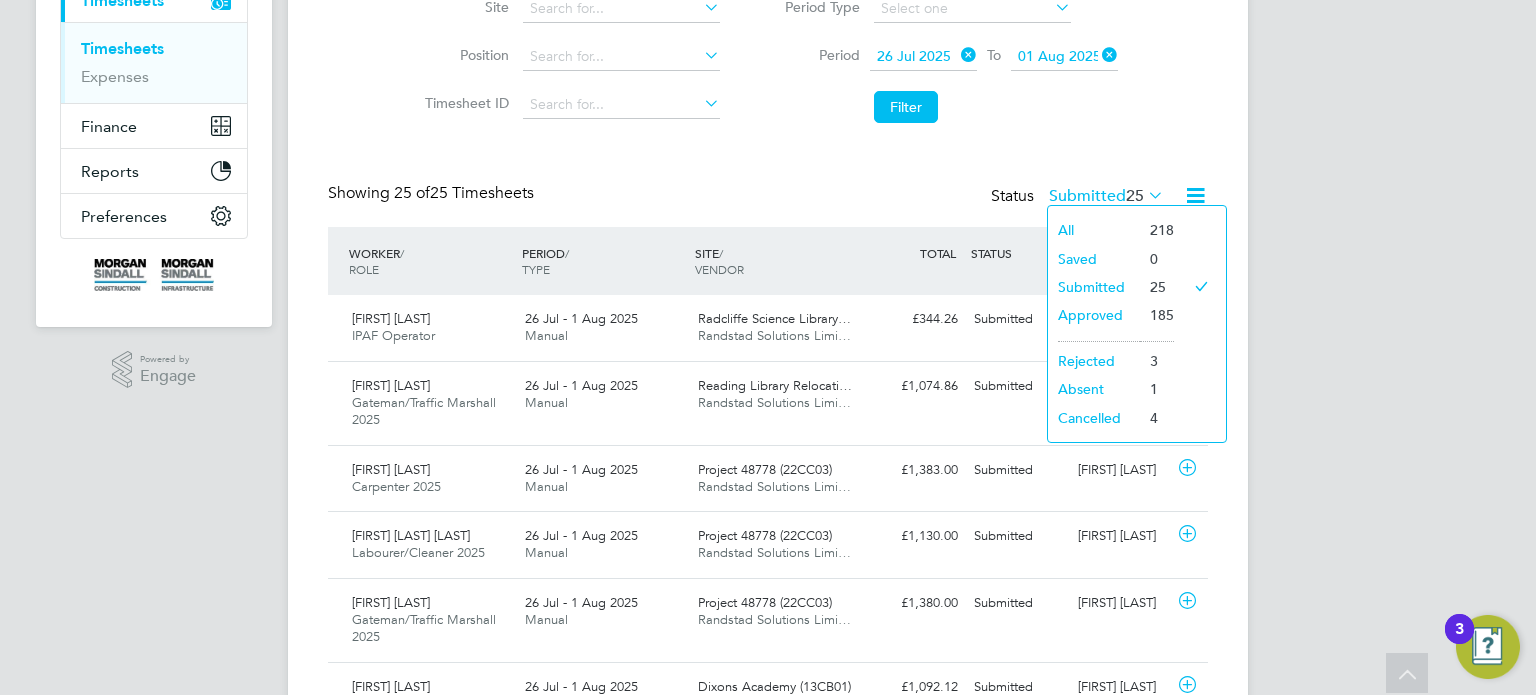 click on "EW   Emma Wells   Notifications
20   Applications:   Network
Team Members   Businesses   Sites   Workers   Contacts   Jobs
Positions   Vacancies   Placements   Current page:   Timesheets
Timesheets   Expenses   Finance
Invoices & Credit Notes   Statements   Payments   Contract POs   Reports
Report Downloads   Preferences
My Business   Branding   VMS Configurations   Notifications   Activity Logs
.st0{fill:#C0C1C2;}
Powered by Engage Timesheets New Timesheet Timesheets I Follow All Timesheets Client Config   Vendor   Randstad Solutions Limited Site   Position   Timesheet ID   Approved On
Select date
To
Select date
Approver     Period Type   Period
26 Jul 2025
To
01 Aug 2025
Filter Showing" at bounding box center (768, 899) 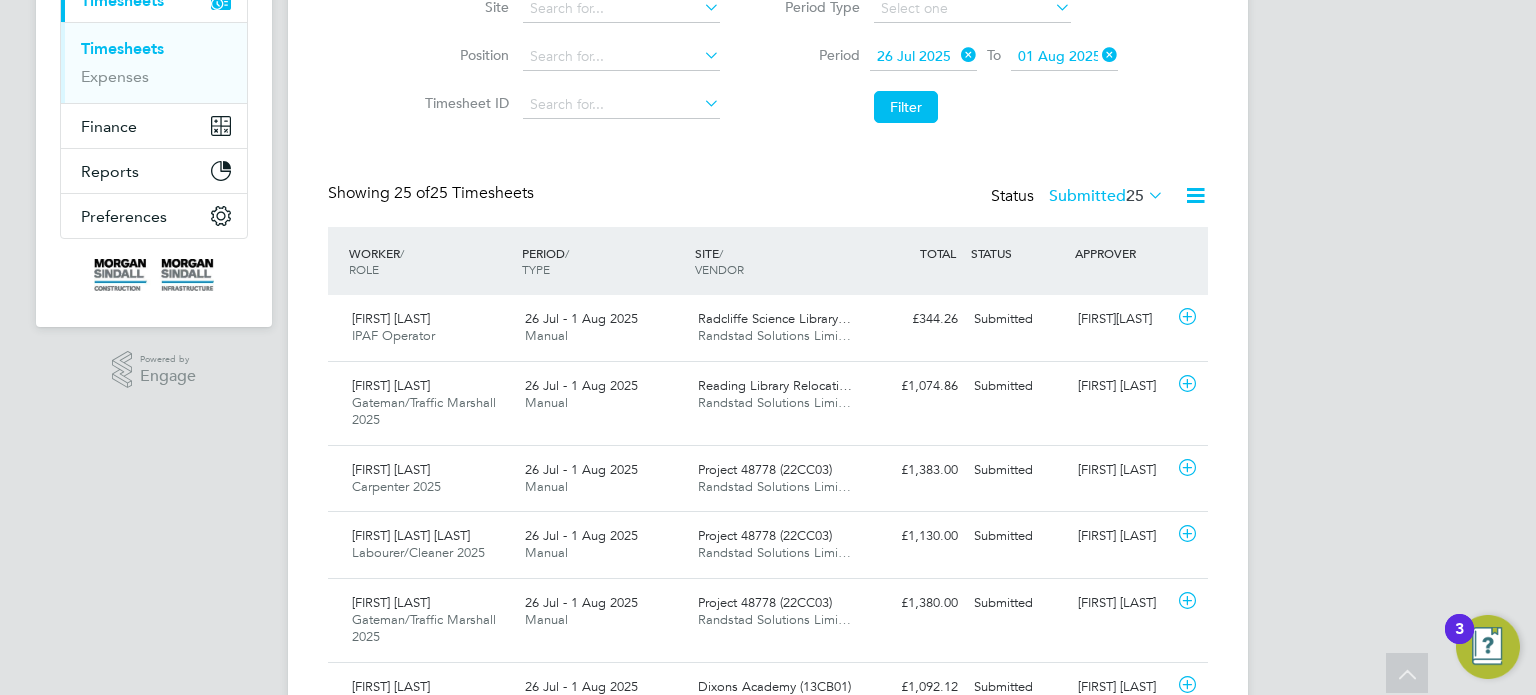 scroll, scrollTop: 0, scrollLeft: 0, axis: both 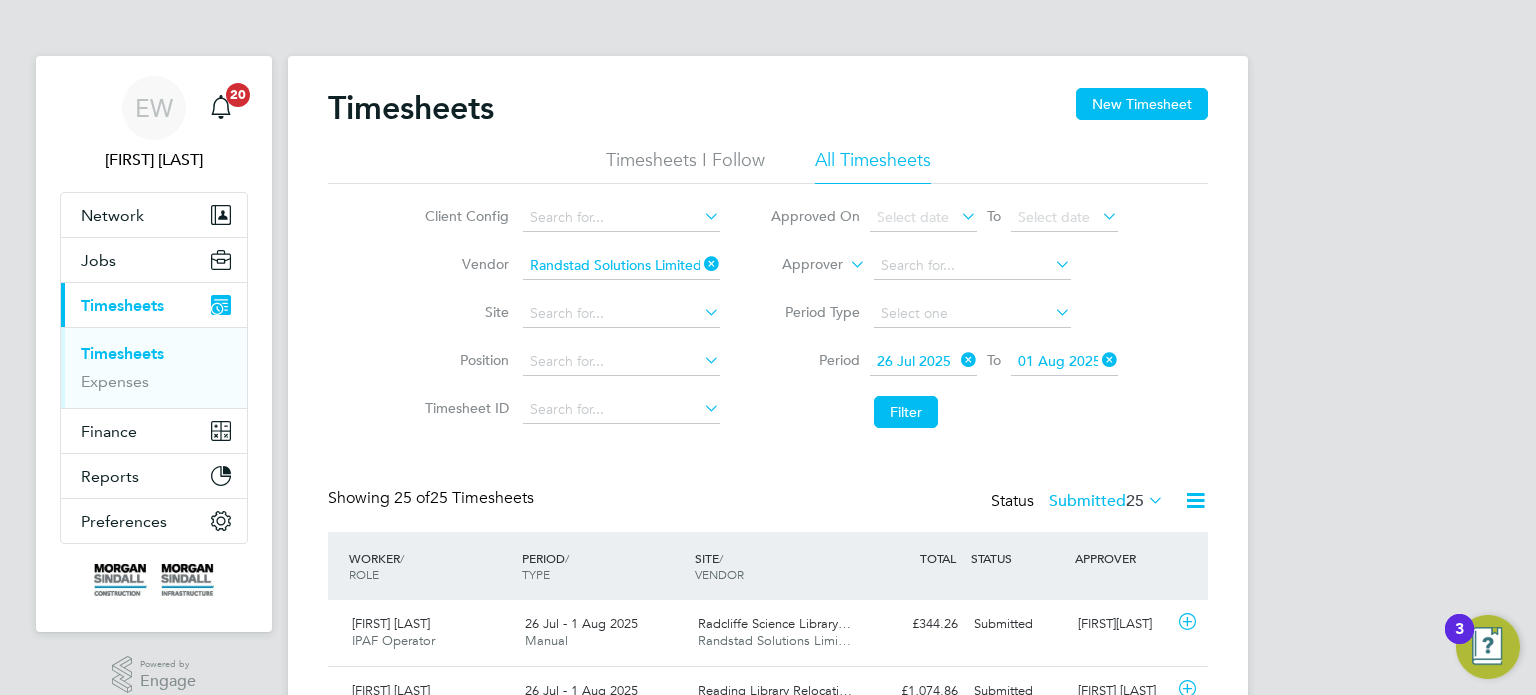 click 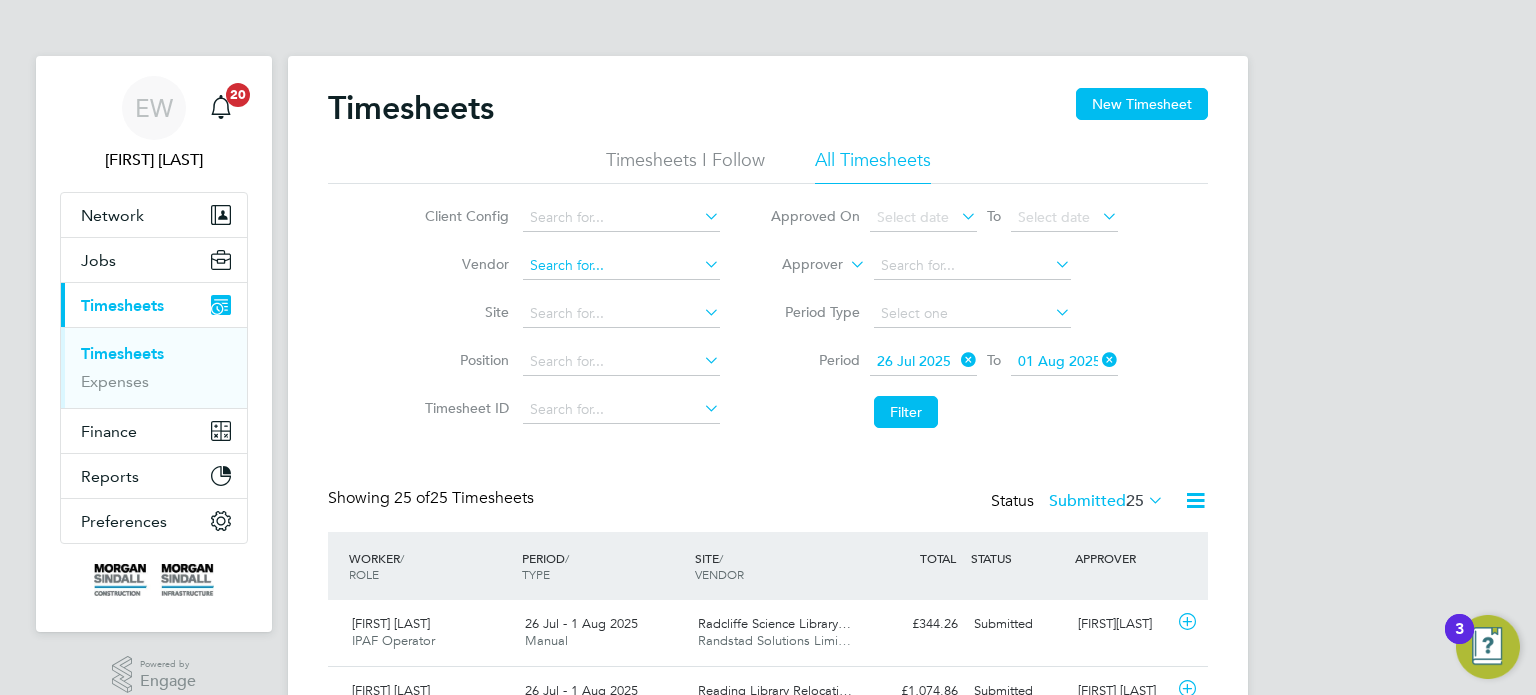 click 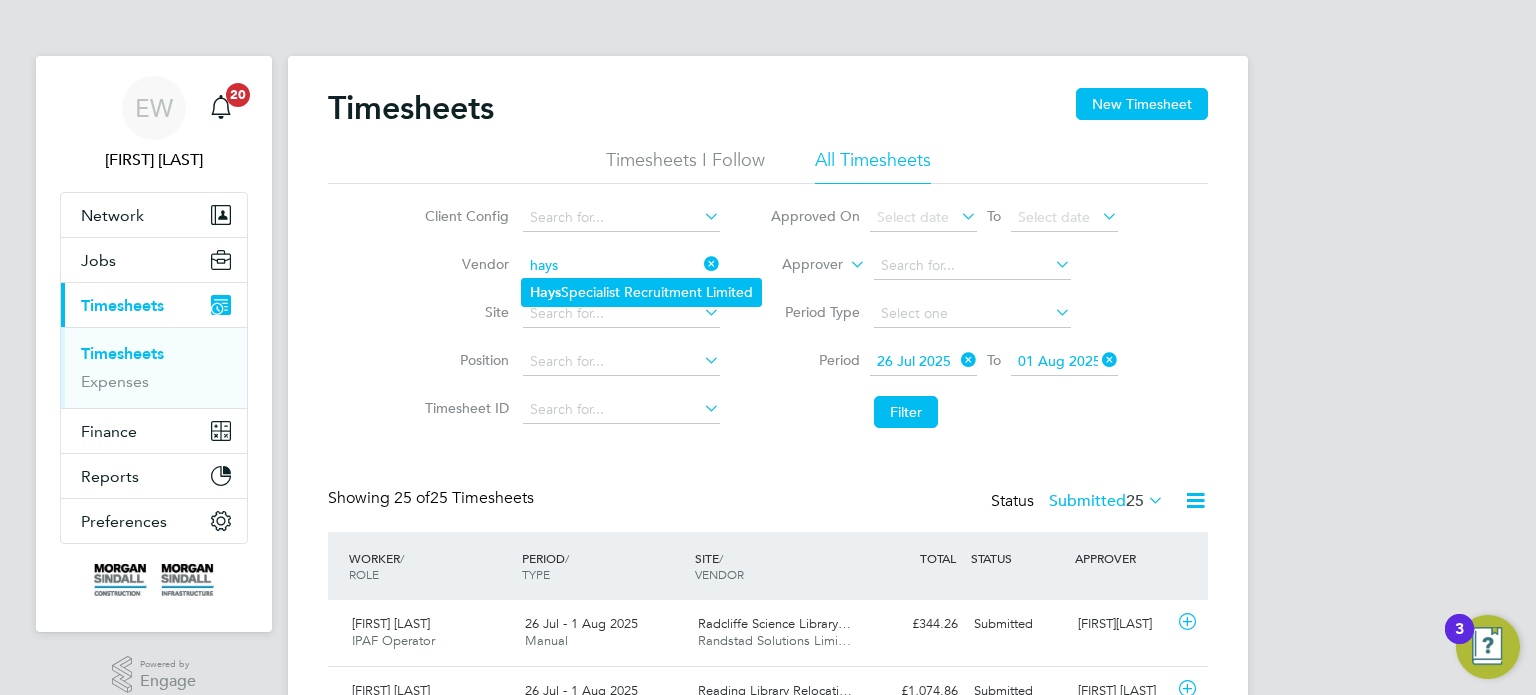 click on "Hays  Specialist Recruitment Limited" 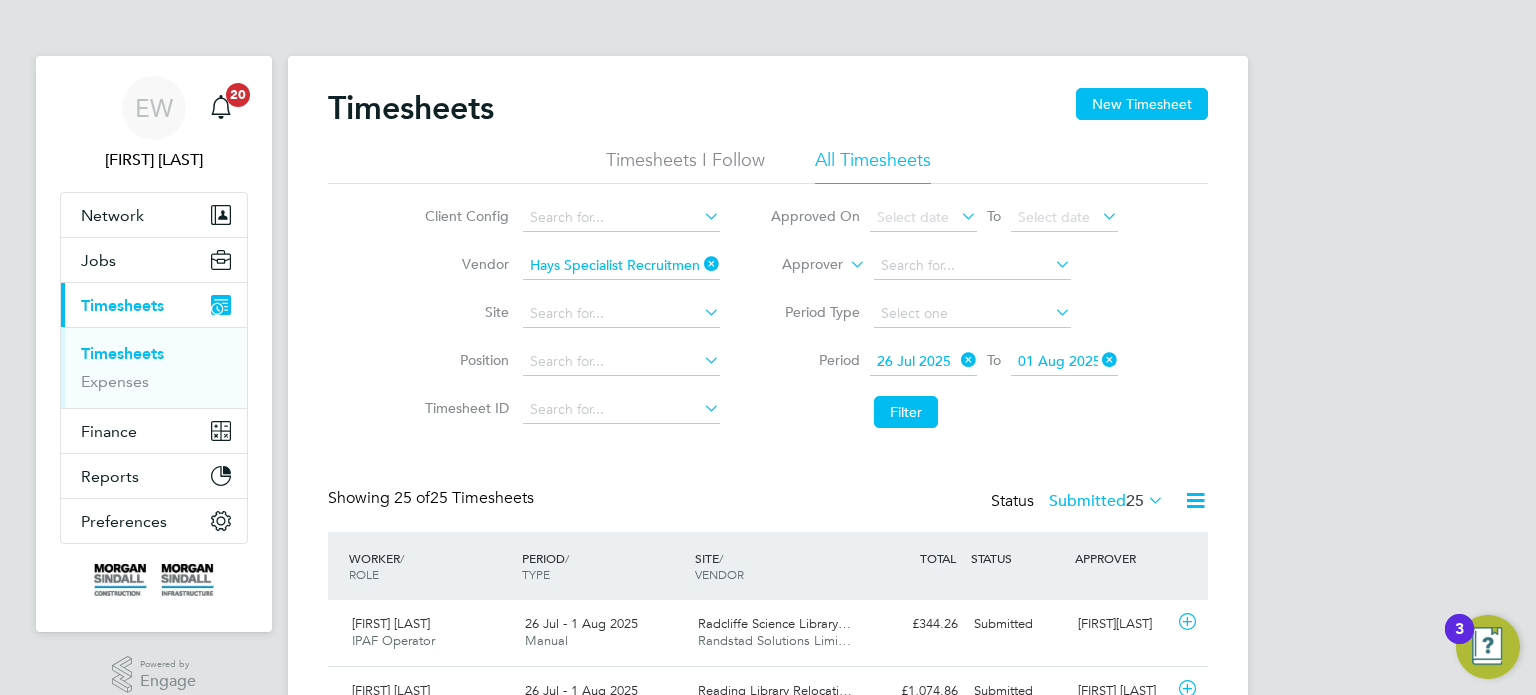 click on "Filter" 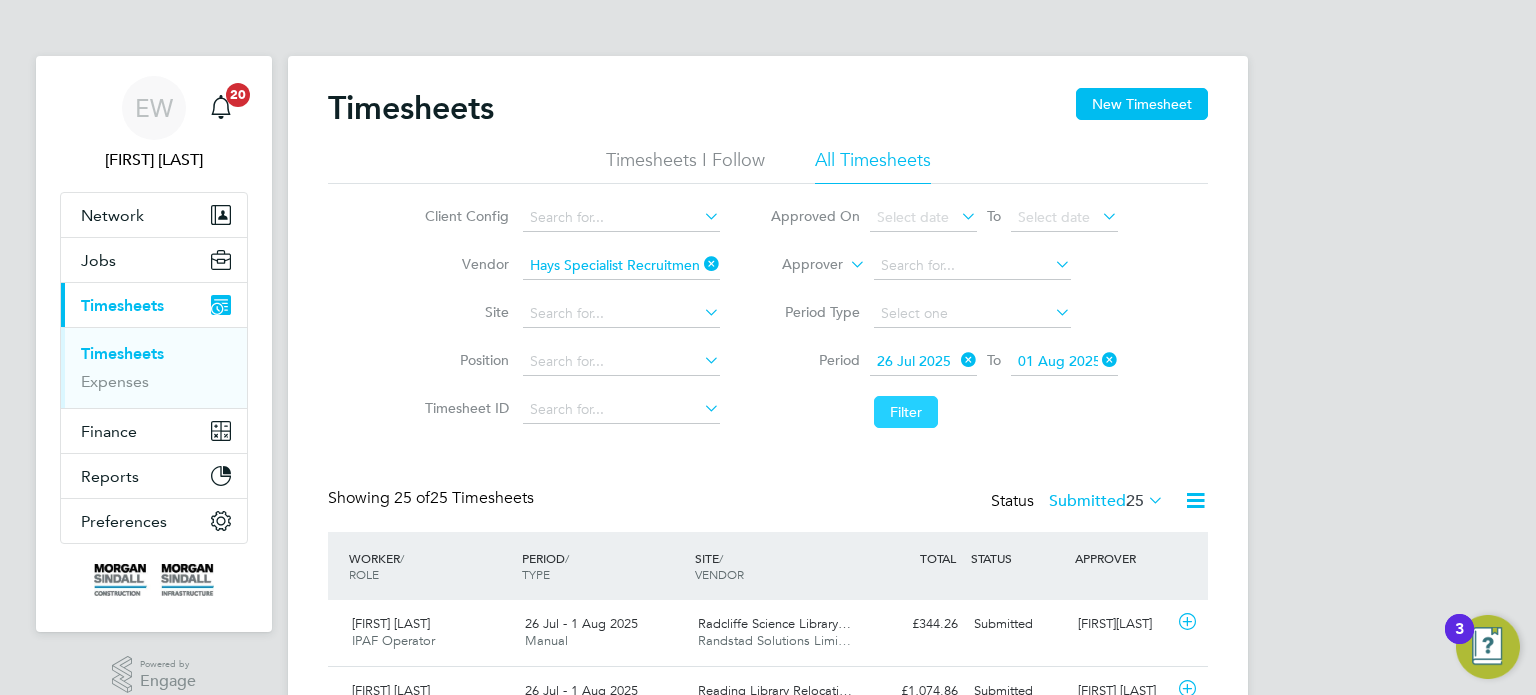click on "Filter" 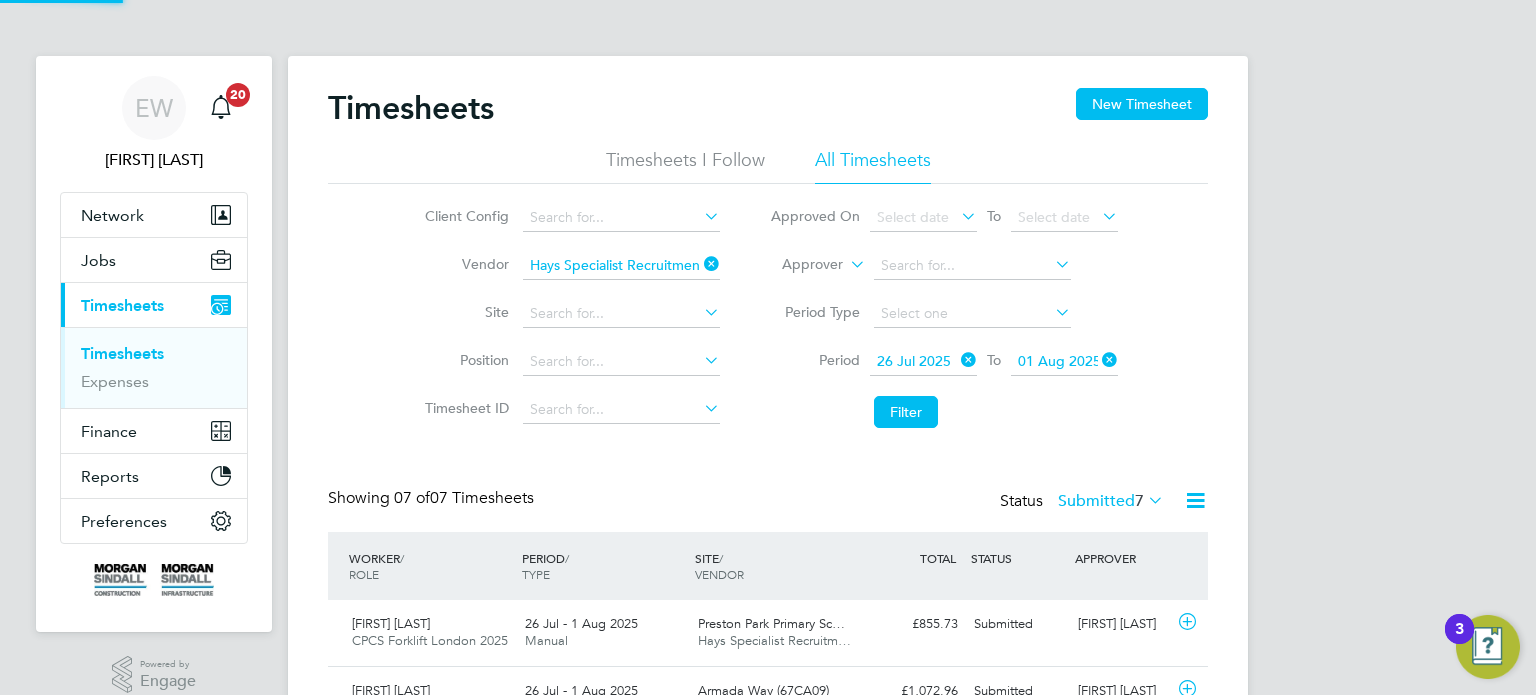 scroll, scrollTop: 10, scrollLeft: 10, axis: both 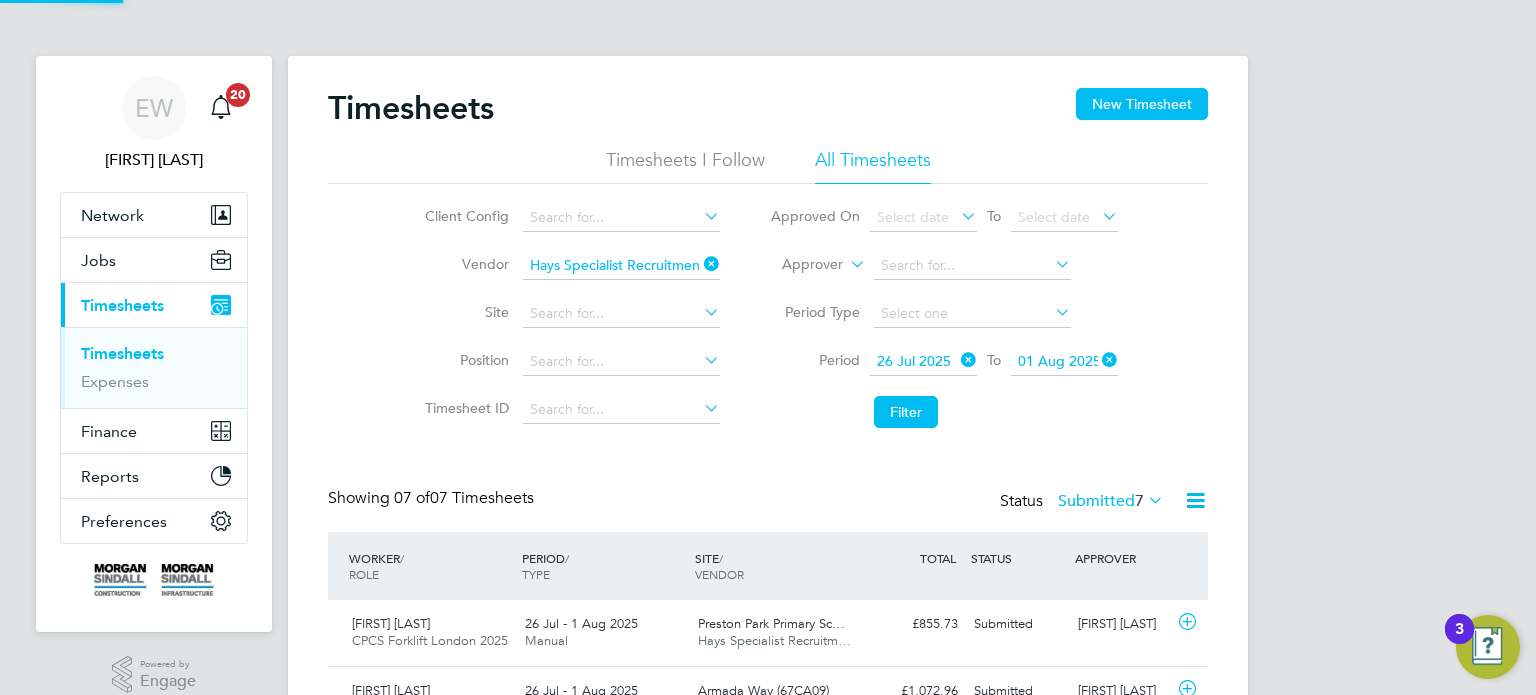 click on "Submitted  7" 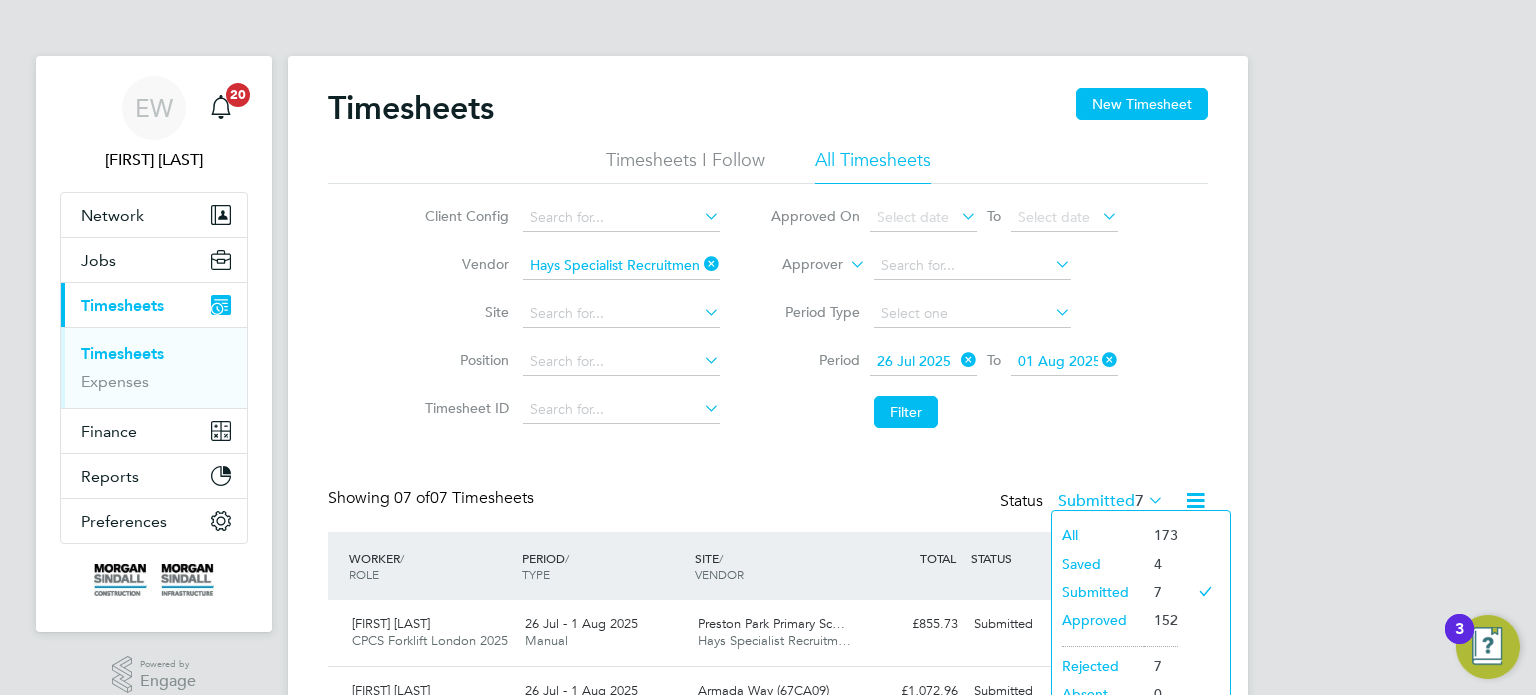 click on "Timesheets New Timesheet Timesheets I Follow All Timesheets Client Config   Vendor   Hays Specialist Recruitment Limited Site   Position   Timesheet ID   Approved On
Select date
To
Select date
Approver     Period Type   Period
26 Jul 2025
To
01 Aug 2025
Filter Showing   07 of  07 Timesheets Status  Submitted  7  WORKER  / ROLE WORKER  / PERIOD PERIOD  / TYPE SITE  / VENDOR TOTAL   TOTAL  / STATUS STATUS APPROVER Philip Doherty CPCS Forklift London 2025   26 Jul - 1 Aug 2025 26 Jul - 1 Aug 2025 Manual Preston Park Primary Sc… Hays Specialist Recruitm… £855.73 Submitted Submitted Sean Clements Rob Mcmillan Labourer/Cleaner 2025   26 Jul - 1 Aug 2025 26 Jul - 1 Aug 2025 Manual Armada Way (67CA09) Hays Specialist Recruitm… £1,072.96 Submitted Submitted Marcus Grant Garry Scott Labourer/Cleaner 2025   26 Jul - 1 Aug 2025 26 Jul - 1 Aug 2025 Manual Alder Hey NICU (15CA05) Hays Specialist Recruitm… £172.44 Submitted Submitted Mike Mcghee Ola Mathews Ojo" 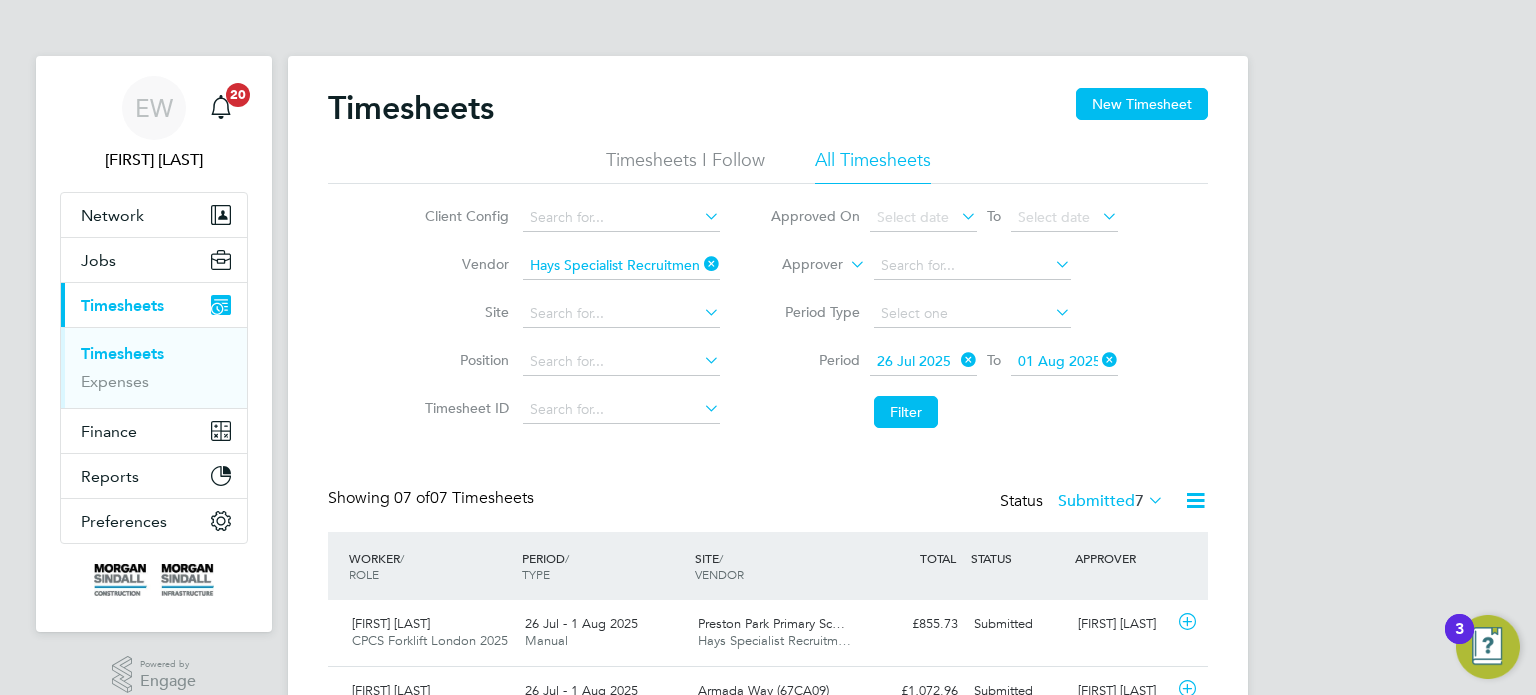 click 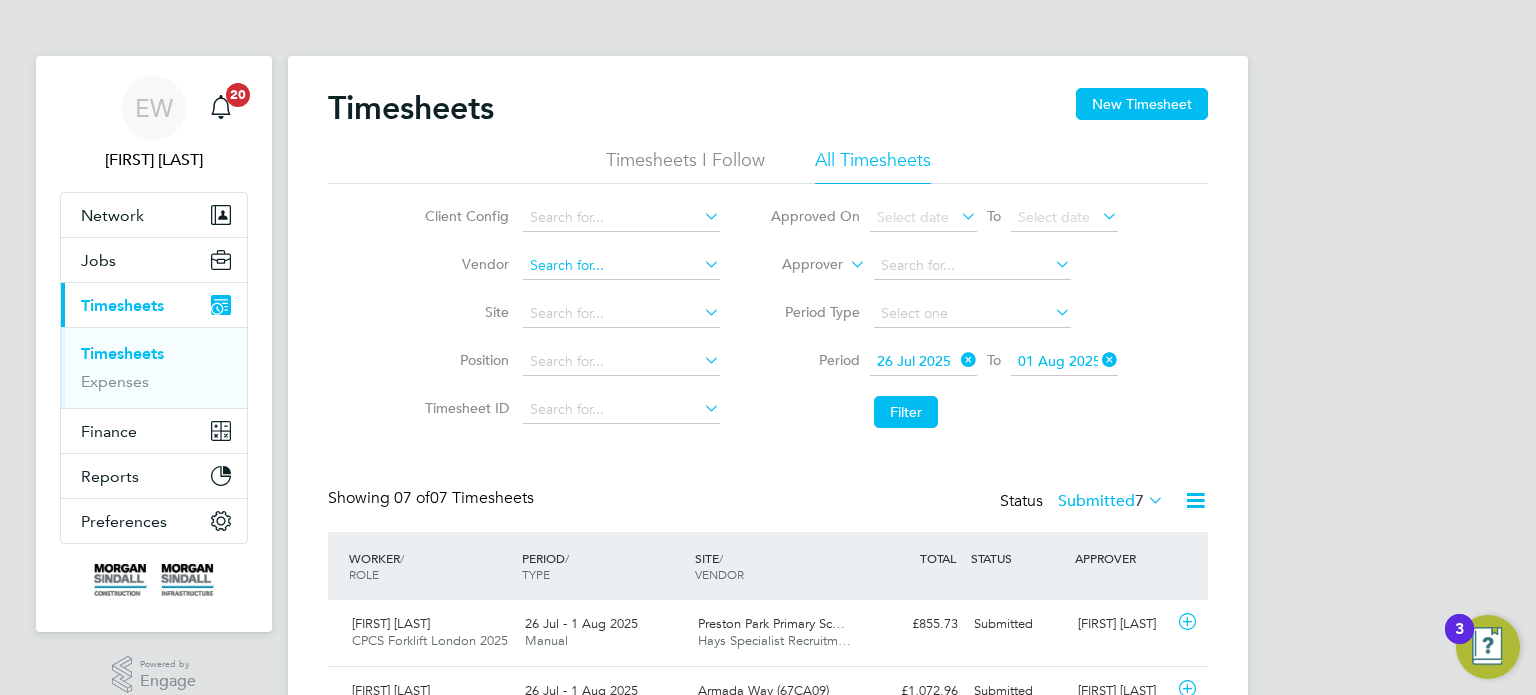click 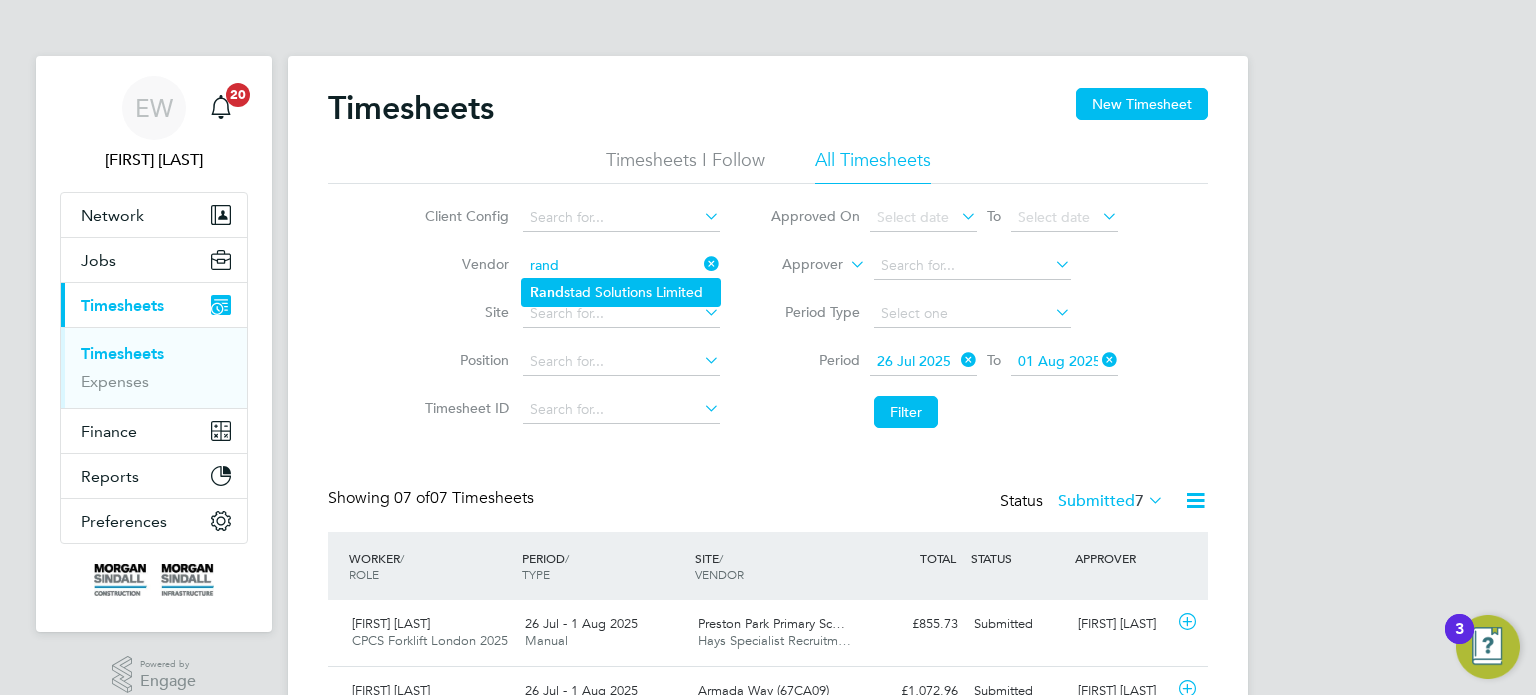 click on "Rand stad Solutions Limited" 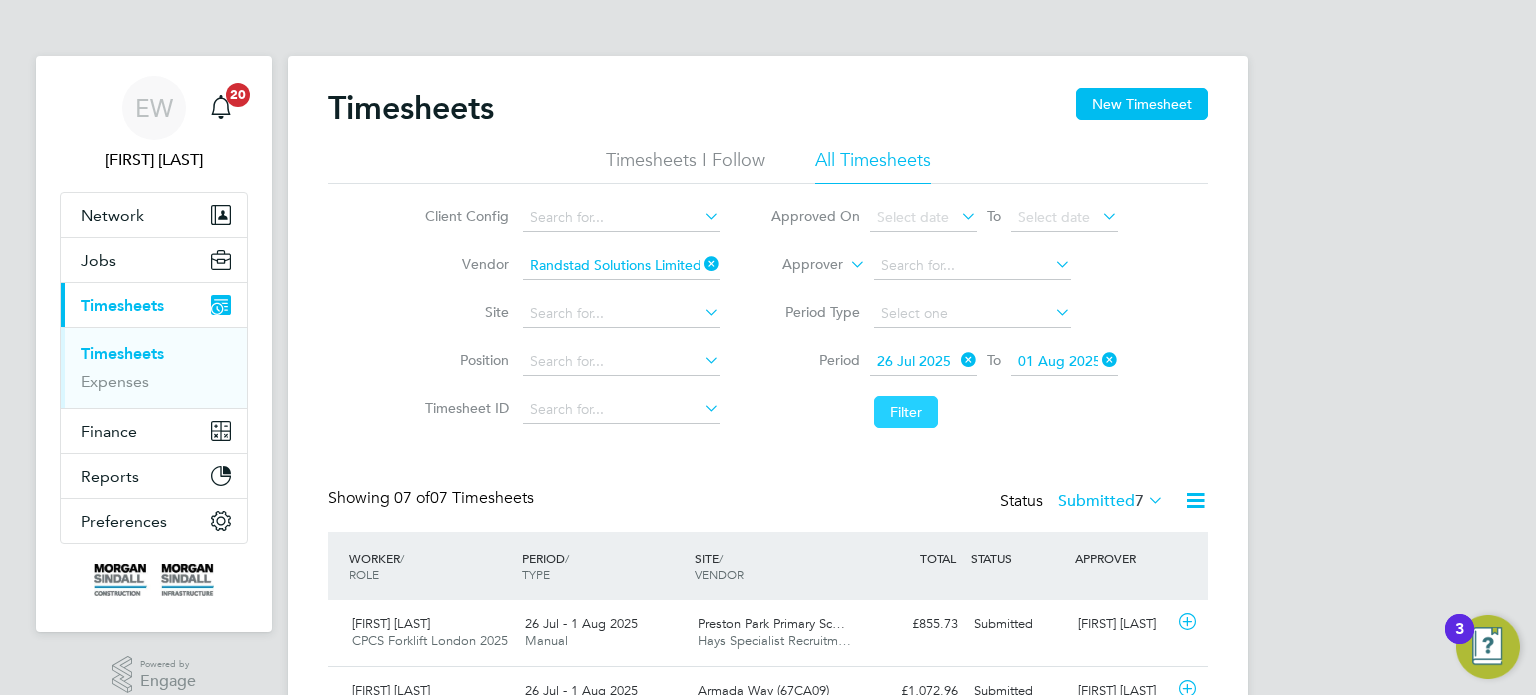 click on "Filter" 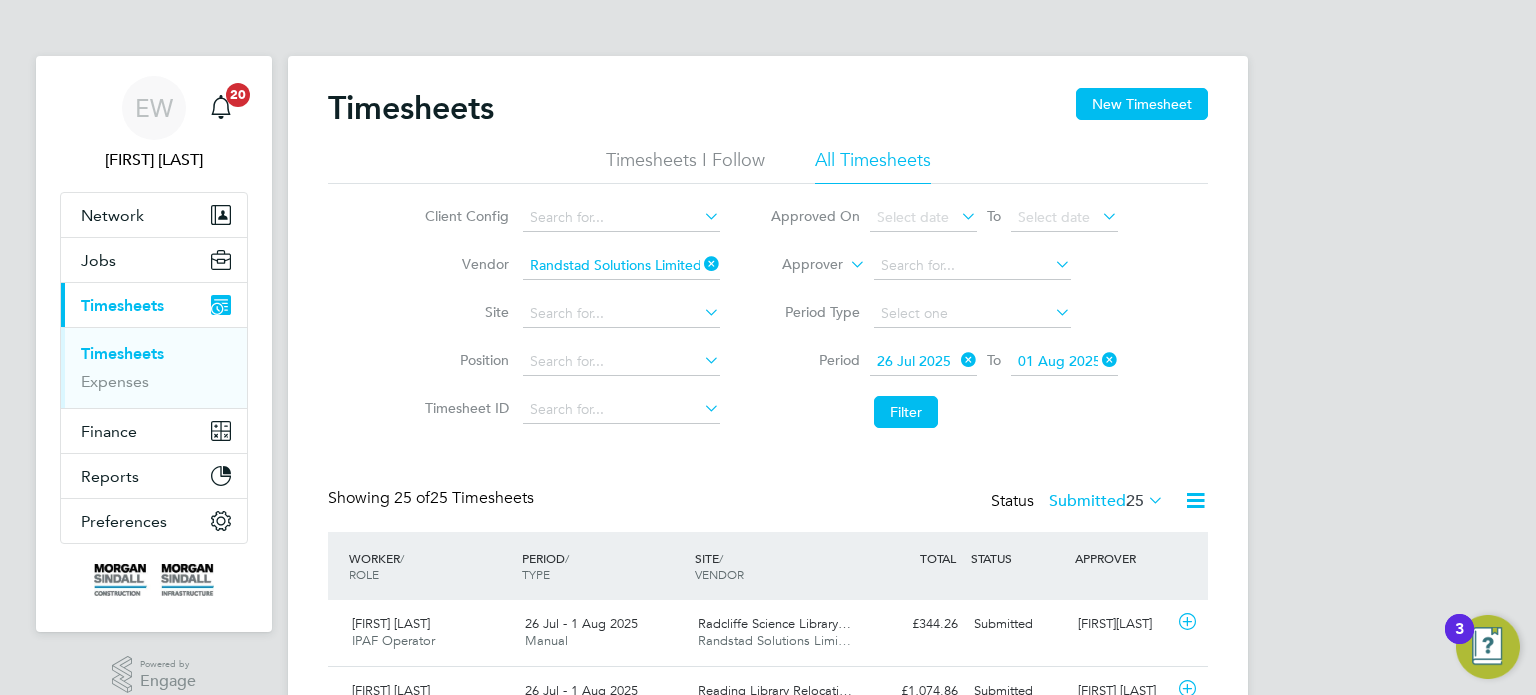 scroll, scrollTop: 9, scrollLeft: 10, axis: both 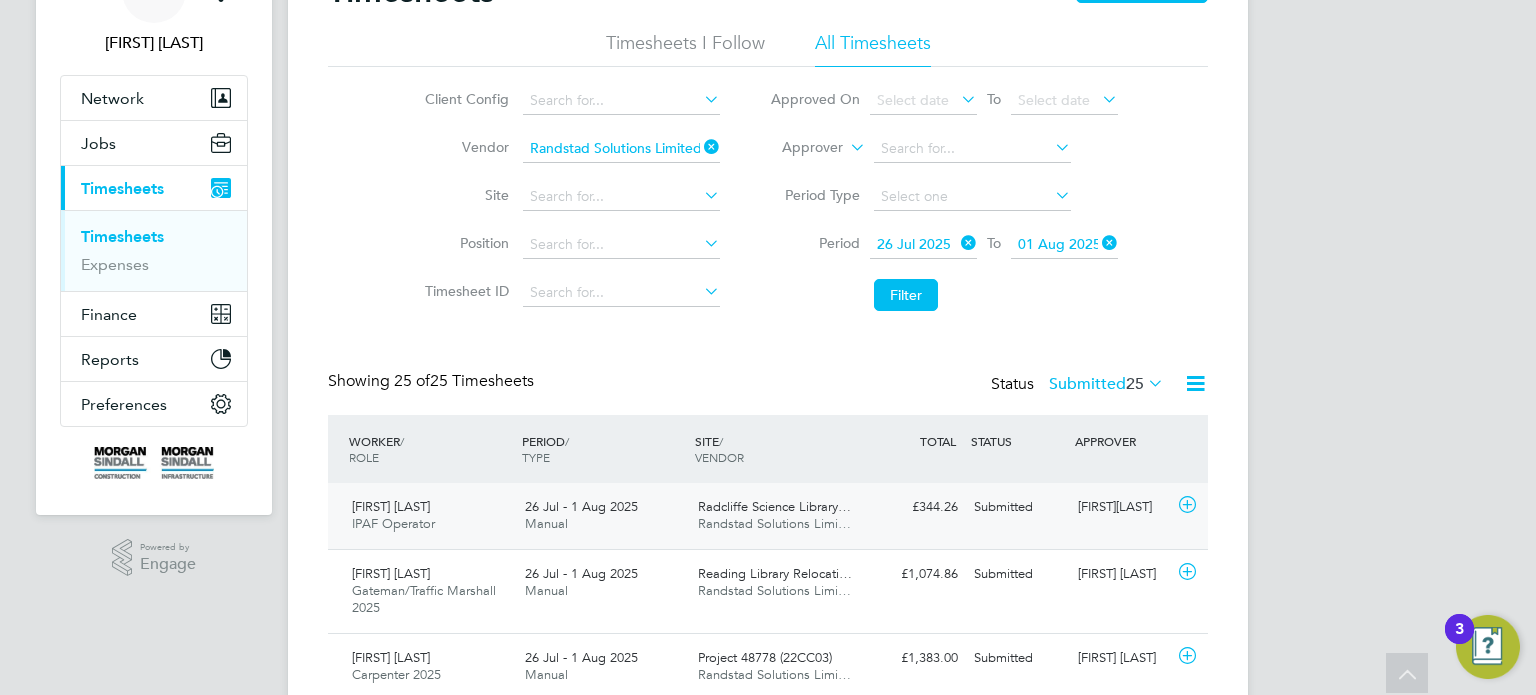 click on "Joel Oswin" 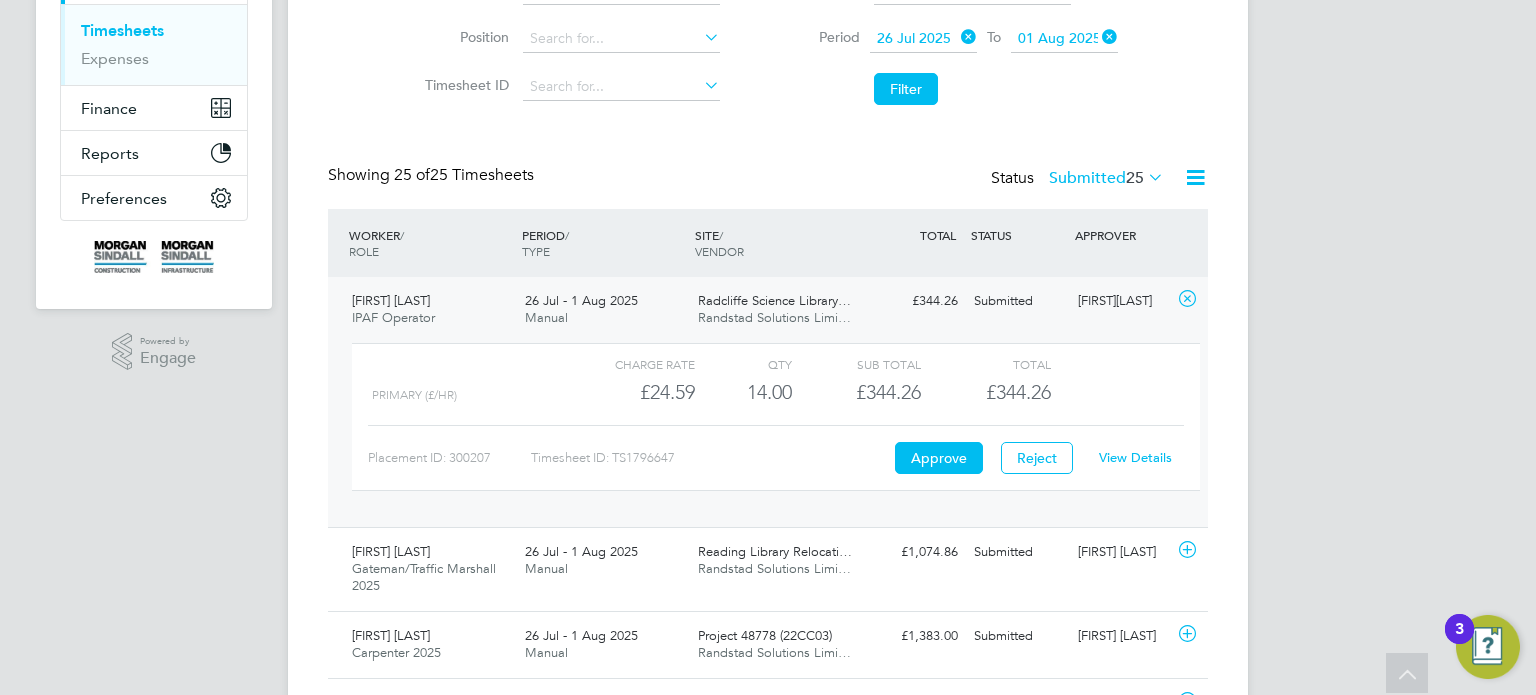 click on "View Details" 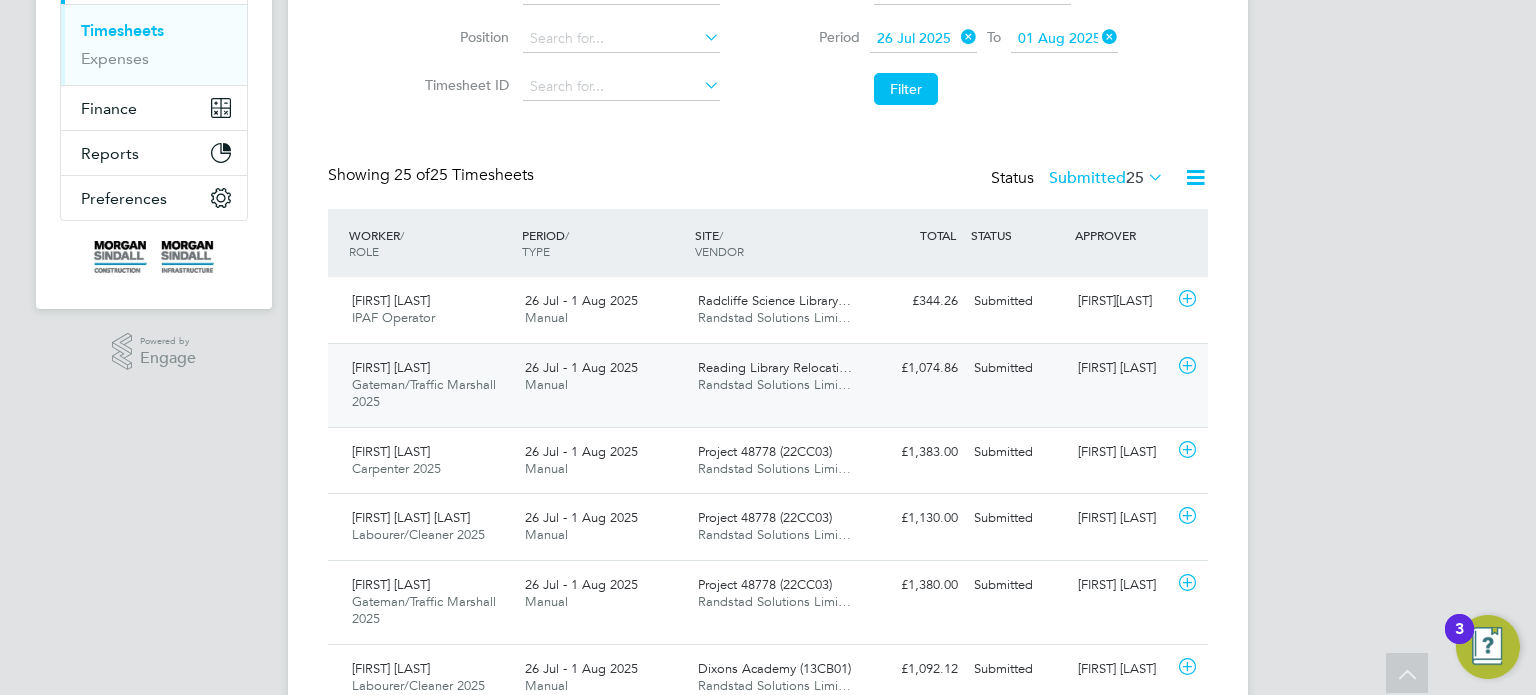 click on "David Shore" 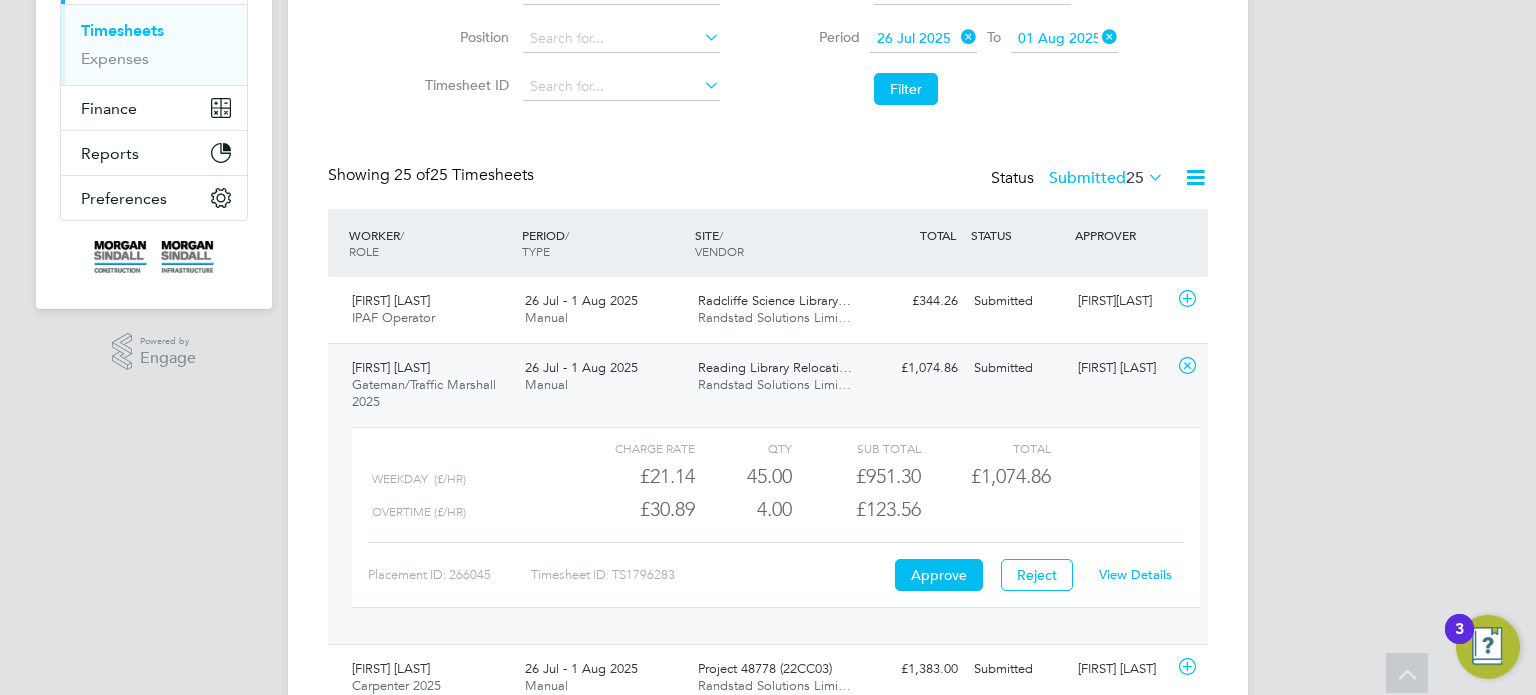 click on "View Details" 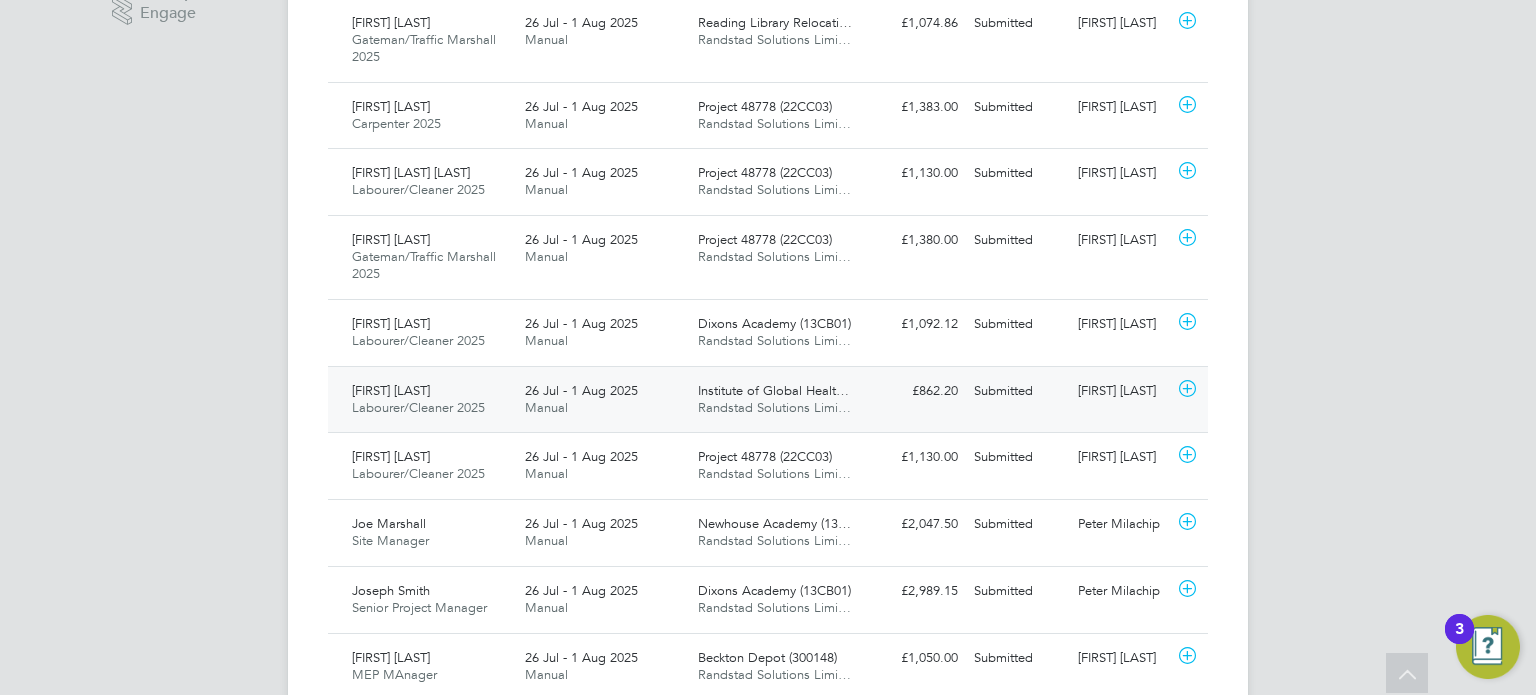 click on "Glenn Davies" 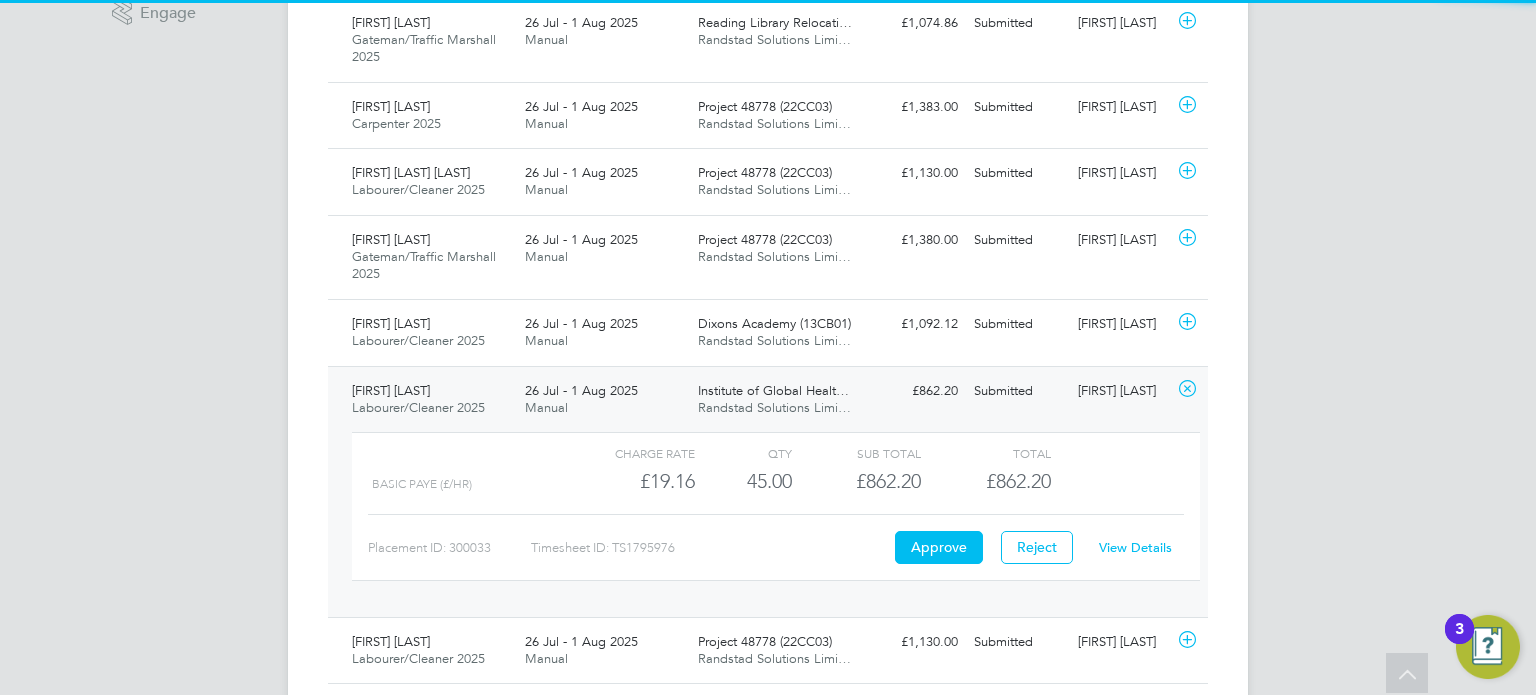 click on "View Details" 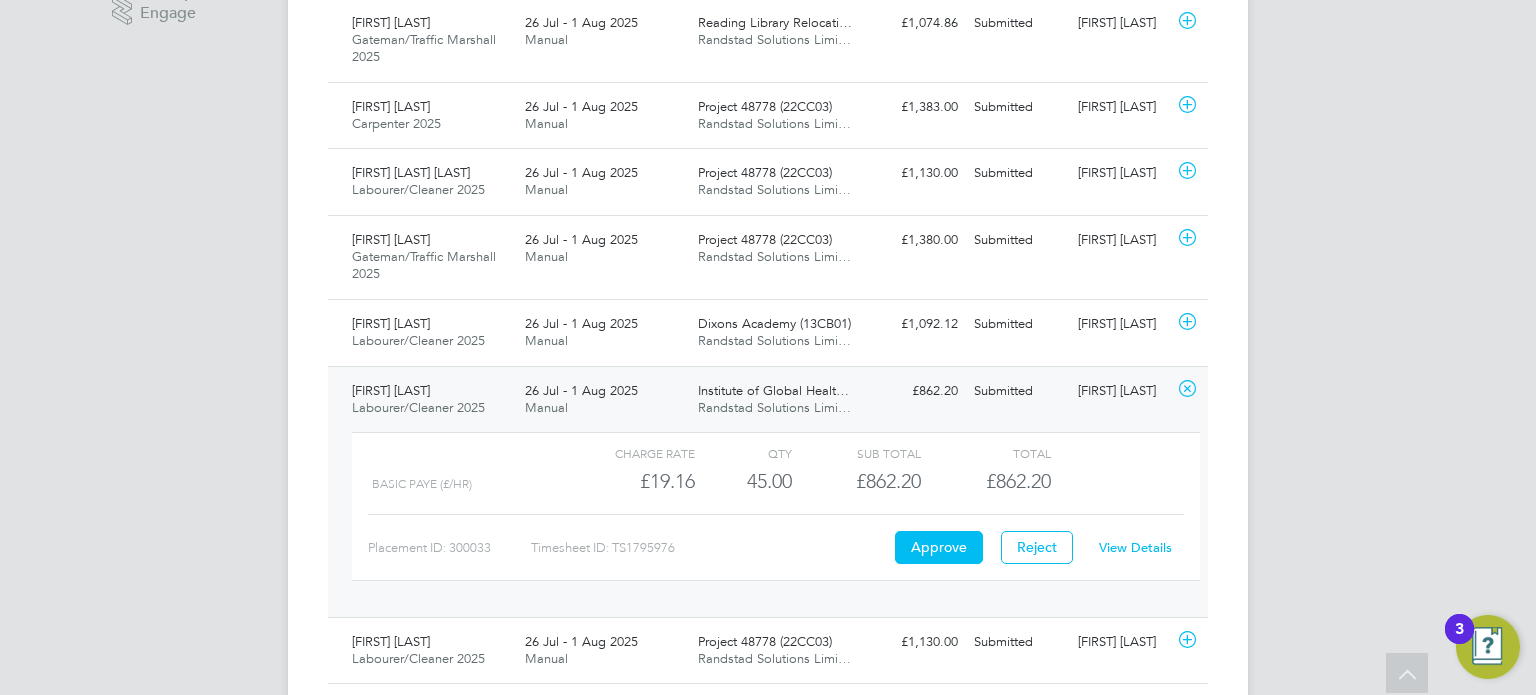 click on "Olawumi Ogunrinde Labourer/Cleaner 2025   26 Jul - 1 Aug 2025 26 Jul - 1 Aug 2025 Manual Institute of Global Healt… Randstad Solutions Limi… £862.20 Submitted Submitted Glenn Davies   Charge rate QTY Sub Total Total Basic PAYE (£/HR)     £19.16 45 45.00 45 £862.20 £862.20 Placement ID: 300033 Timesheet ID: TS1795976 Approve Reject View Details" 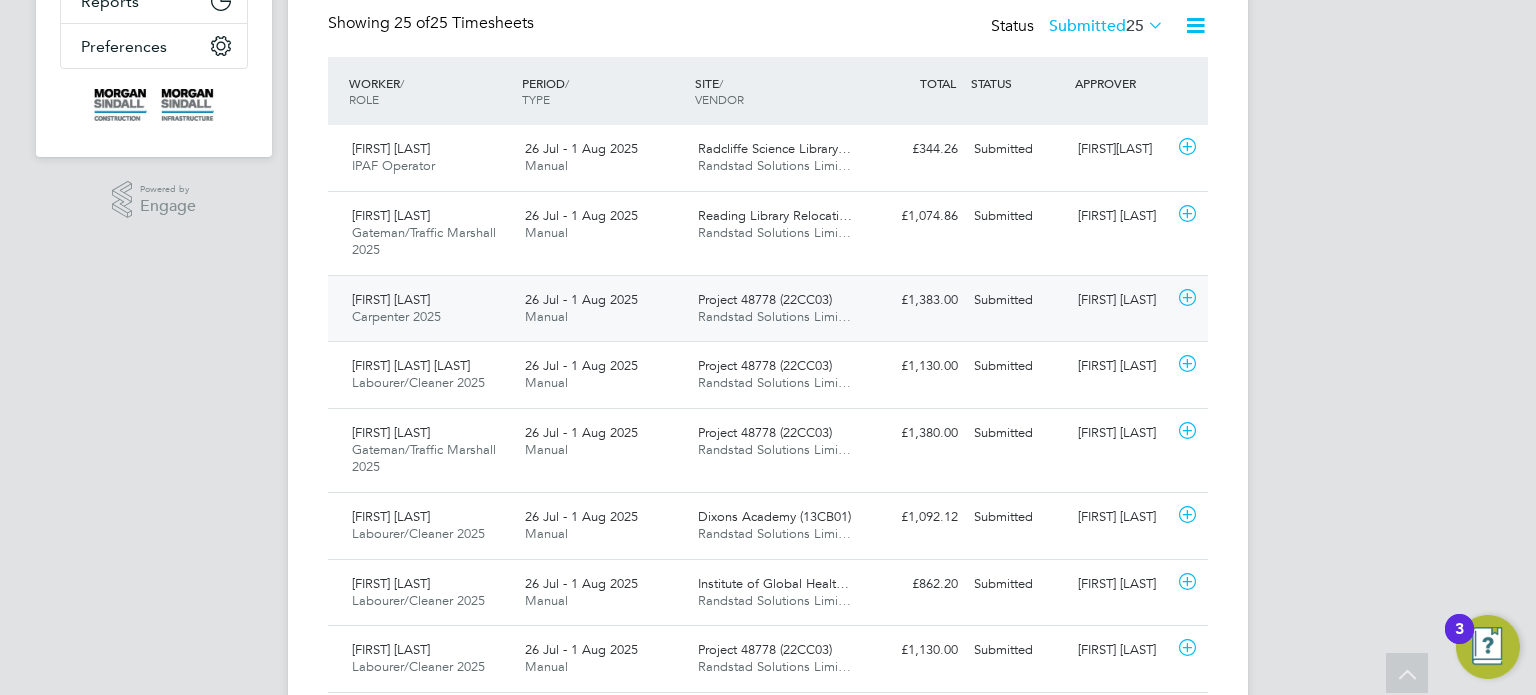 click on "Thomas Mousley" 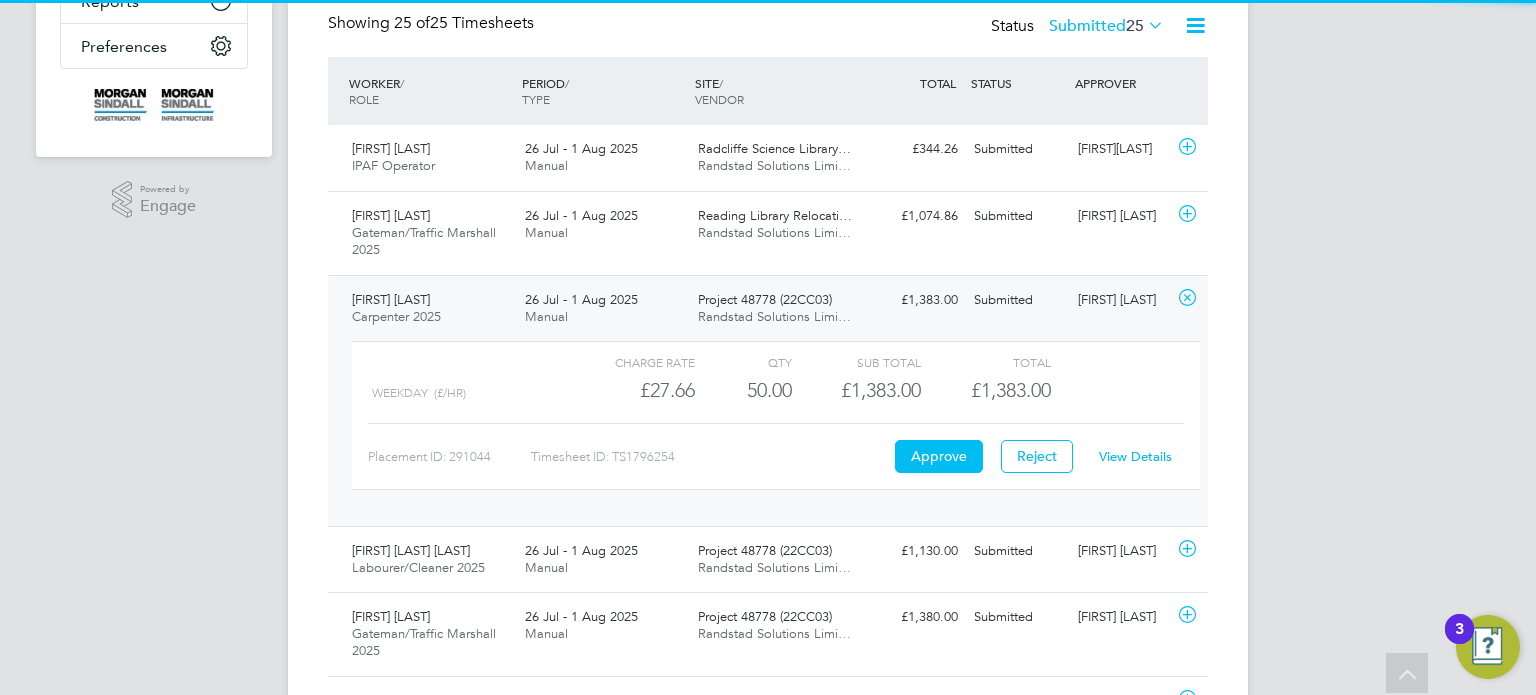 click on "View Details" 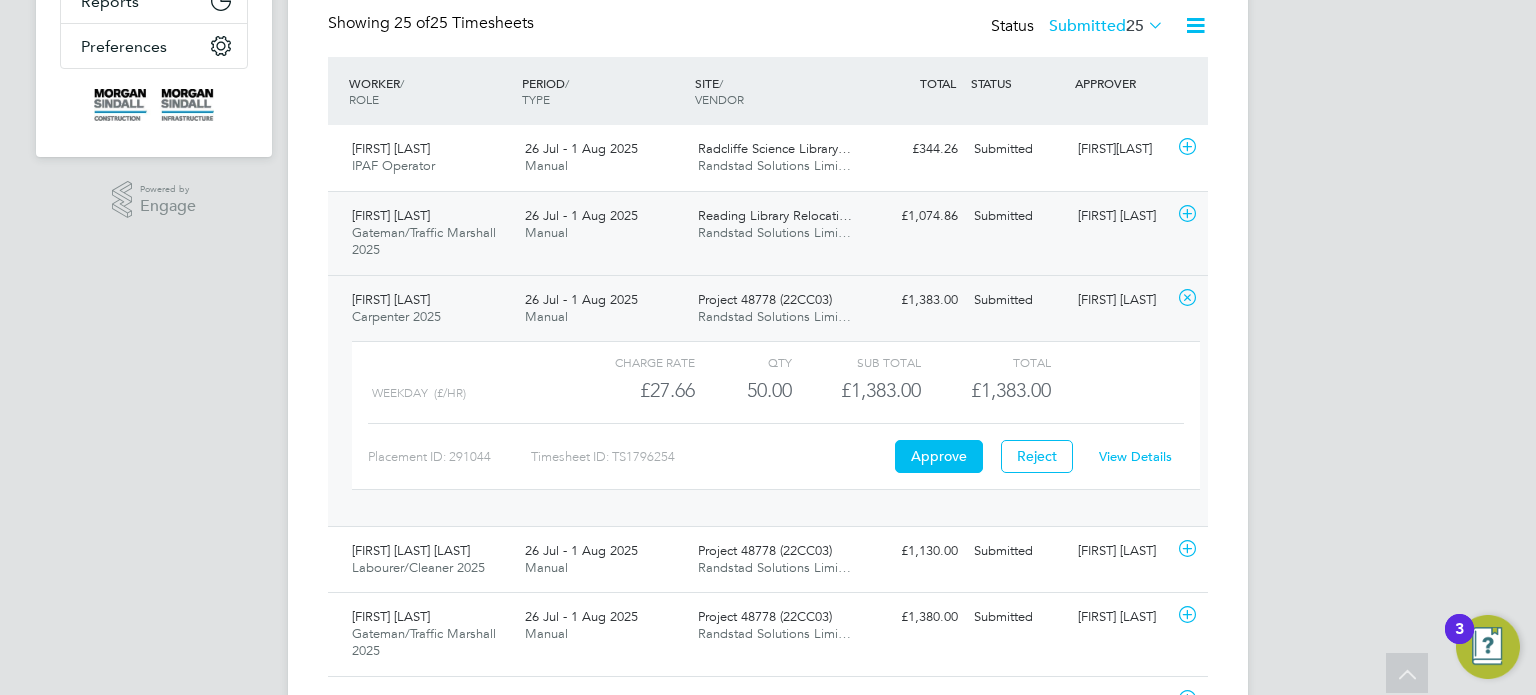 click on "Shabani Juma Gateman/Traffic Marshall 2025   26 Jul - 1 Aug 2025 26 Jul - 1 Aug 2025 Manual Reading Library Relocati… Randstad Solutions Limi… £1,074.86 Submitted Submitted David Shore" 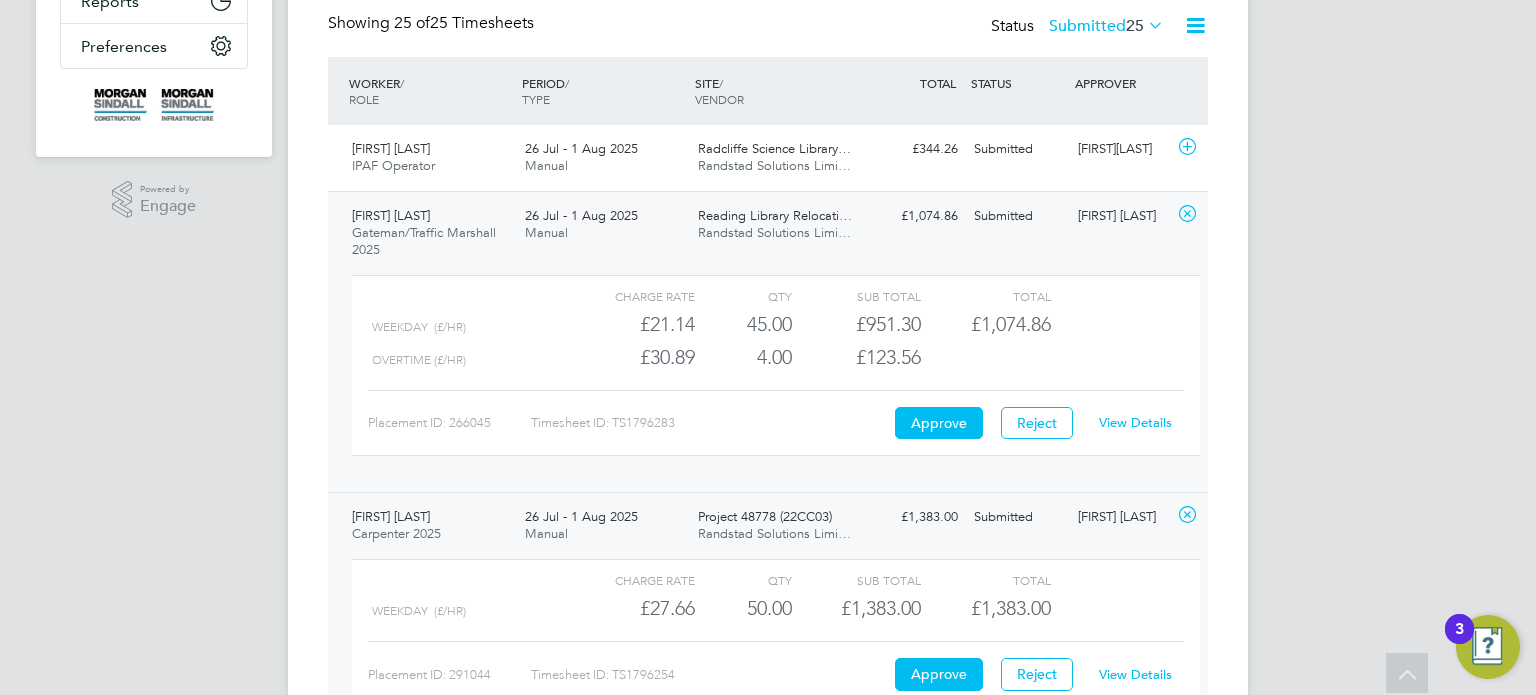 click on "Shabani Juma Gateman/Traffic Marshall 2025   26 Jul - 1 Aug 2025 26 Jul - 1 Aug 2025 Manual Reading Library Relocati… Randstad Solutions Limi… £1,074.86 Submitted Submitted David Shore   Charge rate QTY Sub Total Total Weekday  (£/HR)     £21.14 45 45.00 45 £951.30 £1,074.86 Overtime (£/HR)     £30.89 4 4.00 4 £123.56 Placement ID: 266045 Timesheet ID: TS1796283 Approve Reject View Details" 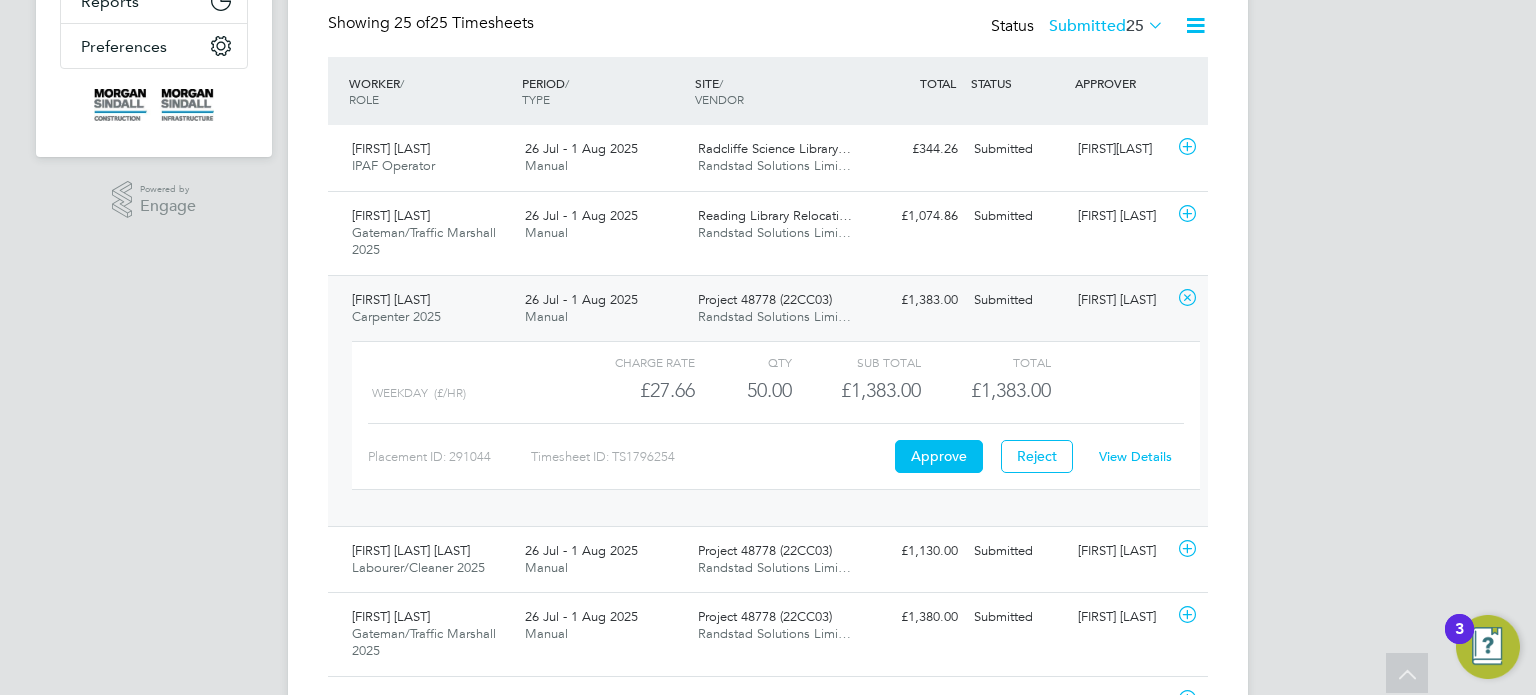 click on "Thomas Mousley" 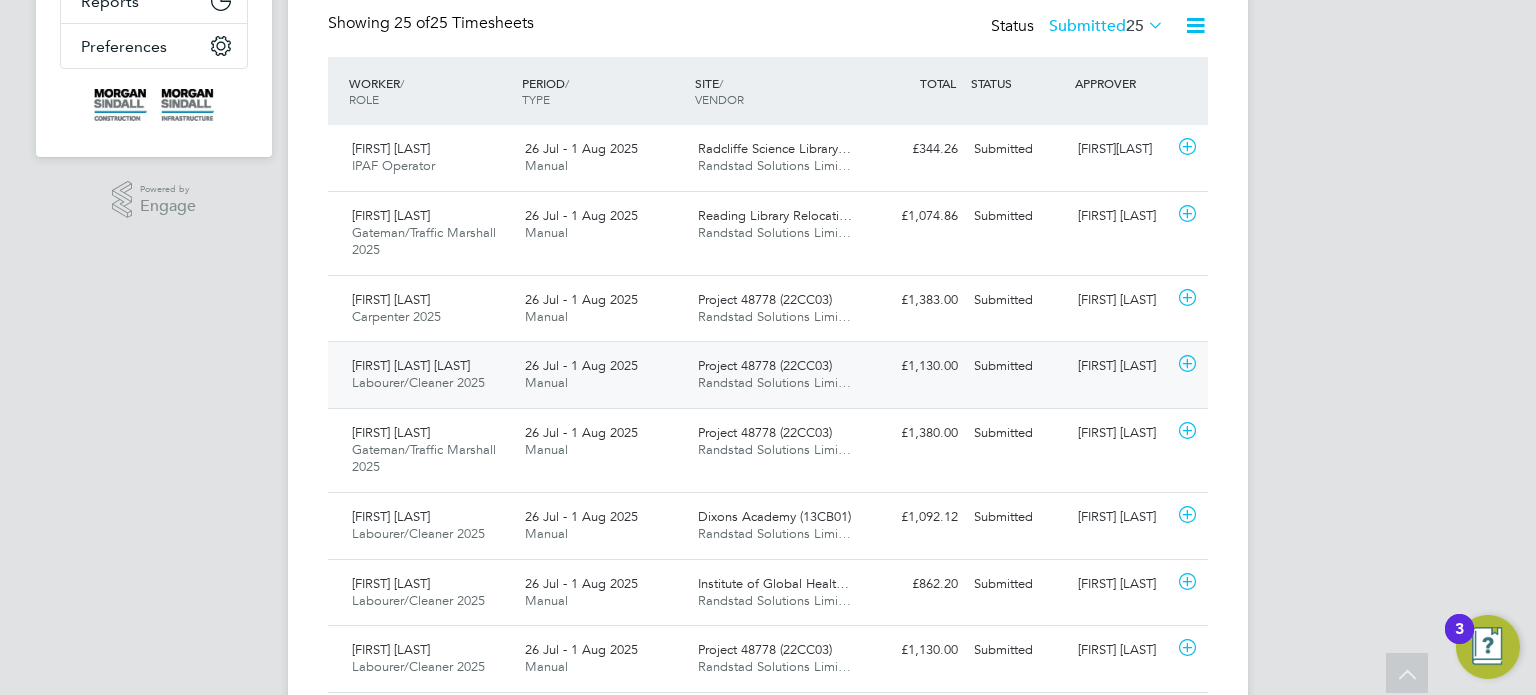 click on "Thomas Mousley" 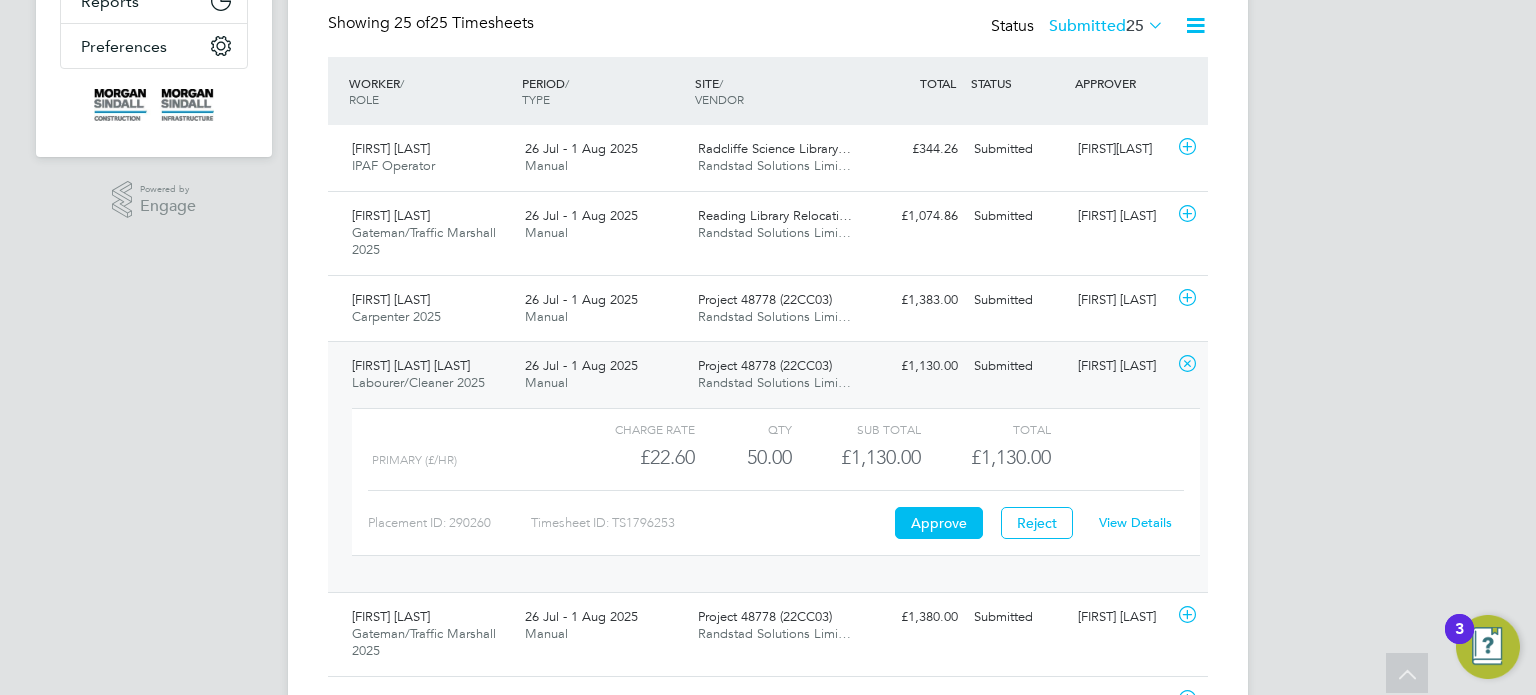 click on "View Details" 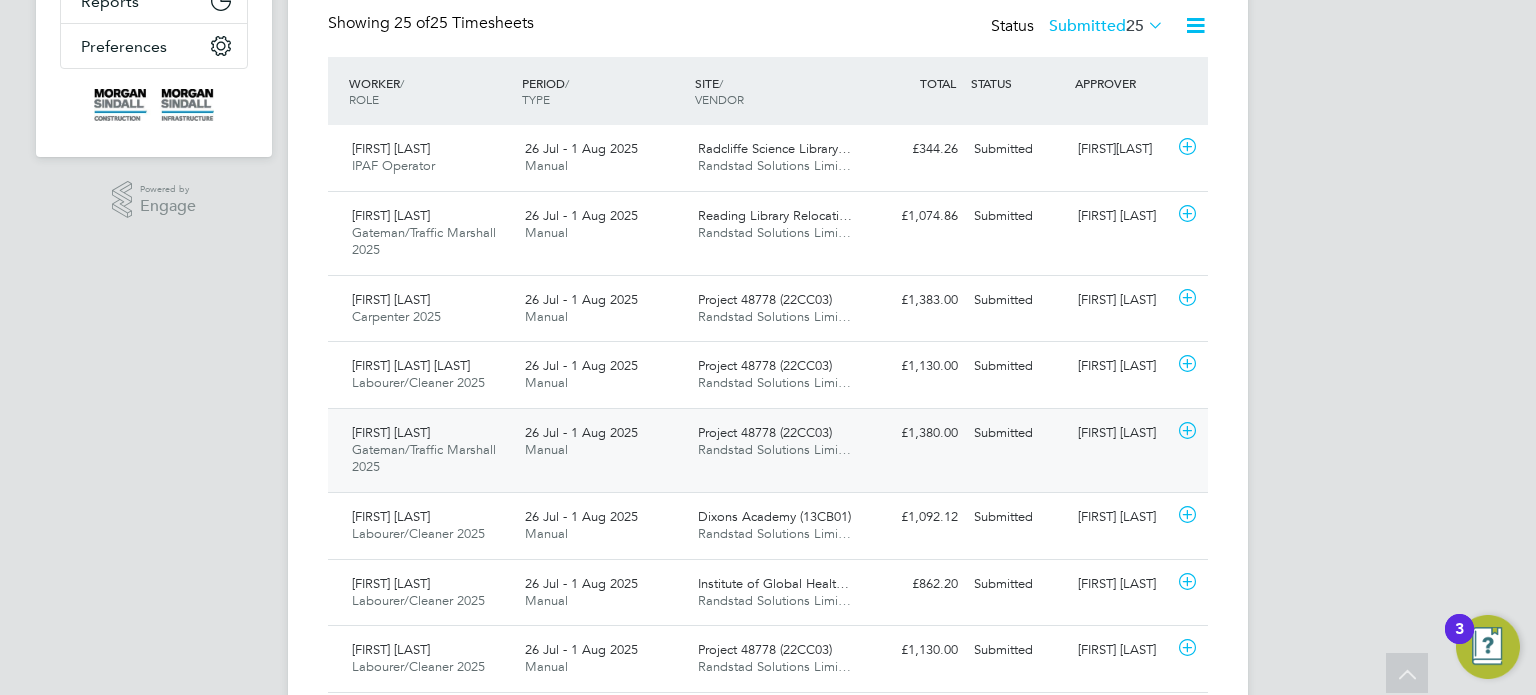 click on "Thomas Mousley" 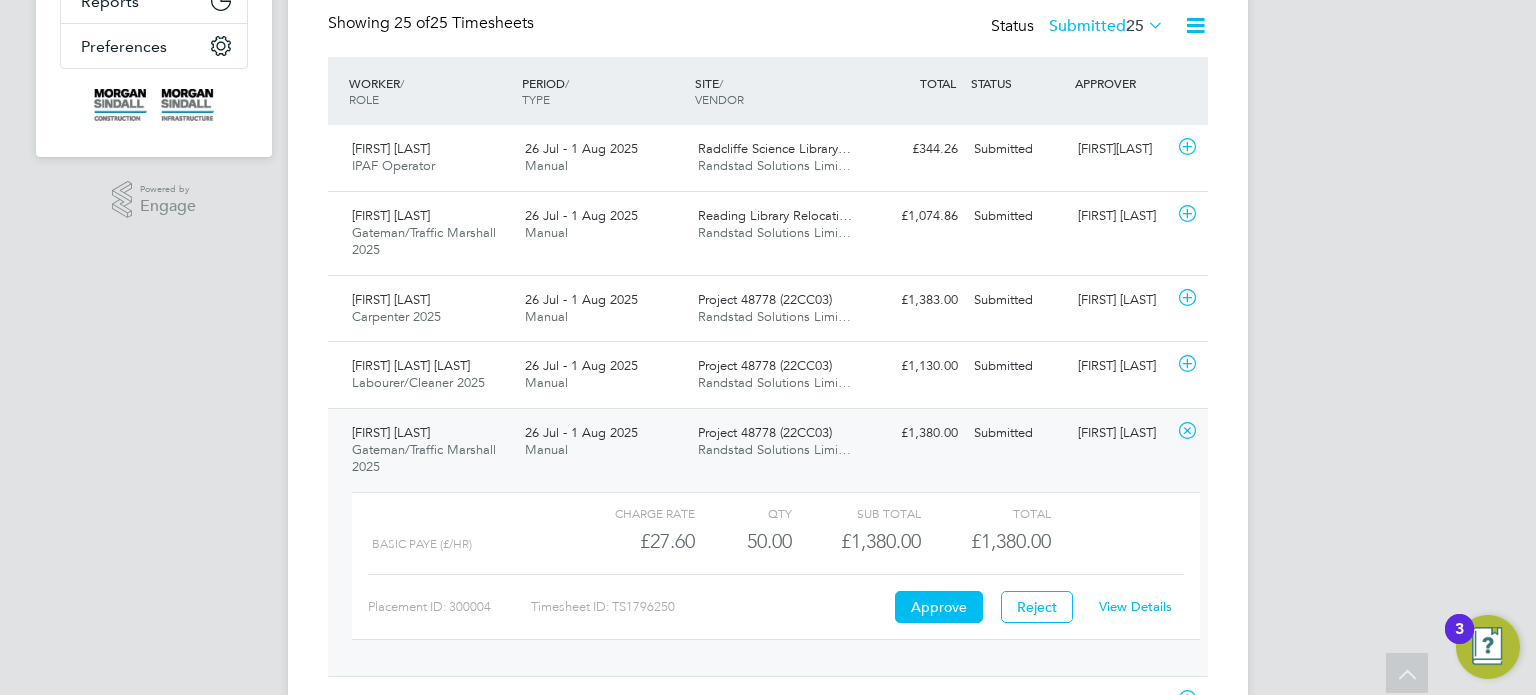 click on "View Details" 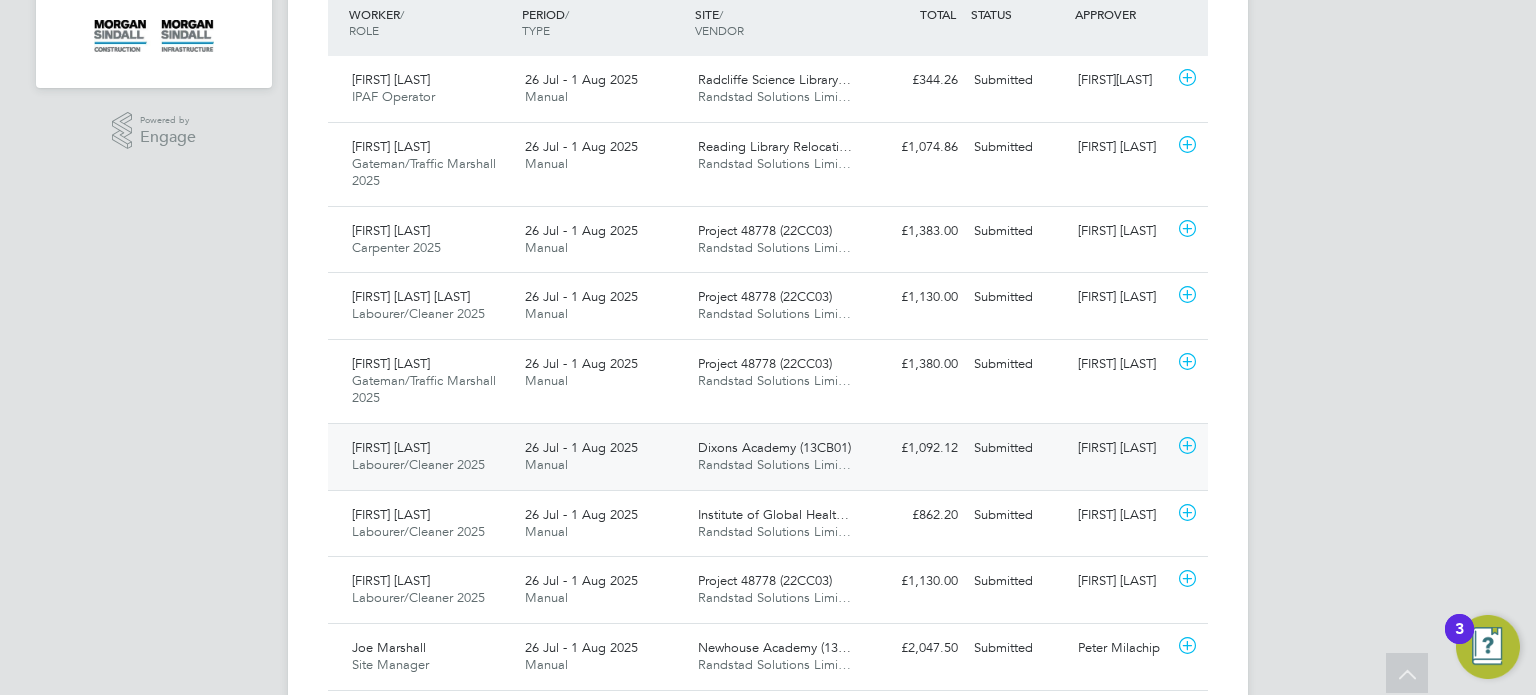 click on "Joe Smith" 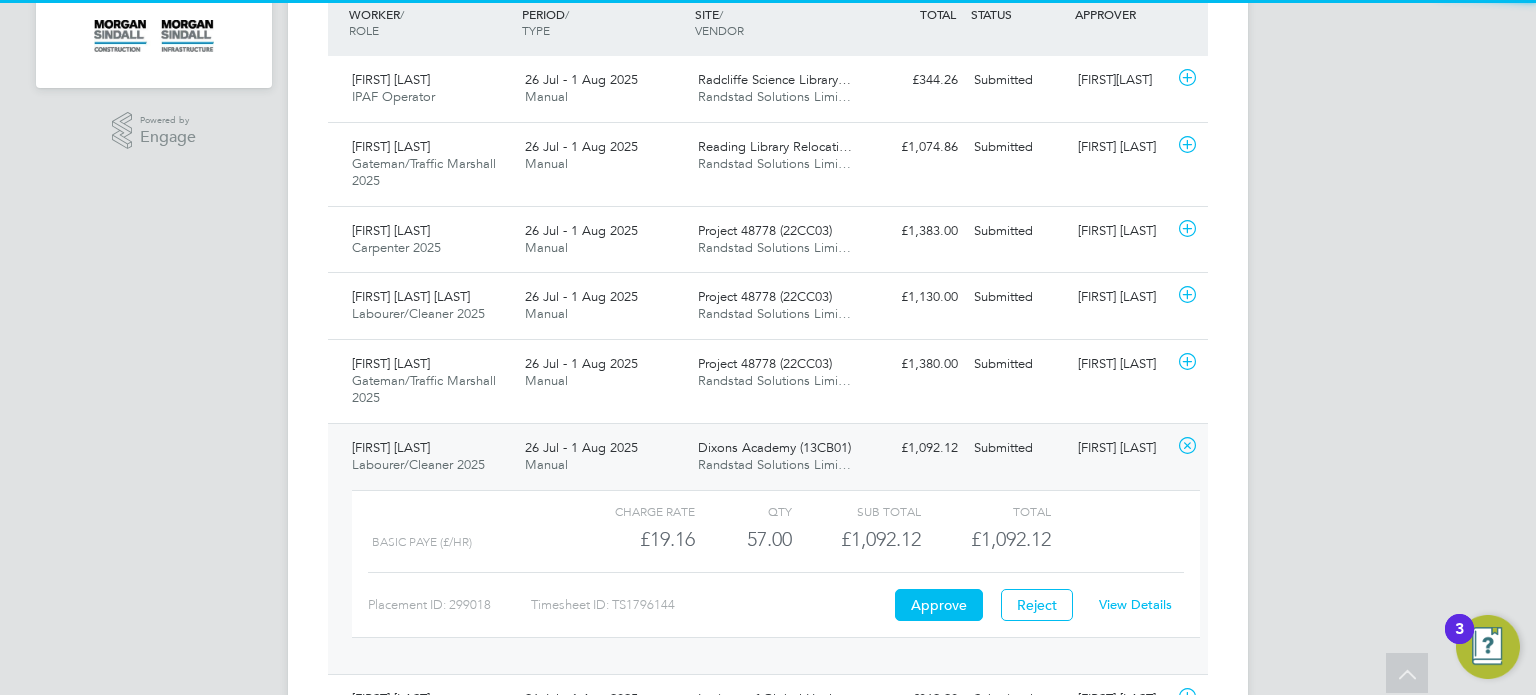 click on "View Details" 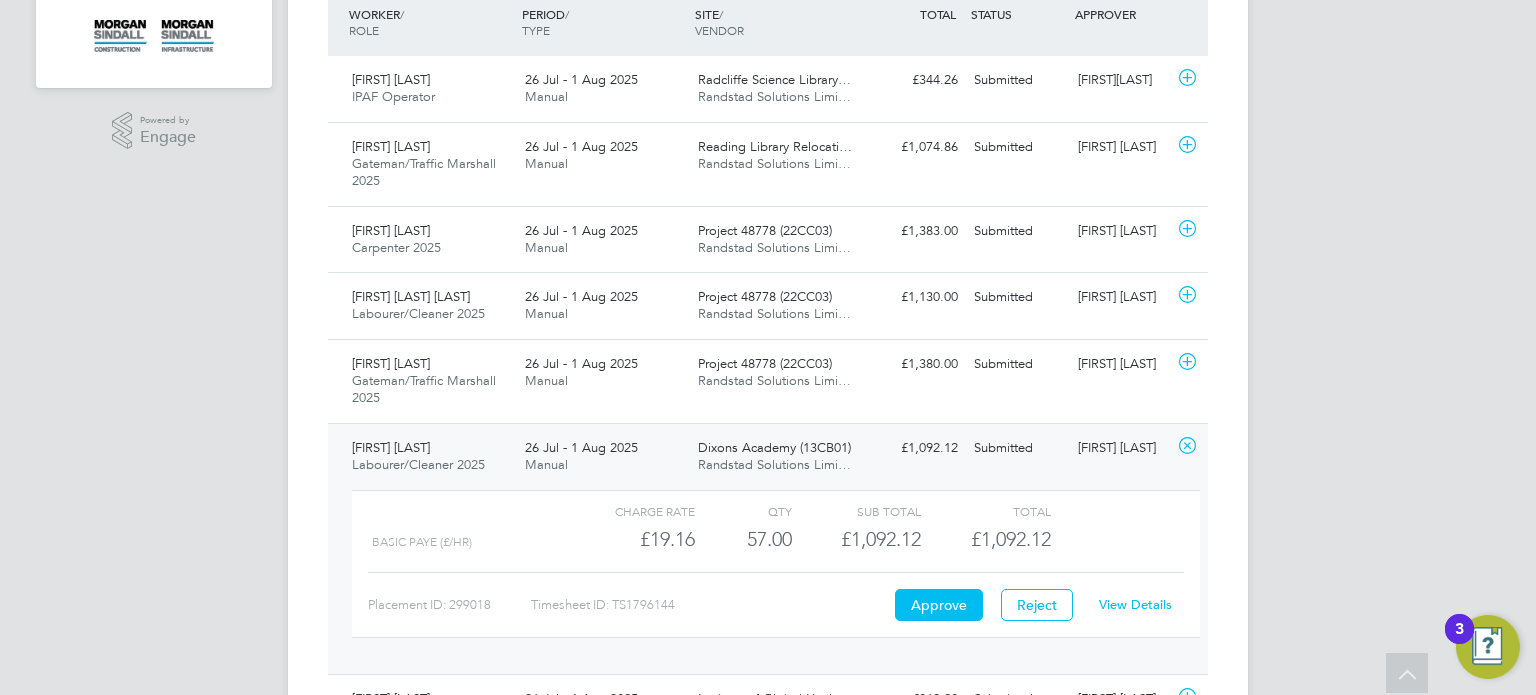 click on "Joe Smith" 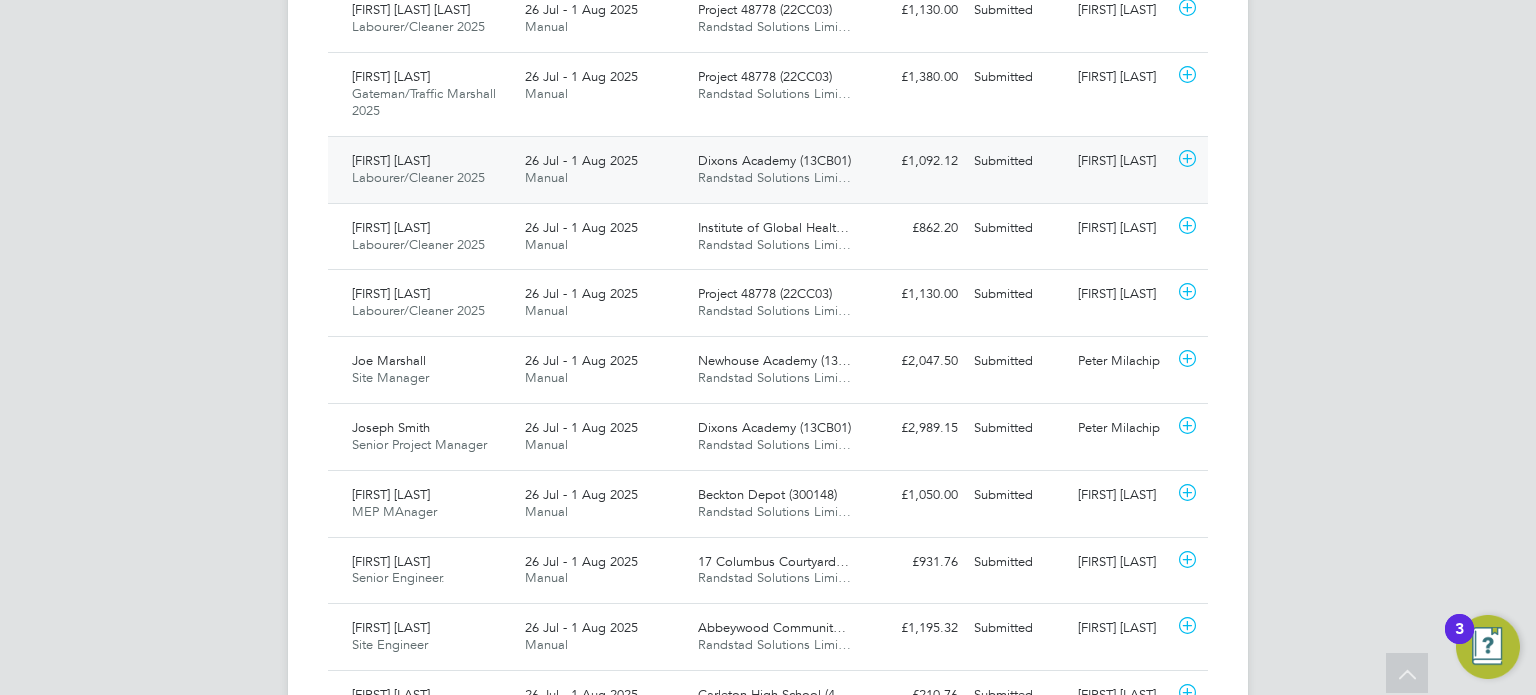scroll, scrollTop: 846, scrollLeft: 0, axis: vertical 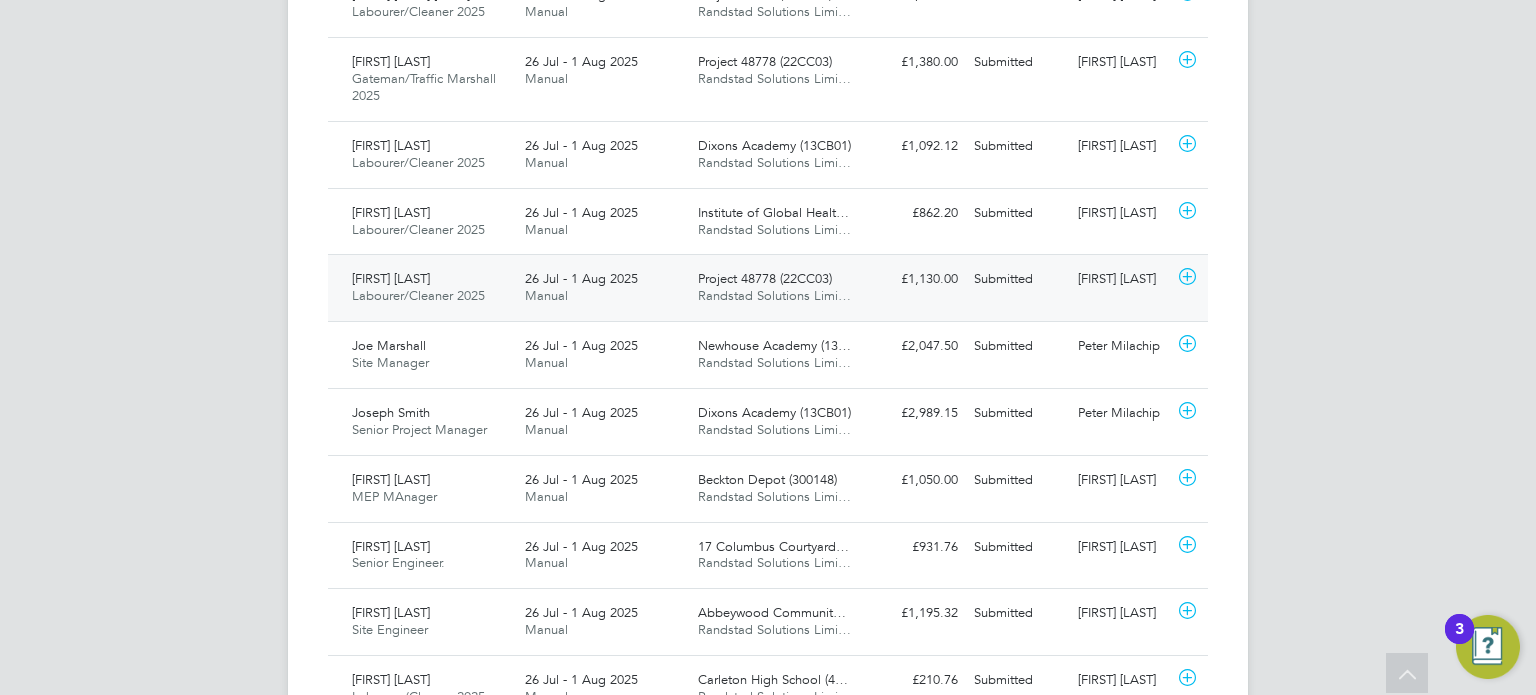 click on "Thomas Mousley" 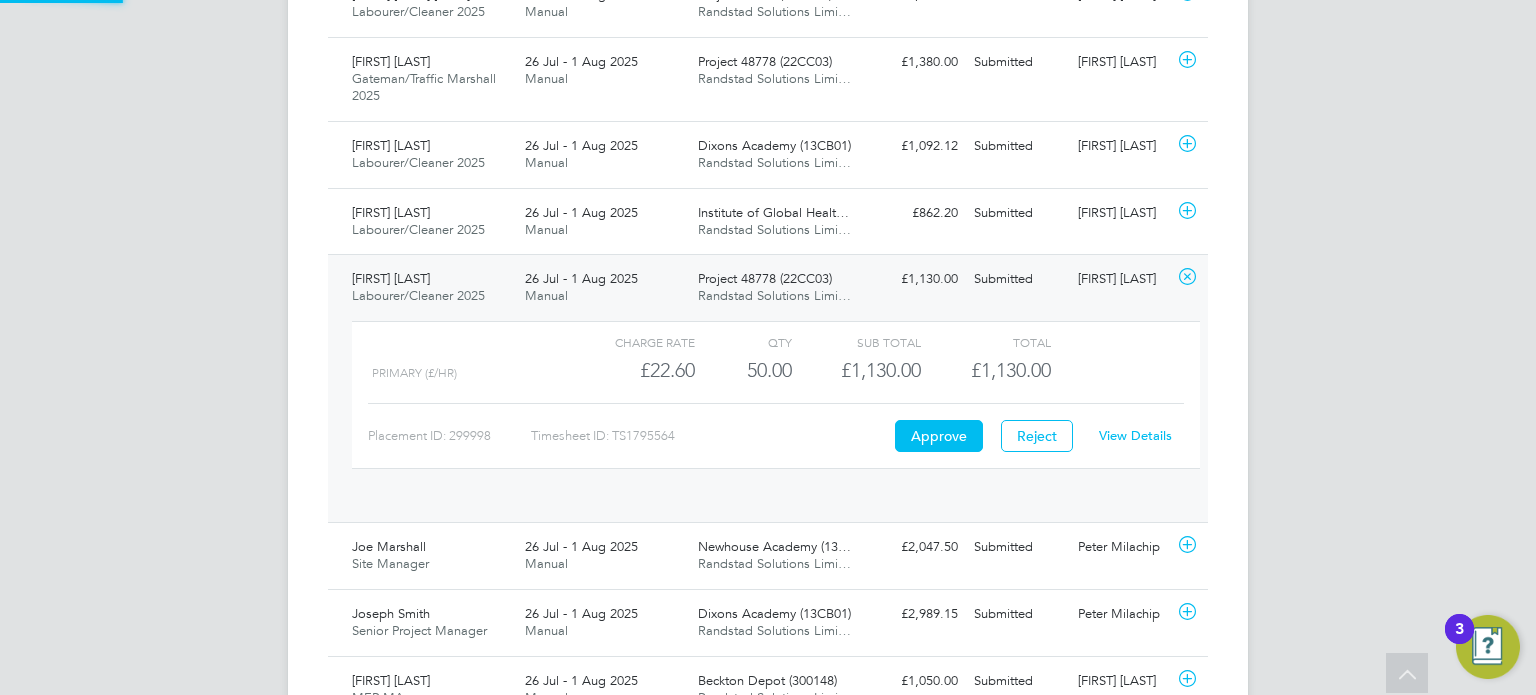 scroll, scrollTop: 9, scrollLeft: 9, axis: both 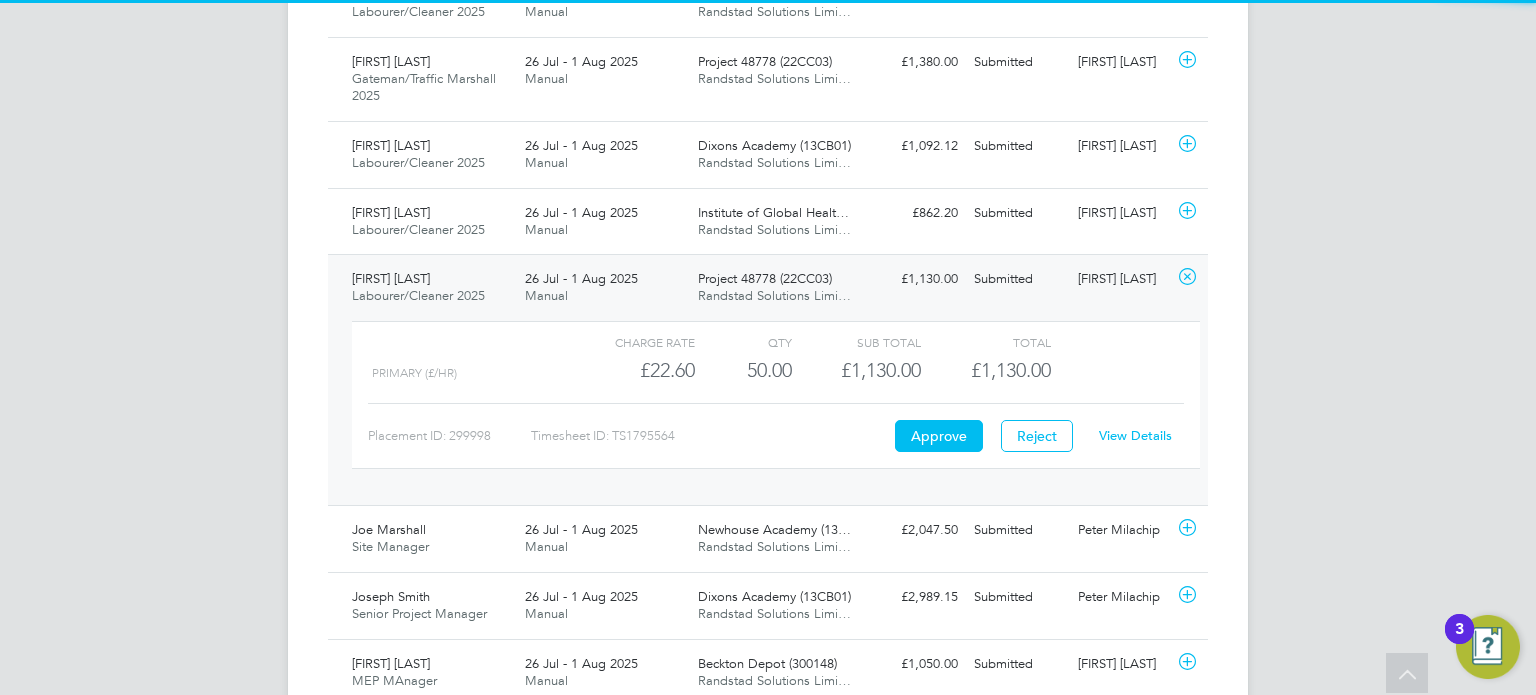 click on "View Details" 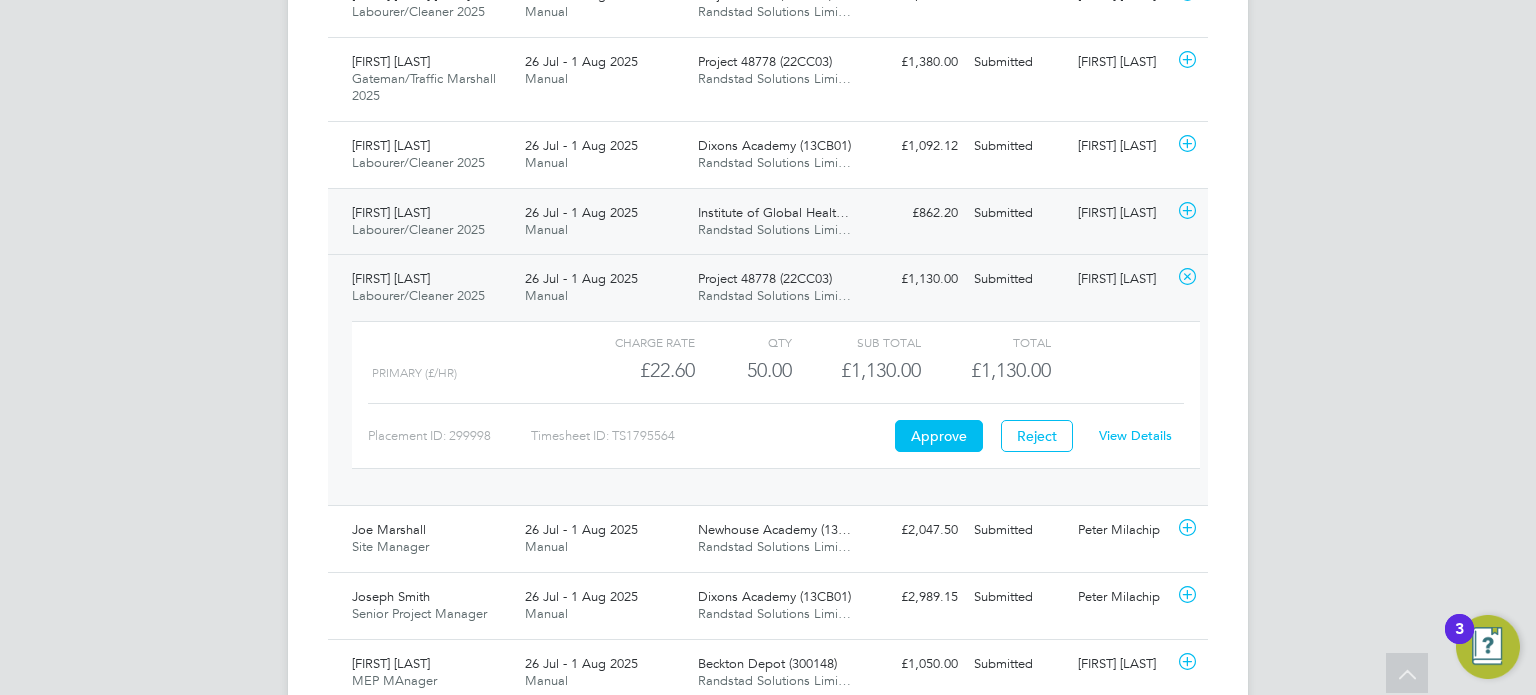 click on "Olawumi Ogunrinde Labourer/Cleaner 2025   26 Jul - 1 Aug 2025 26 Jul - 1 Aug 2025 Manual Institute of Global Healt… Randstad Solutions Limi… £862.20 Submitted Submitted Glenn Davies" 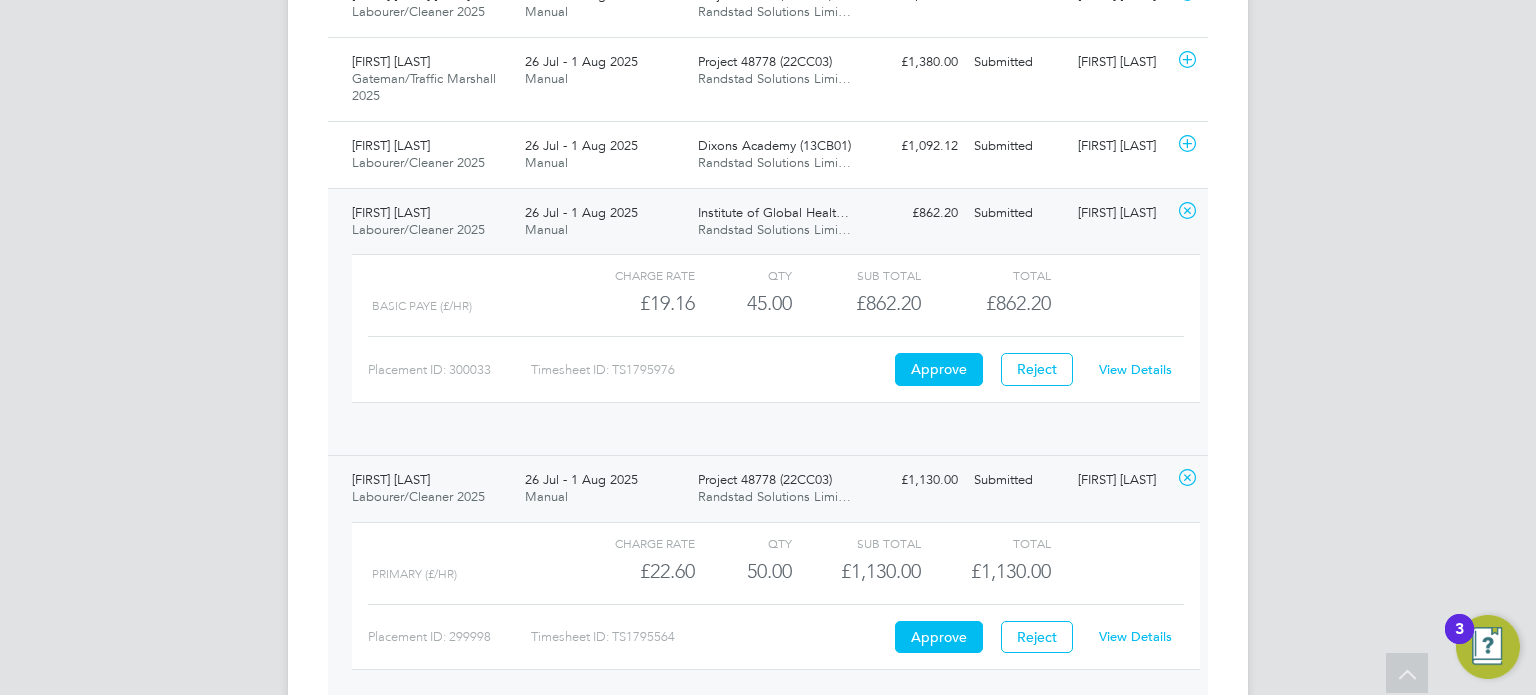 scroll, scrollTop: 9, scrollLeft: 9, axis: both 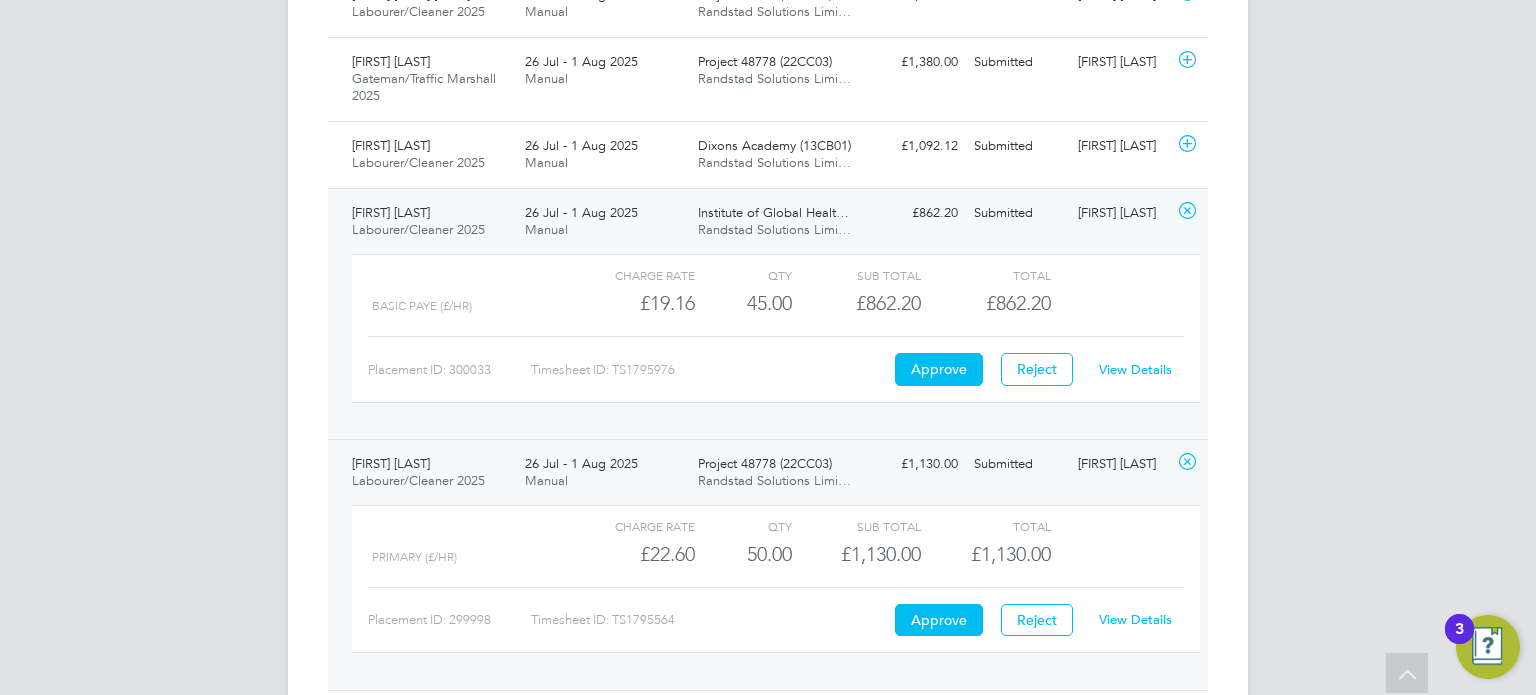 click on "Charge rate QTY Sub Total Total Basic PAYE (£/HR)     £19.16 45 45.00 45 £862.20 £862.20 Placement ID: 300033 Timesheet ID: TS1795976 Approve Reject View Details" 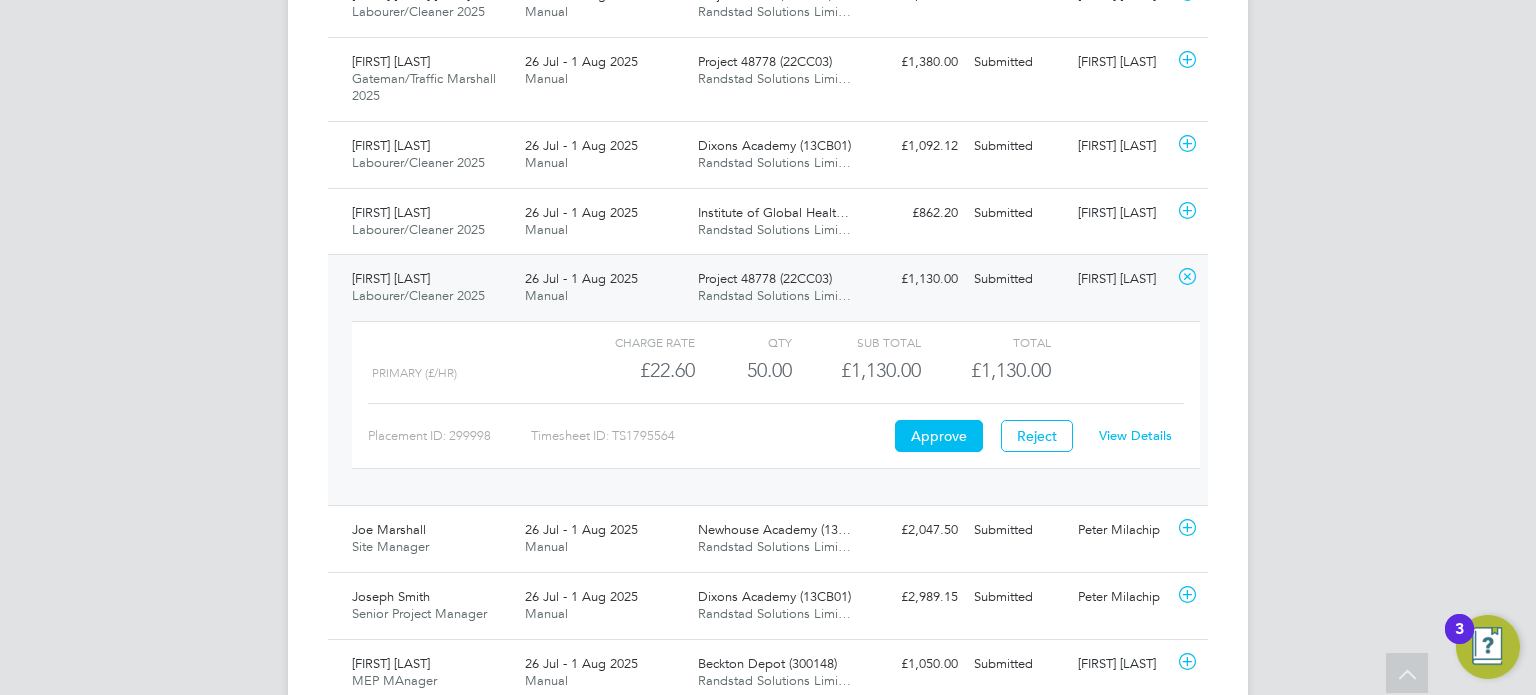click on "Thomas Mousley" 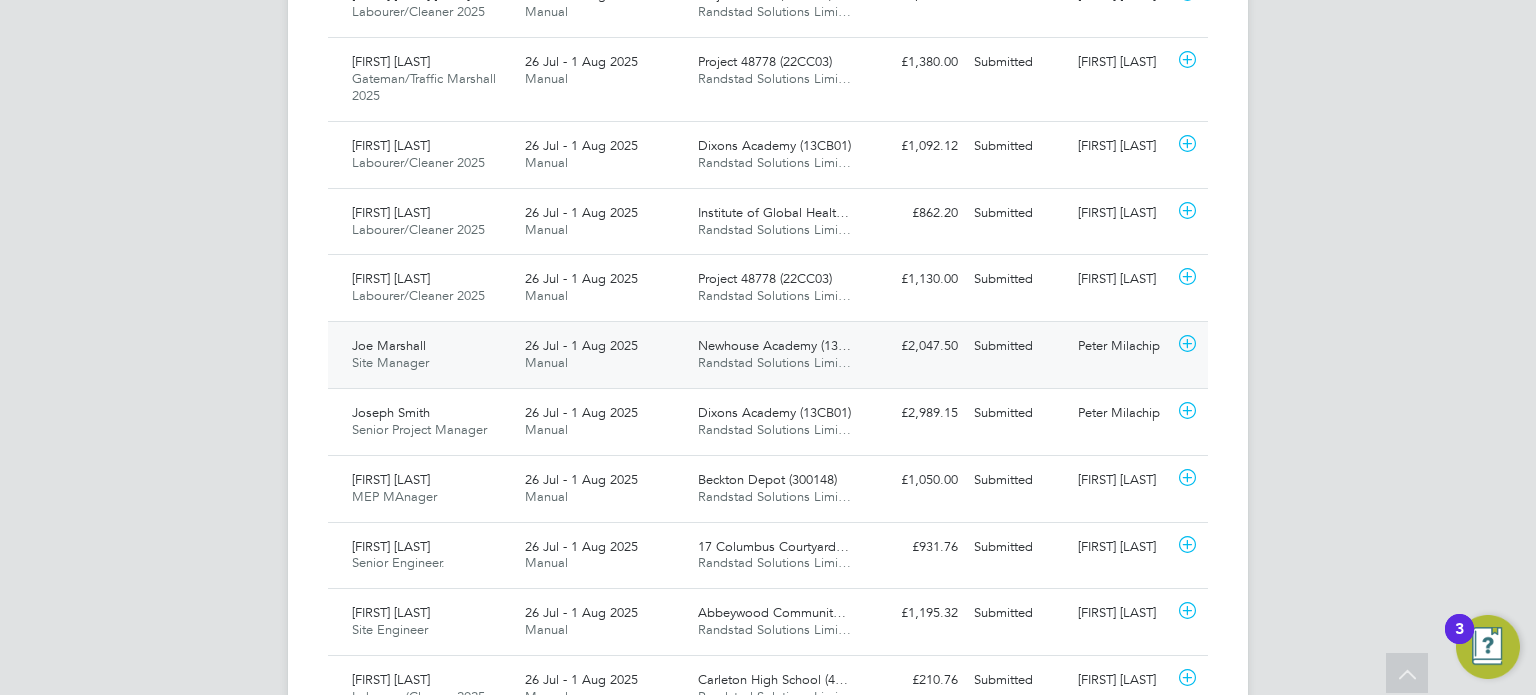 click on "Peter Milachip" 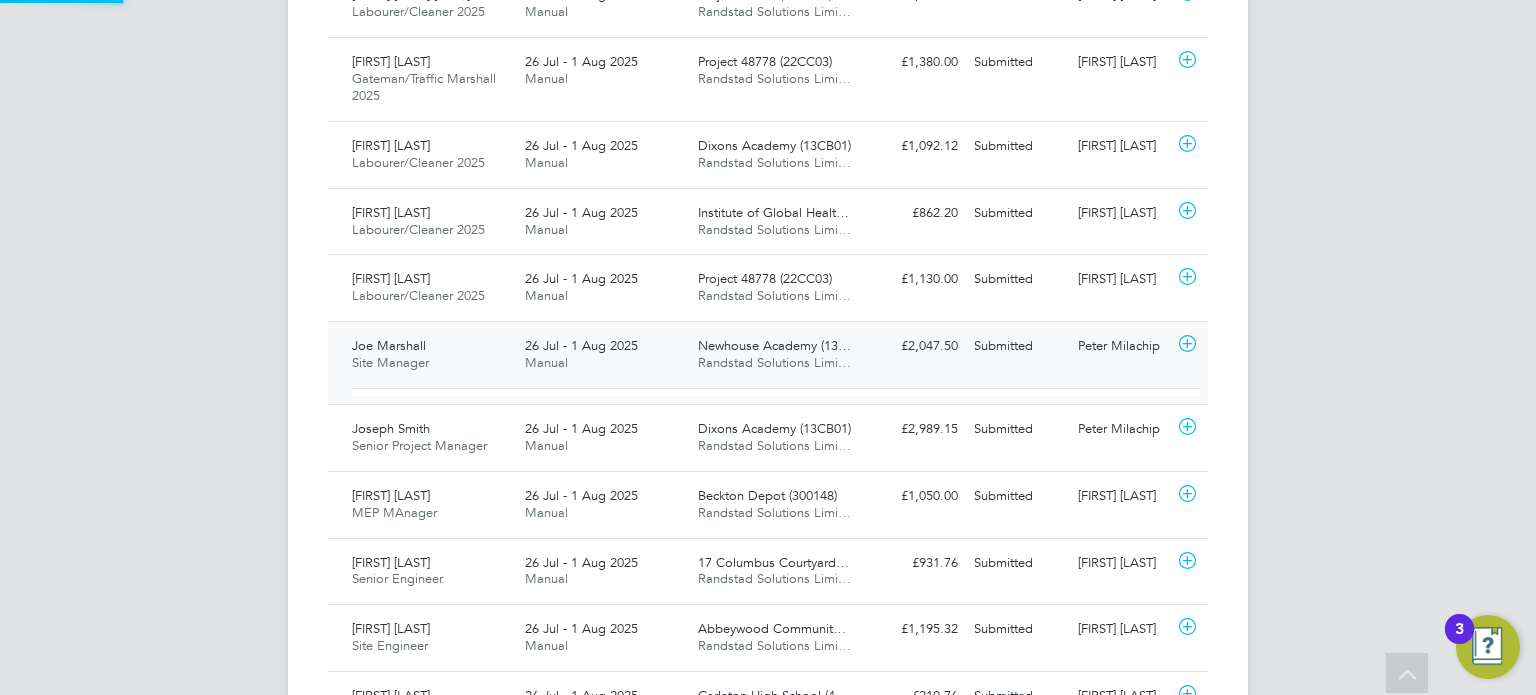 scroll, scrollTop: 9, scrollLeft: 9, axis: both 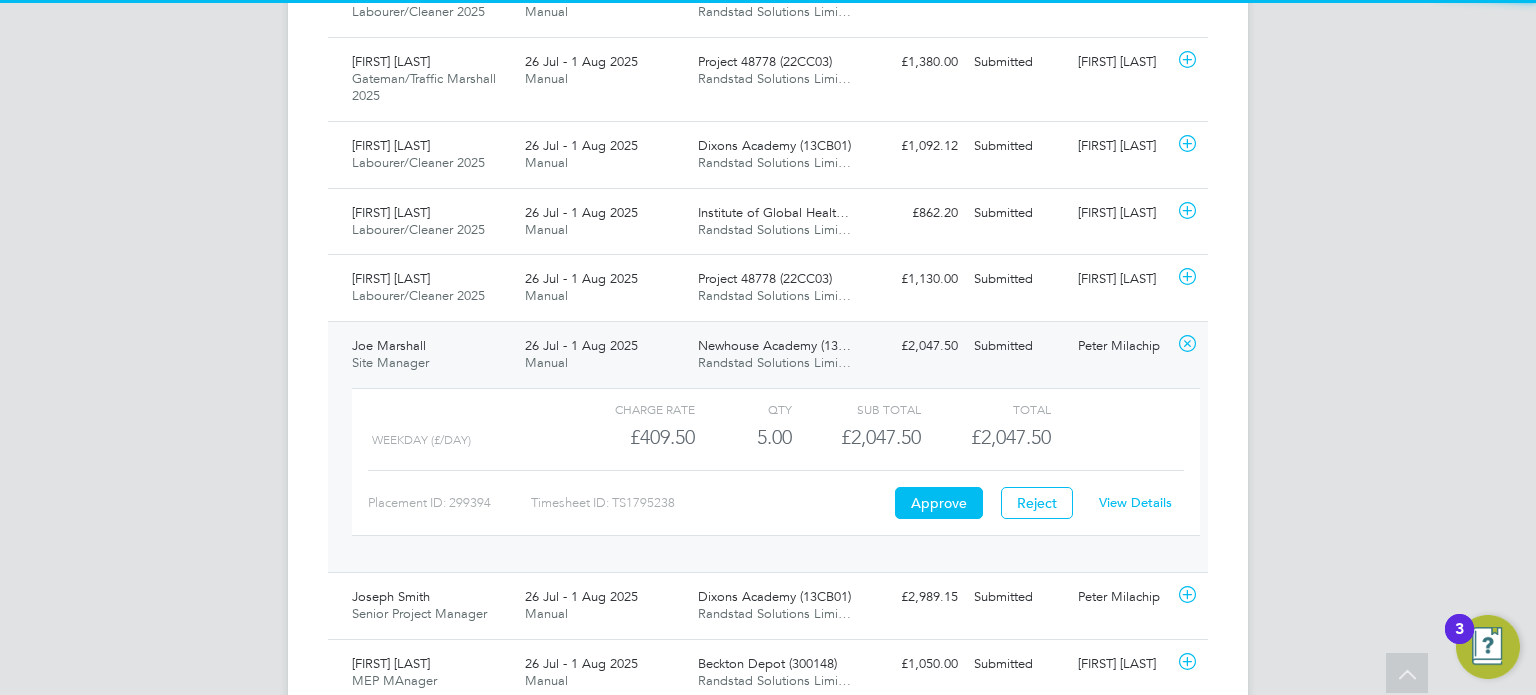 click on "View Details" 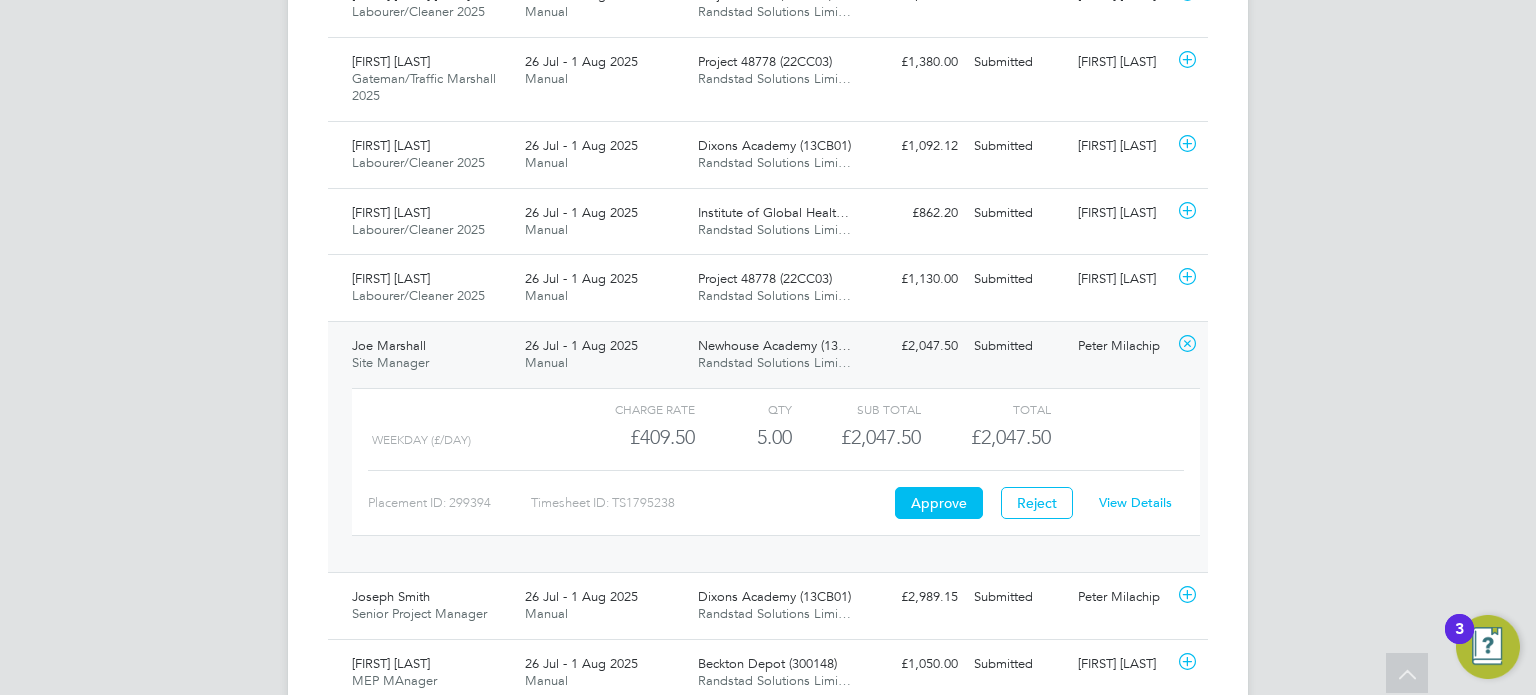 click on "Peter Milachip" 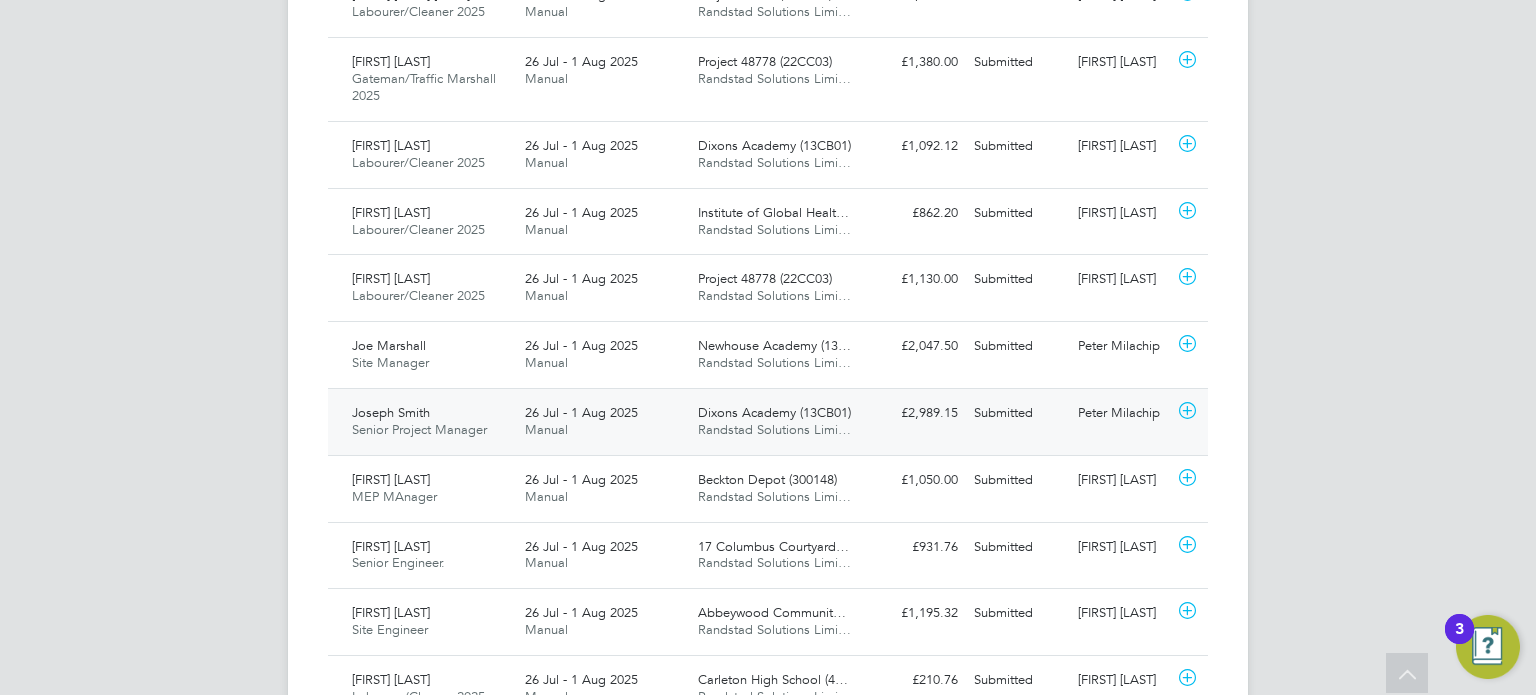 click on "Peter Milachip" 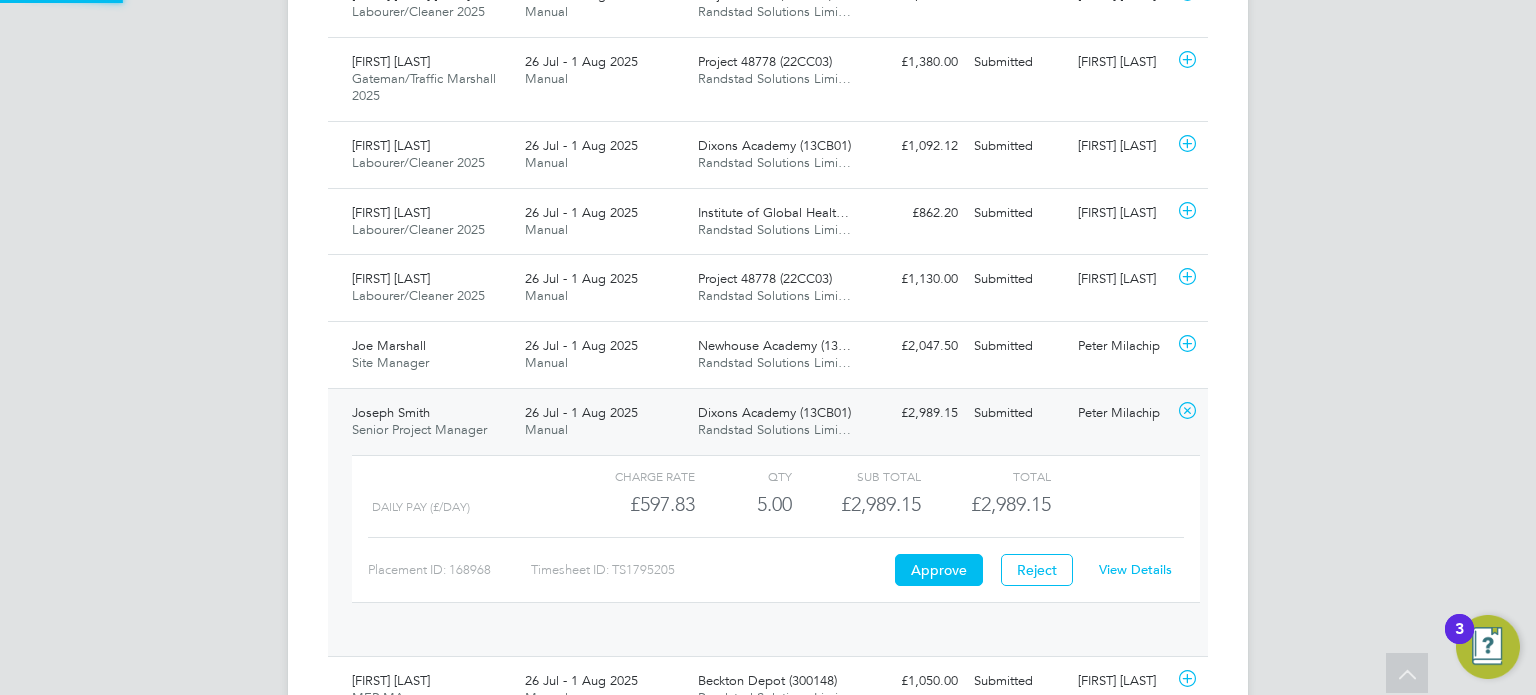 scroll, scrollTop: 9, scrollLeft: 9, axis: both 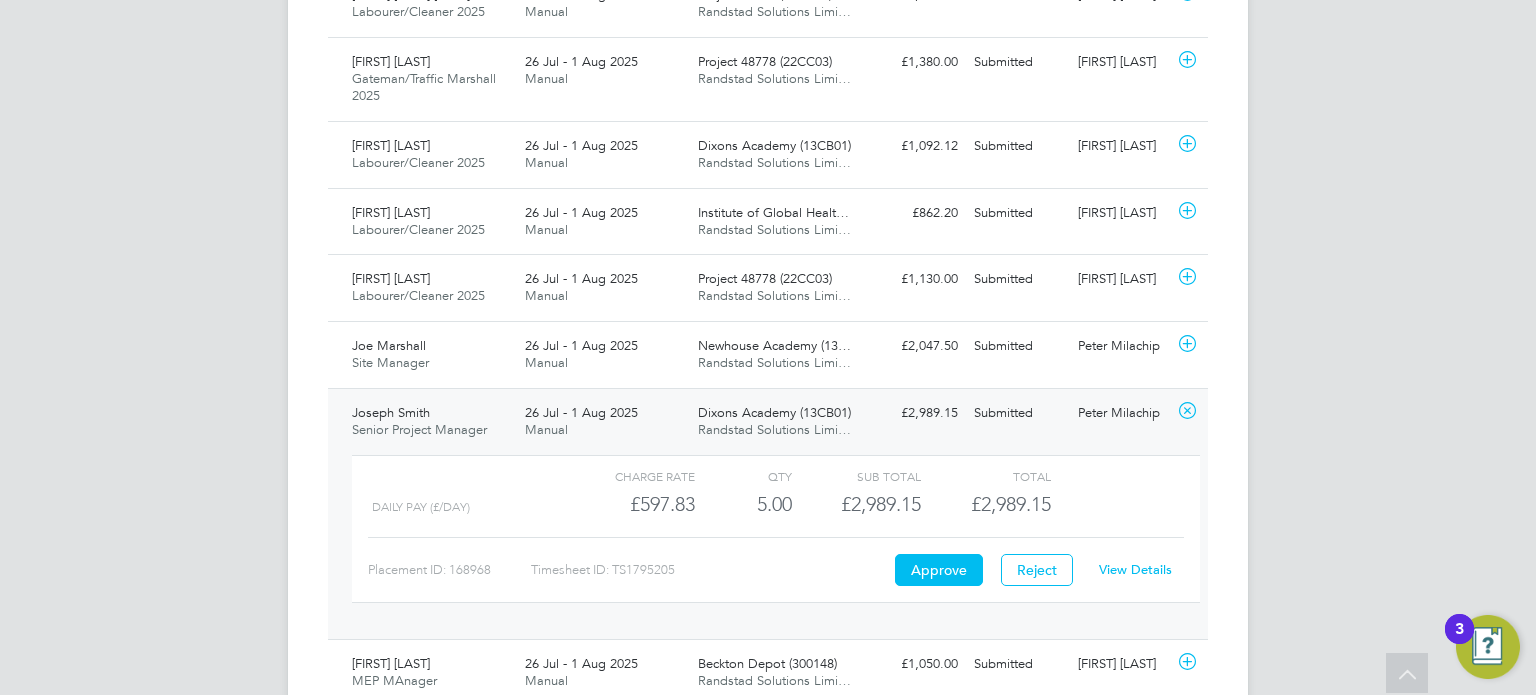 click on "View Details" 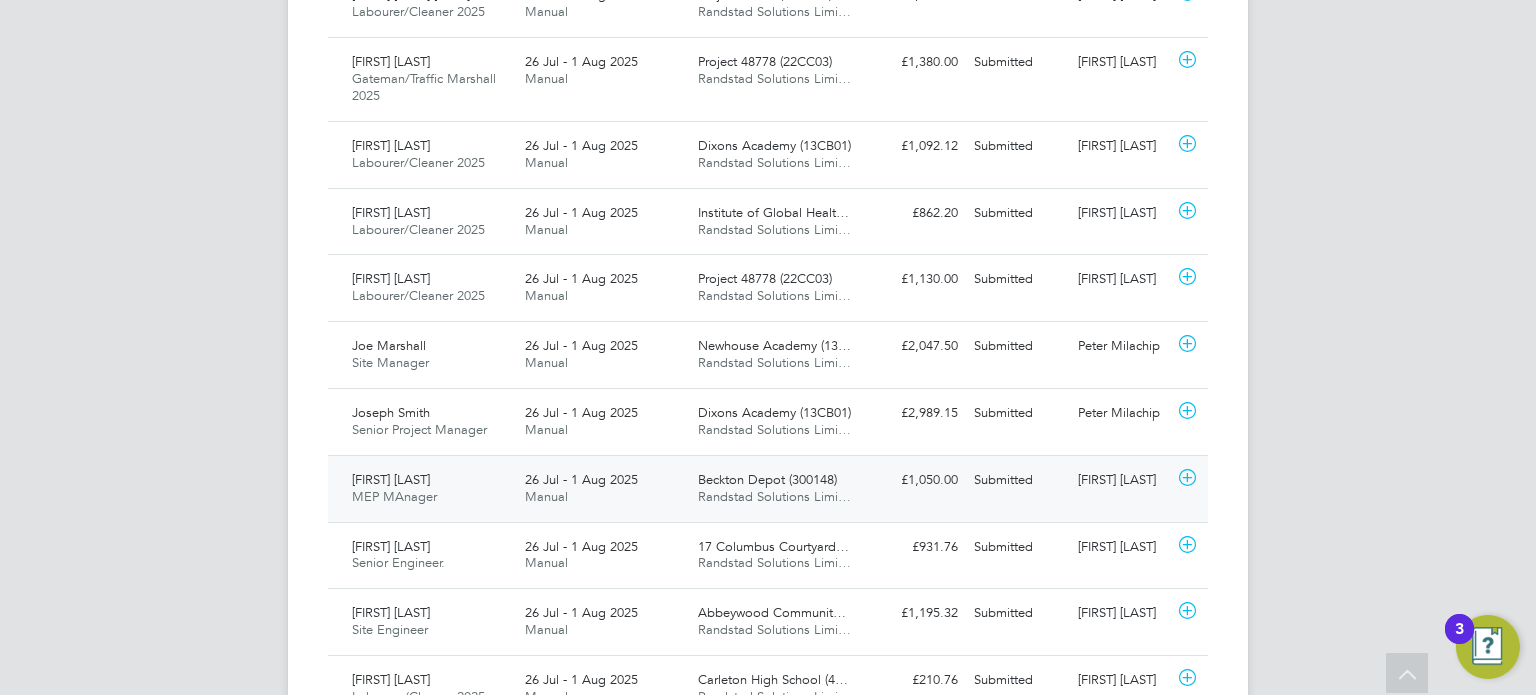 click on "Marc Smith MEP MAnager   26 Jul - 1 Aug 2025 26 Jul - 1 Aug 2025 Manual Beckton Depot (300148) Randstad Solutions Limi… £1,050.00 Submitted Submitted Neil Blow" 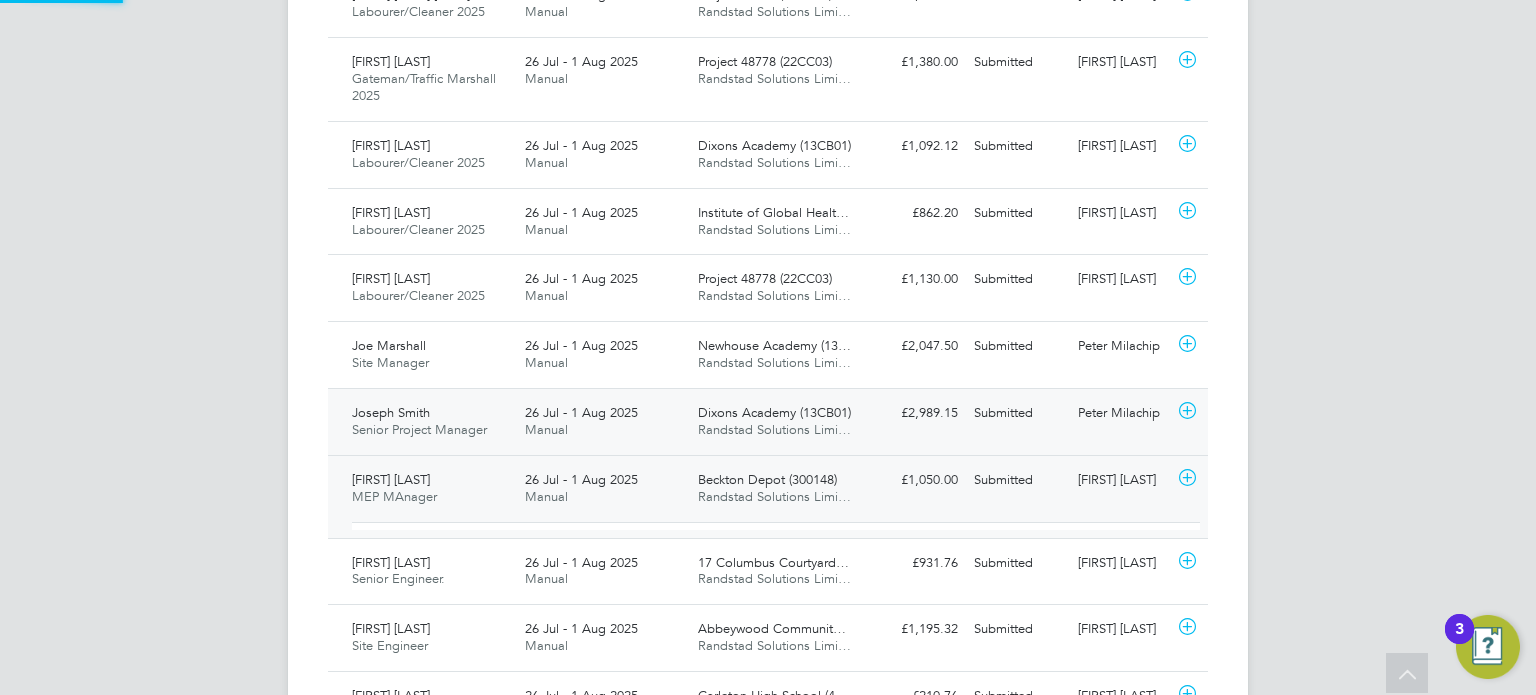scroll, scrollTop: 9, scrollLeft: 9, axis: both 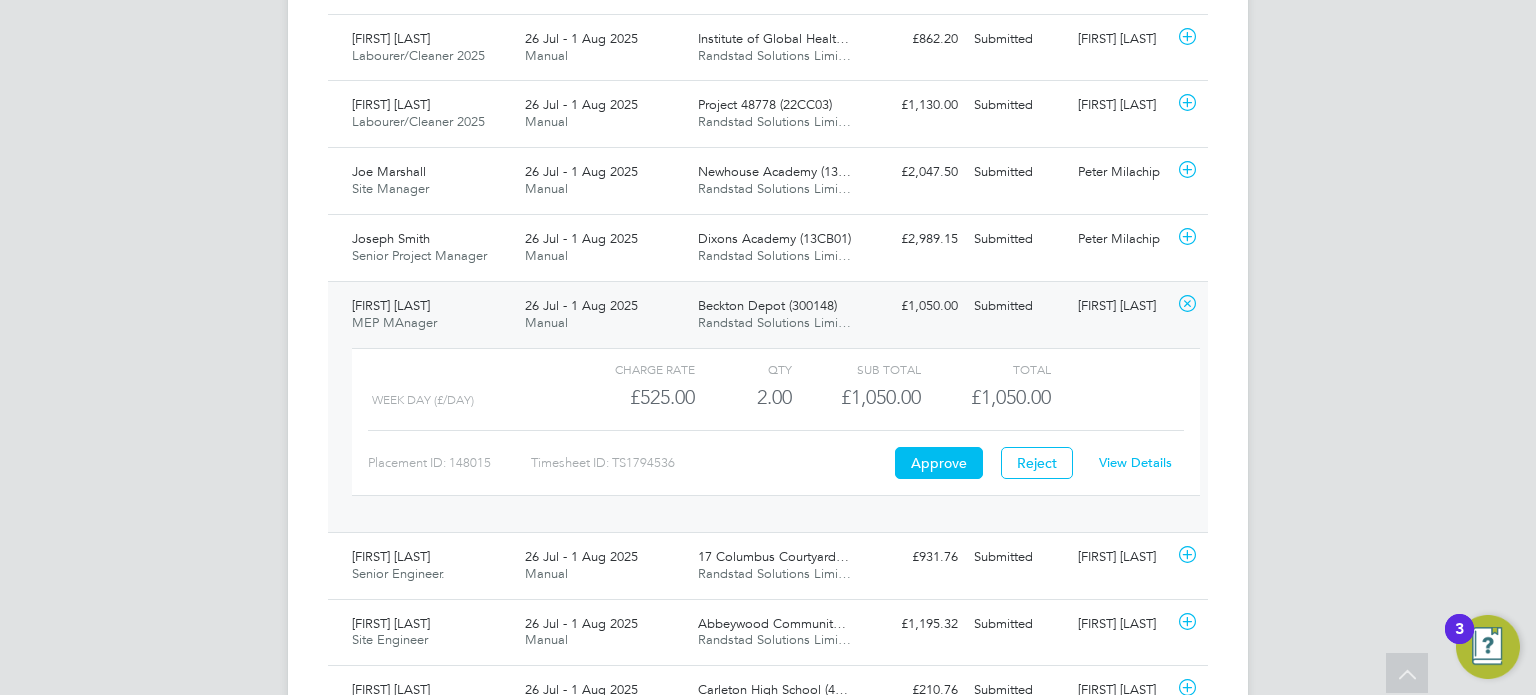 click on "View Details" 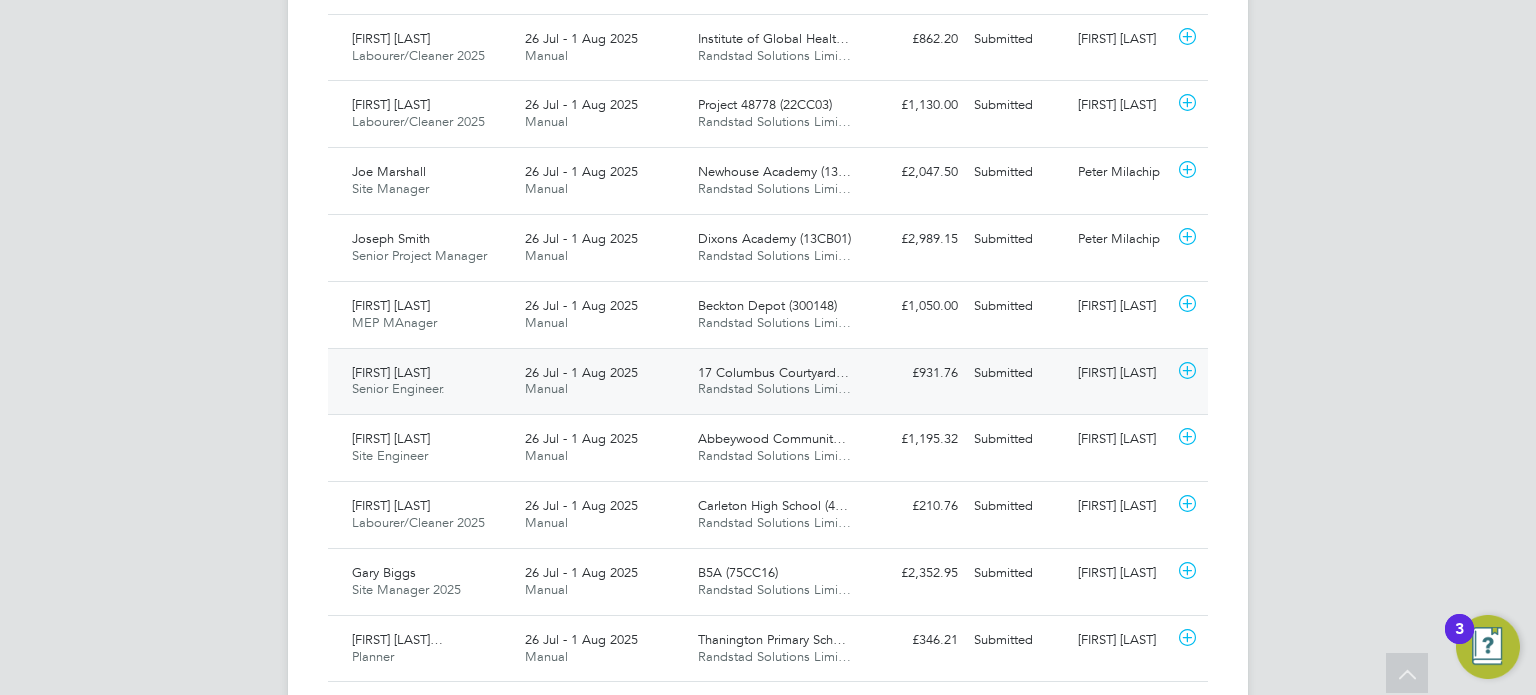 click on "Phil Simpson" 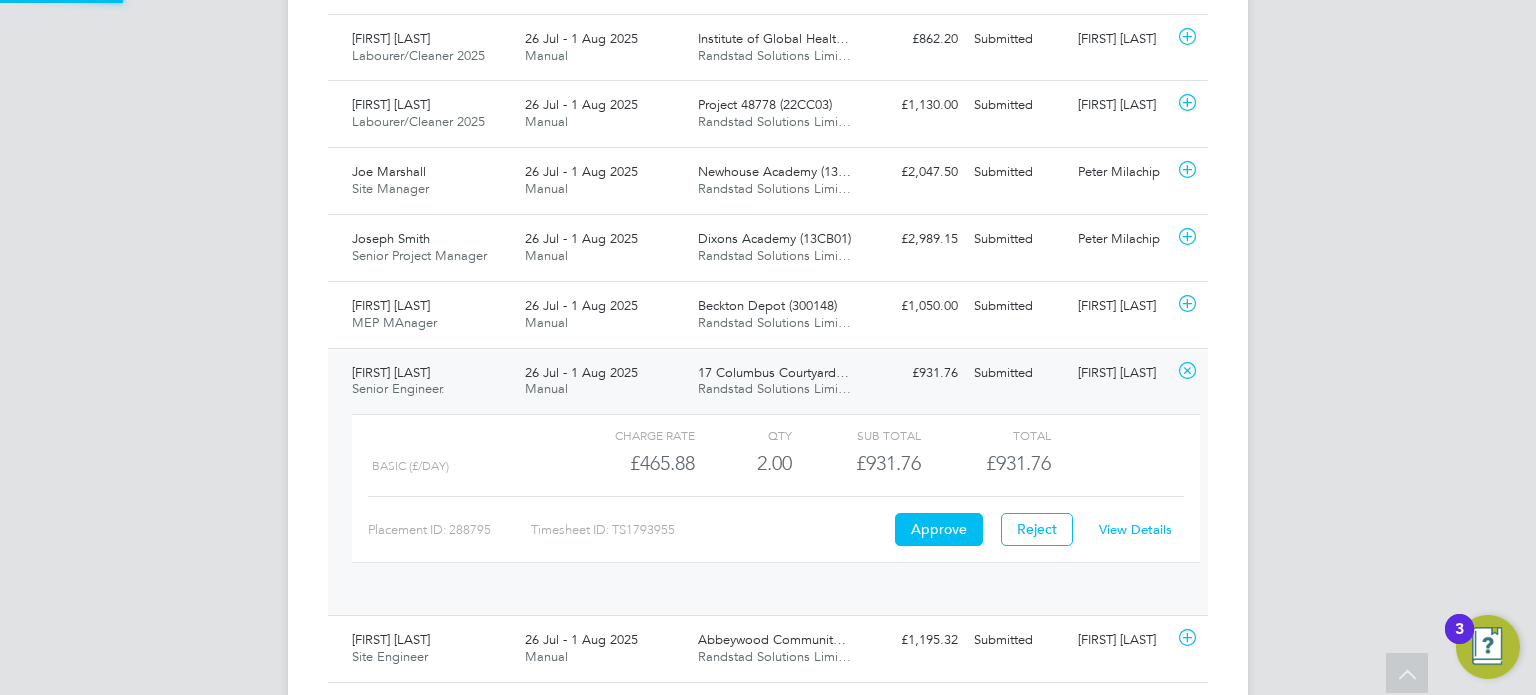 scroll, scrollTop: 9, scrollLeft: 9, axis: both 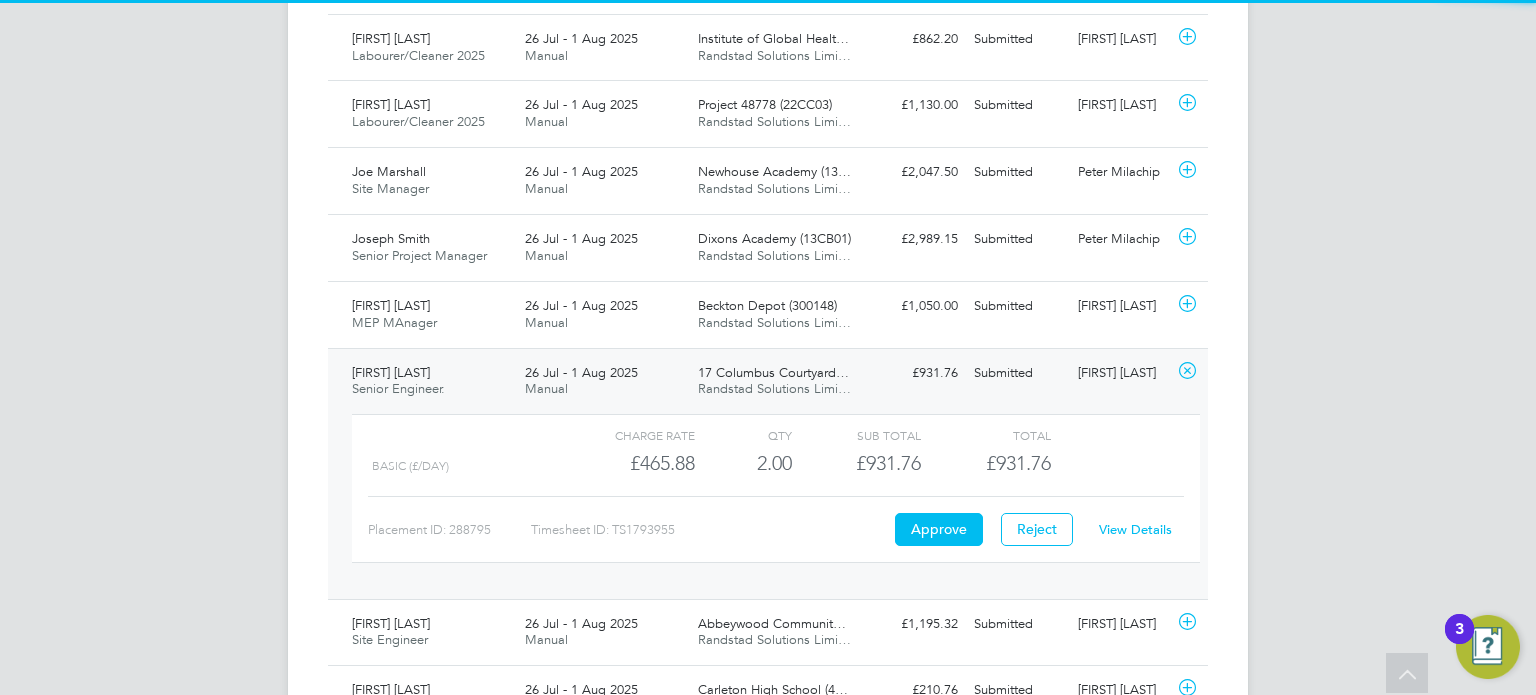 click on "View Details" 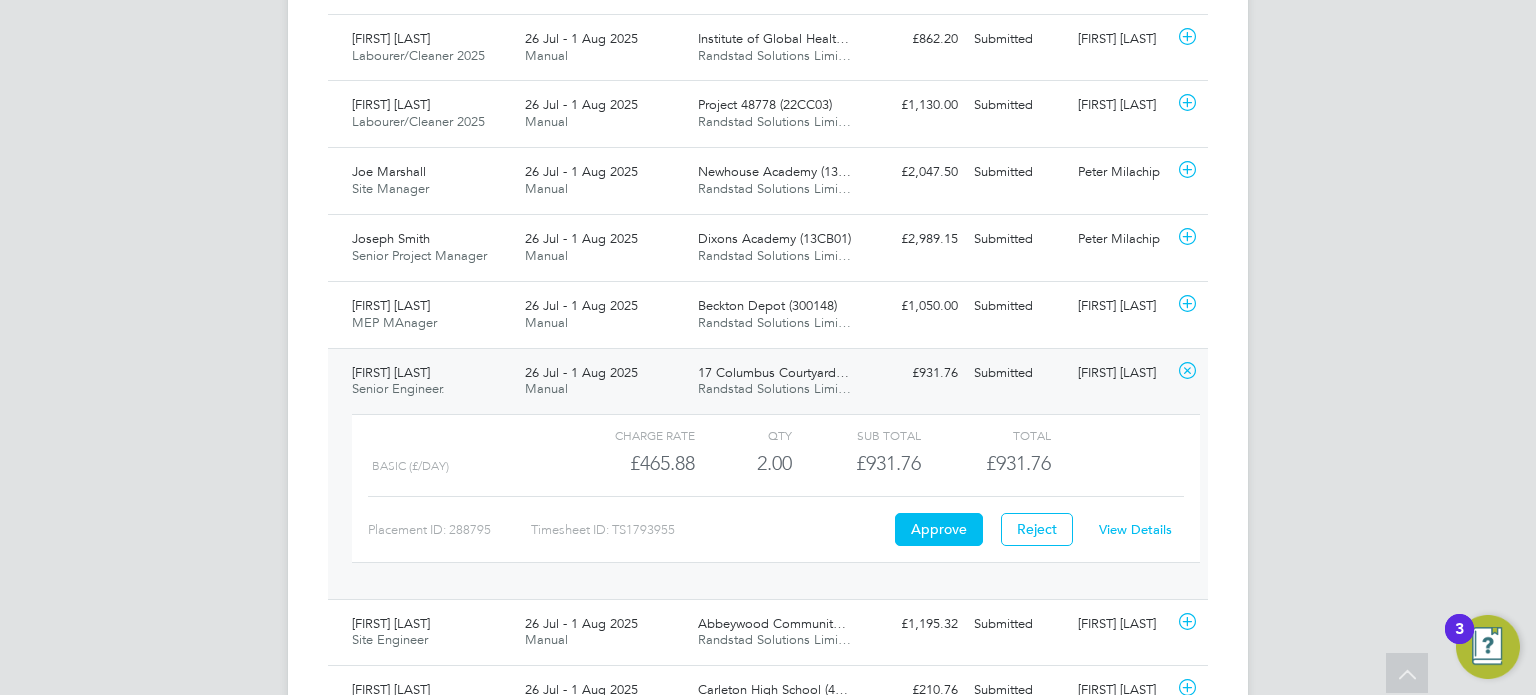 click on "Submitted" 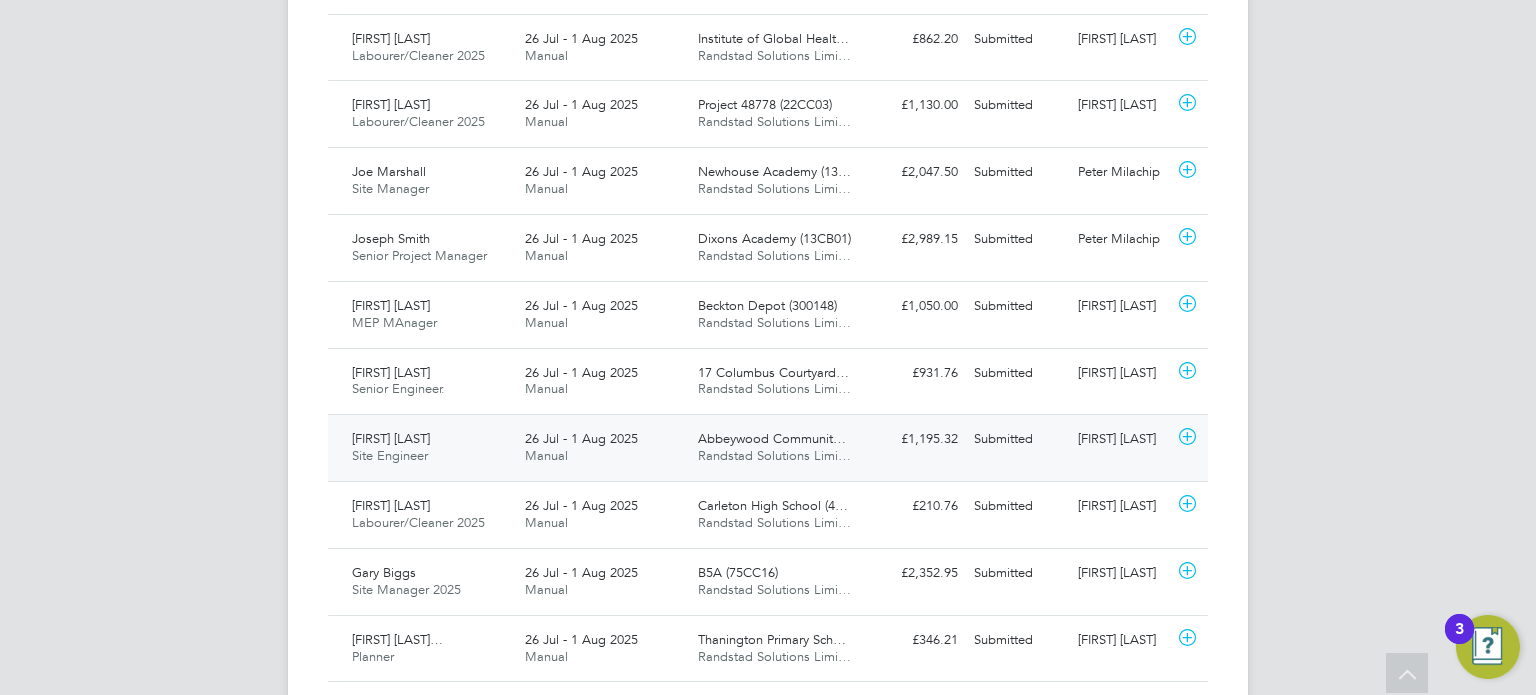 click on "William Corry" 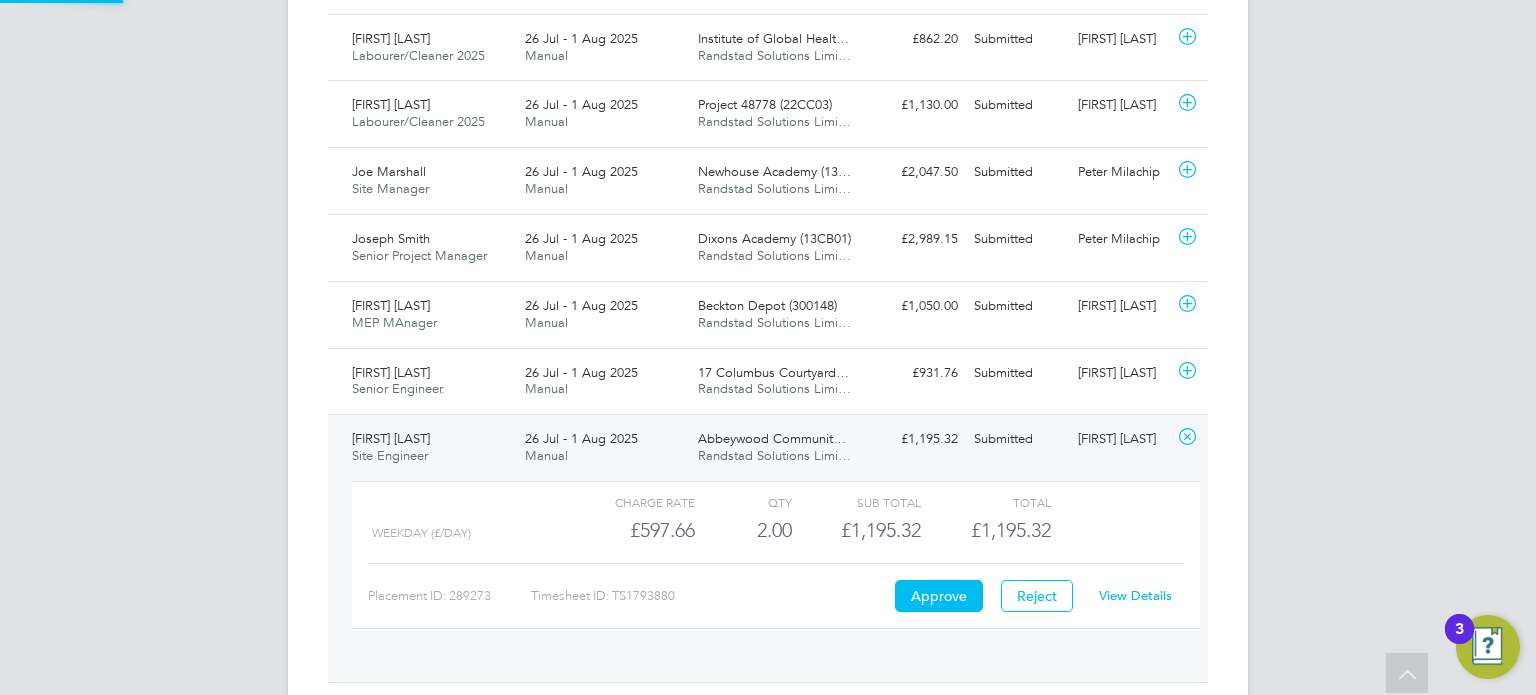 scroll, scrollTop: 9, scrollLeft: 9, axis: both 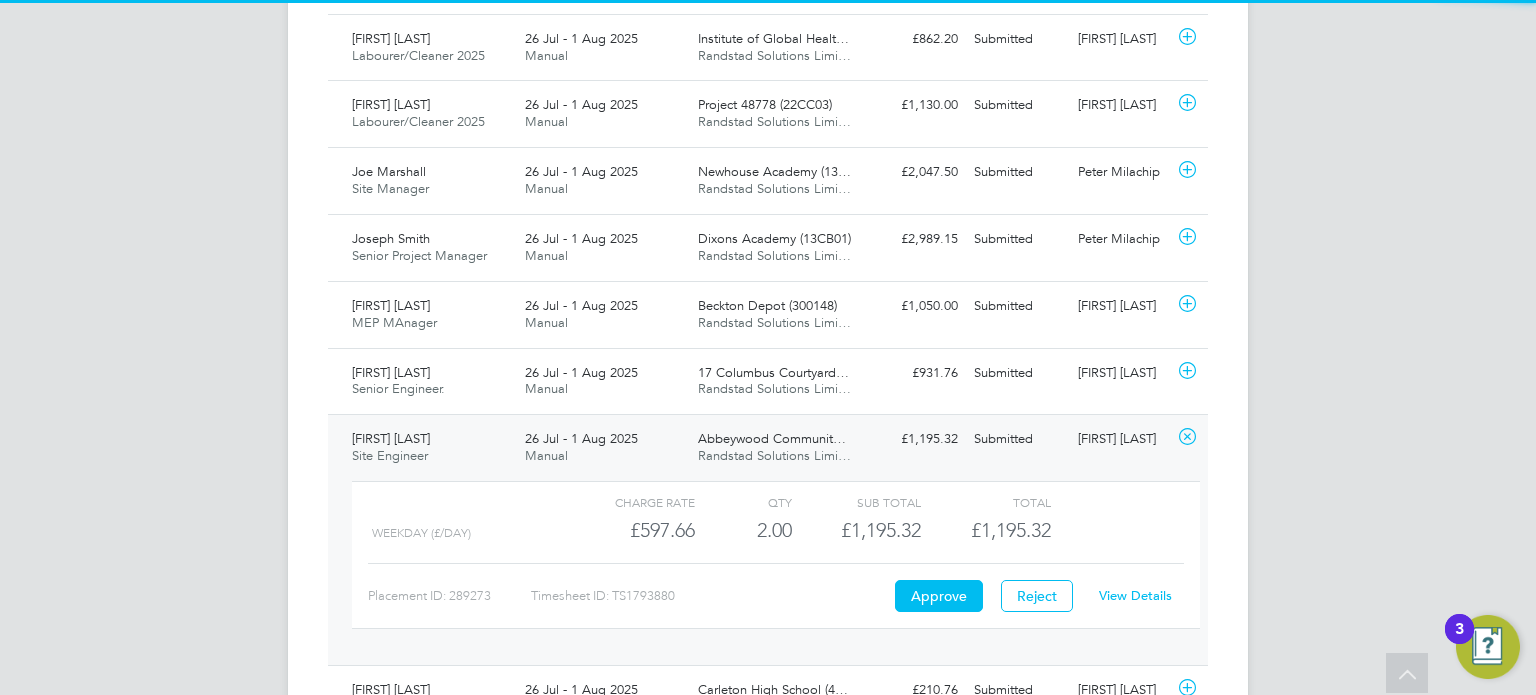 click on "View Details" 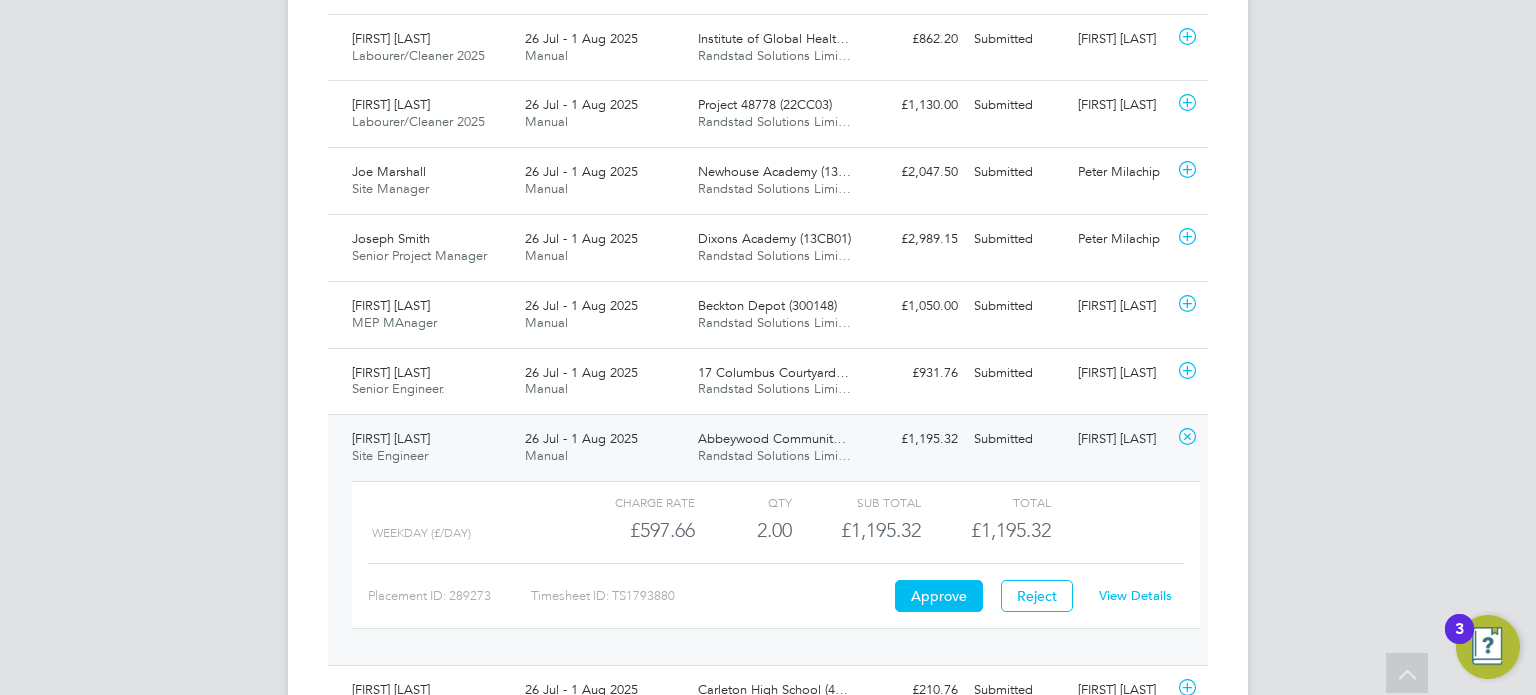 click on "Lourenco Dias Site Engineer   26 Jul - 1 Aug 2025 26 Jul - 1 Aug 2025 Manual Abbeywood Communit… Randstad Solutions Limi… £1,195.32 Submitted Submitted William Corry   Charge rate QTY Sub Total Total   Weekday (£/day)   £597.66 2 2.00 2 £1,195.32 £1,195.32 Placement ID: 289273 Timesheet ID: TS1793880 Approve Reject View Details" 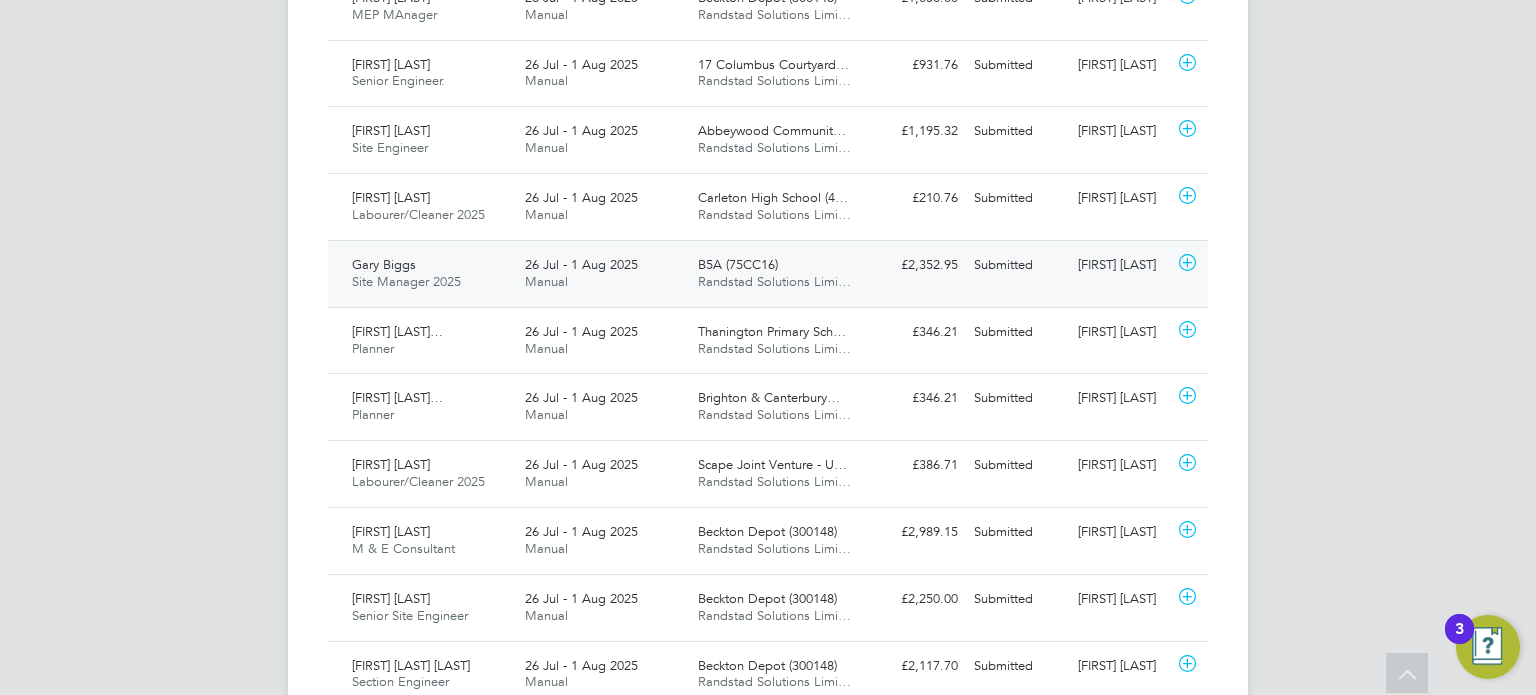 scroll, scrollTop: 1329, scrollLeft: 0, axis: vertical 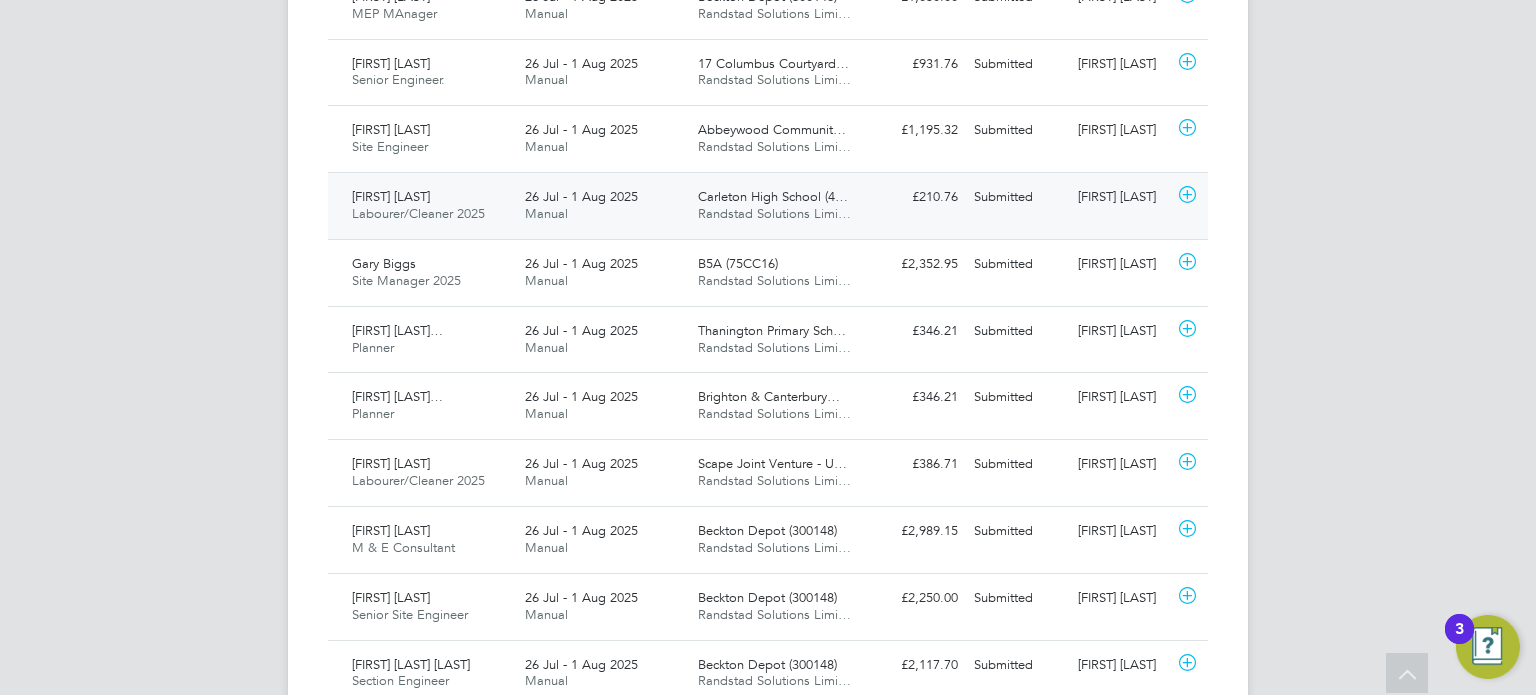 click on "Chuks Owete Labourer/Cleaner 2025   26 Jul - 1 Aug 2025 26 Jul - 1 Aug 2025 Manual Carleton High School (4… Randstad Solutions Limi… £210.76 Submitted Submitted Nick Theos" 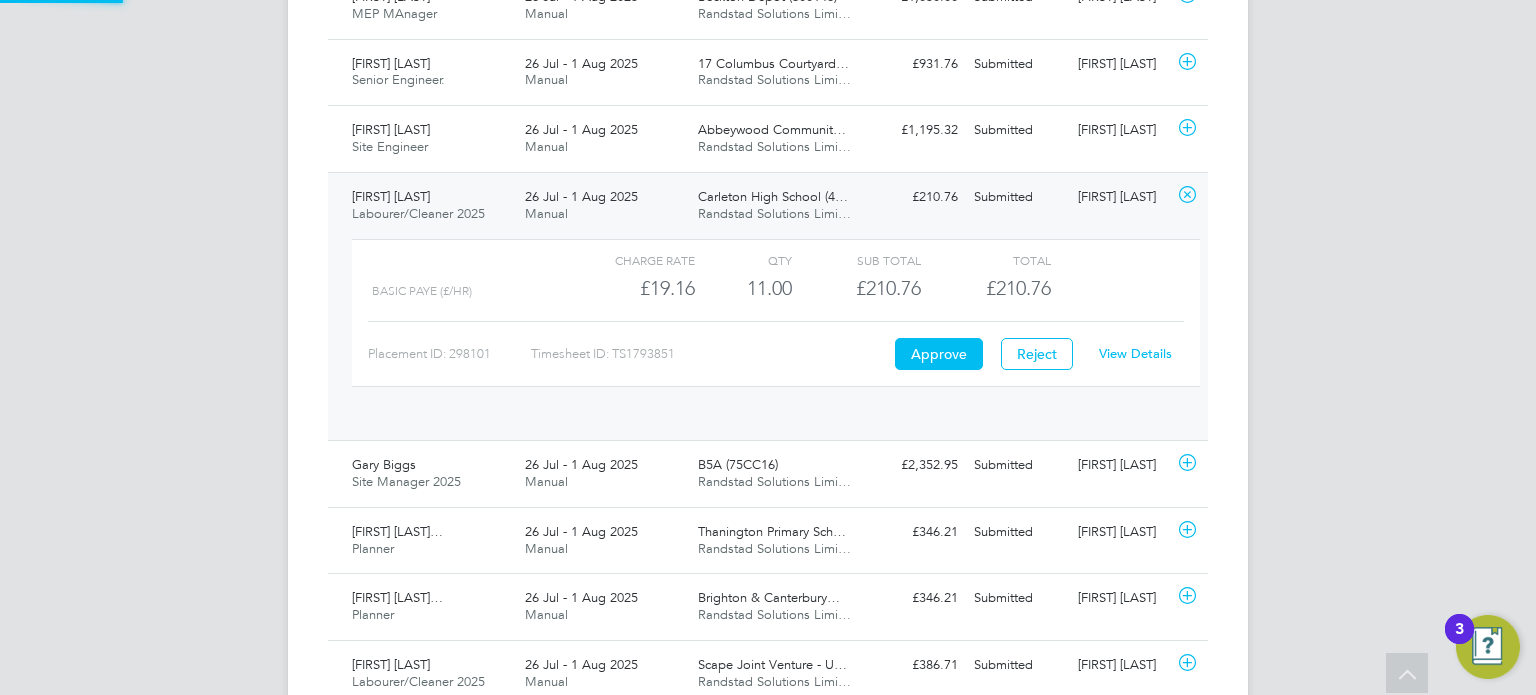 scroll, scrollTop: 9, scrollLeft: 9, axis: both 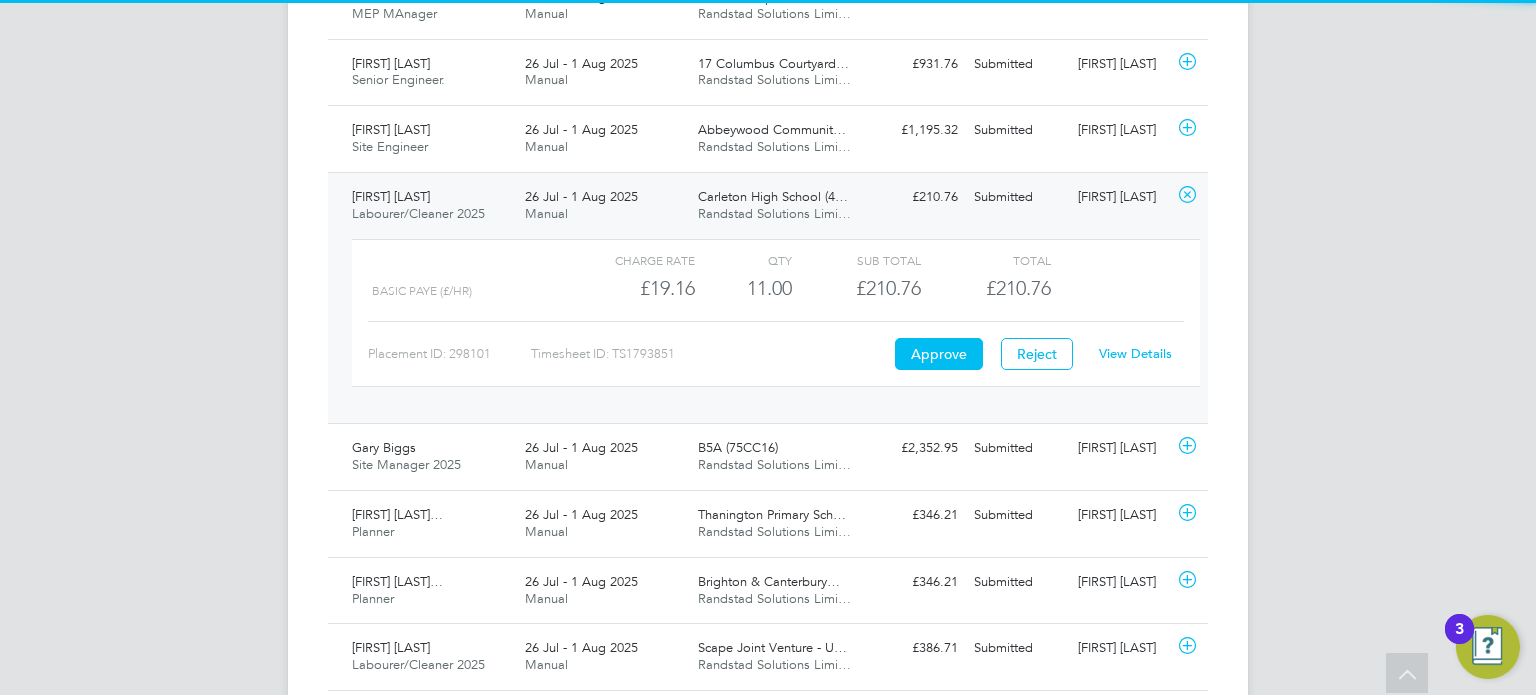 click on "View Details" 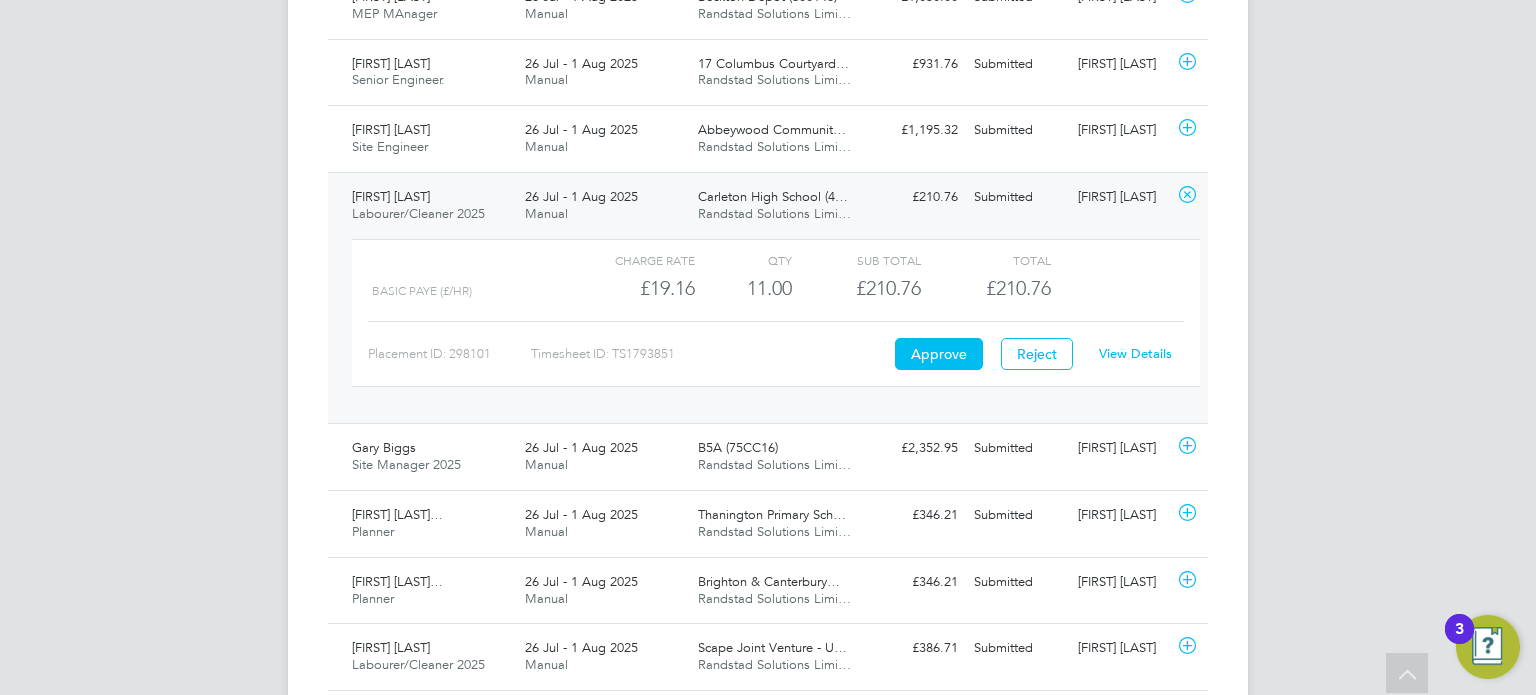 click on "View Details" 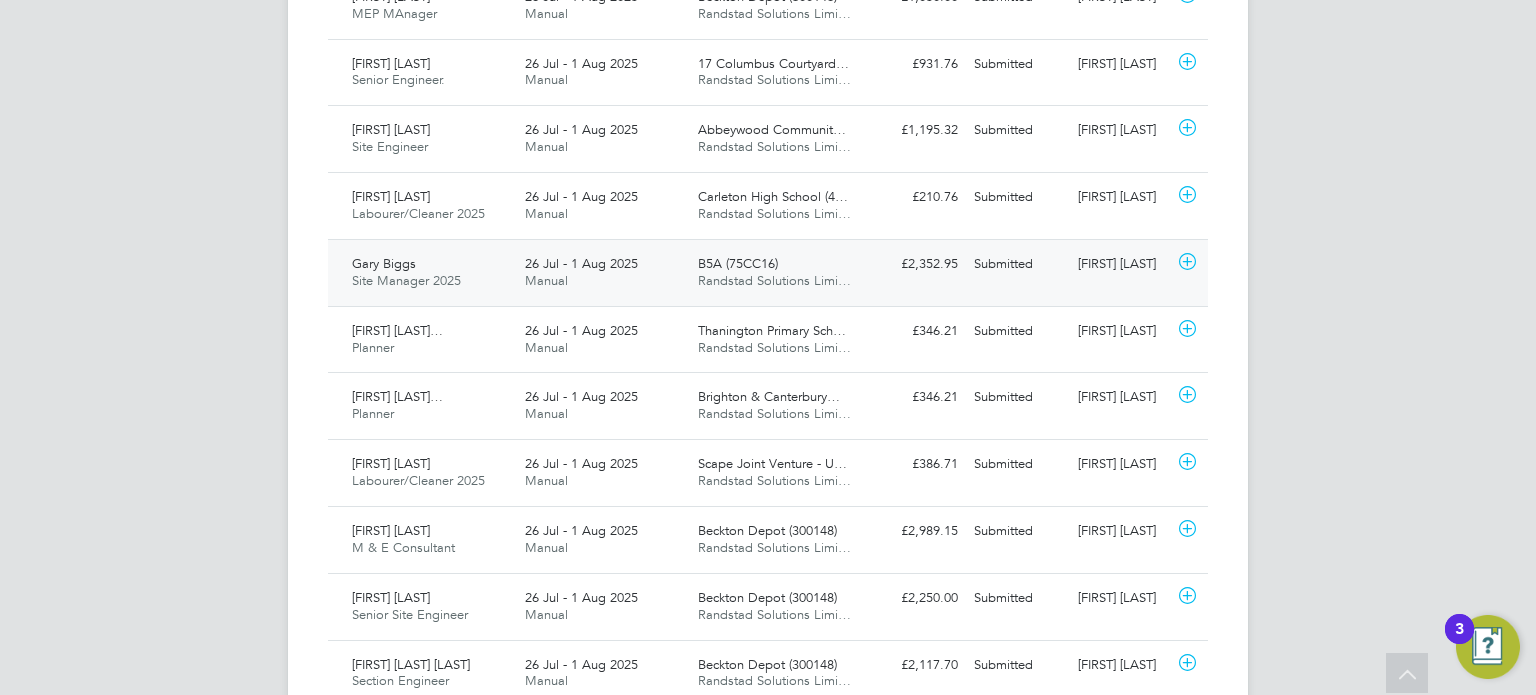 click on "Rob Lesbirel" 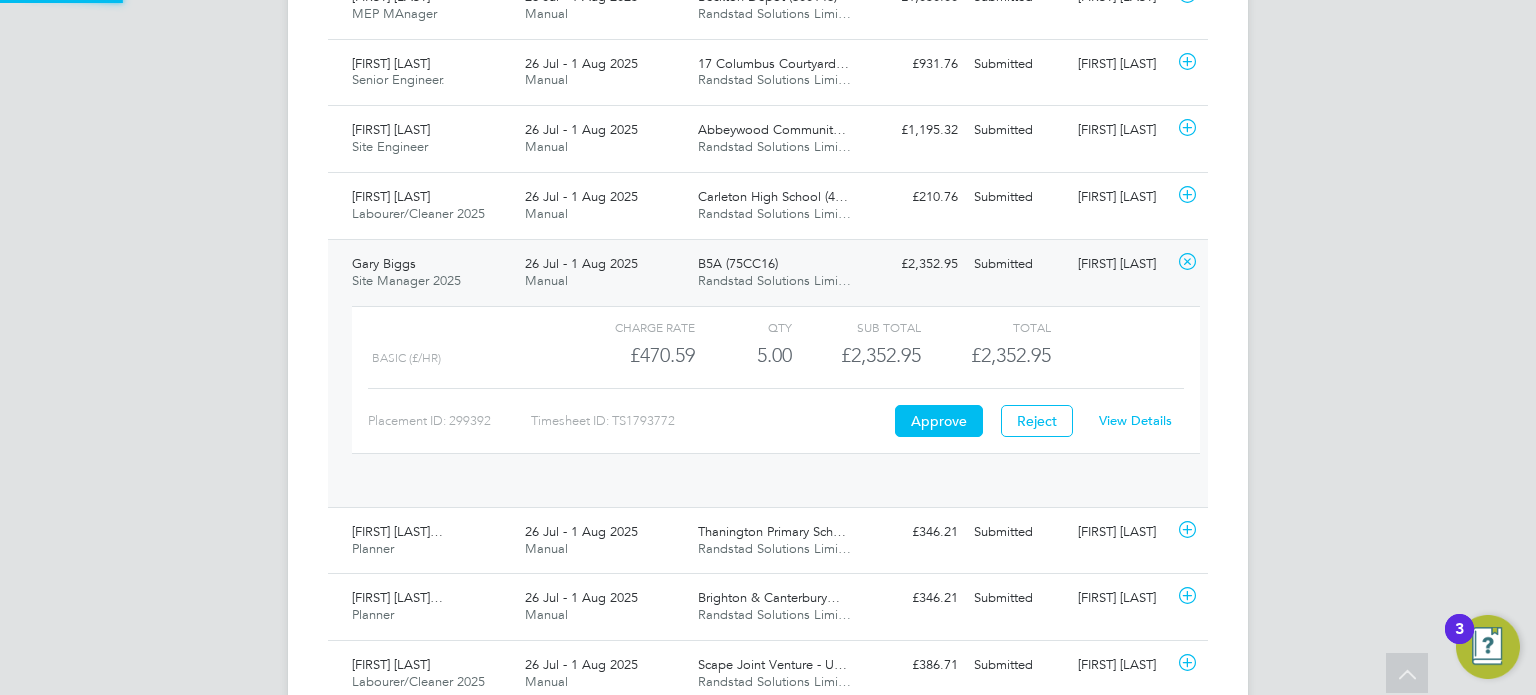 scroll, scrollTop: 9, scrollLeft: 9, axis: both 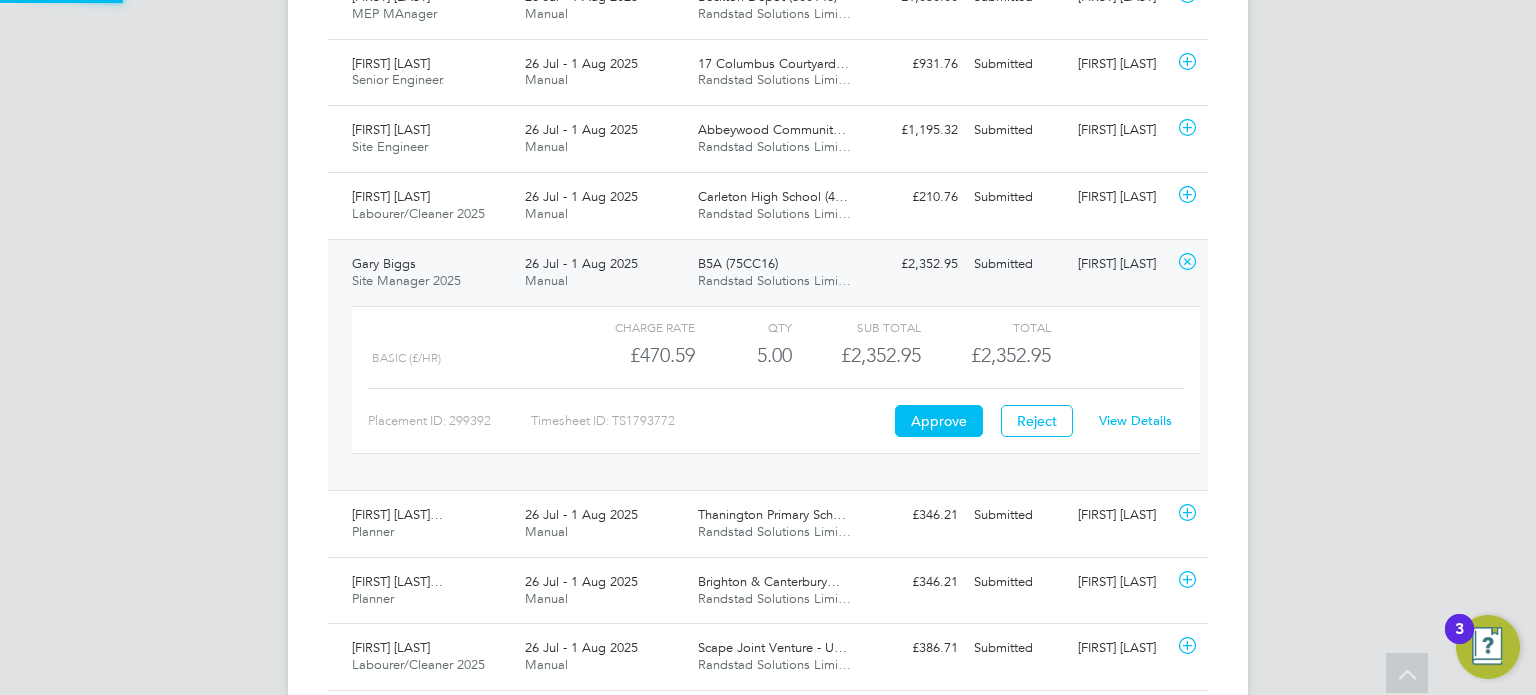 click on "View Details" 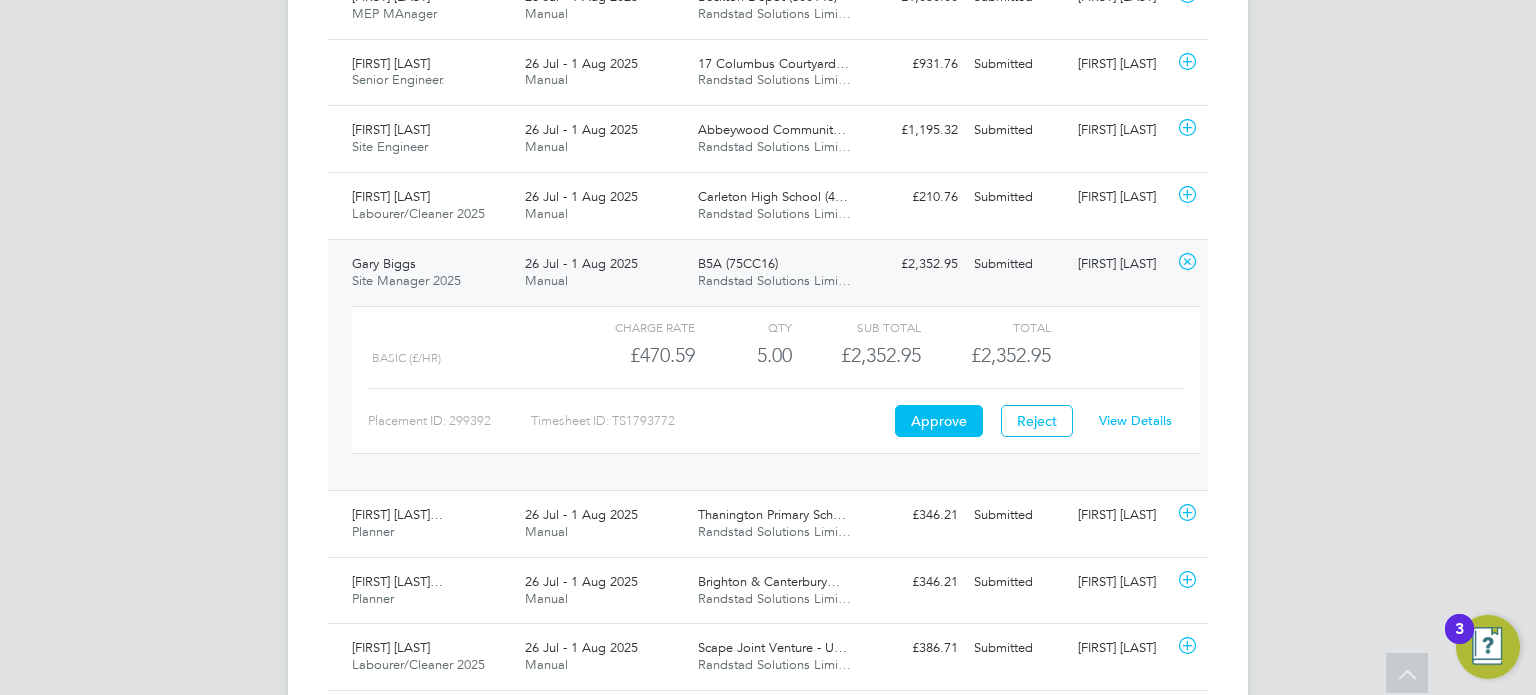 click on "View Details" 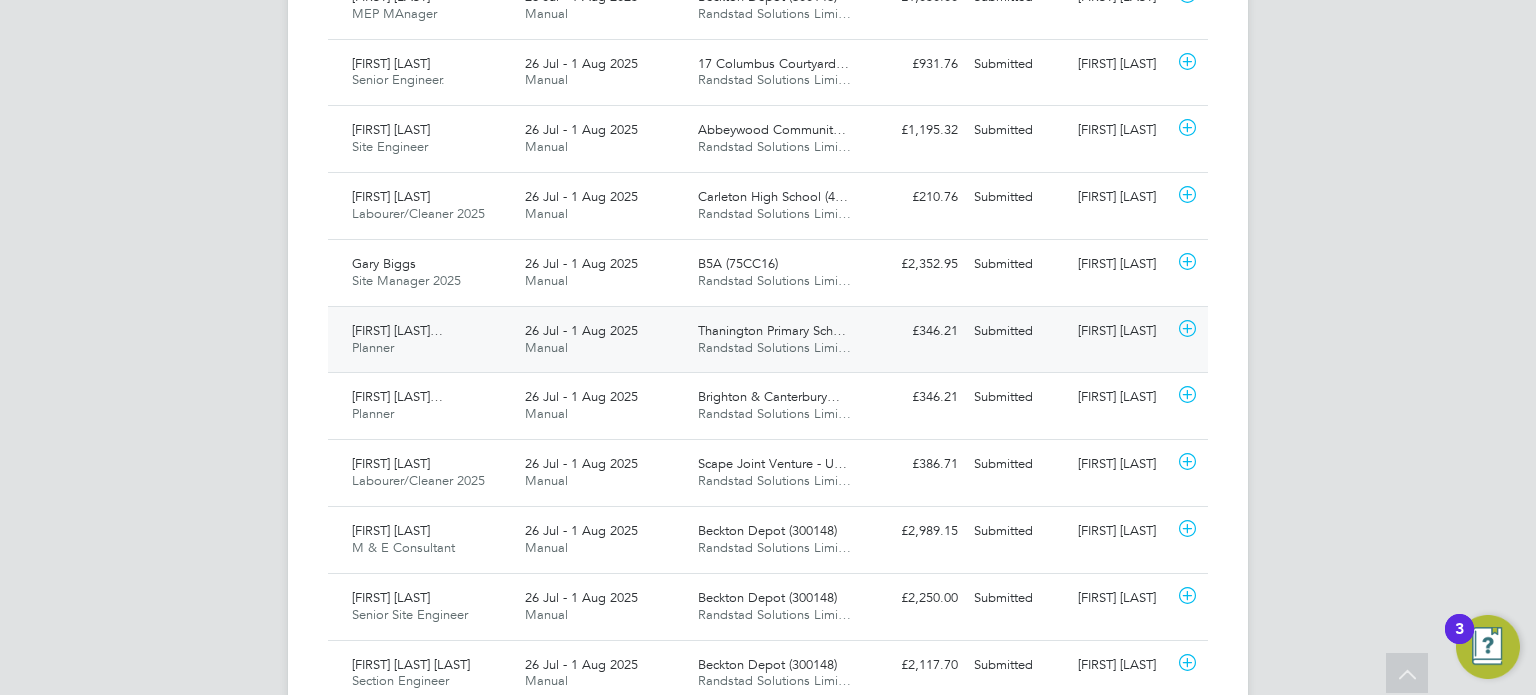 click on "Phil Randall" 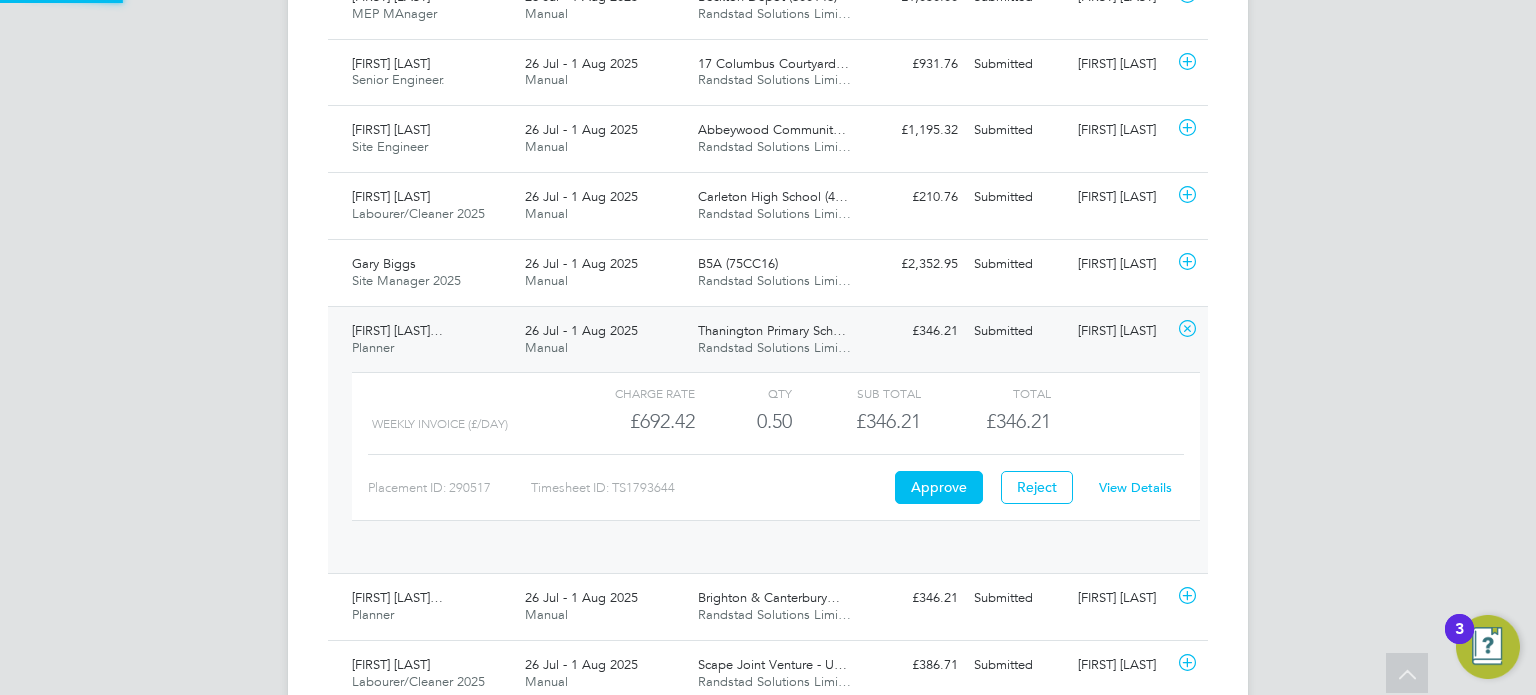 scroll, scrollTop: 9, scrollLeft: 9, axis: both 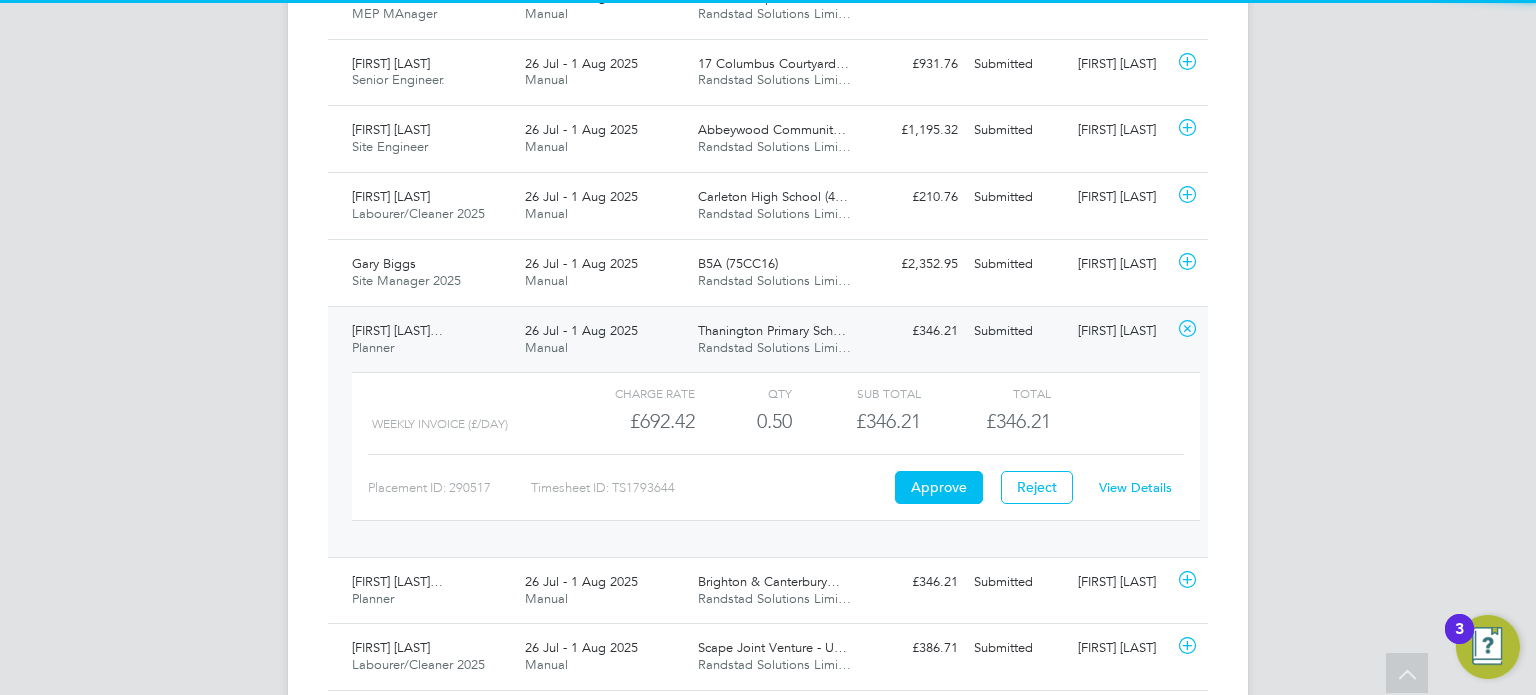 click on "View Details" 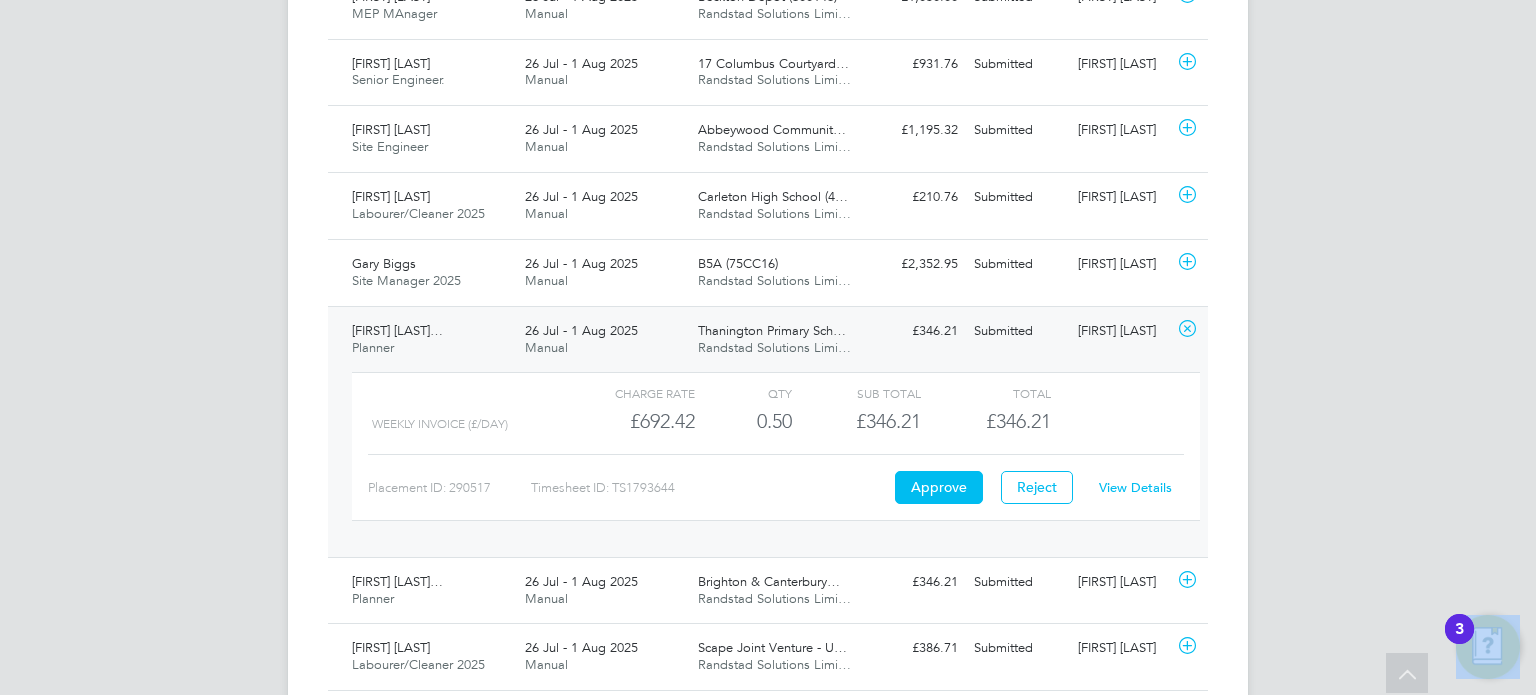 click on "View Details" 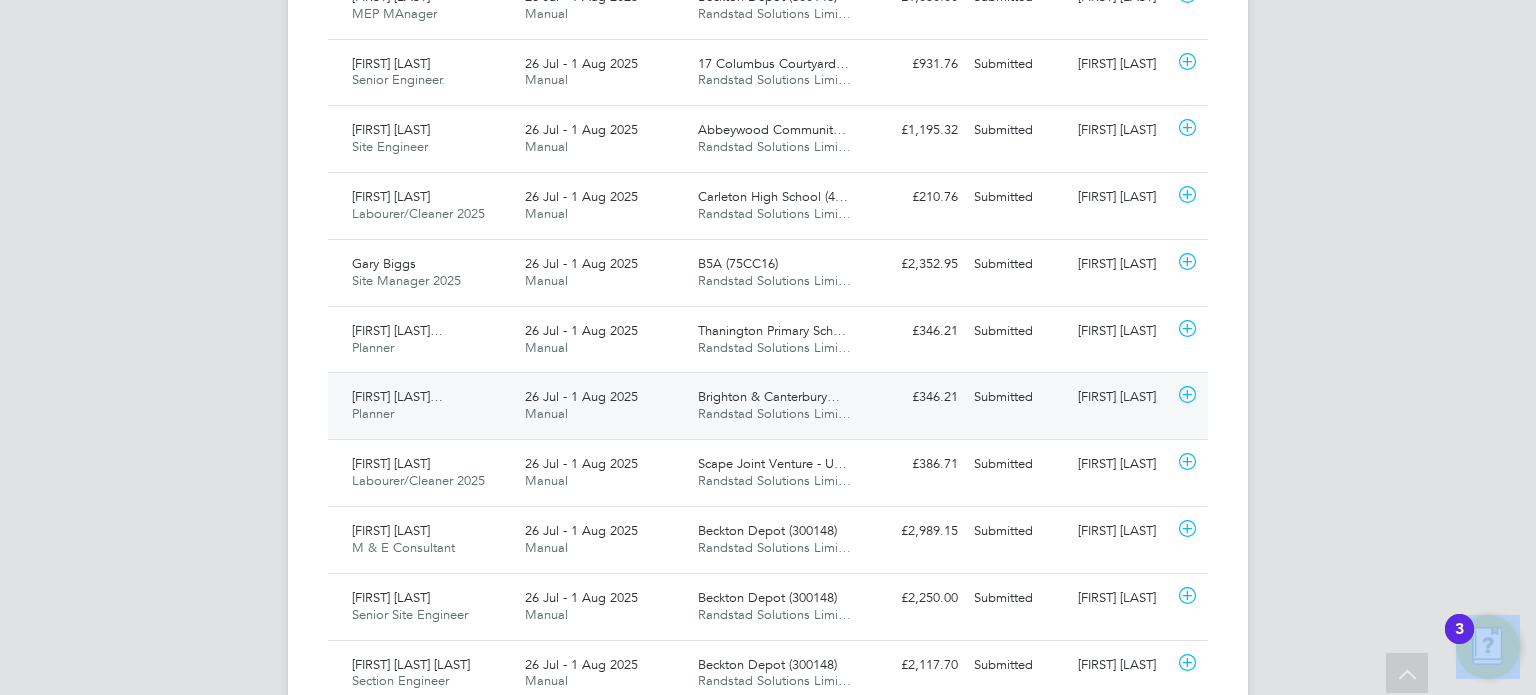 click on "Christopher Stuart Nee… Planner   26 Jul - 1 Aug 2025 26 Jul - 1 Aug 2025 Manual Brighton & Canterbury… Randstad Solutions Limi… £346.21 Submitted Submitted Stephen Paine" 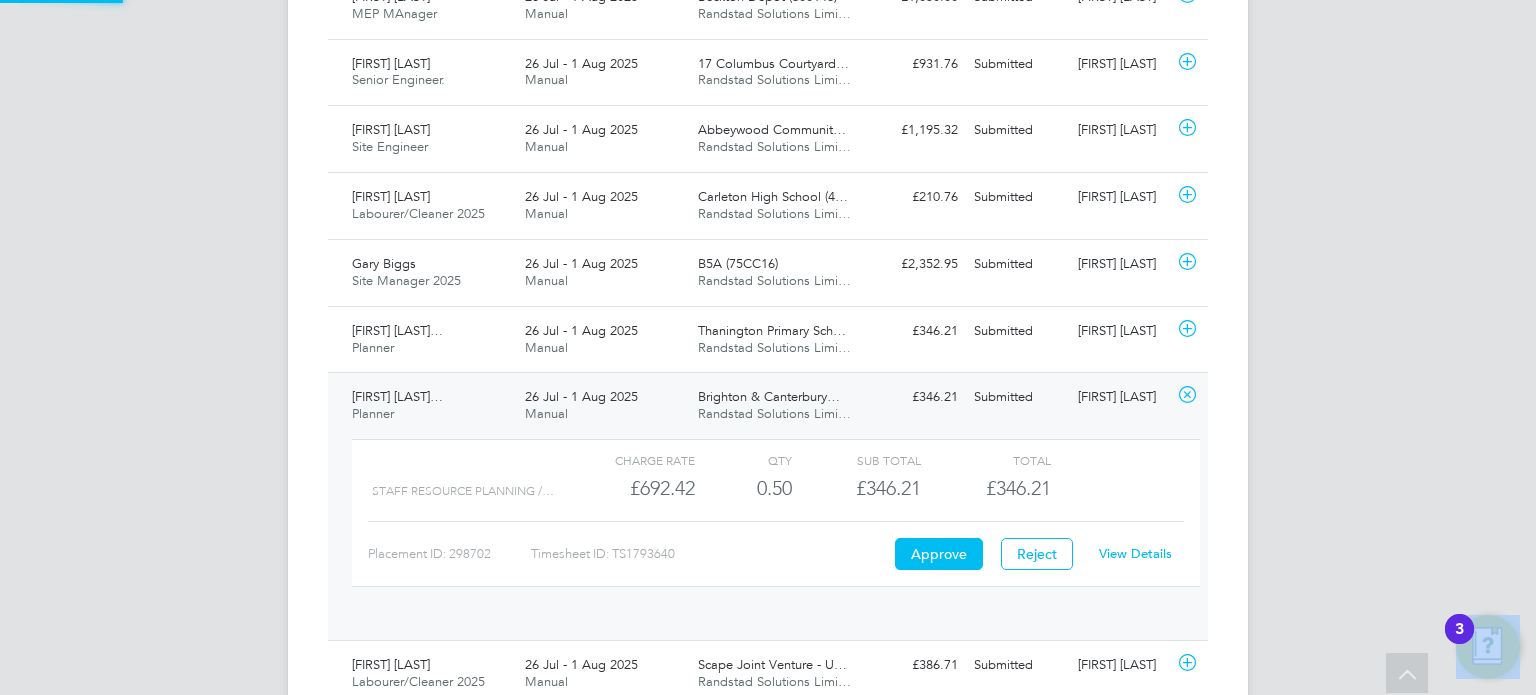 scroll, scrollTop: 9, scrollLeft: 9, axis: both 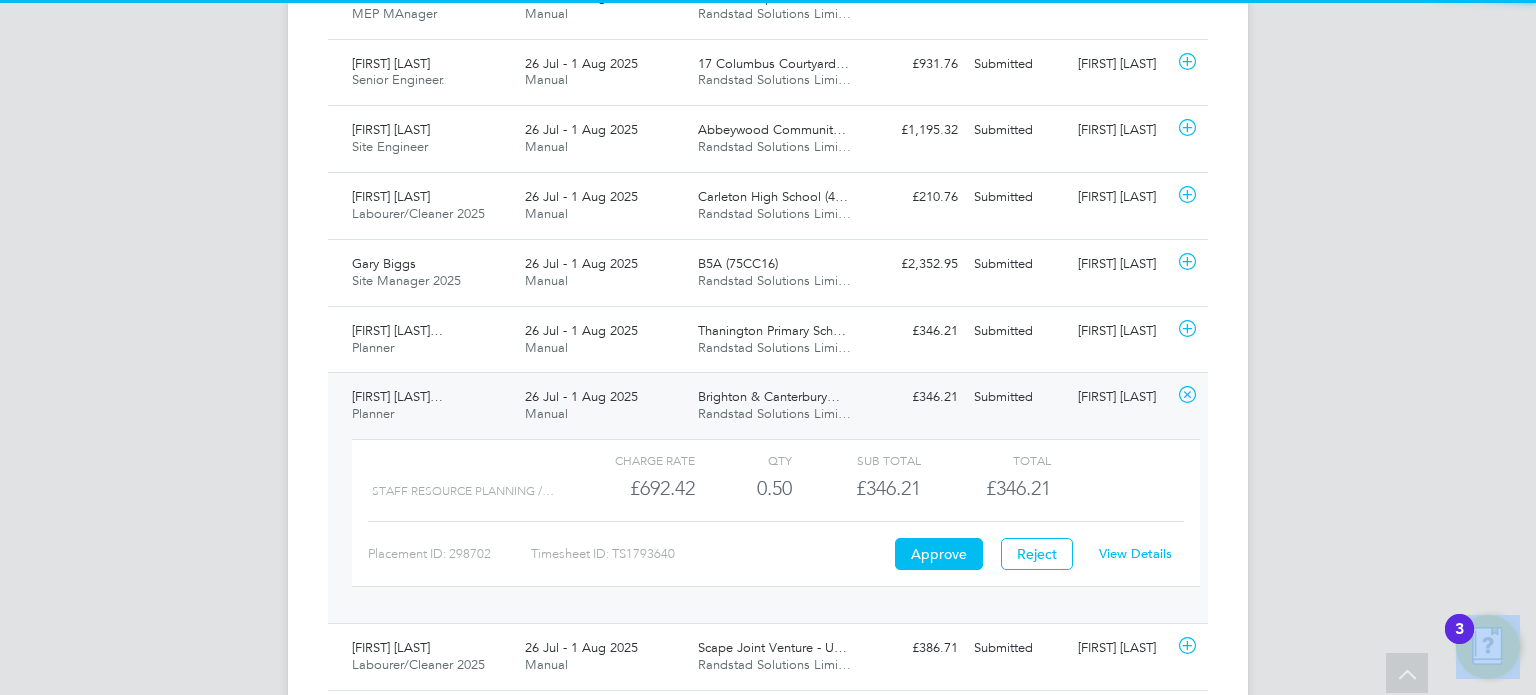 click on "View Details" 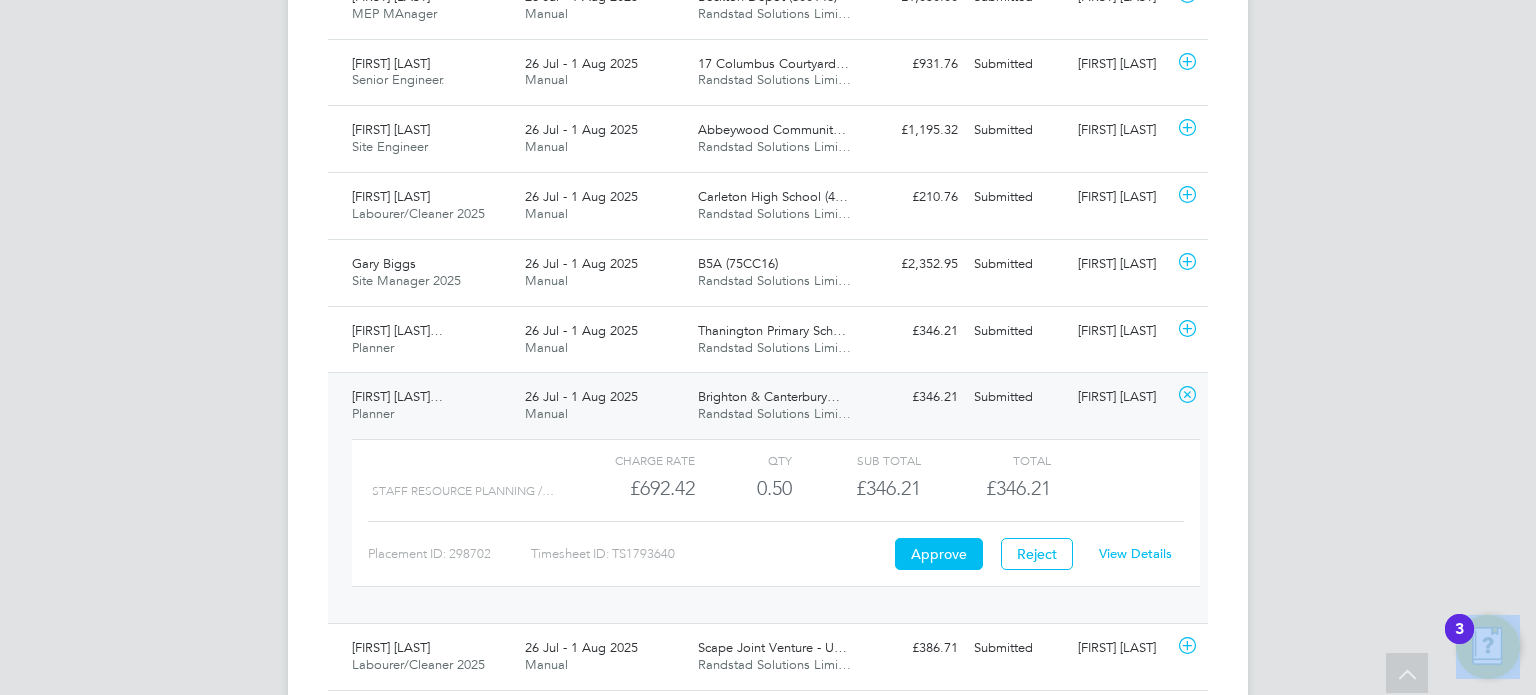 click on "Submitted" 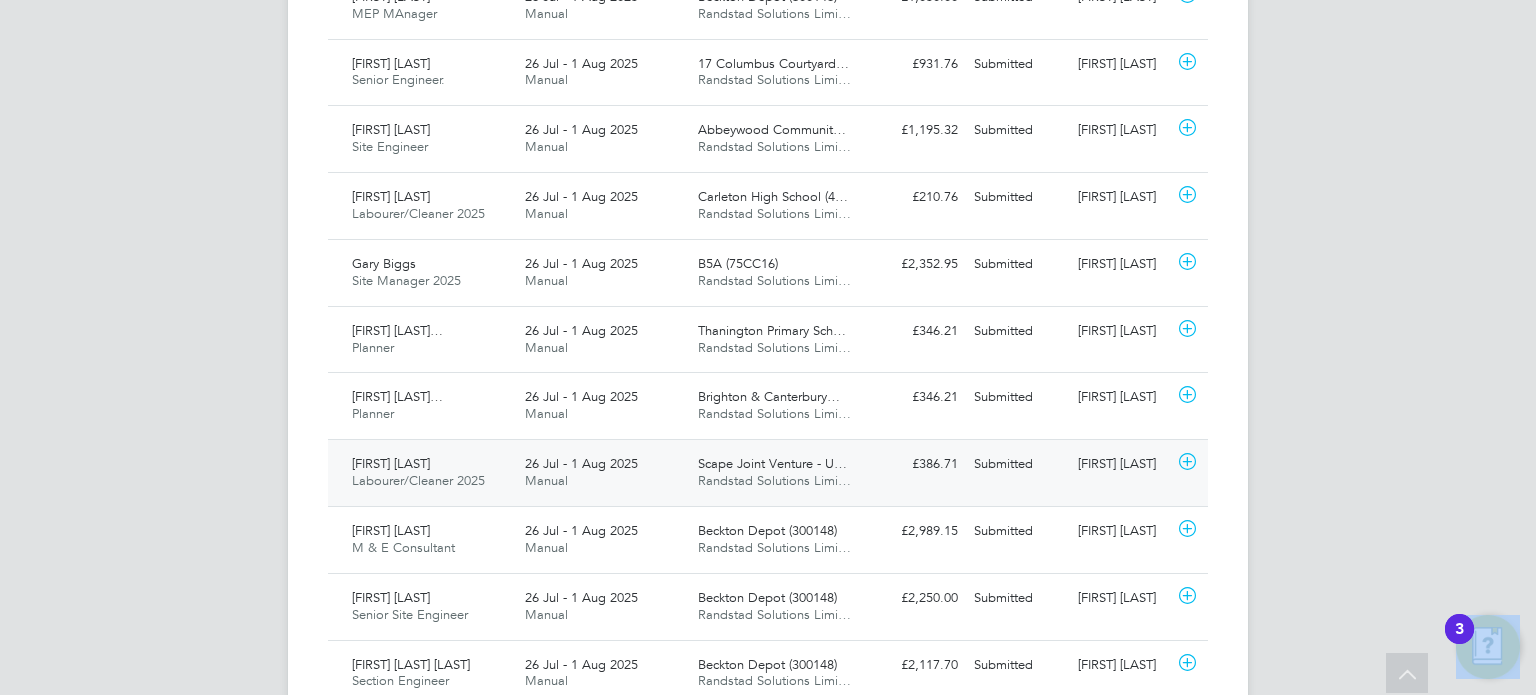 click on "Iboro Affiah Labourer/Cleaner 2025   26 Jul - 1 Aug 2025 26 Jul - 1 Aug 2025 Manual Scape Joint Venture - U… Randstad Solutions Limi… £386.71 Submitted Submitted Elliott Cope" 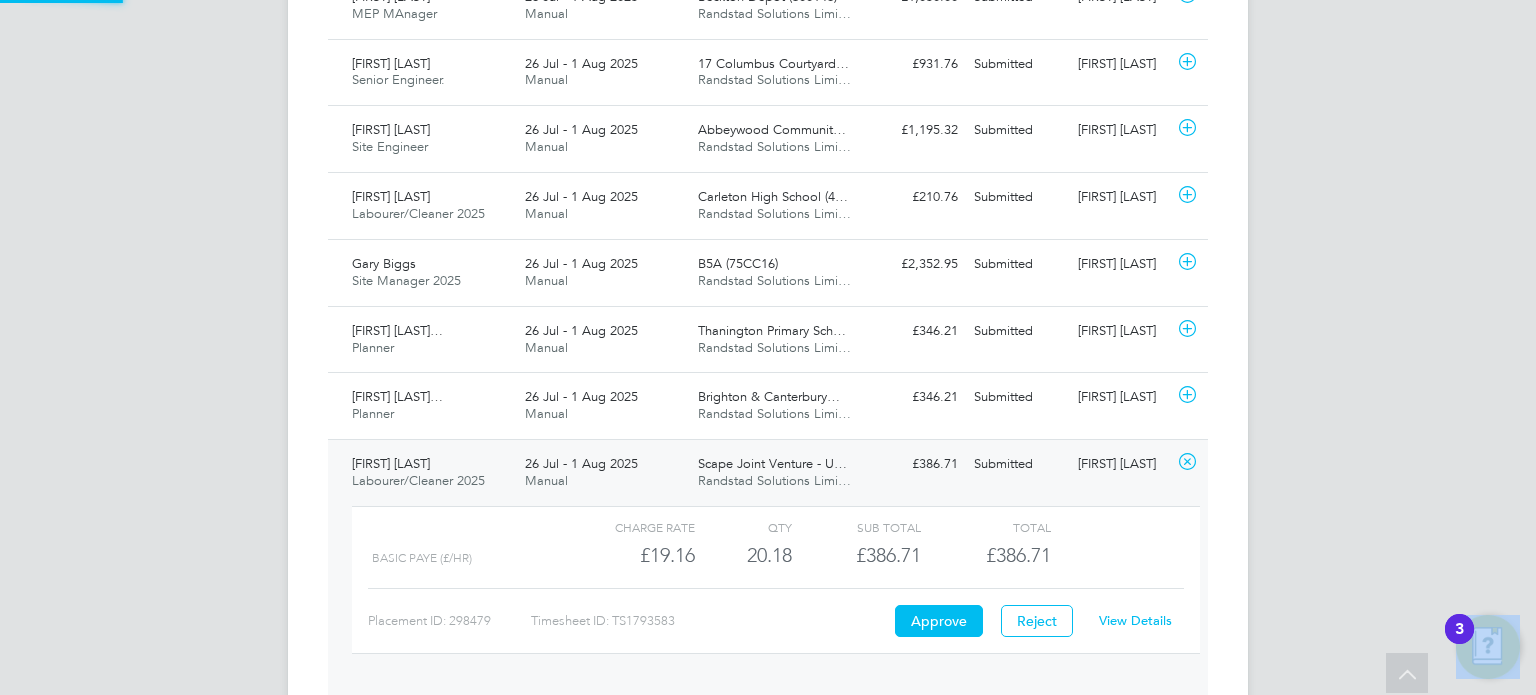 scroll, scrollTop: 9, scrollLeft: 9, axis: both 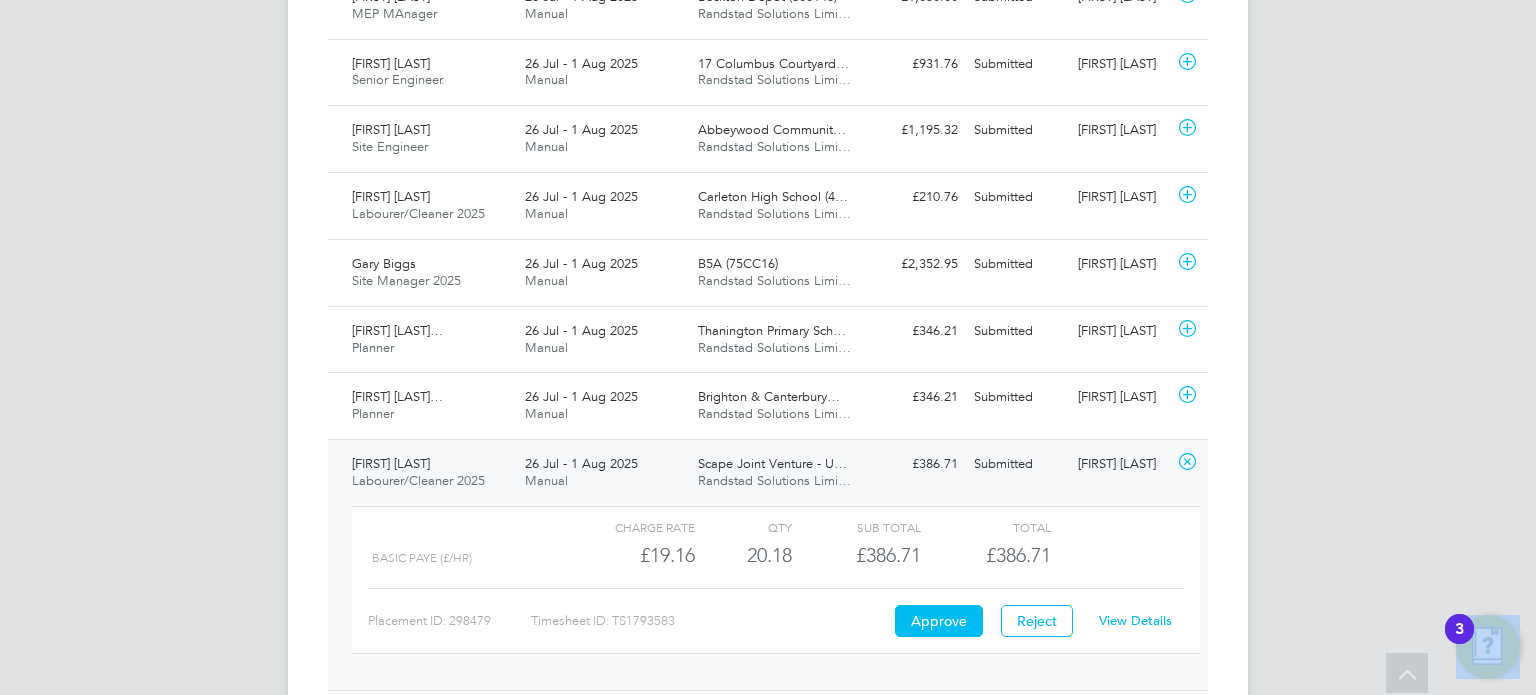 click on "View Details" 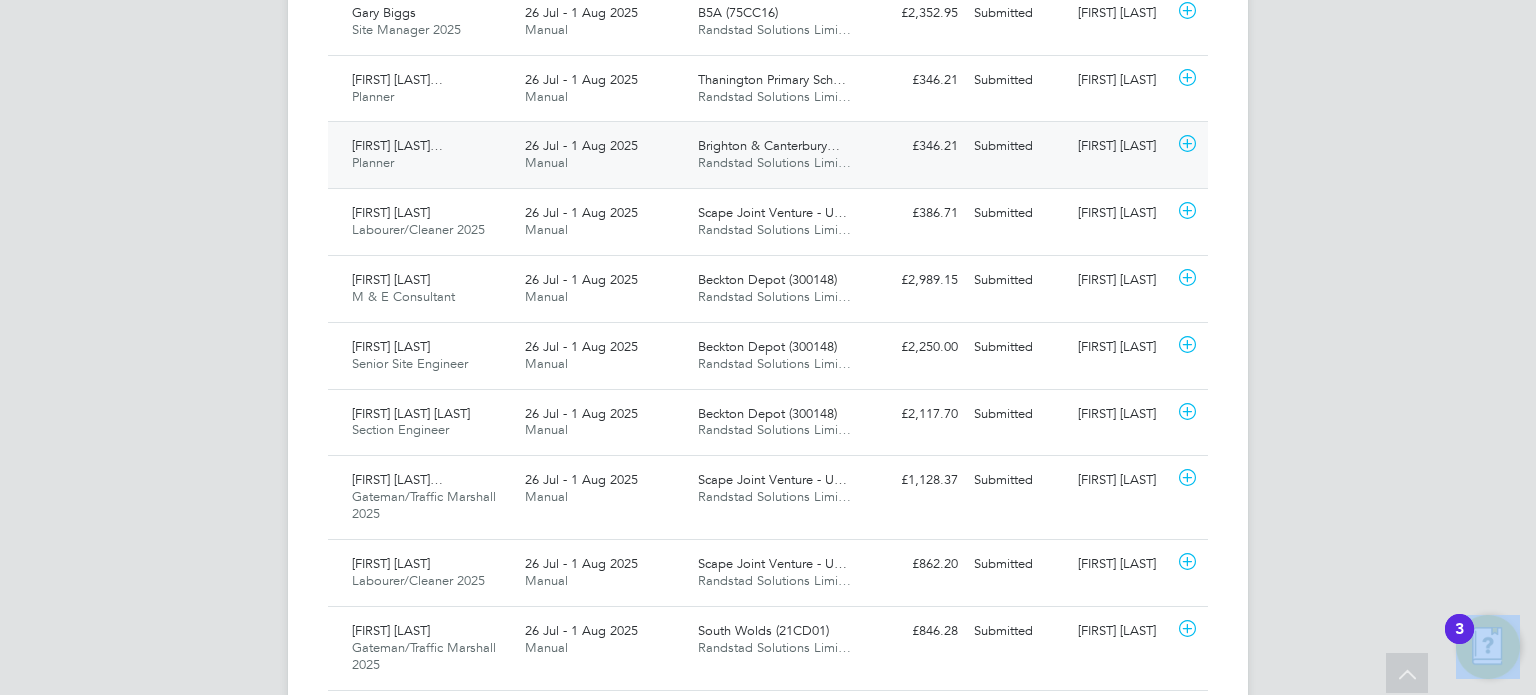 scroll, scrollTop: 1583, scrollLeft: 0, axis: vertical 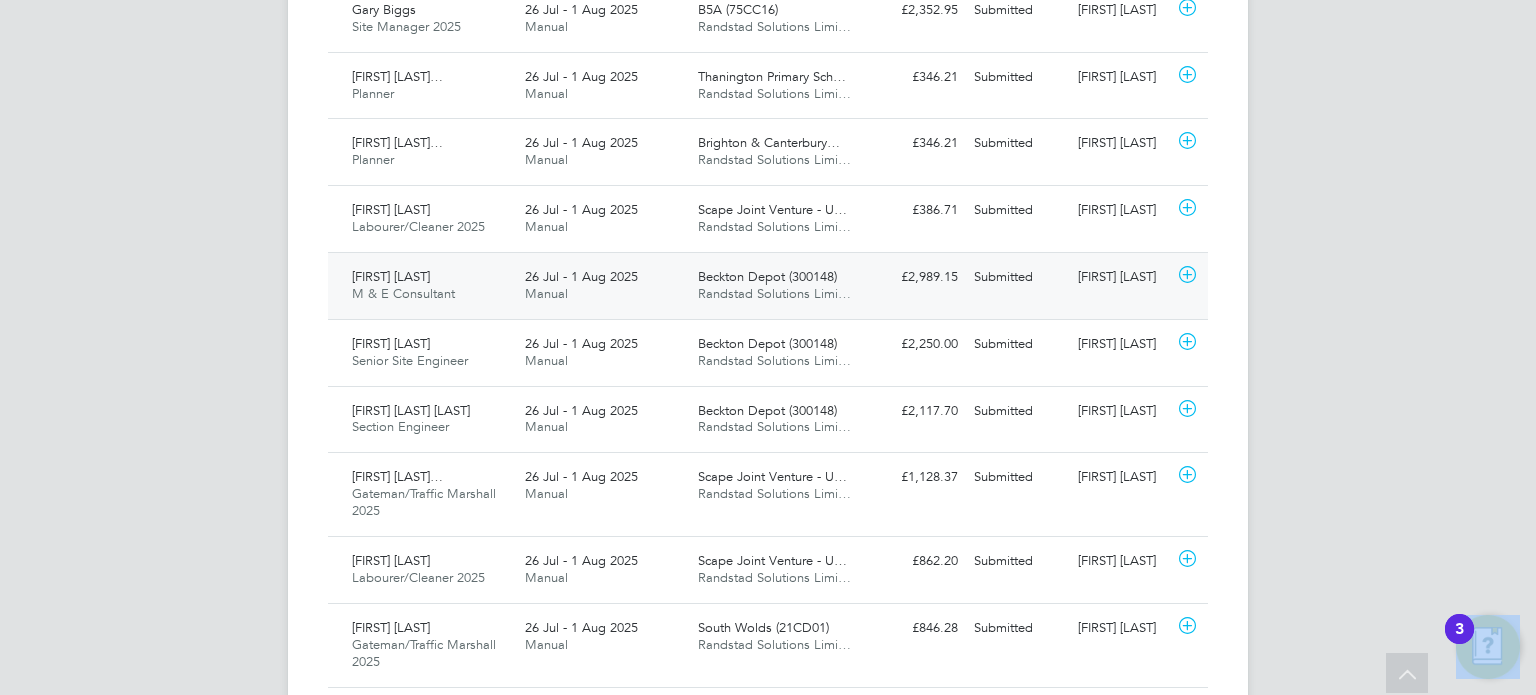 click on "Scott Watson" 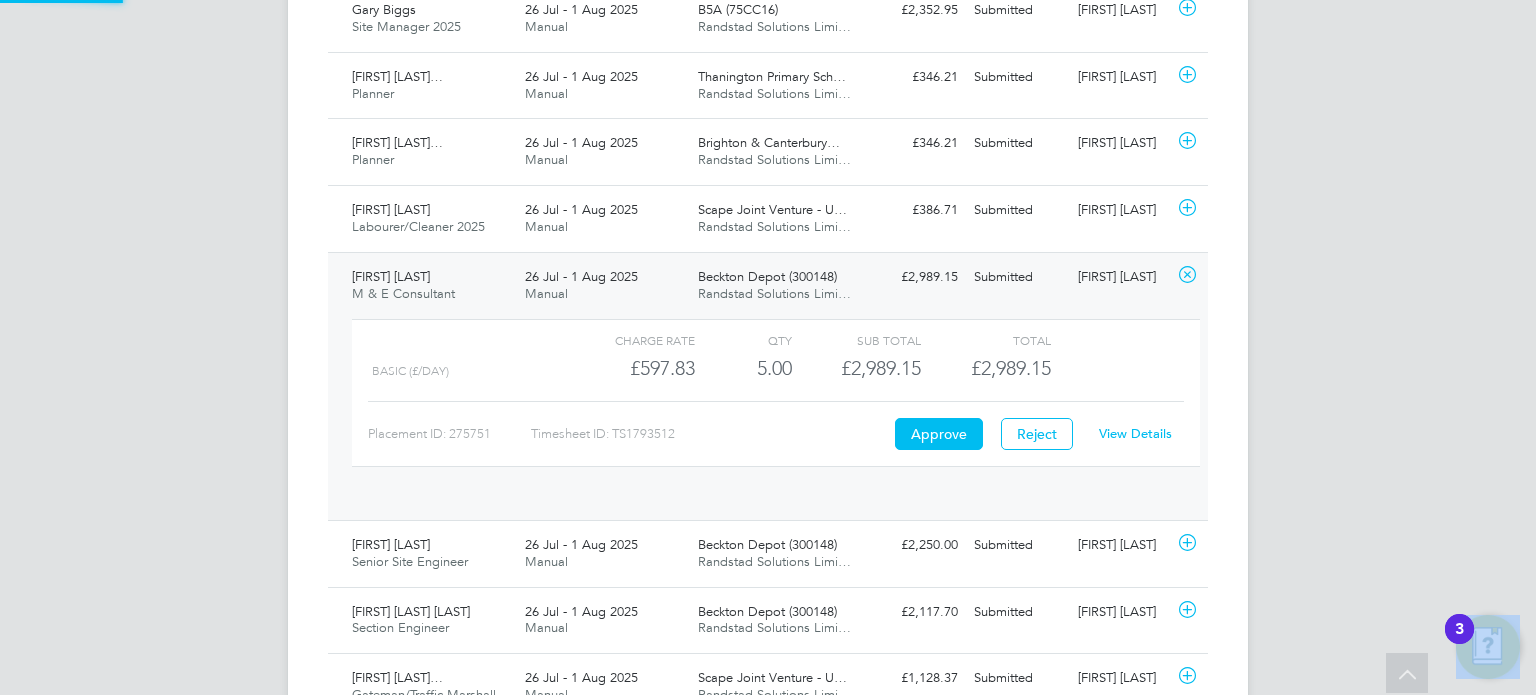 scroll, scrollTop: 9, scrollLeft: 9, axis: both 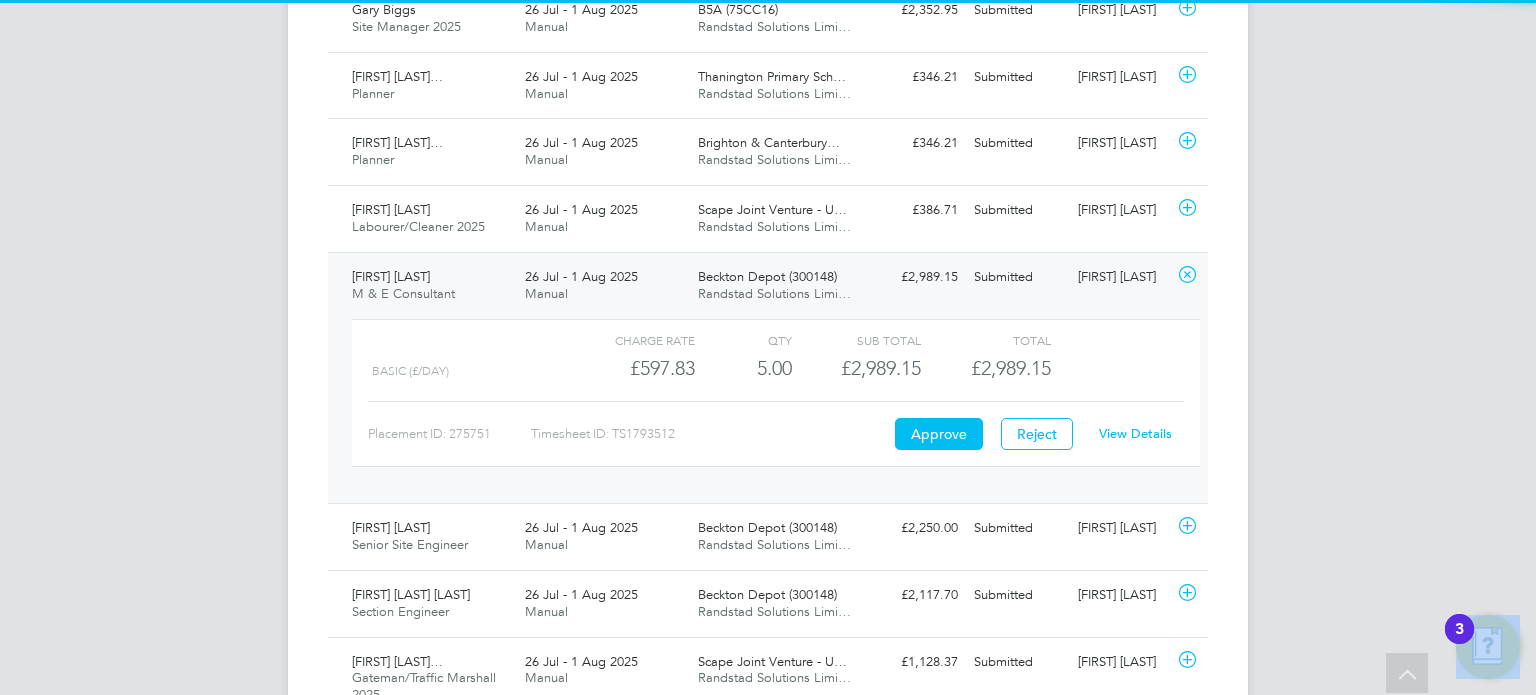 click on "View Details" 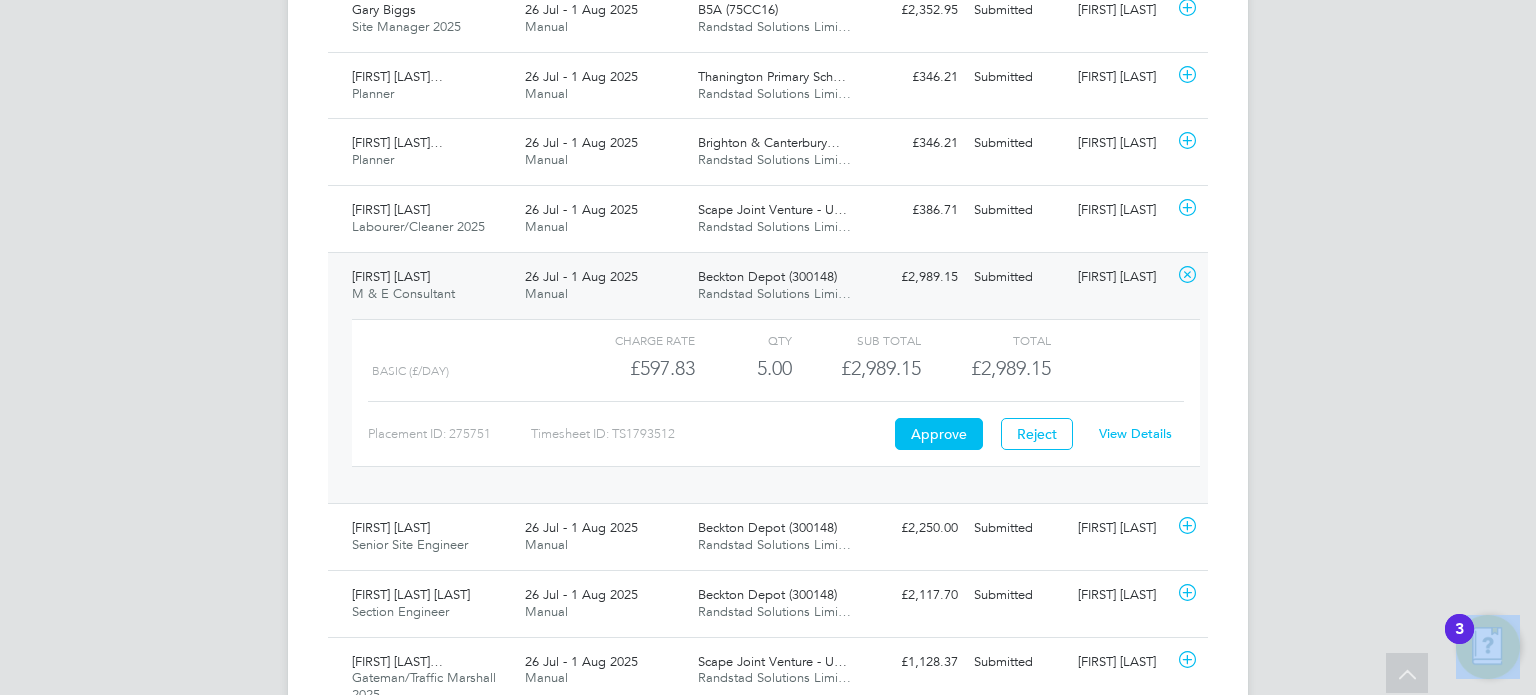 click on "Gary Jones M & E Consultant   26 Jul - 1 Aug 2025 26 Jul - 1 Aug 2025 Manual Beckton Depot (300148) Randstad Solutions Limi… £2,989.15 Submitted Submitted Scott Watson   Charge rate QTY Sub Total Total   Basic (£/day)   £597.83 5 5.00 5 £2,989.15 £2,989.15 Placement ID: 275751 Timesheet ID: TS1793512 Approve Reject View Details" 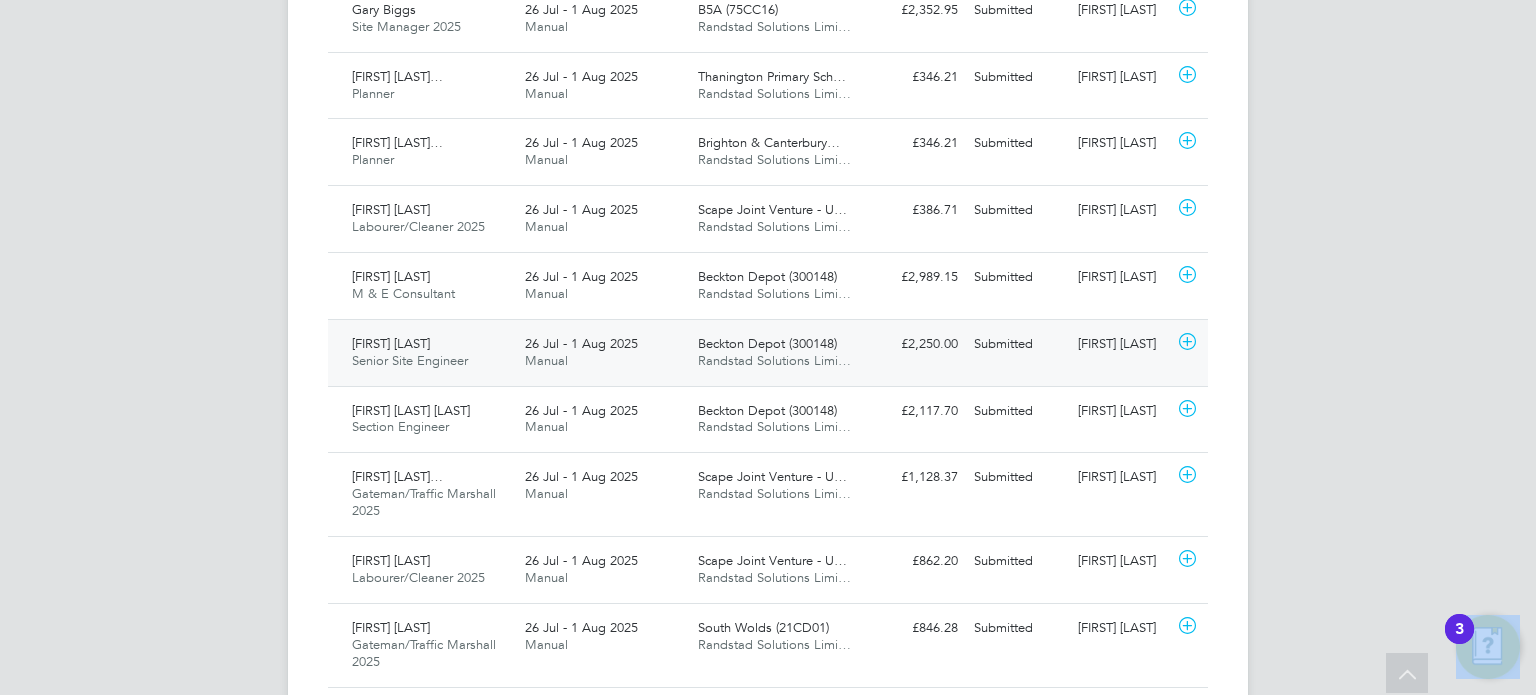 click on "Thomas Bonnett Senior Site Engineer   26 Jul - 1 Aug 2025 26 Jul - 1 Aug 2025 Manual Beckton Depot (300148) Randstad Solutions Limi… £2,250.00 Submitted Submitted Neil Blow" 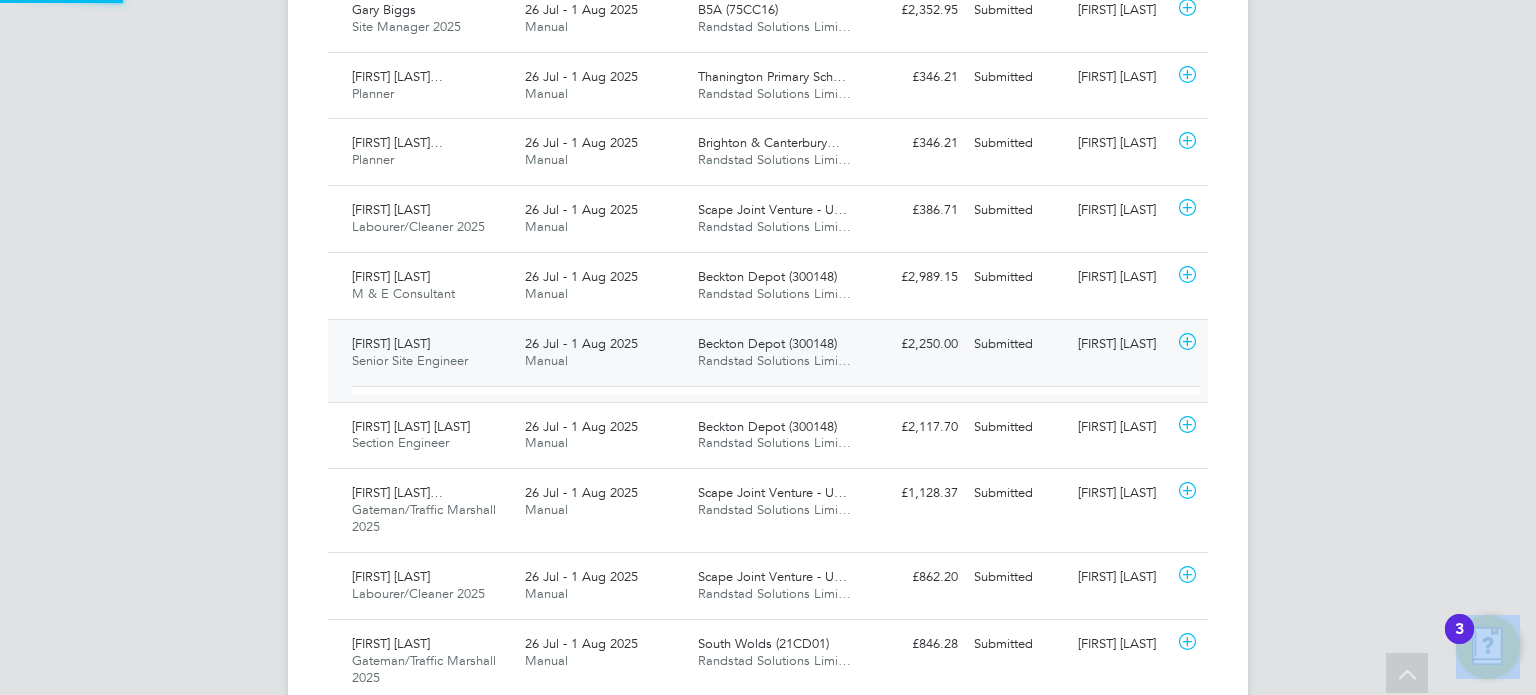 scroll, scrollTop: 9, scrollLeft: 9, axis: both 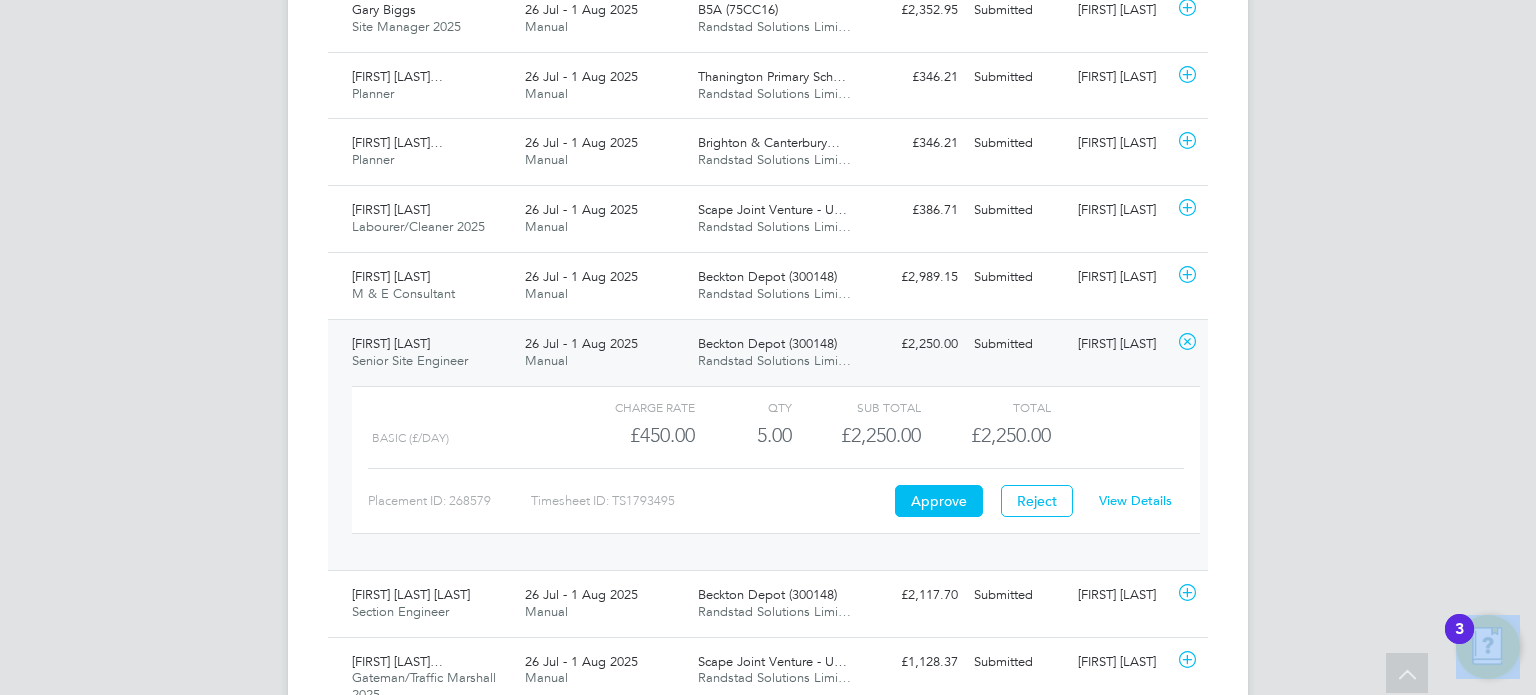 click on "View Details" 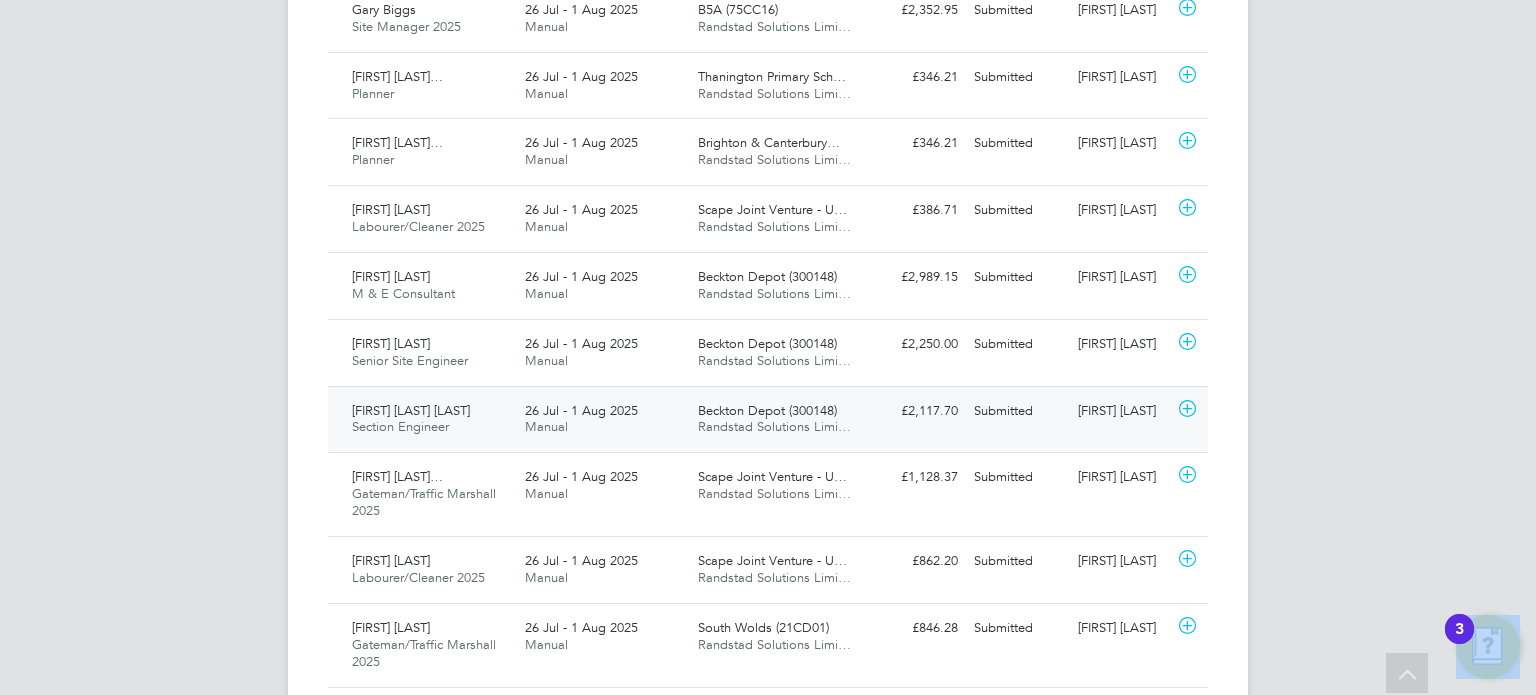 click on "Neil Blow" 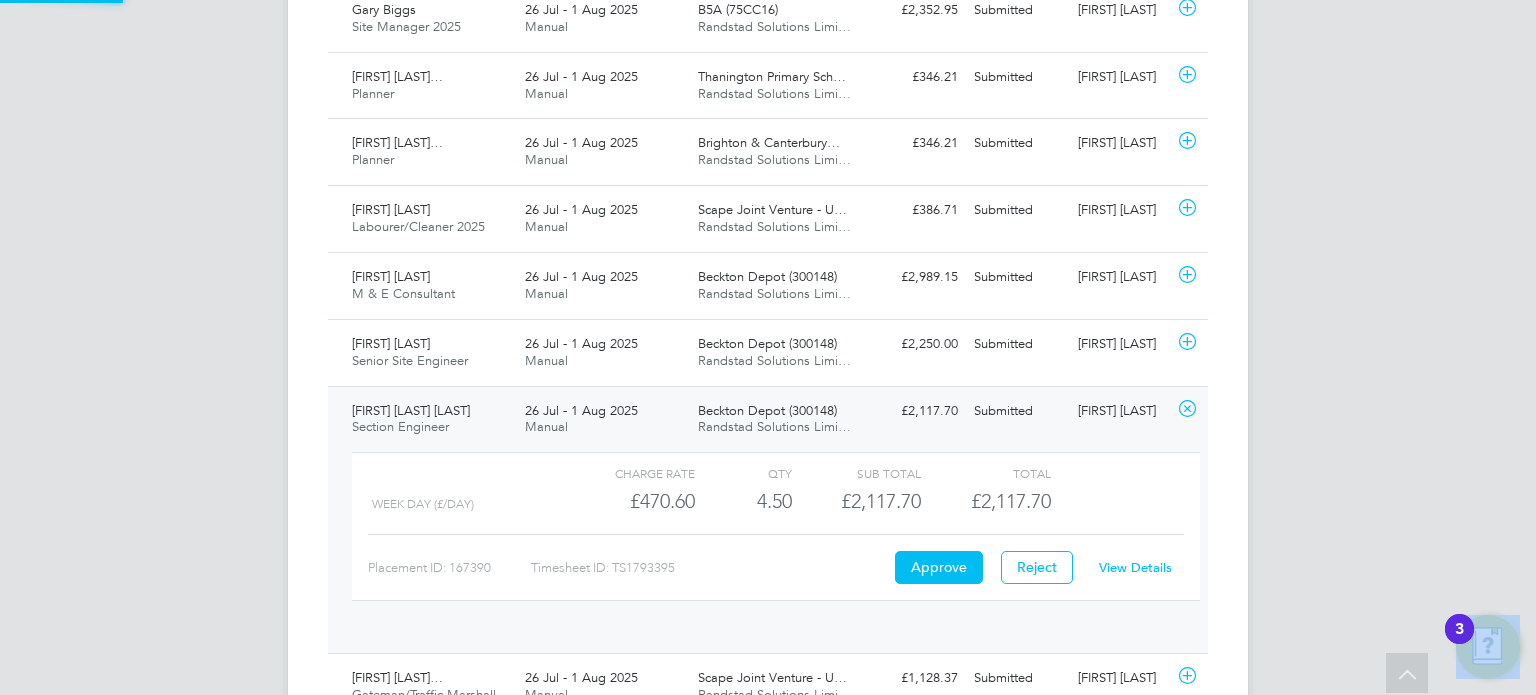 scroll, scrollTop: 9, scrollLeft: 9, axis: both 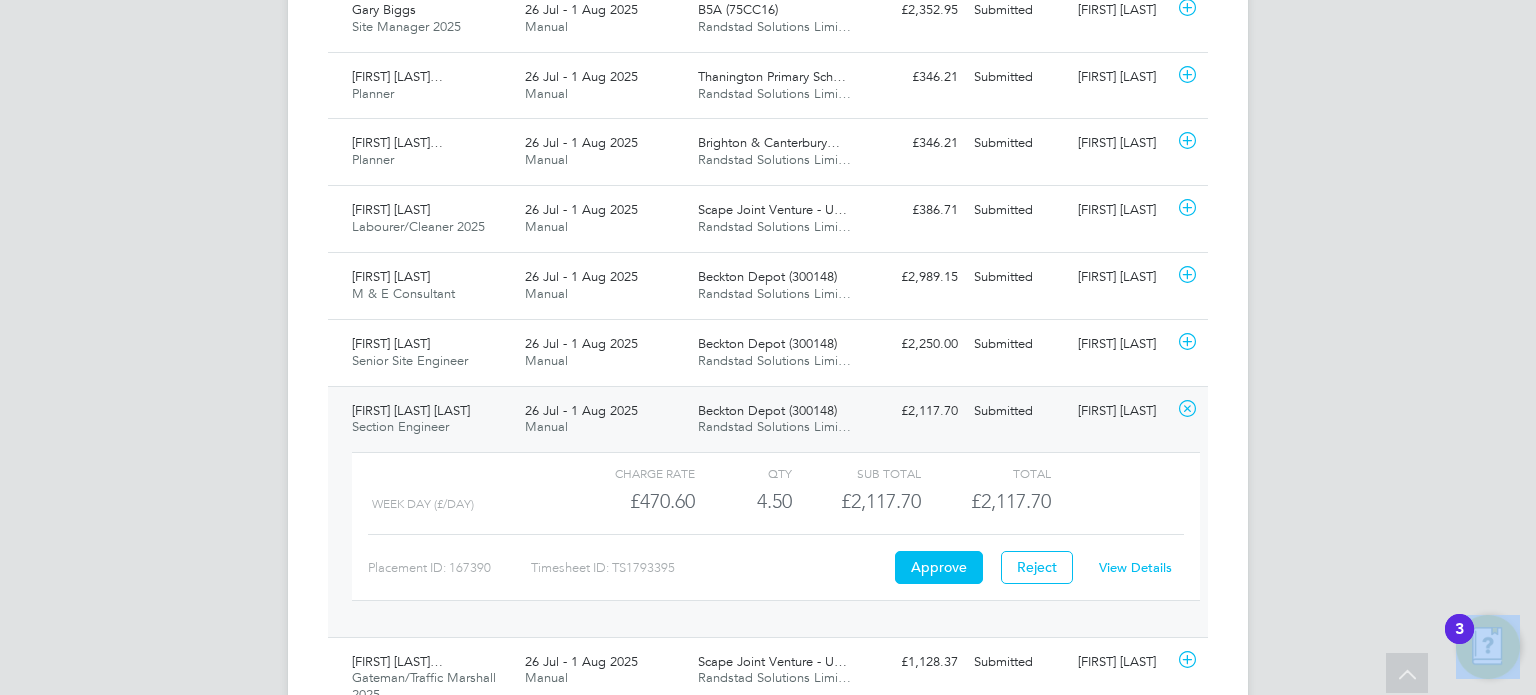 click on "View Details" 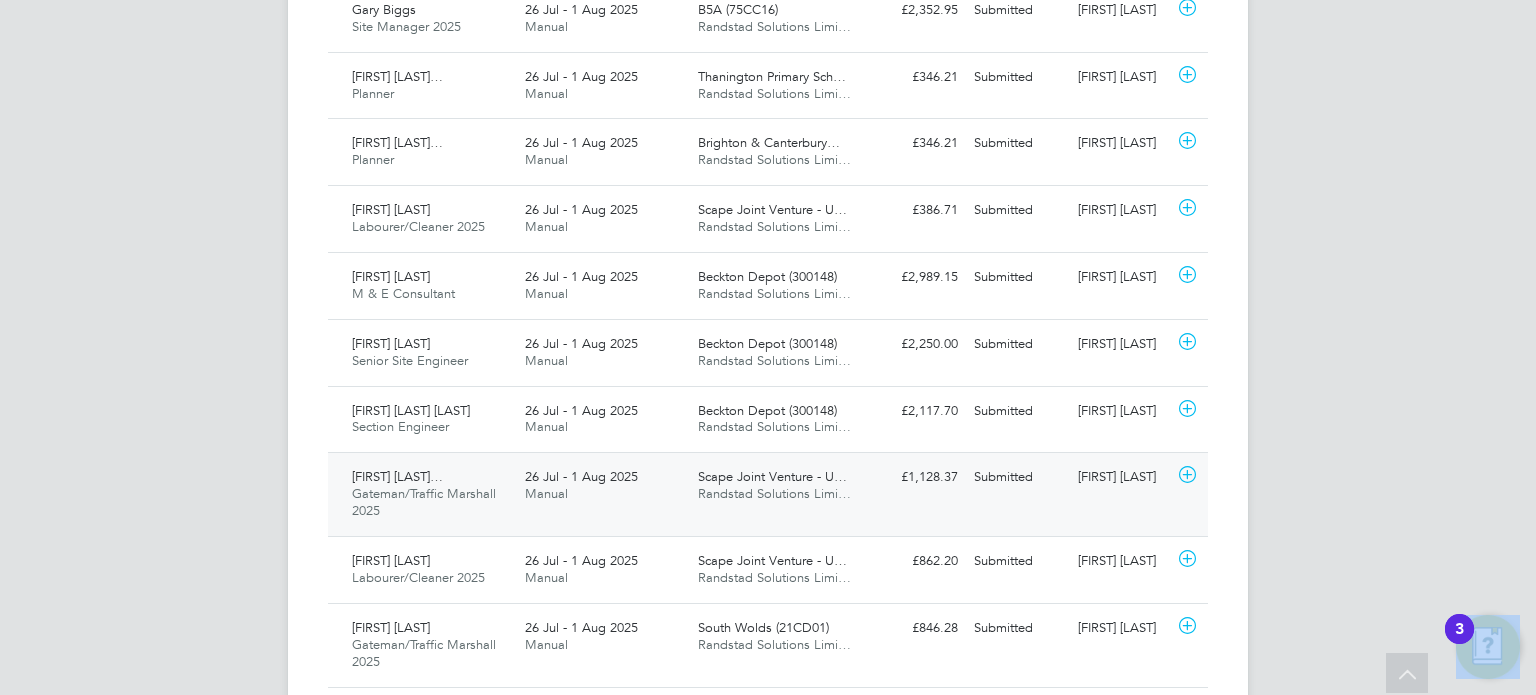click on "Tyrone Joseph Fabrice… Gateman/Traffic Marshall 2025   26 Jul - 1 Aug 2025 26 Jul - 1 Aug 2025 Manual Scape Joint Venture - U… Randstad Solutions Limi… £1,128.37 Submitted Submitted Elliott Cope" 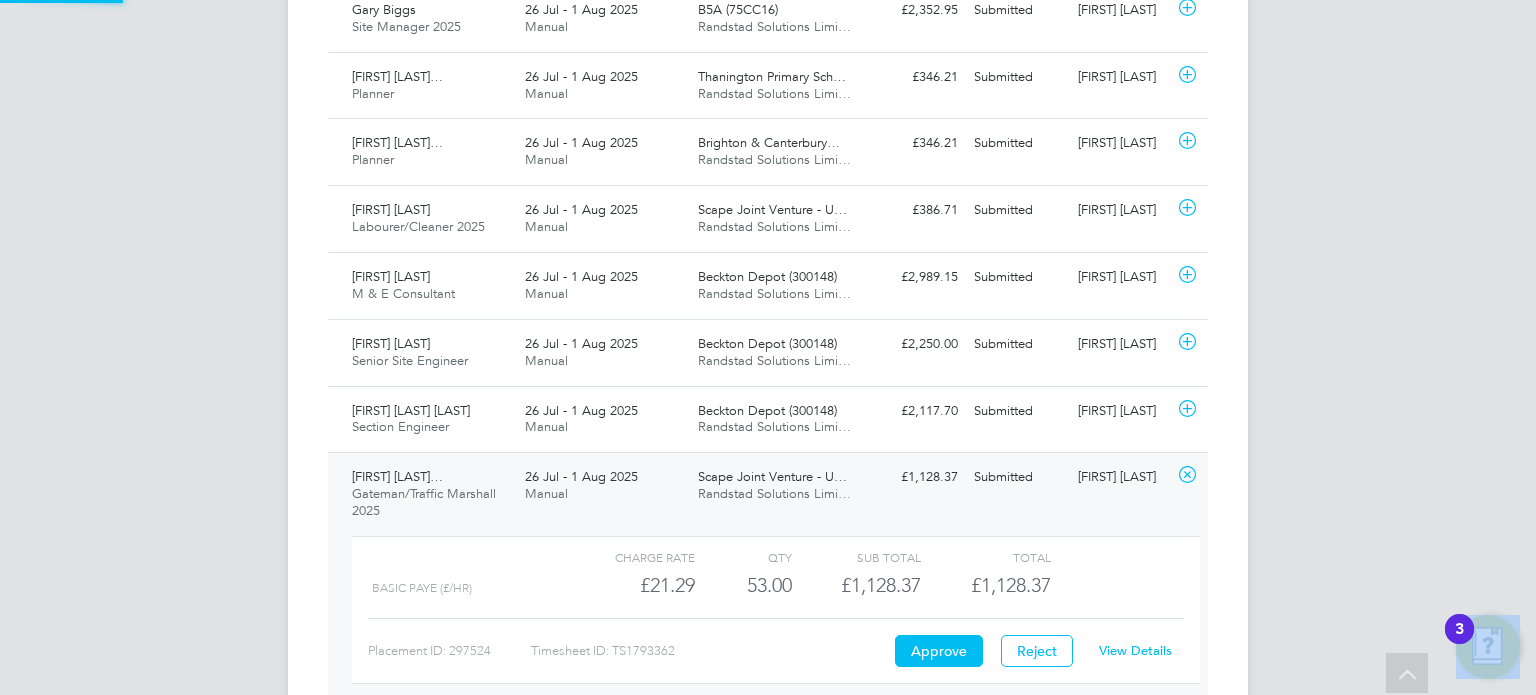 scroll, scrollTop: 9, scrollLeft: 9, axis: both 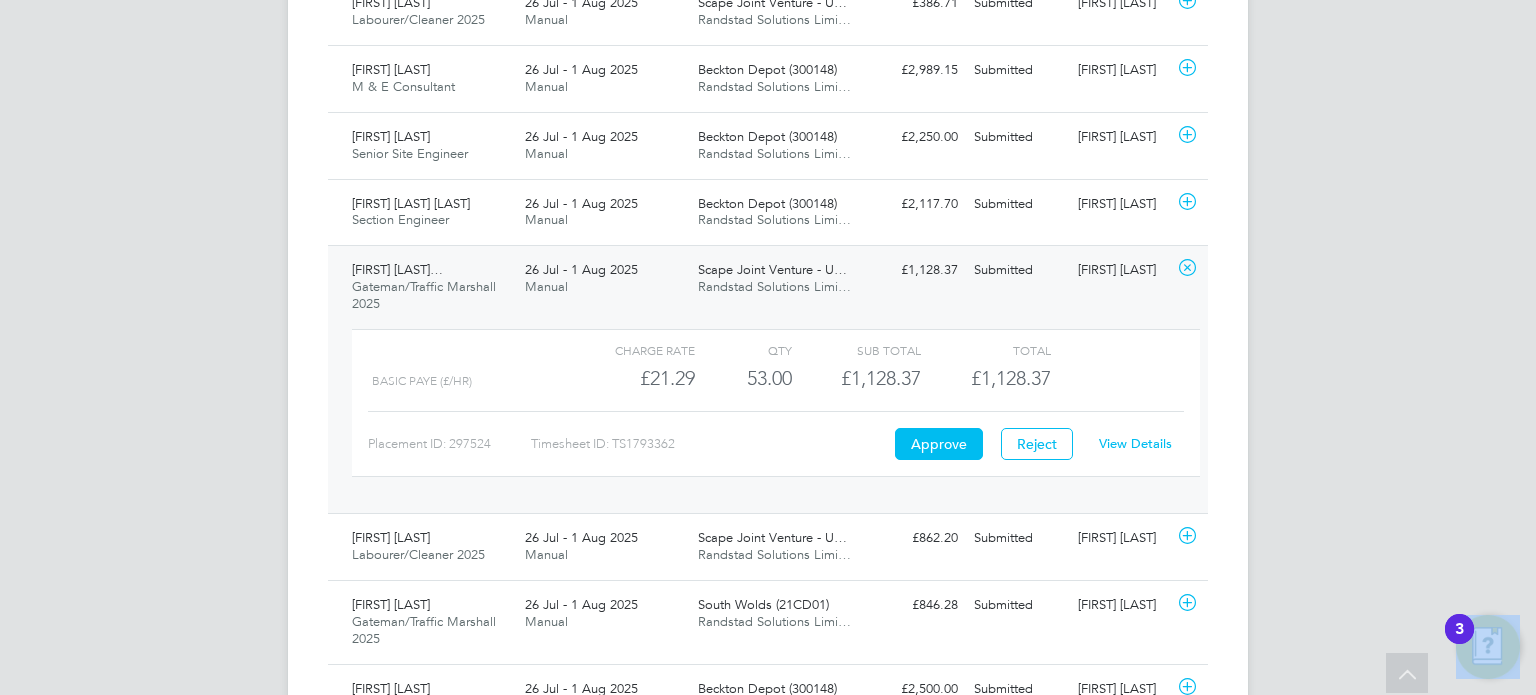 click on "View Details" 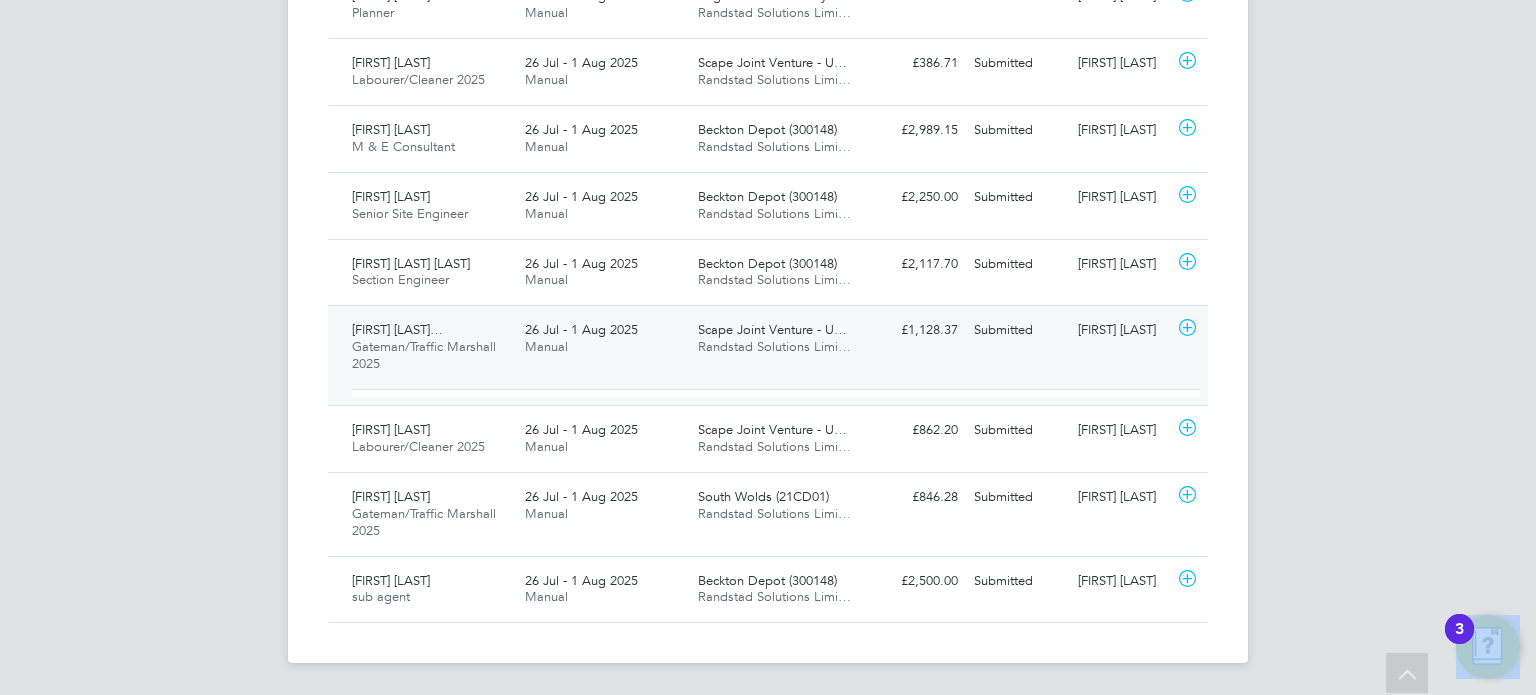 scroll, scrollTop: 1709, scrollLeft: 0, axis: vertical 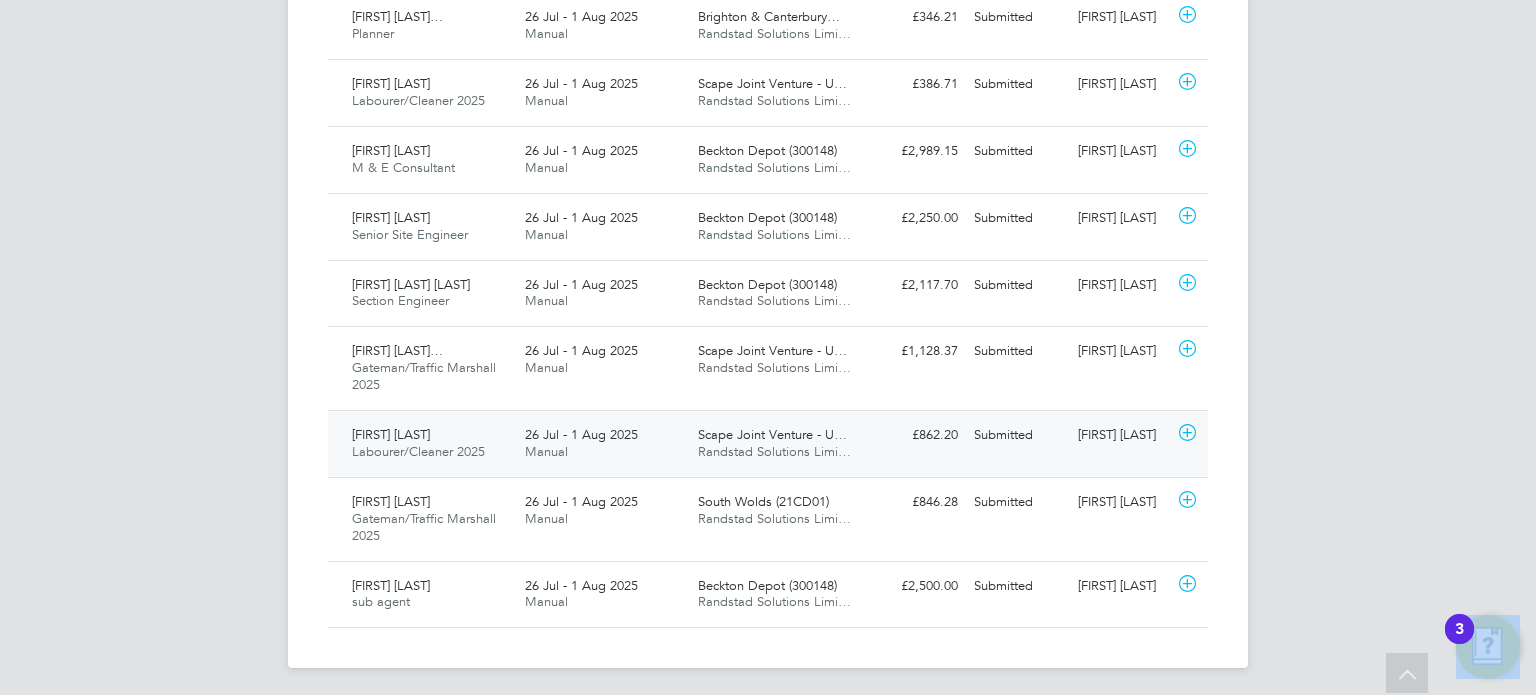 click on "Elliott Cope" 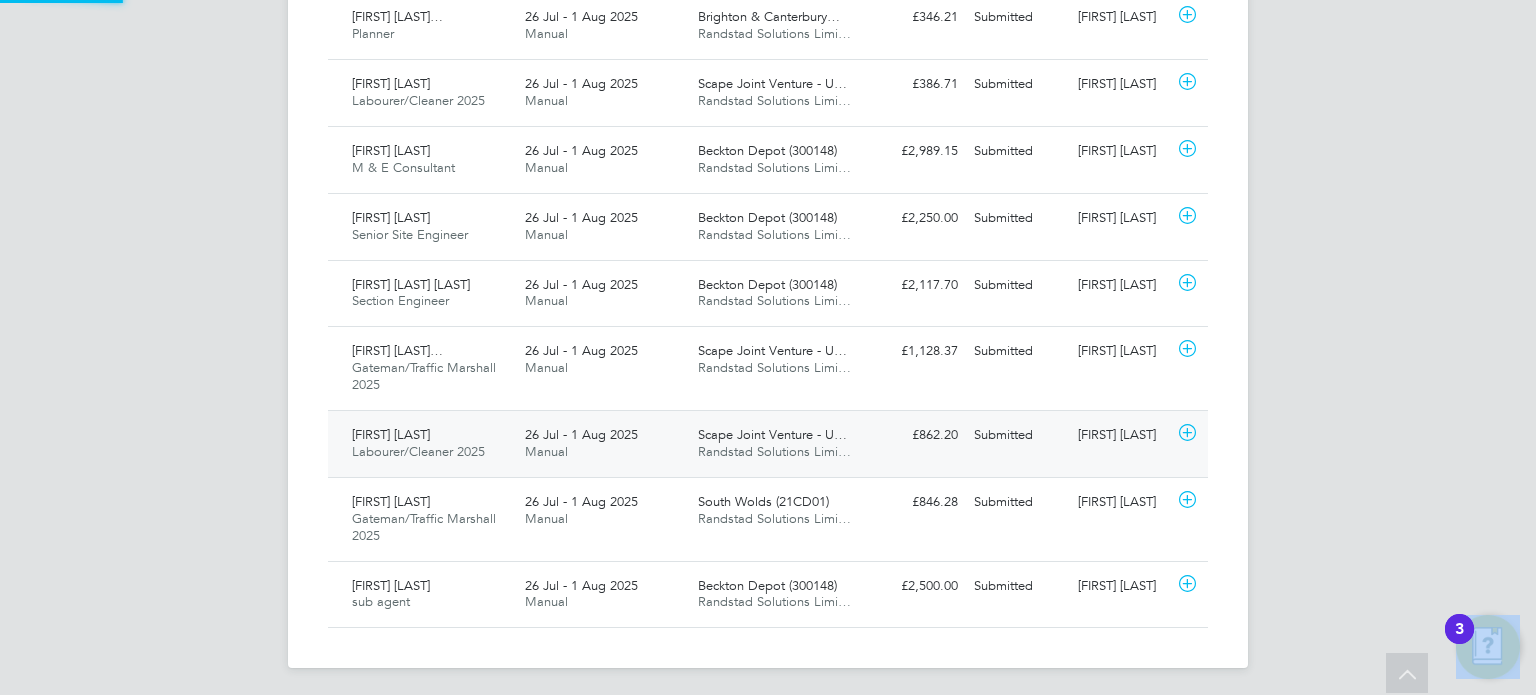 scroll, scrollTop: 1725, scrollLeft: 0, axis: vertical 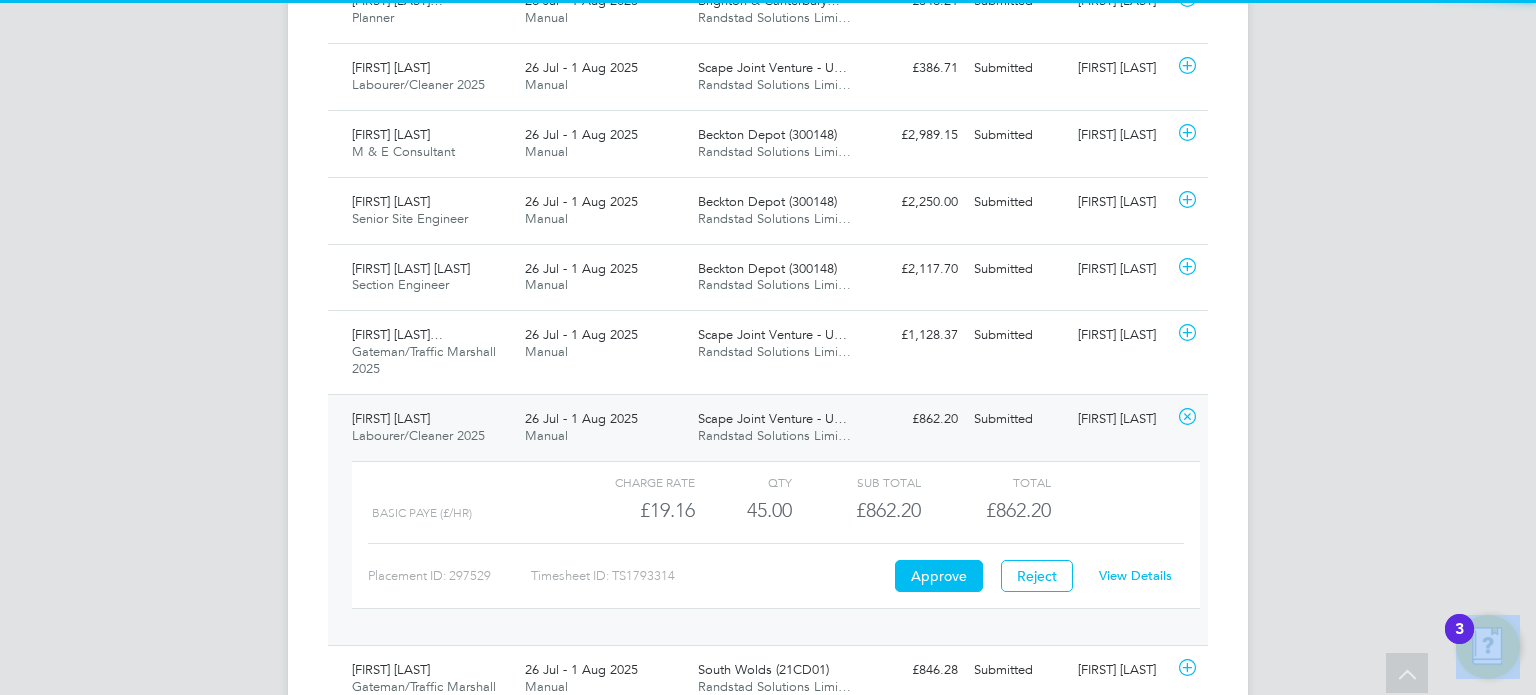click on "View Details" 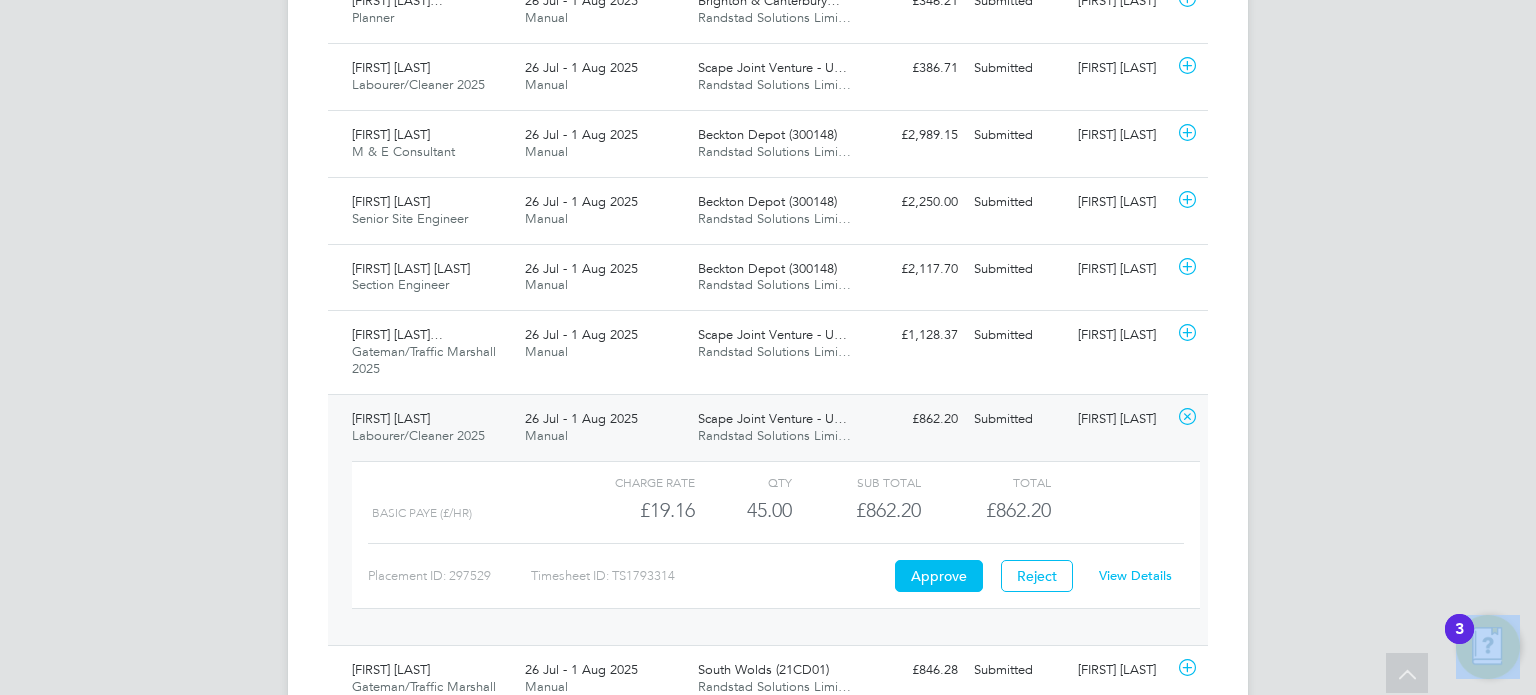click on "Submitted" 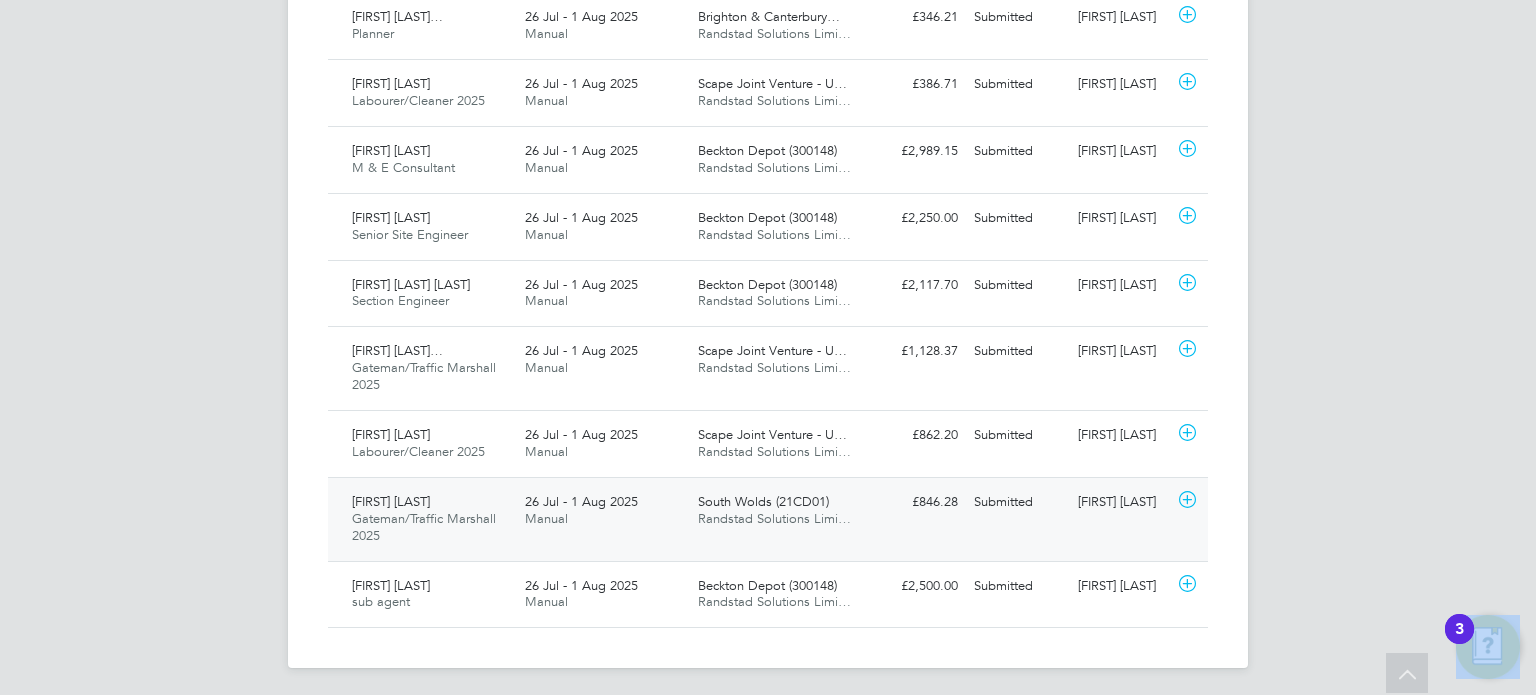 click on "Gilica Bolea Gateman/Traffic Marshall 2025   26 Jul - 1 Aug 2025 26 Jul - 1 Aug 2025 Manual South Wolds (21CD01) Randstad Solutions Limi… £846.28 Submitted Submitted Wayne Plant" 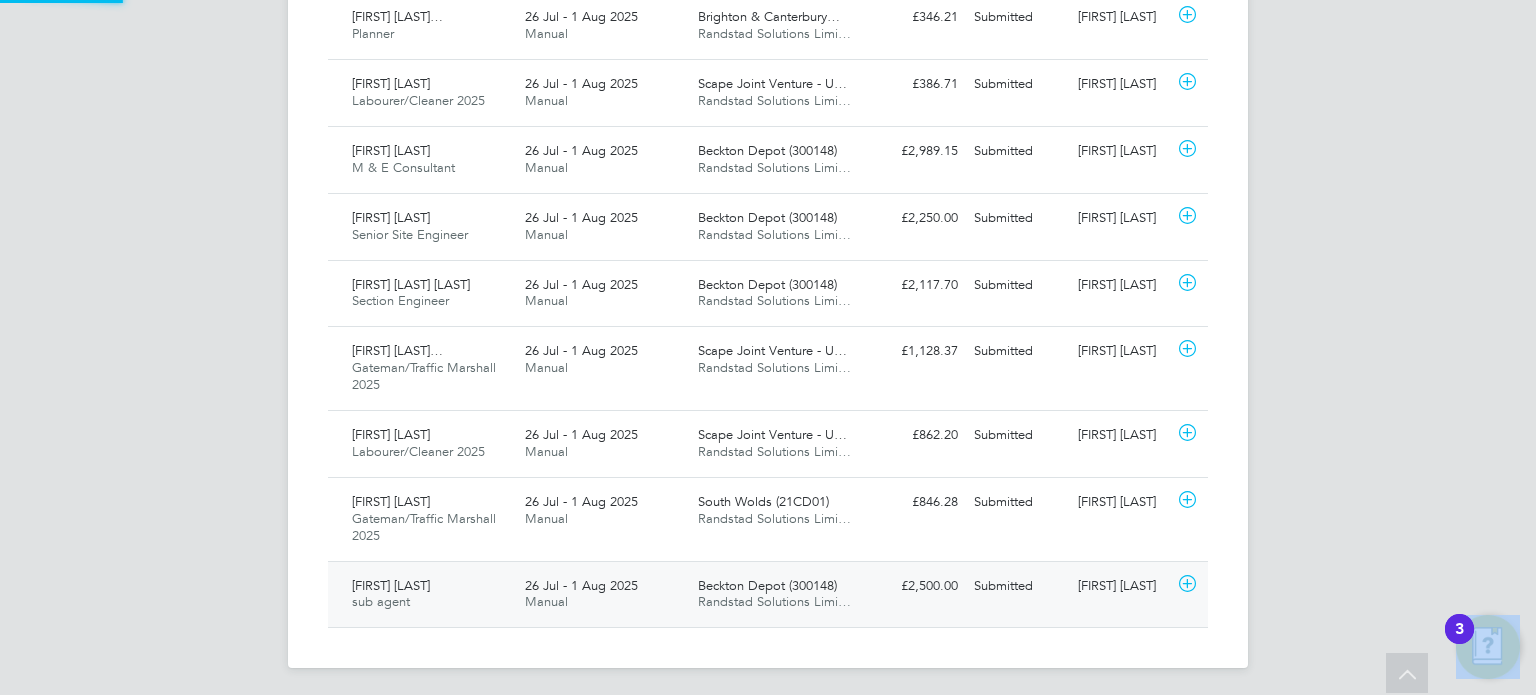 scroll, scrollTop: 1725, scrollLeft: 0, axis: vertical 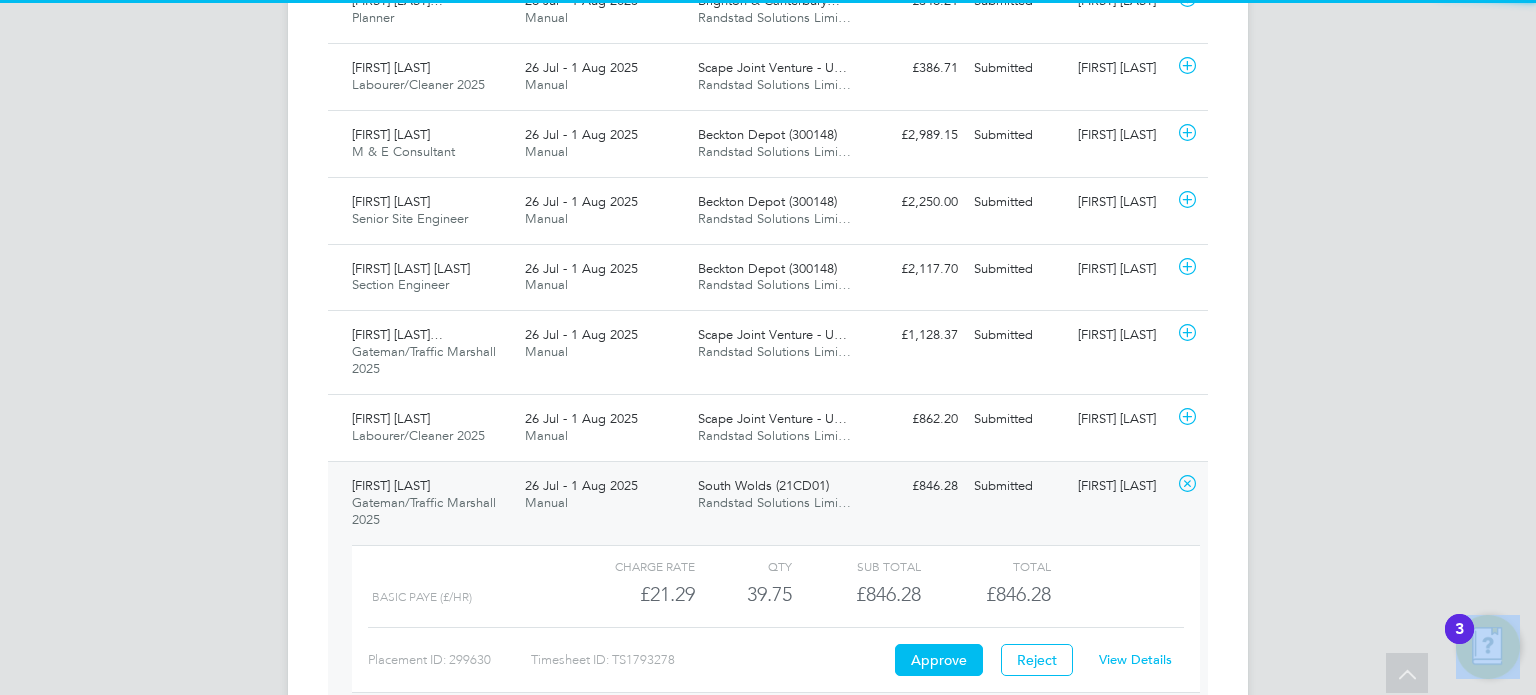 click on "View Details" 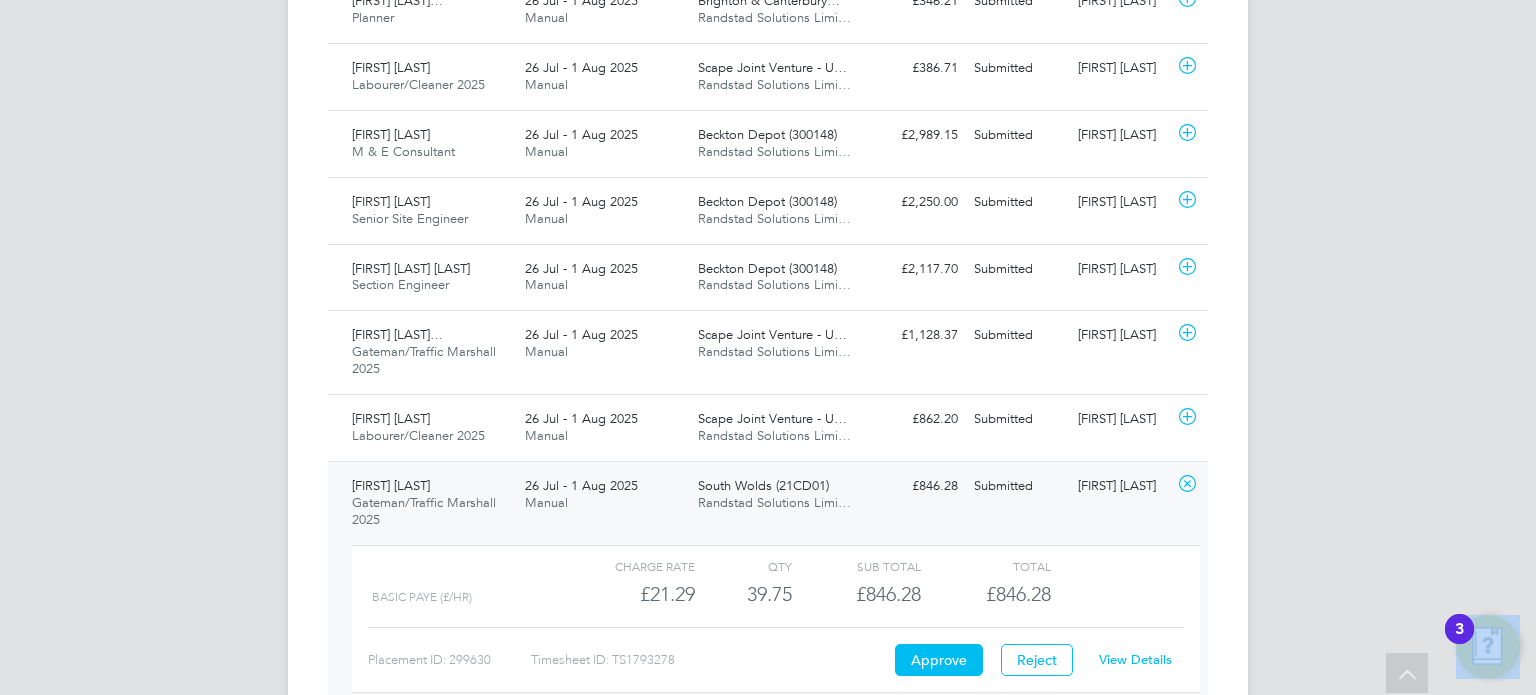 click on "Gilica Bolea Gateman/Traffic Marshall 2025   26 Jul - 1 Aug 2025 26 Jul - 1 Aug 2025 Manual South Wolds (21CD01) Randstad Solutions Limi… £846.28 Submitted Submitted Wayne Plant   Charge rate QTY Sub Total Total Basic PAYE (£/HR)     £21.29 39.75 39.75 40 £846.28 £846.28 Placement ID: 299630 Timesheet ID: TS1793278 Approve Reject View Details" 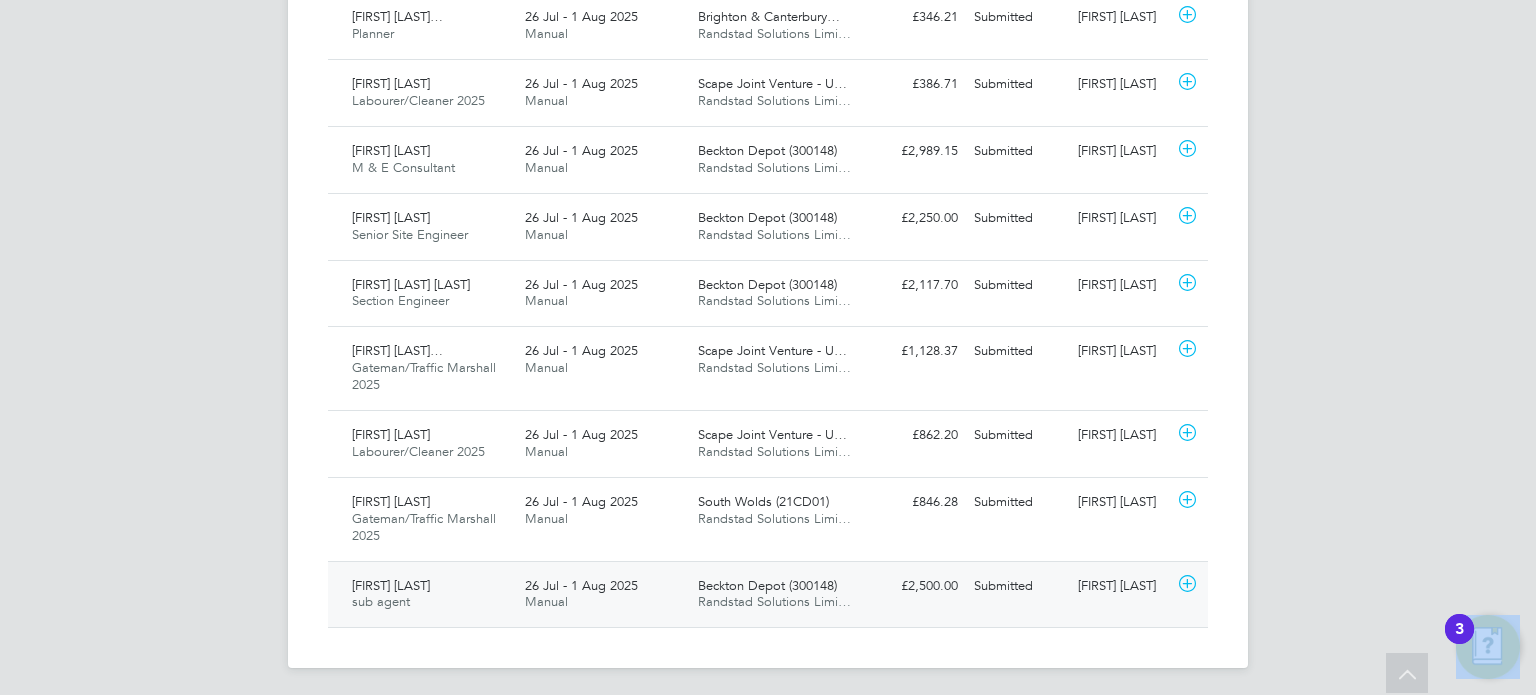 click on "Neil Blow" 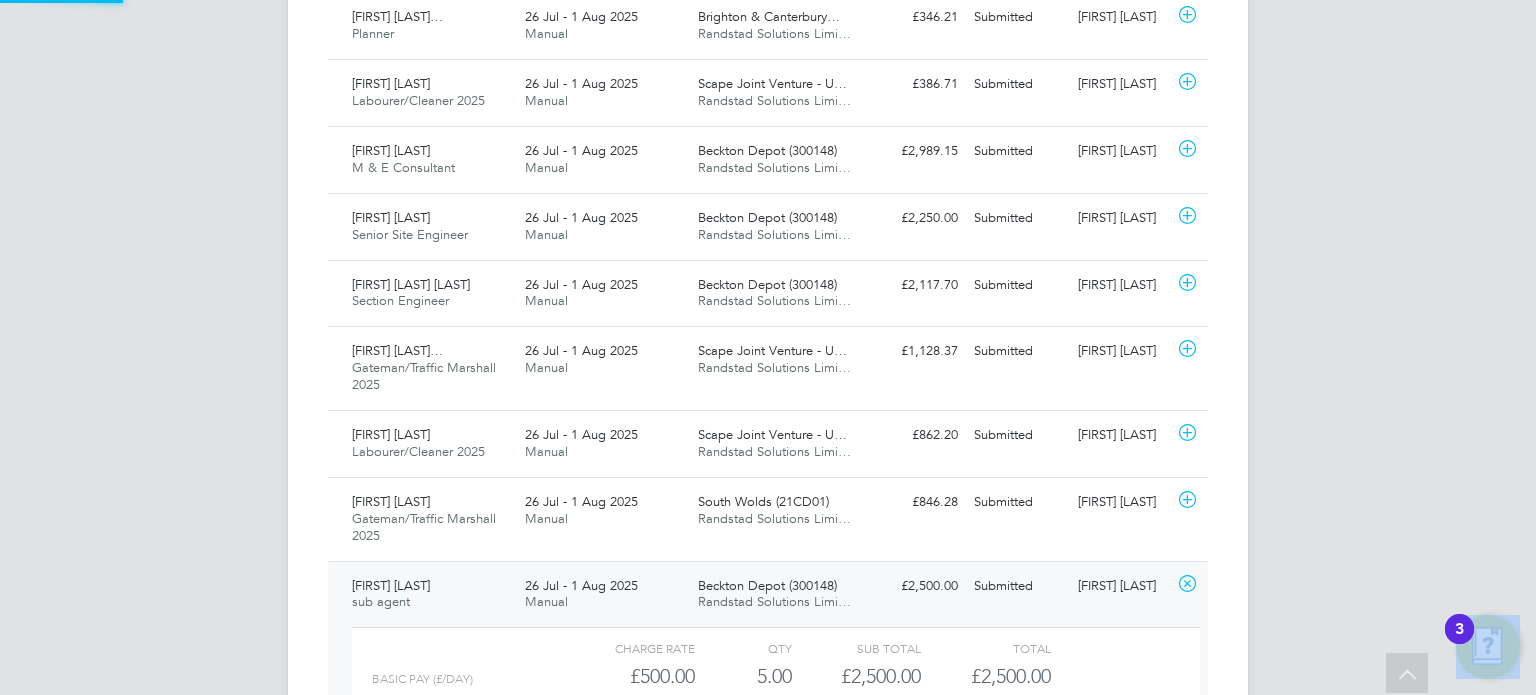 scroll, scrollTop: 1859, scrollLeft: 0, axis: vertical 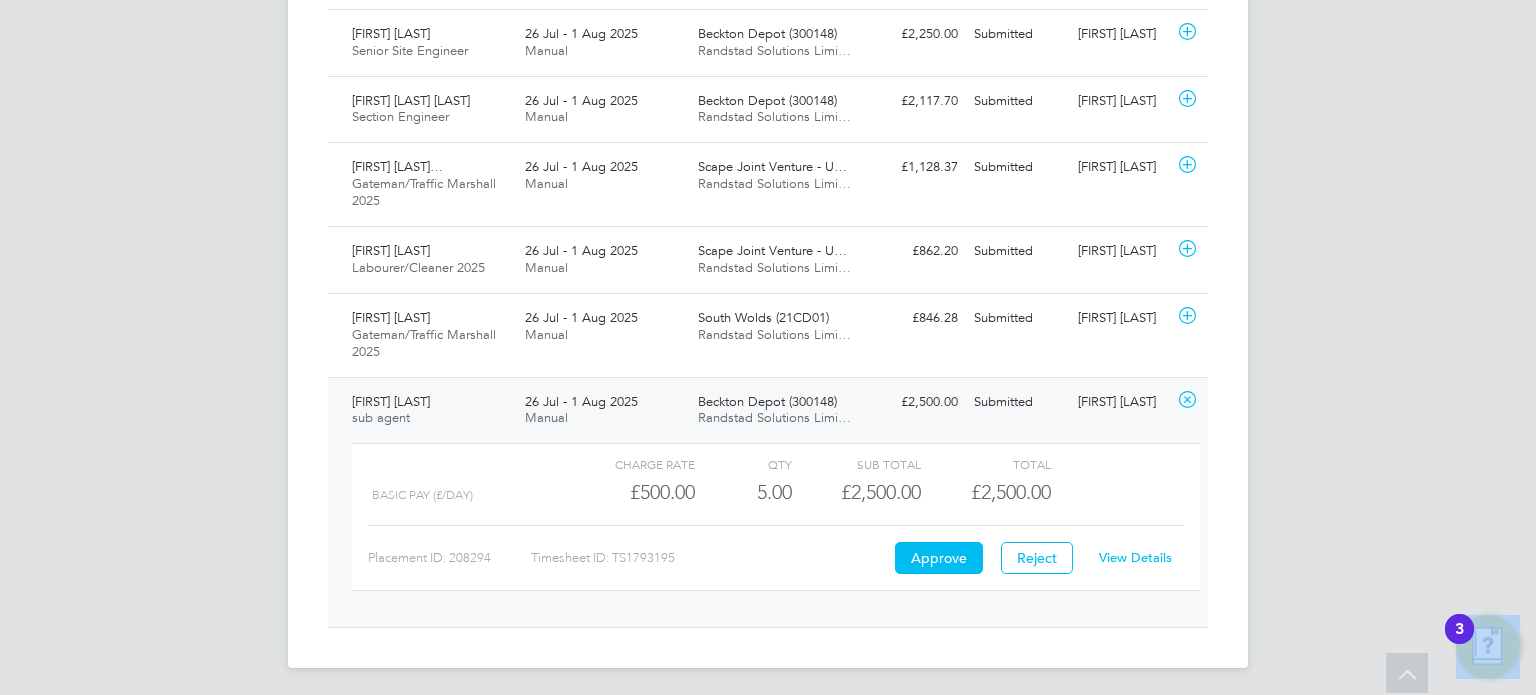 click on "View Details" 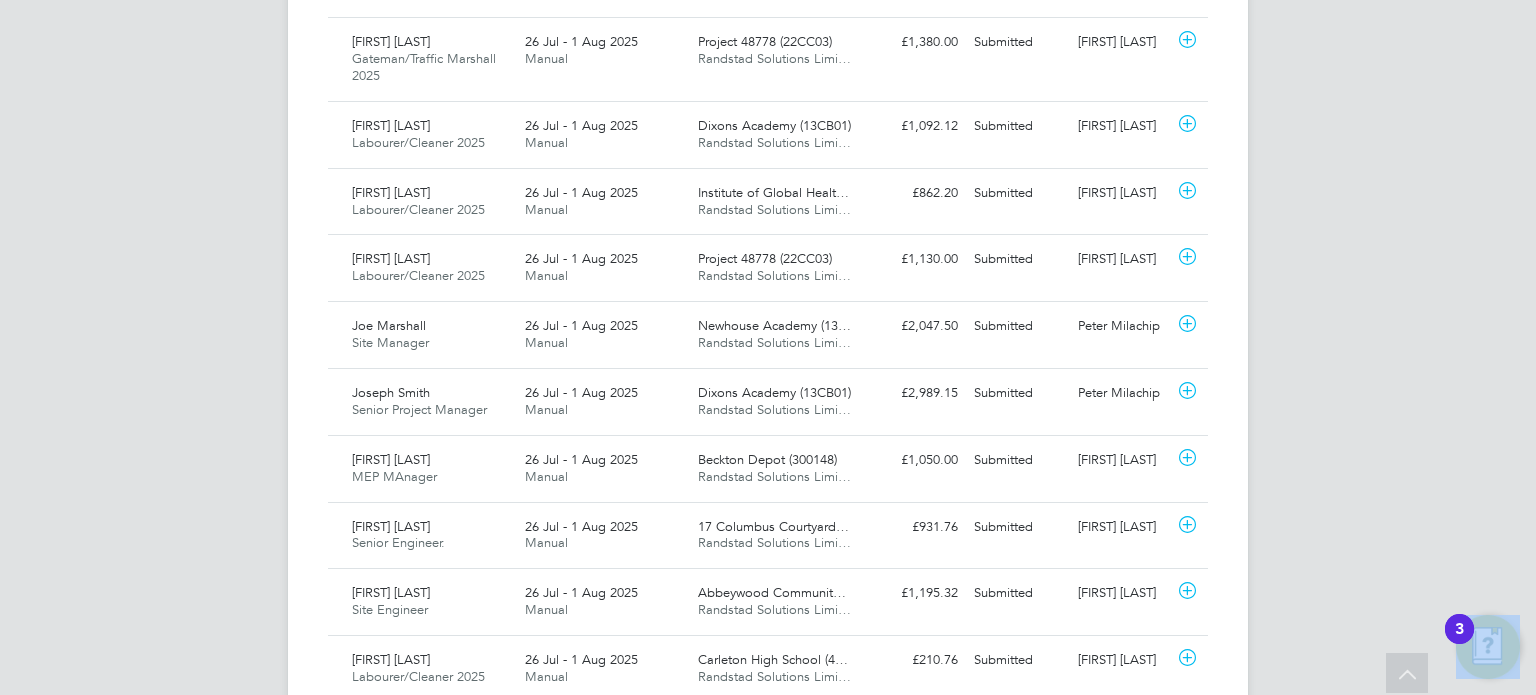 scroll, scrollTop: 0, scrollLeft: 0, axis: both 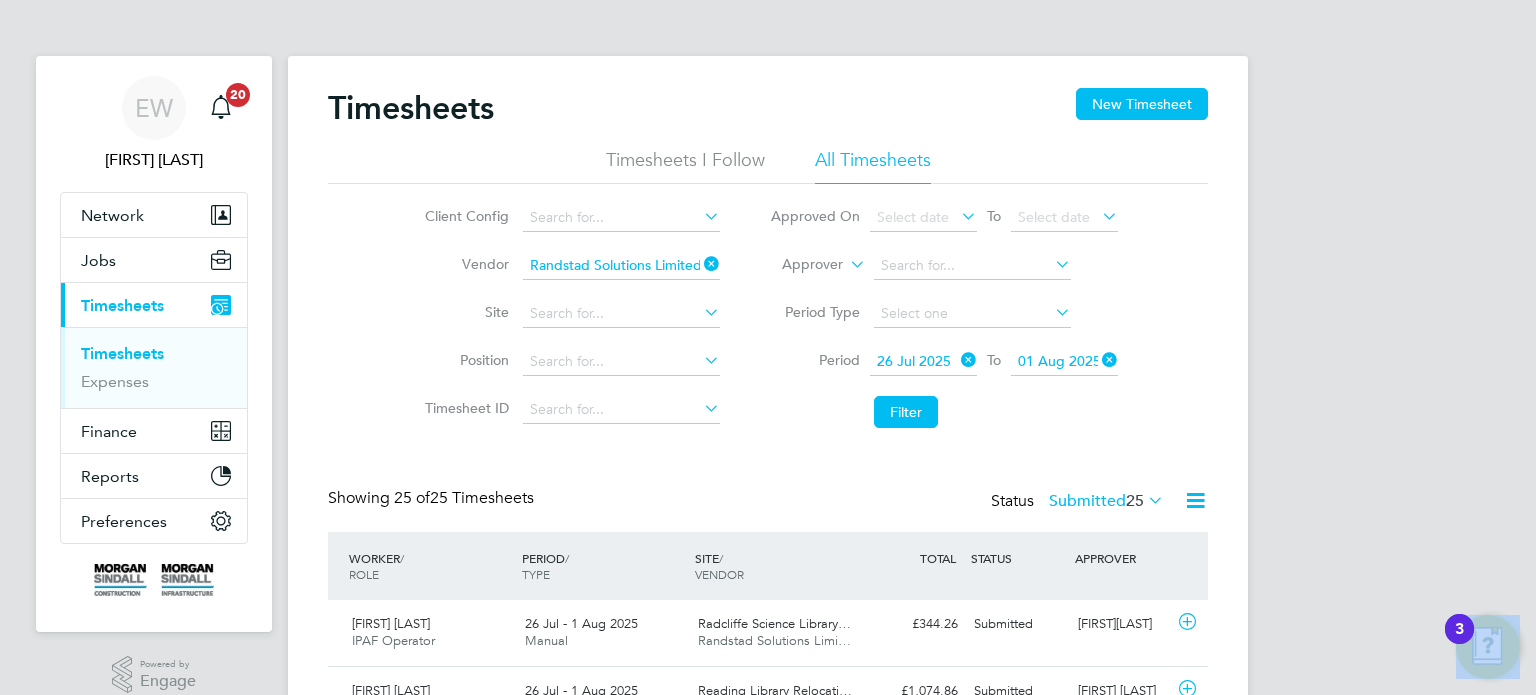 click on "Submitted  25" 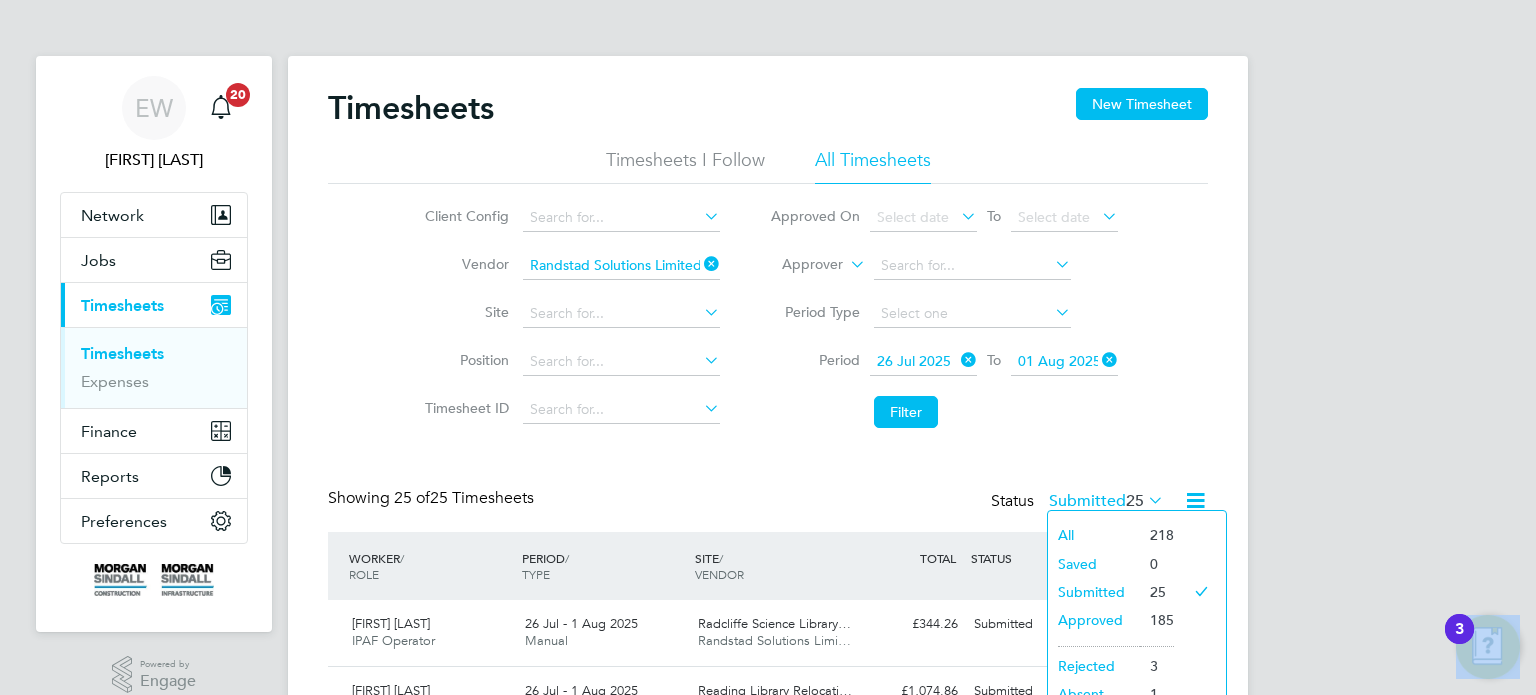 click on "Approved" 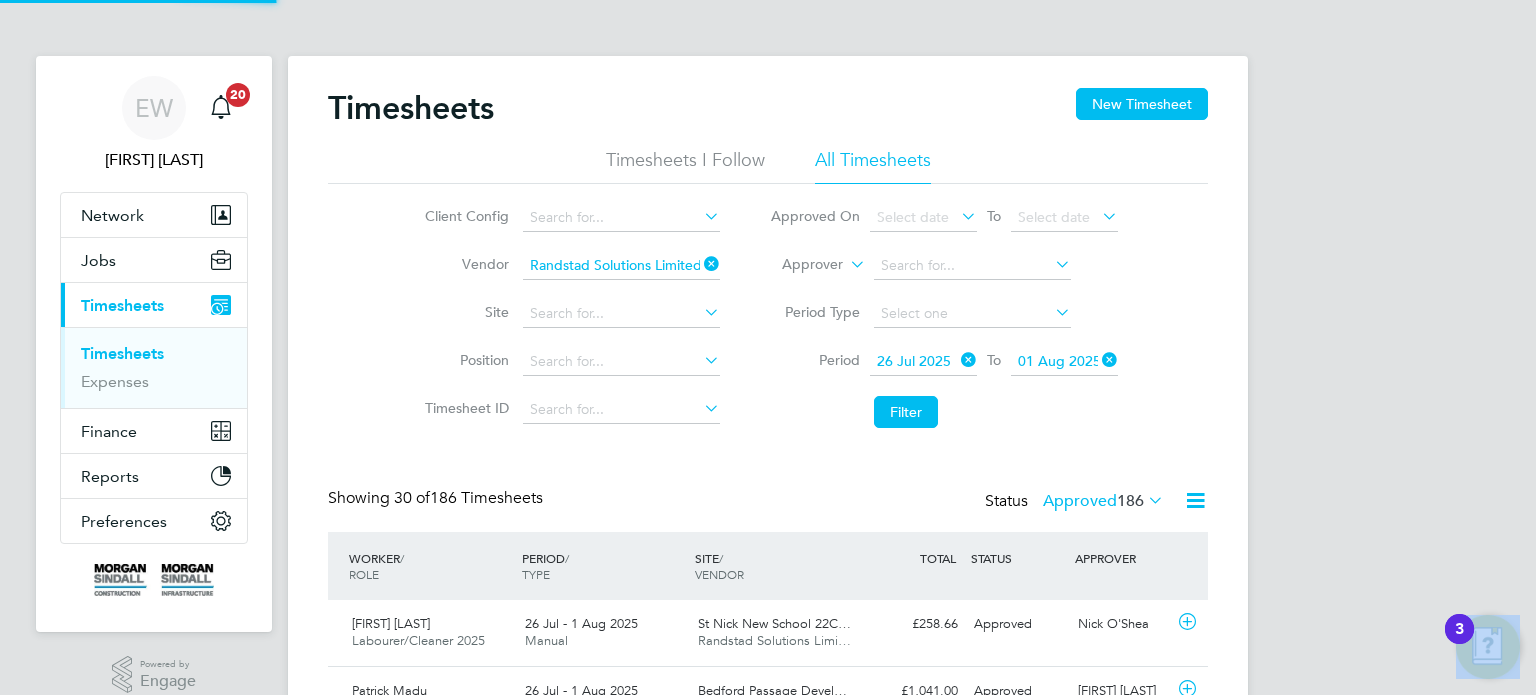click on "Approved  186" 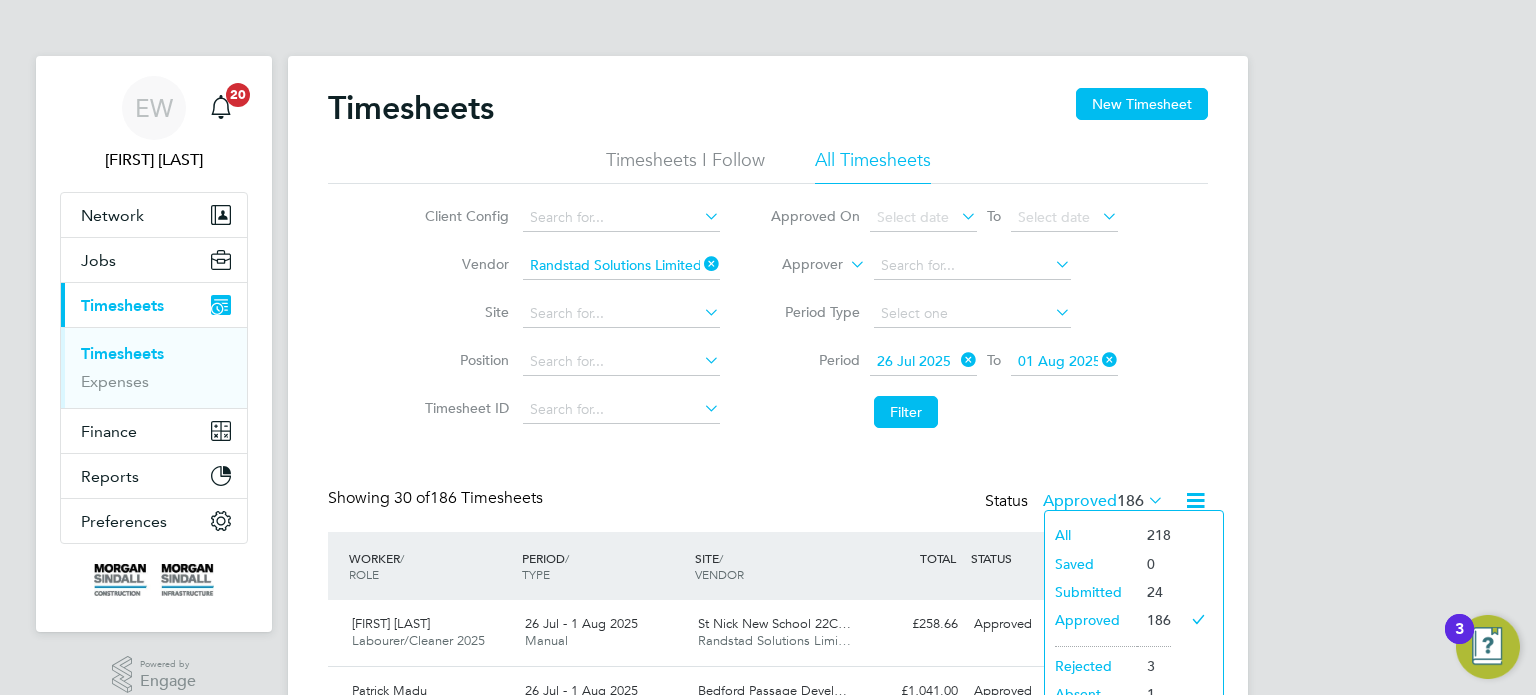 click on "Timesheets New Timesheet Timesheets I Follow All Timesheets Client Config   Vendor   Randstad Solutions Limited Site   Position   Timesheet ID   Approved On
Select date
To
Select date
Approver     Period Type   Period
26 Jul 2025
To
01 Aug 2025
Filter Showing   30 of  186 Timesheets Status  Approved  186  WORKER  / ROLE WORKER  / PERIOD PERIOD  / TYPE SITE  / VENDOR TOTAL   TOTAL  / STATUS STATUS APPROVER Abdulahoman Ulla Labourer/Cleaner 2025   26 Jul - 1 Aug 2025 26 Jul - 1 Aug 2025 Manual St Nick New School 22C… Randstad Solutions Limi… £258.66 Approved Approved Nick O'Shea Patrick Madu Labourer/Cleaner London 2025   26 Jul - 1 Aug 2025 26 Jul - 1 Aug 2025 Manual Bedford Passage Devel… Randstad Solutions Limi… £1,041.00 Approved Approved Daniel Mayger John Afranie Labourer/Cleaner London 2025   26 Jul - 1 Aug 2025 26 Jul - 1 Aug 2025 Manual Bedford Passage Devel… Randstad Solutions Limi… £958.00 Approved Approved Daniel Mayger Joe Odoi-Smith" 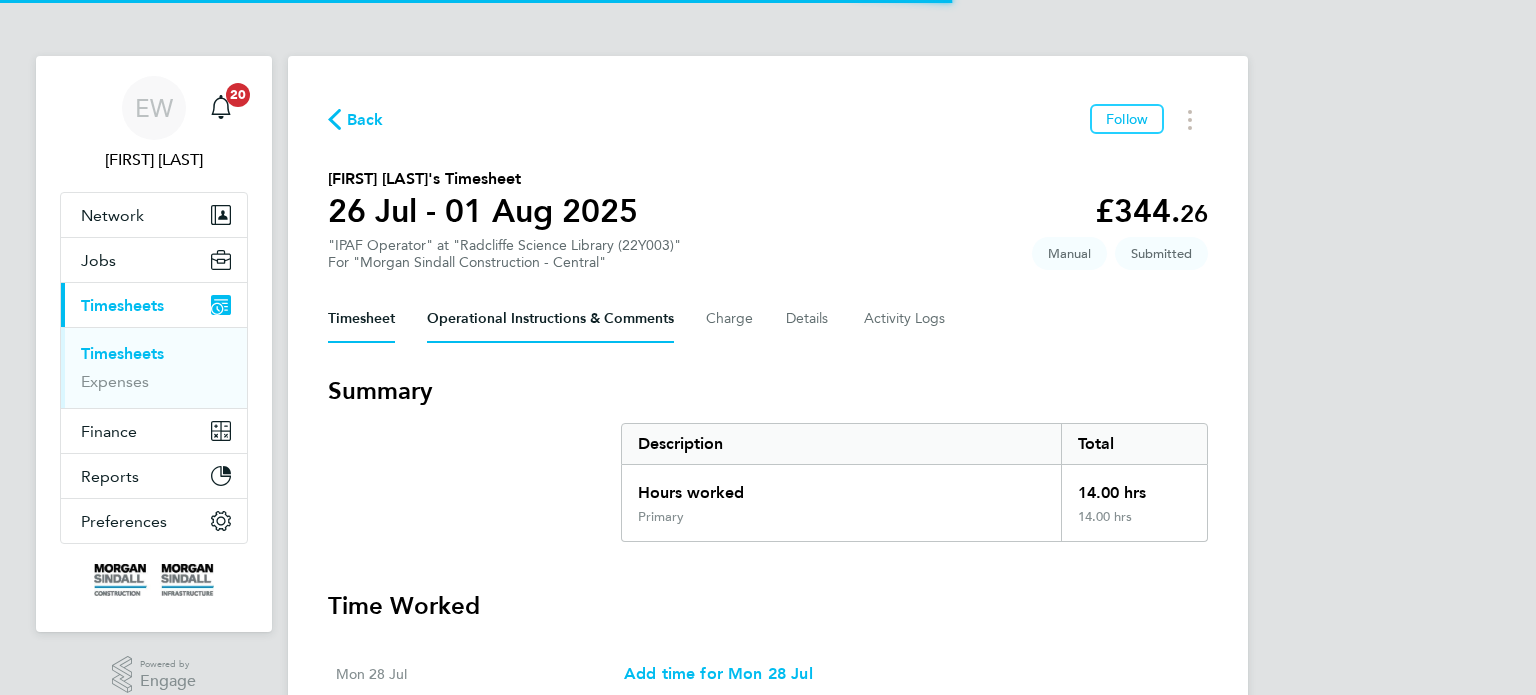 scroll, scrollTop: 0, scrollLeft: 0, axis: both 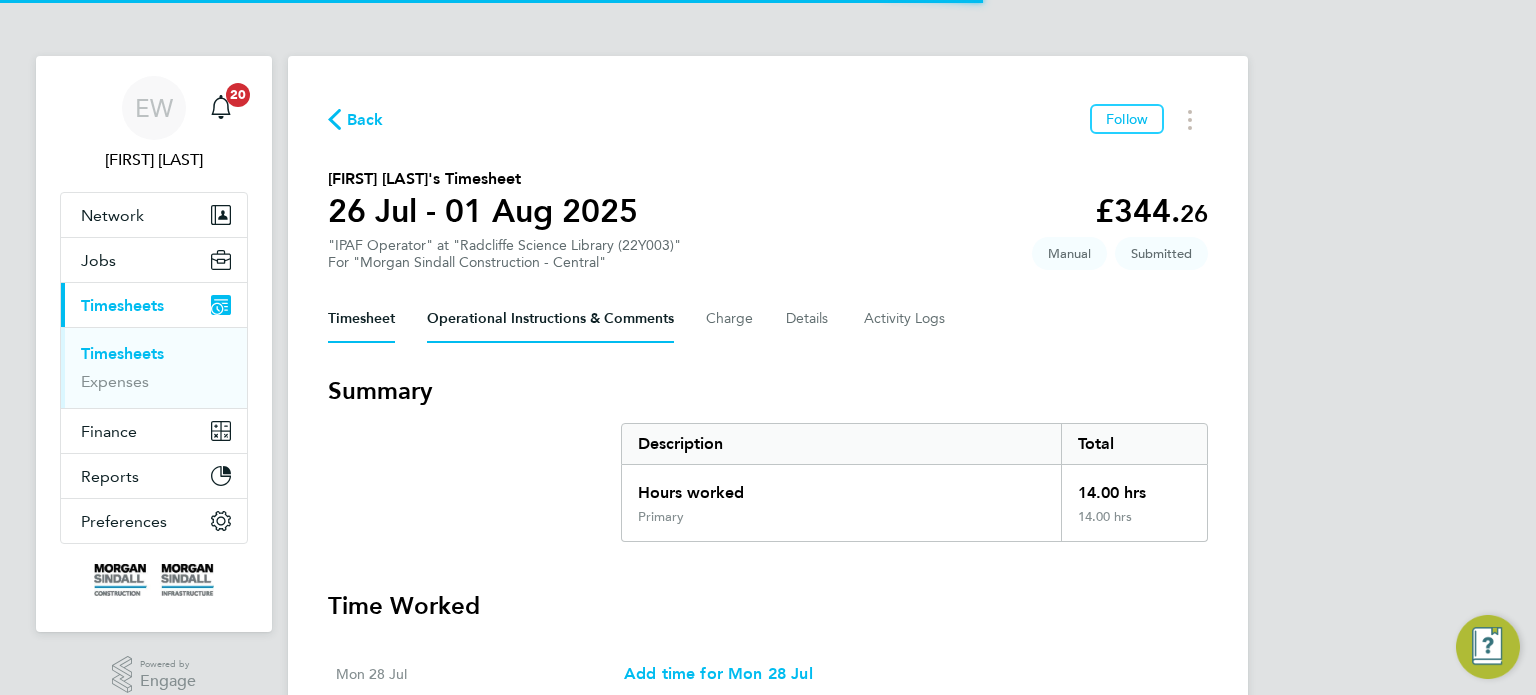 click on "Operational Instructions & Comments" at bounding box center [550, 319] 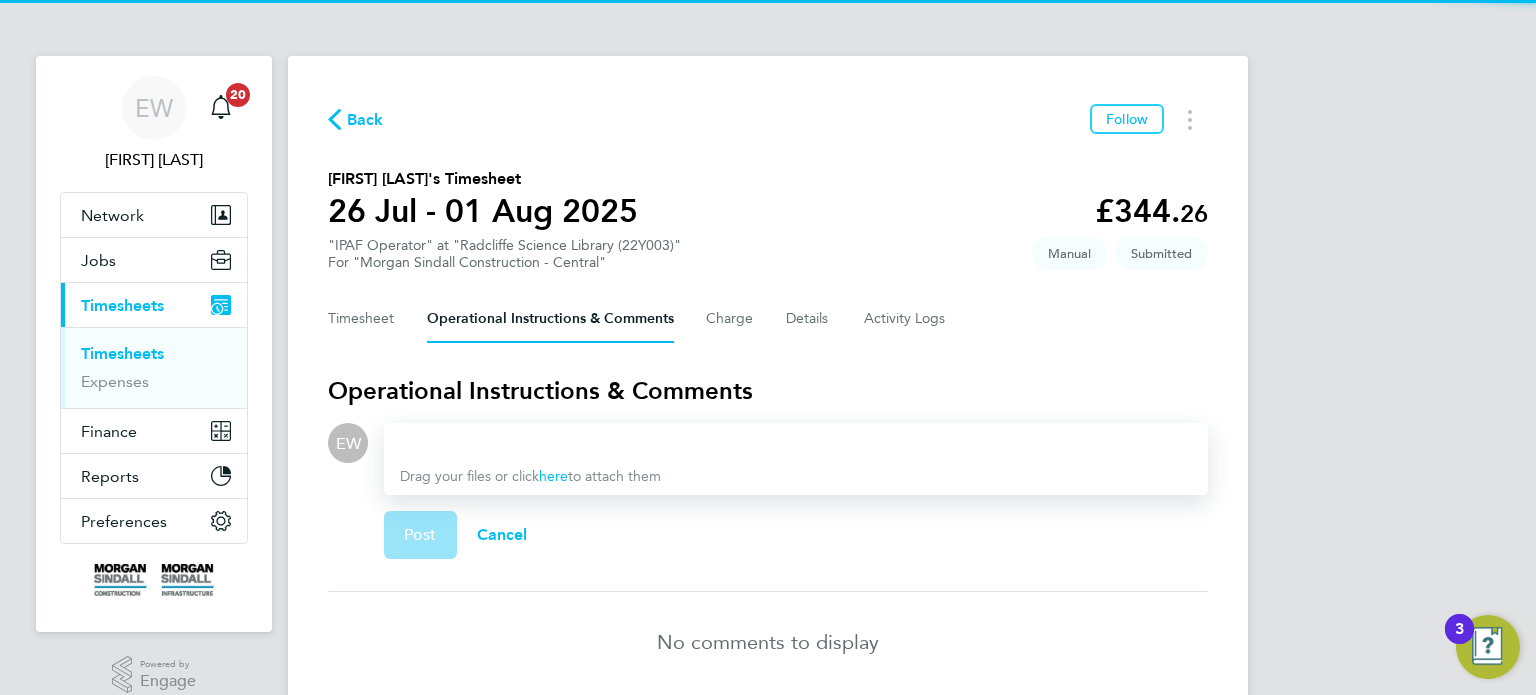 type 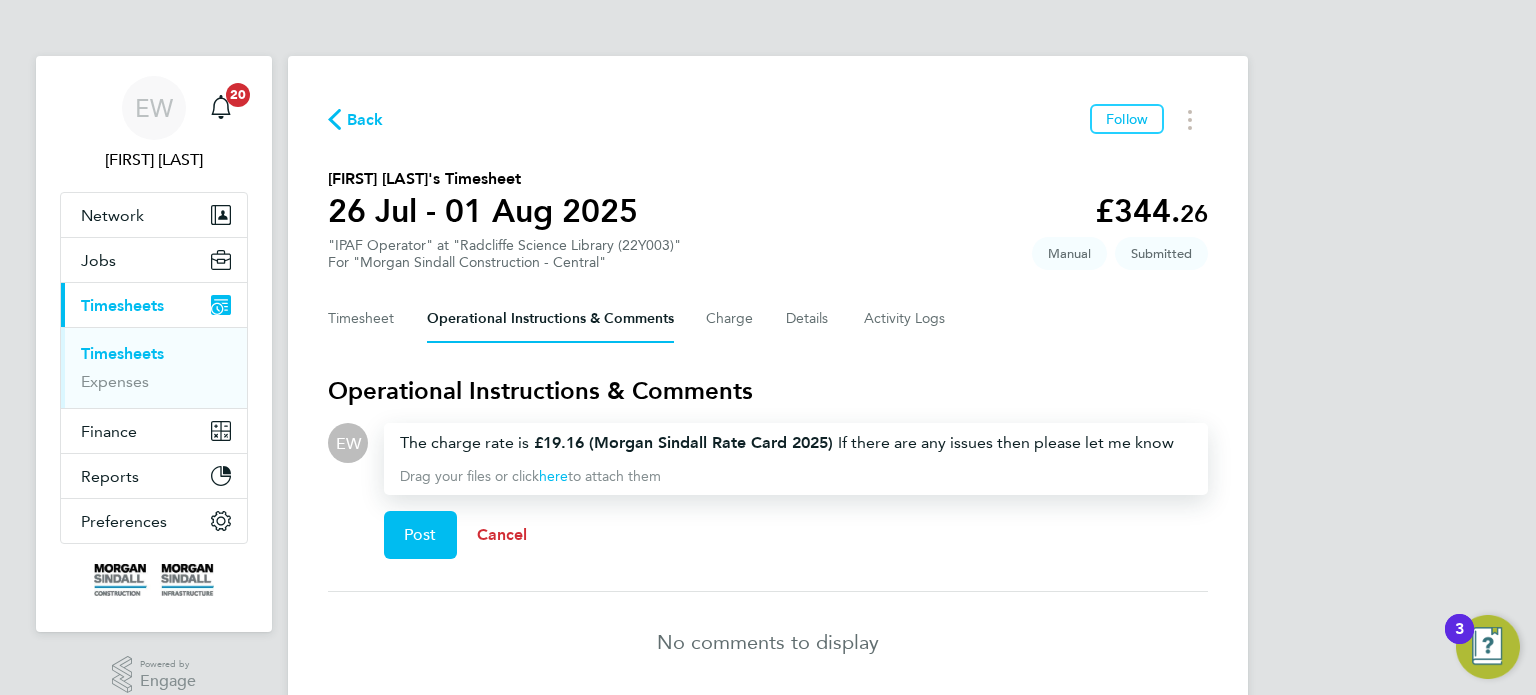 click on "Cancel" 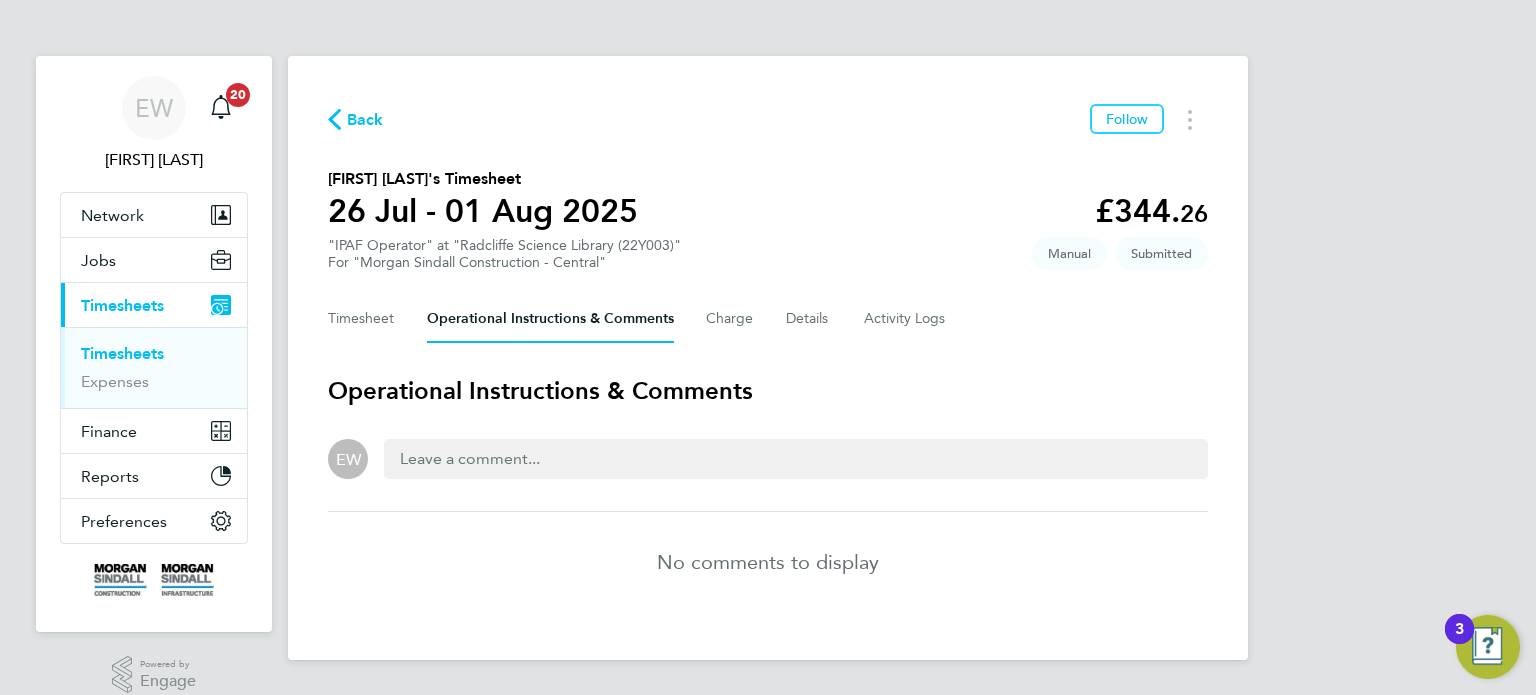 click 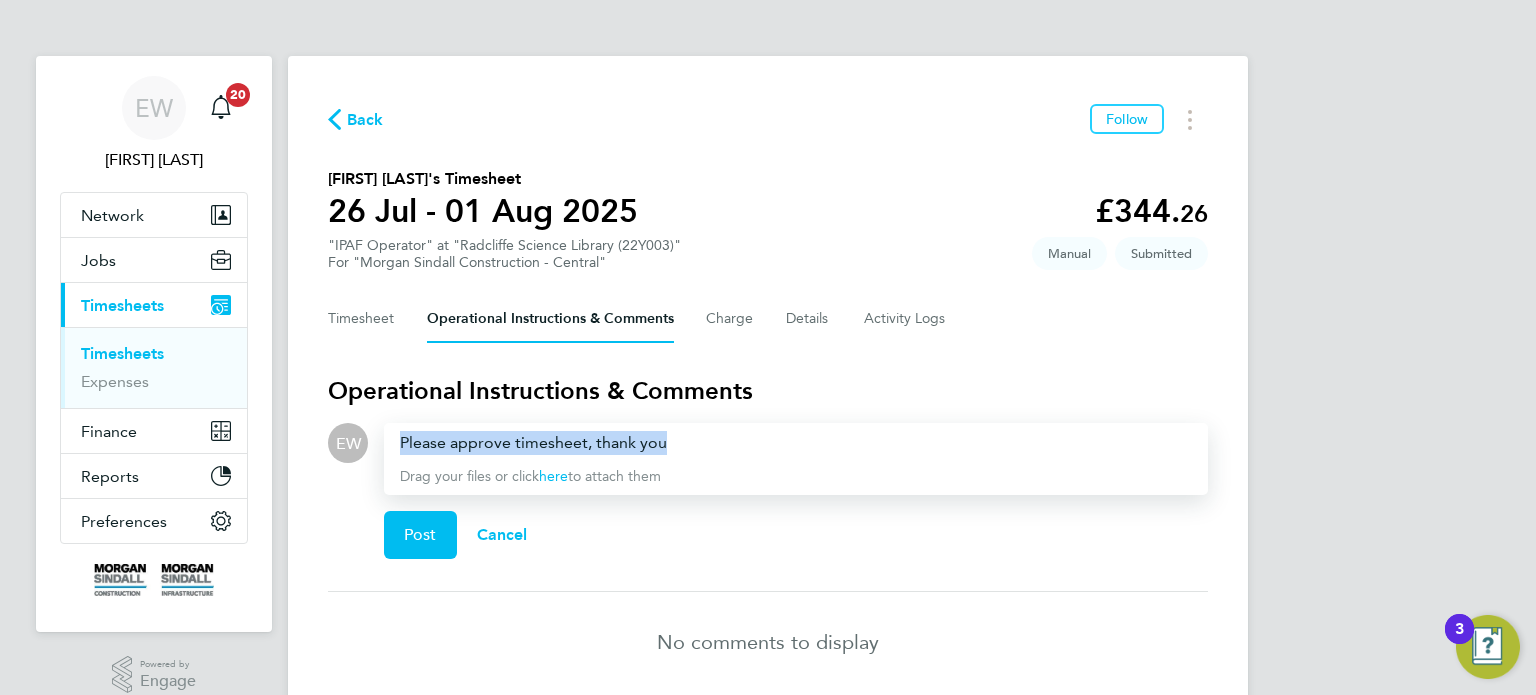 drag, startPoint x: 693, startPoint y: 439, endPoint x: 298, endPoint y: 437, distance: 395.00507 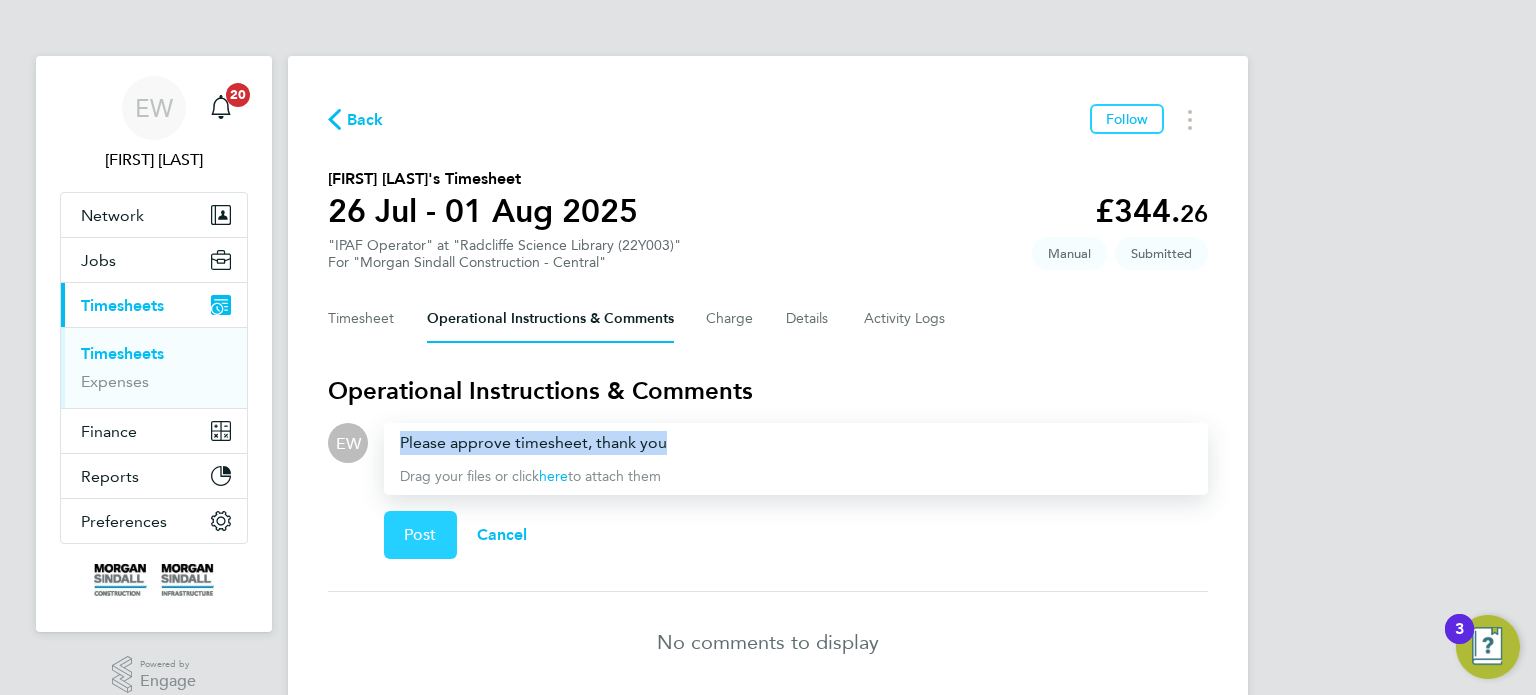 click on "Post" 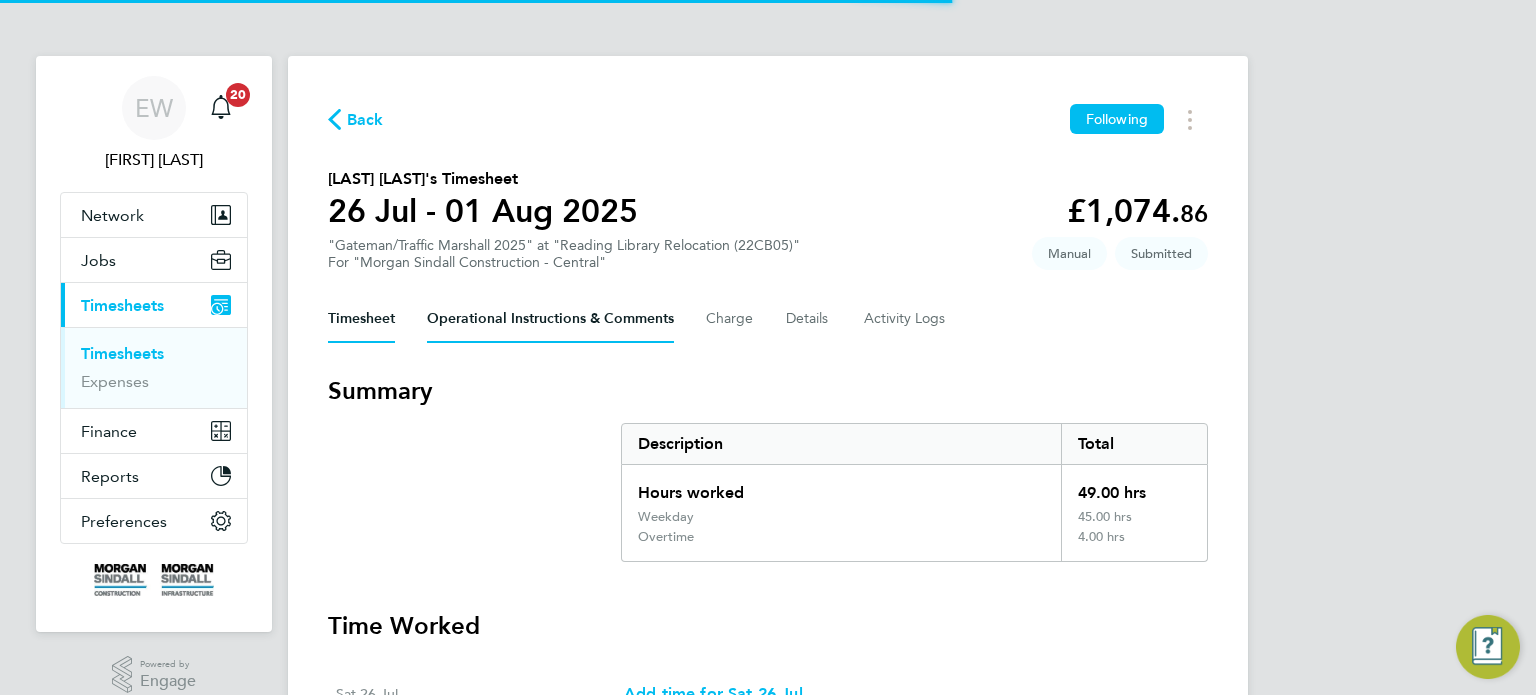 scroll, scrollTop: 0, scrollLeft: 0, axis: both 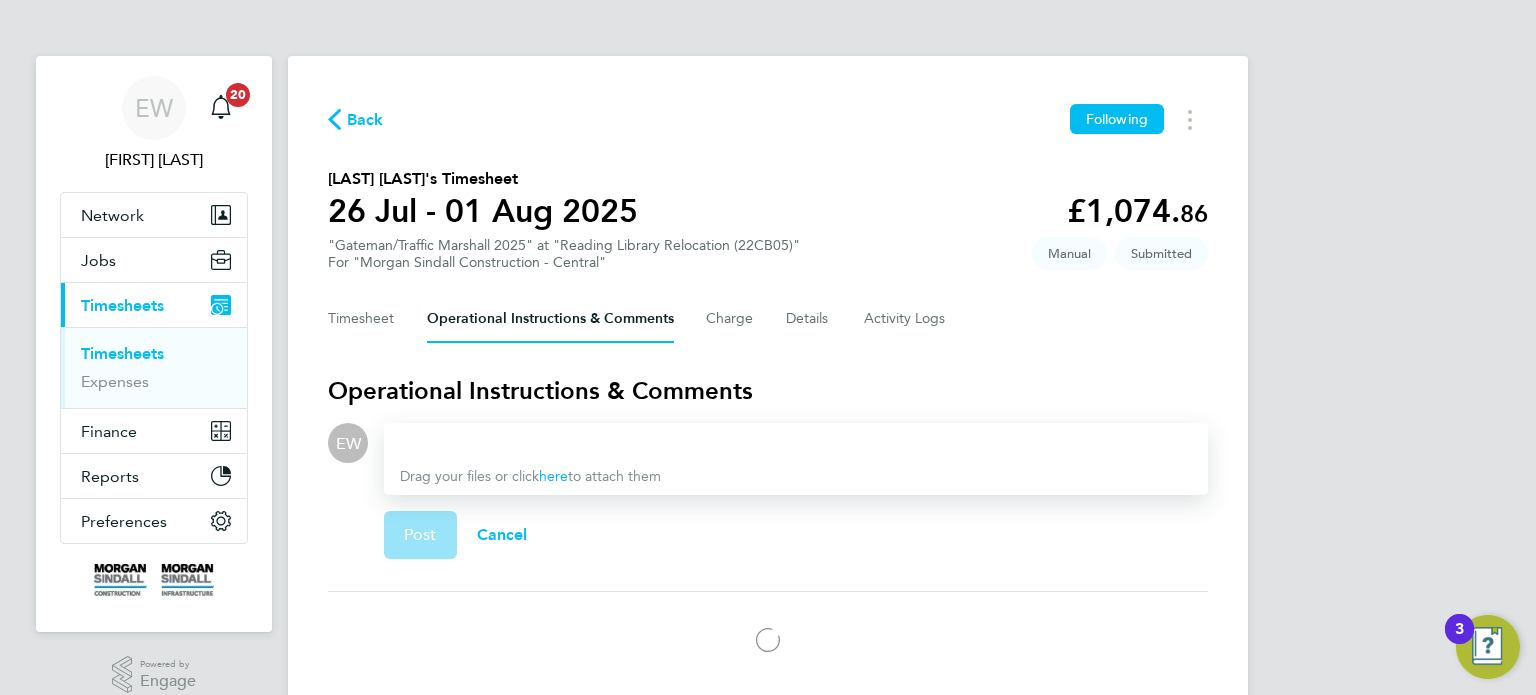 type 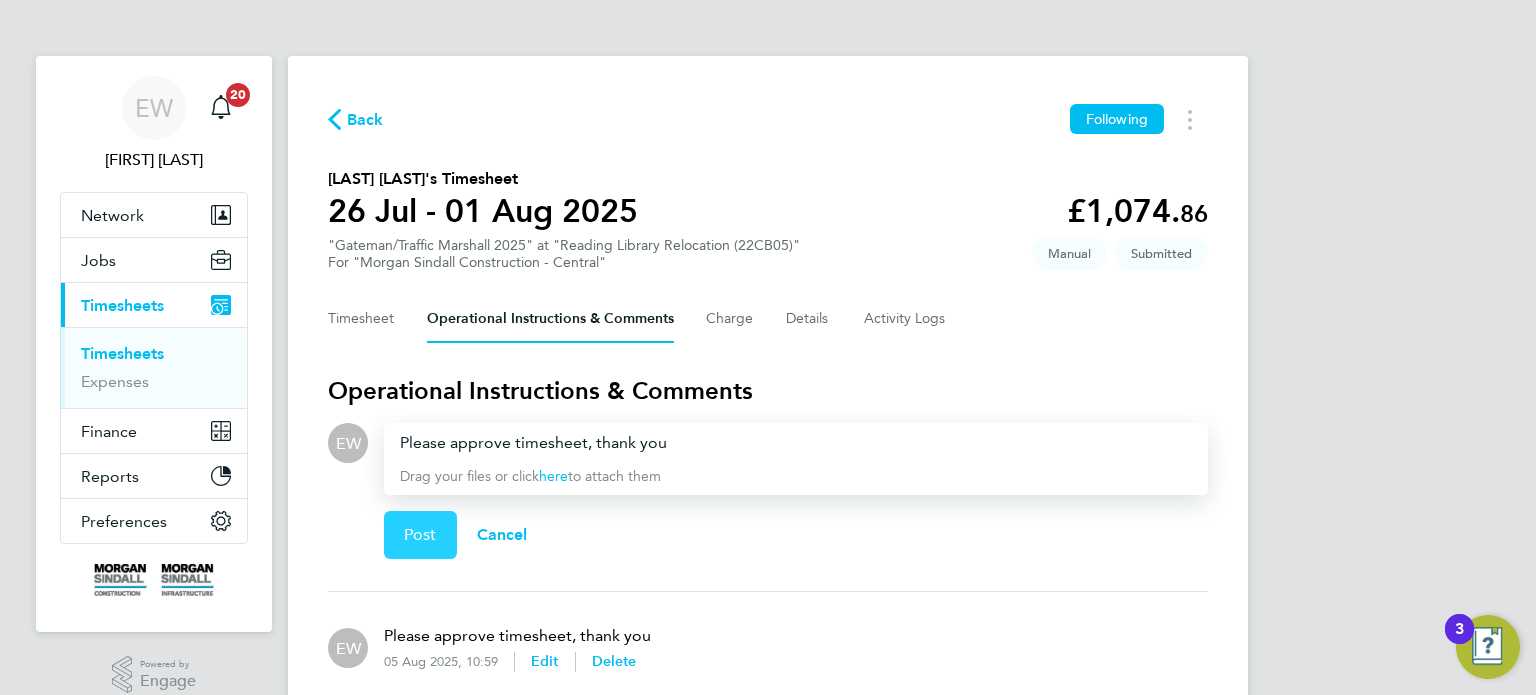 click on "Post" 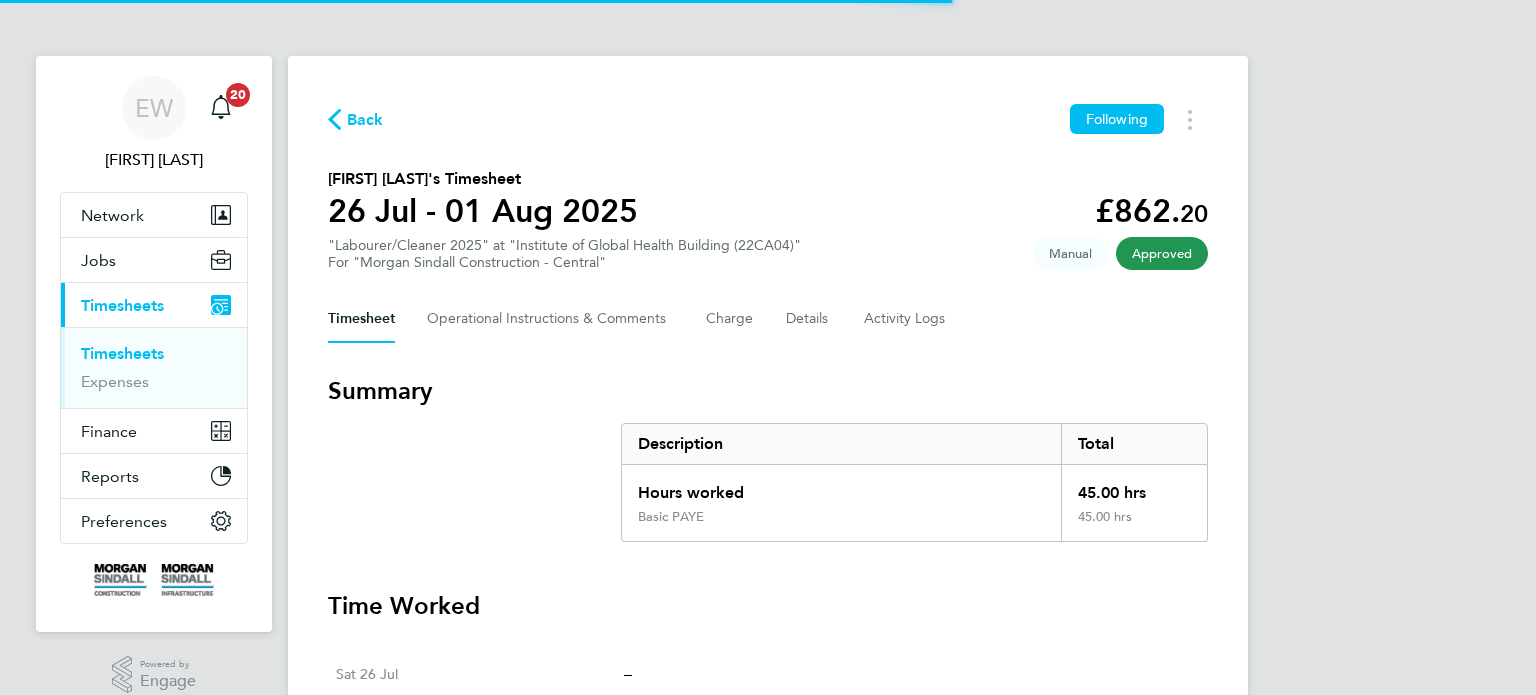 scroll, scrollTop: 0, scrollLeft: 0, axis: both 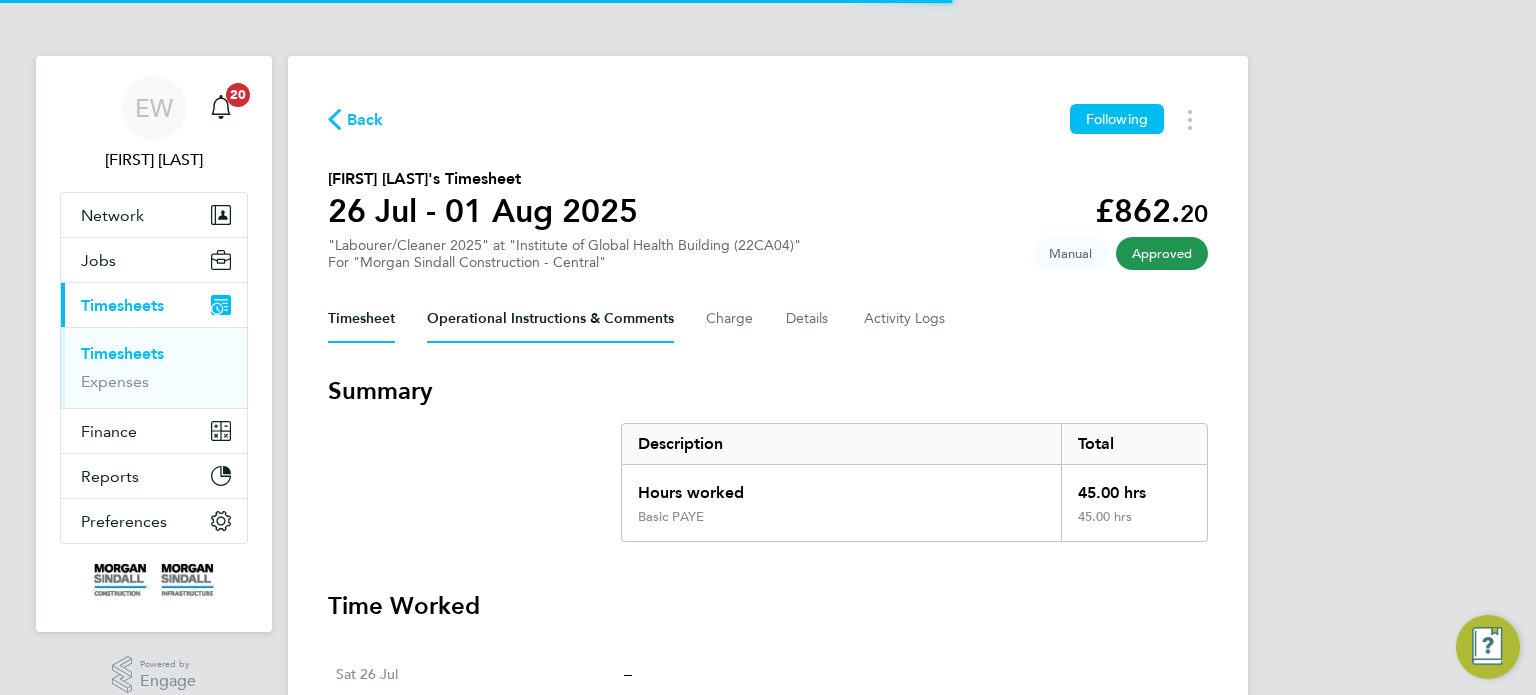 click on "Operational Instructions & Comments" at bounding box center [550, 319] 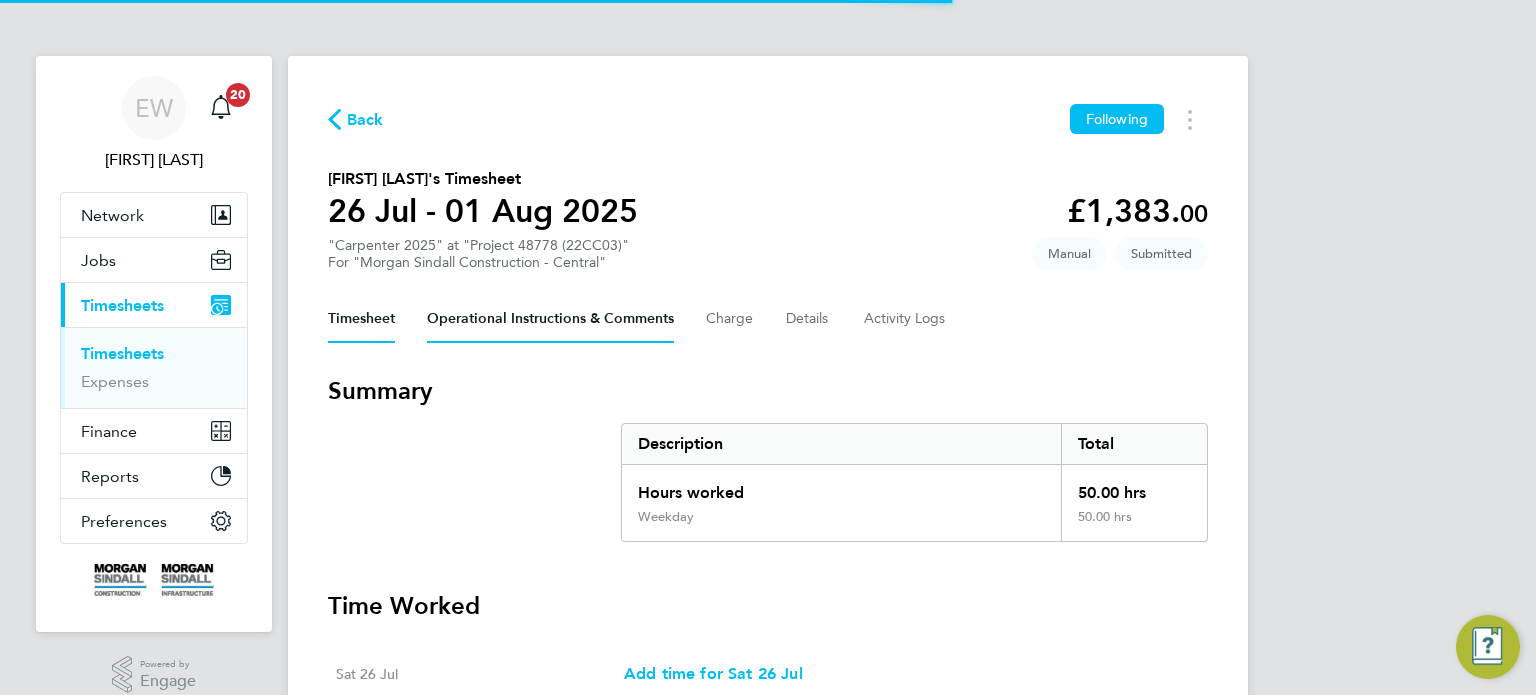 scroll, scrollTop: 0, scrollLeft: 0, axis: both 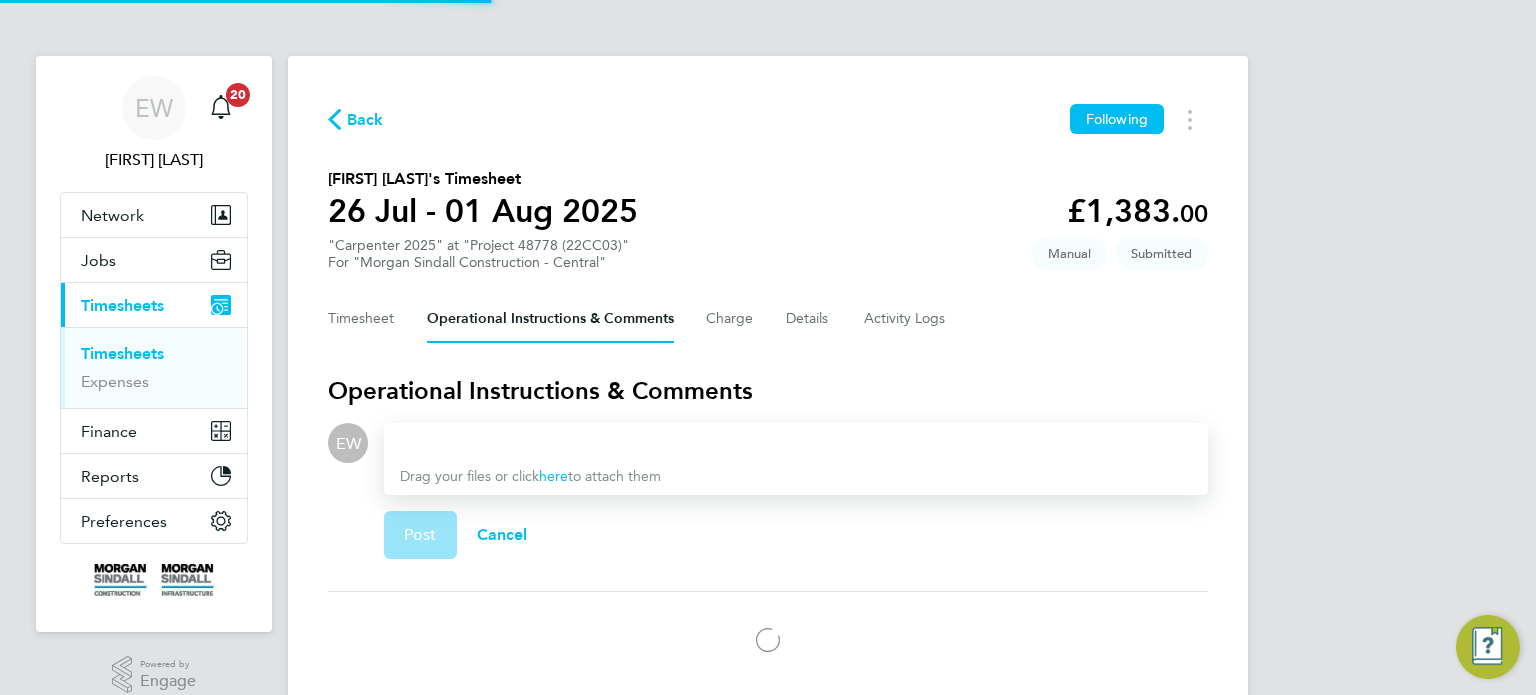 type 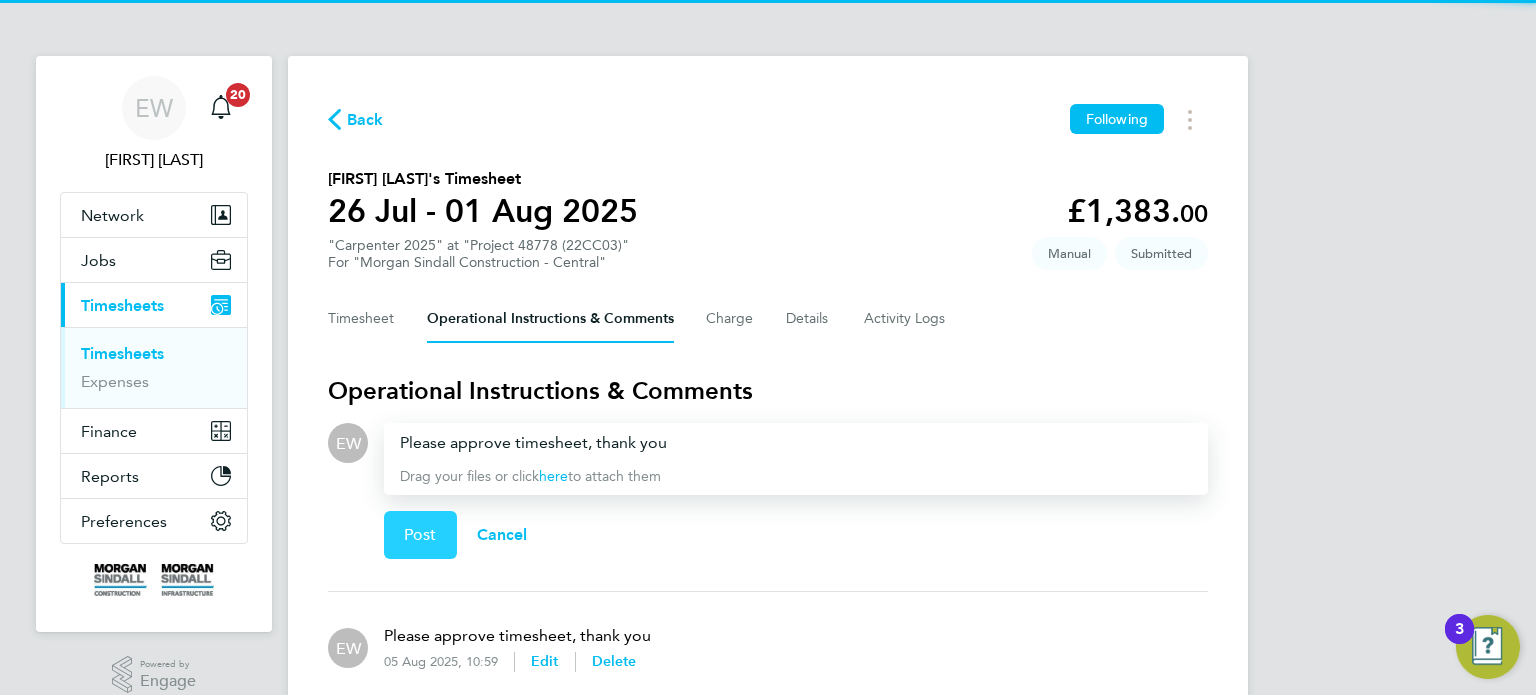 click on "Post" 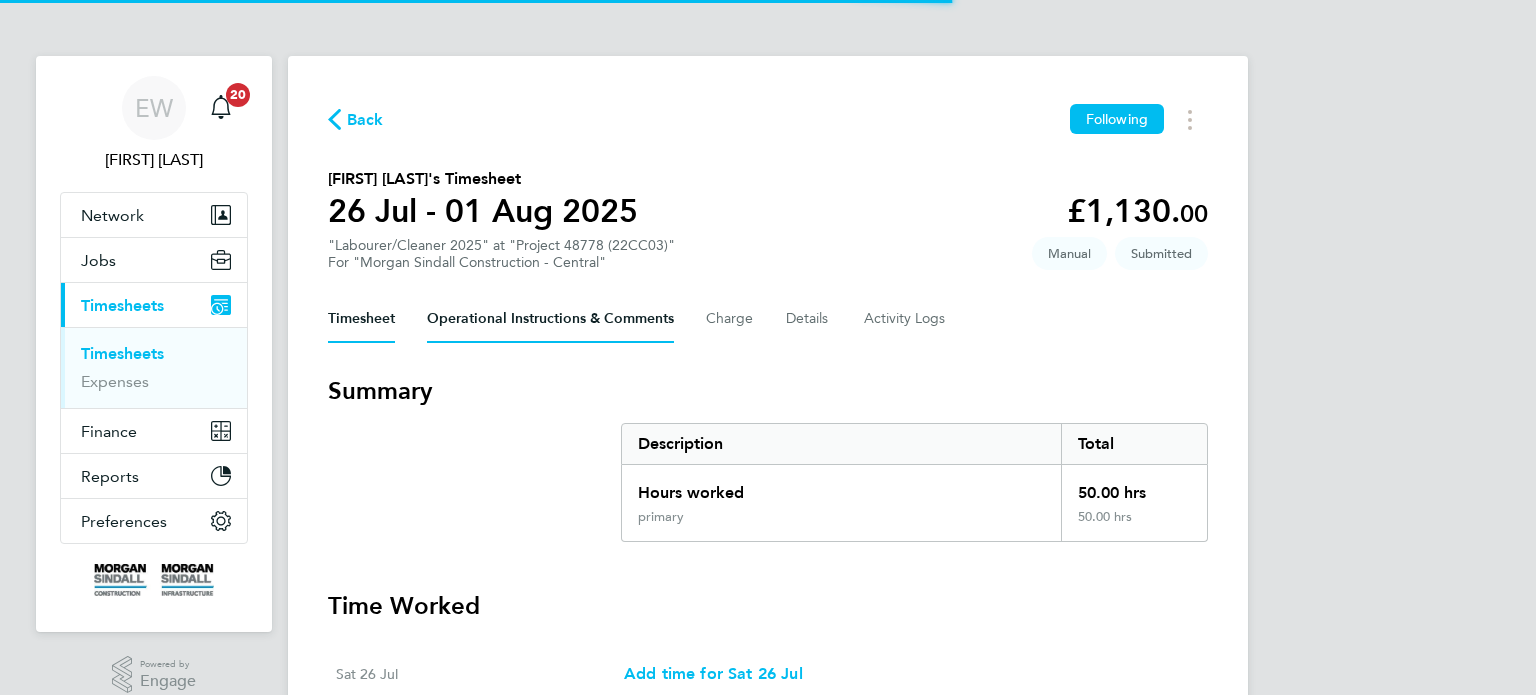 scroll, scrollTop: 0, scrollLeft: 0, axis: both 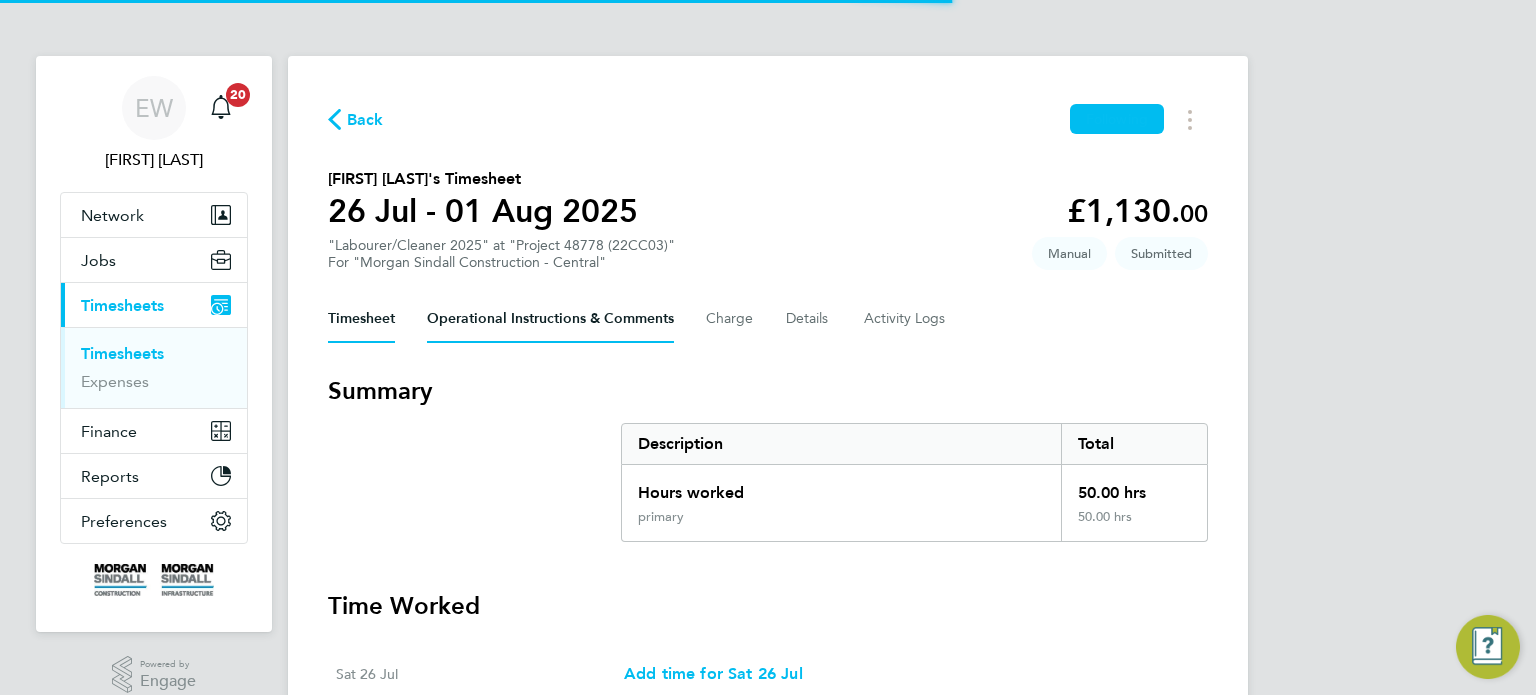 click on "Operational Instructions & Comments" at bounding box center (550, 319) 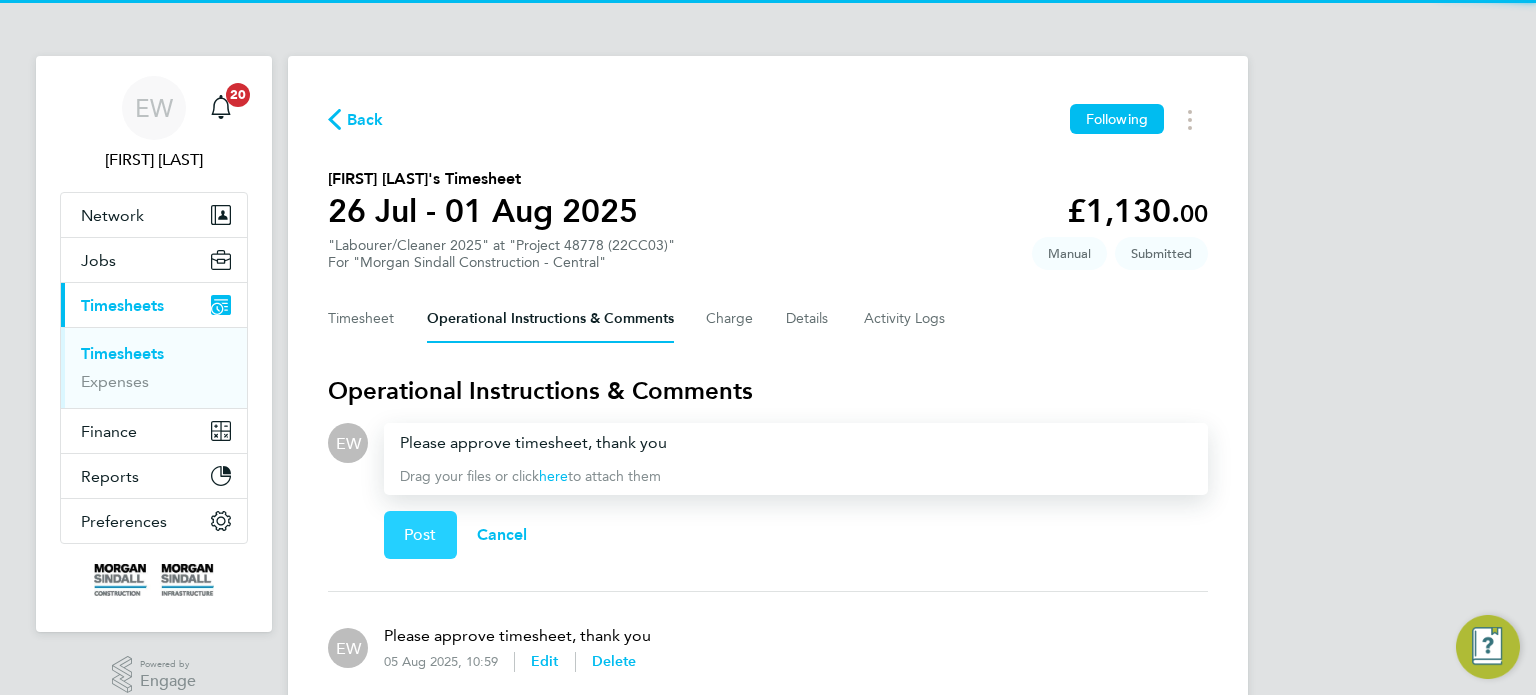 click on "Post" 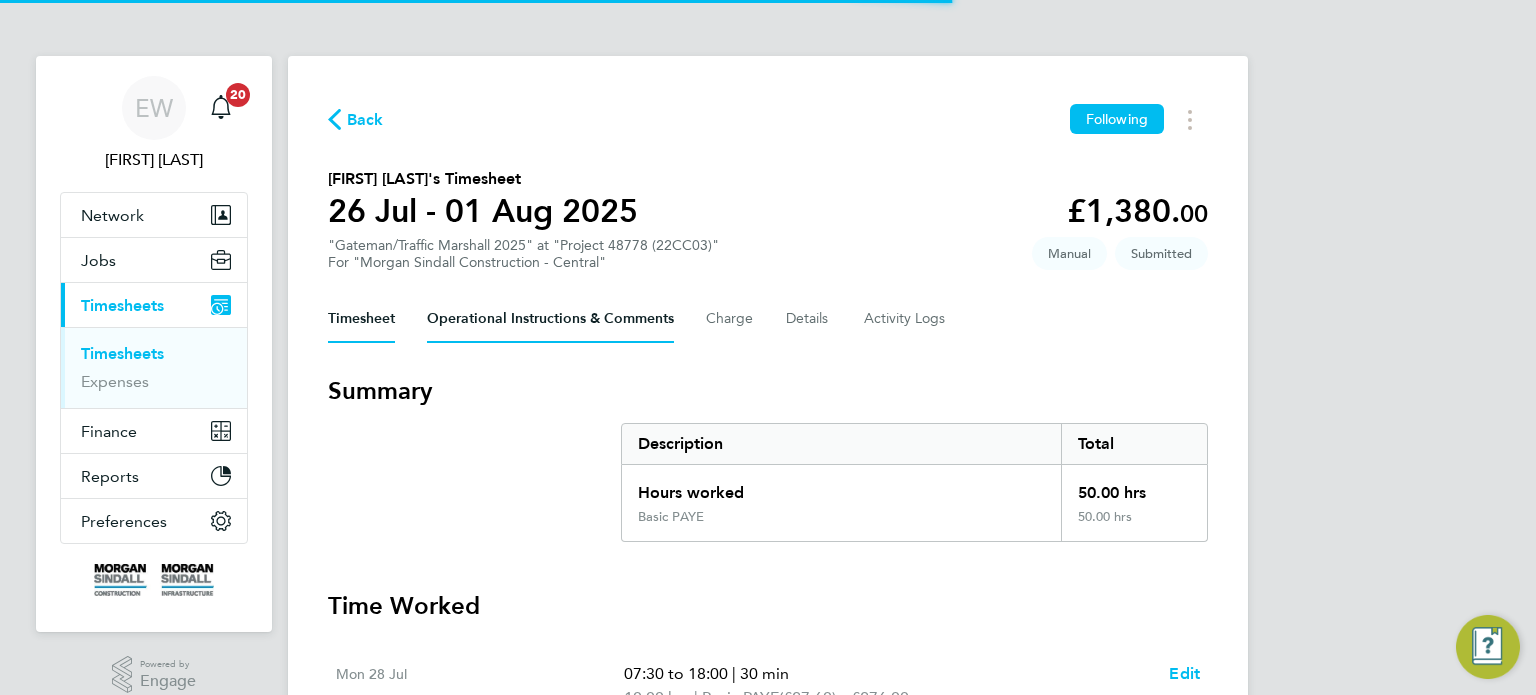 scroll, scrollTop: 0, scrollLeft: 0, axis: both 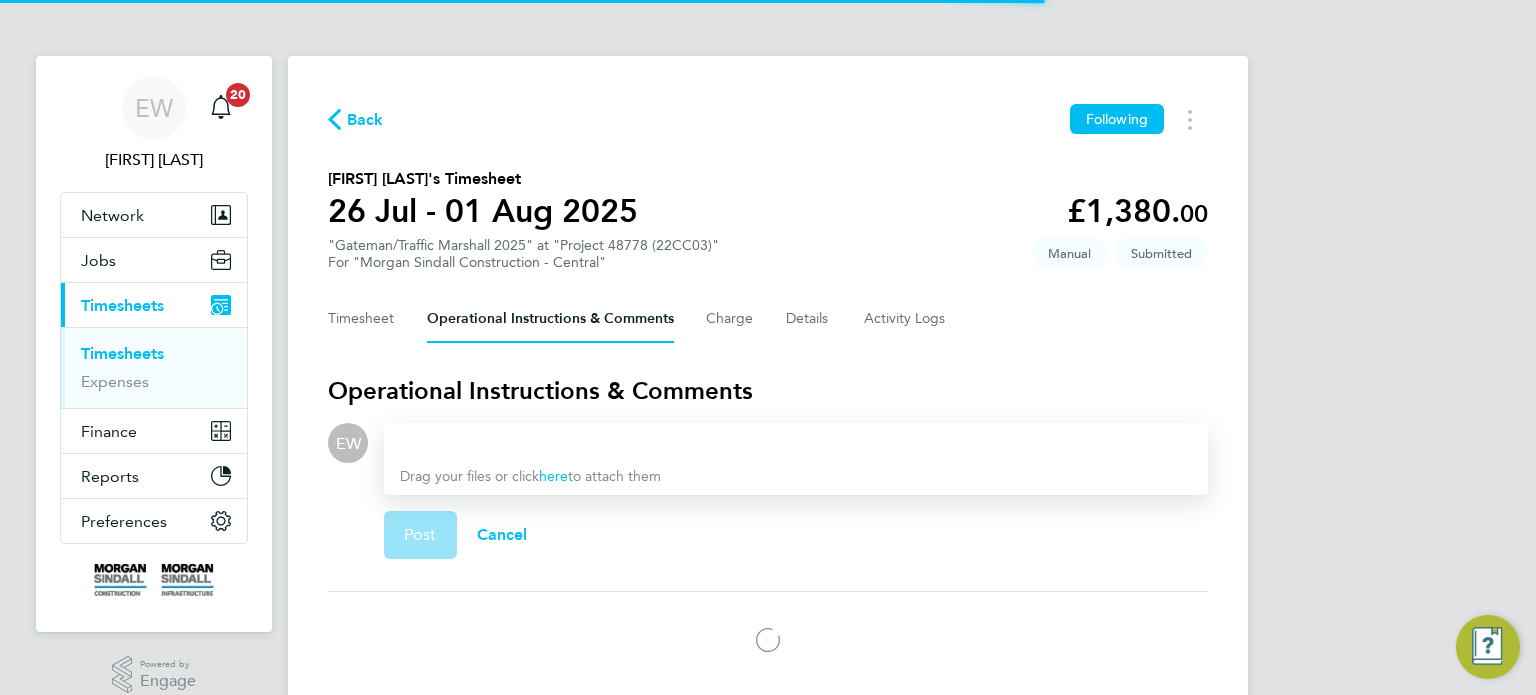 type 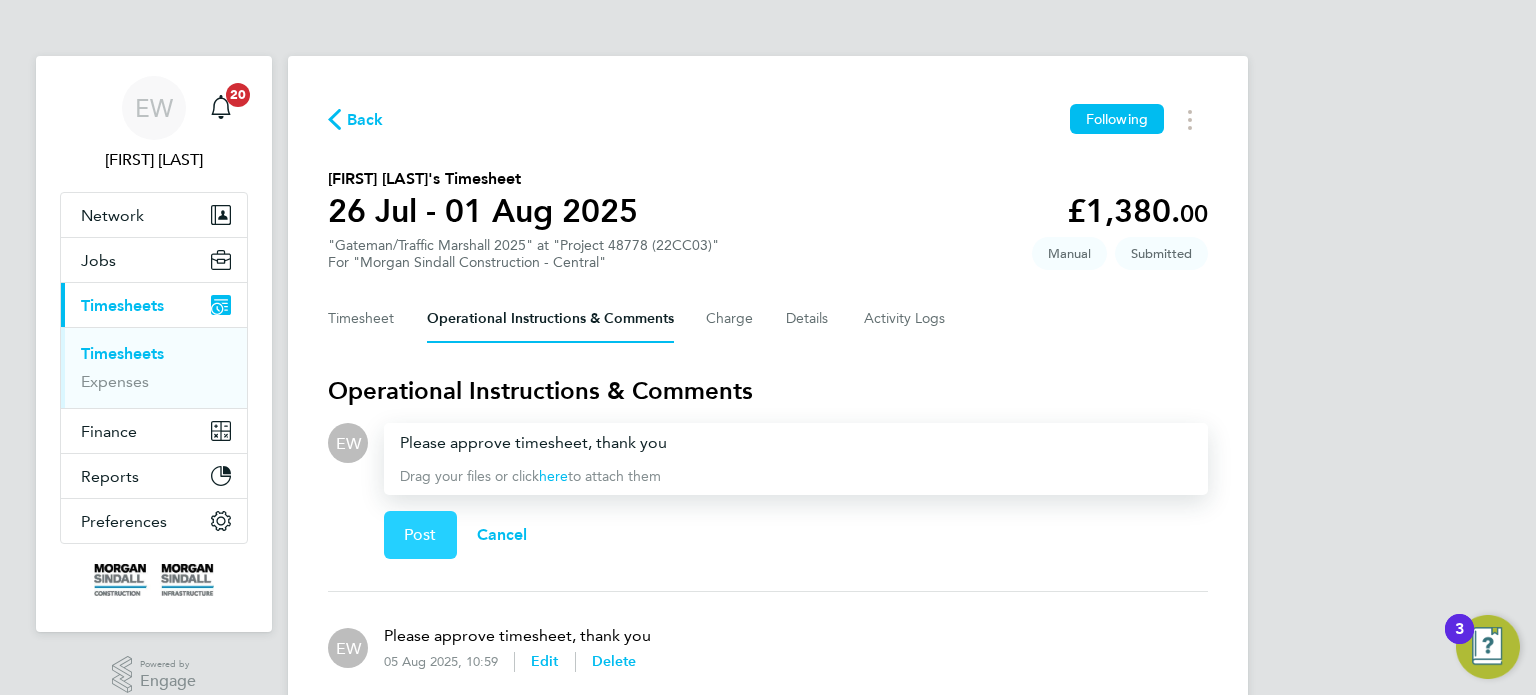 click on "Post" 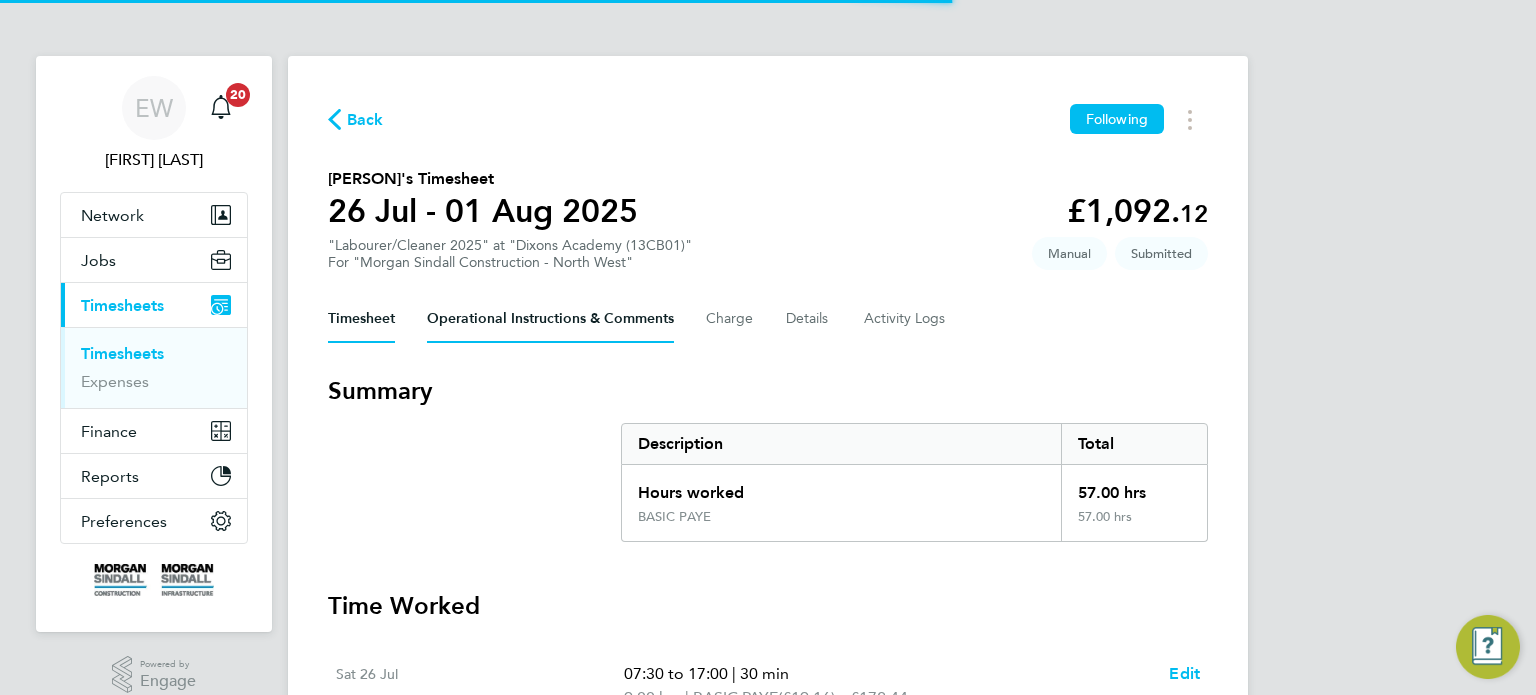 scroll, scrollTop: 0, scrollLeft: 0, axis: both 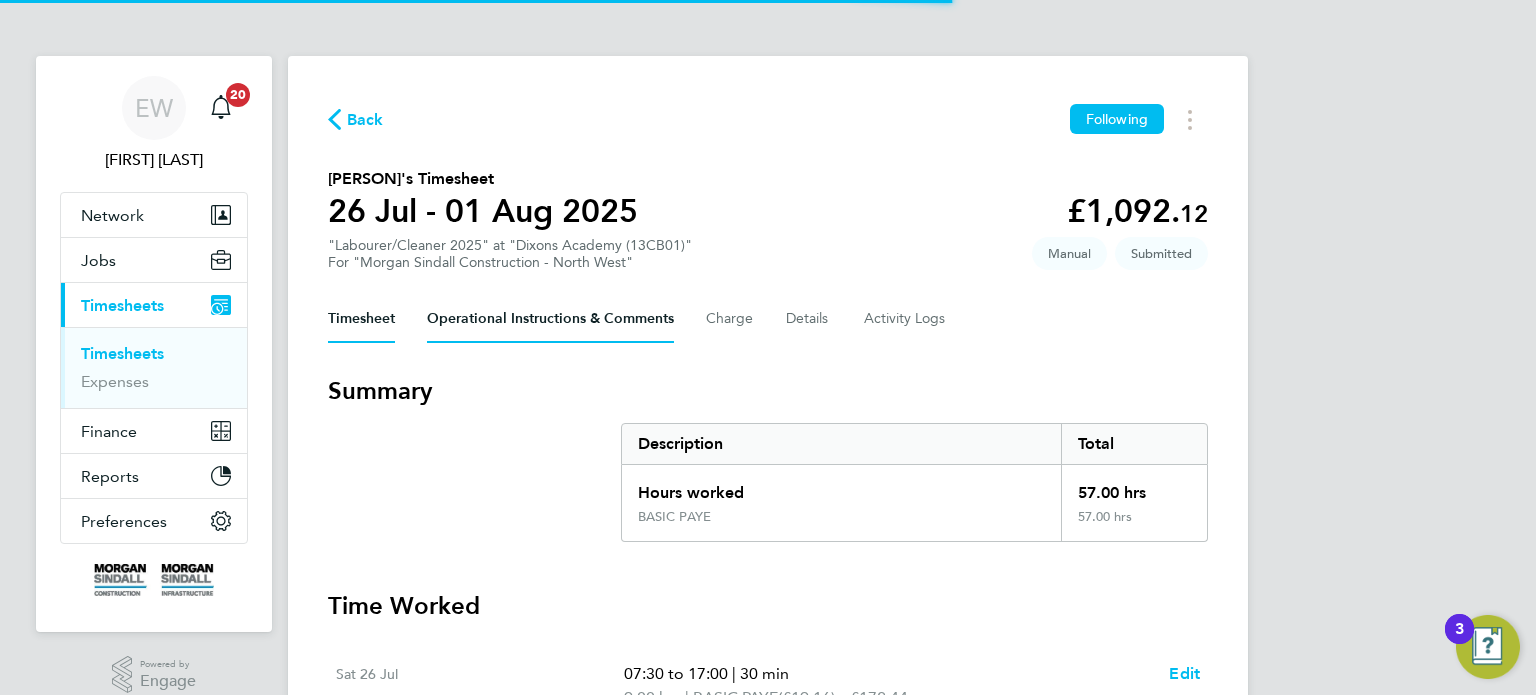 click on "Operational Instructions & Comments" at bounding box center (550, 319) 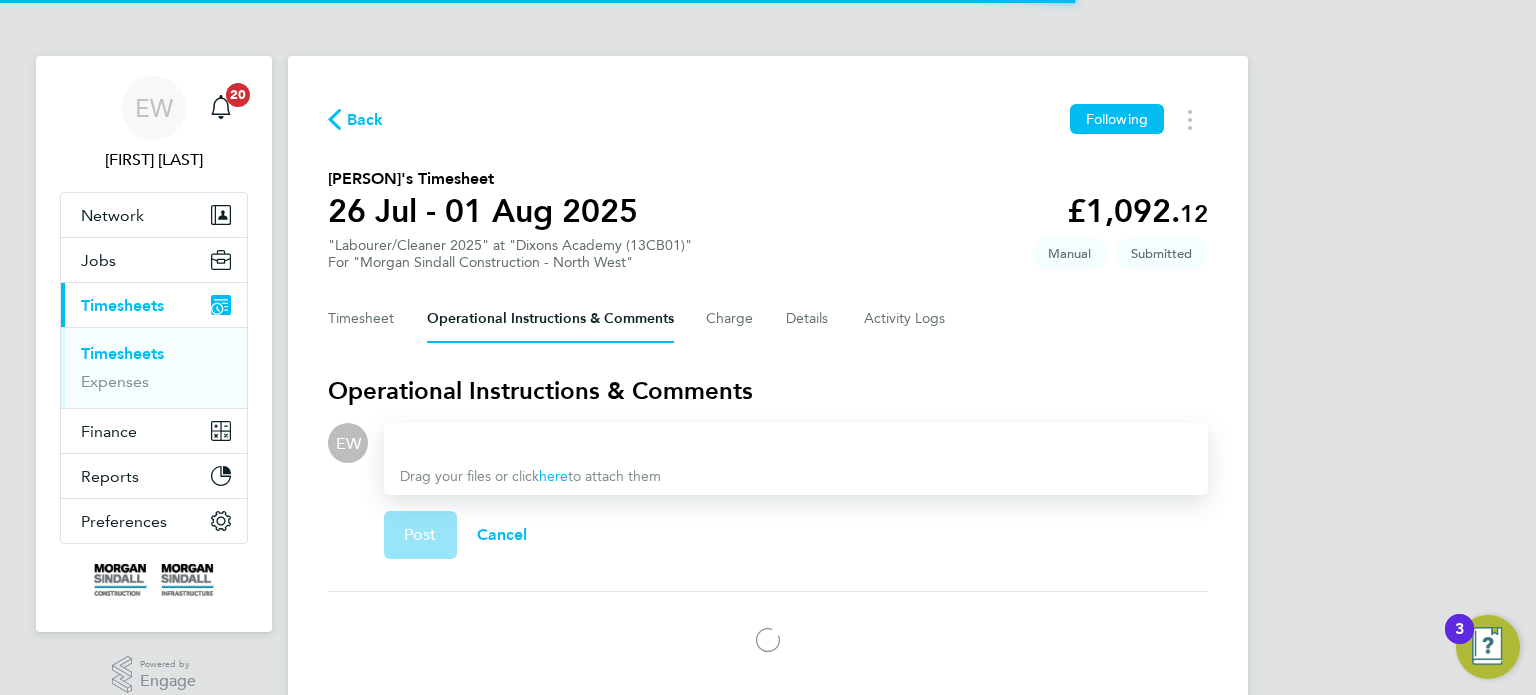 type 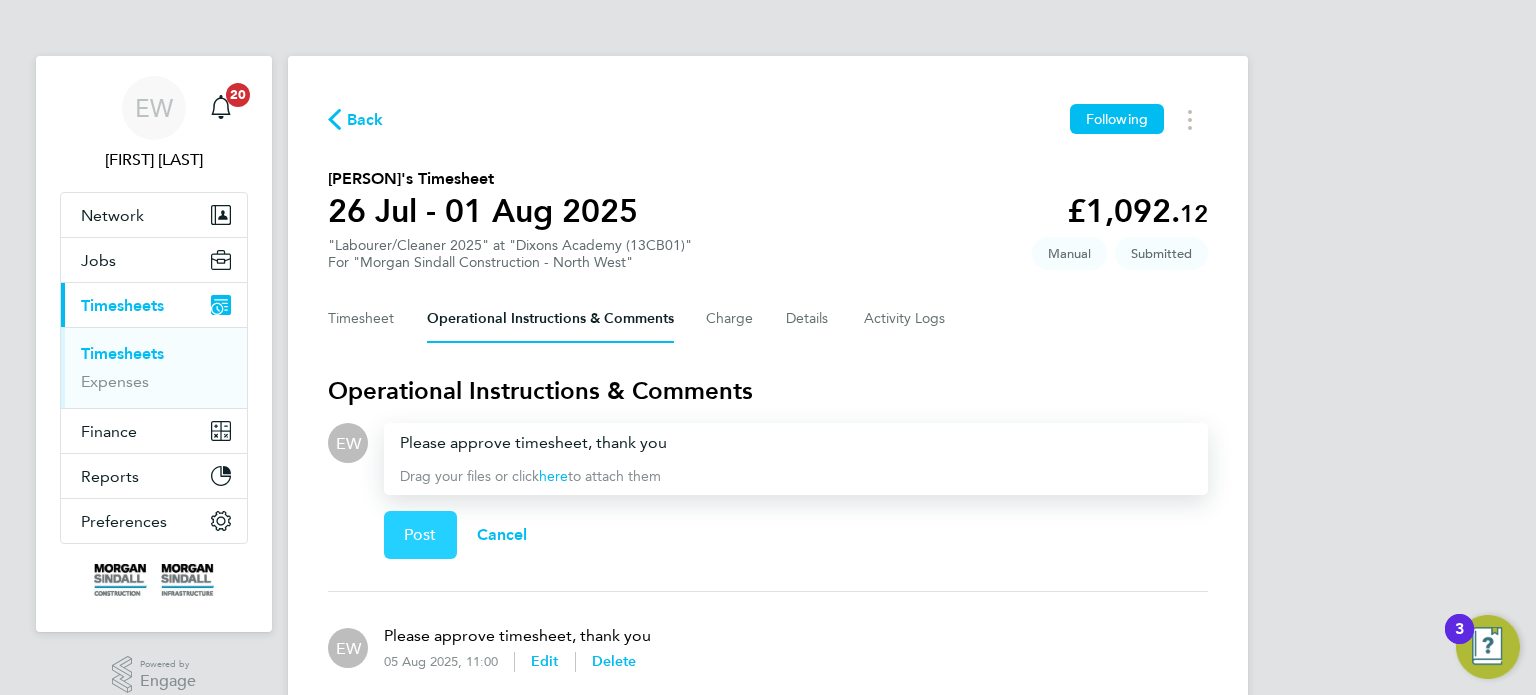 click on "Post" 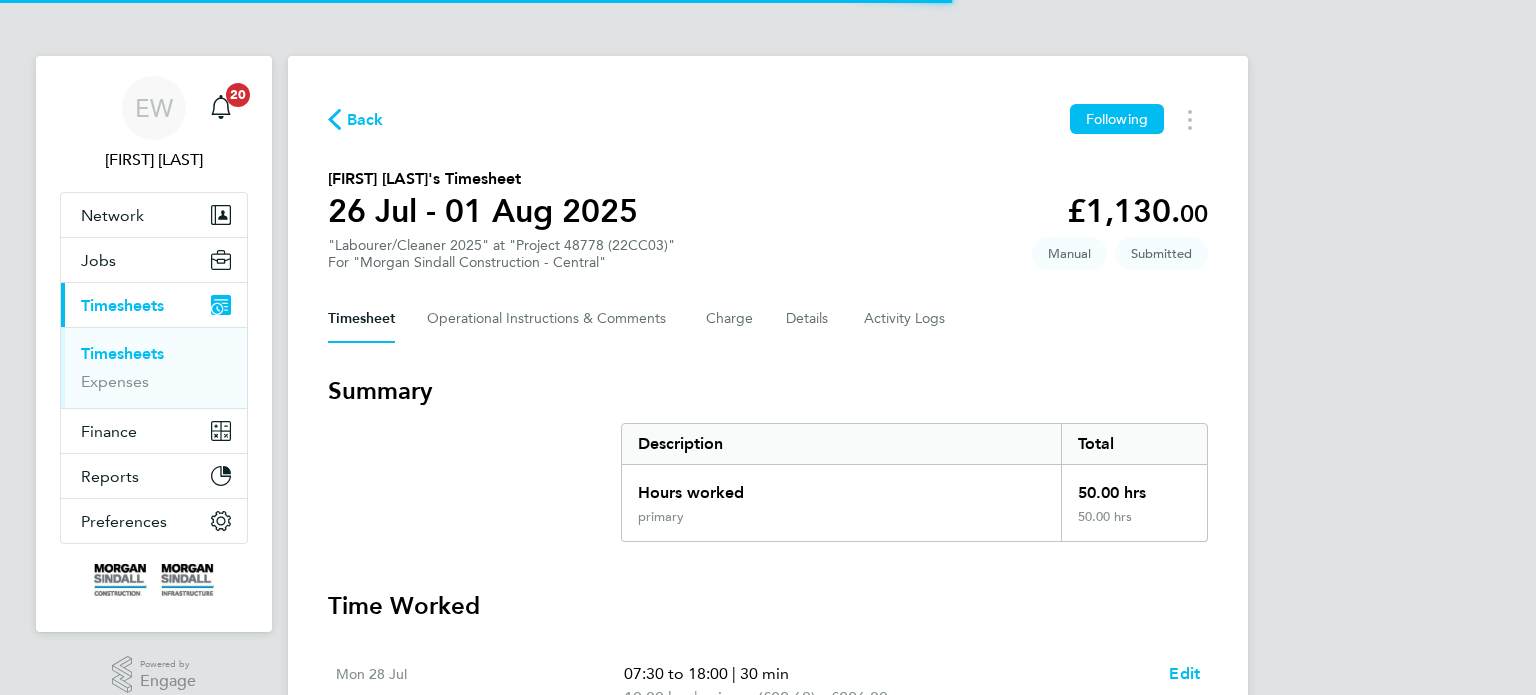 scroll, scrollTop: 0, scrollLeft: 0, axis: both 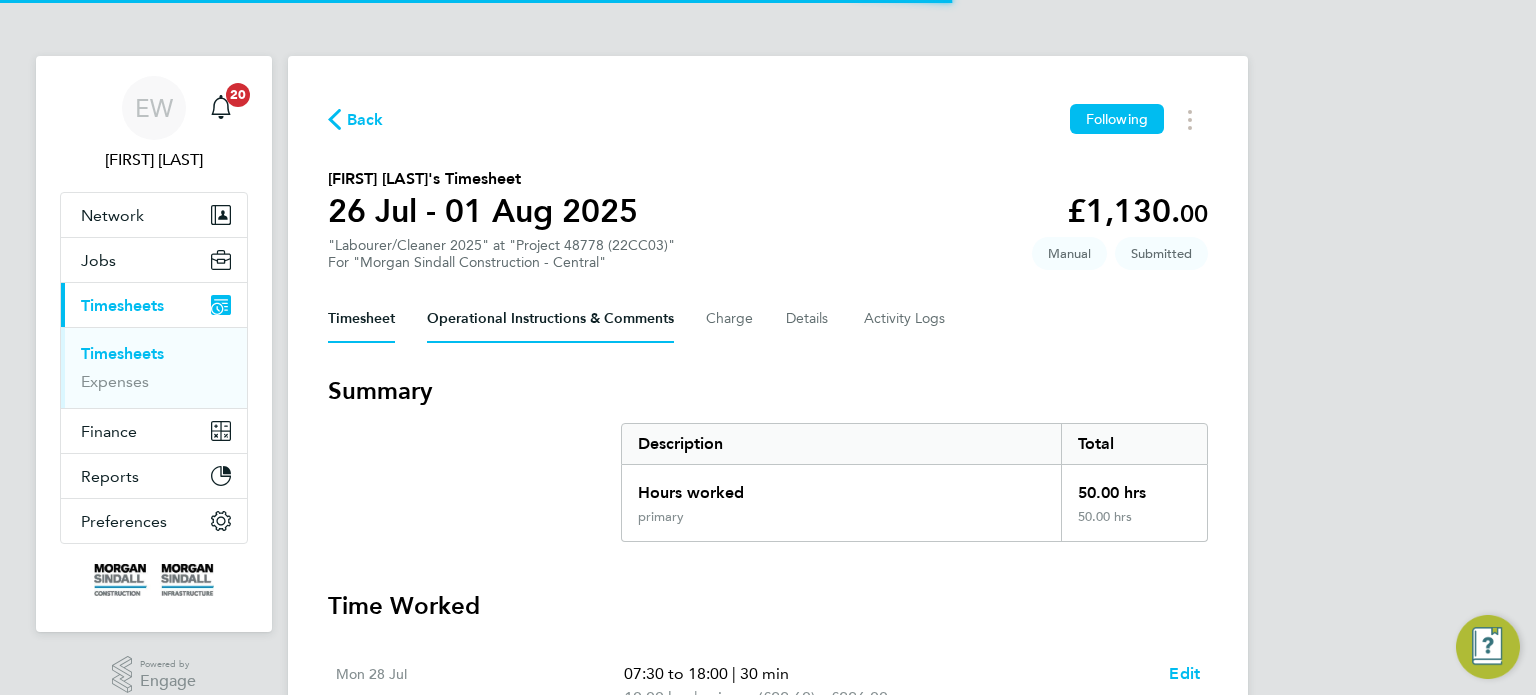click on "Operational Instructions & Comments" at bounding box center [550, 319] 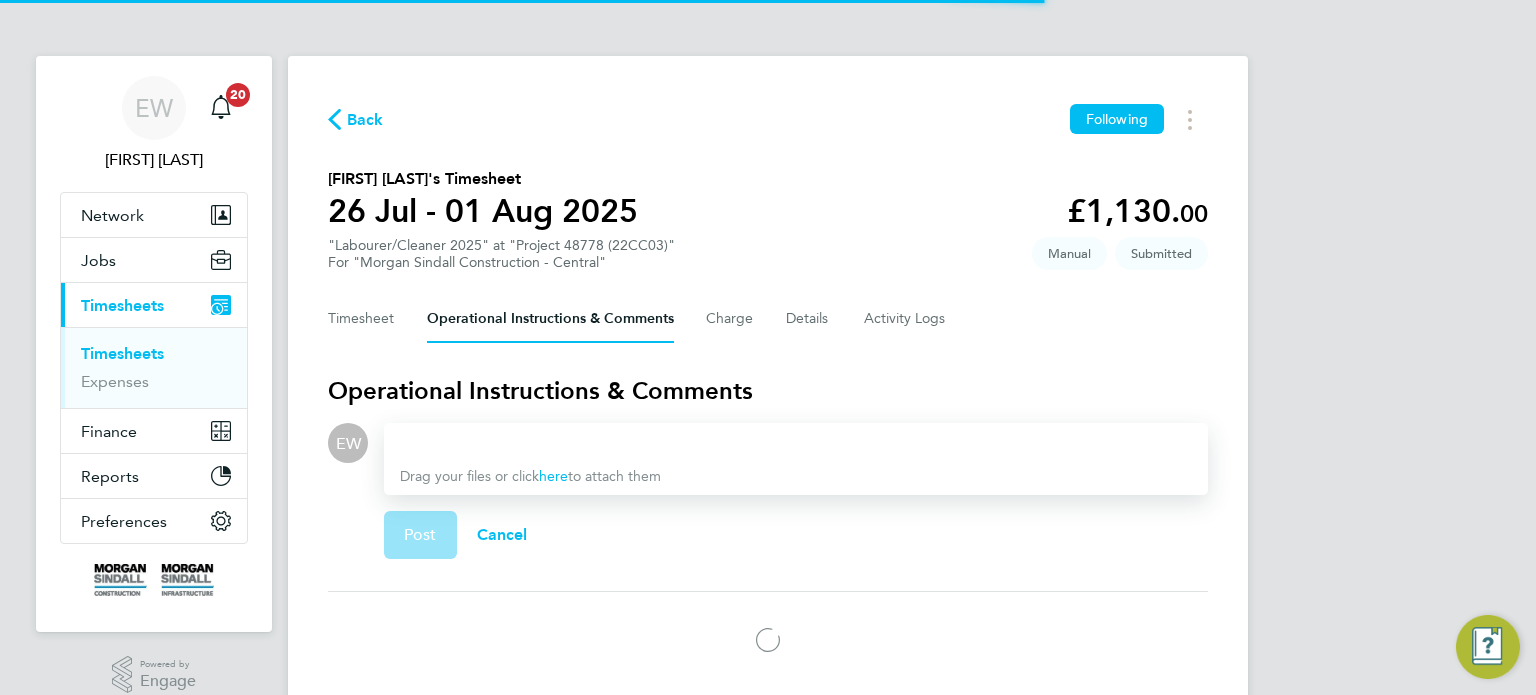 type 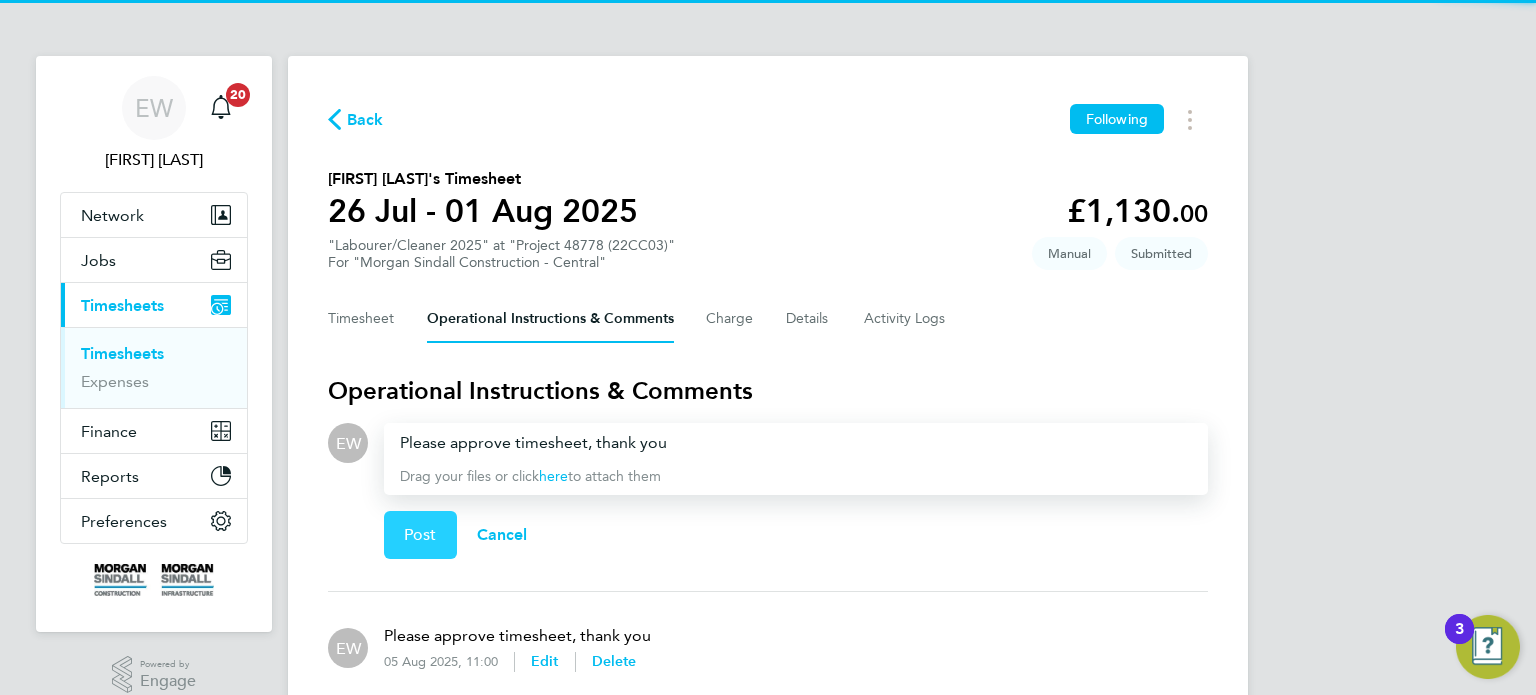 click on "Post" 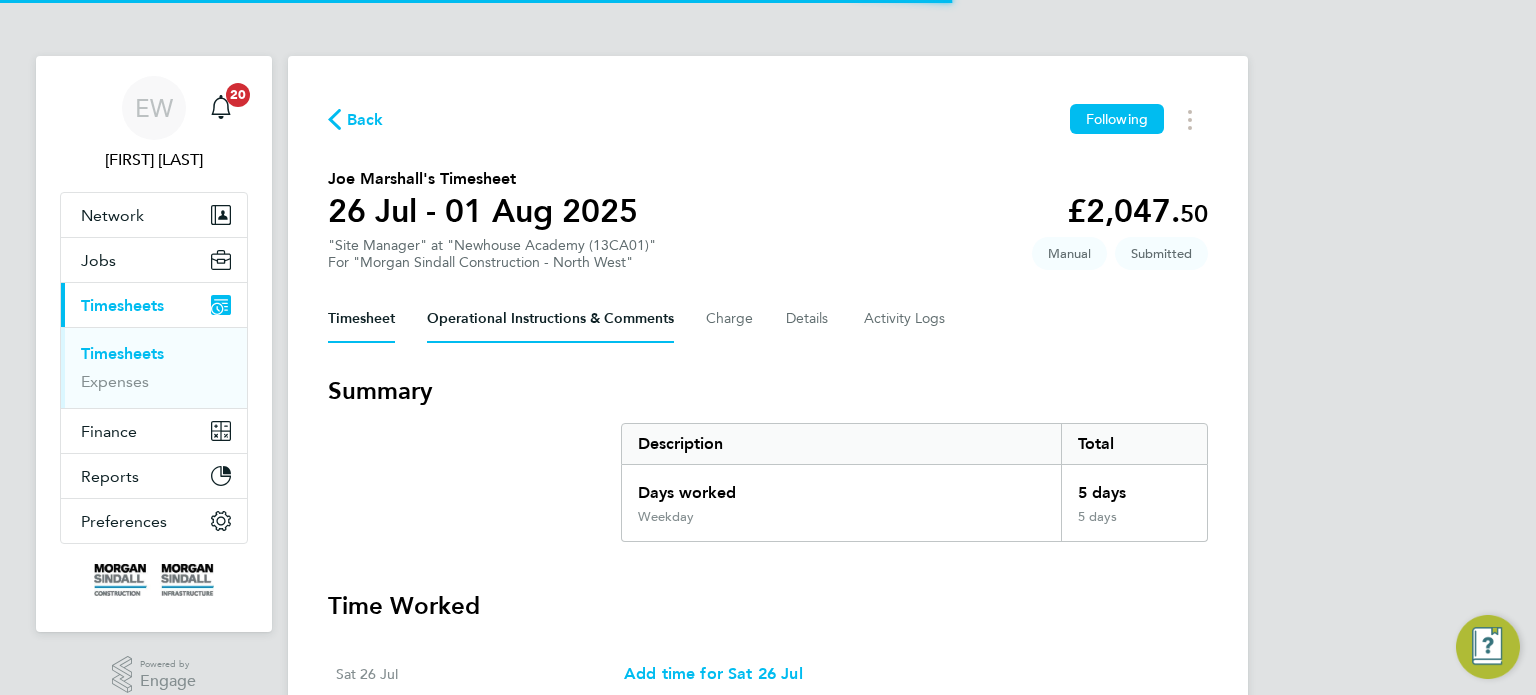 click on "Operational Instructions & Comments" at bounding box center (550, 319) 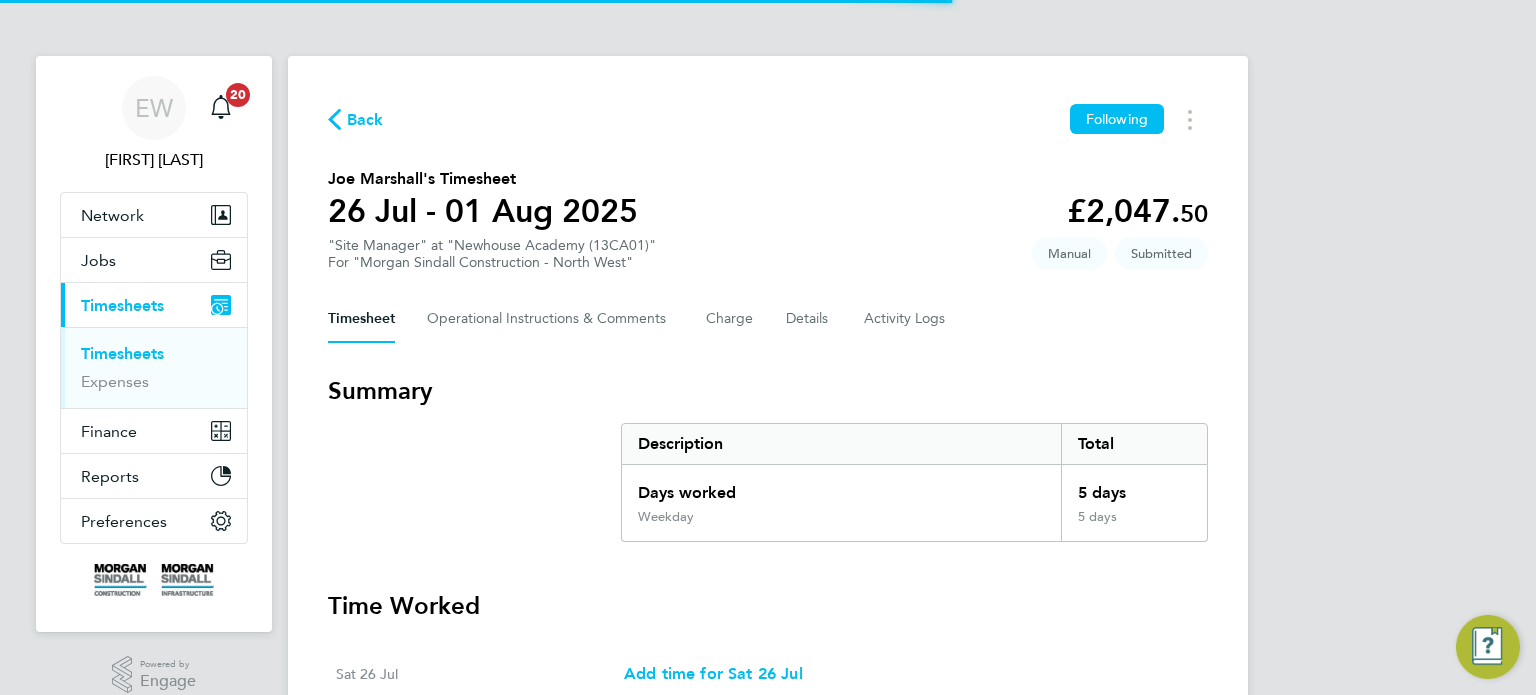 scroll, scrollTop: 0, scrollLeft: 0, axis: both 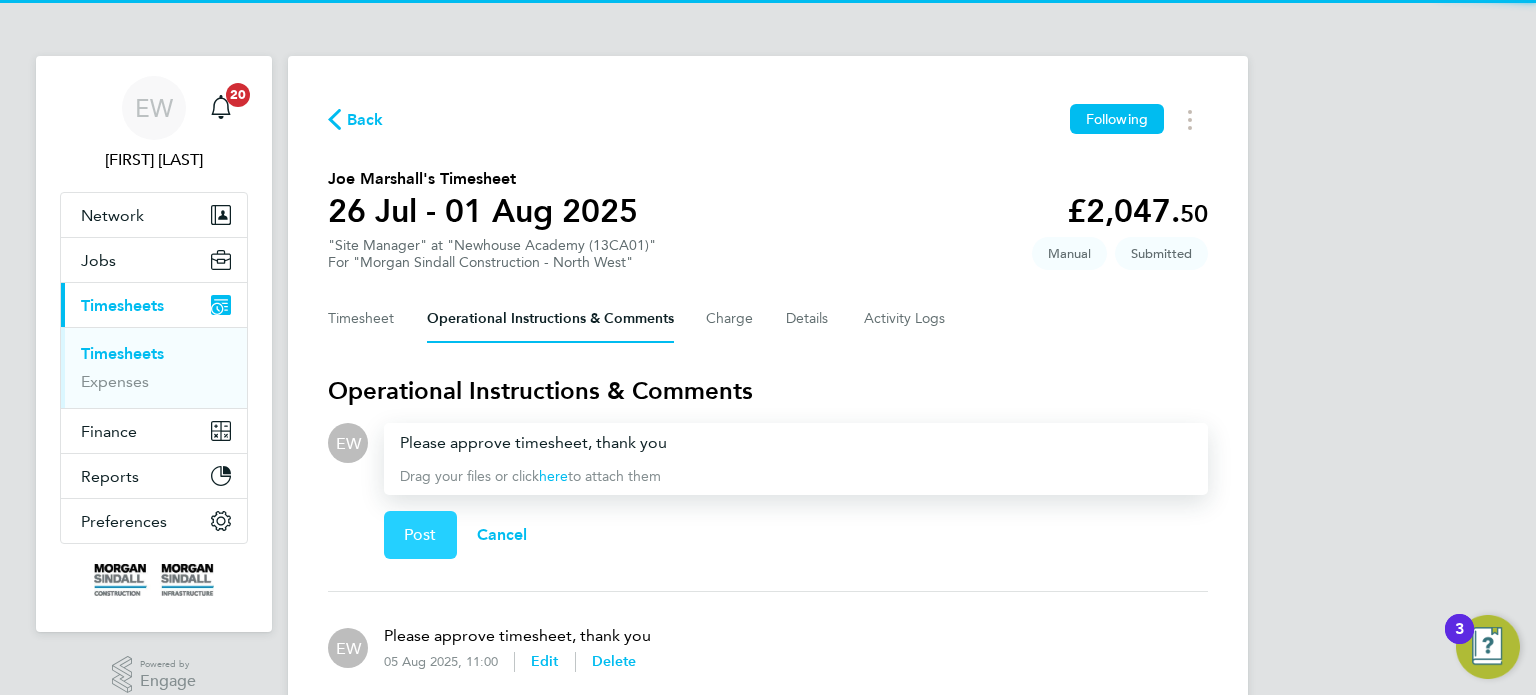 click on "Post" 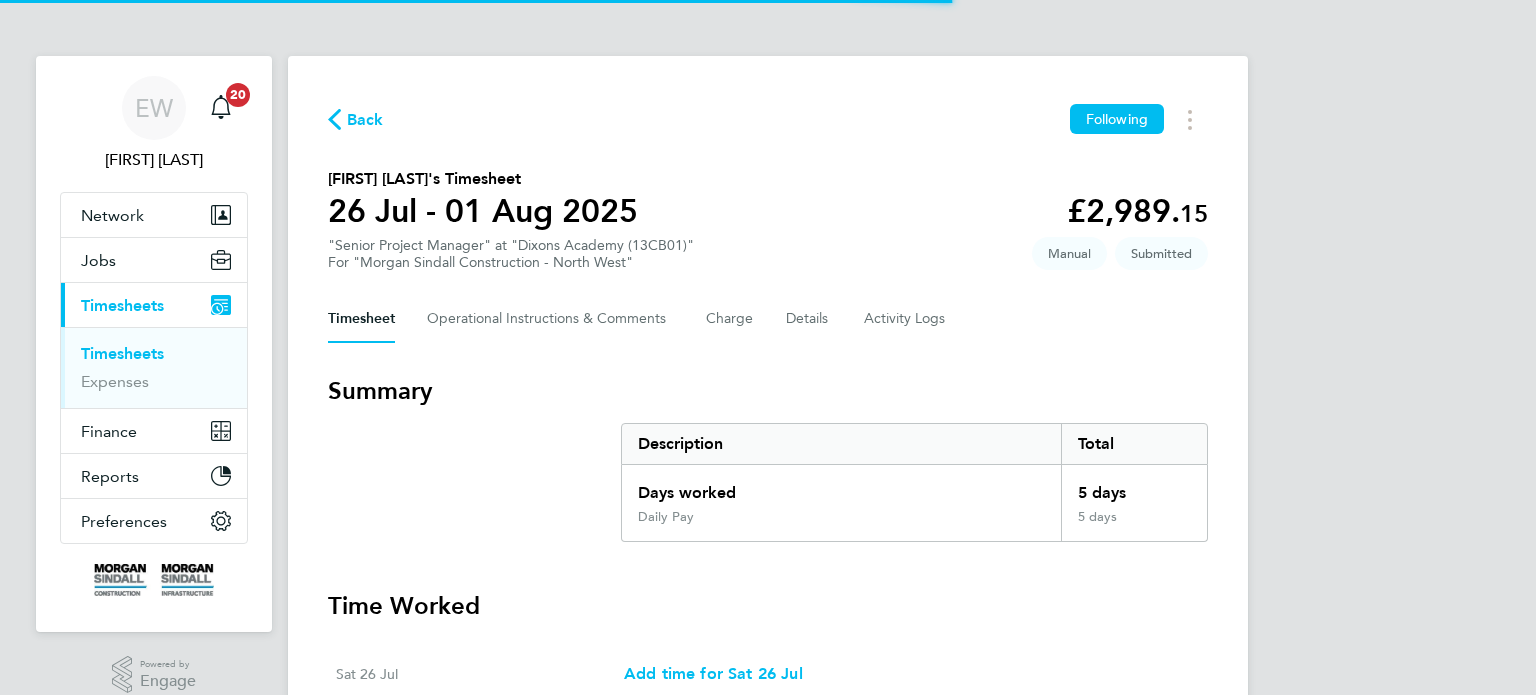 scroll, scrollTop: 0, scrollLeft: 0, axis: both 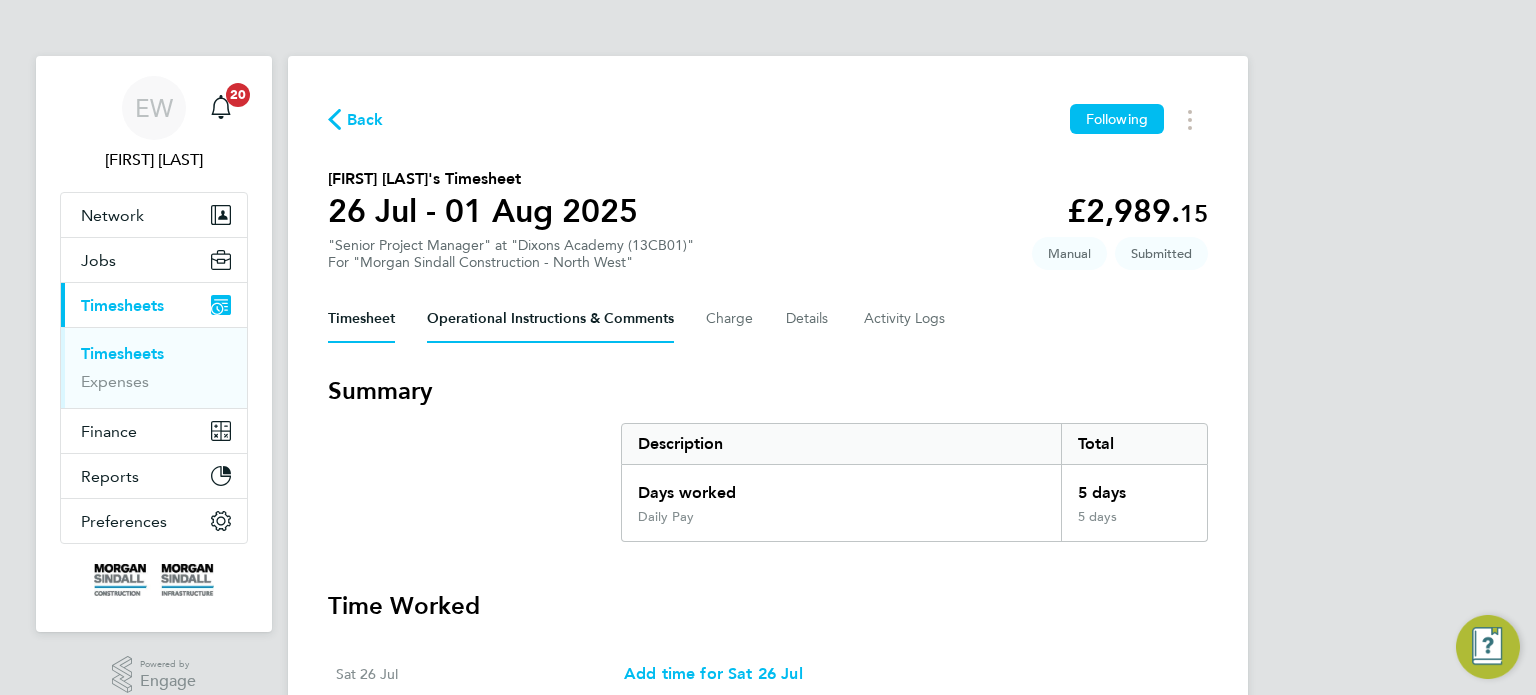 click on "Operational Instructions & Comments" at bounding box center (550, 319) 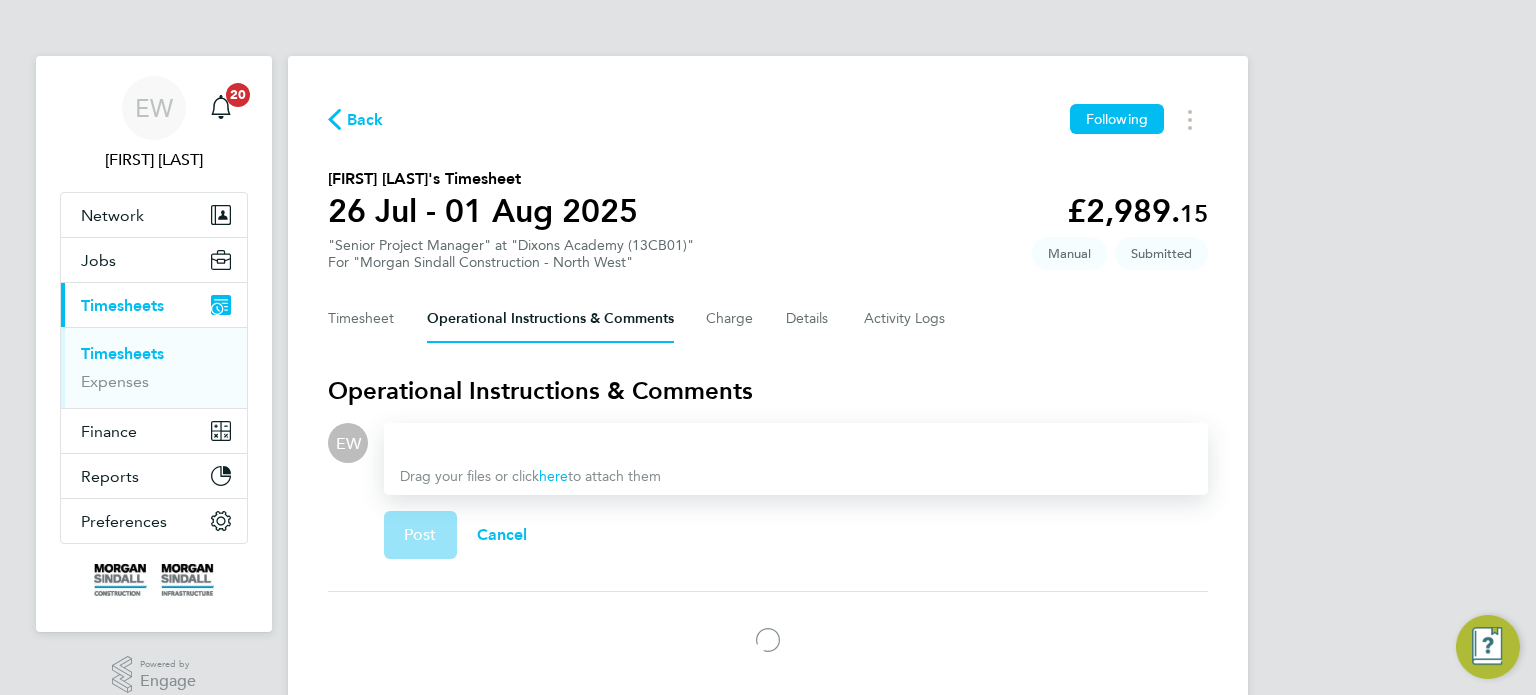 type 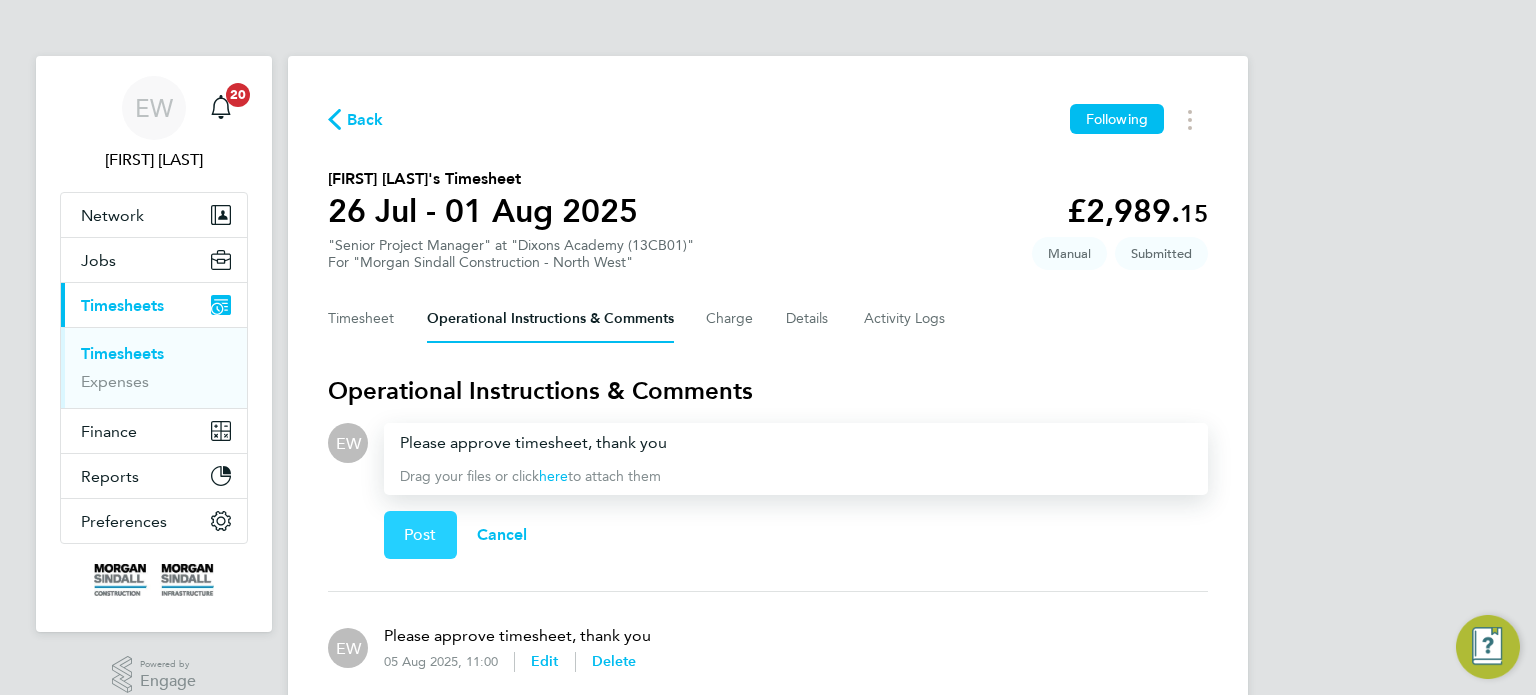 click on "Post" 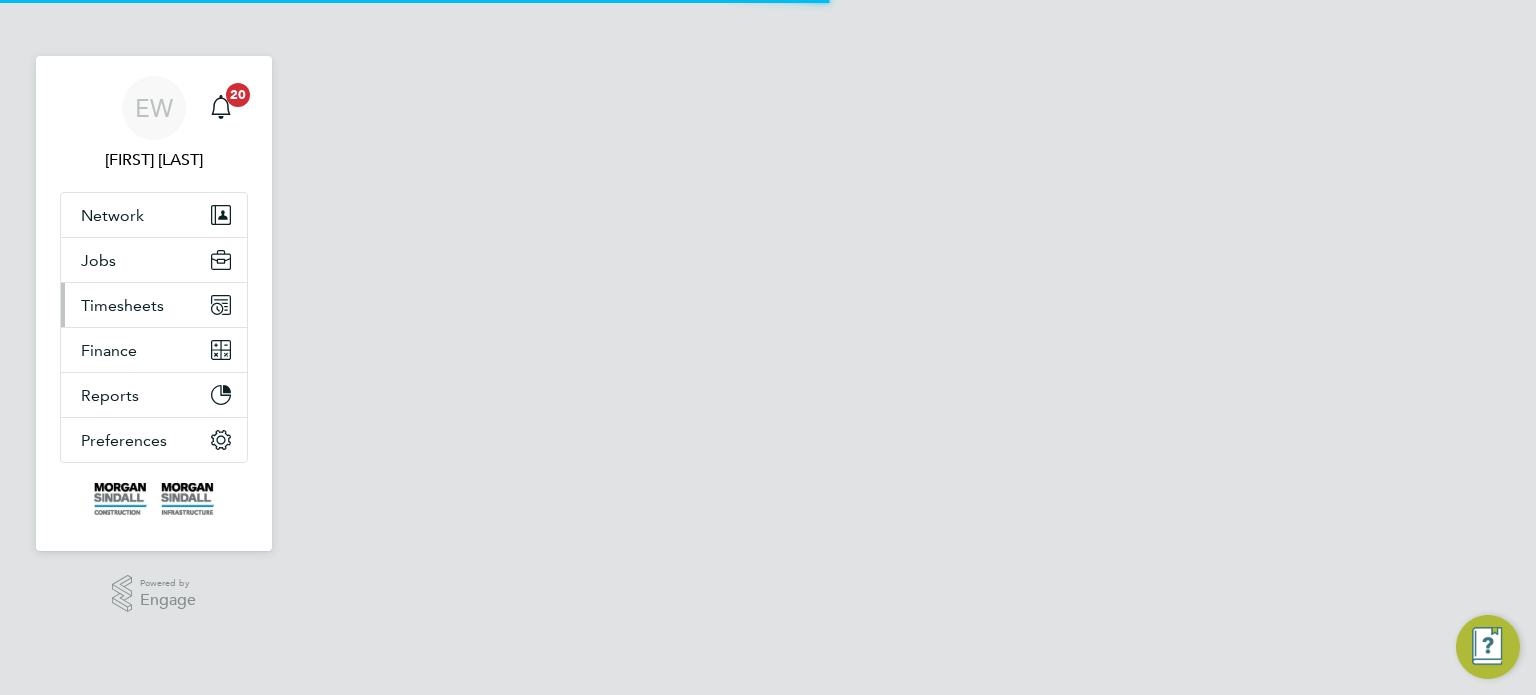 scroll, scrollTop: 0, scrollLeft: 0, axis: both 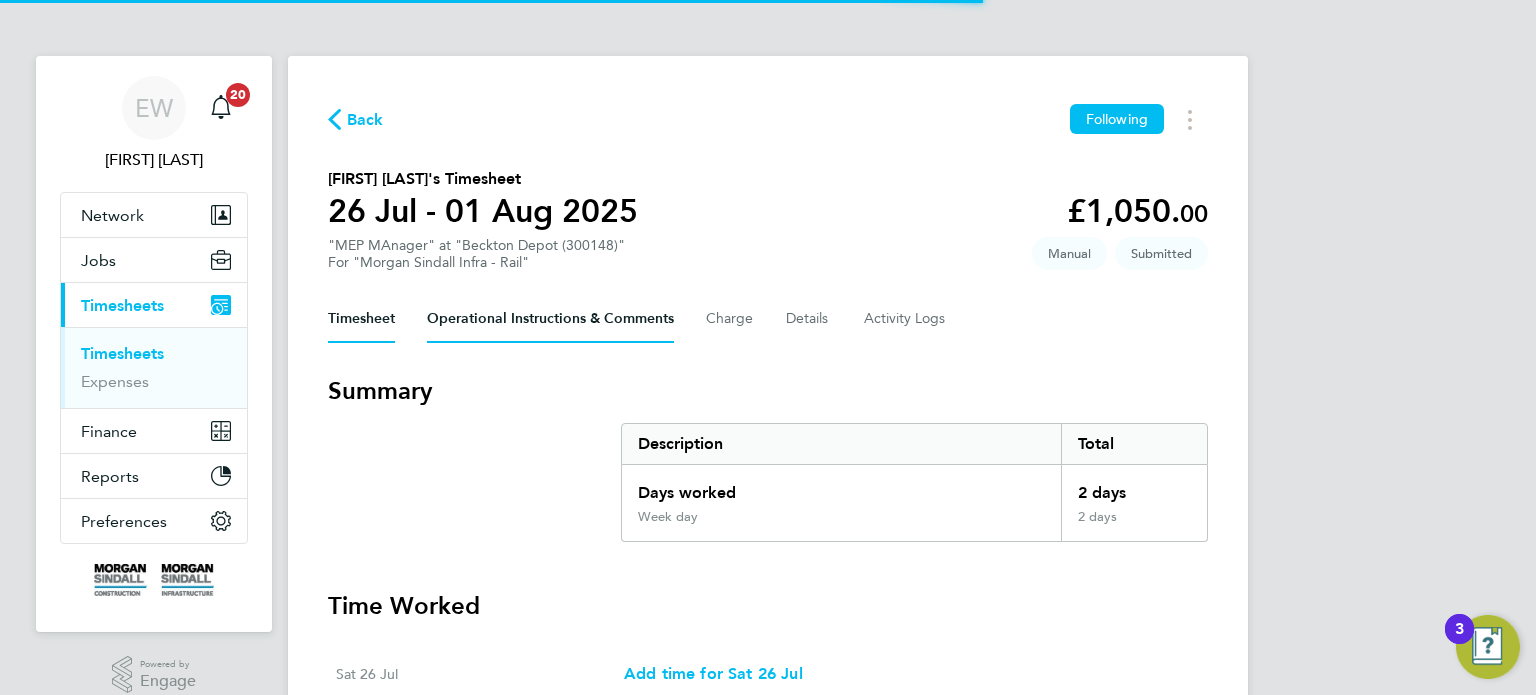 click on "Operational Instructions & Comments" at bounding box center (550, 319) 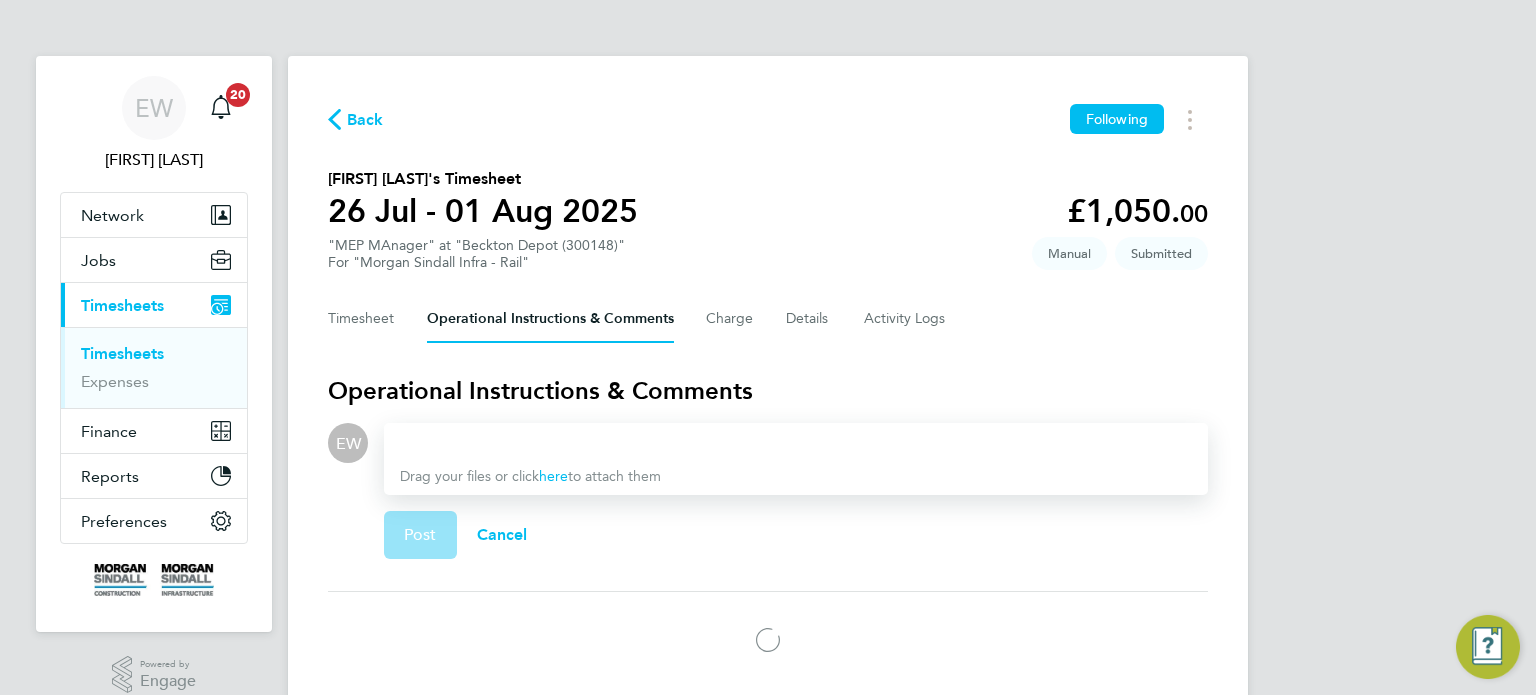 type 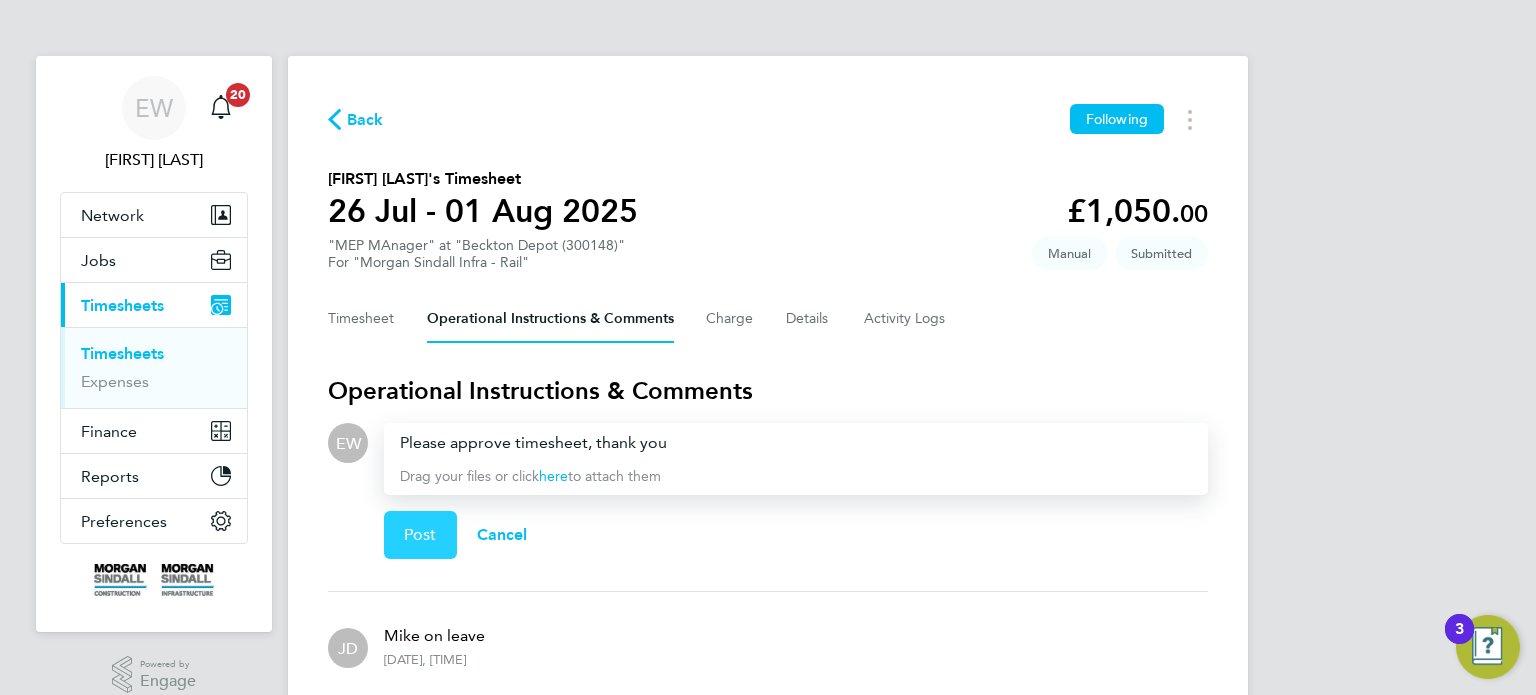 click on "Post" 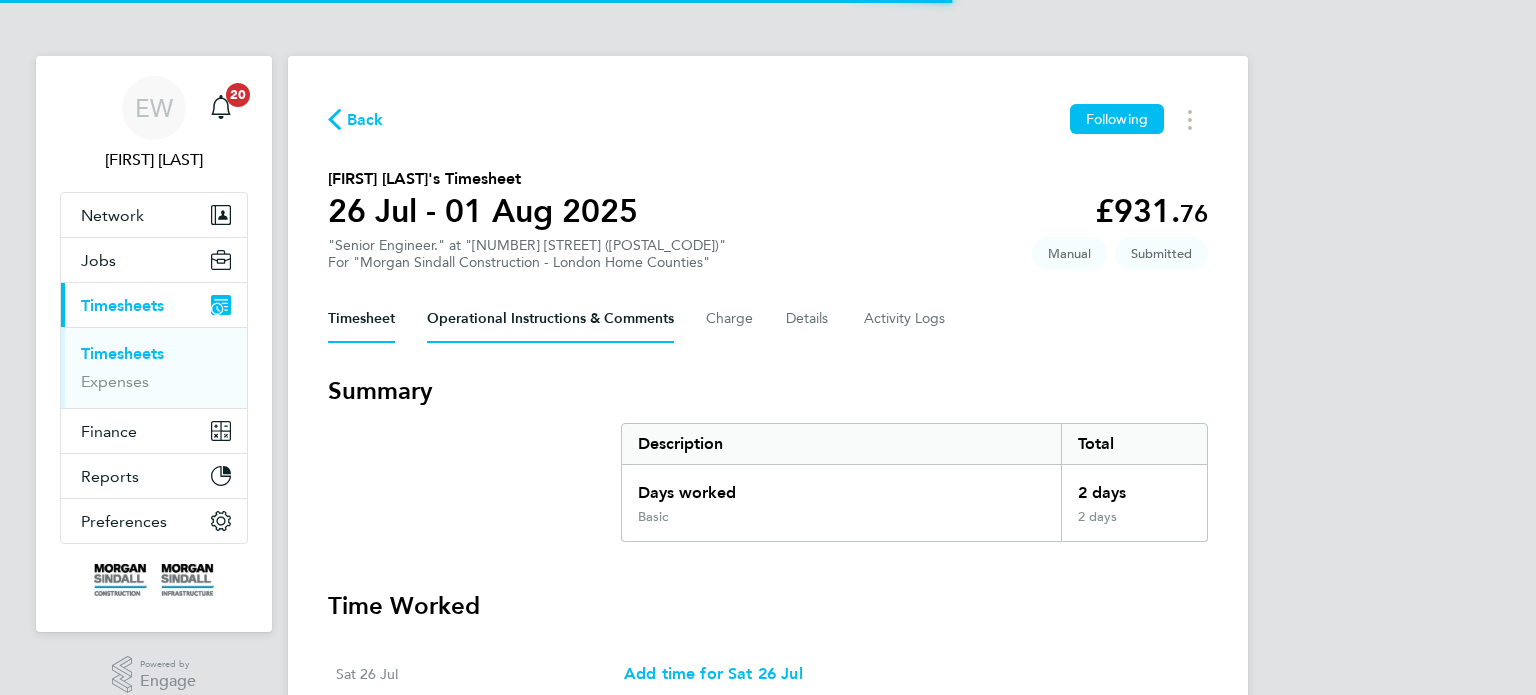 scroll, scrollTop: 0, scrollLeft: 0, axis: both 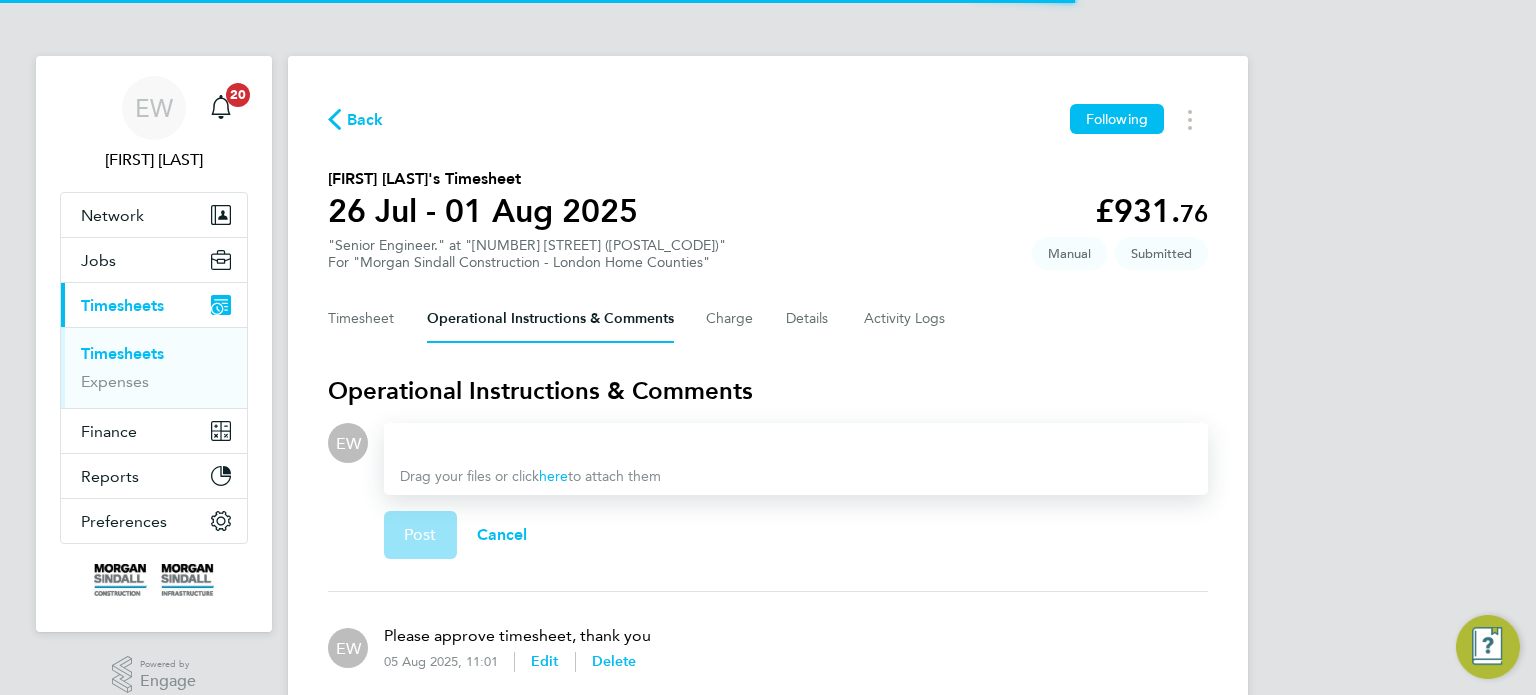 type 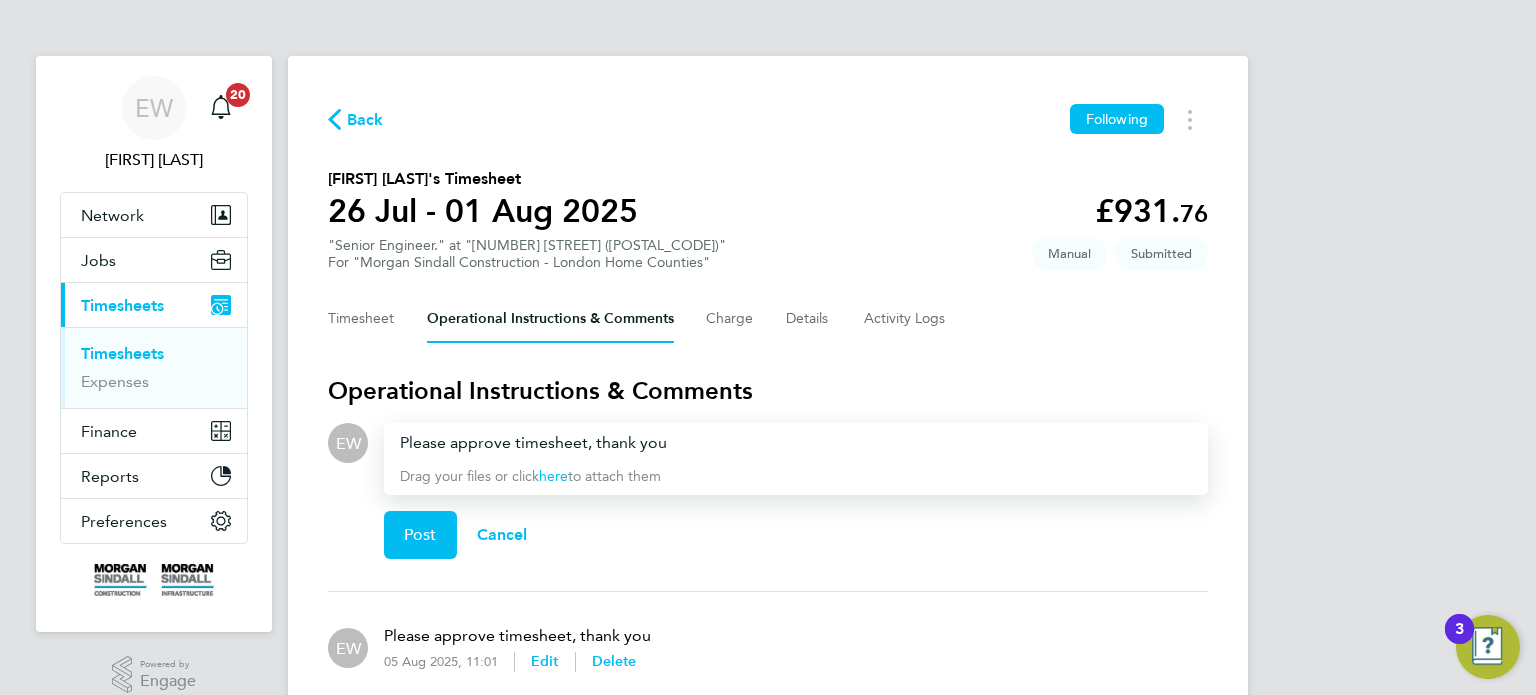 click on "Post   Cancel" 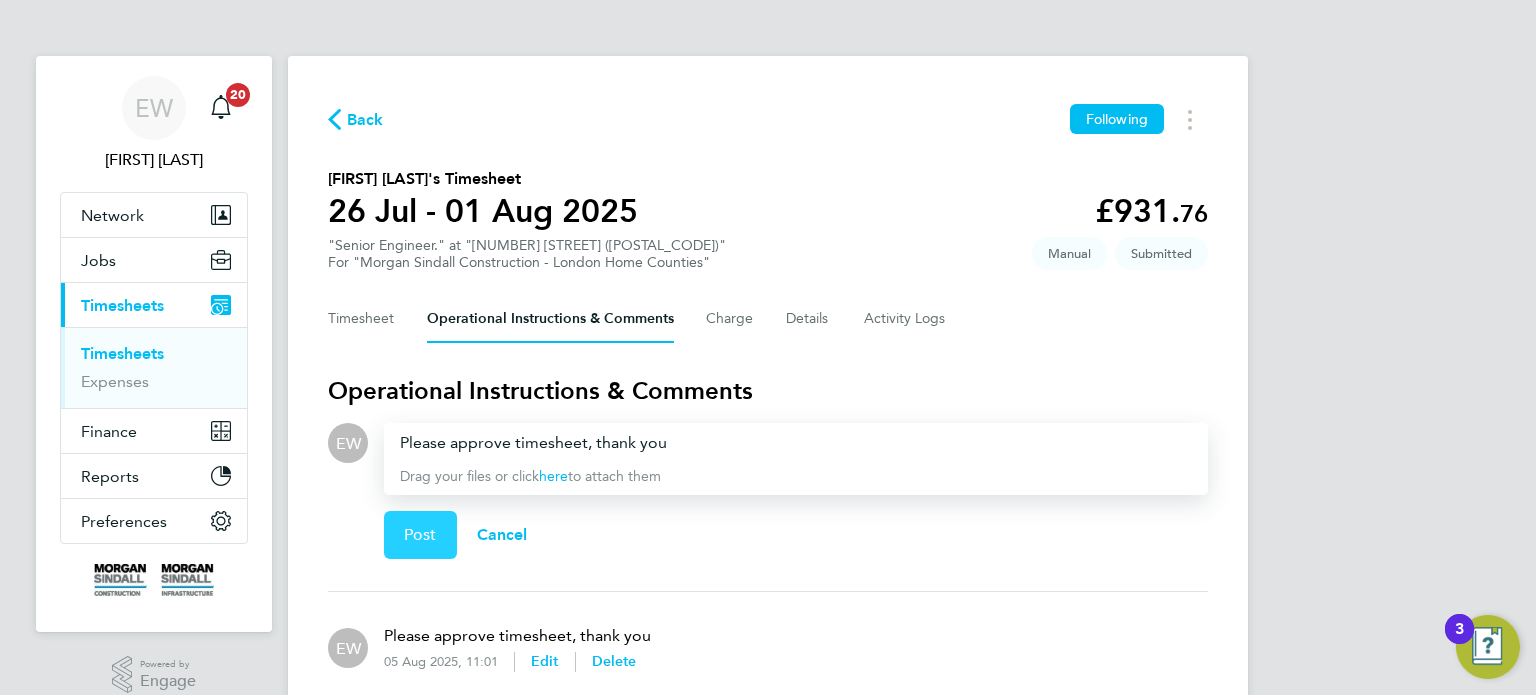 click on "Post" 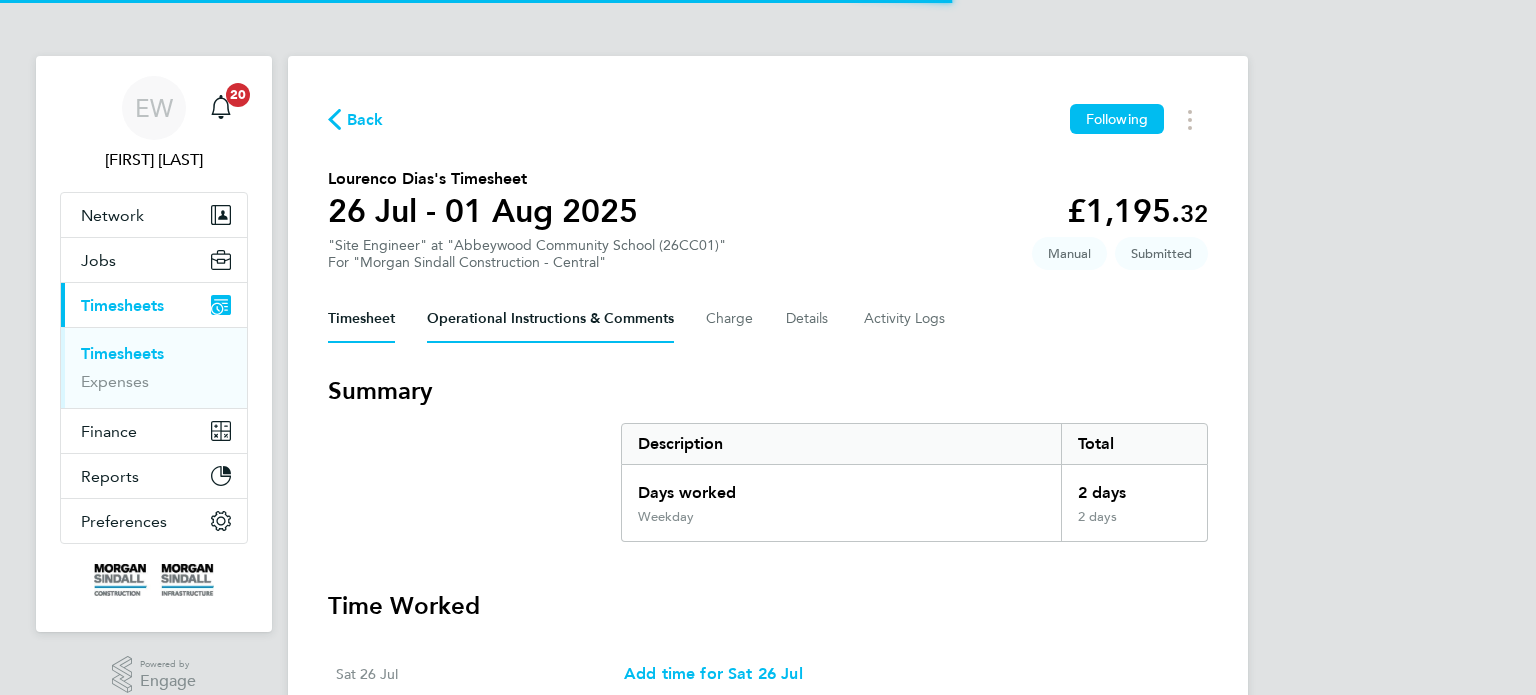 scroll, scrollTop: 0, scrollLeft: 0, axis: both 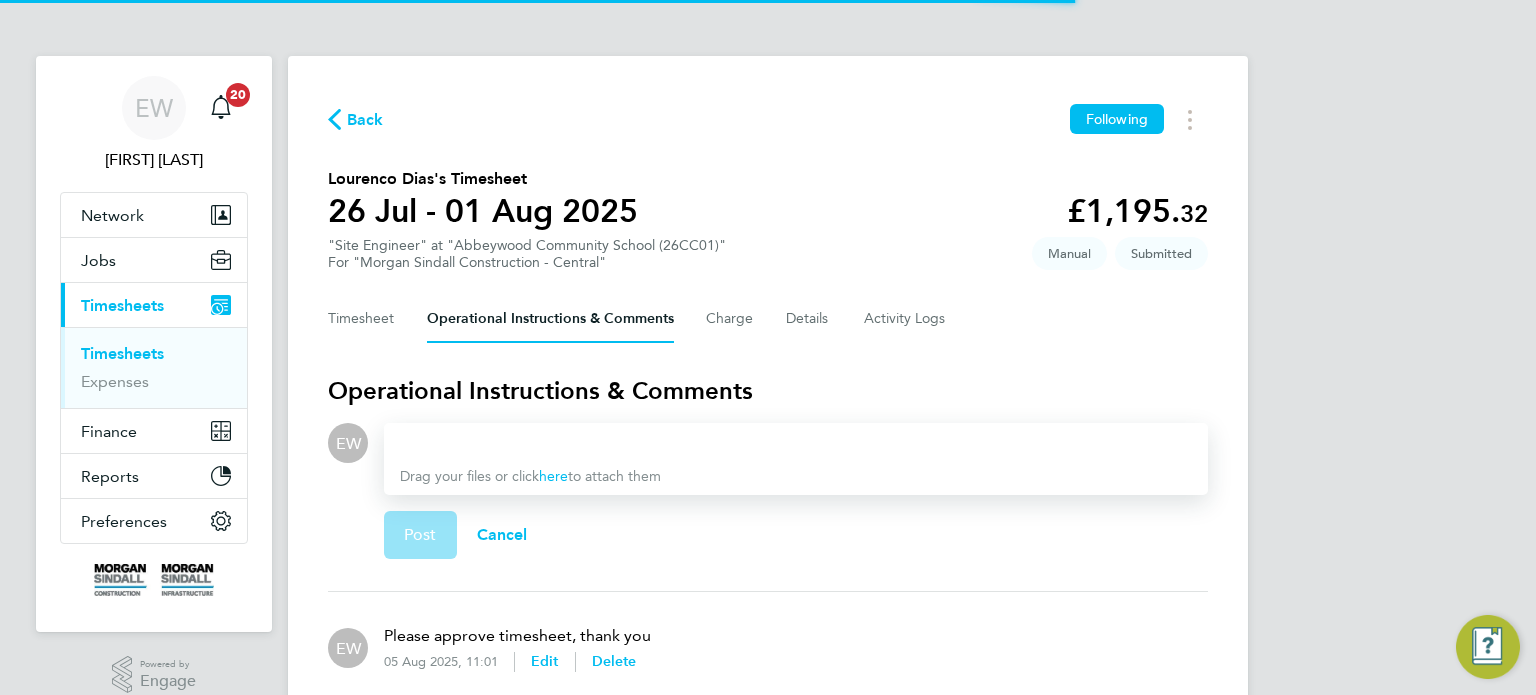 type 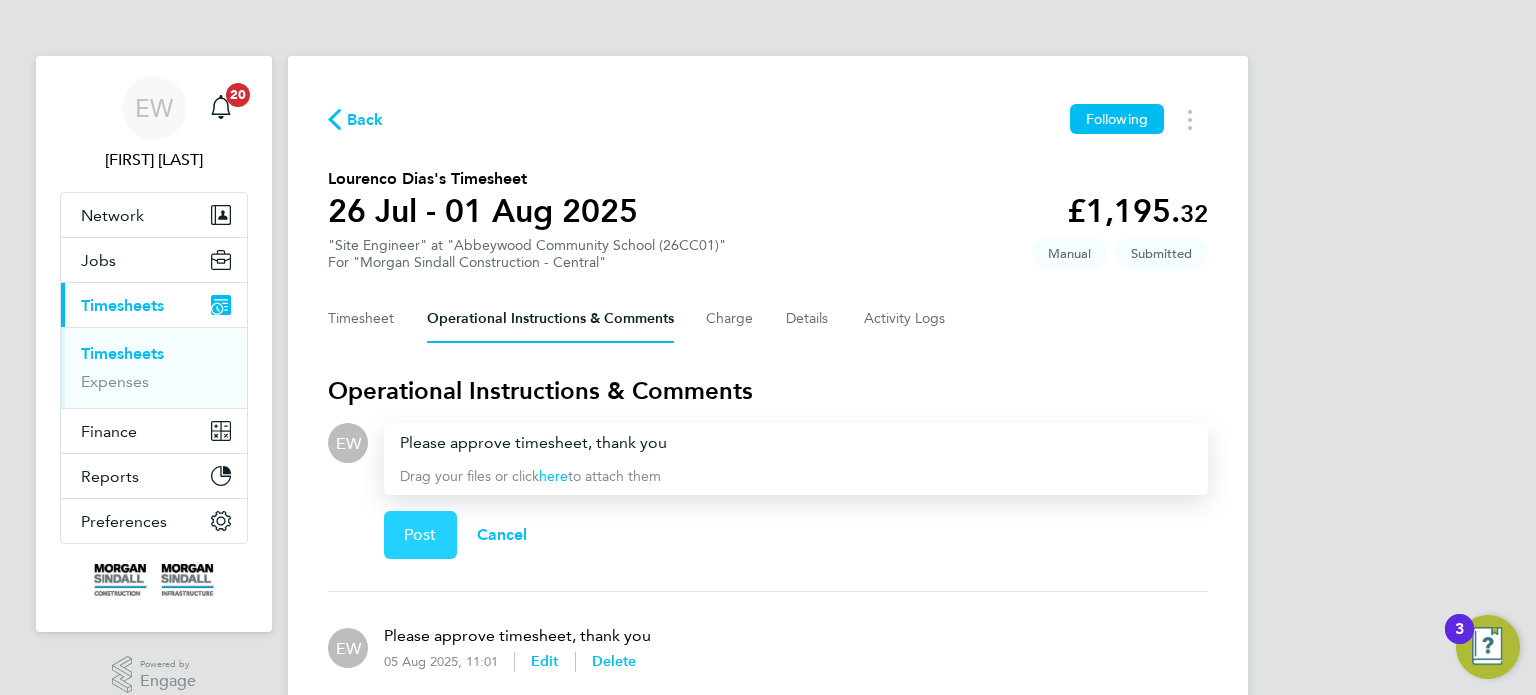 click on "Post" 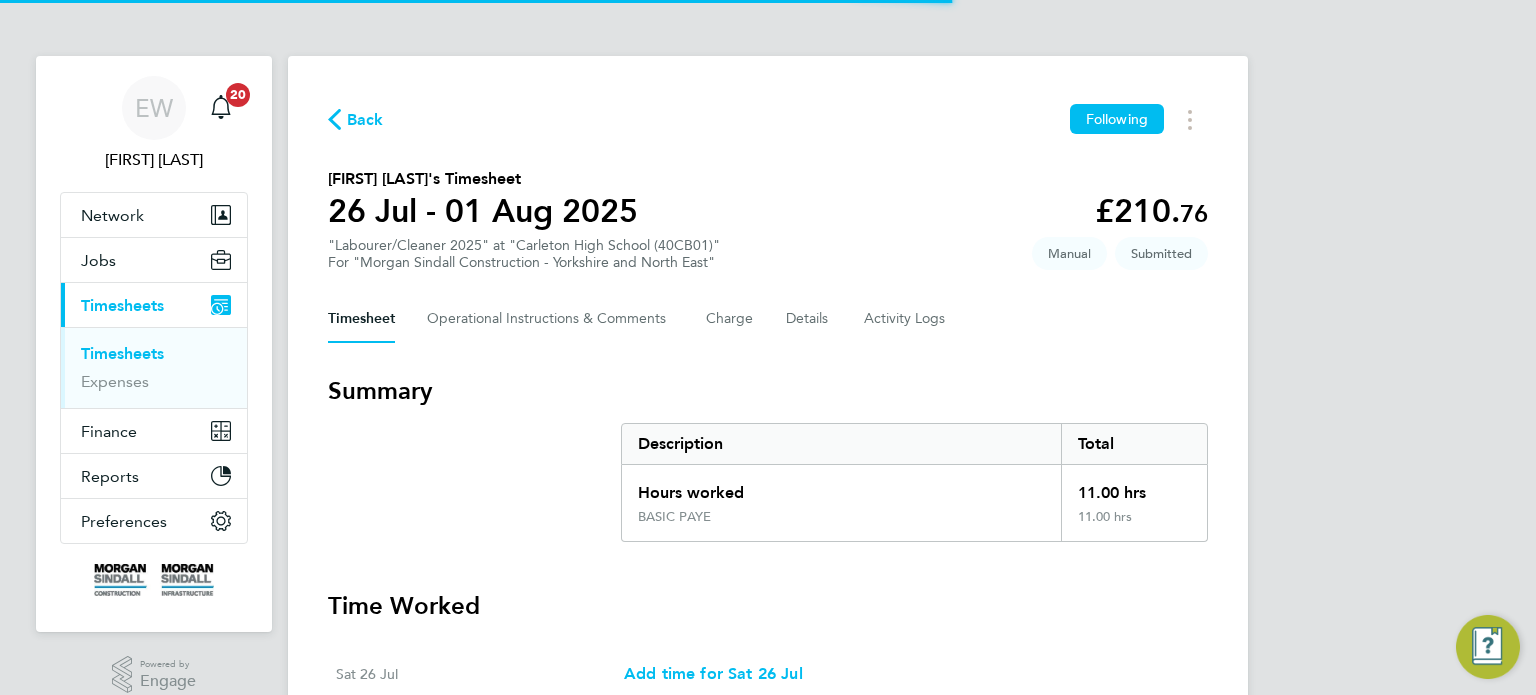 scroll, scrollTop: 0, scrollLeft: 0, axis: both 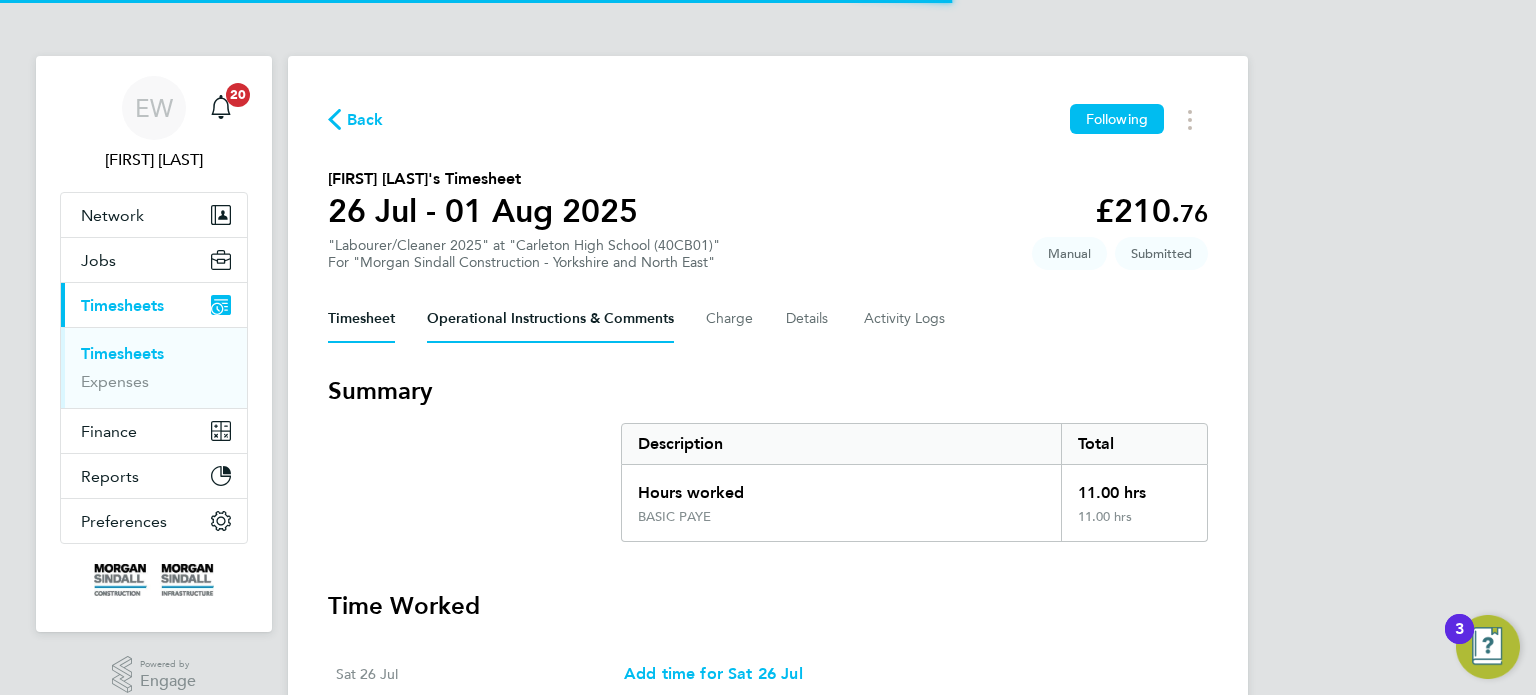 click on "Operational Instructions & Comments" at bounding box center (550, 319) 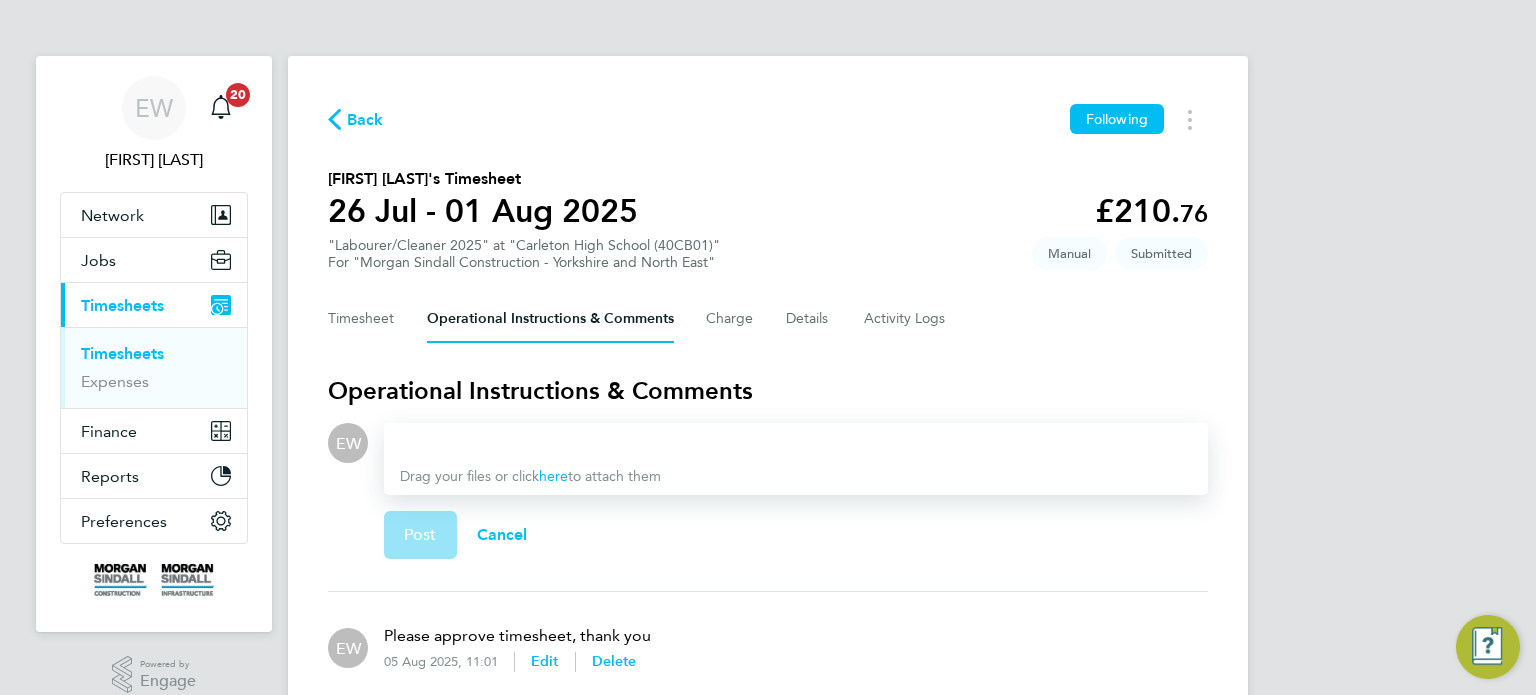 type 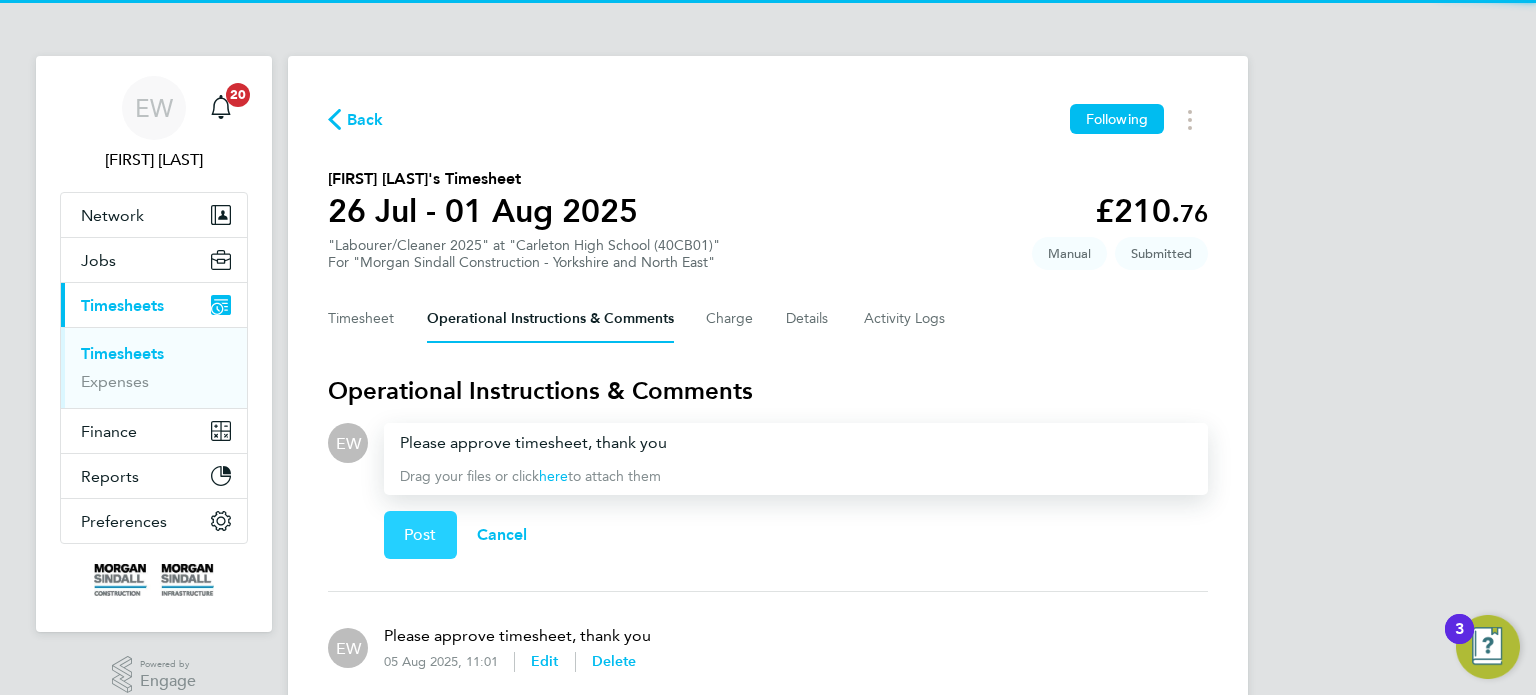 click on "Post" 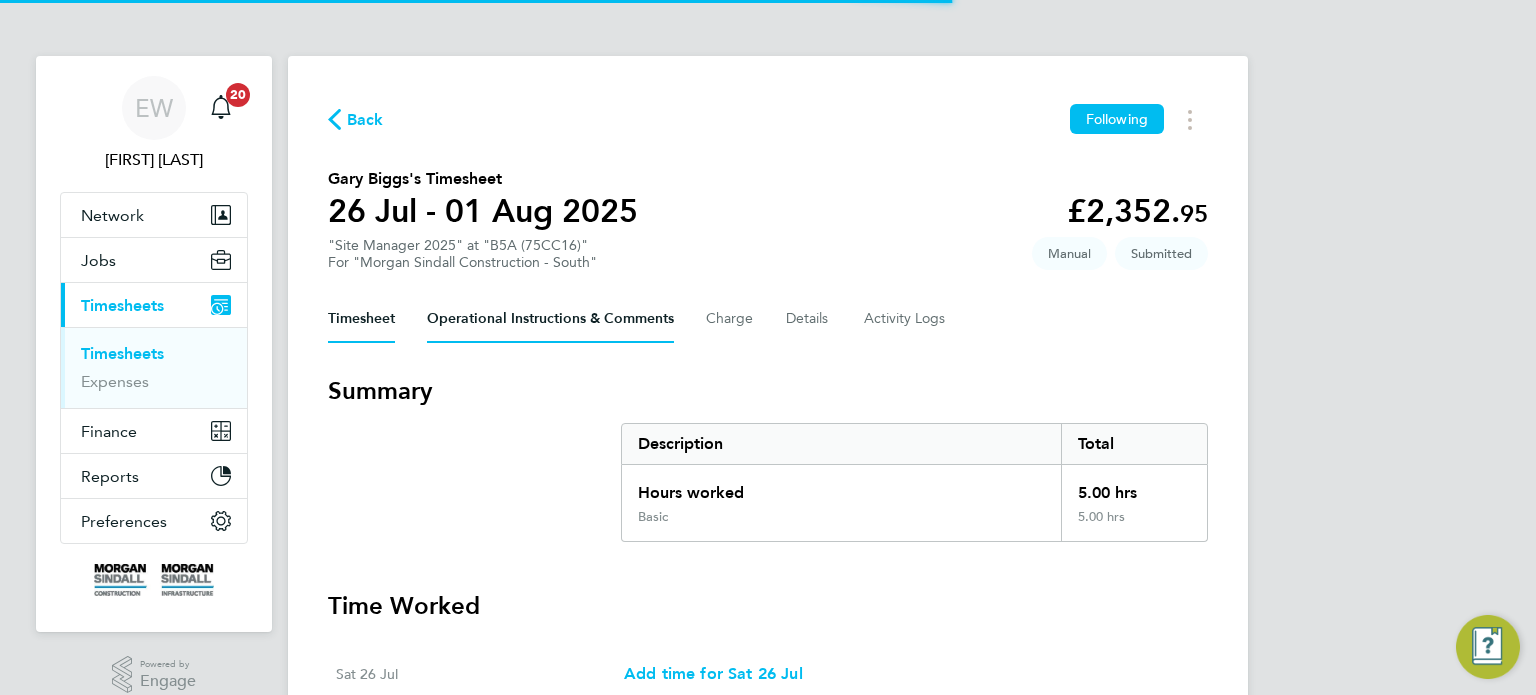 scroll, scrollTop: 0, scrollLeft: 0, axis: both 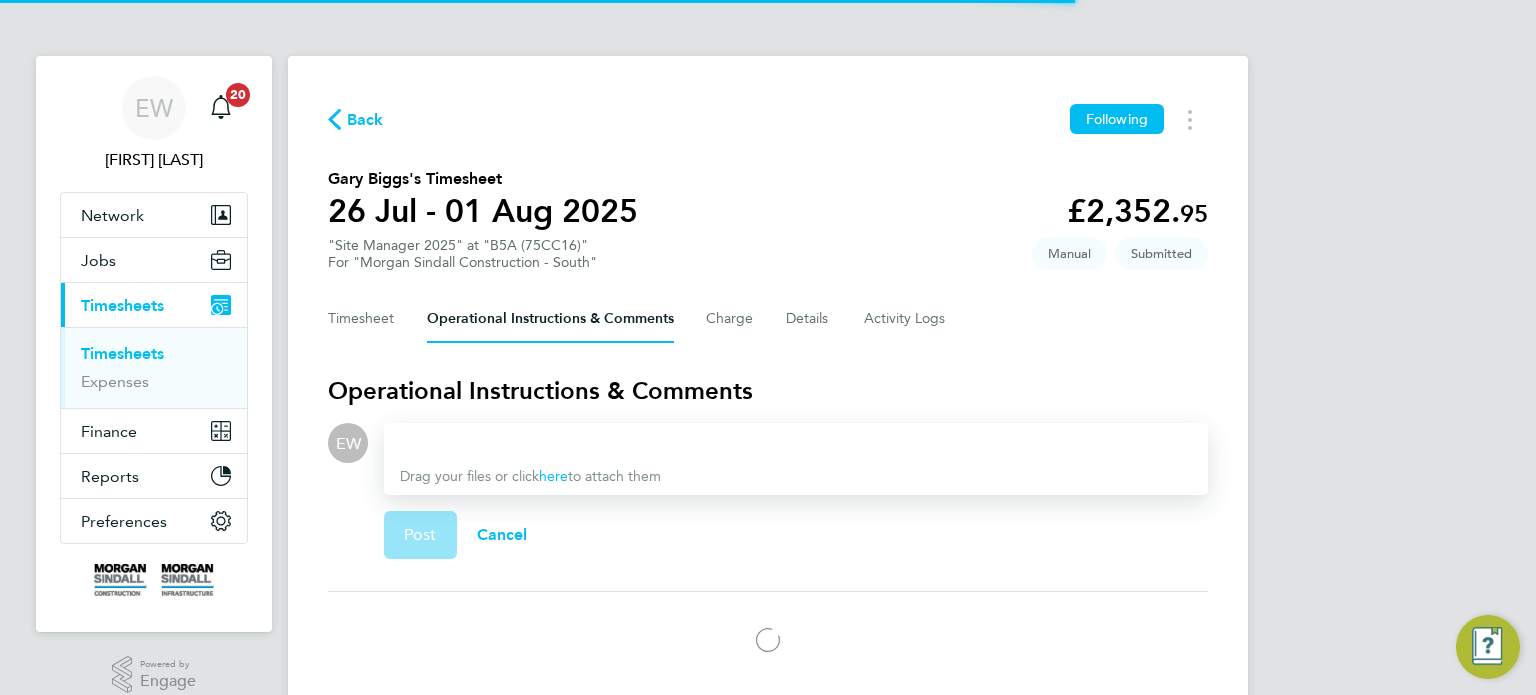 type 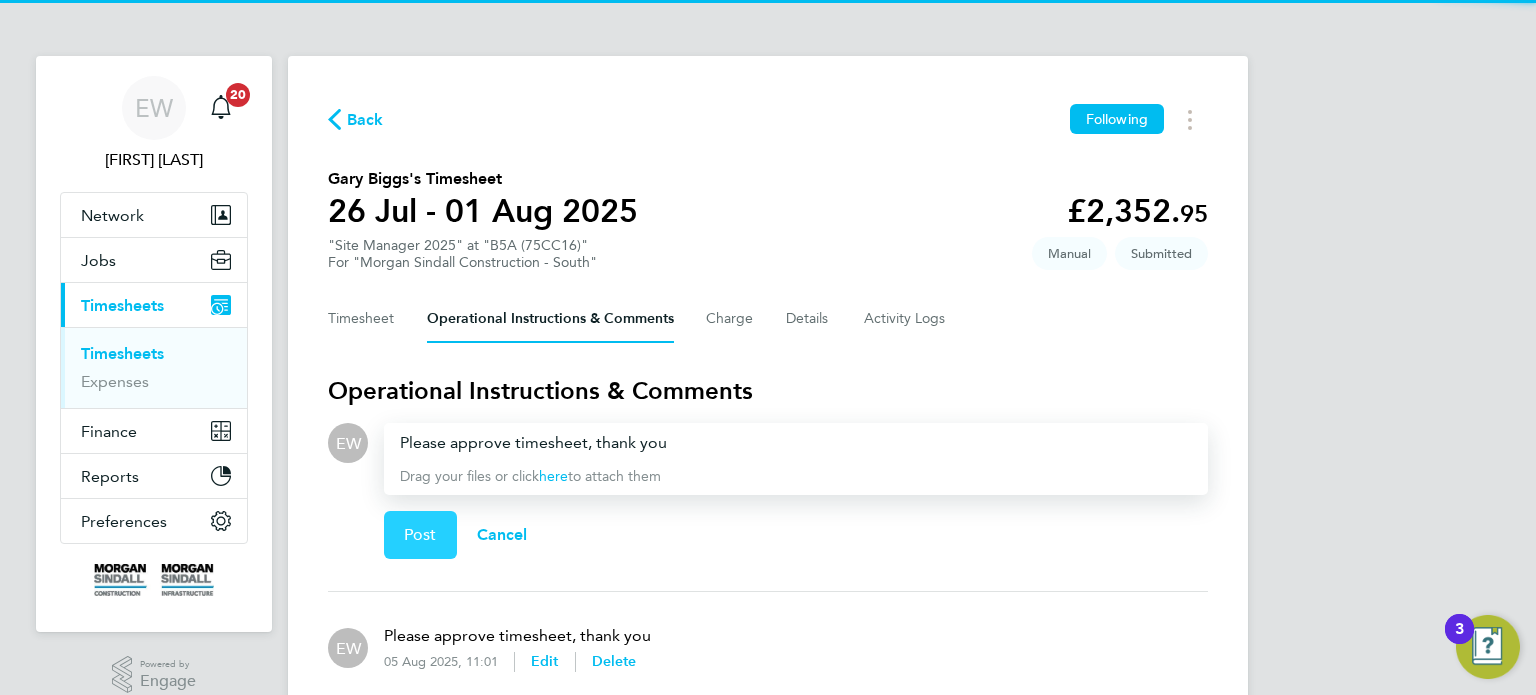 click on "Post" 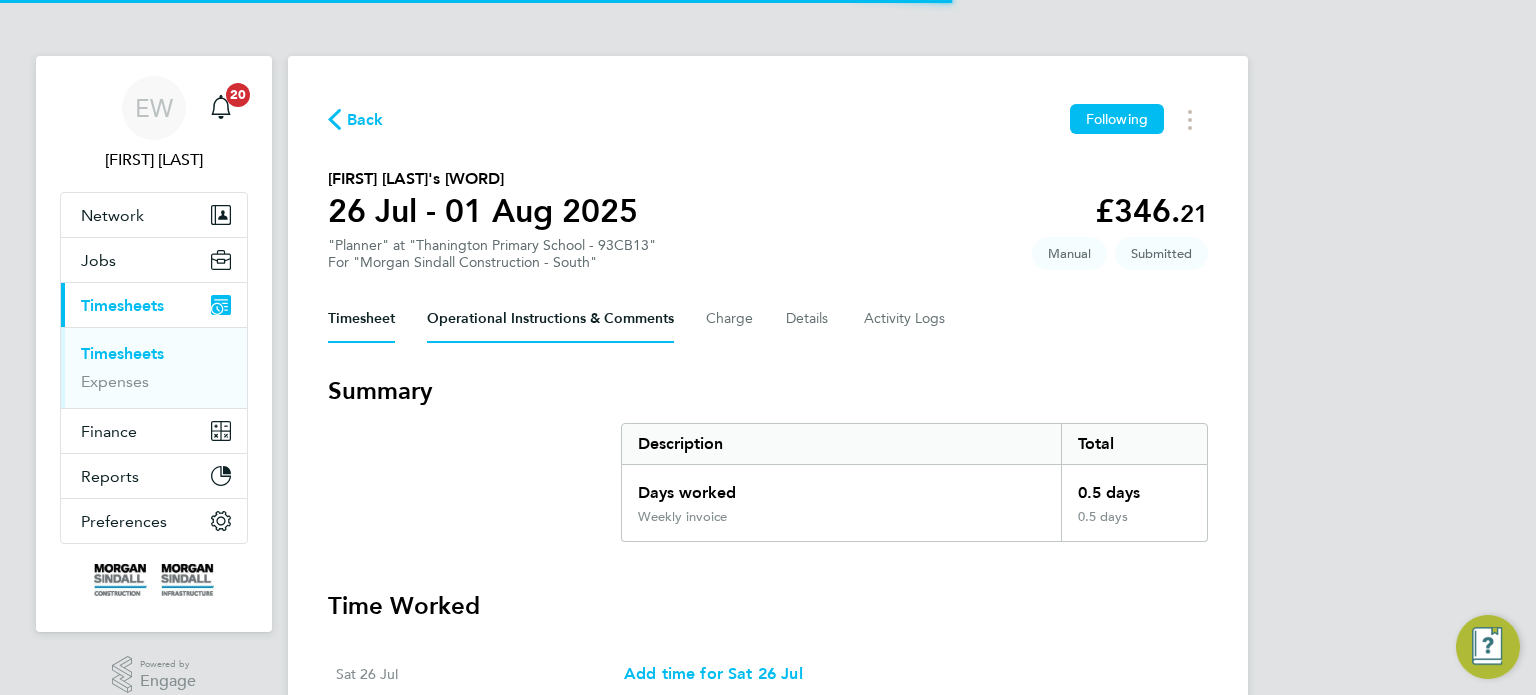 scroll, scrollTop: 0, scrollLeft: 0, axis: both 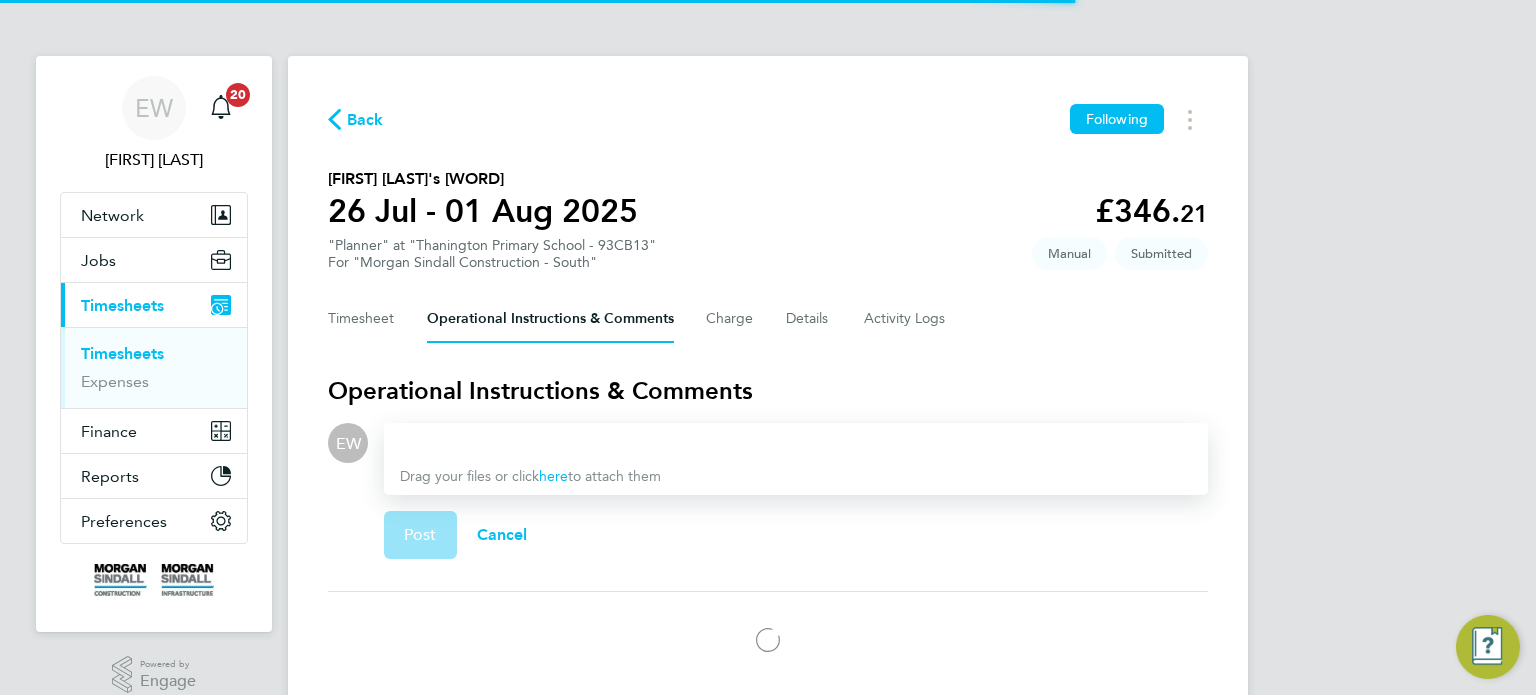 type 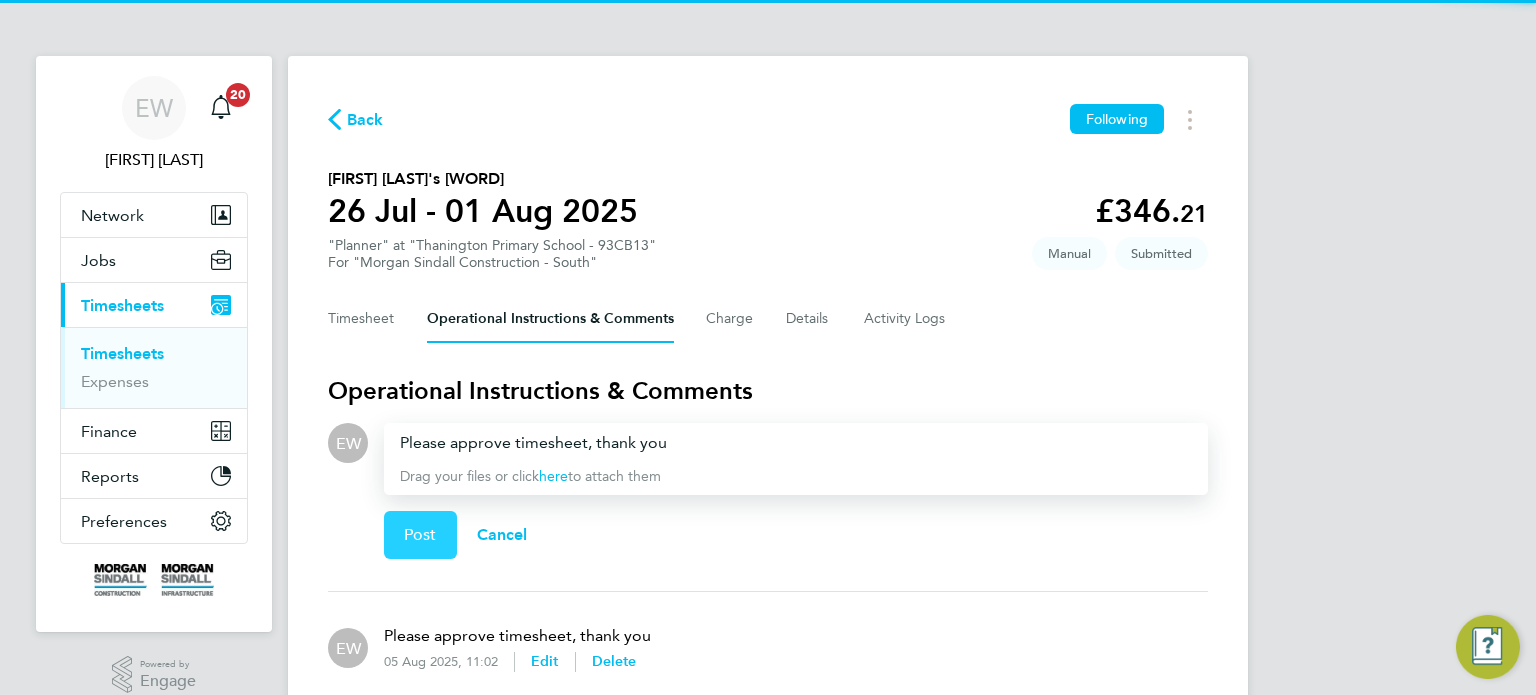 click on "Post" 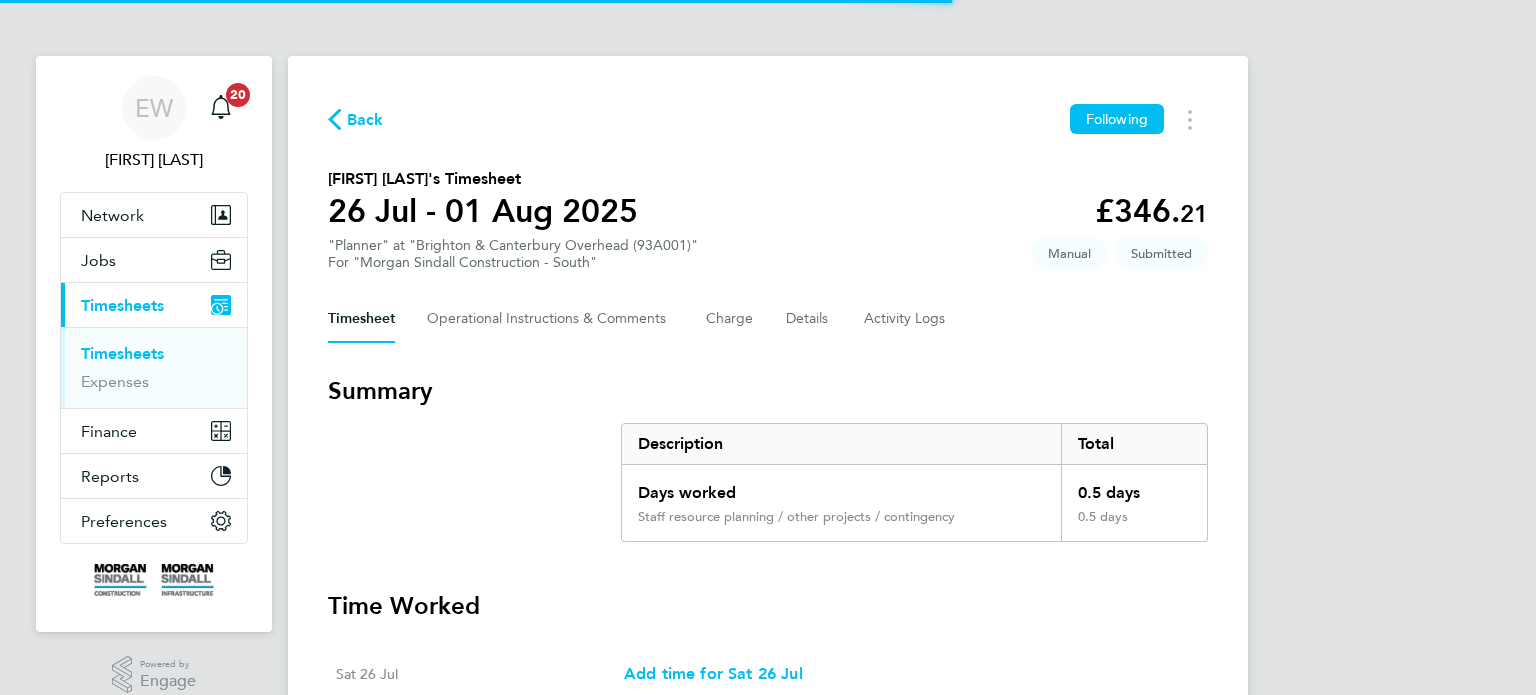 scroll, scrollTop: 0, scrollLeft: 0, axis: both 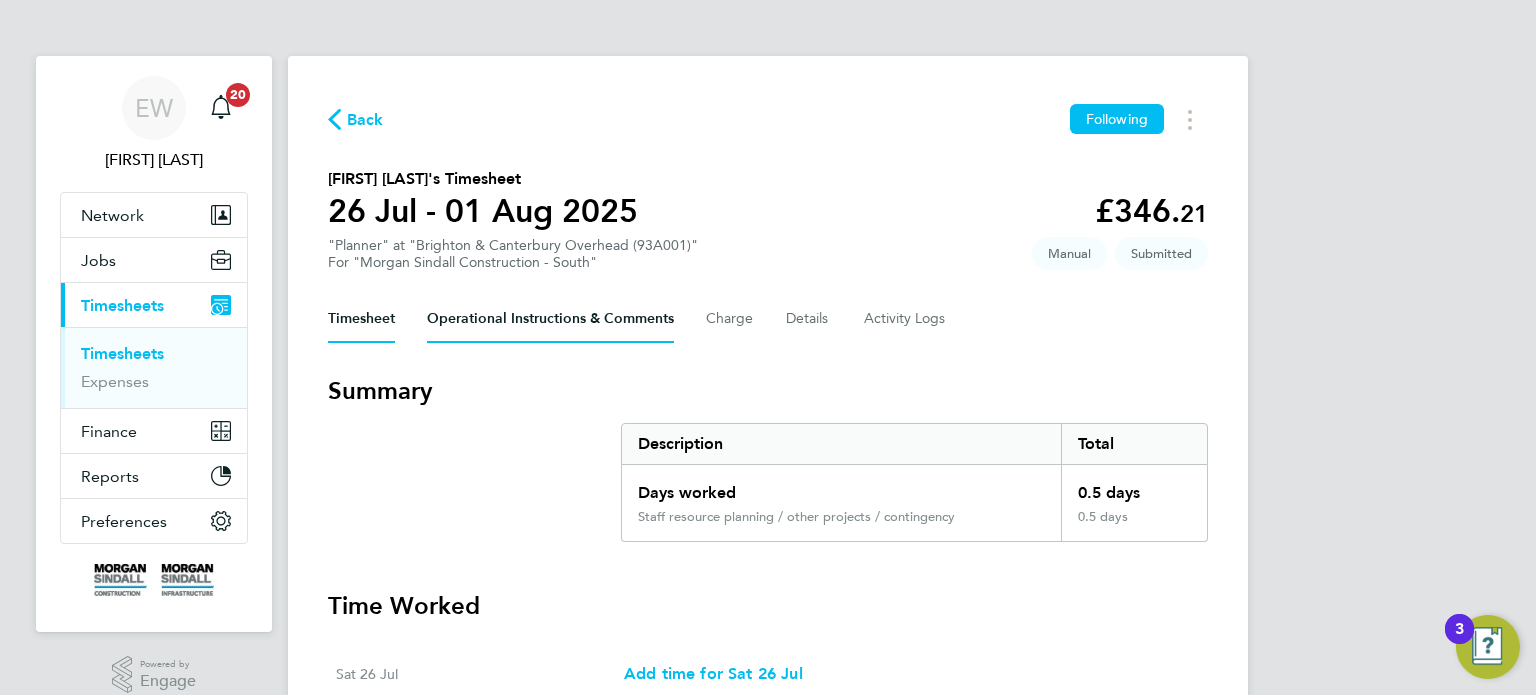 click on "Operational Instructions & Comments" at bounding box center [550, 319] 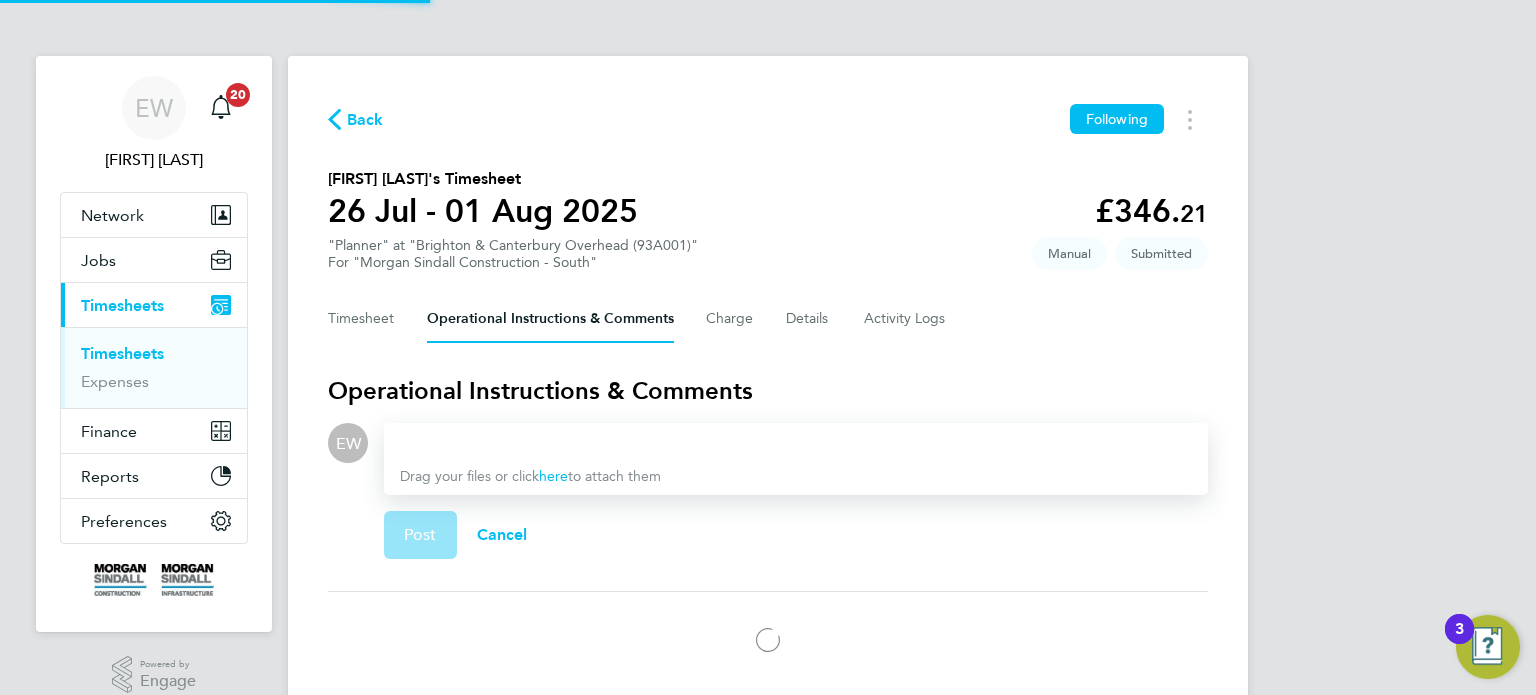 type 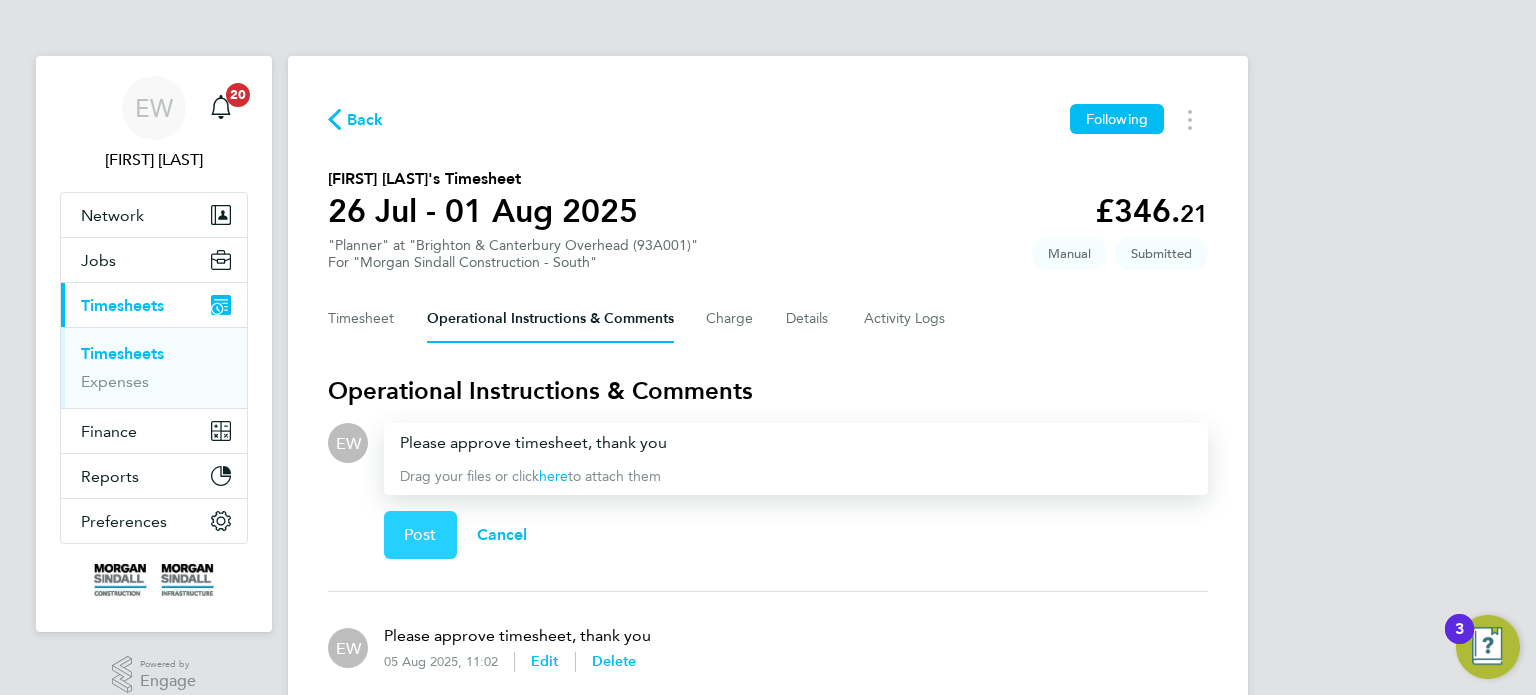 click on "Post" 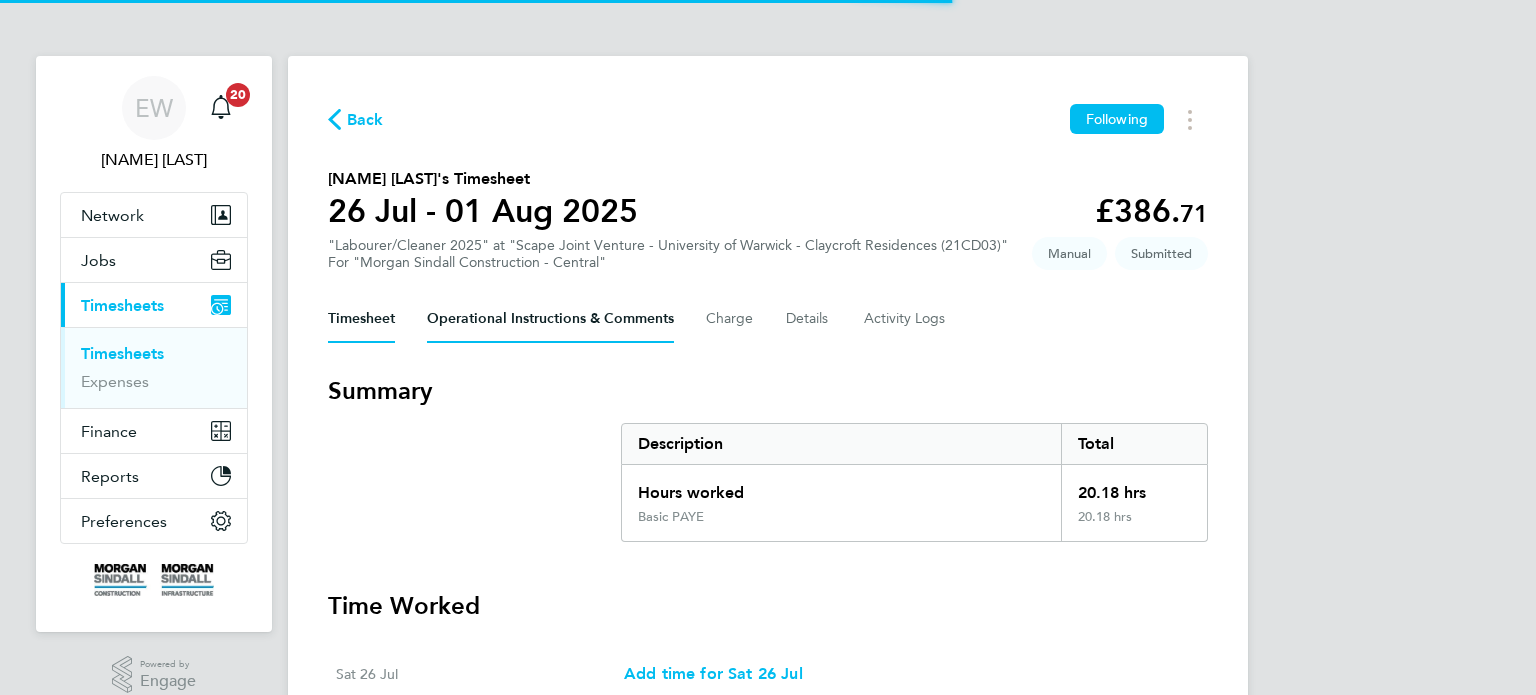 scroll, scrollTop: 0, scrollLeft: 0, axis: both 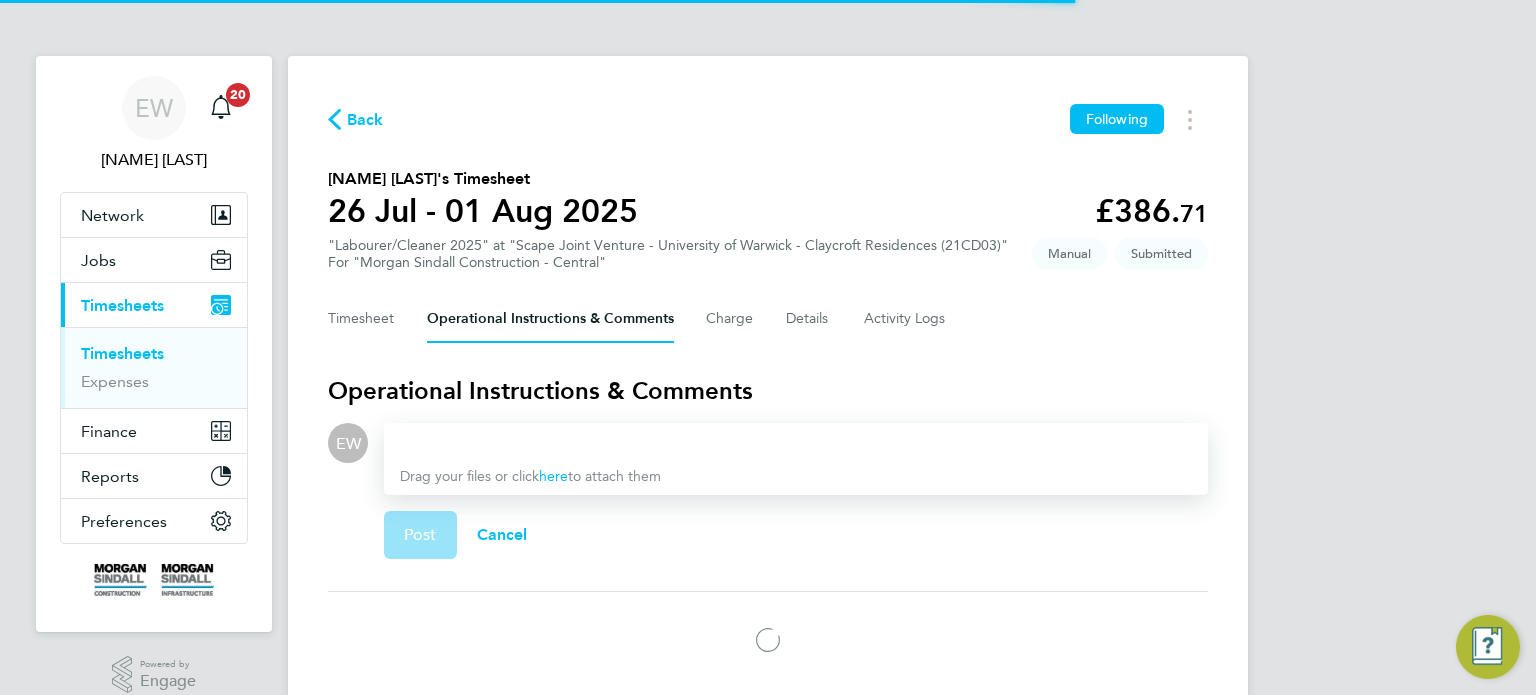 type 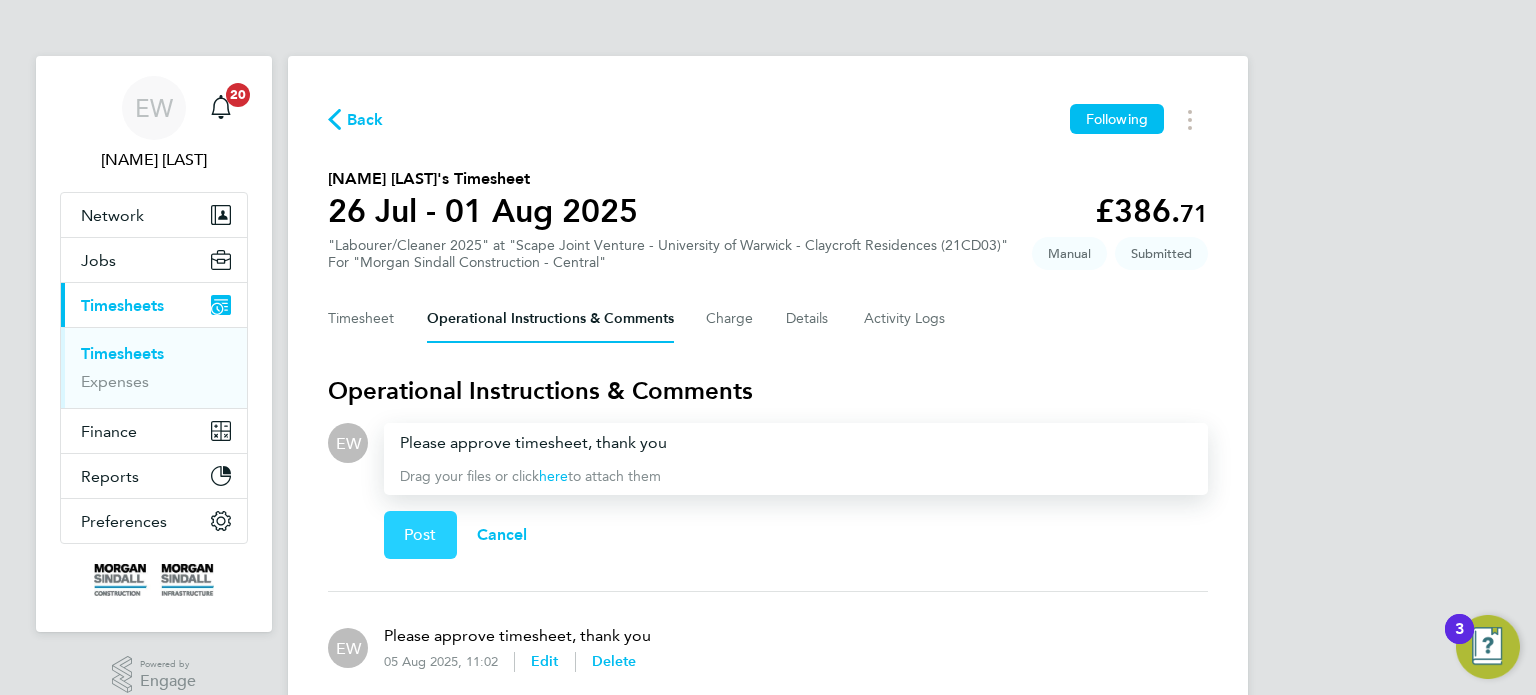 click on "Post" 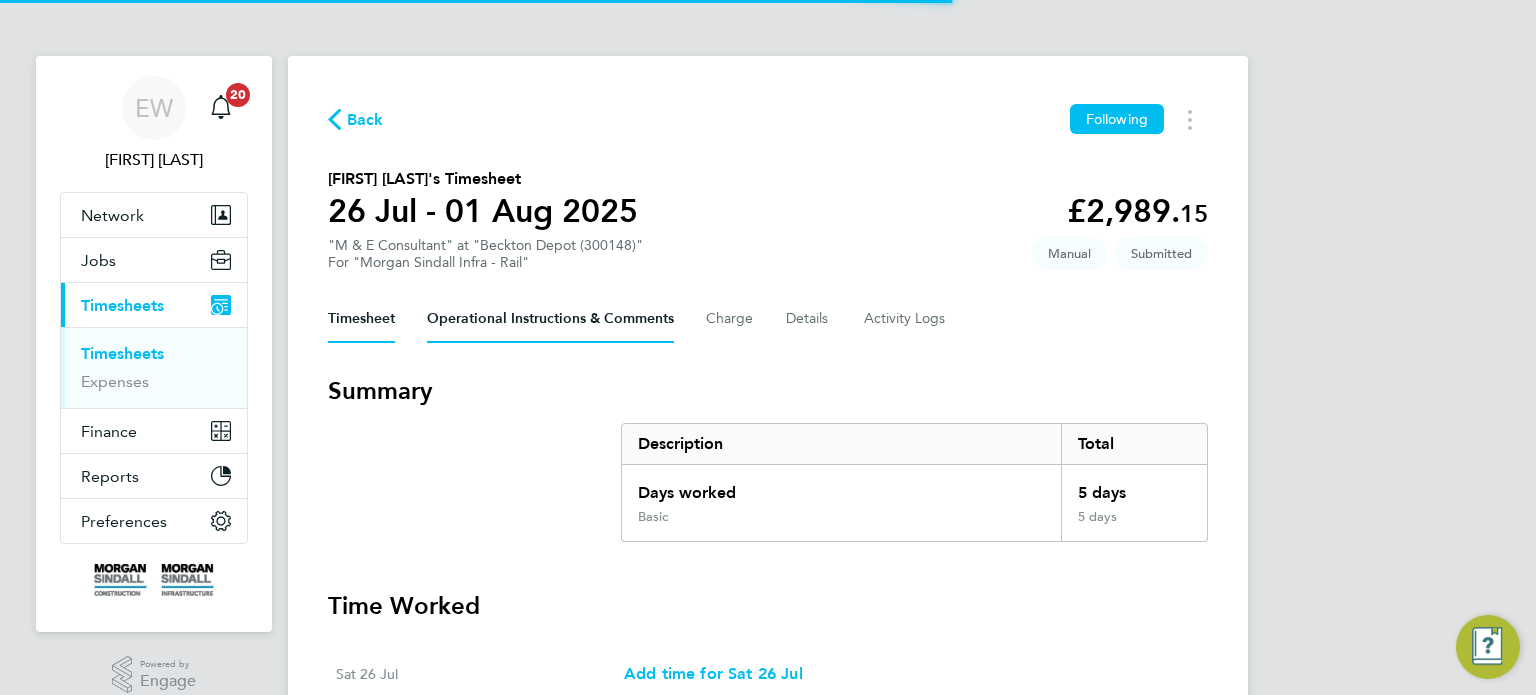 scroll, scrollTop: 0, scrollLeft: 0, axis: both 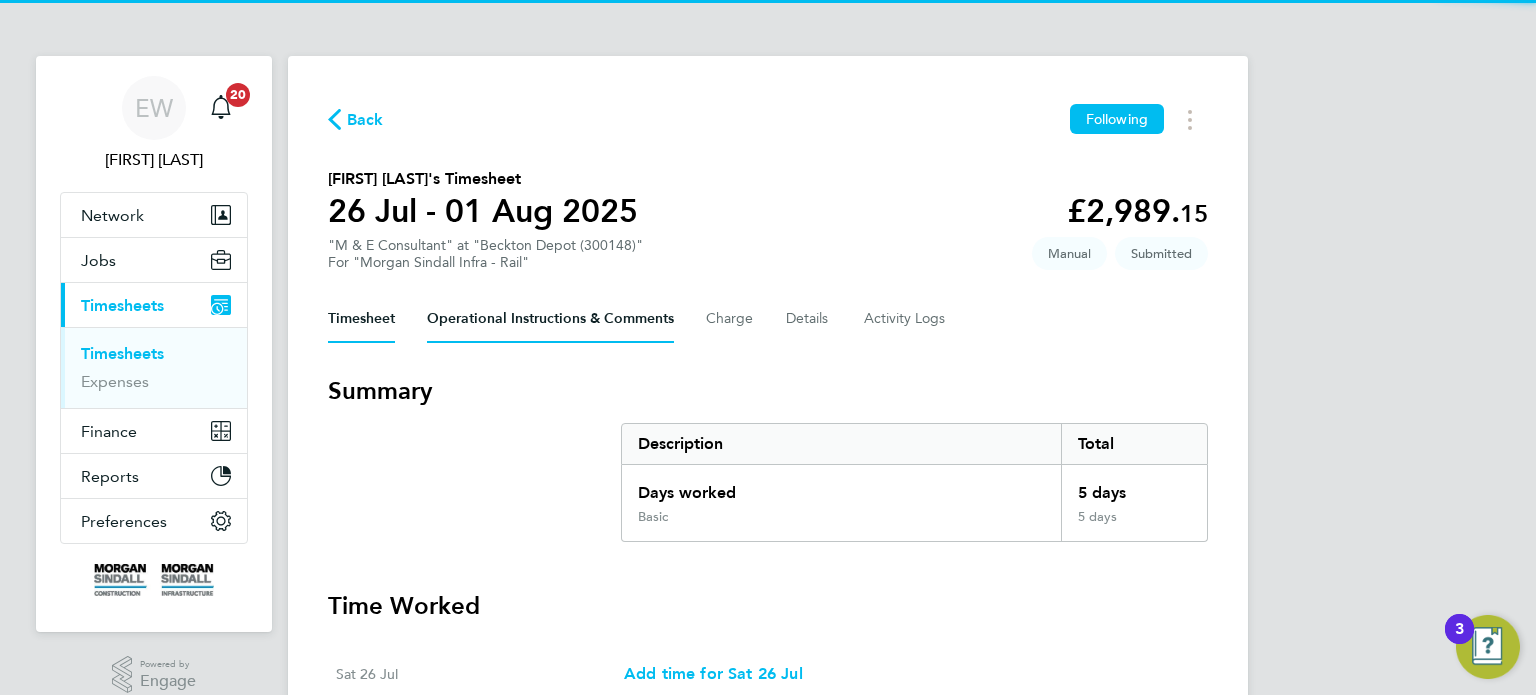 click on "Operational Instructions & Comments" at bounding box center [550, 319] 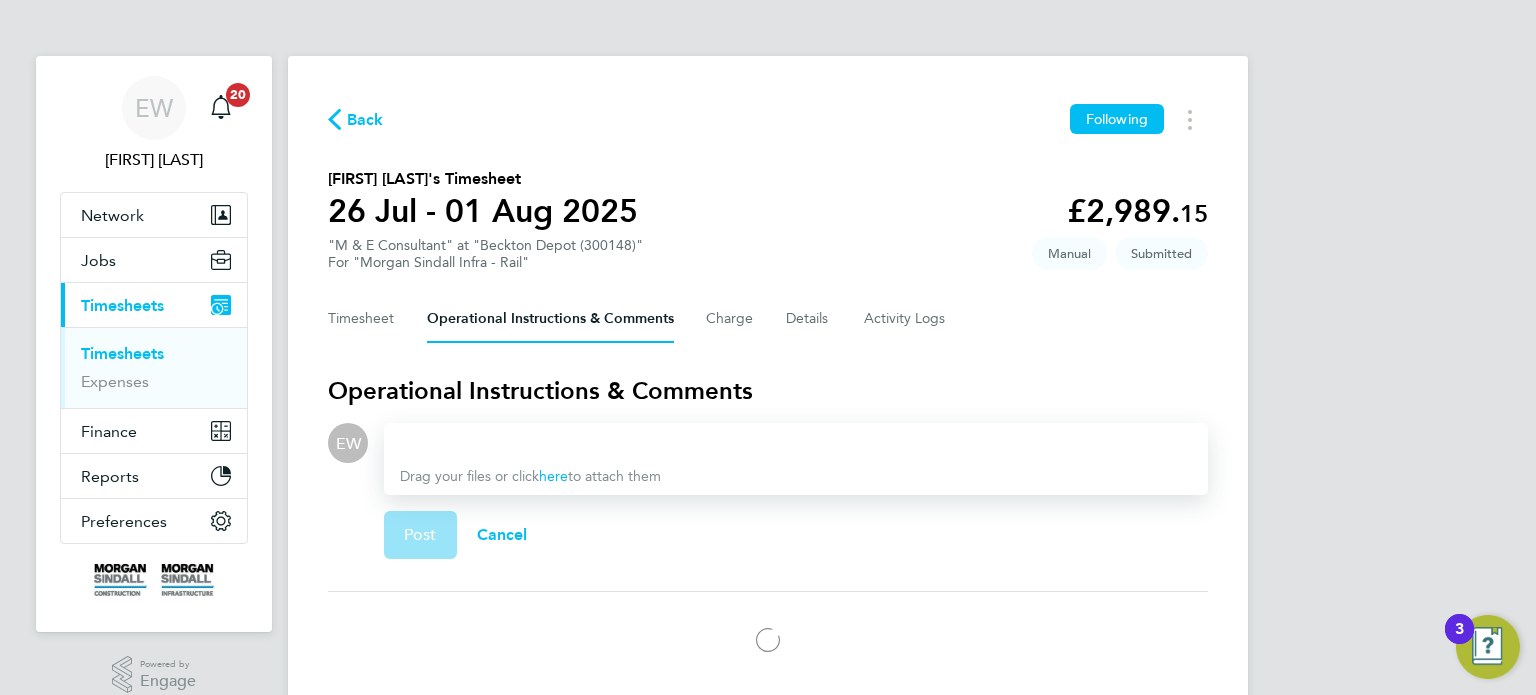 type 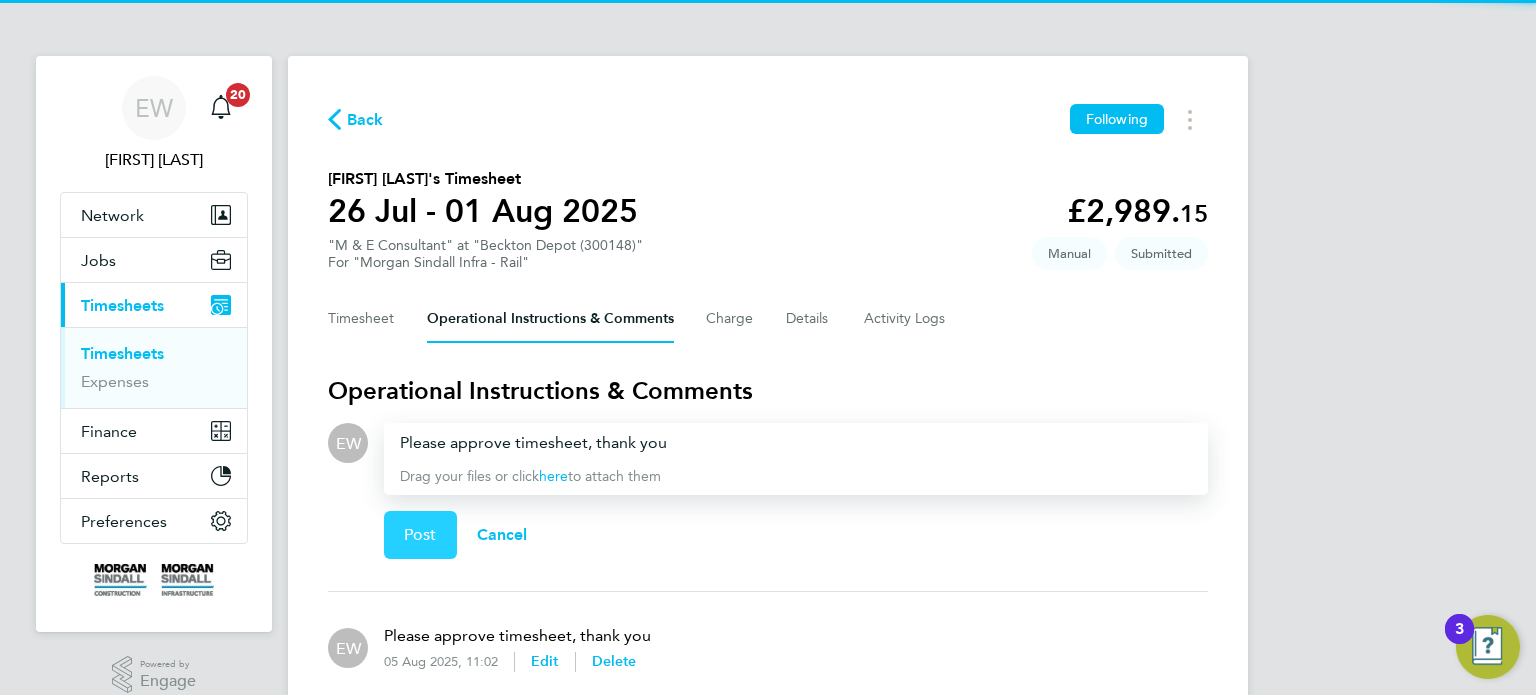 click on "Post" 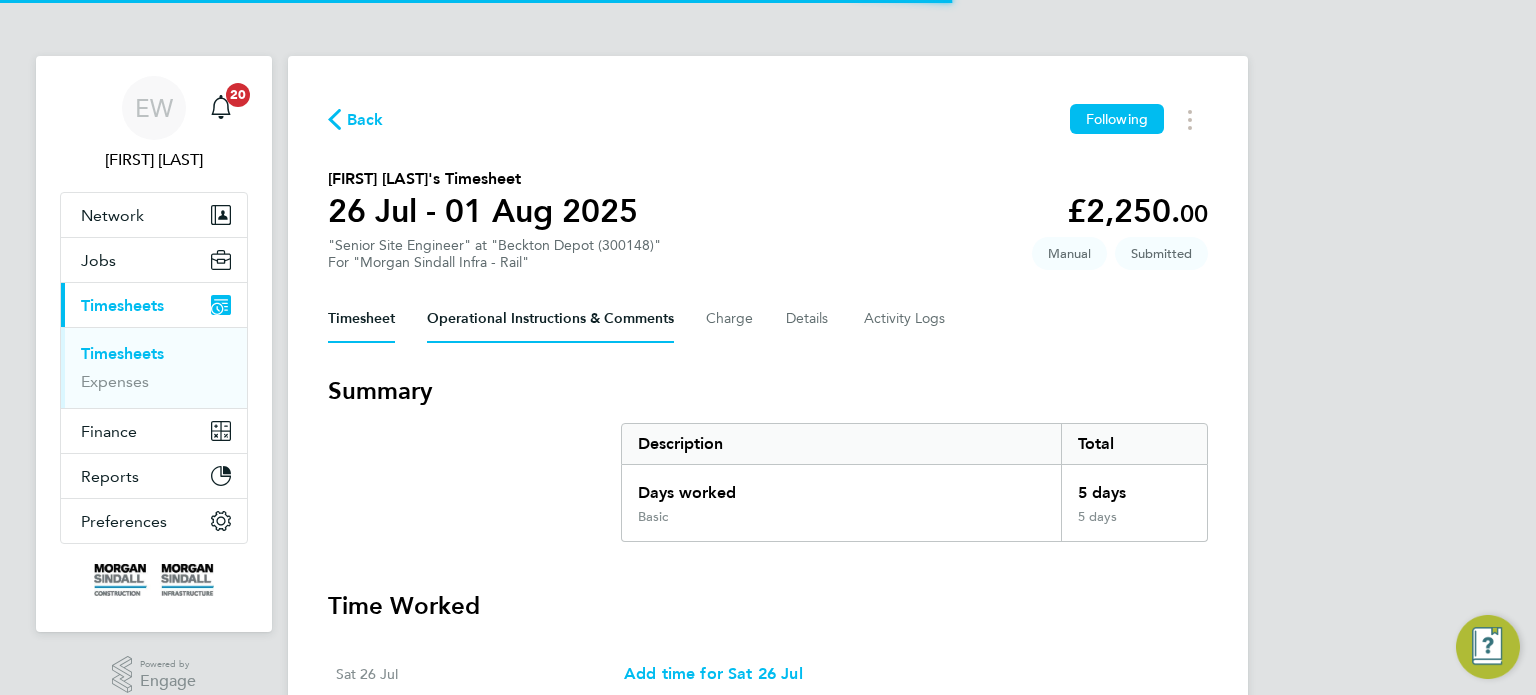 scroll, scrollTop: 0, scrollLeft: 0, axis: both 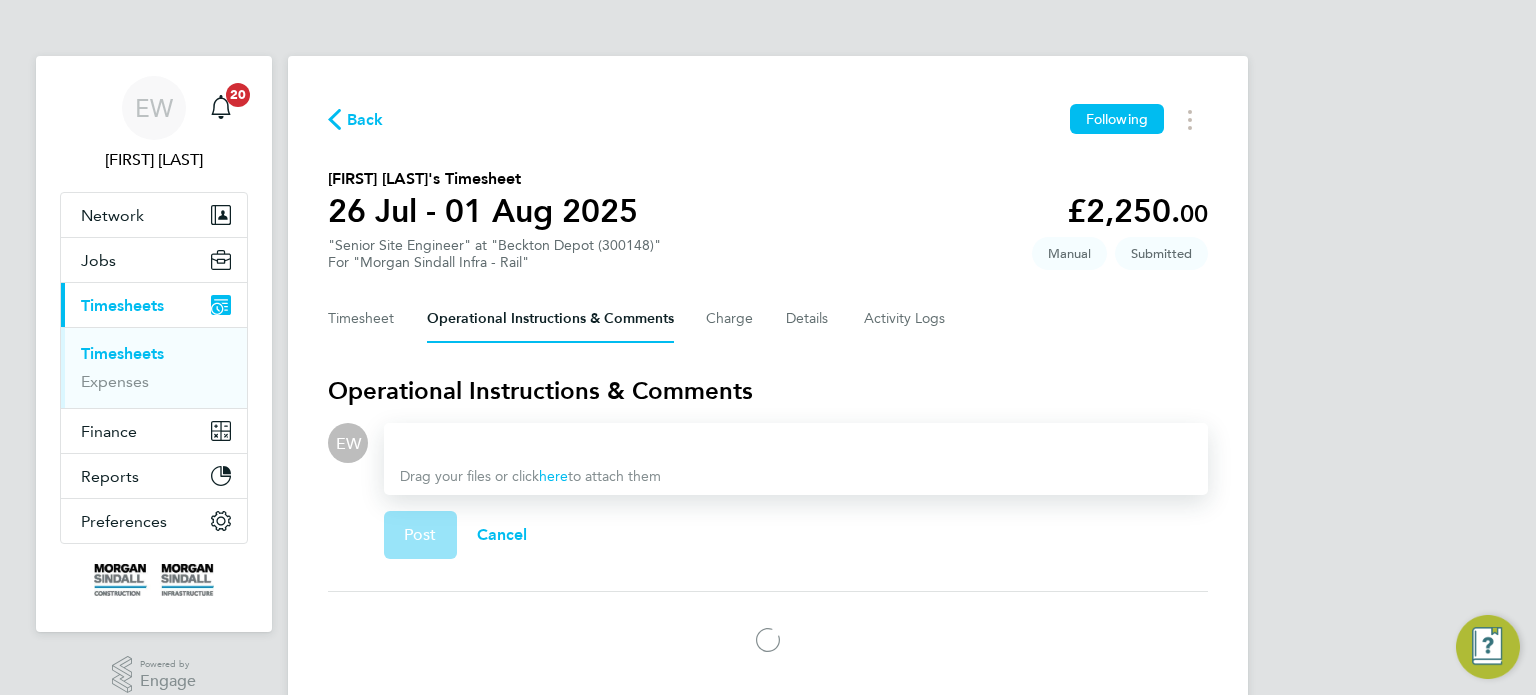 type 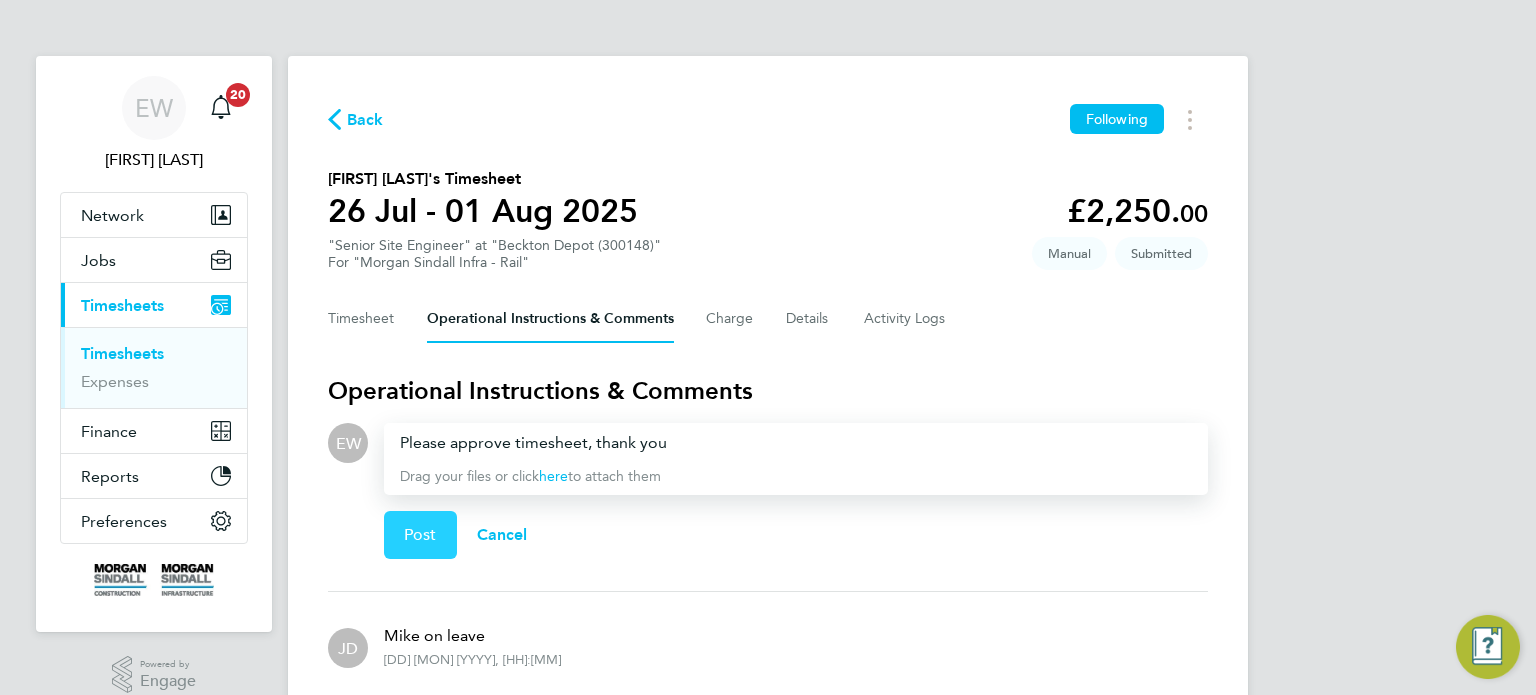 click on "Post" 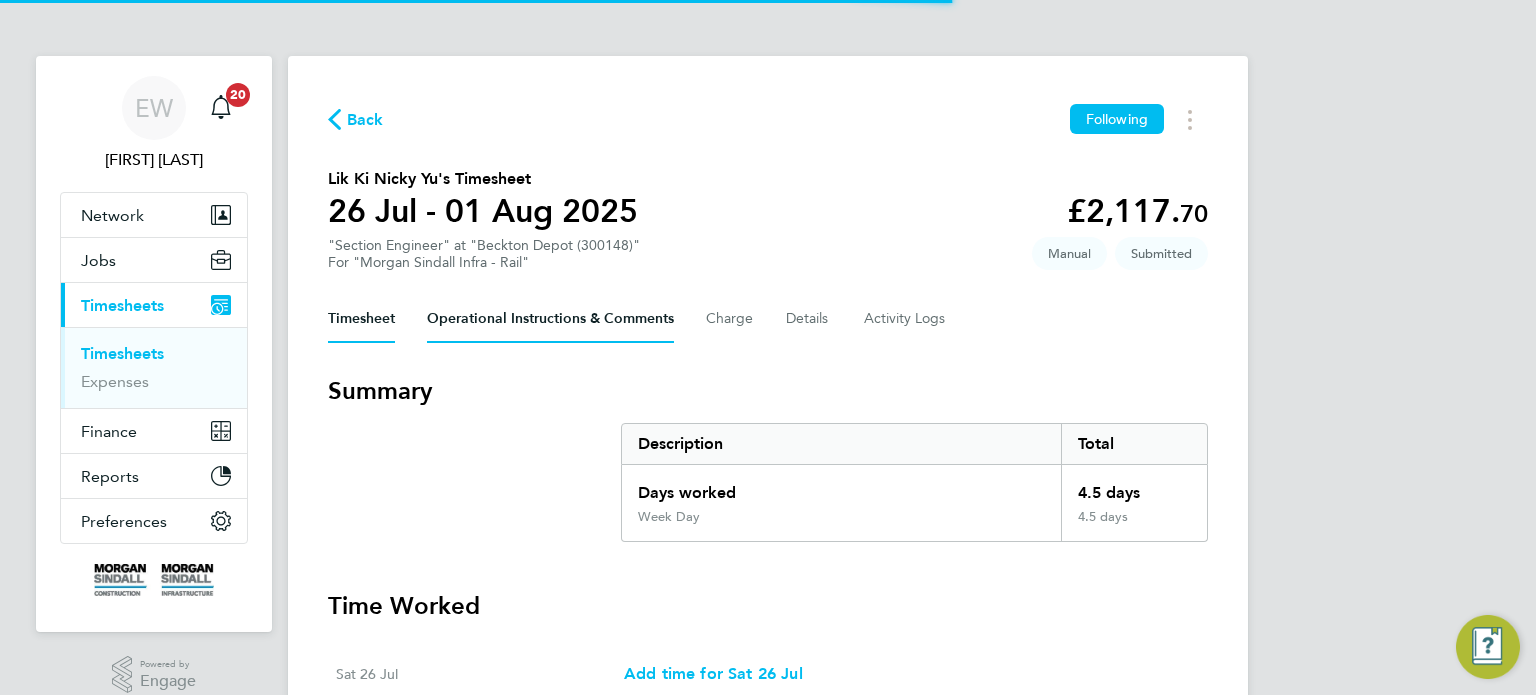 scroll, scrollTop: 0, scrollLeft: 0, axis: both 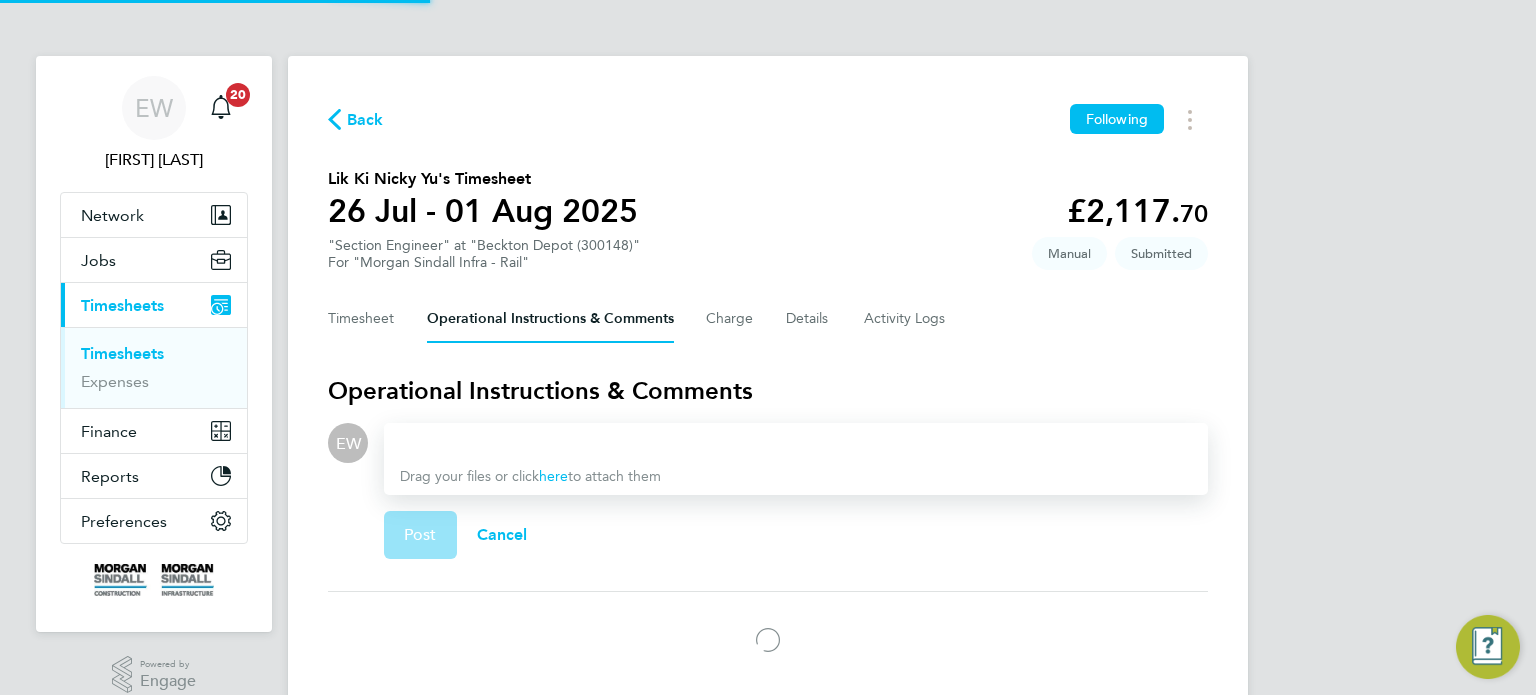 type 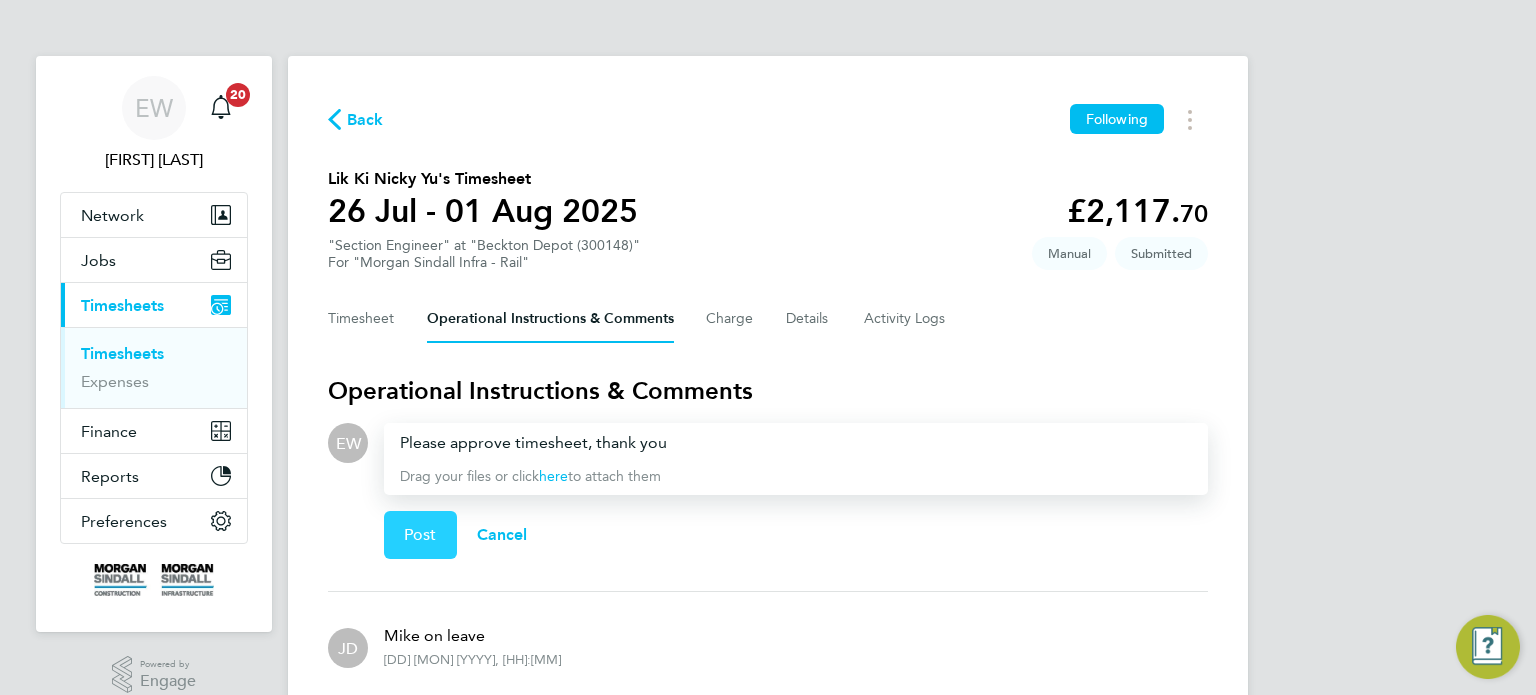 click on "Post" 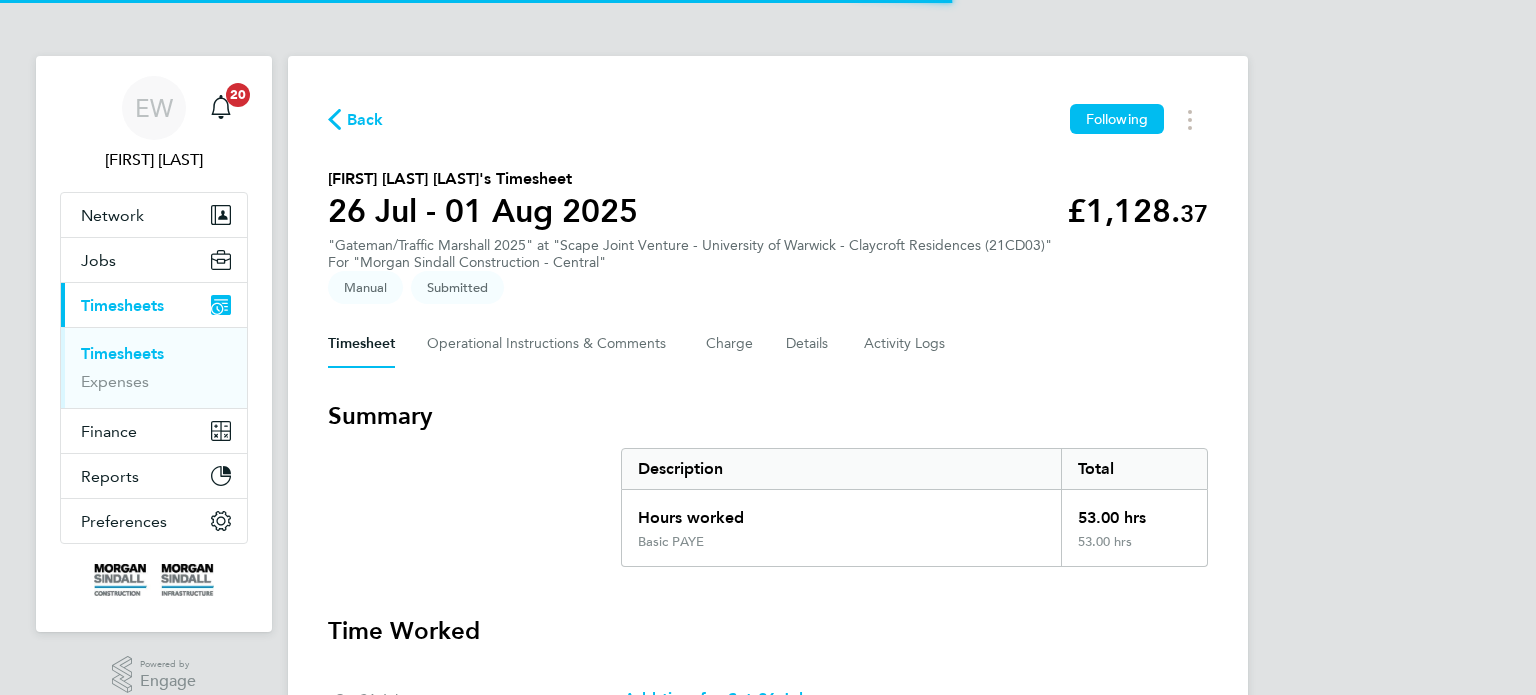 scroll, scrollTop: 0, scrollLeft: 0, axis: both 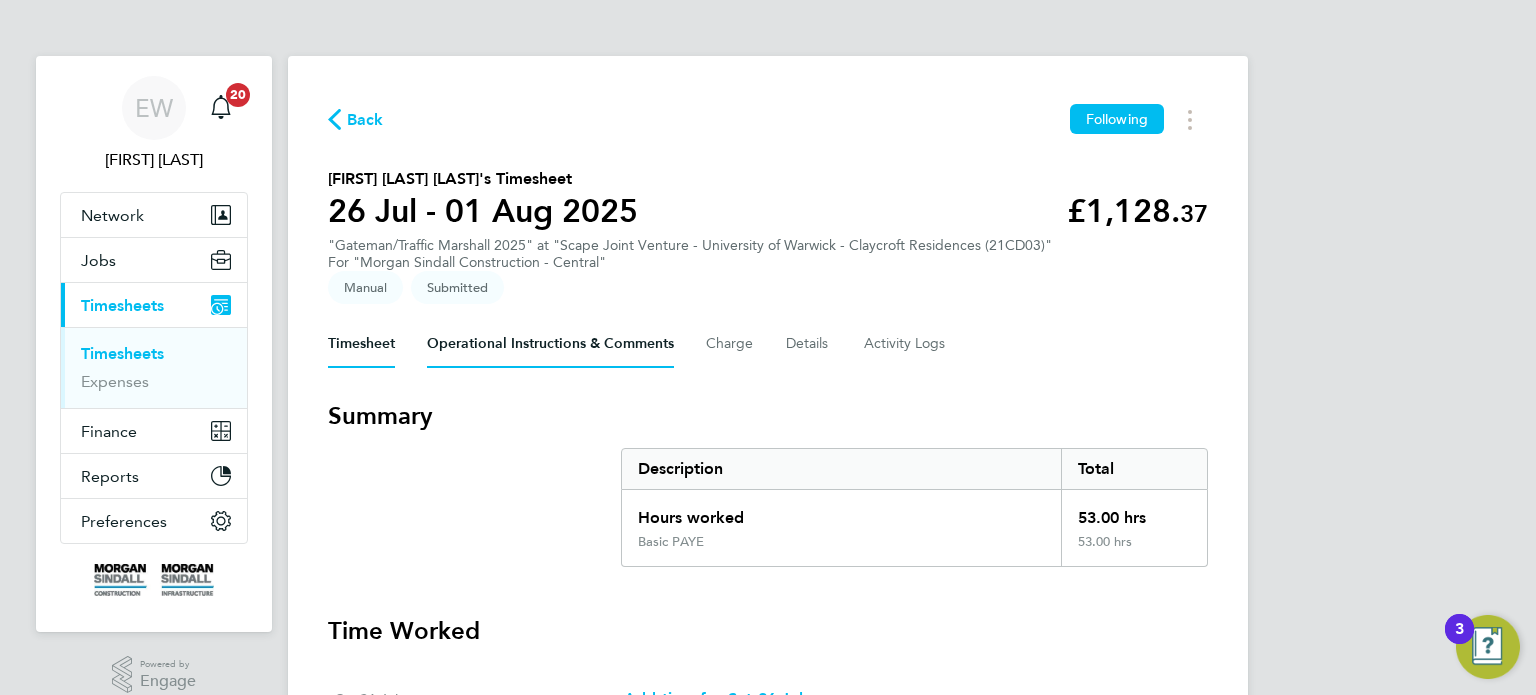 click on "Operational Instructions & Comments" at bounding box center [550, 344] 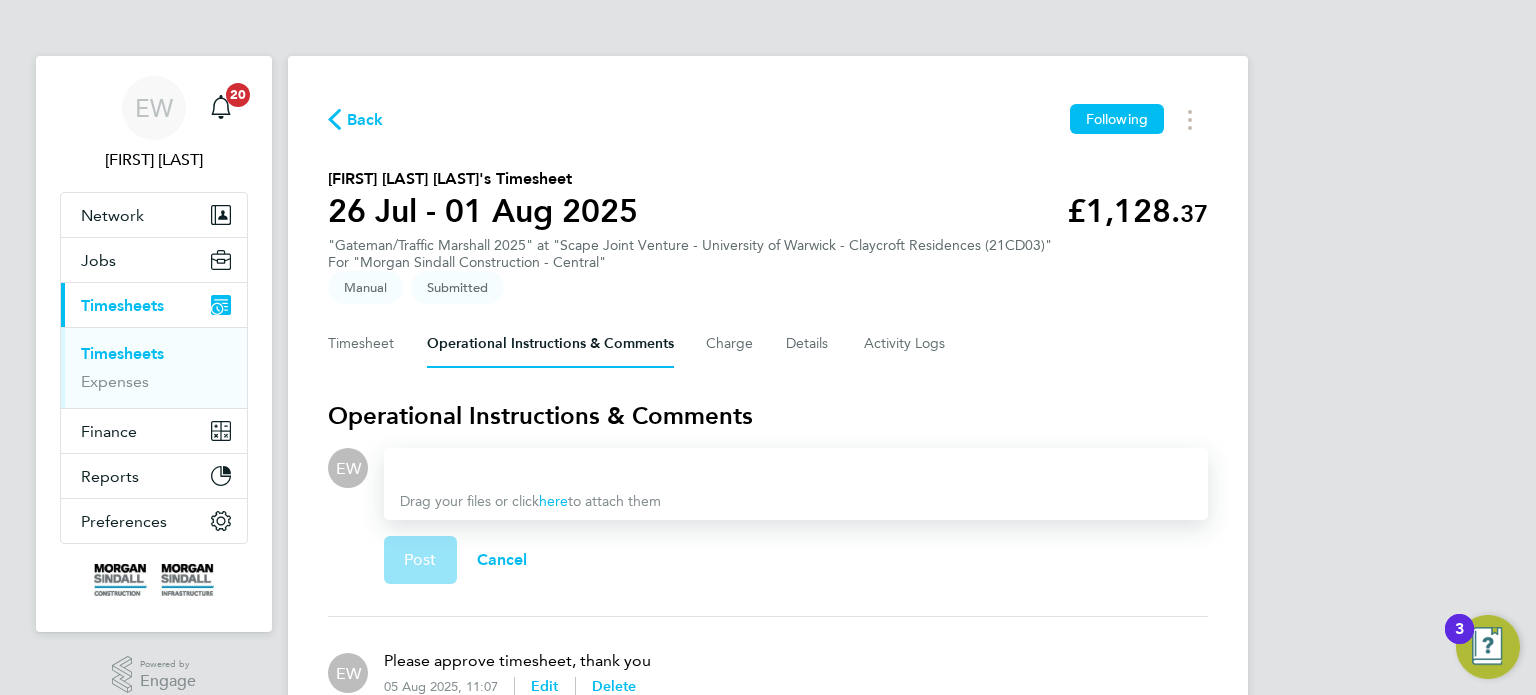 type 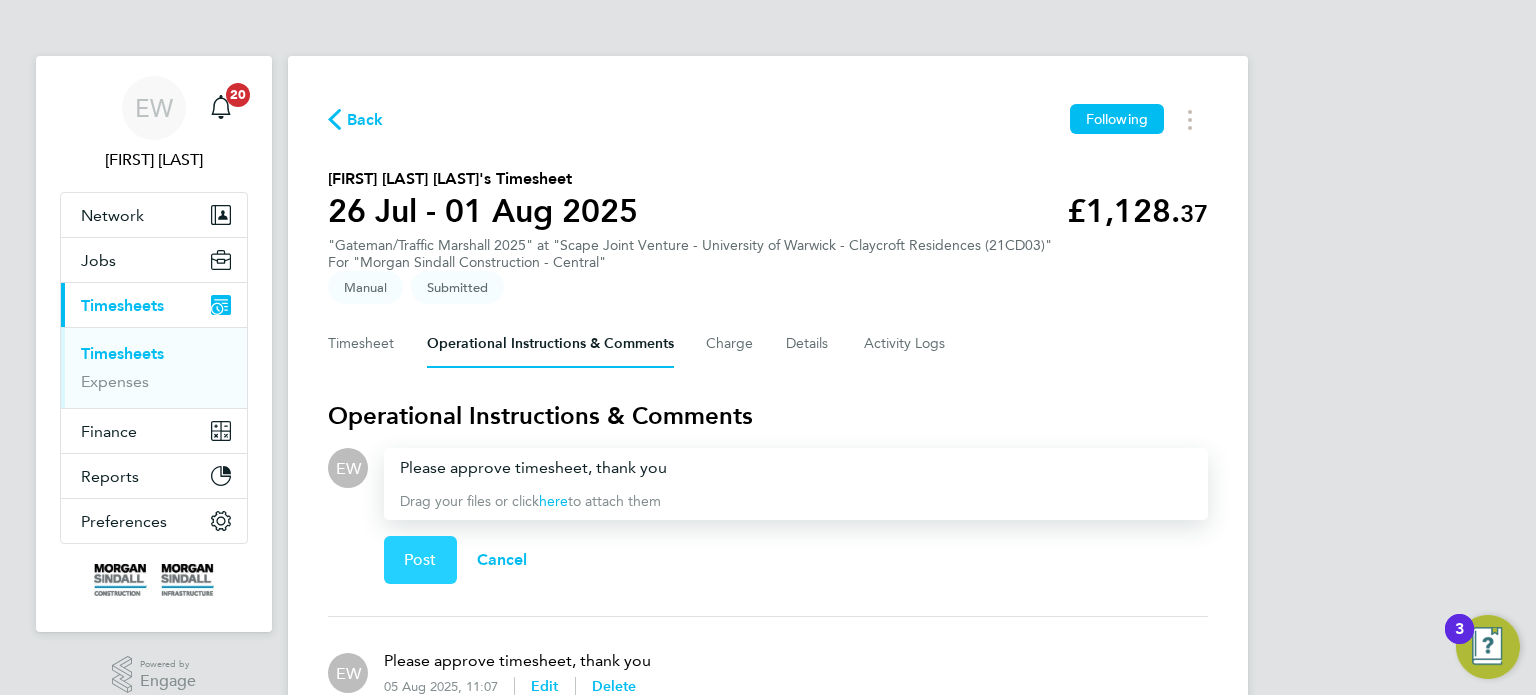 click on "Post" 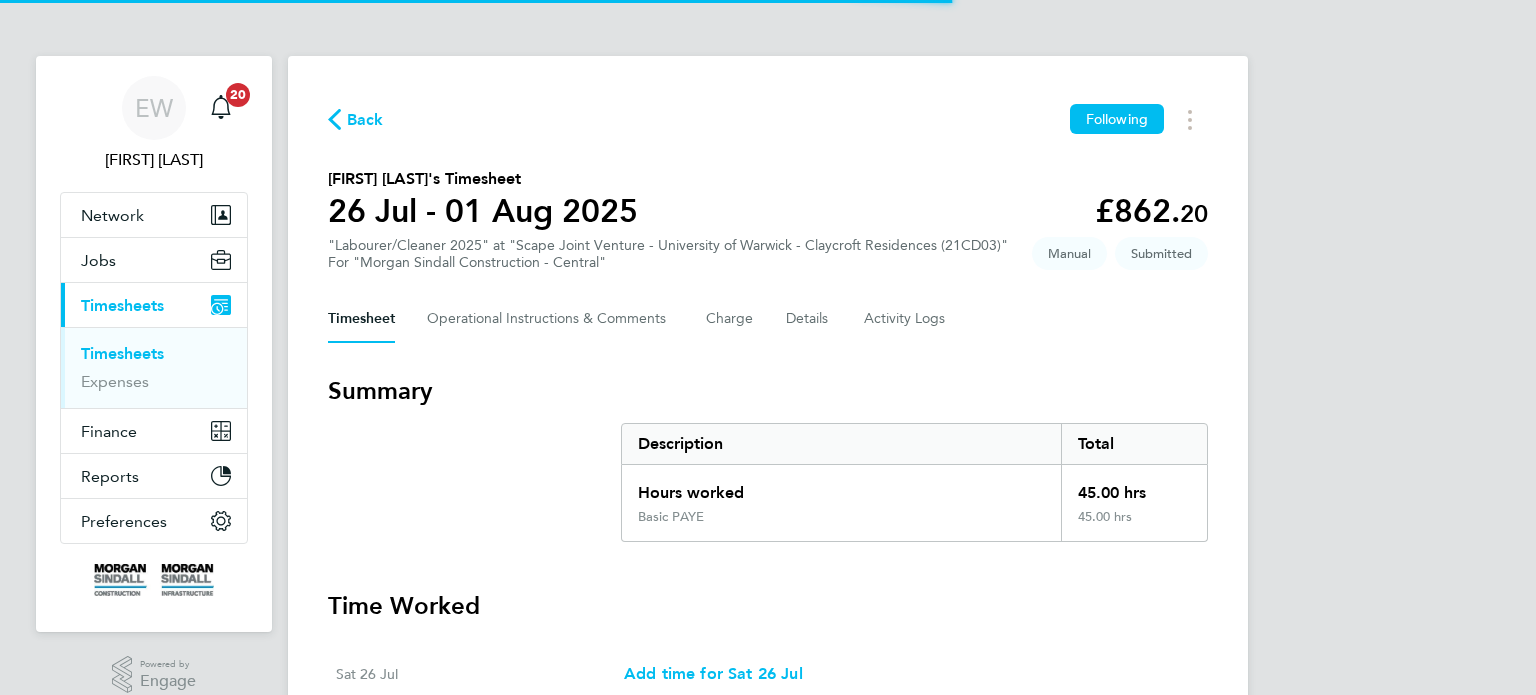 scroll, scrollTop: 0, scrollLeft: 0, axis: both 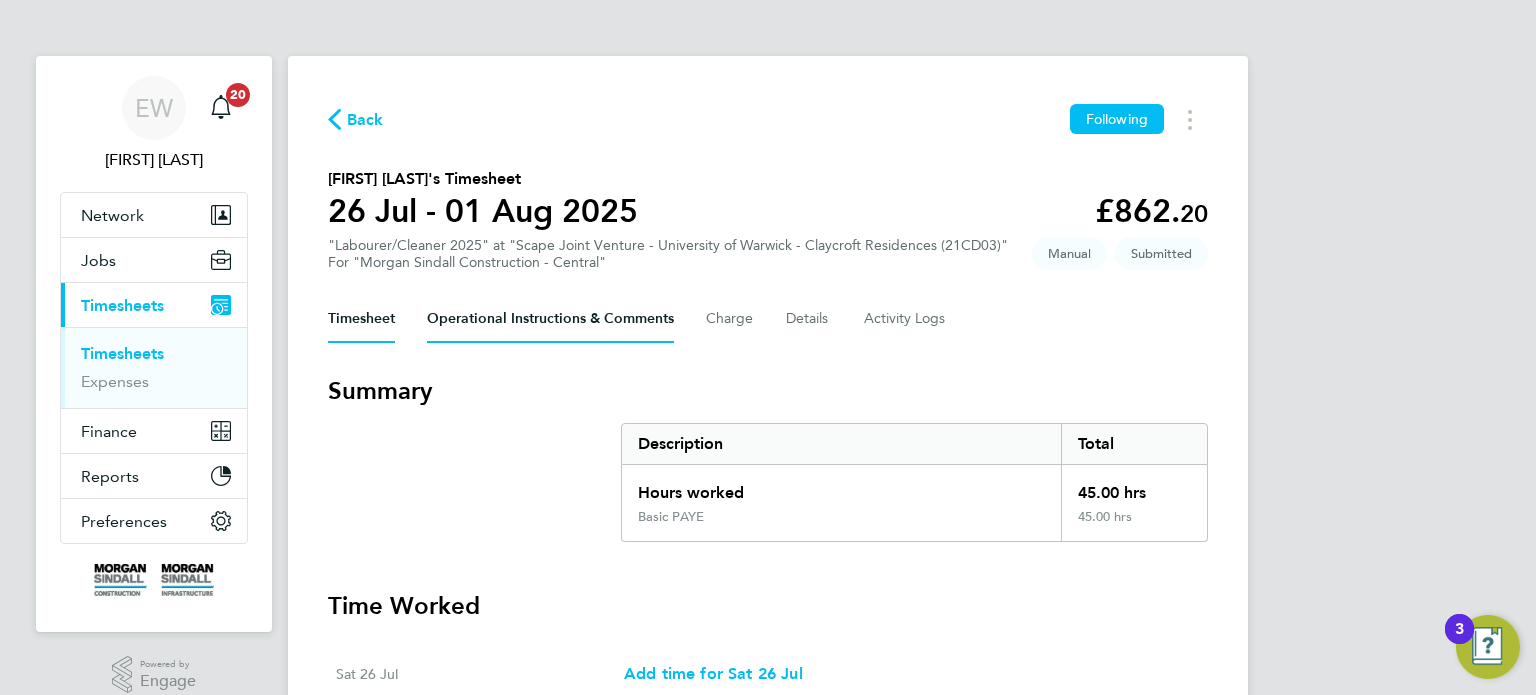 click on "Operational Instructions & Comments" at bounding box center (550, 319) 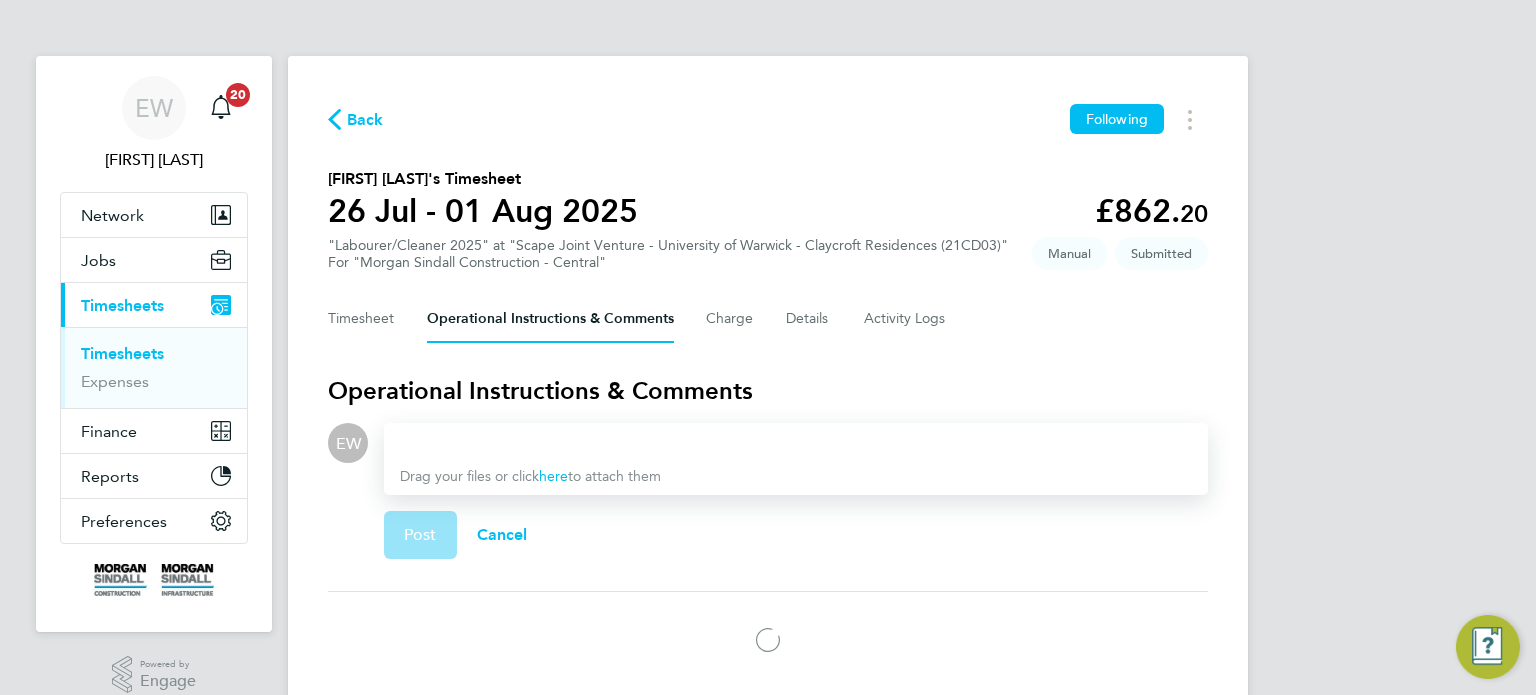 type 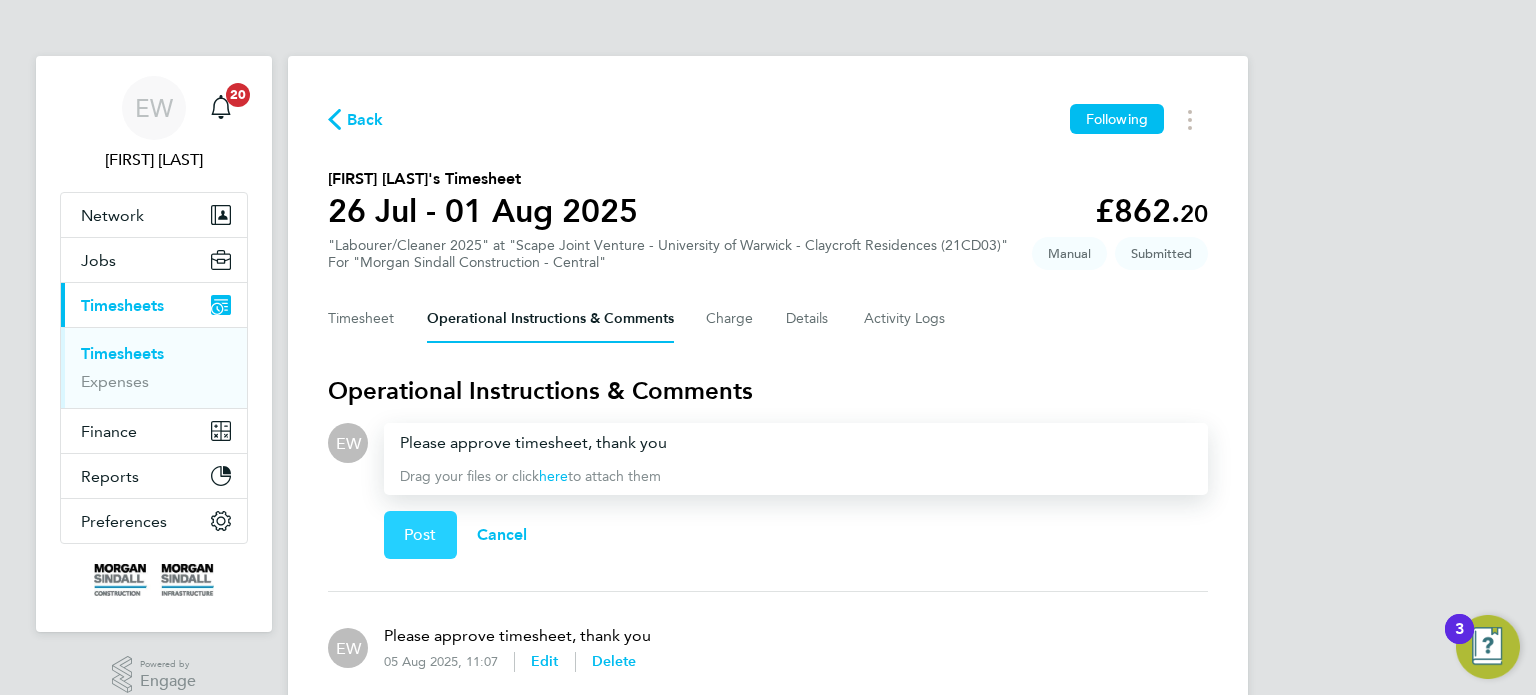 click on "Post" 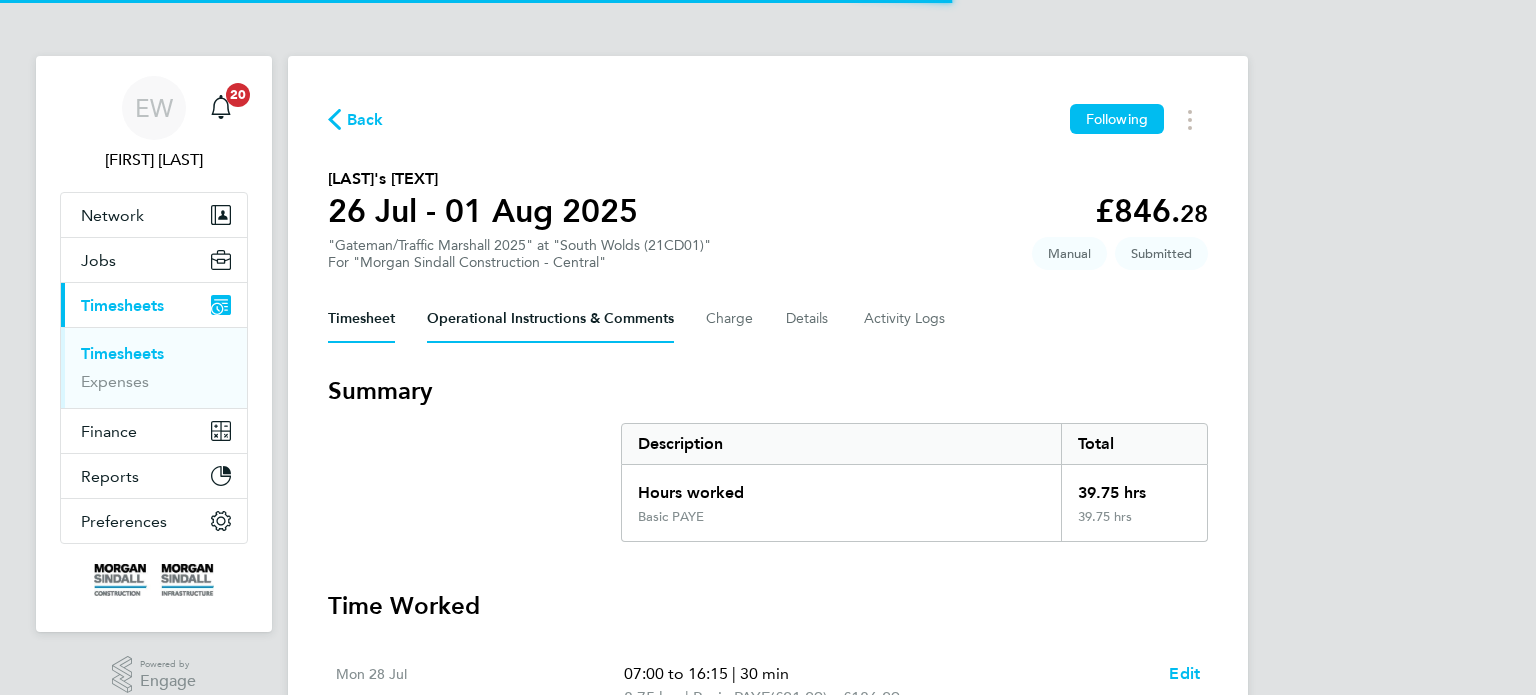 scroll, scrollTop: 0, scrollLeft: 0, axis: both 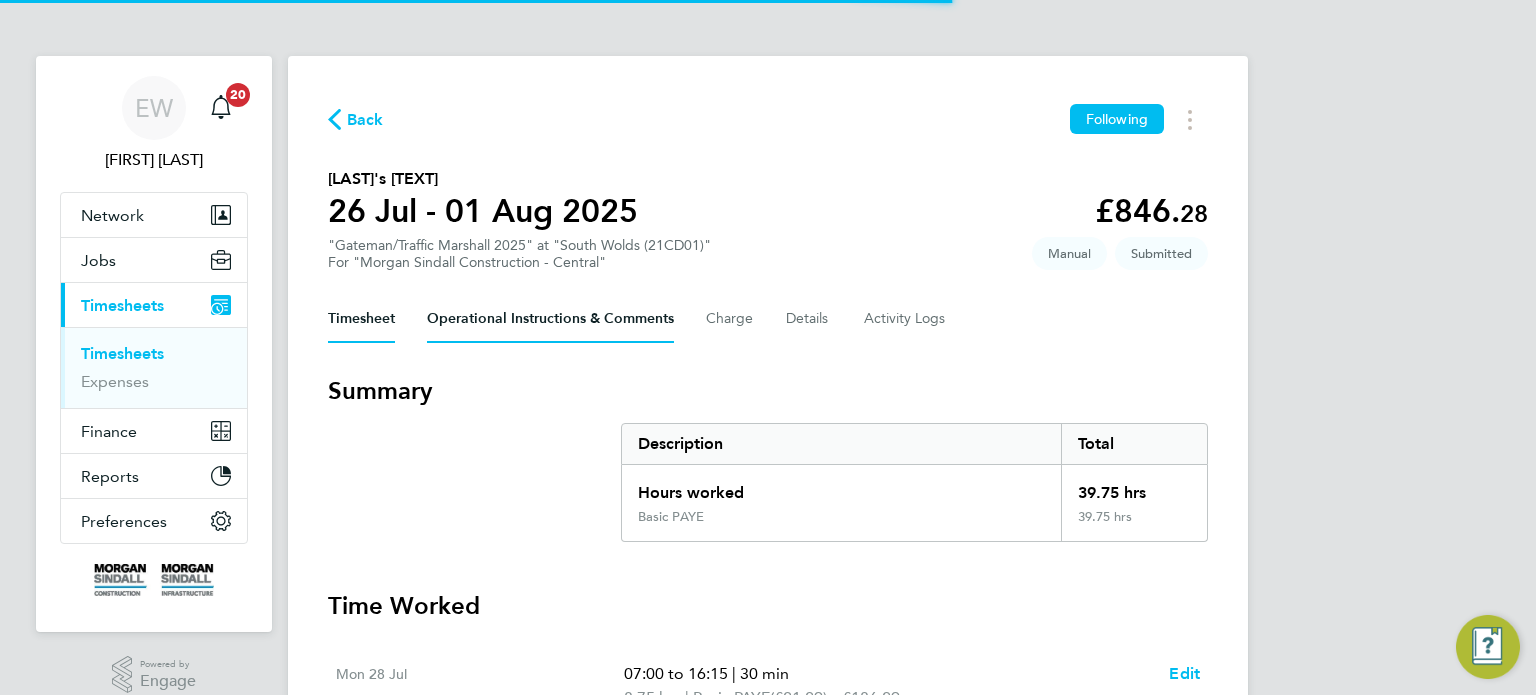 click on "Operational Instructions & Comments" at bounding box center [550, 319] 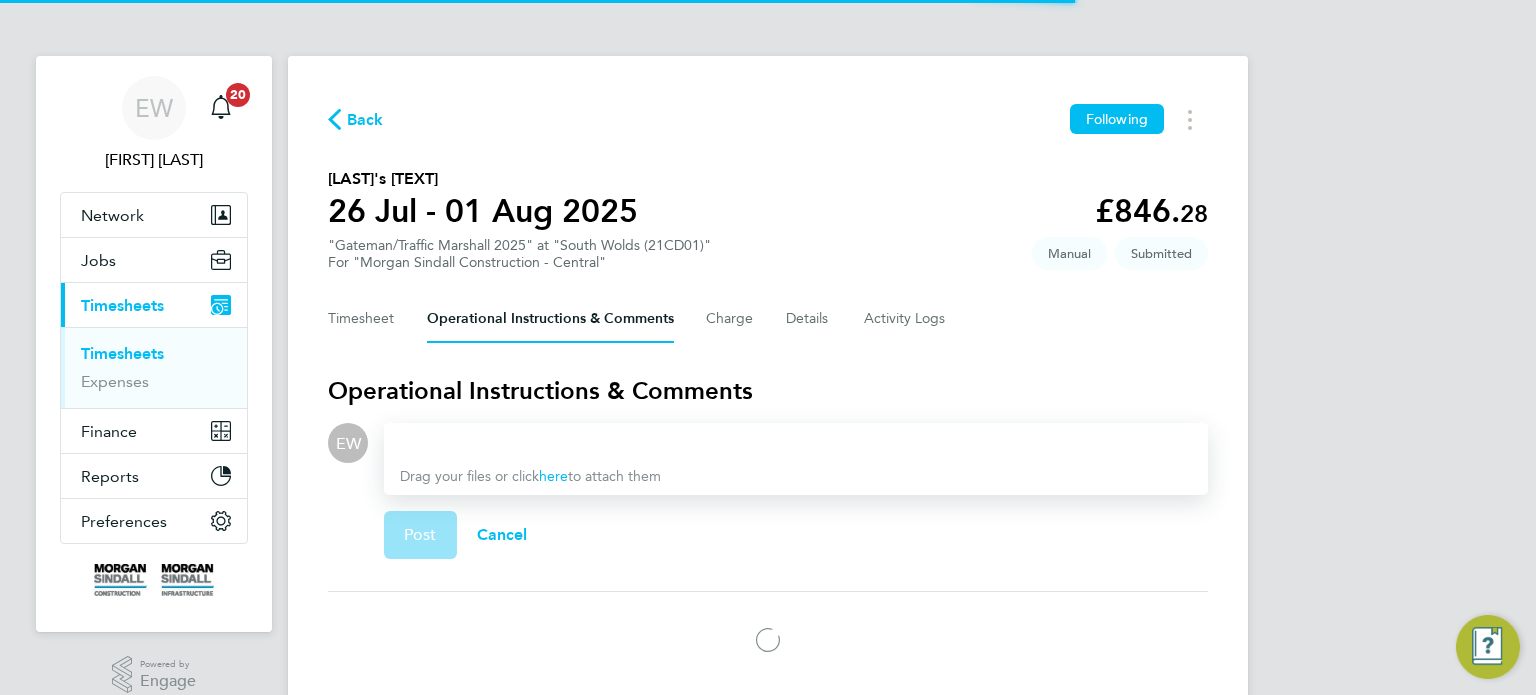 type 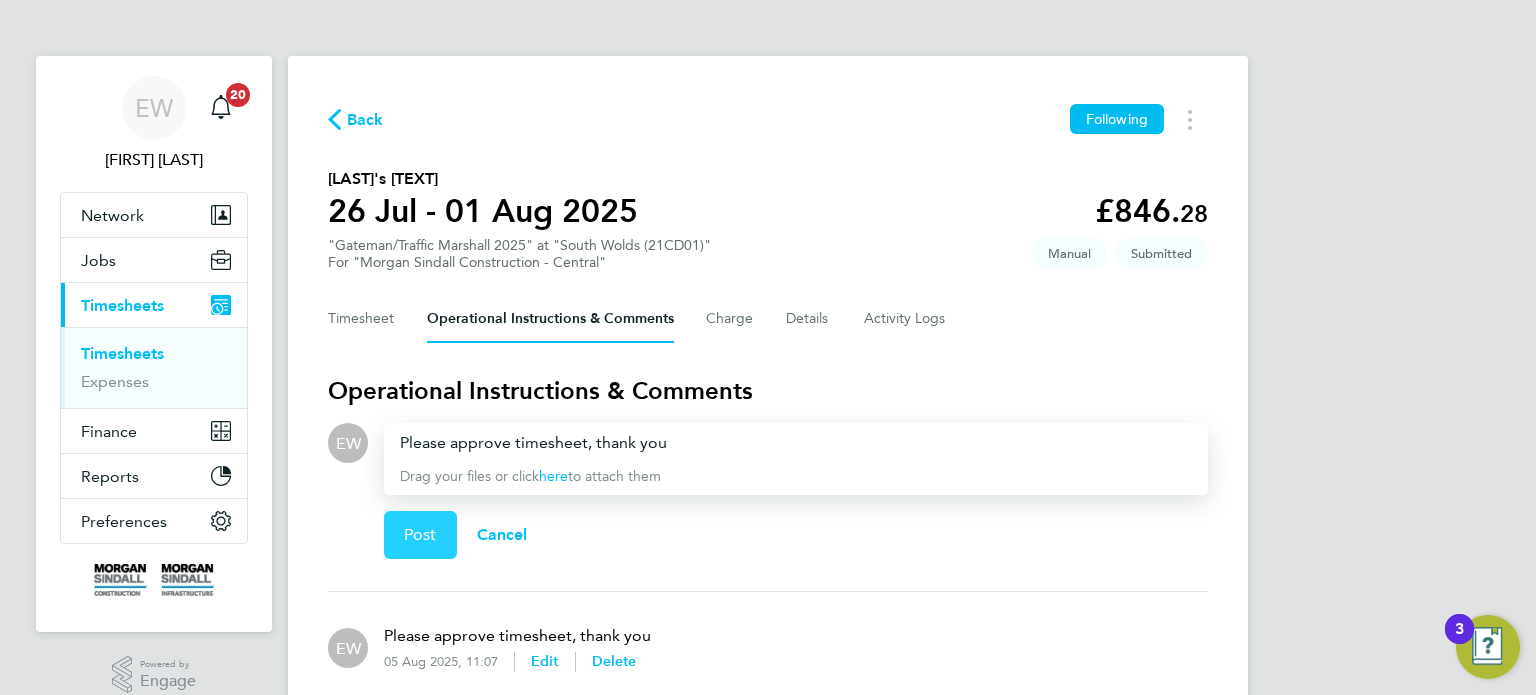 click on "Post" 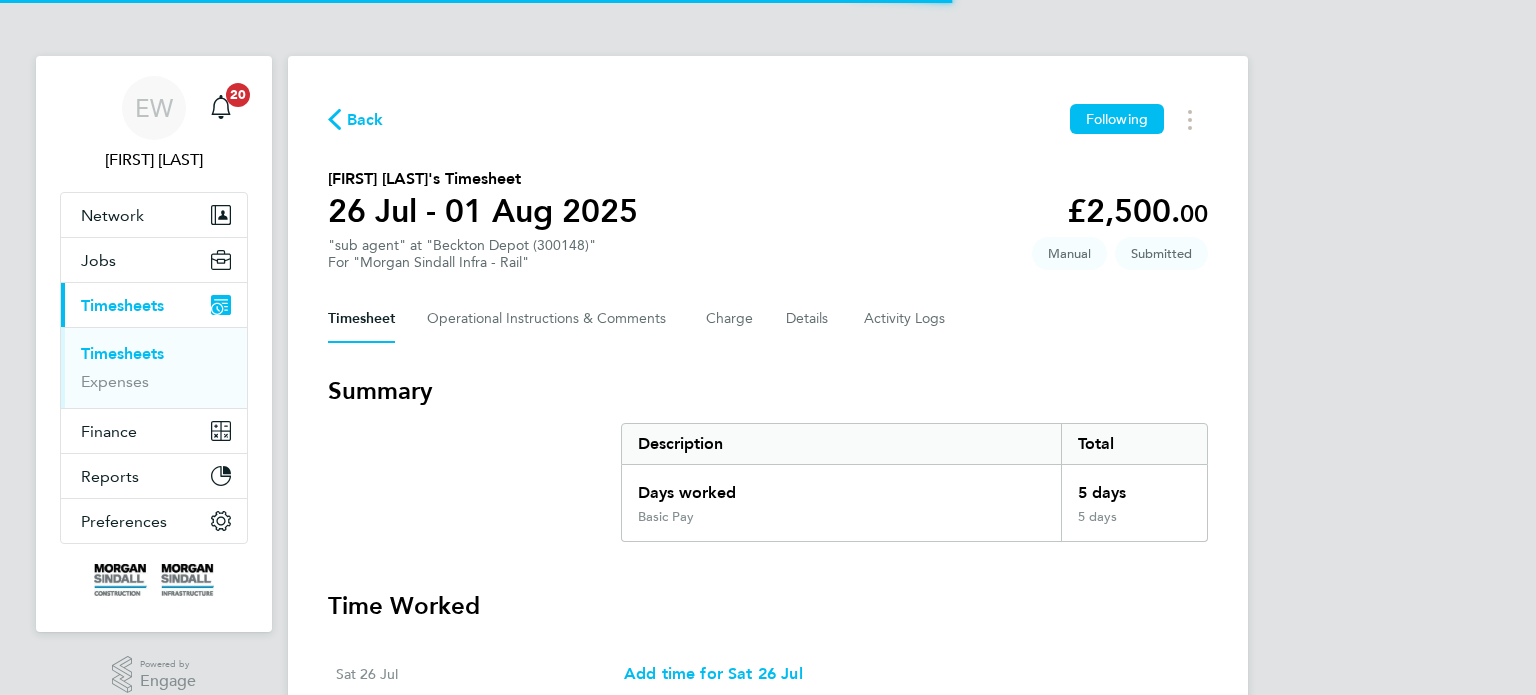 scroll, scrollTop: 0, scrollLeft: 0, axis: both 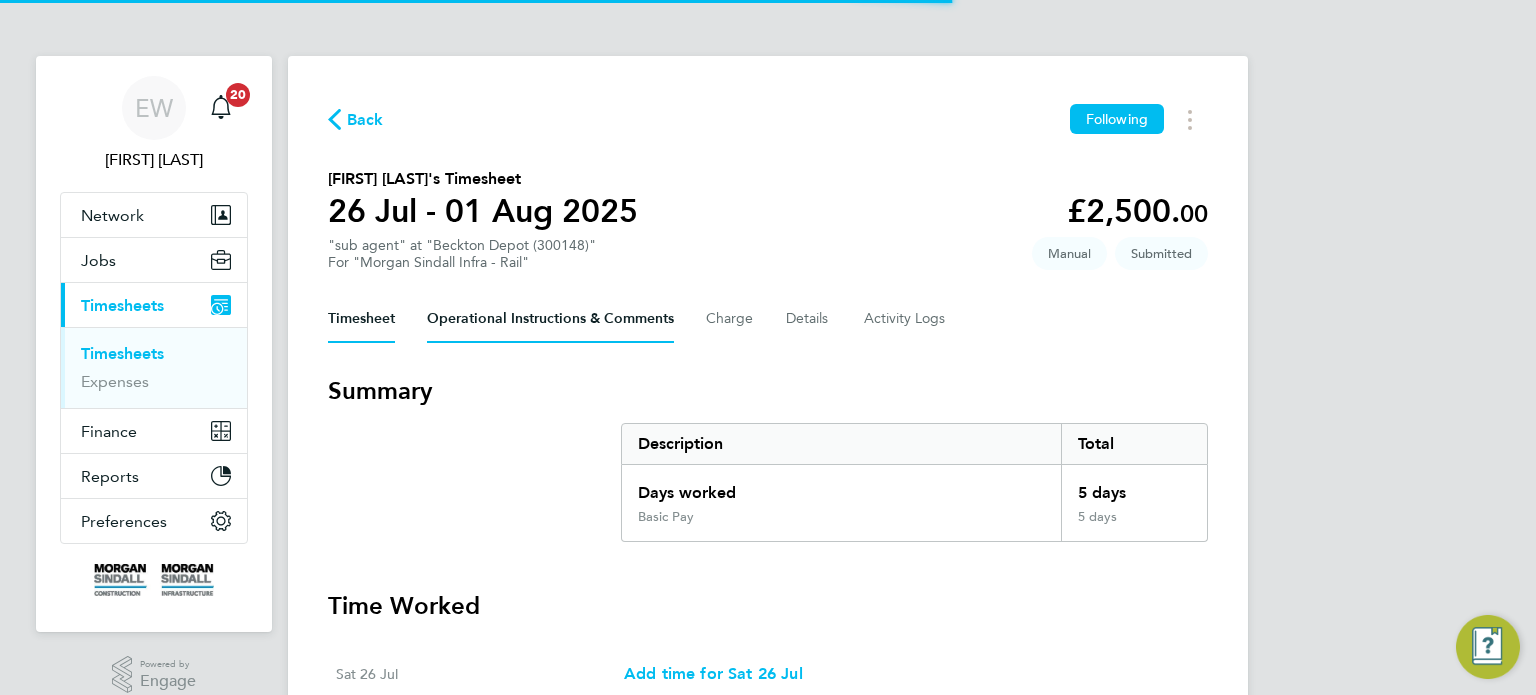 click on "Operational Instructions & Comments" at bounding box center [550, 319] 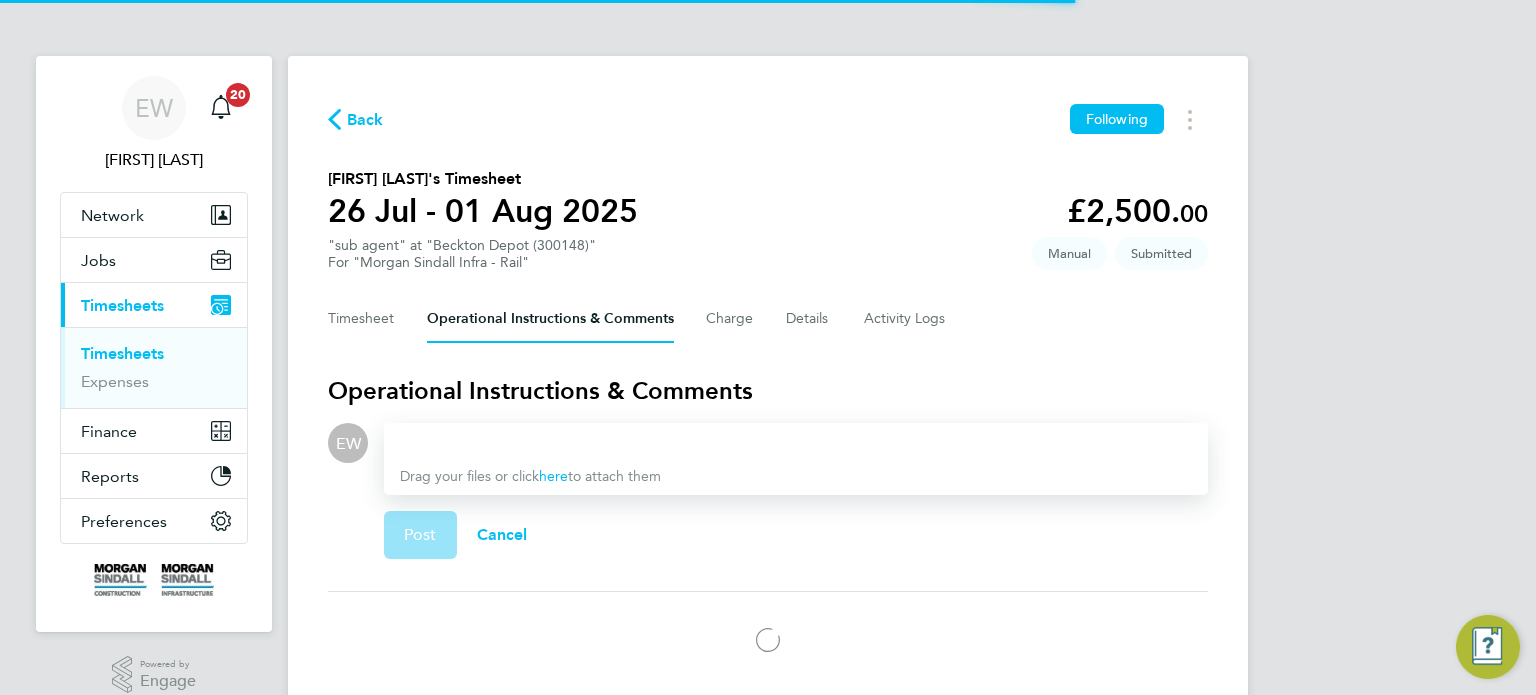 type 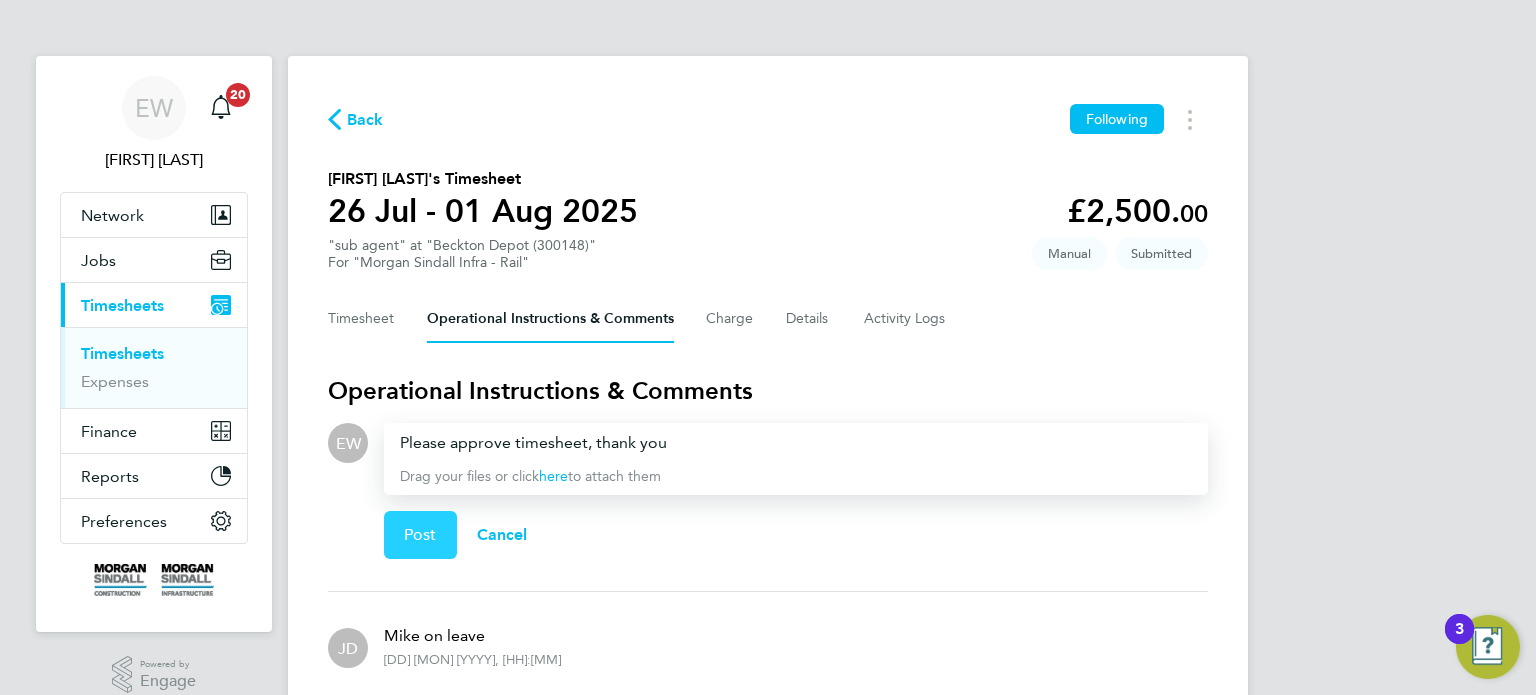 click on "Post" 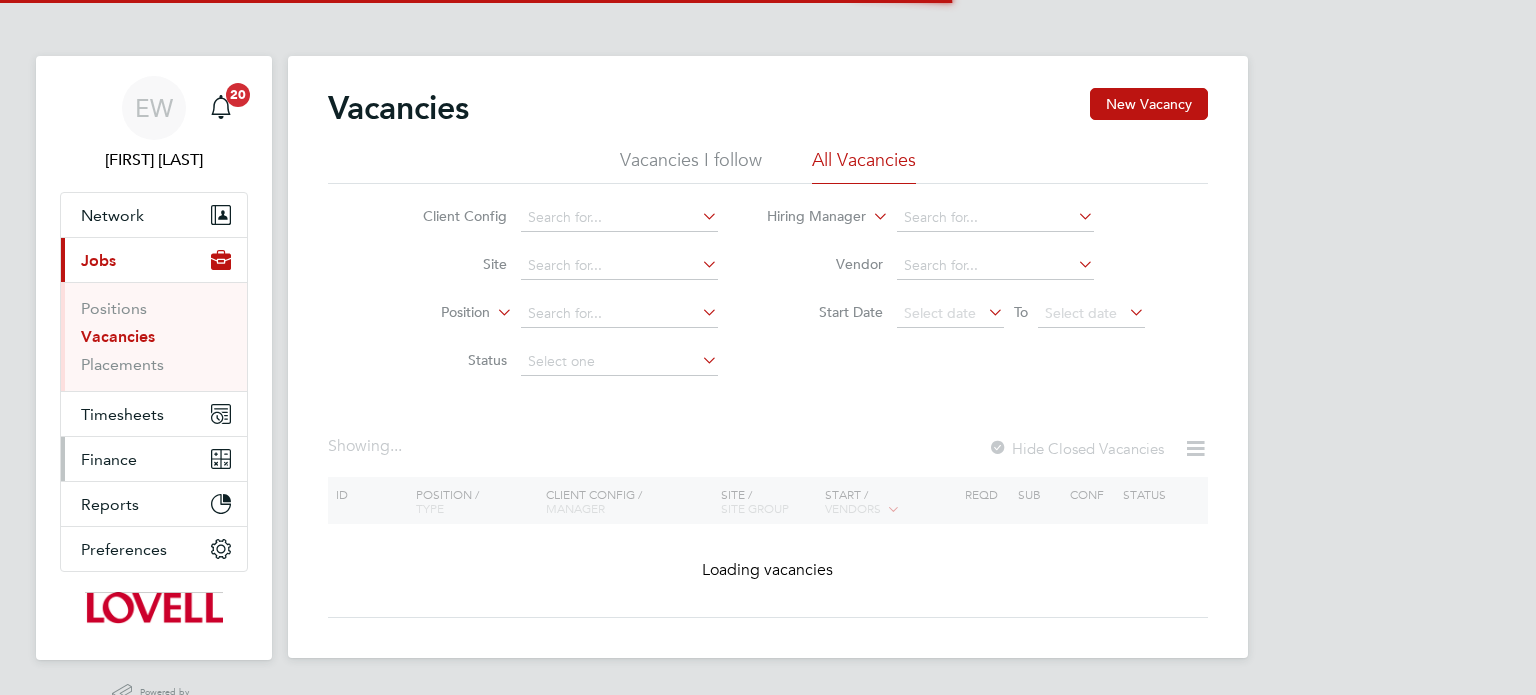 scroll, scrollTop: 0, scrollLeft: 0, axis: both 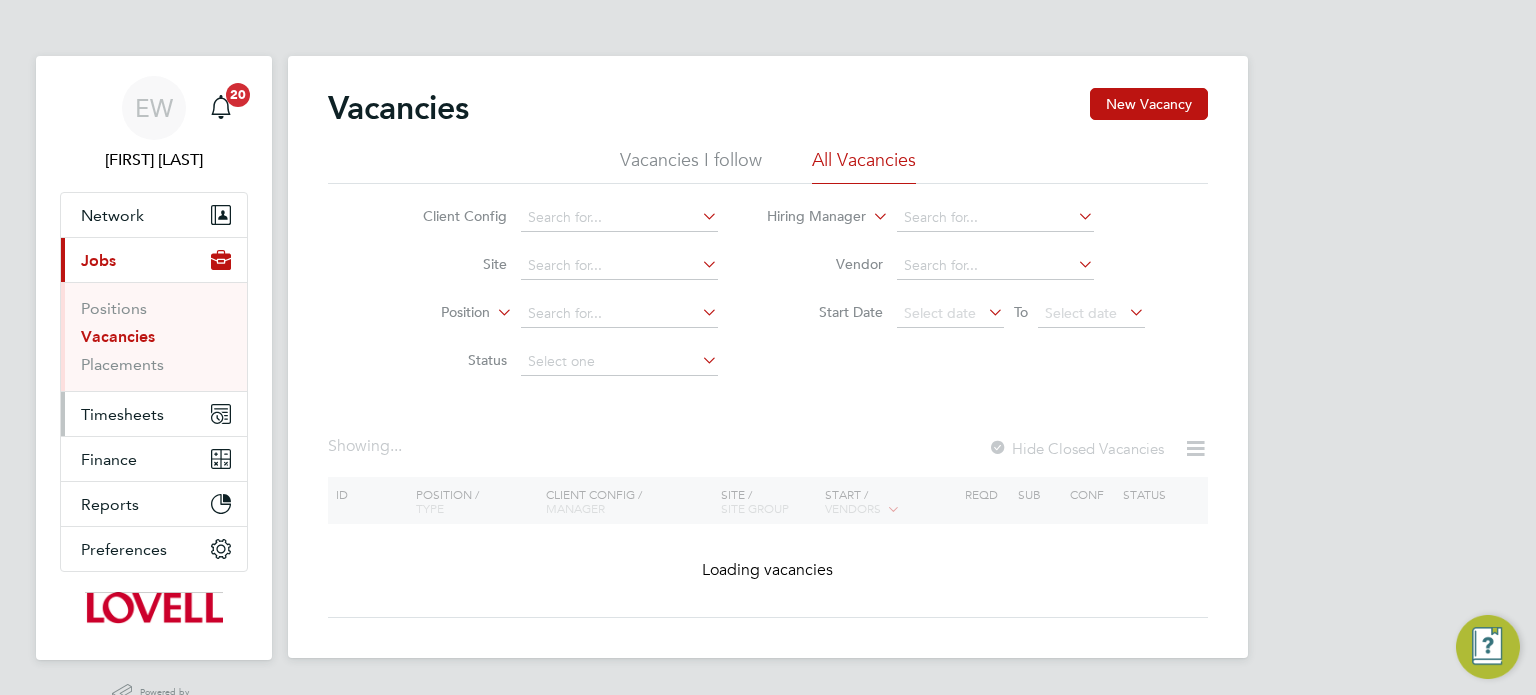 click on "Timesheets" at bounding box center [122, 414] 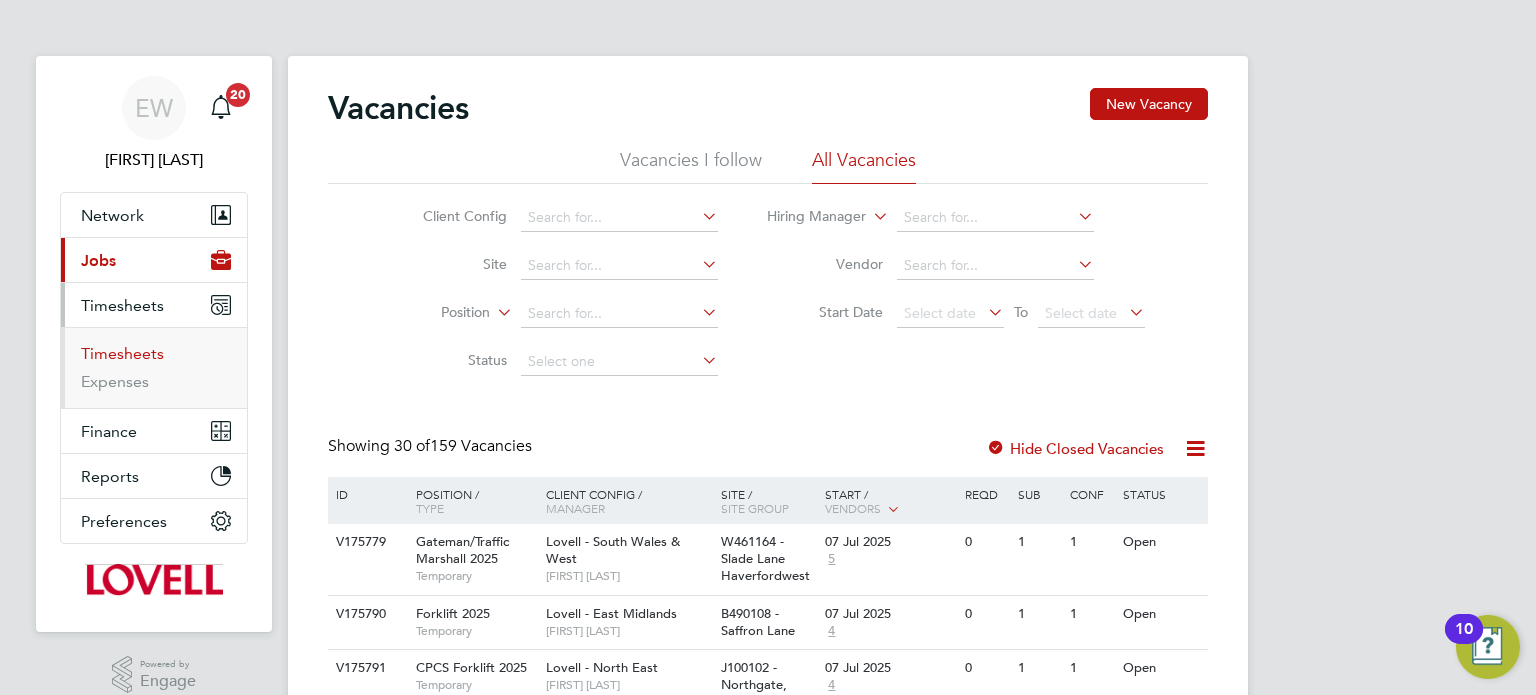 click on "Timesheets" at bounding box center (122, 353) 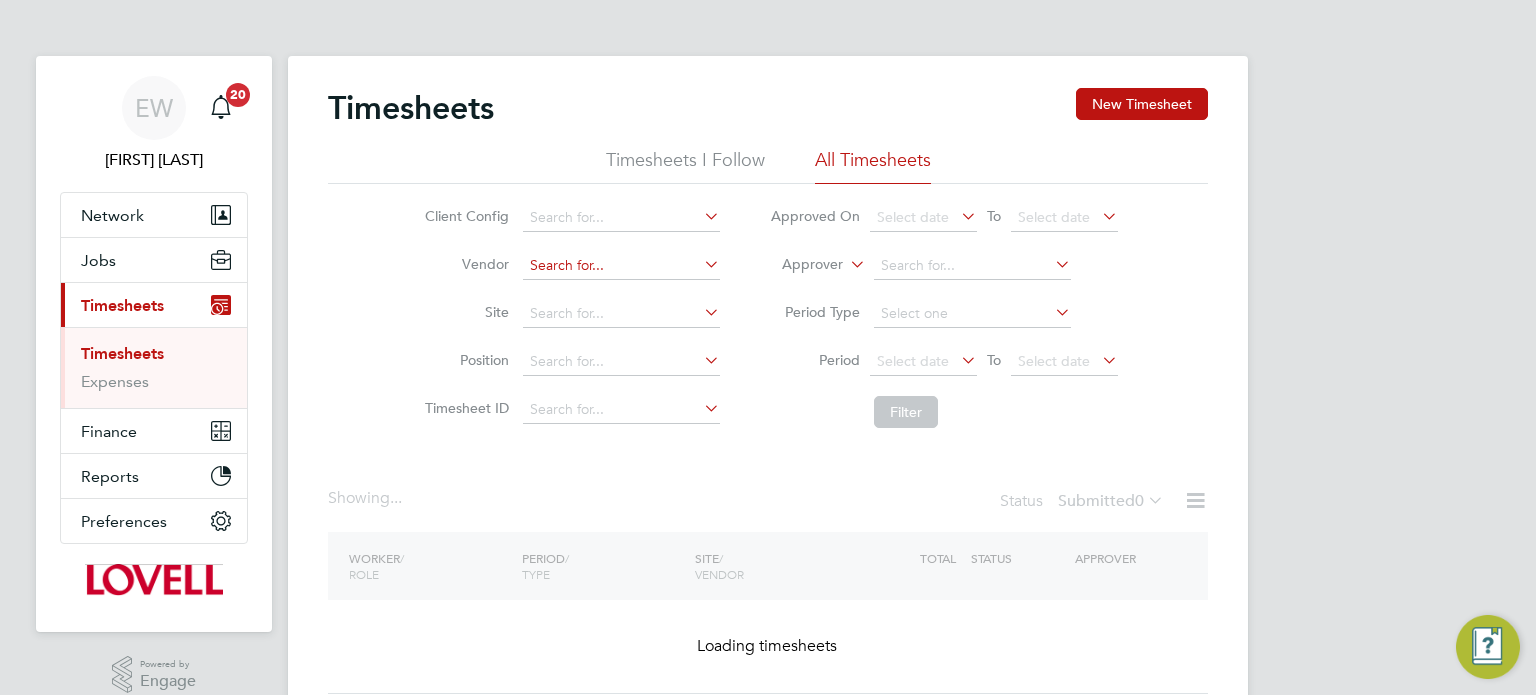 click 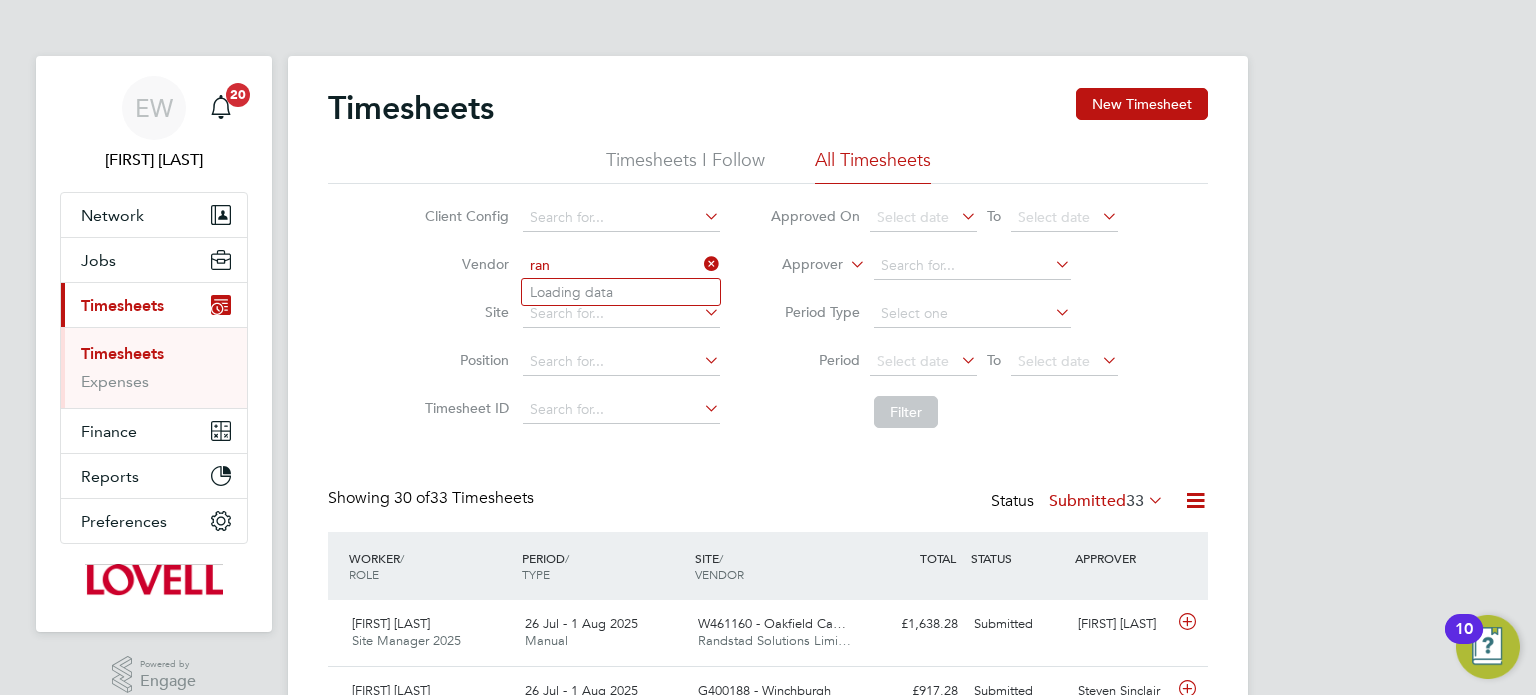 scroll, scrollTop: 9, scrollLeft: 10, axis: both 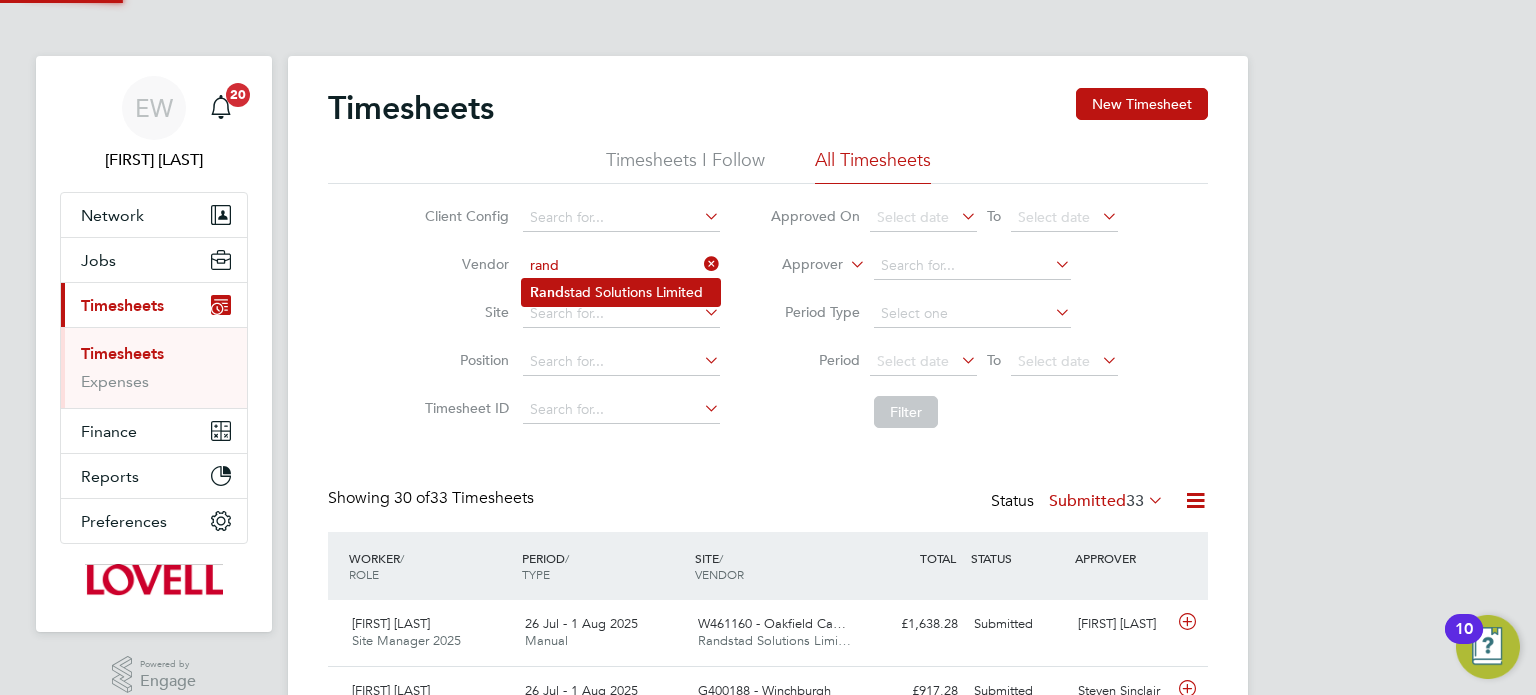 click on "Rand stad Solutions Limited" 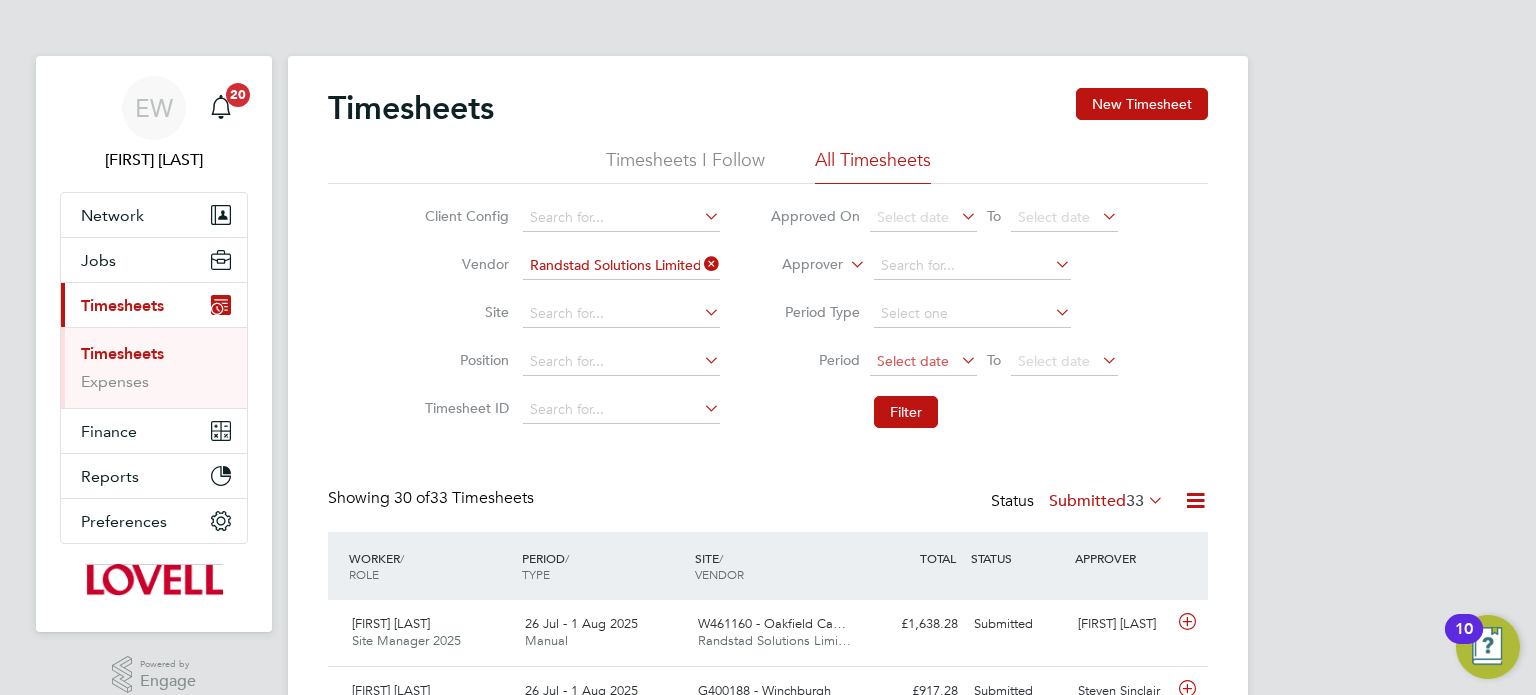 click on "Select date" 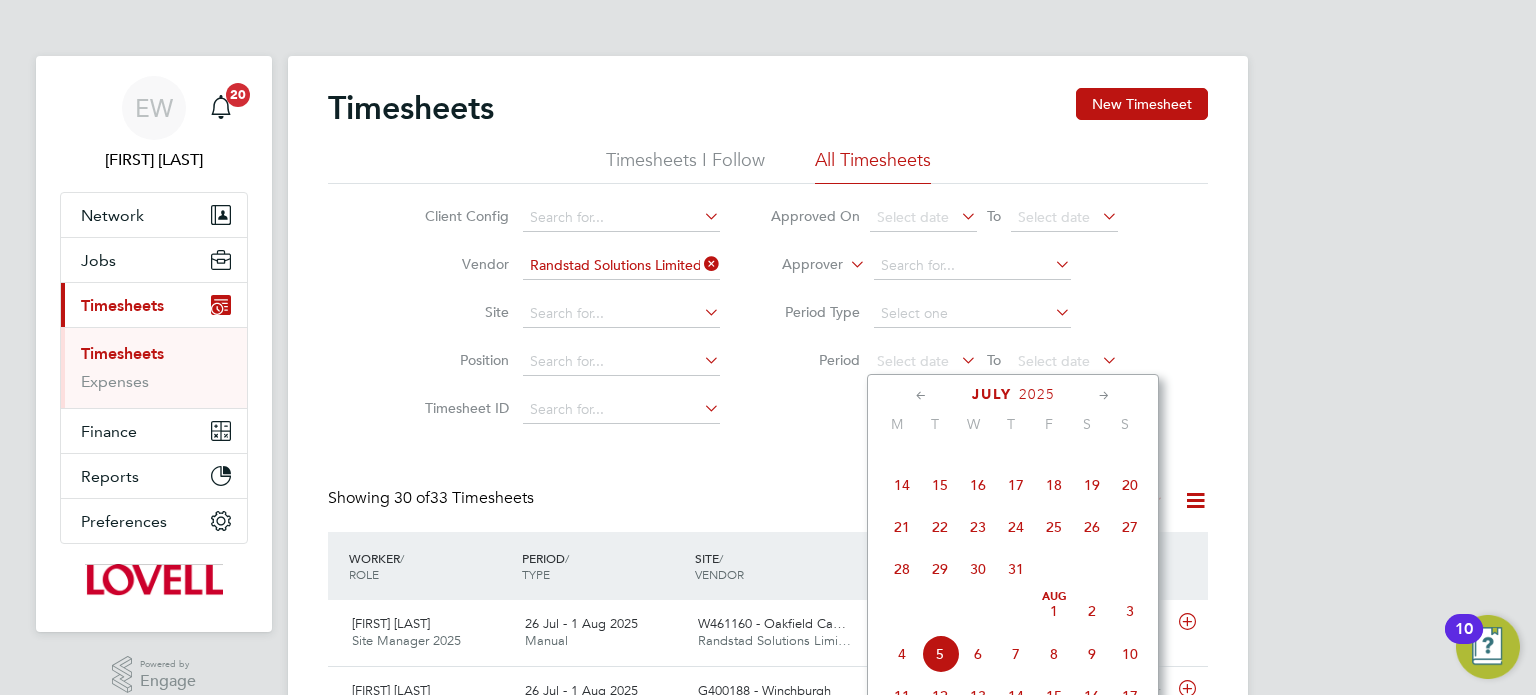 click on "26" 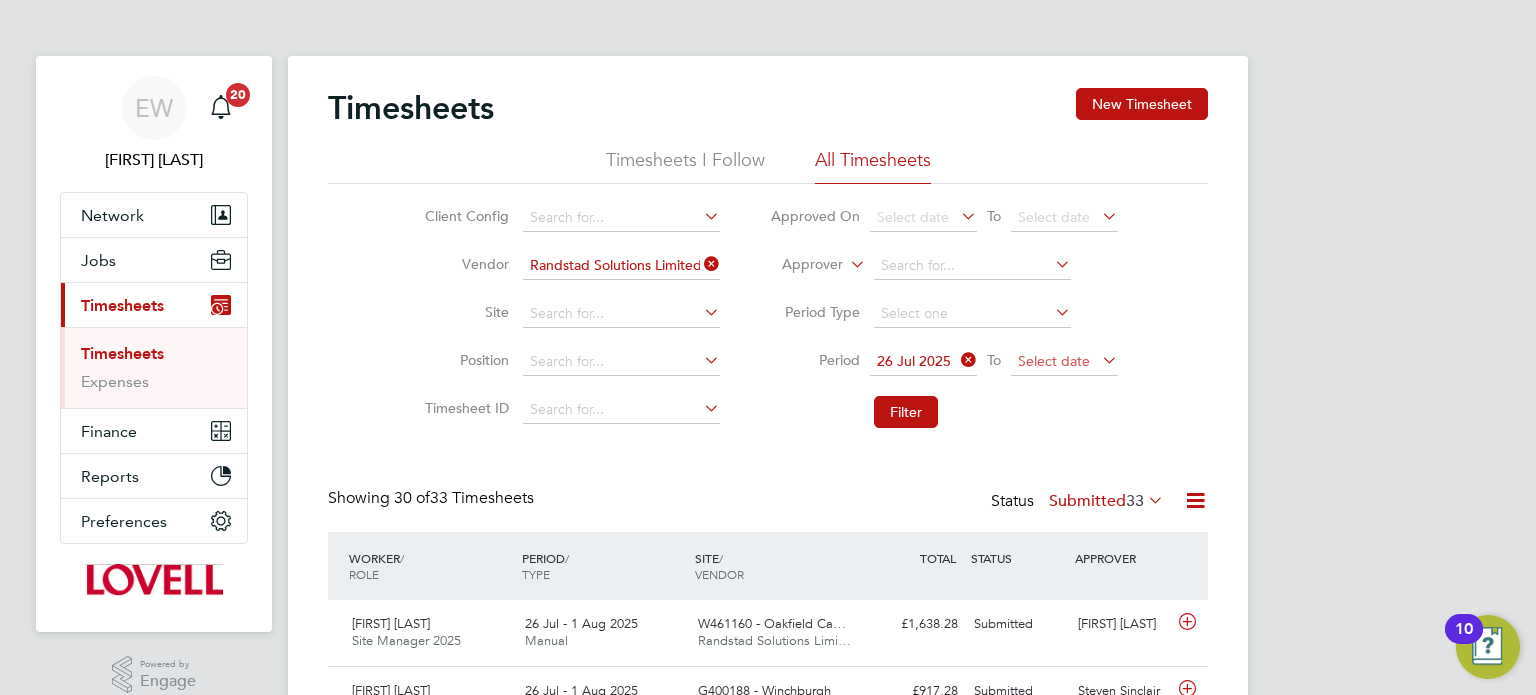 click on "Select date" 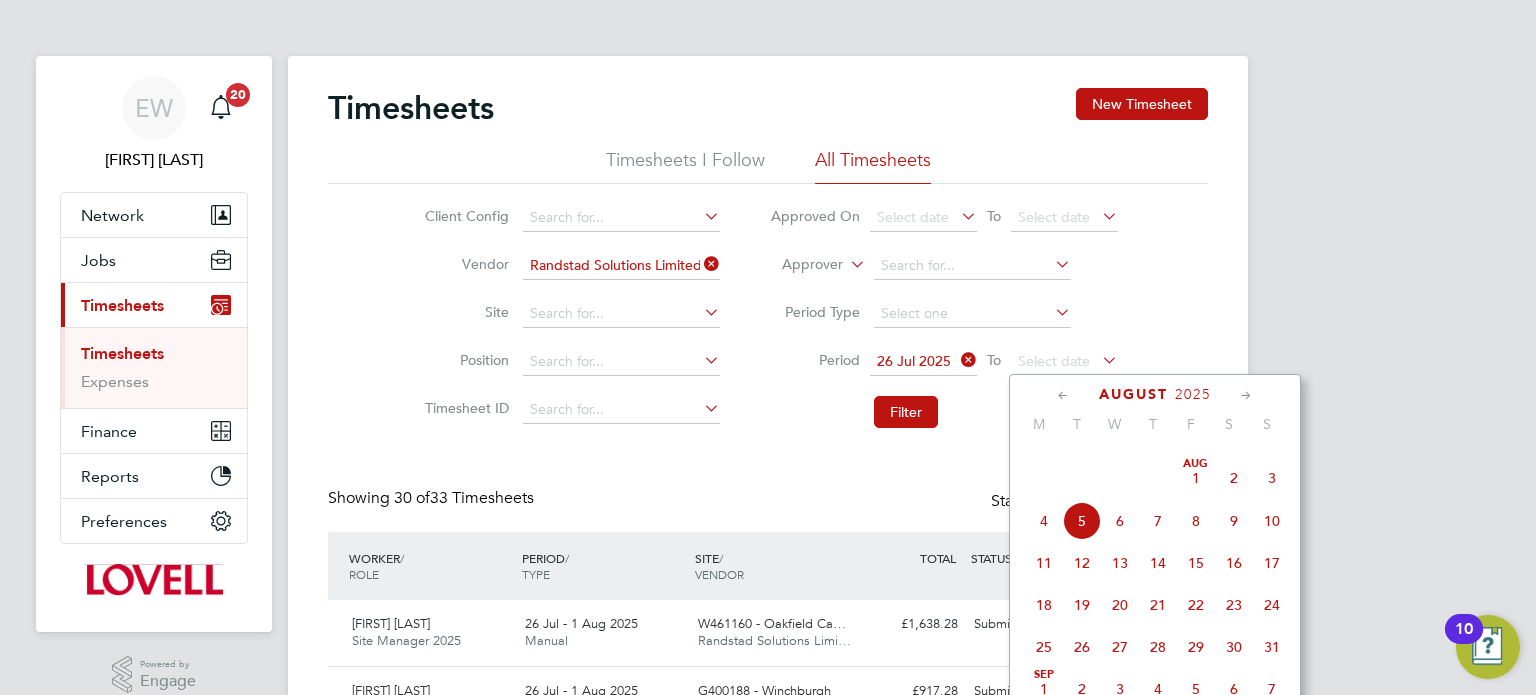 click on "Aug 1" 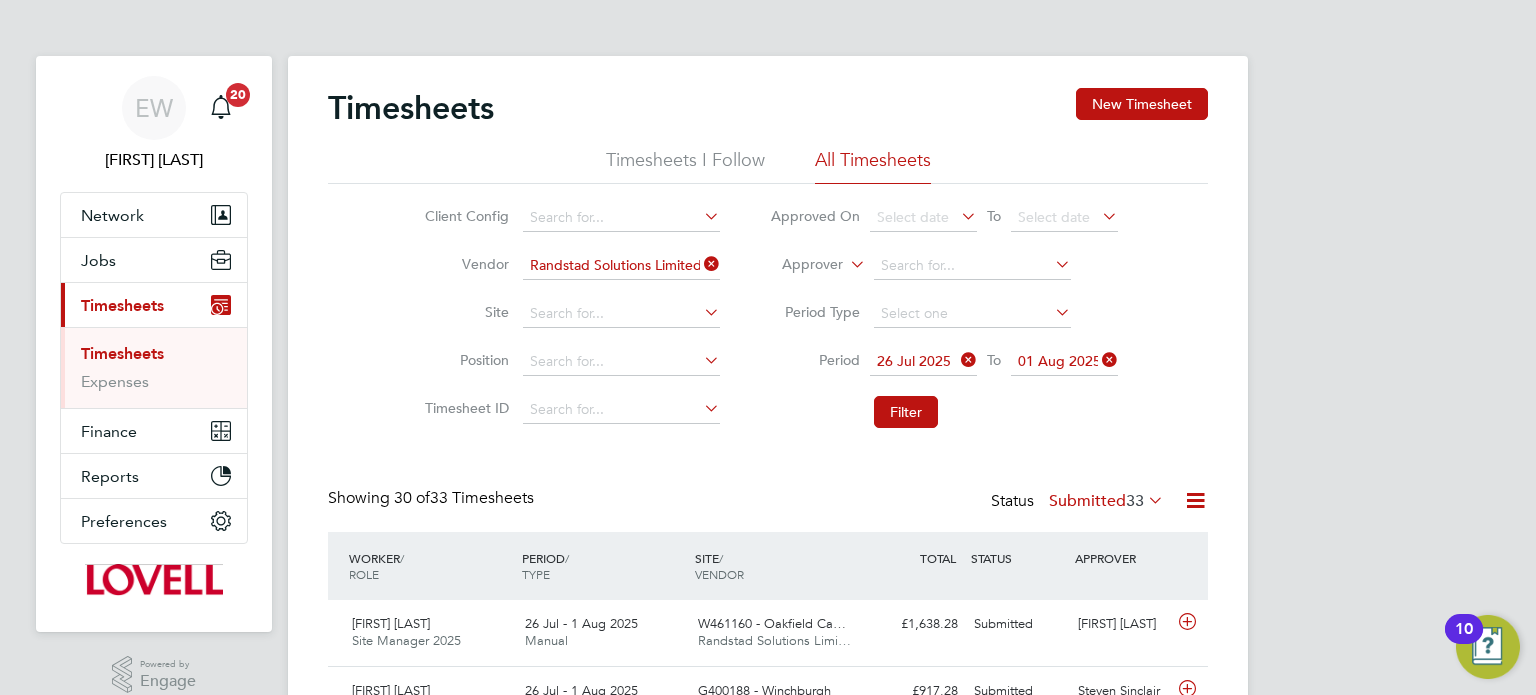 click 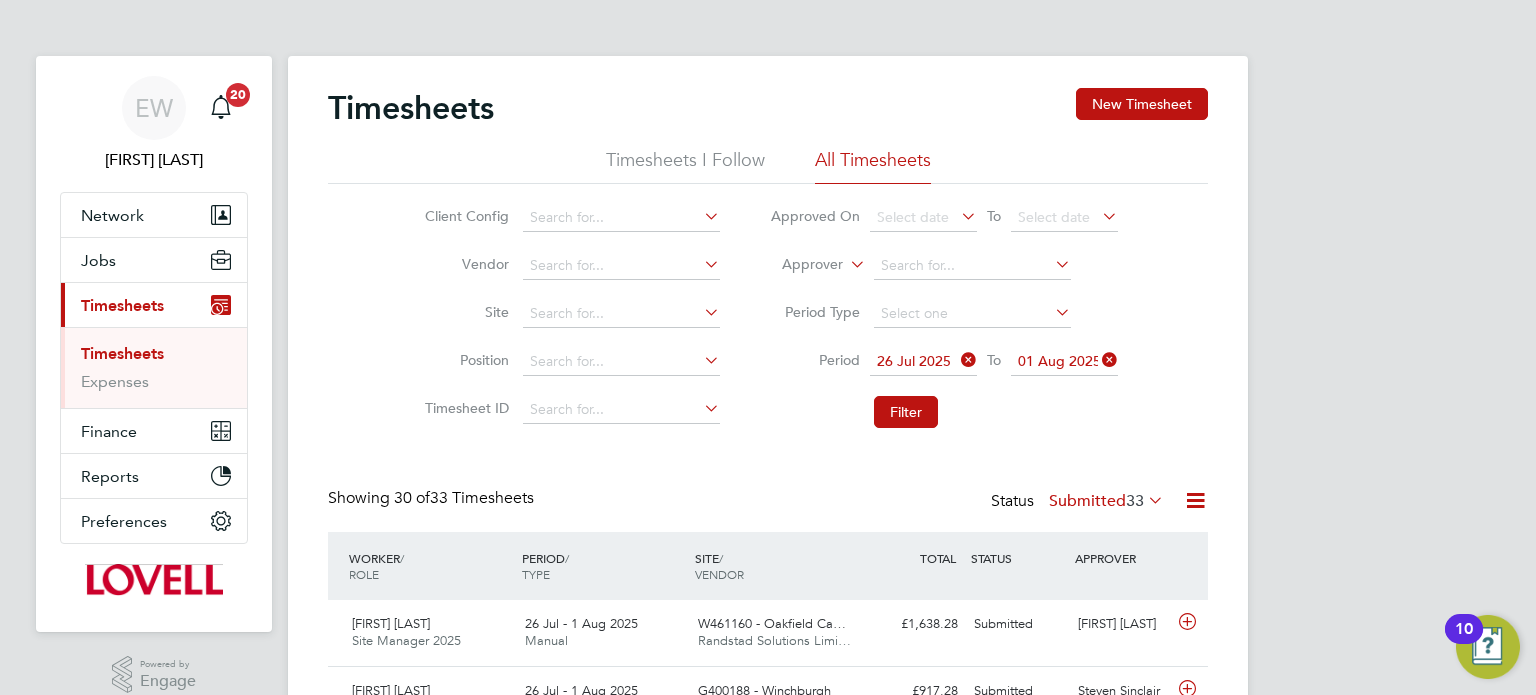 click on "26 Jul 2025" 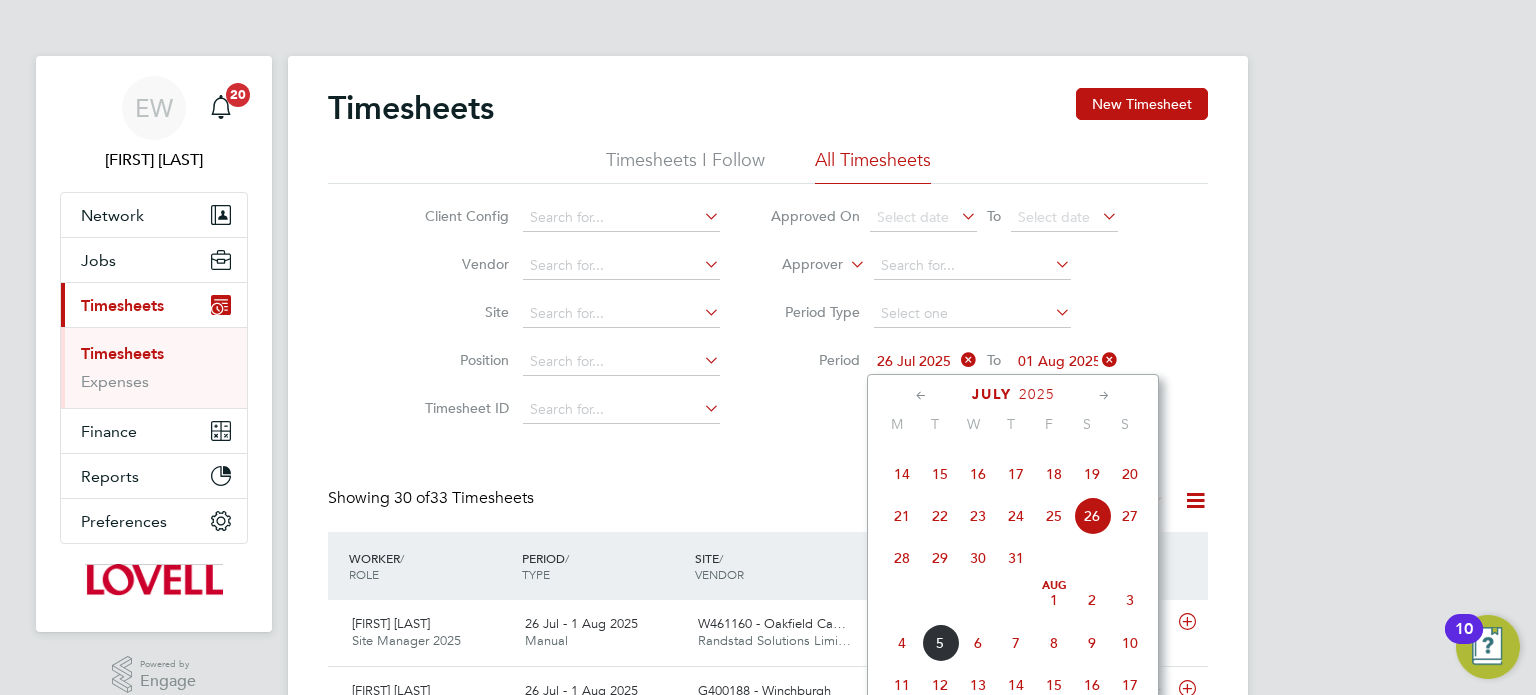 click on "19" 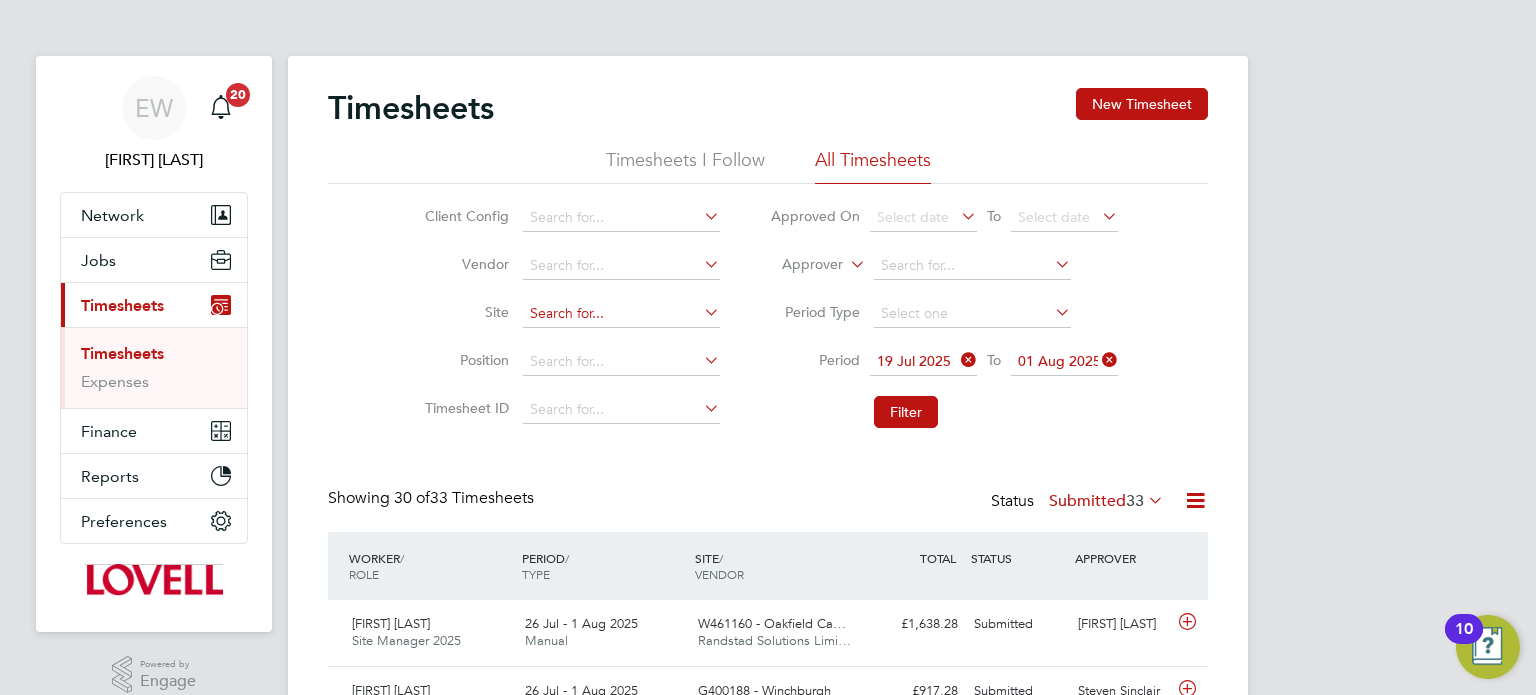 click 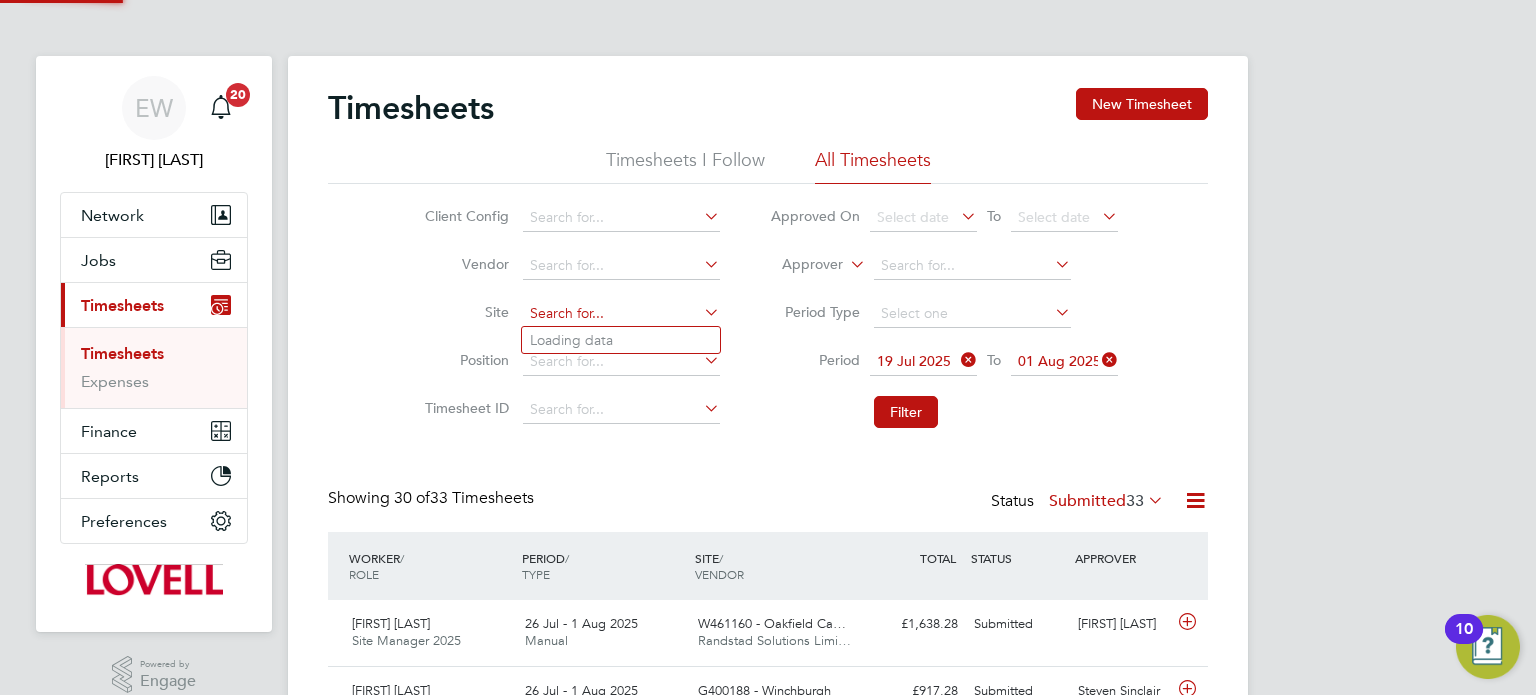 type on "a" 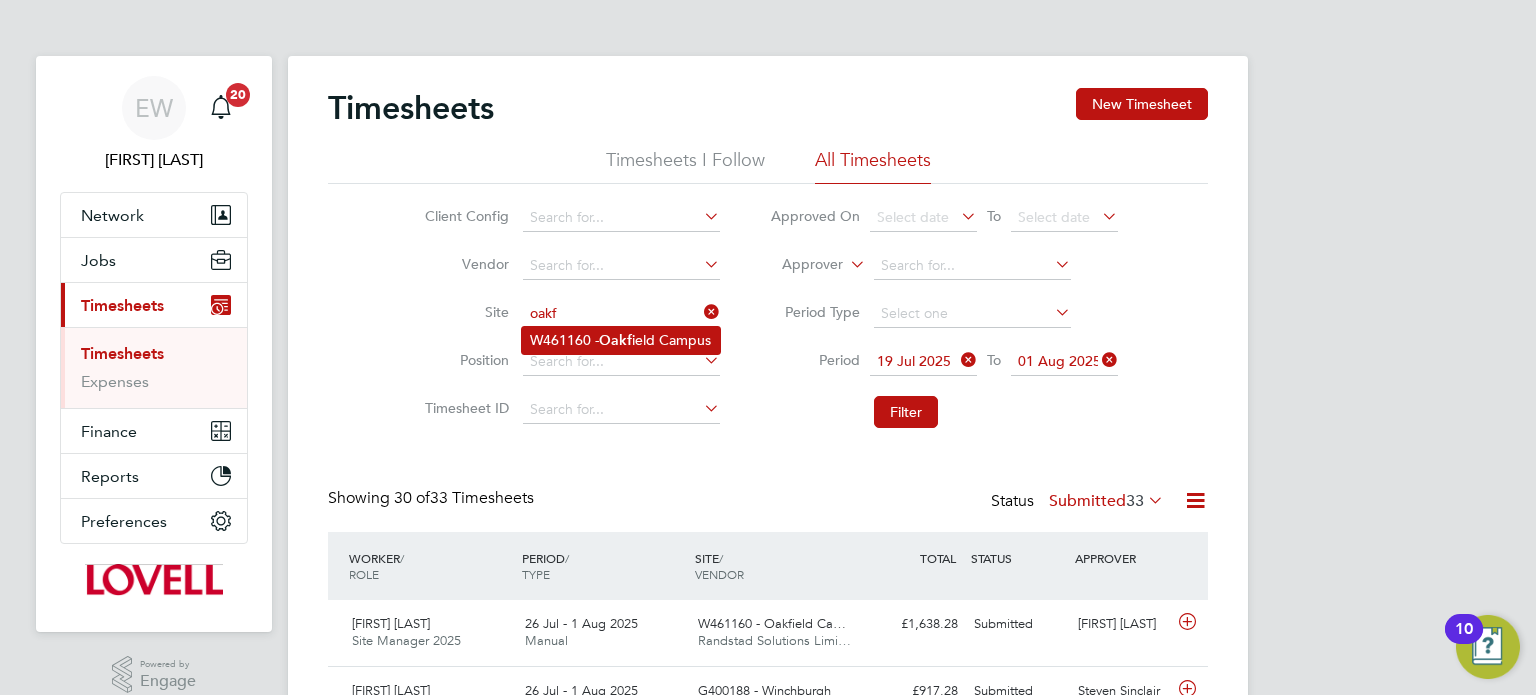 click on "W461160 -  Oakf ield Campus" 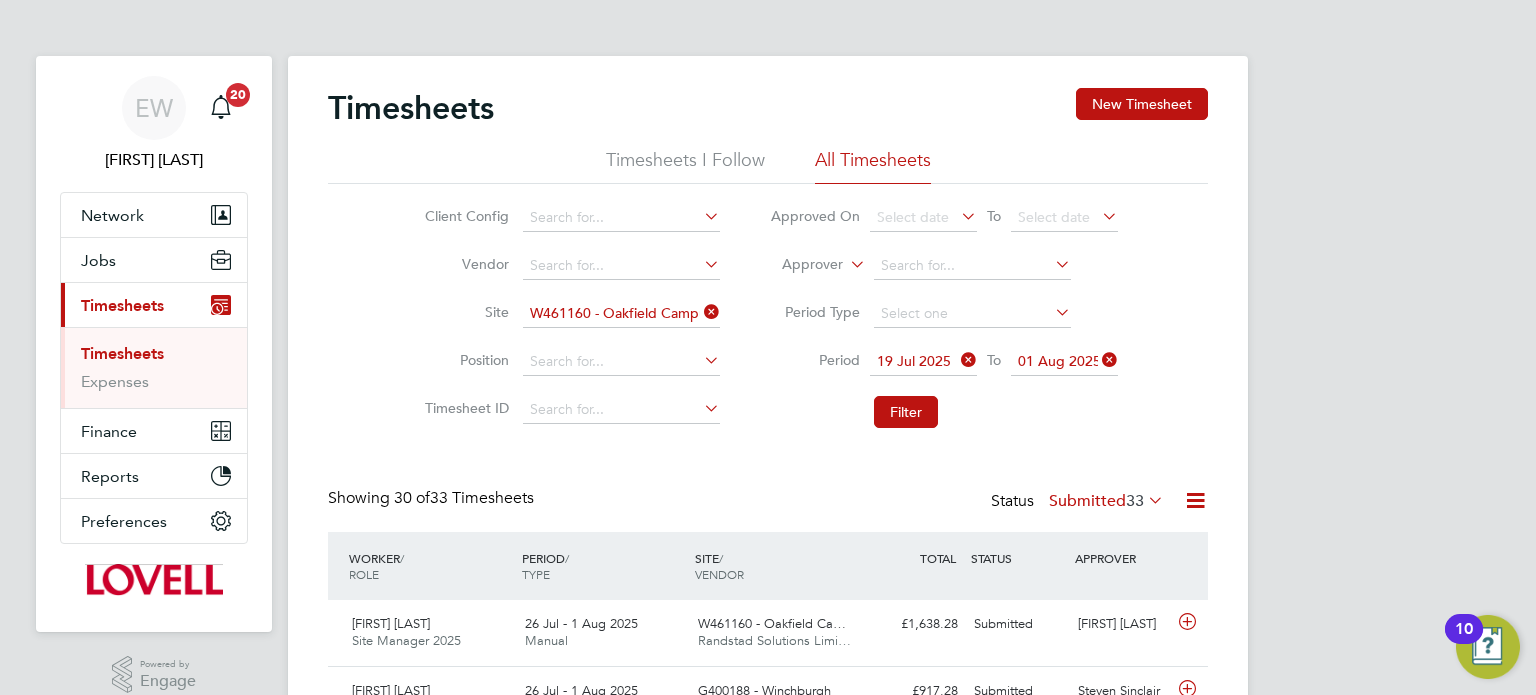 click on "Filter" 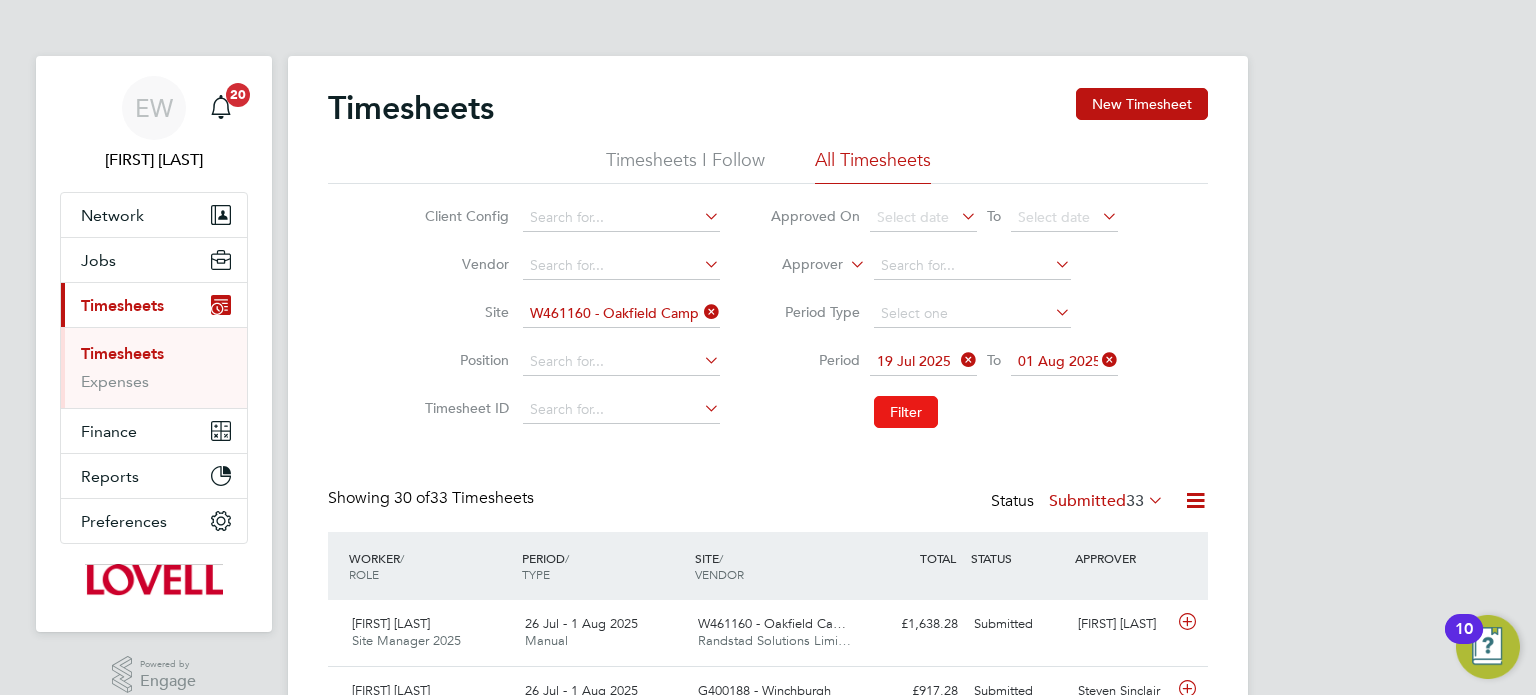 click on "Filter" 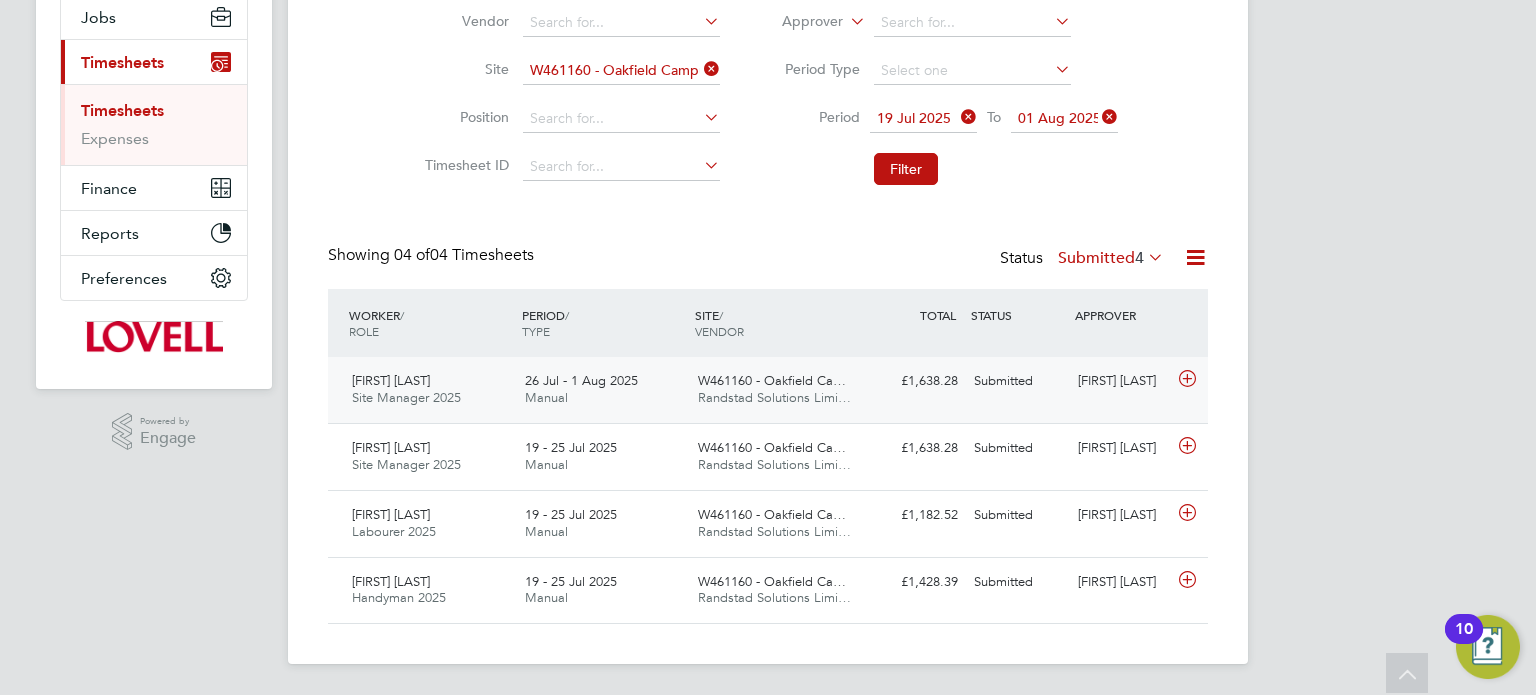 click on "Neil Palmer" 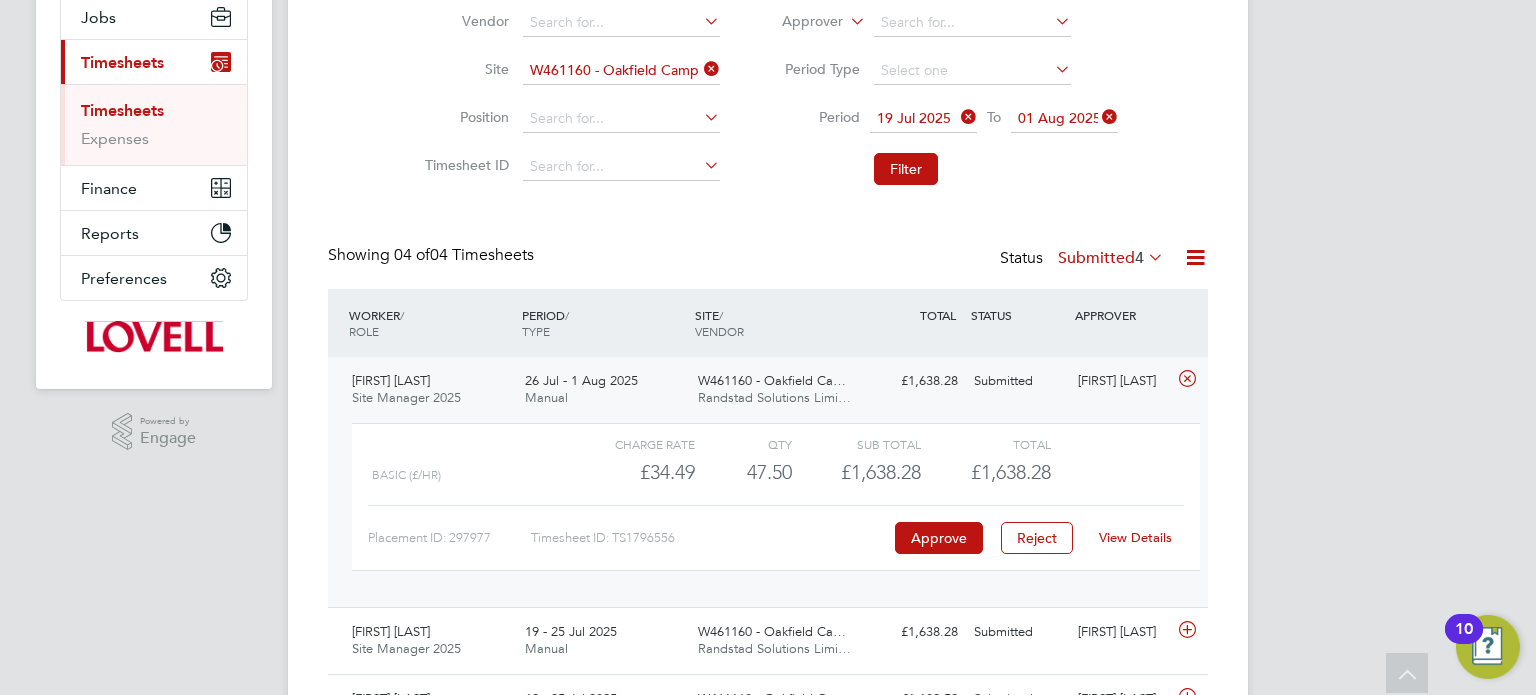 click on "View Details" 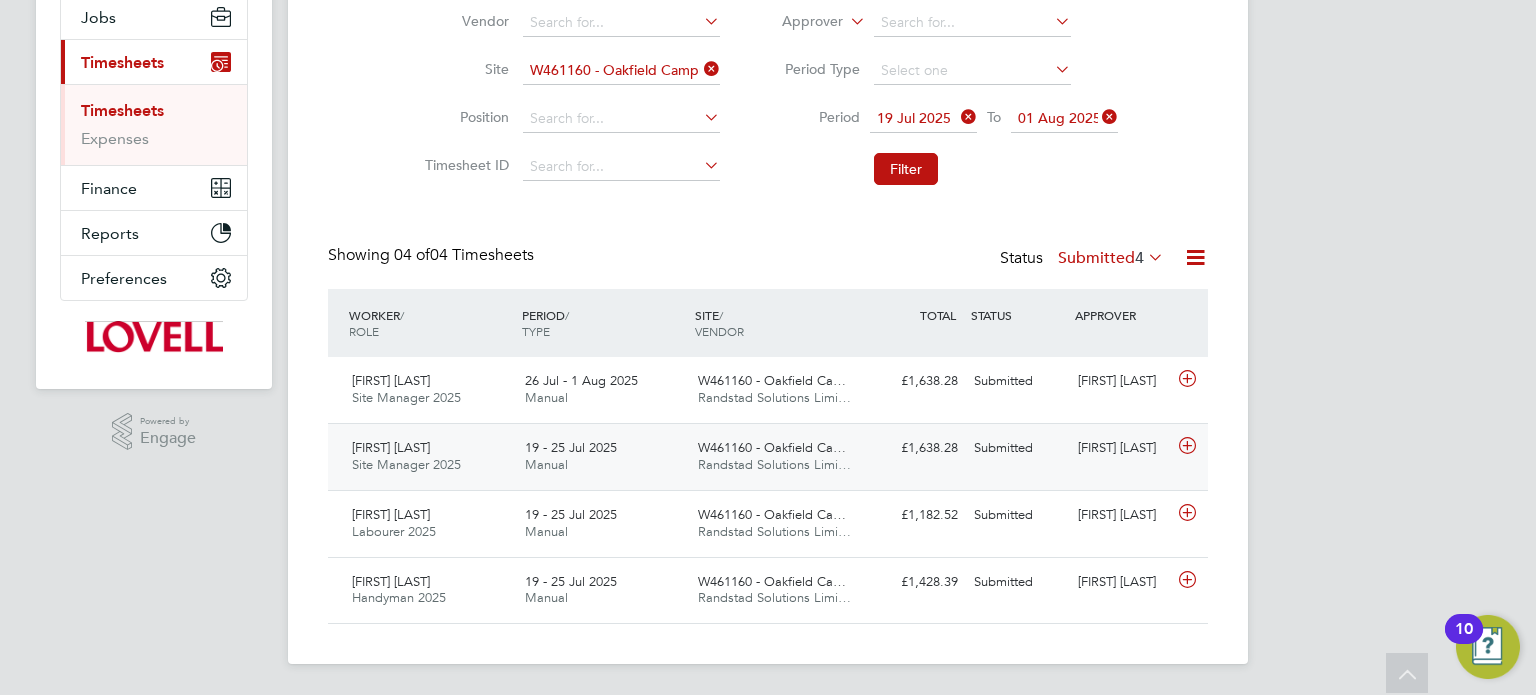 click on "Kevin Curley Site Manager 2025   19 - 25 Jul 2025 19 - 25 Jul 2025 Manual W461160 - Oakfield Ca… Randstad Solutions Limi… £1,638.28 Submitted Submitted Michael Darcy" 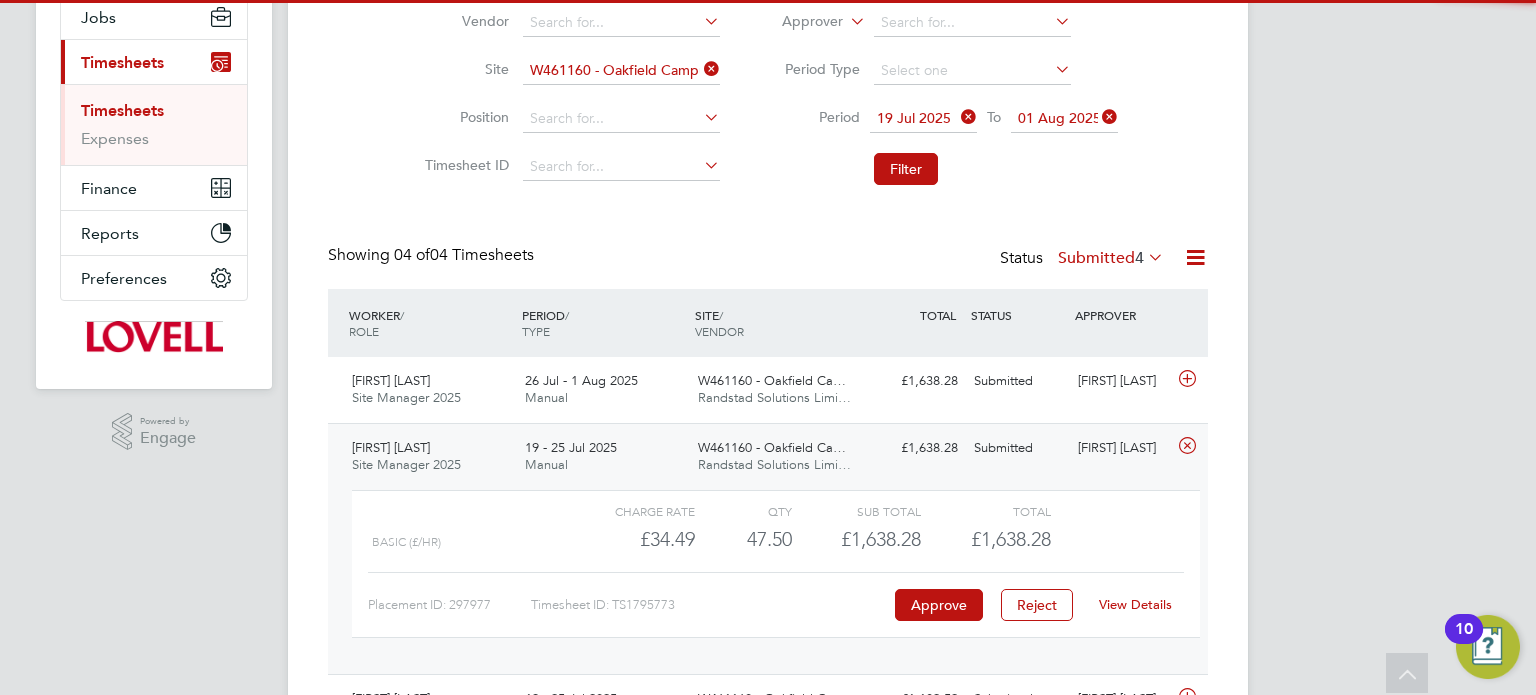 click on "View Details" 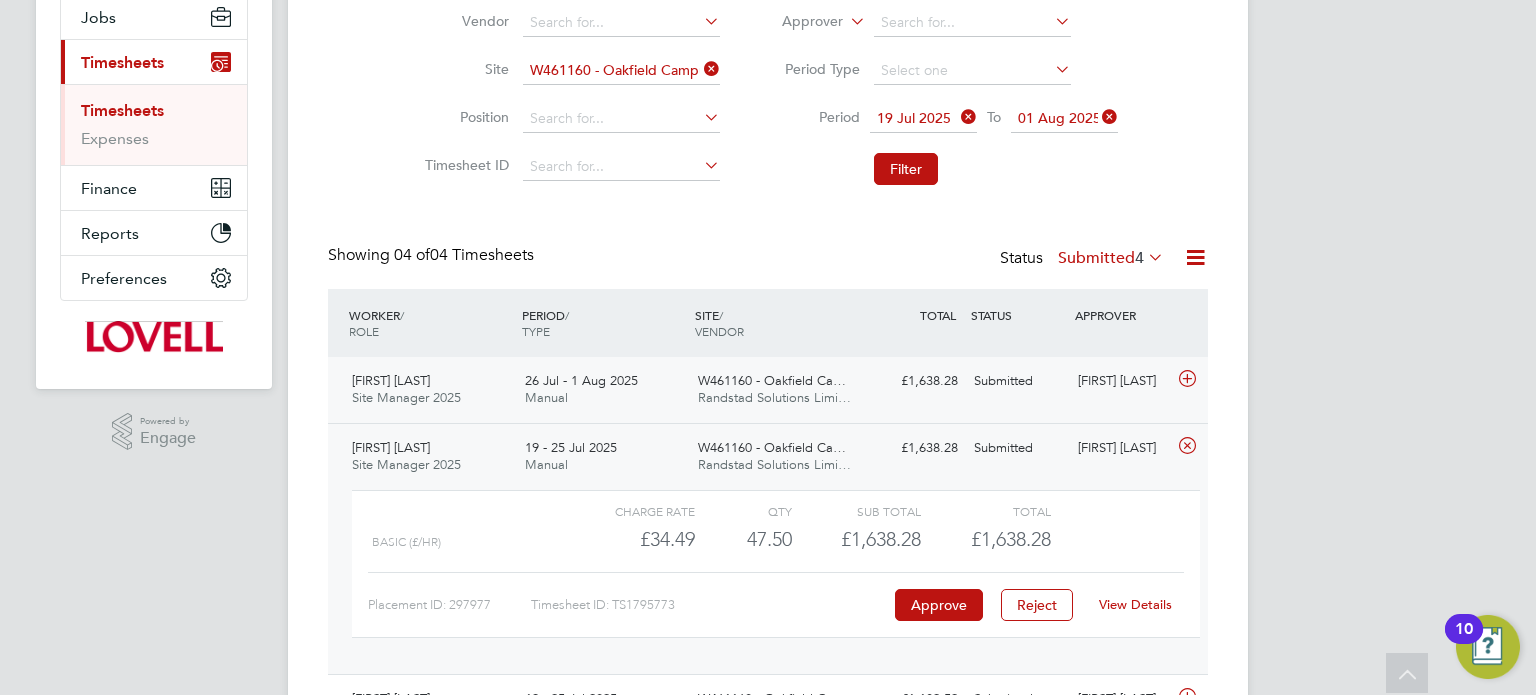 click on "Submitted" 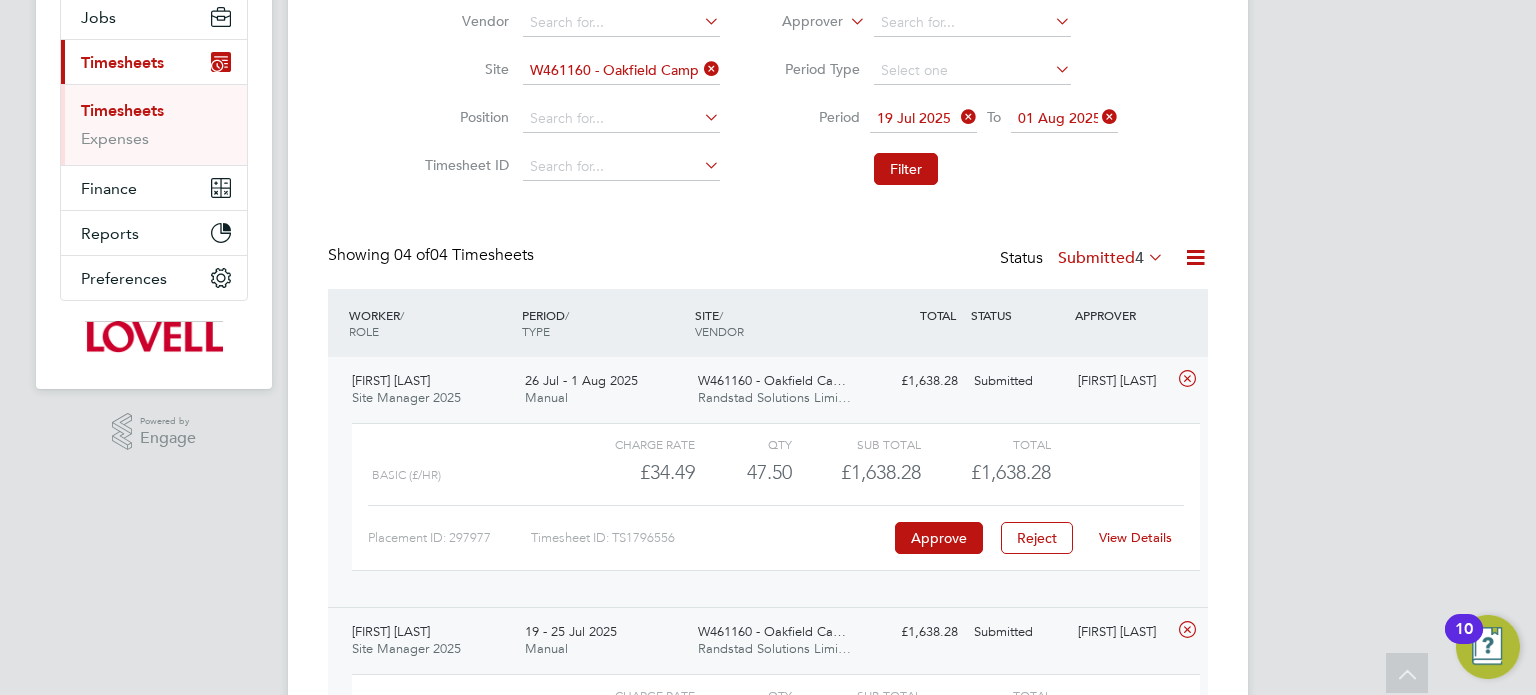click on "View Details" 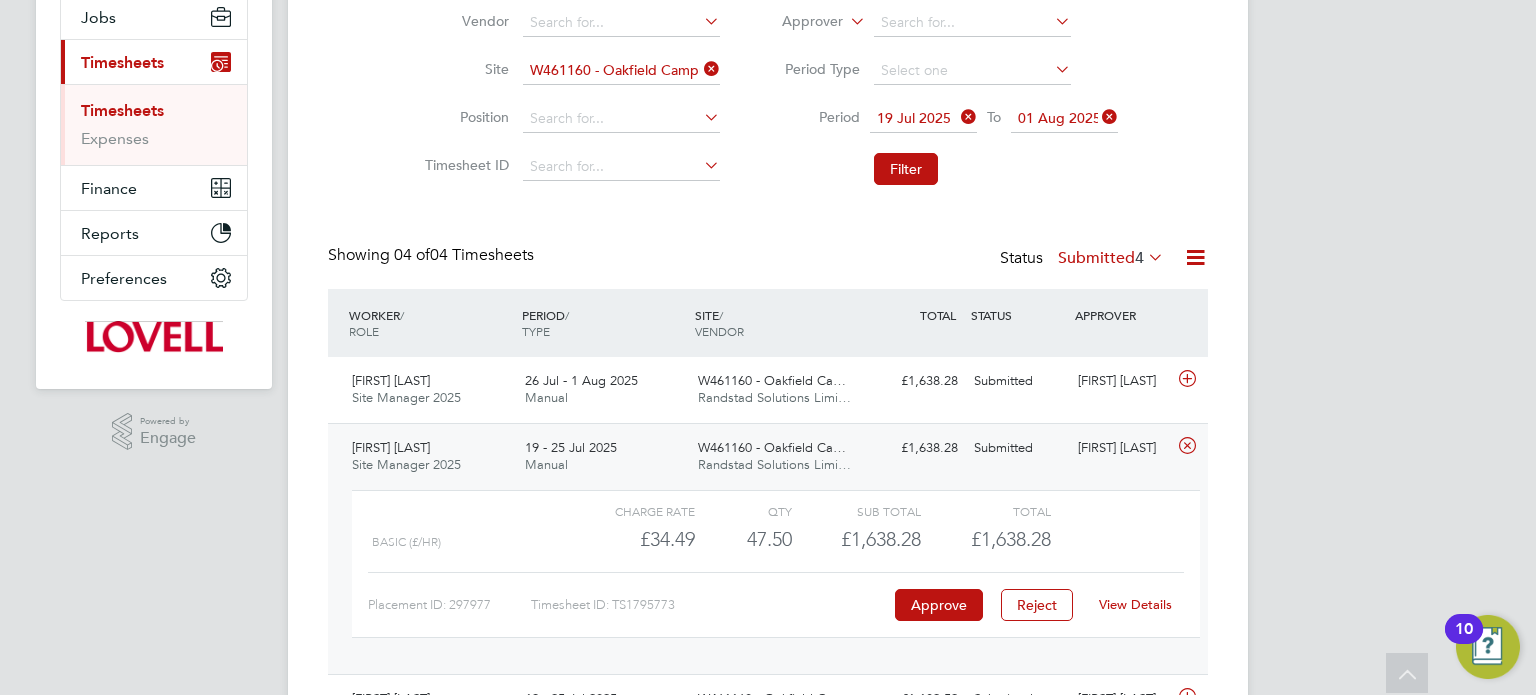 click on "View Details" 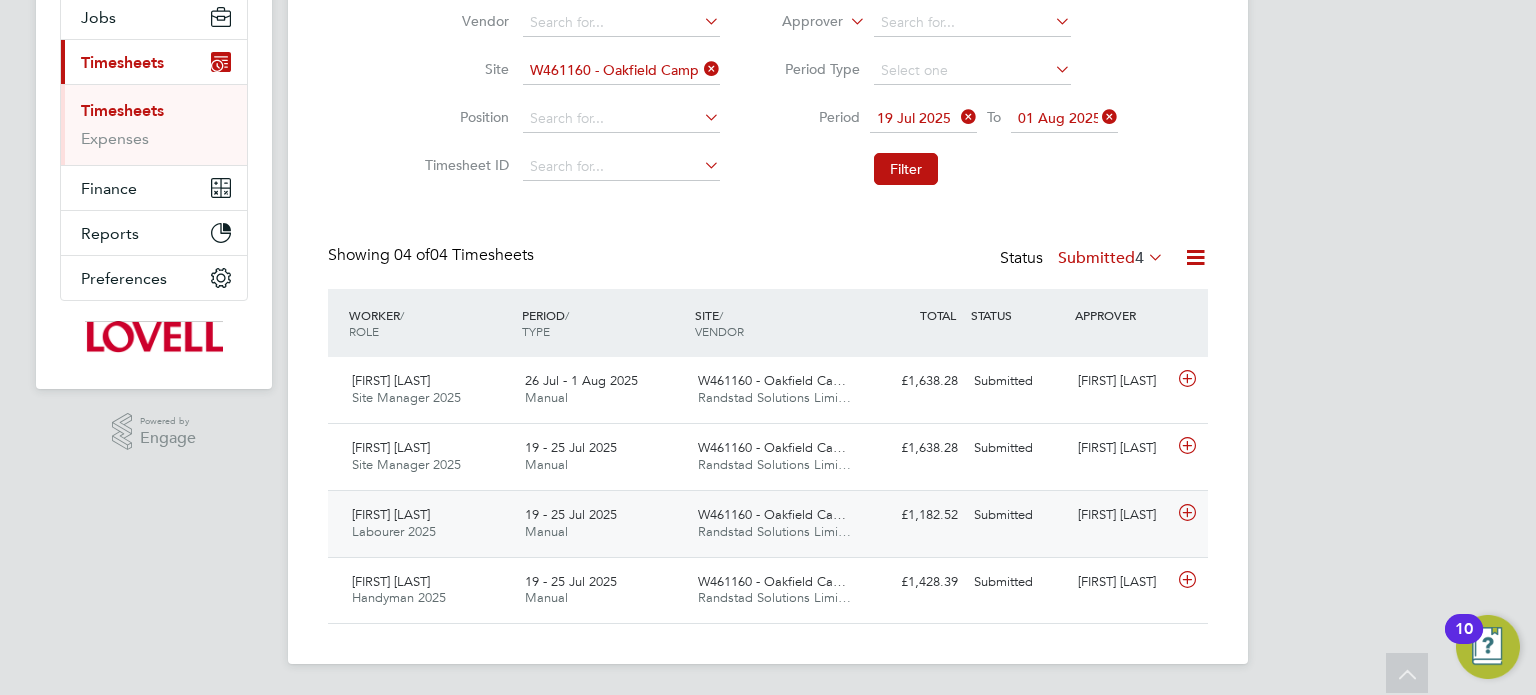click on "Neil Palmer" 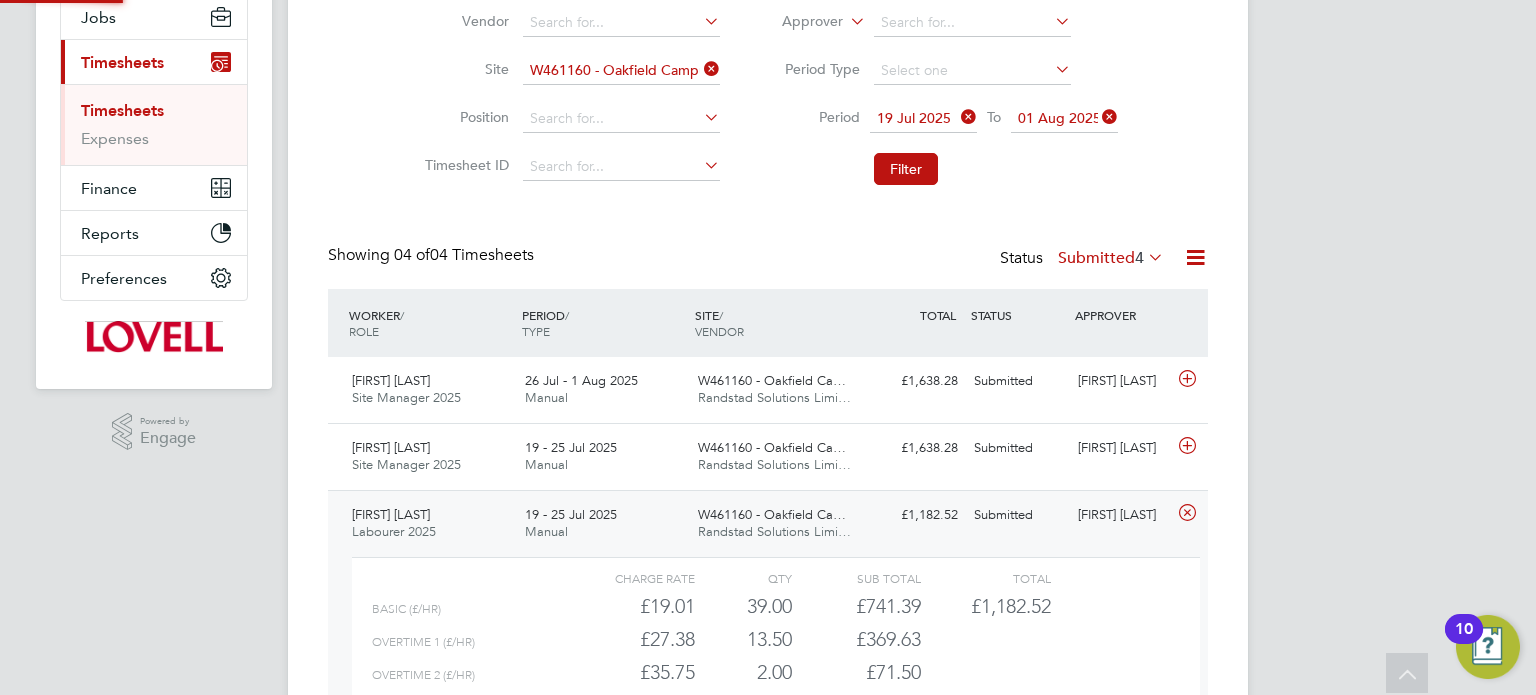 scroll, scrollTop: 9, scrollLeft: 9, axis: both 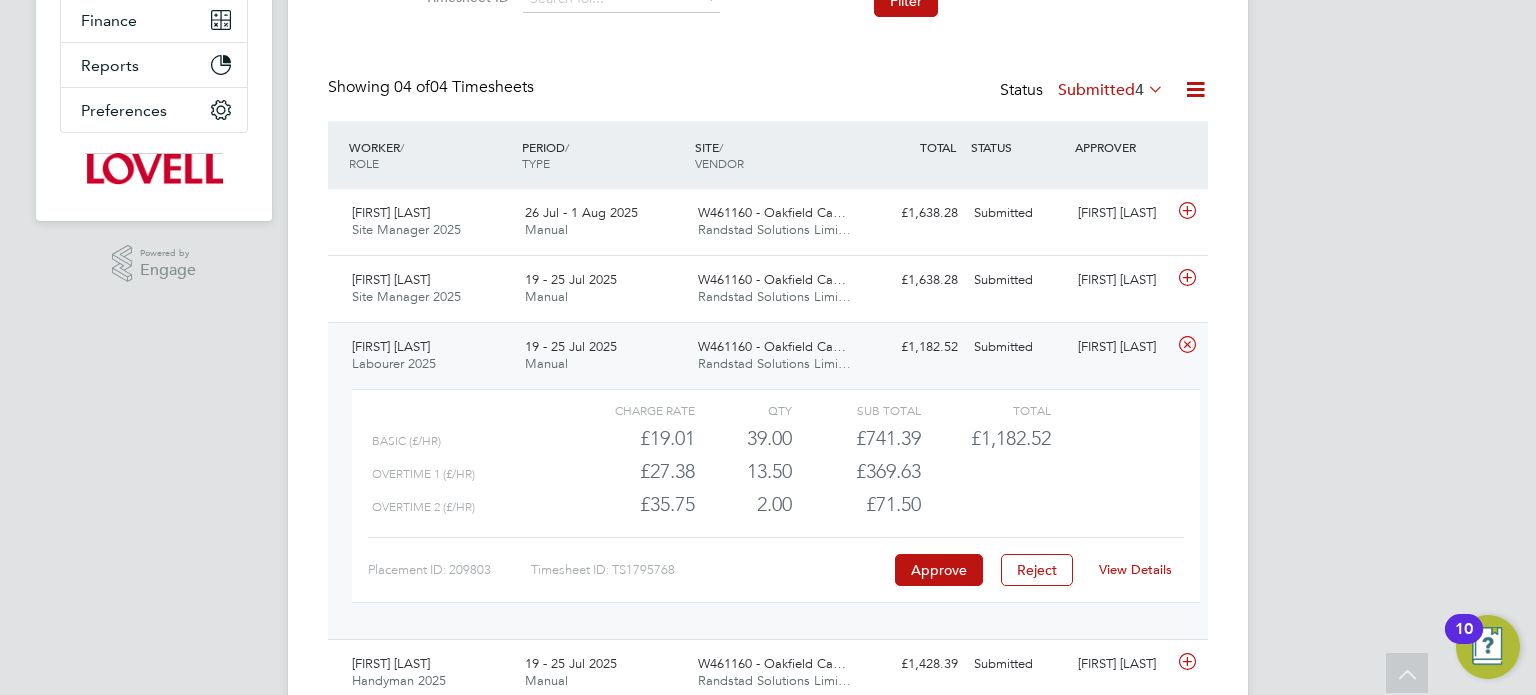 click on "View Details" 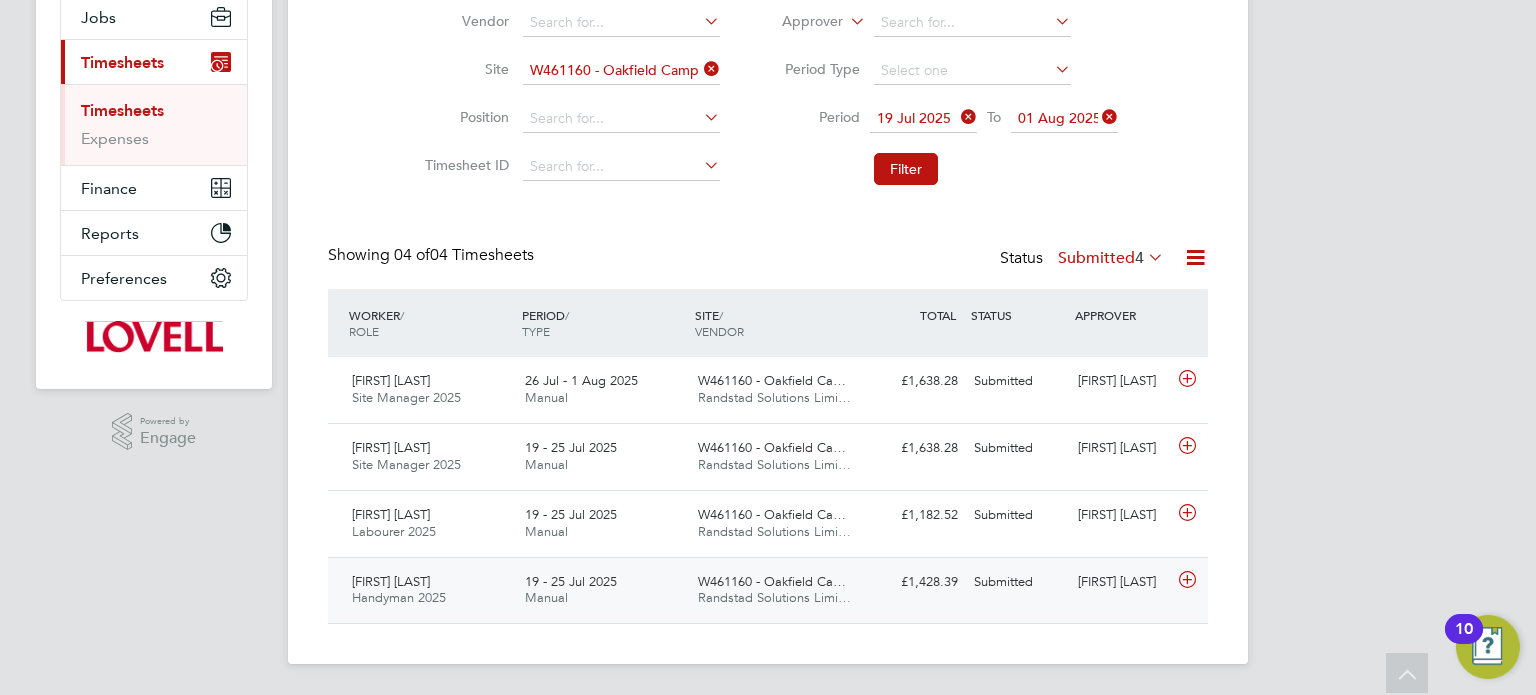 click on "Neil Palmer" 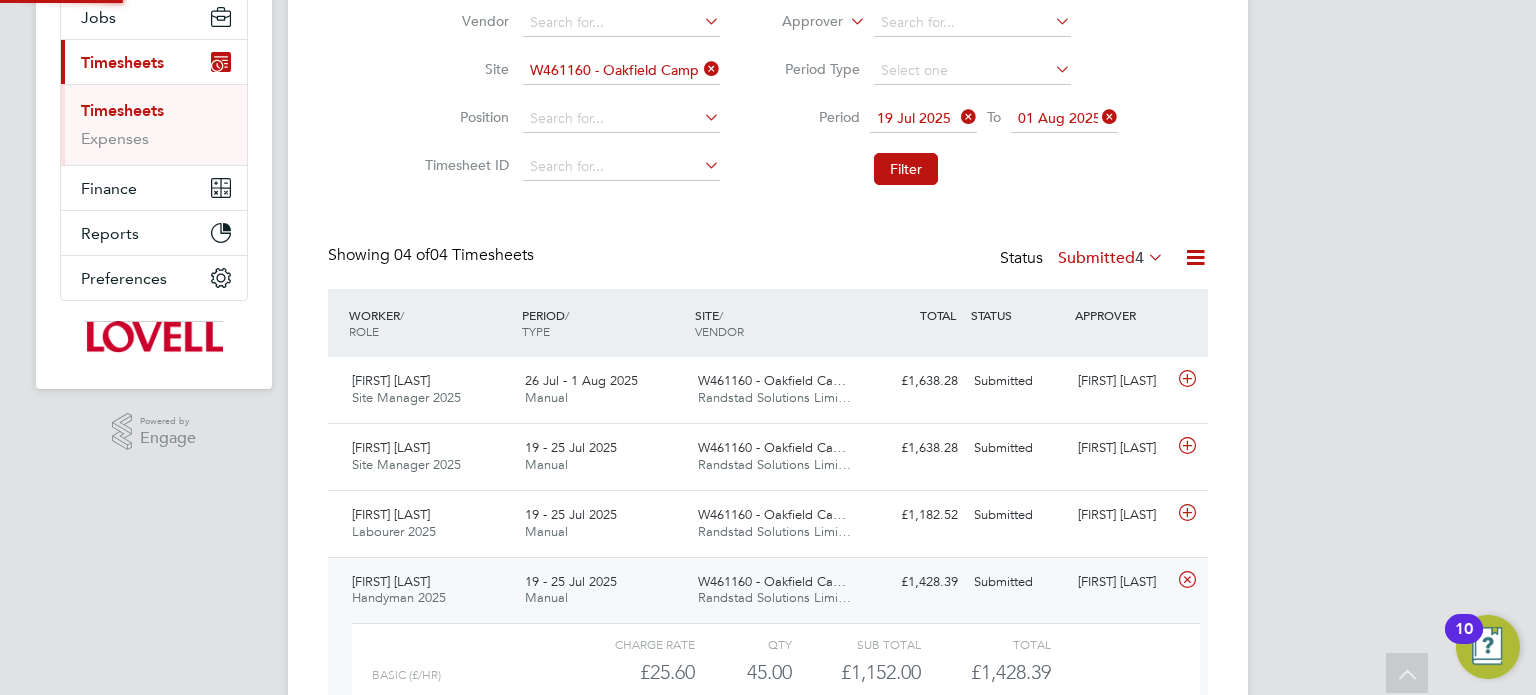 scroll, scrollTop: 259, scrollLeft: 0, axis: vertical 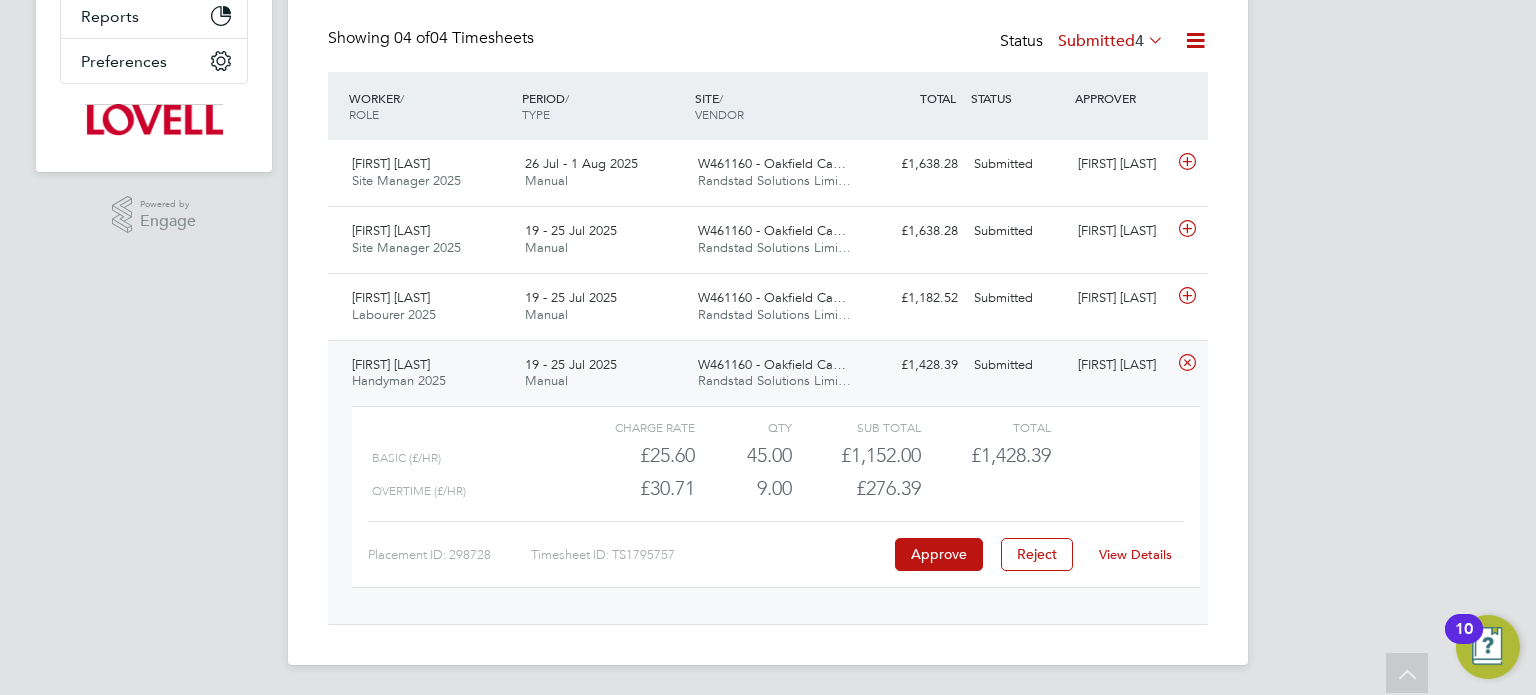 click on "View Details" 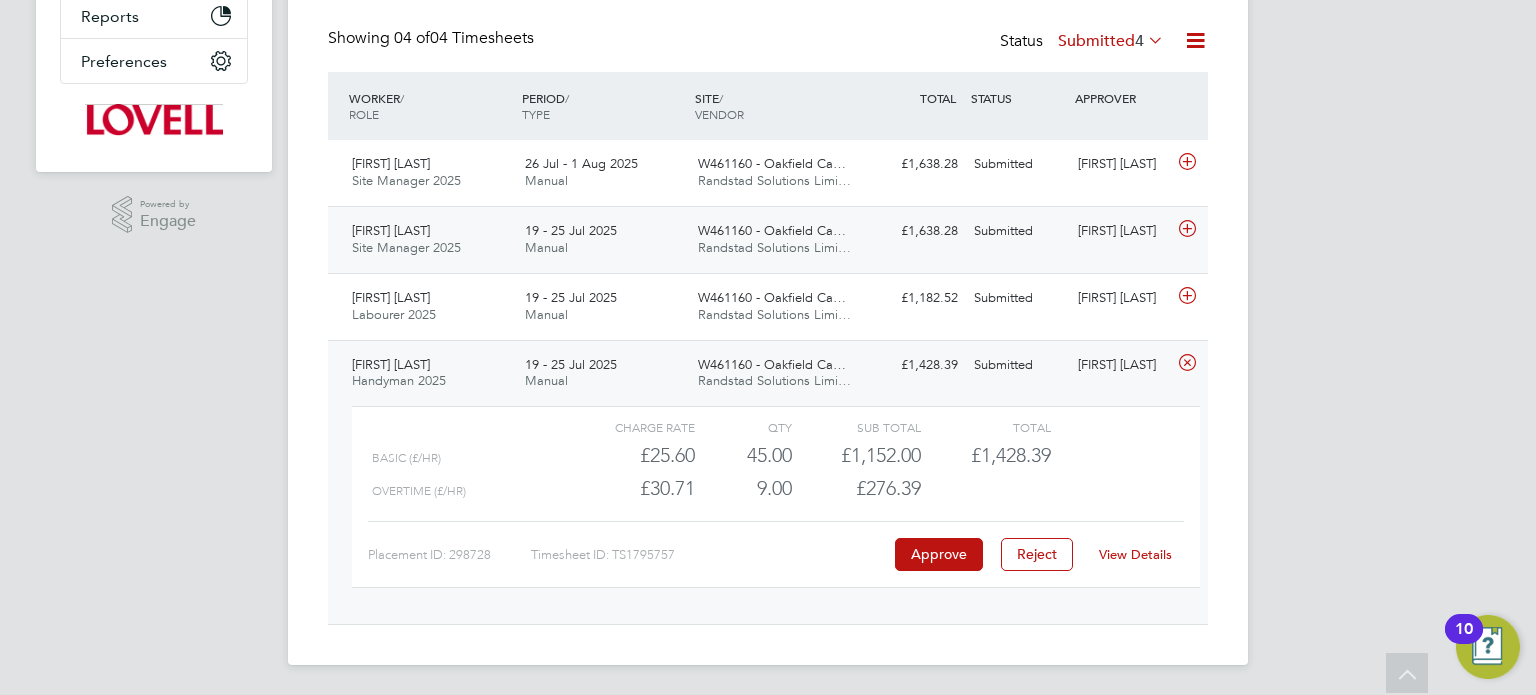 scroll, scrollTop: 0, scrollLeft: 0, axis: both 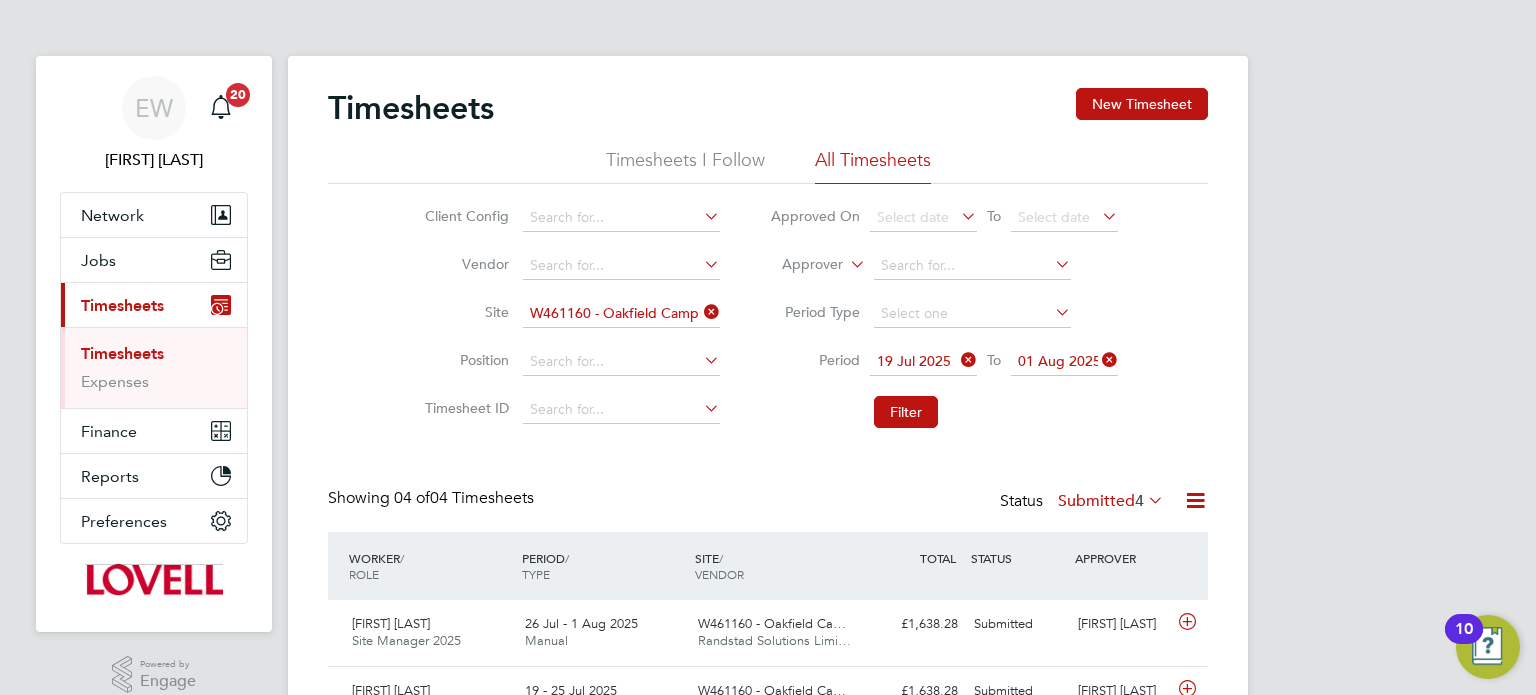 click 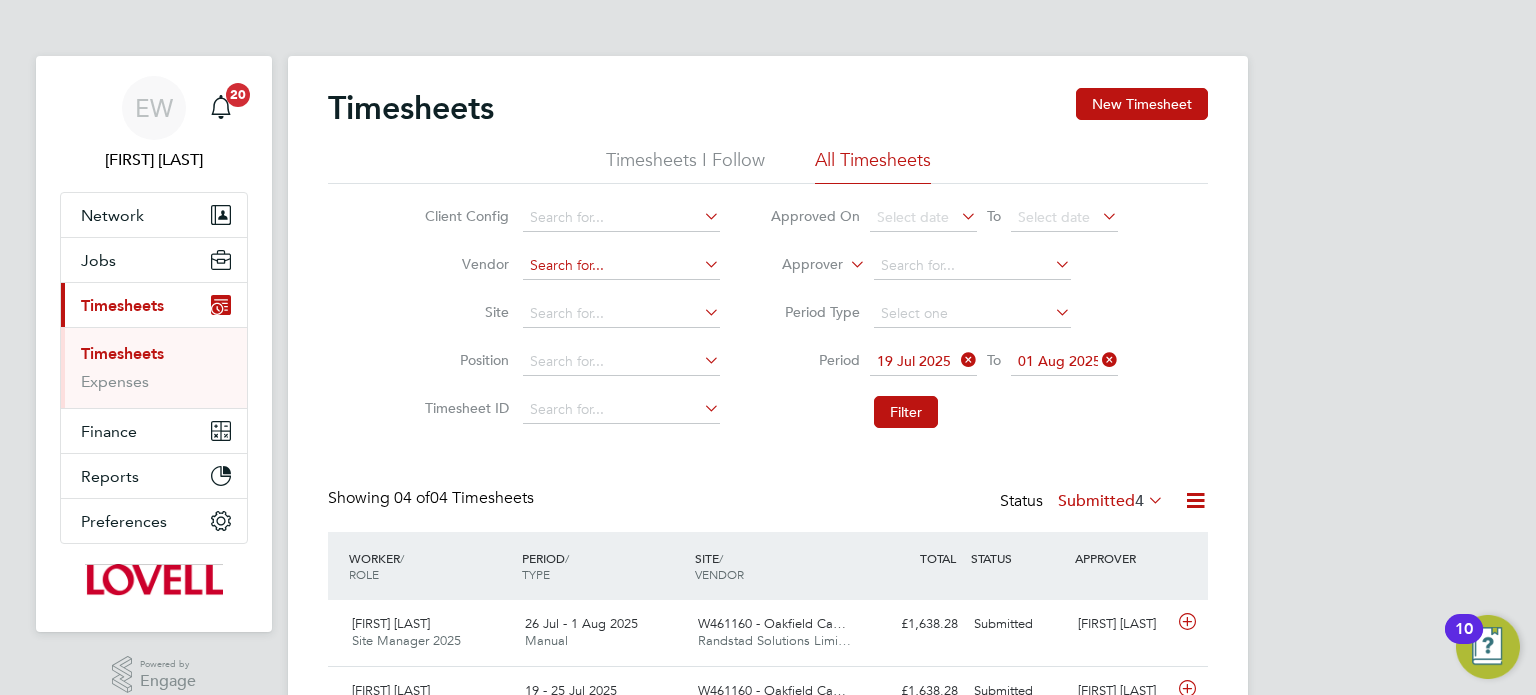 click 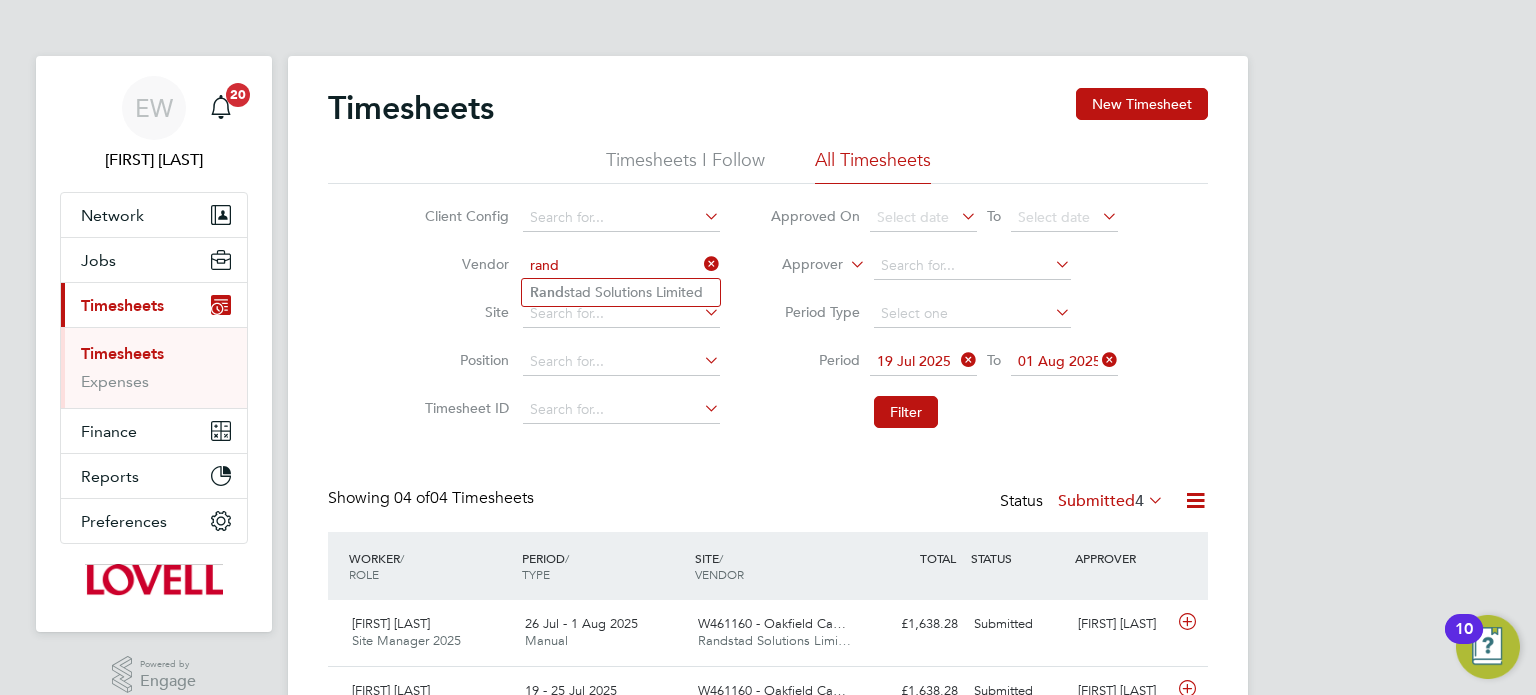 click on "Rand stad Solutions Limited" 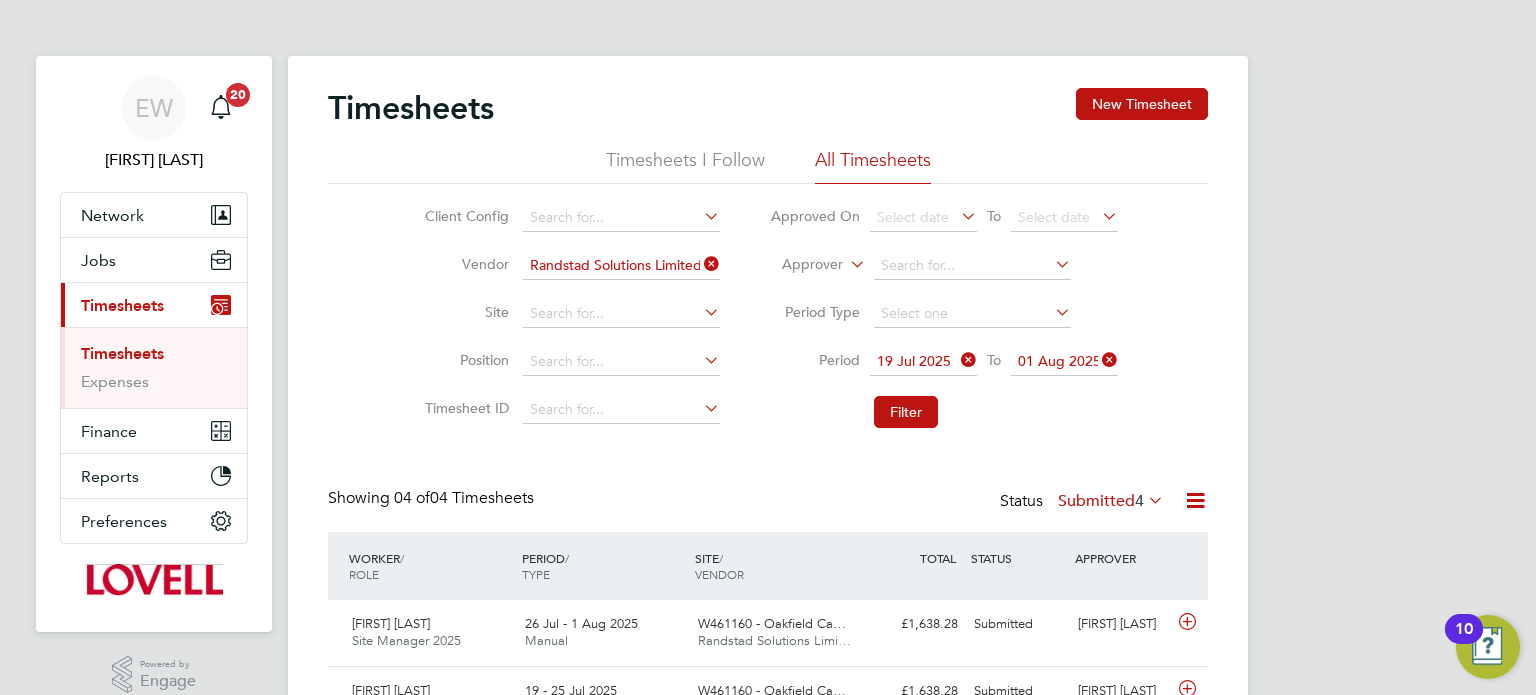 click on "19 Jul 2025" 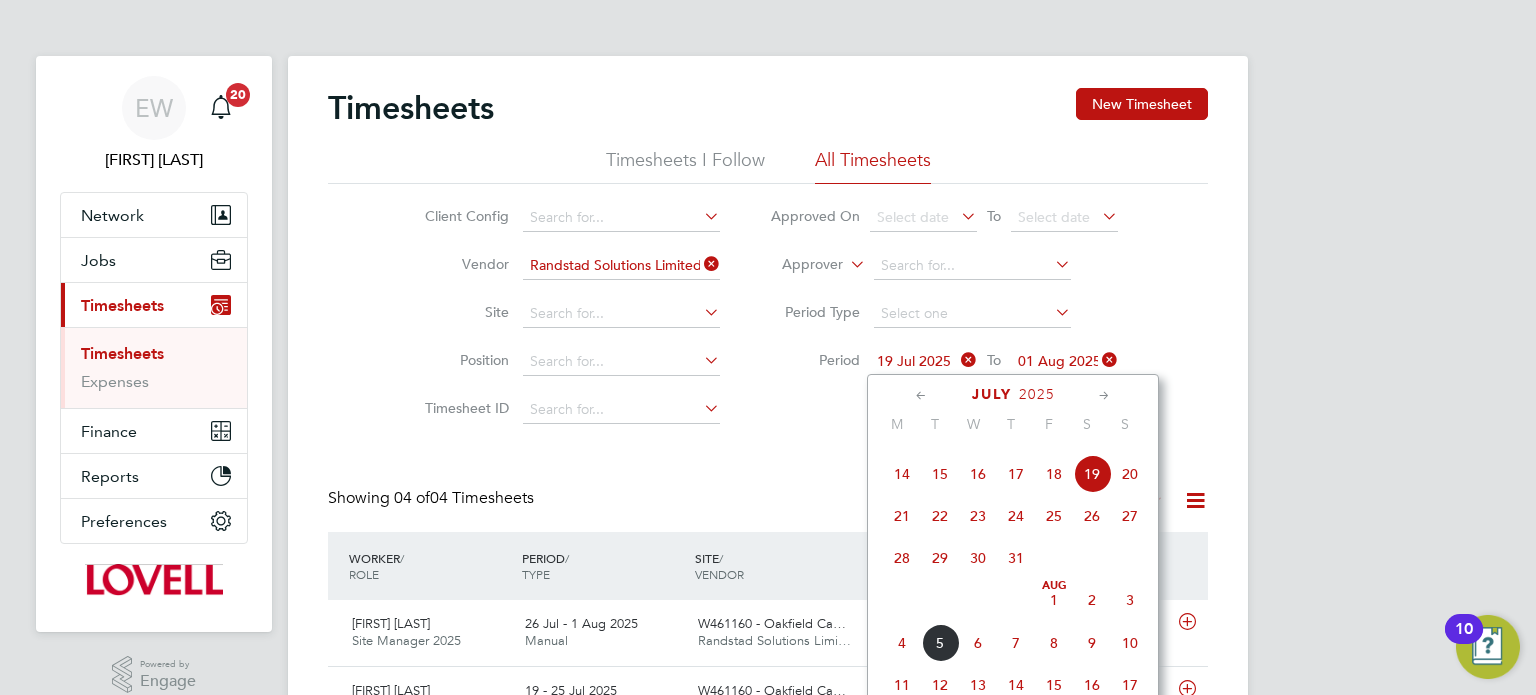 scroll, scrollTop: 710, scrollLeft: 0, axis: vertical 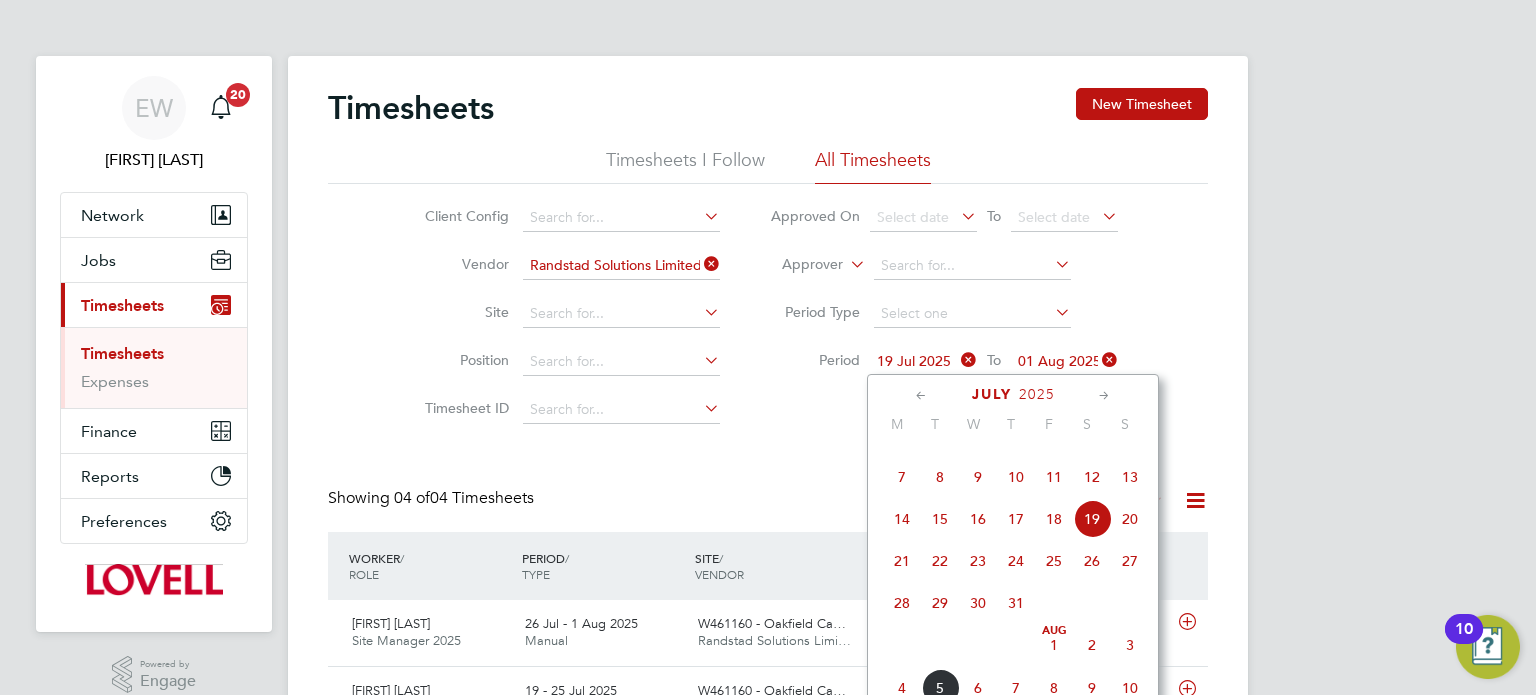 click on "26" 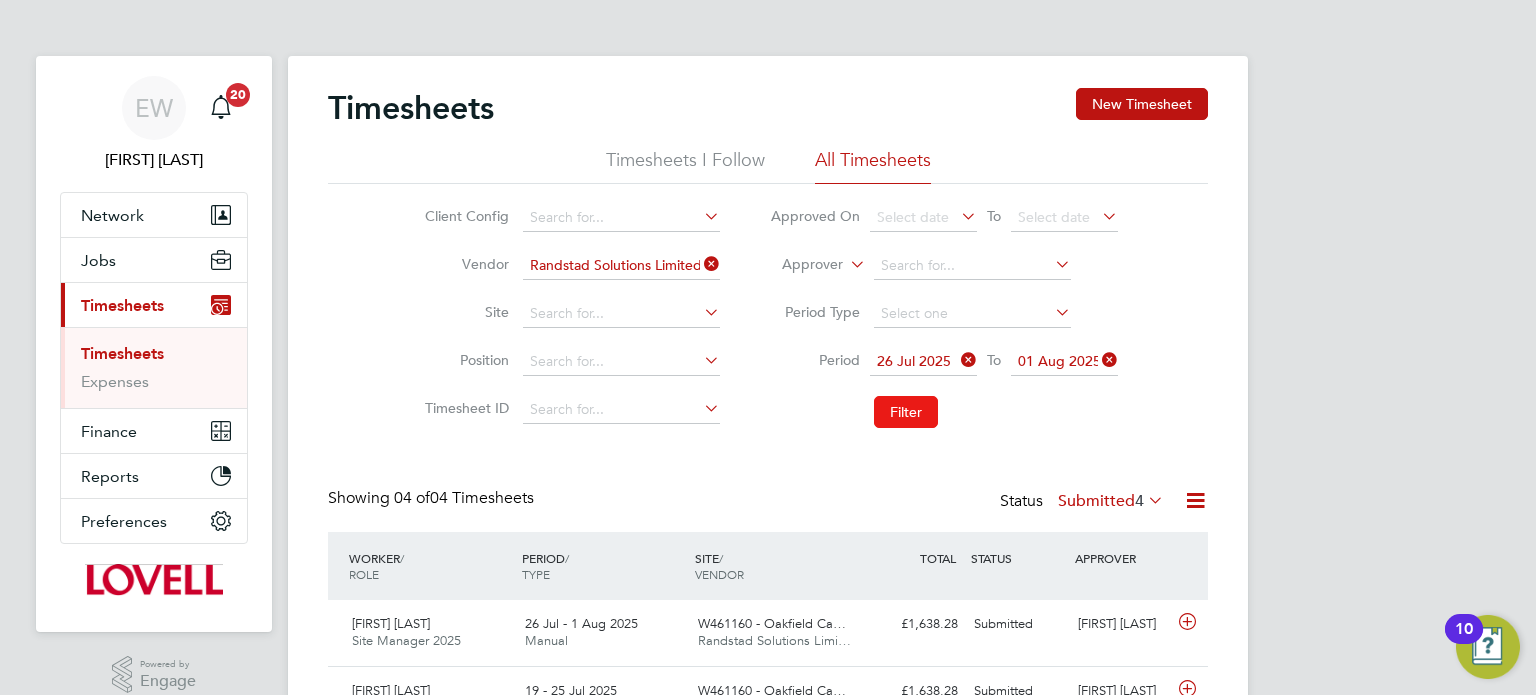 click on "Filter" 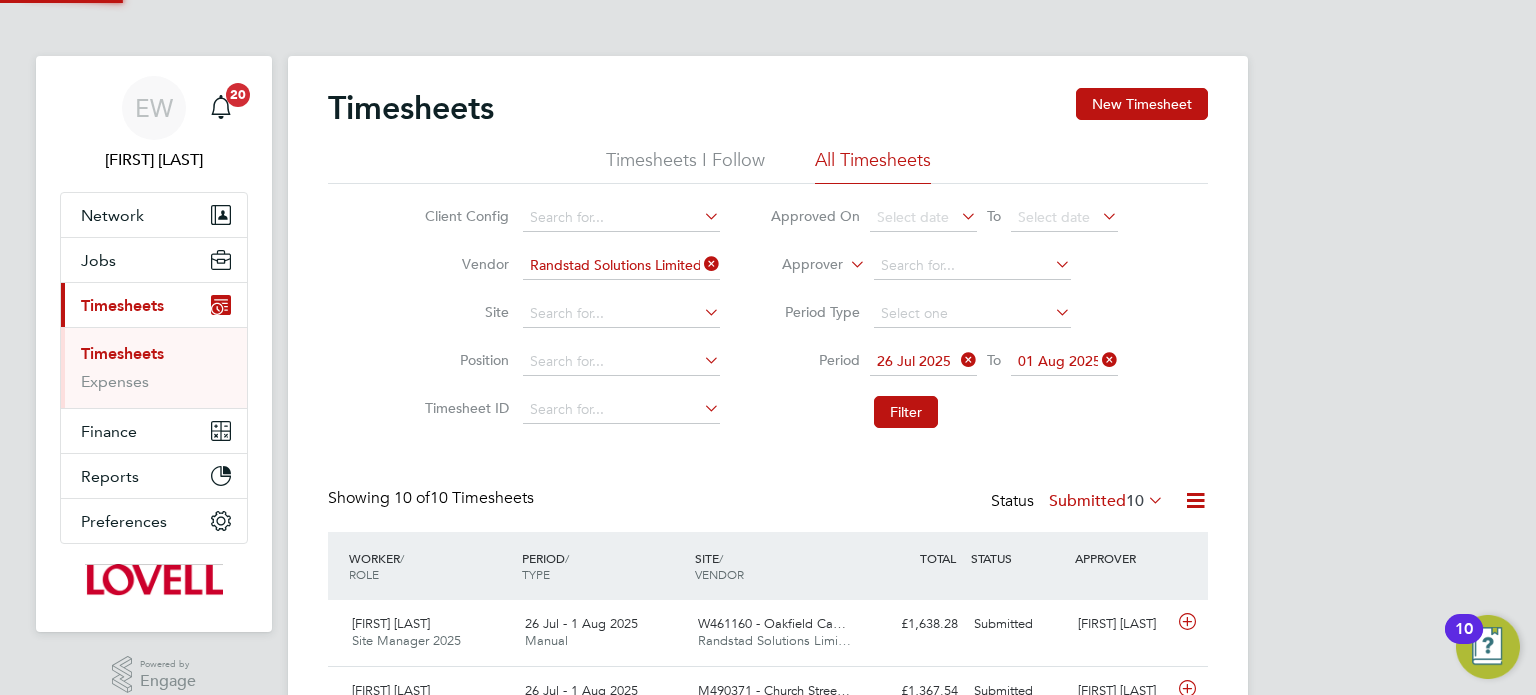scroll, scrollTop: 9, scrollLeft: 10, axis: both 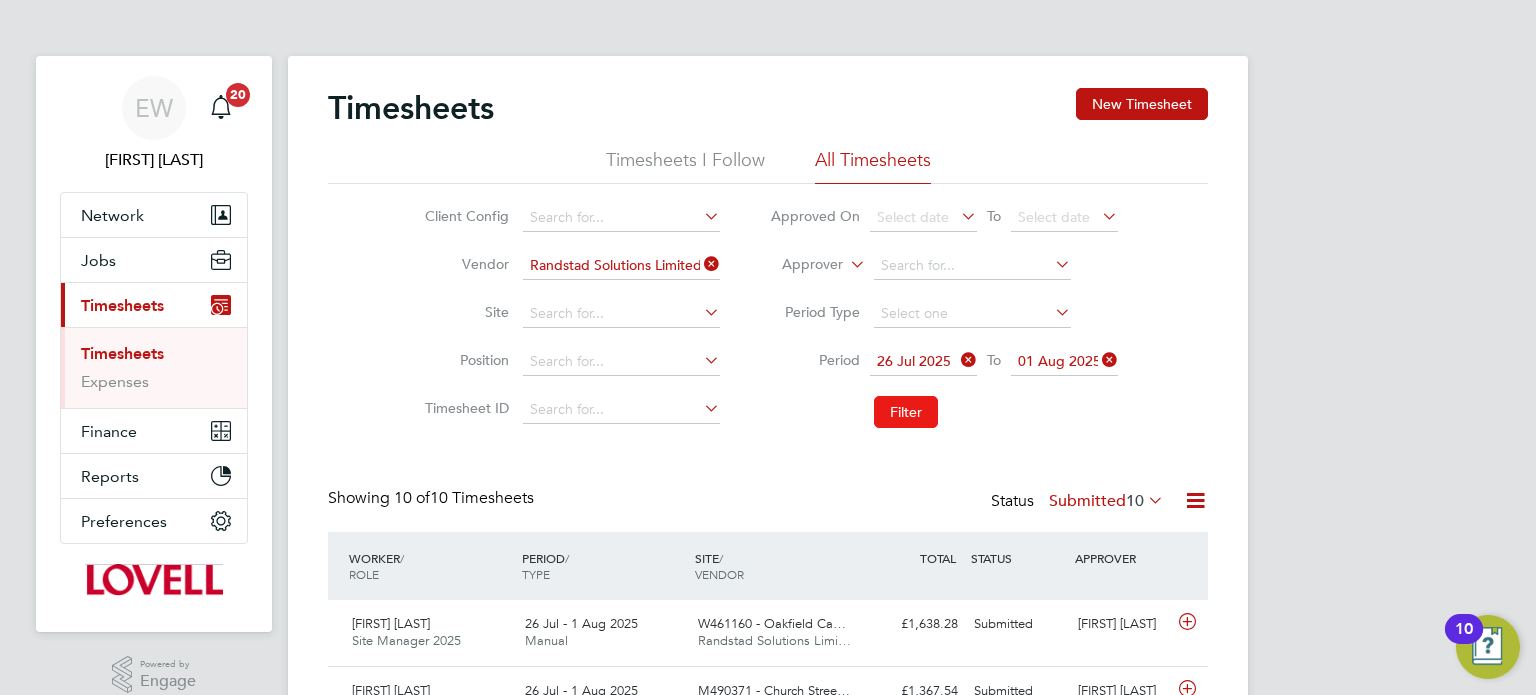 click on "Filter" 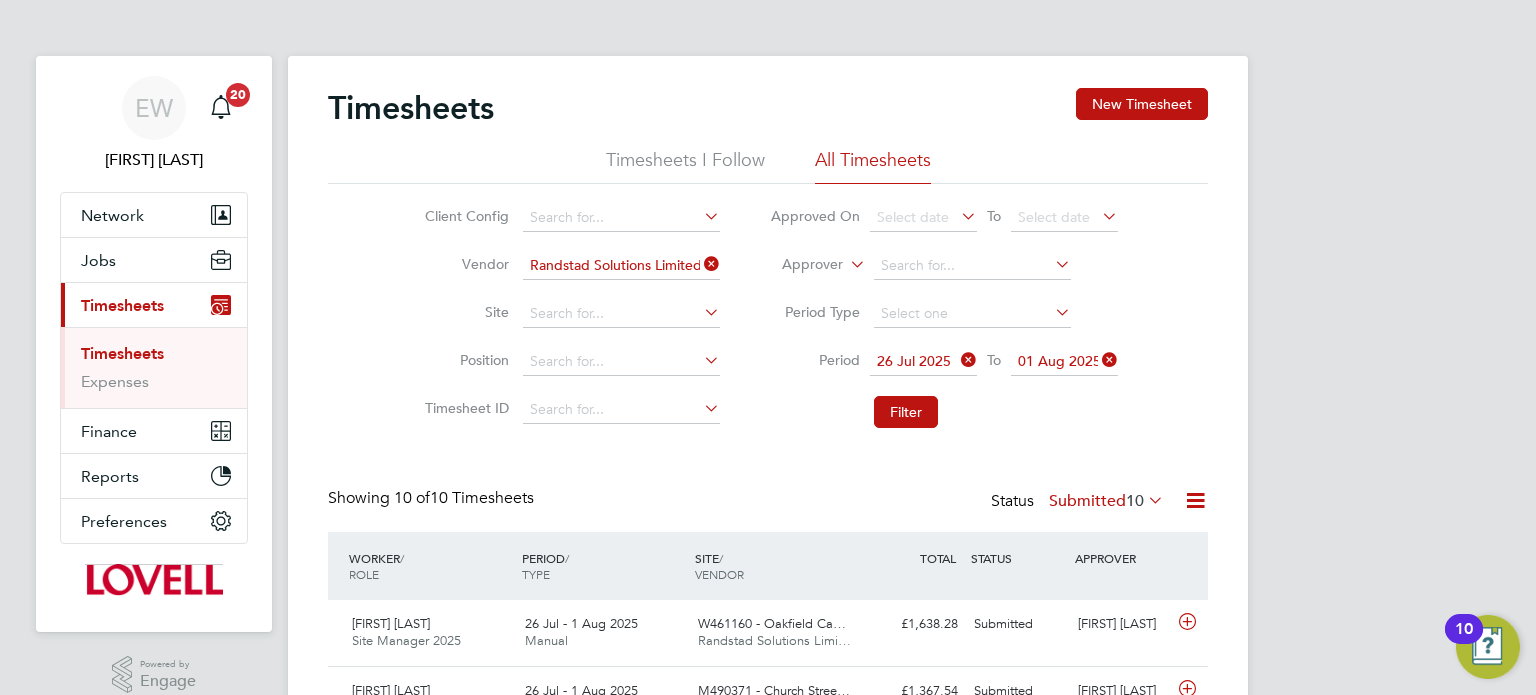 scroll, scrollTop: 9, scrollLeft: 10, axis: both 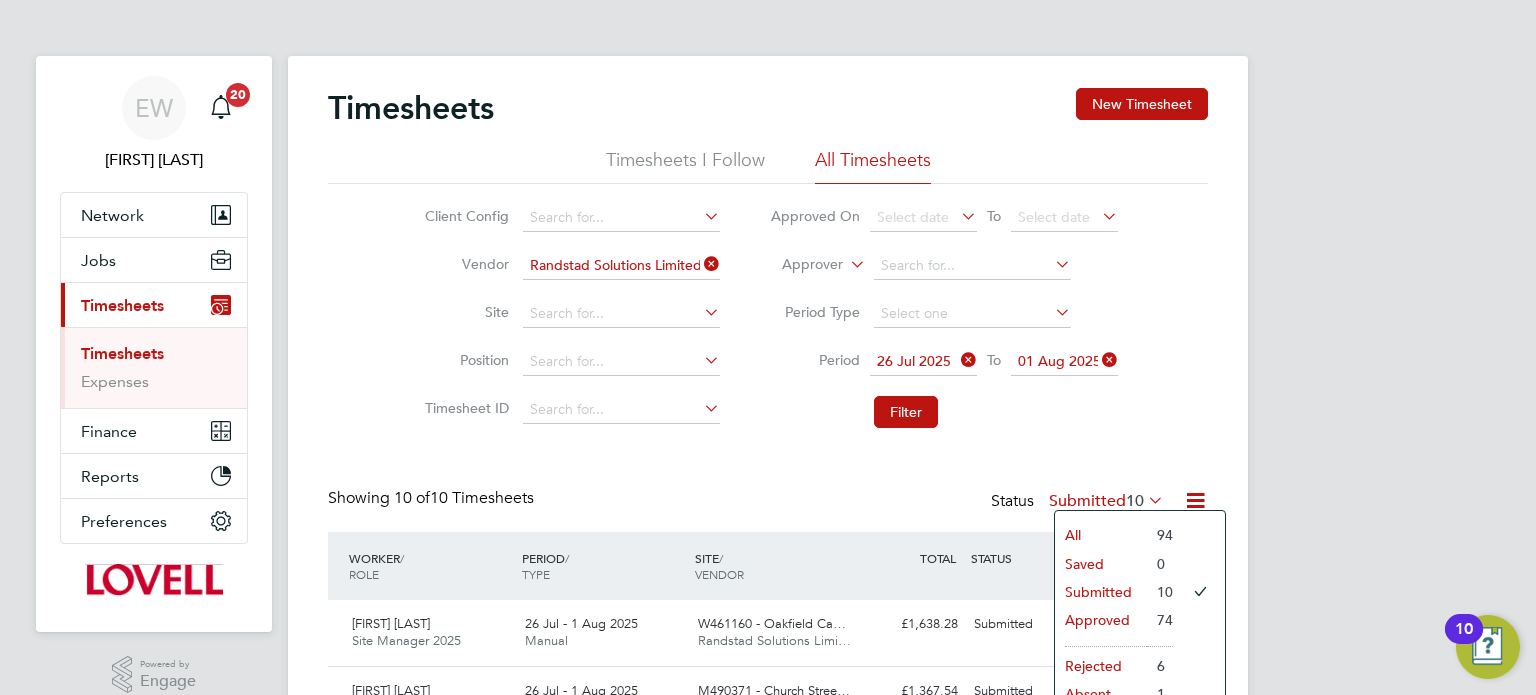 click on "Timesheets New Timesheet Timesheets I Follow All Timesheets Client Config   Vendor   Randstad Solutions Limited Site   Position   Timesheet ID   Approved On
Select date
To
Select date
Approver     Period Type   Period
26 Jul 2025
To
01 Aug 2025
Filter Showing   10 of  10 Timesheets Status  Submitted  10  WORKER  / ROLE WORKER  / PERIOD PERIOD  / TYPE SITE  / VENDOR TOTAL   TOTAL  / STATUS STATUS APPROVER Kevin Curley Site Manager 2025   26 Jul - 1 Aug 2025 26 Jul - 1 Aug 2025 Manual W461160 - Oakfield Ca… Randstad Solutions Limi… £1,638.28 Submitted Submitted Neil Palmer Dale Redmond Assistant Site Manager 2025   26 Jul - 1 Aug 2025 26 Jul - 1 Aug 2025 Manual M490371 - Church Stree… Randstad Solutions Limi… £1,367.54 Submitted Submitted Wayne Bromage Darren Carline Skilled Labourer 2025   26 Jul - 1 Aug 2025 26 Jul - 1 Aug 2025 Manual M490351 - Glebe Street Randstad Solutions Limi… £1,138.80 Submitted Submitted Wayne Bromage Patrice Mikong   Manual" 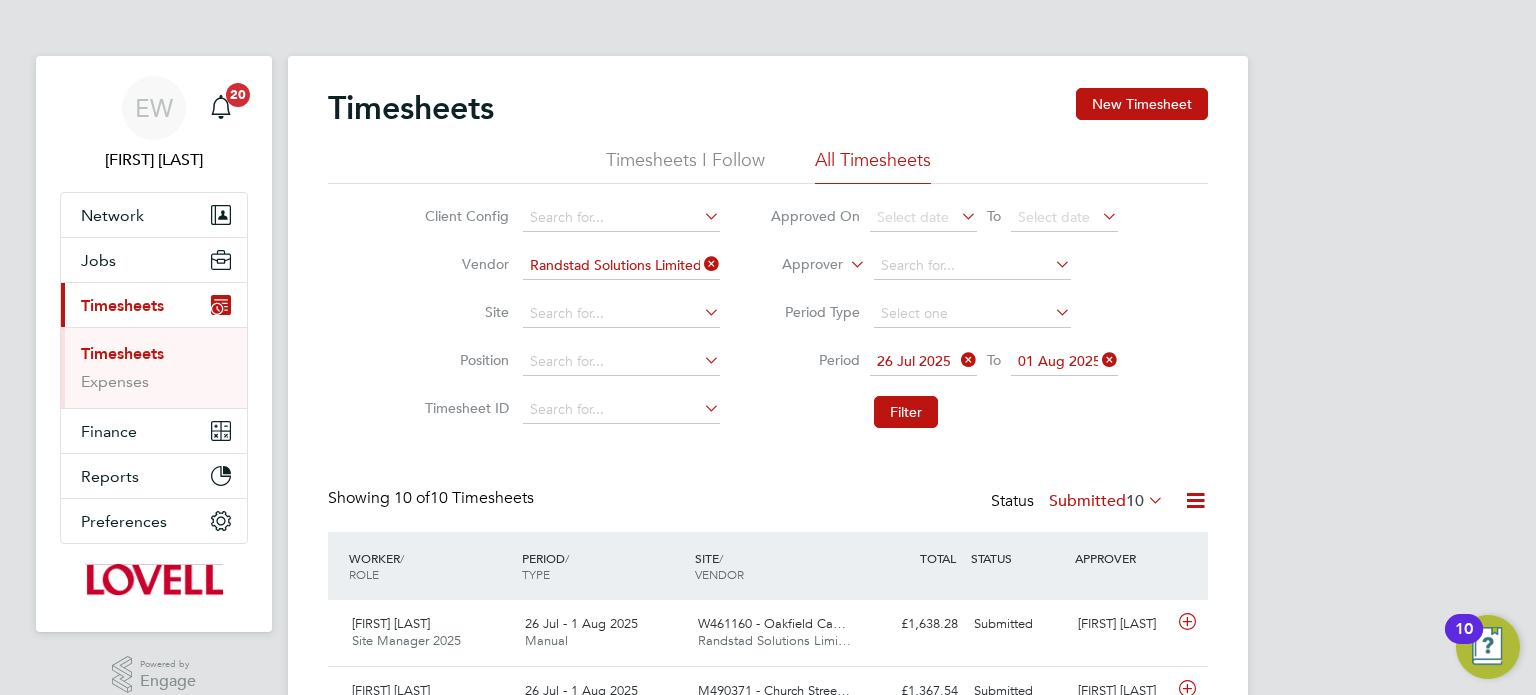 click on "26 Jul 2025" 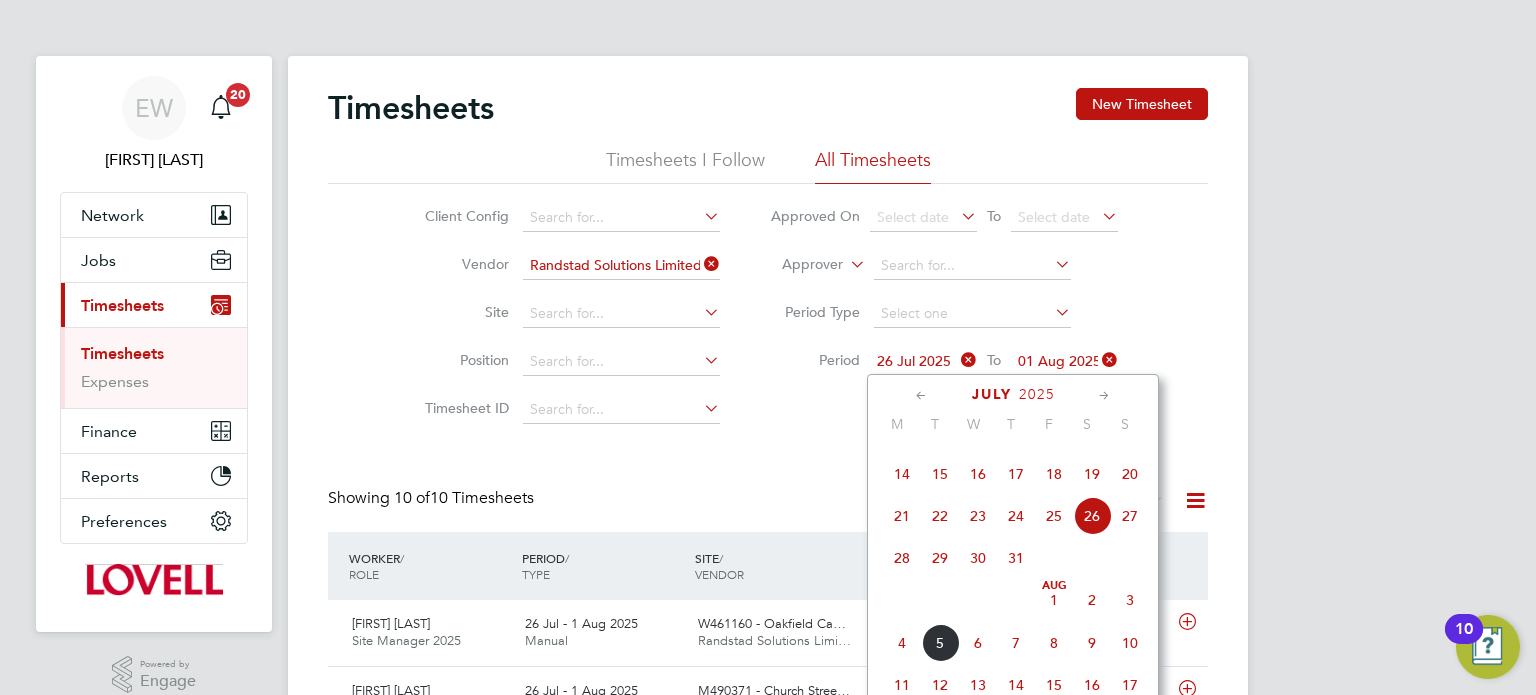 click on "19" 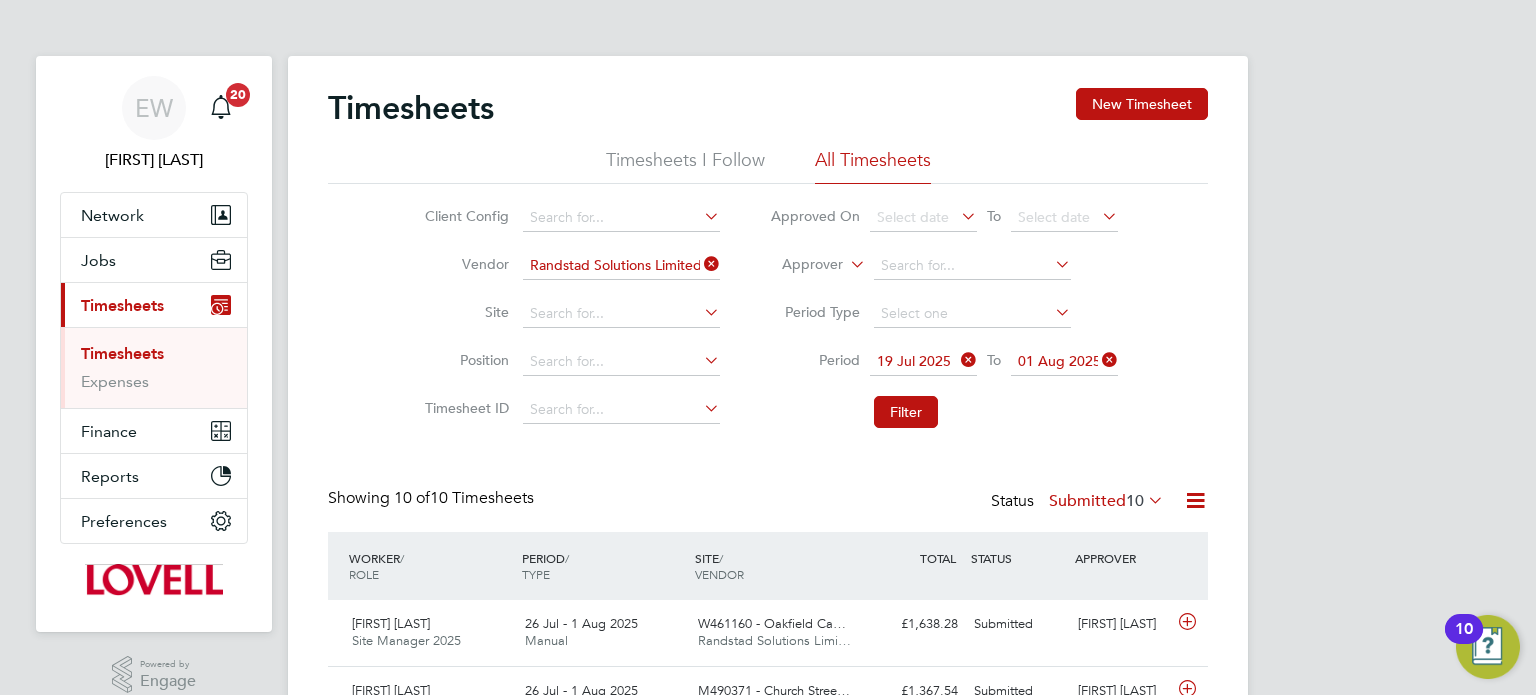 click on "01 Aug 2025" 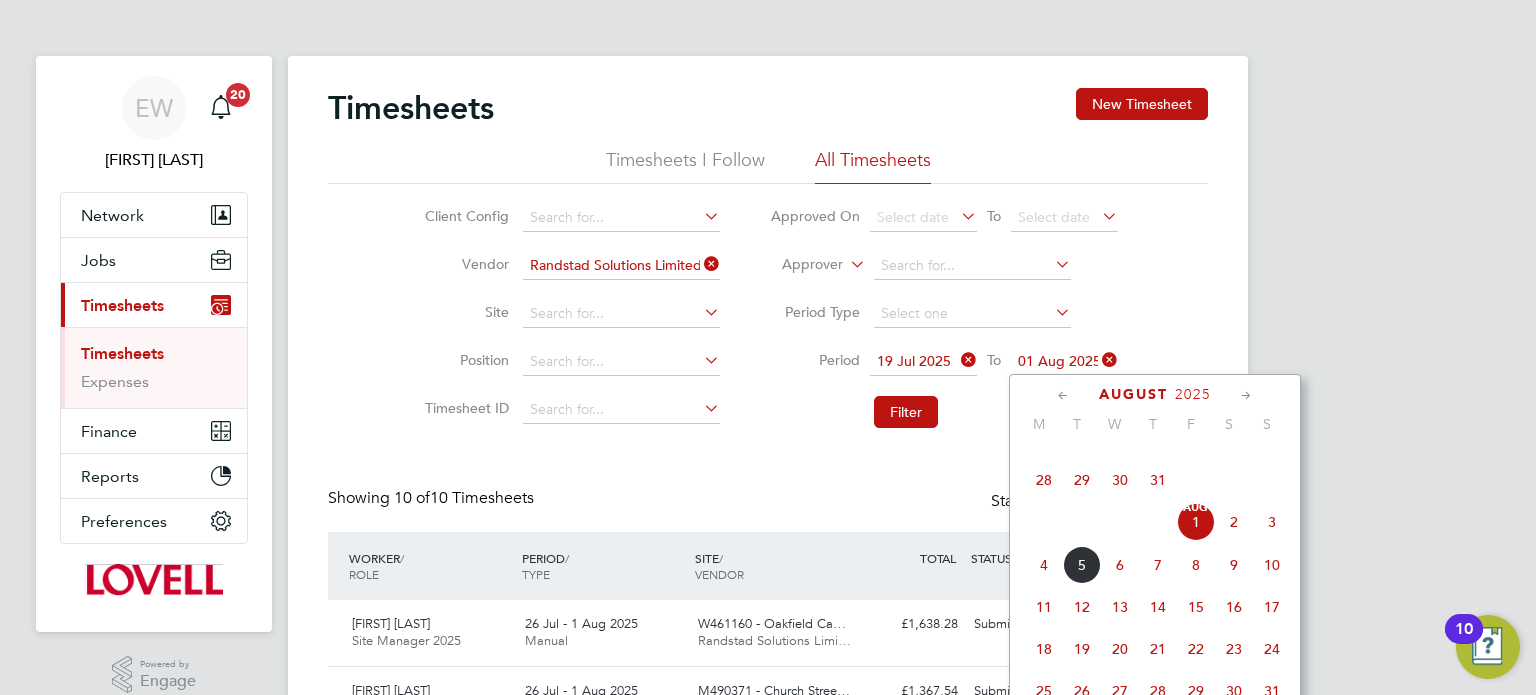 click on "25" 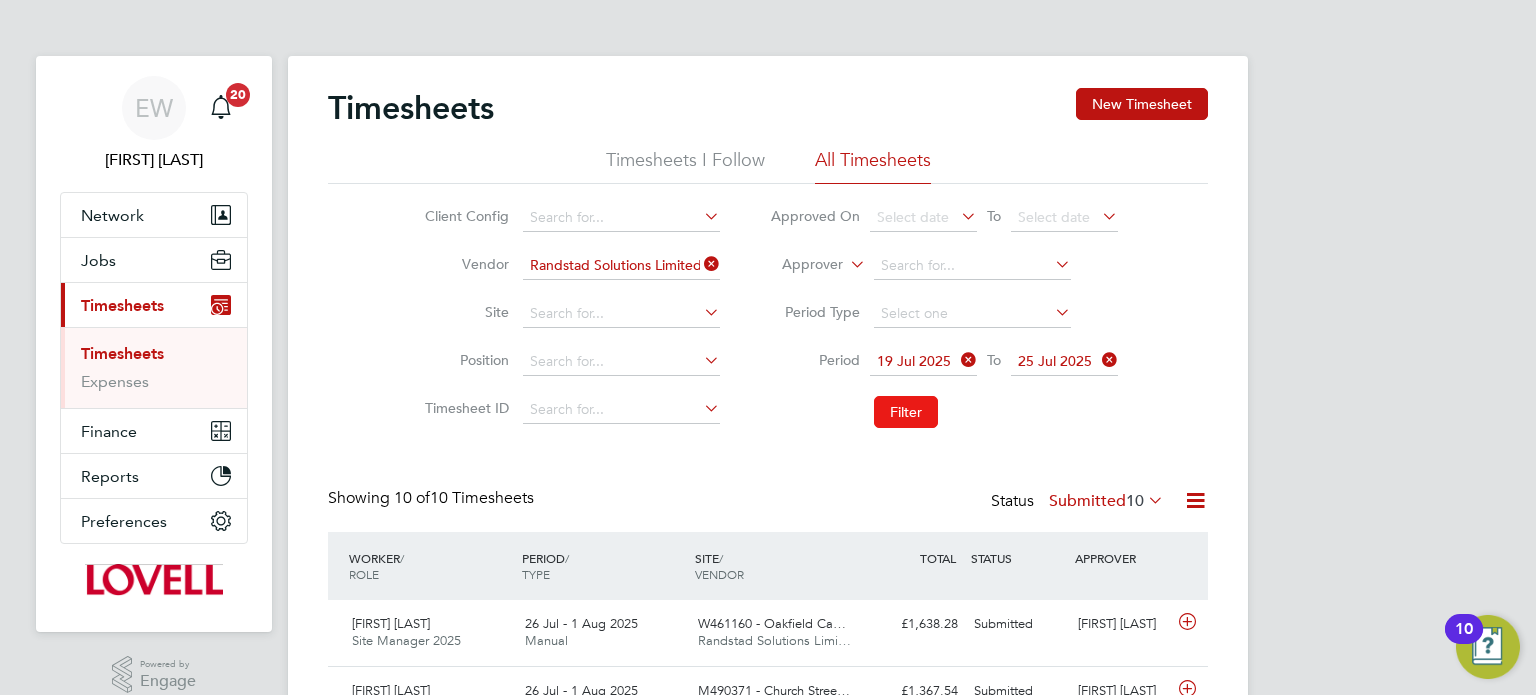 click on "Filter" 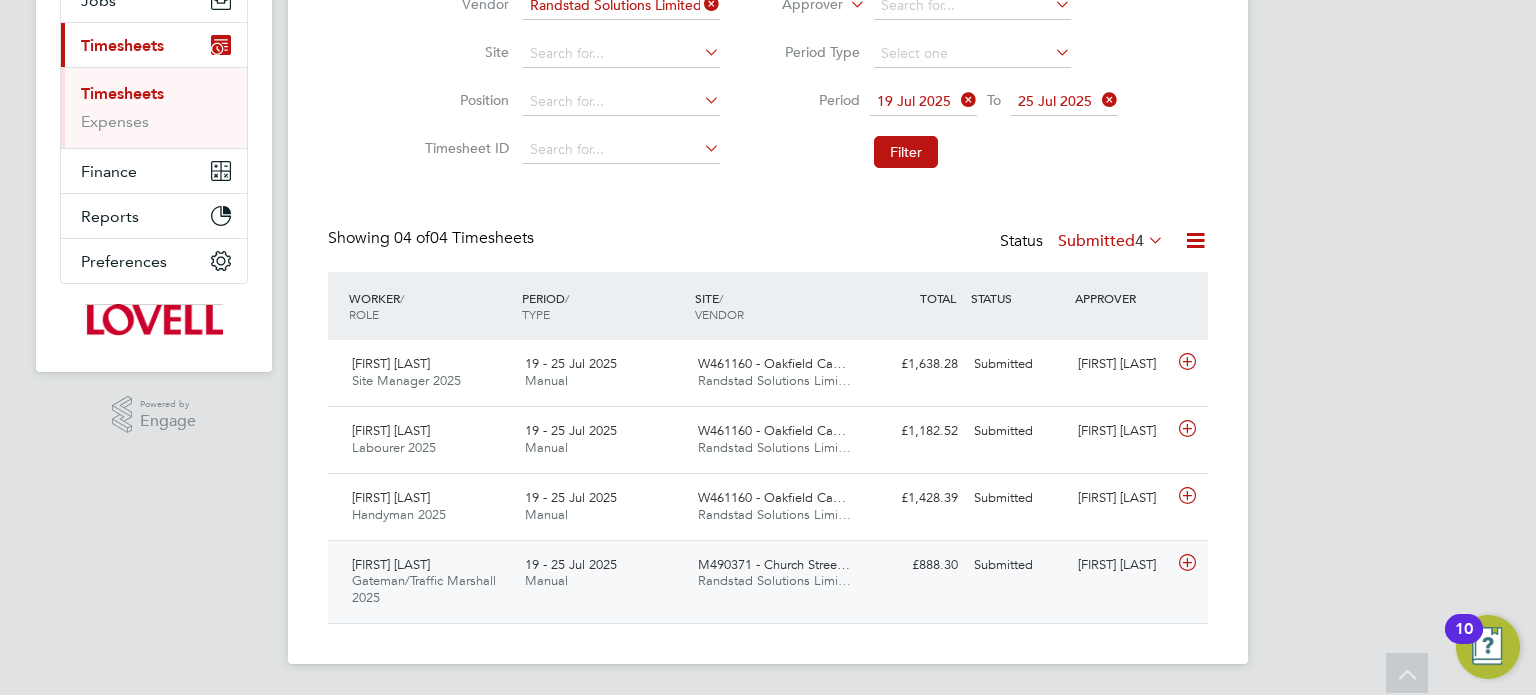click on "Submitted" 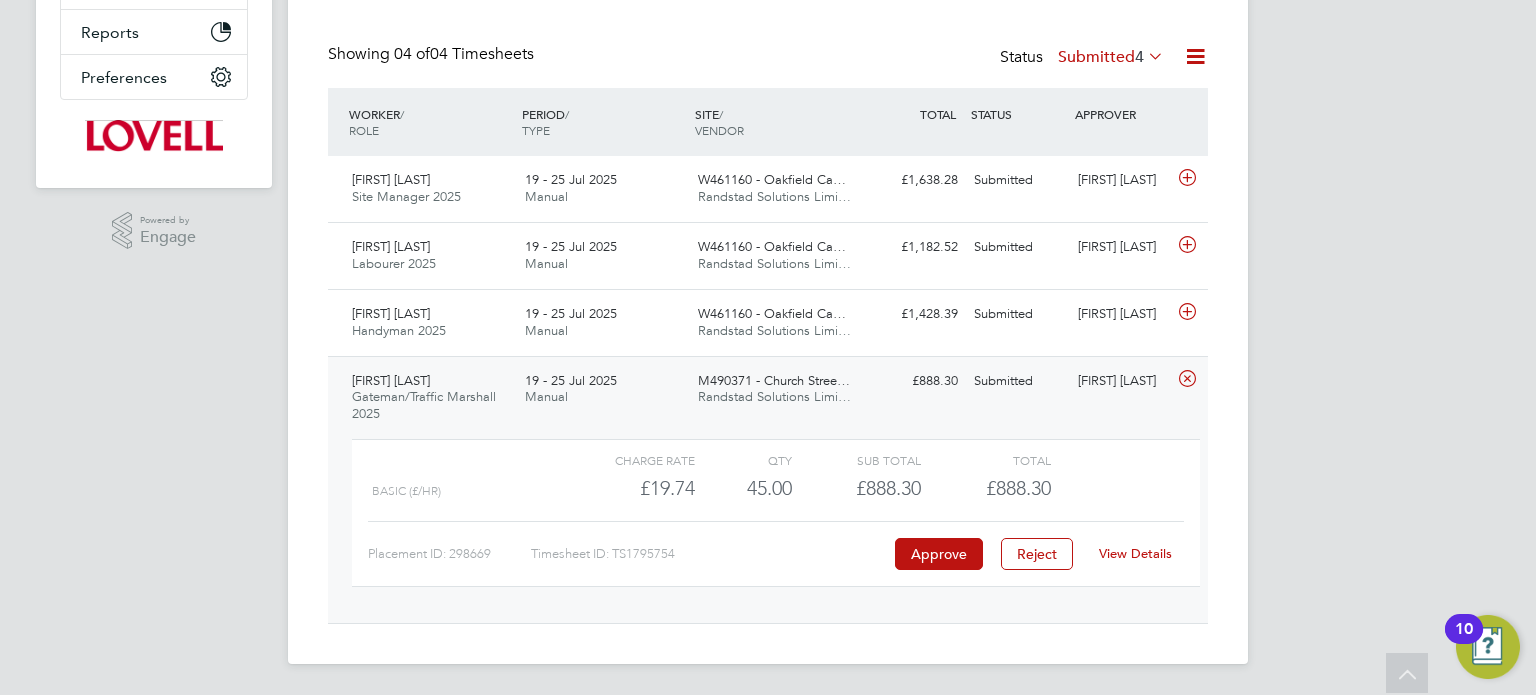 click on "View Details" 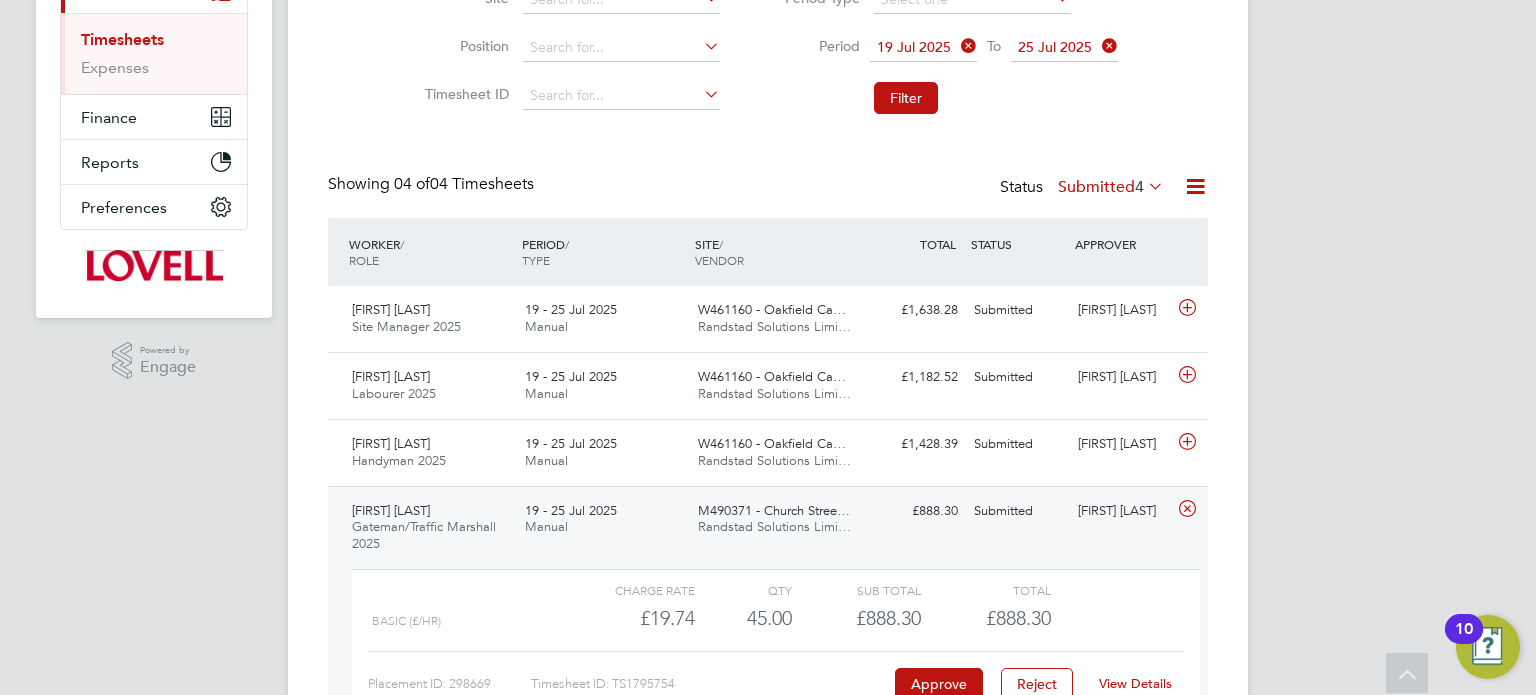 click on "Submitted  4" 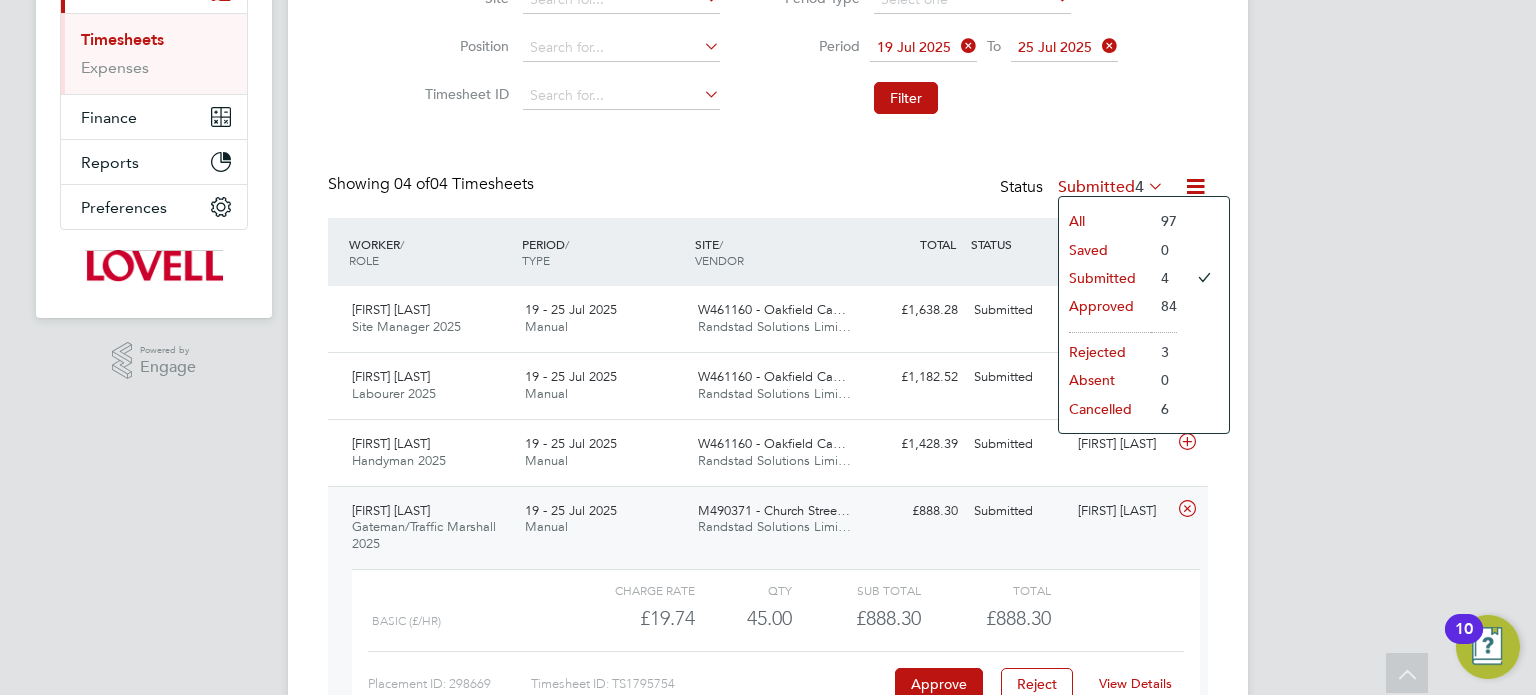 click on "19 Jul 2025" 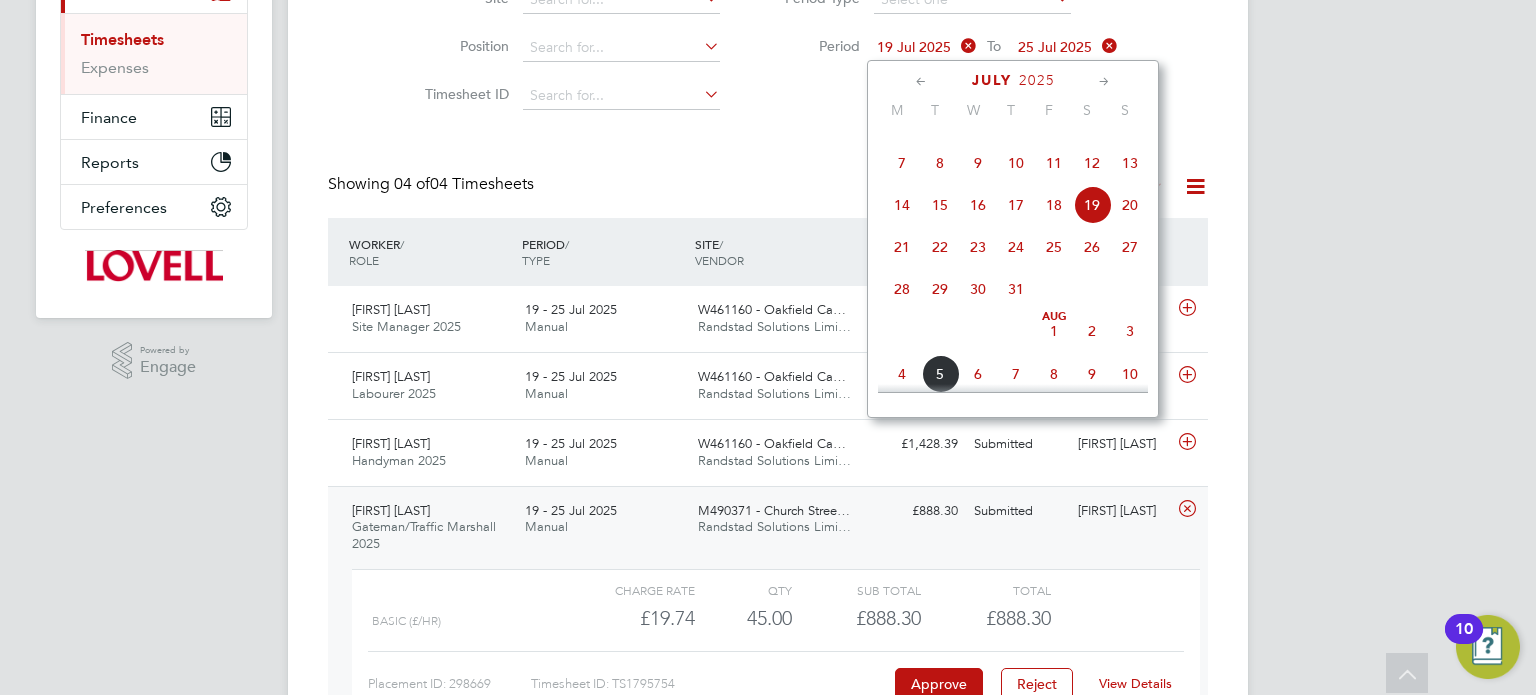 click on "12" 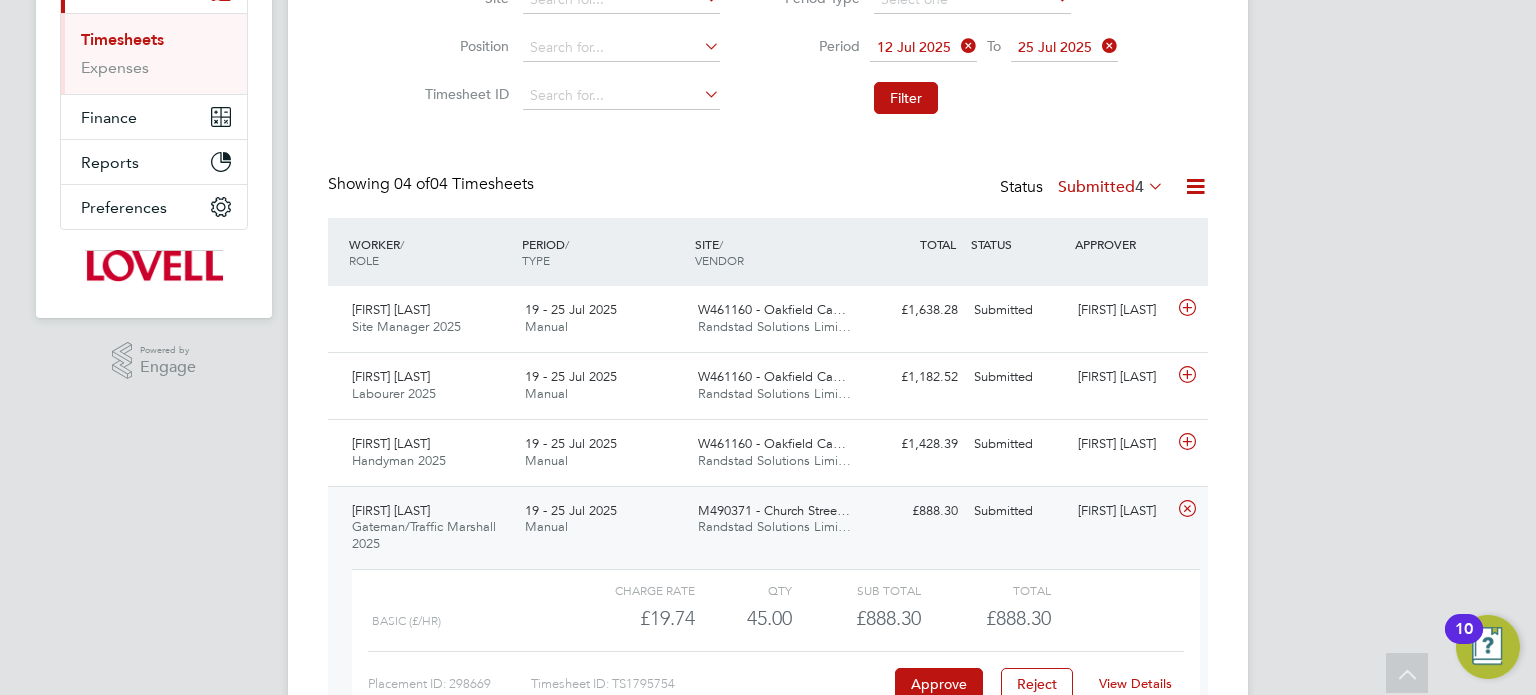 click on "Period
12 Jul 2025
To
25 Jul 2025" 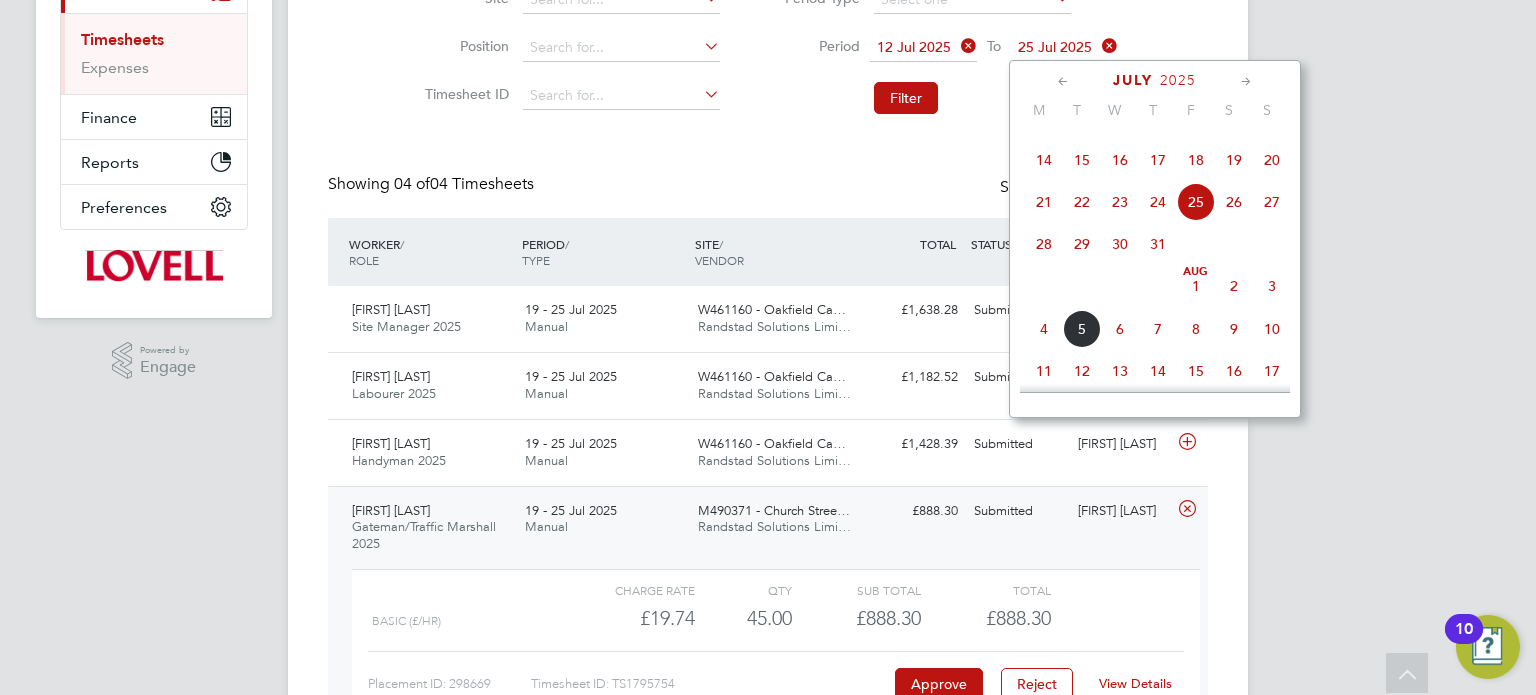 click on "18" 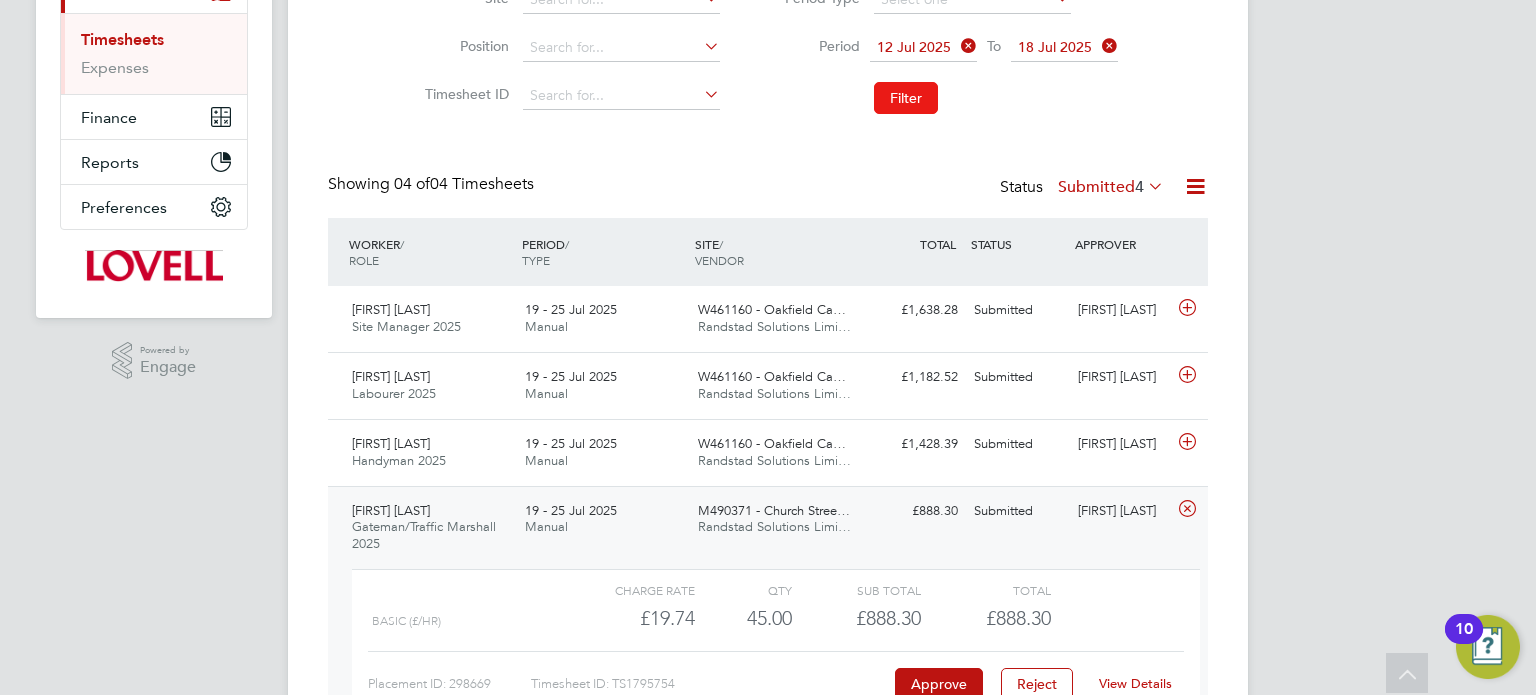 click on "Filter" 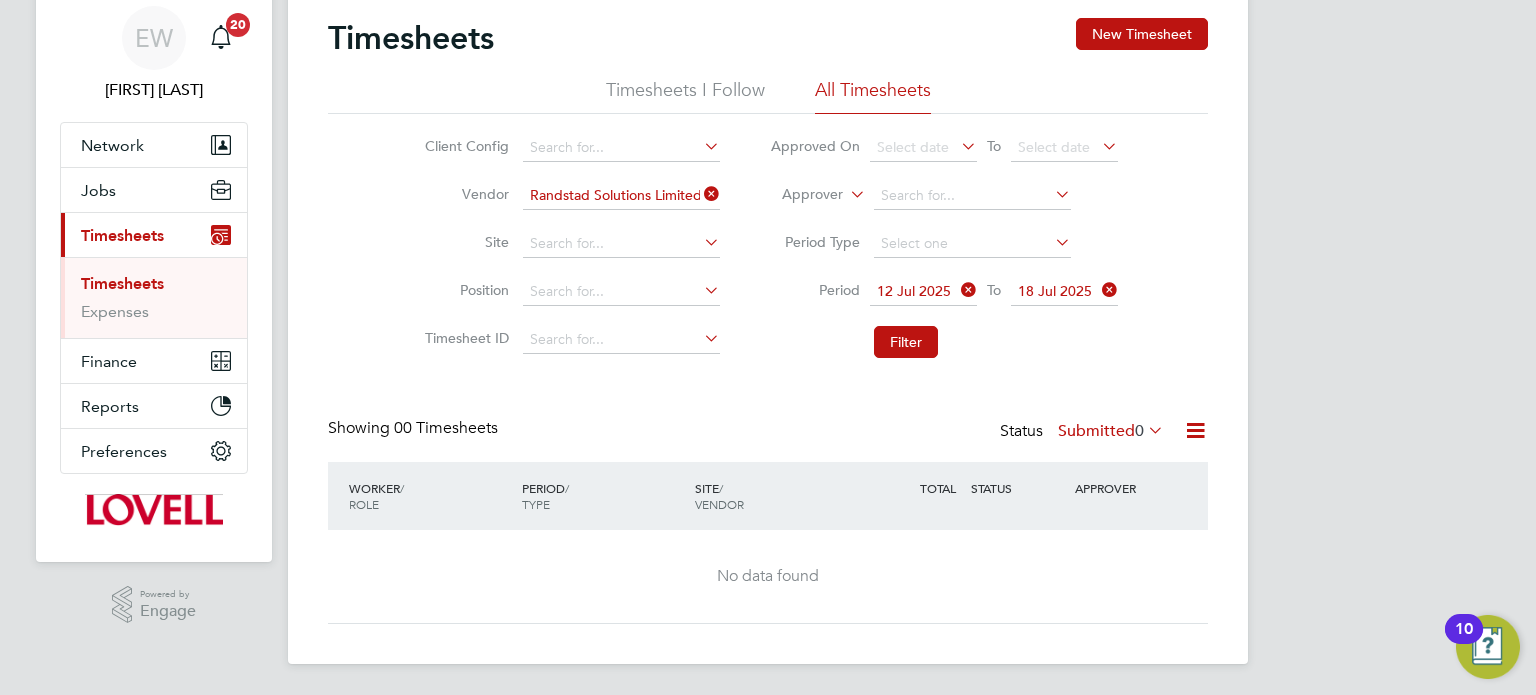 click on "Submitted  0" 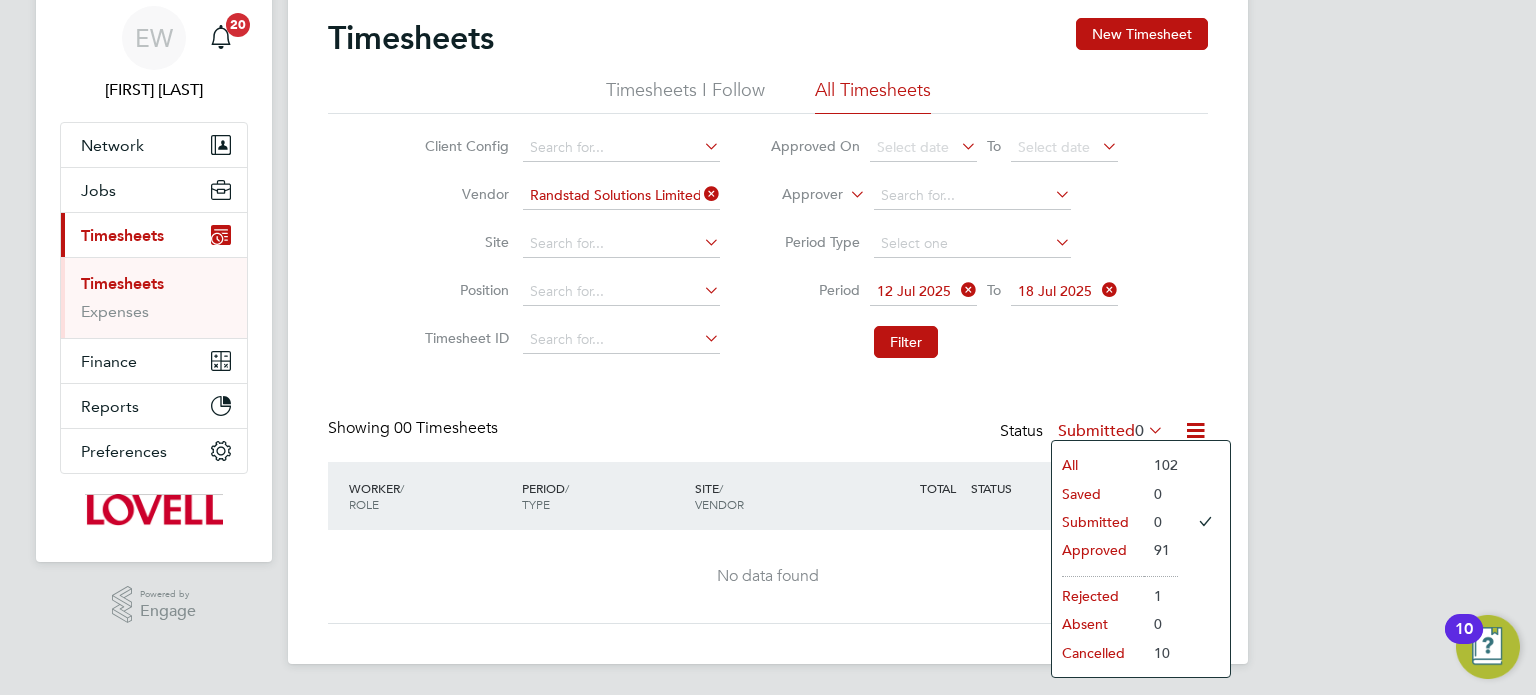 click on "12 Jul 2025" 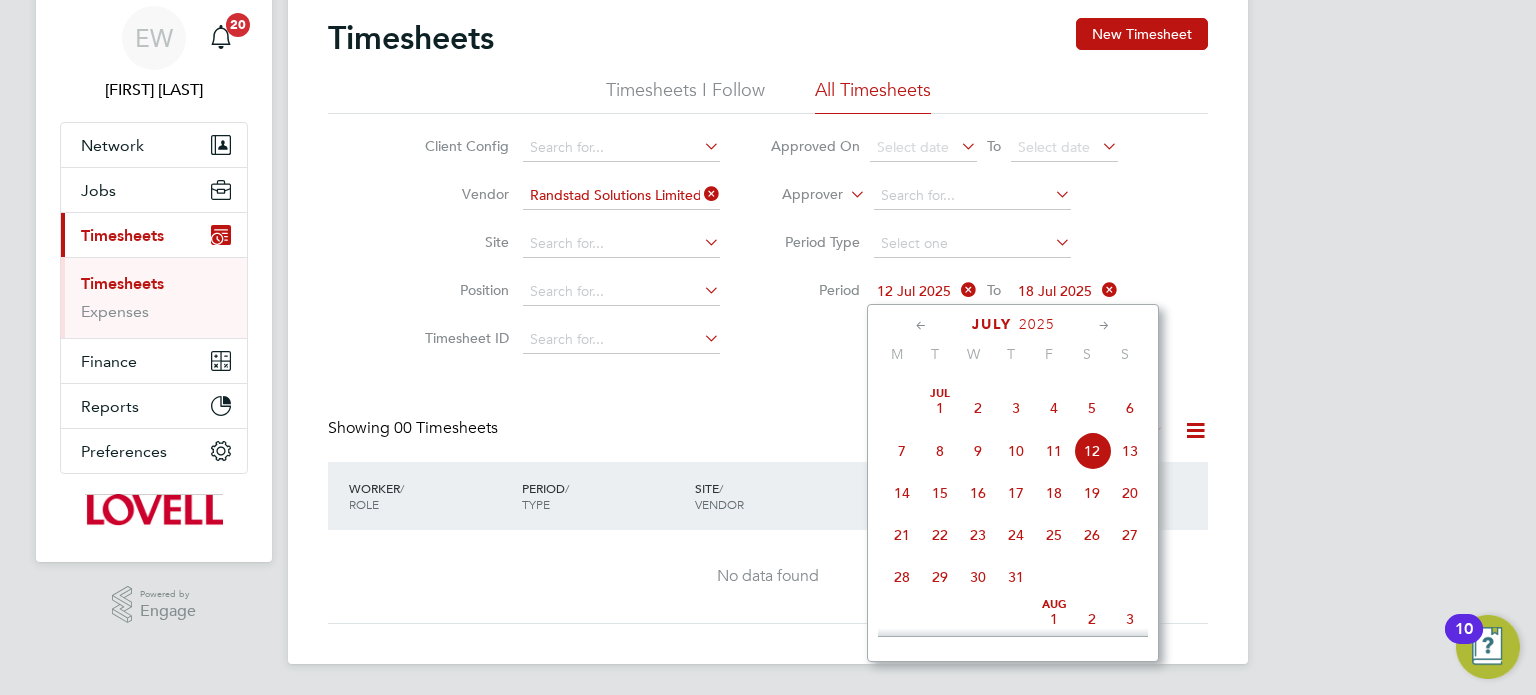 click on "5" 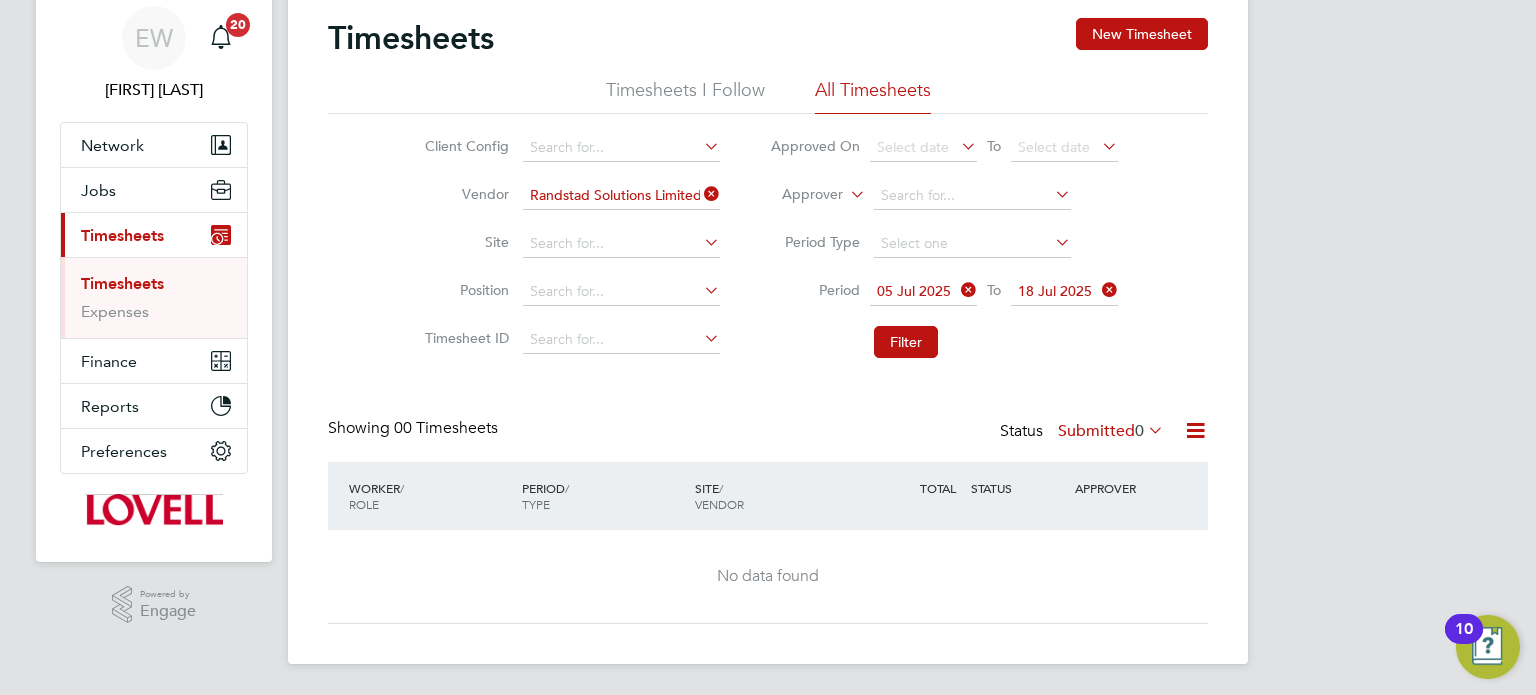 click on "18 Jul 2025" 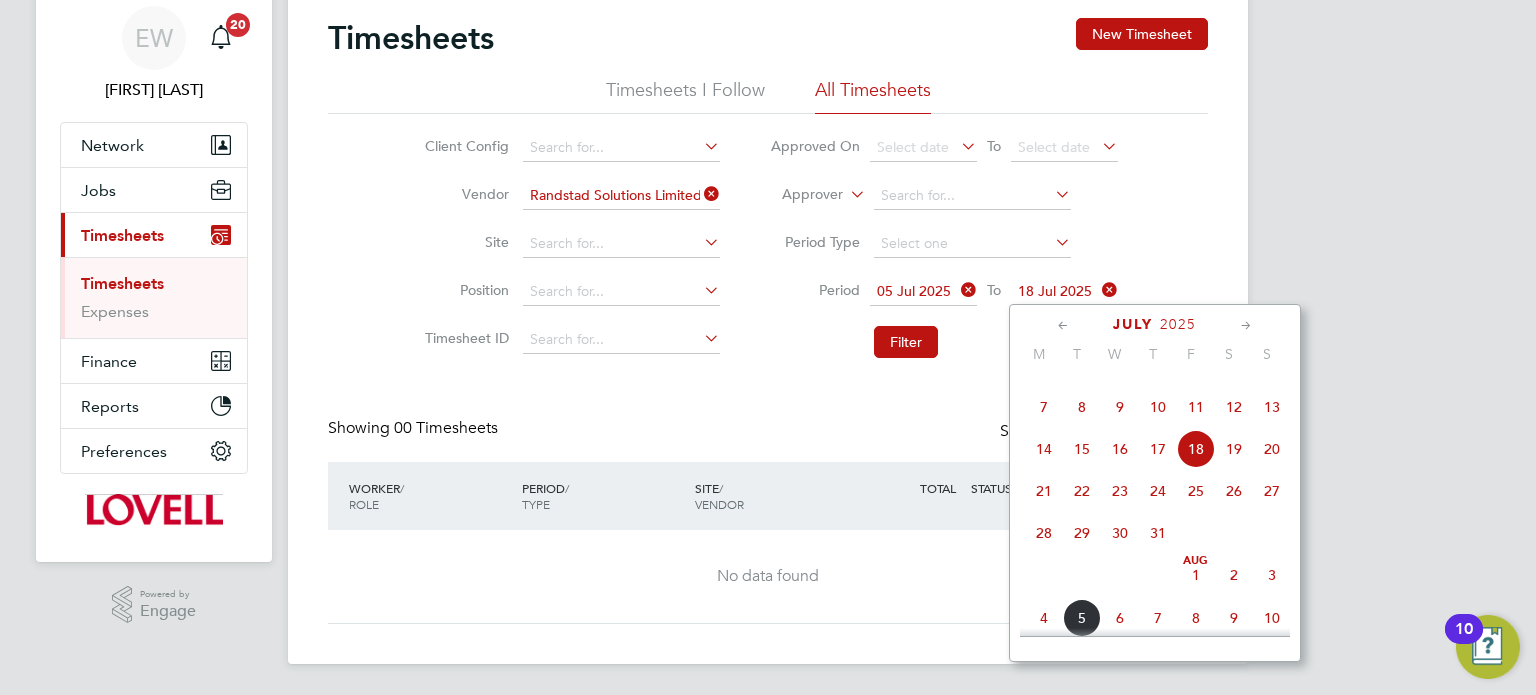 click on "11" 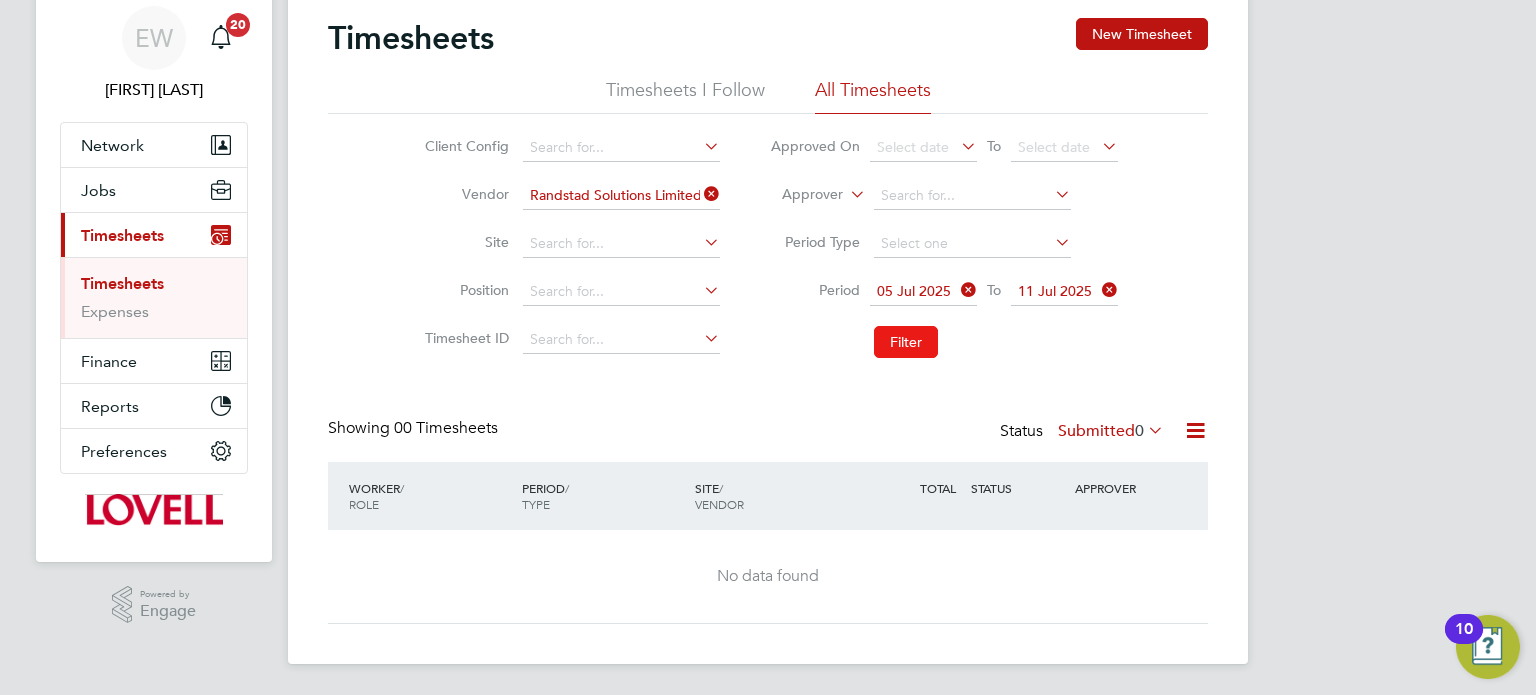 click on "Filter" 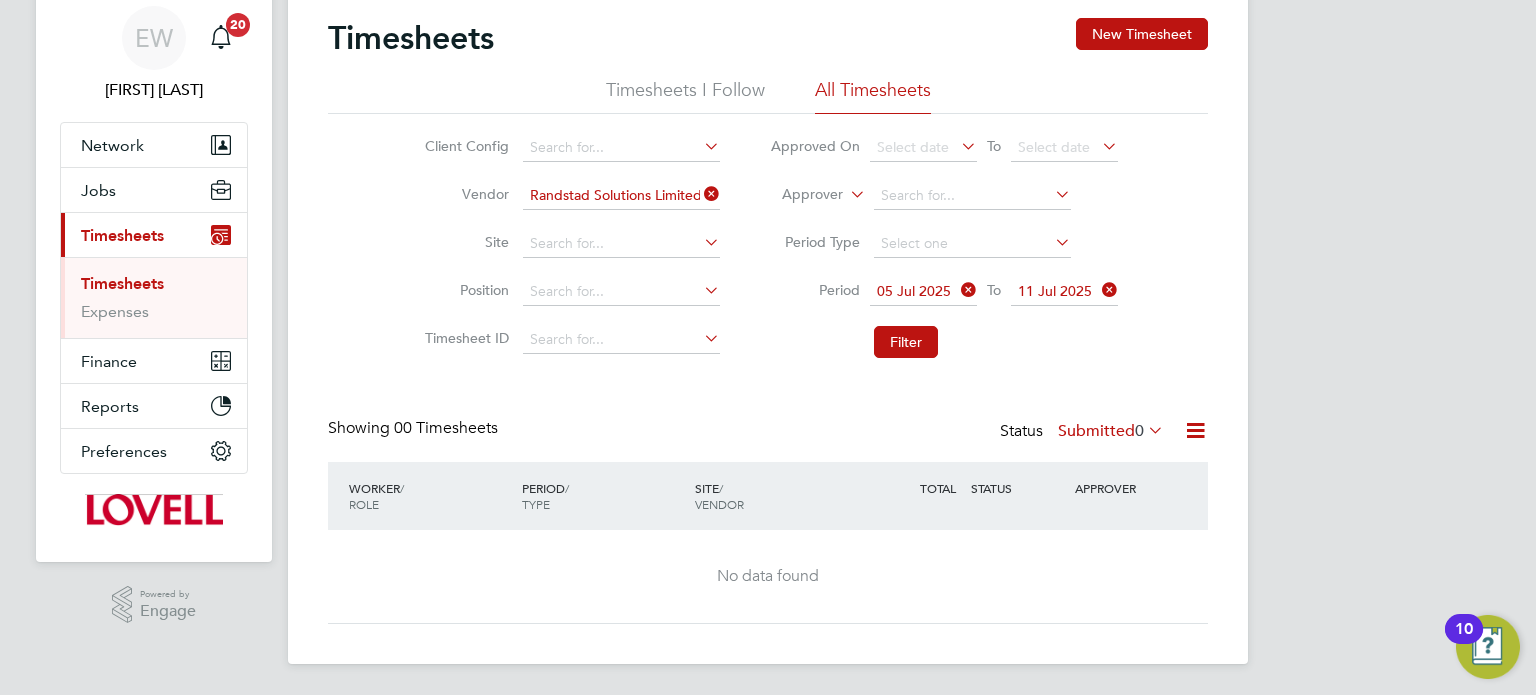 click on "Submitted  0" 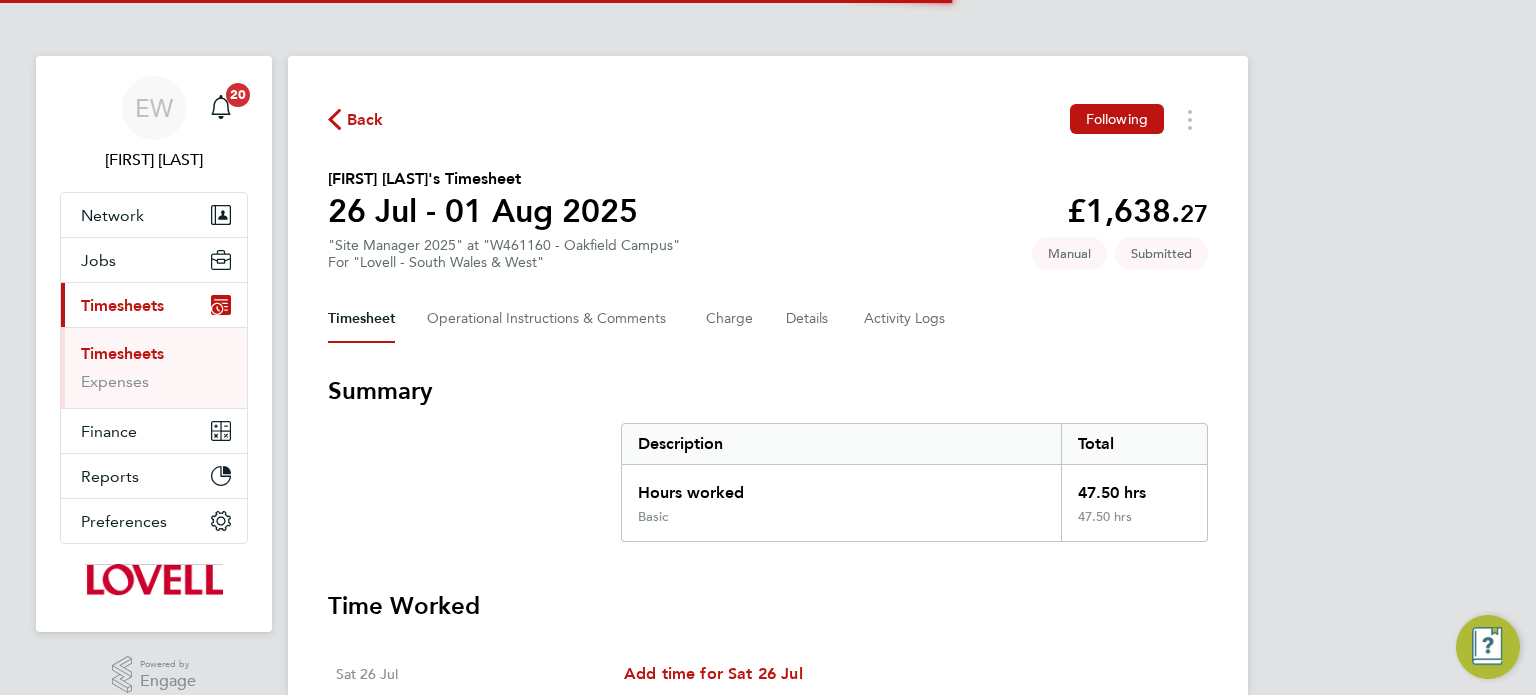 scroll, scrollTop: 0, scrollLeft: 0, axis: both 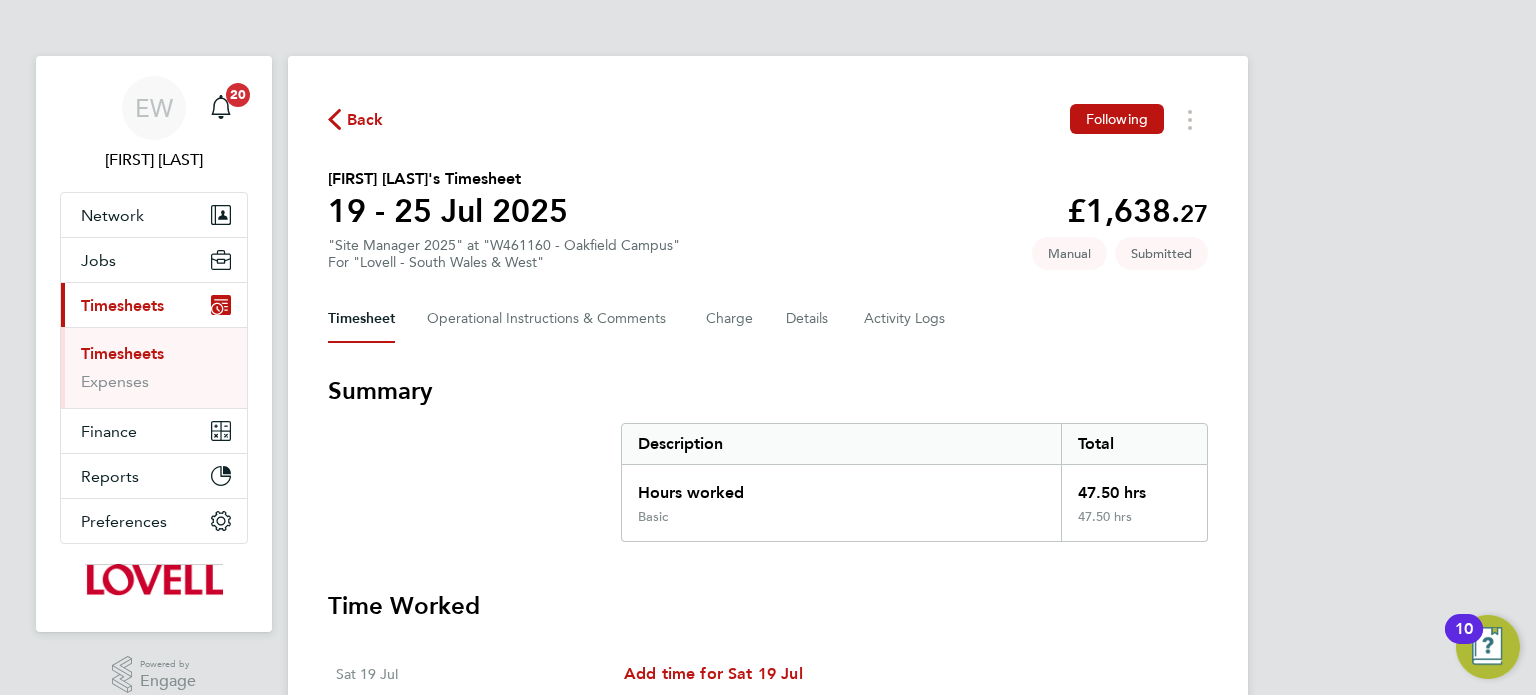 click on "Timesheet   Operational Instructions & Comments   Charge   Details   Activity Logs" 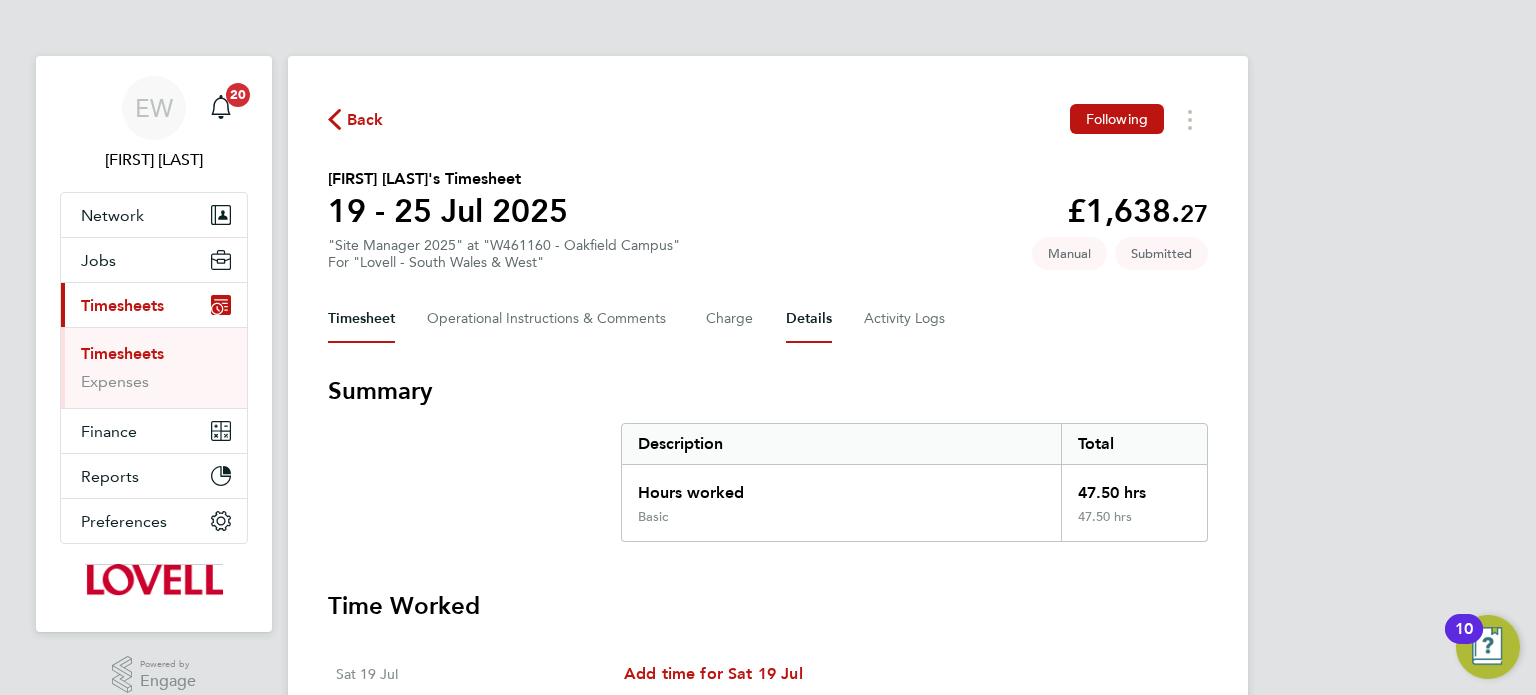 click on "Details" at bounding box center [809, 319] 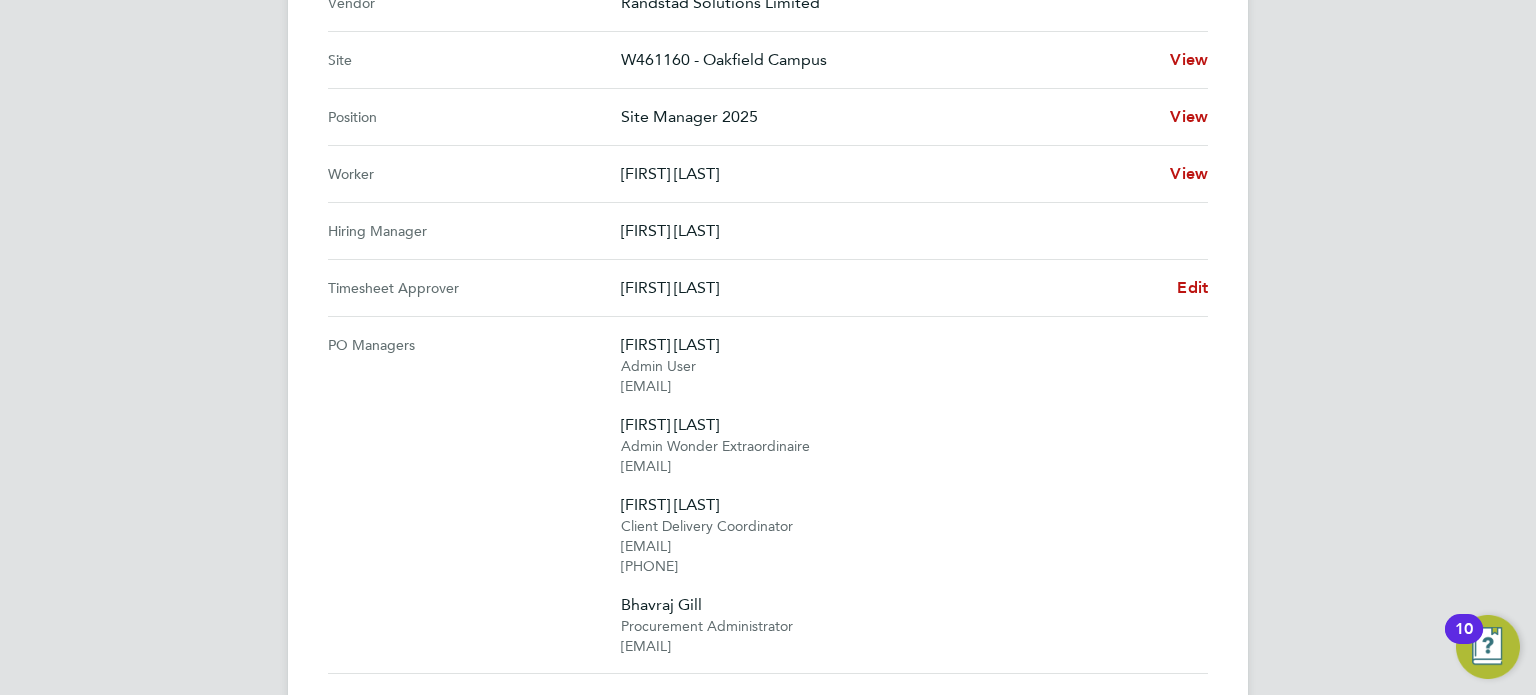 scroll, scrollTop: 760, scrollLeft: 0, axis: vertical 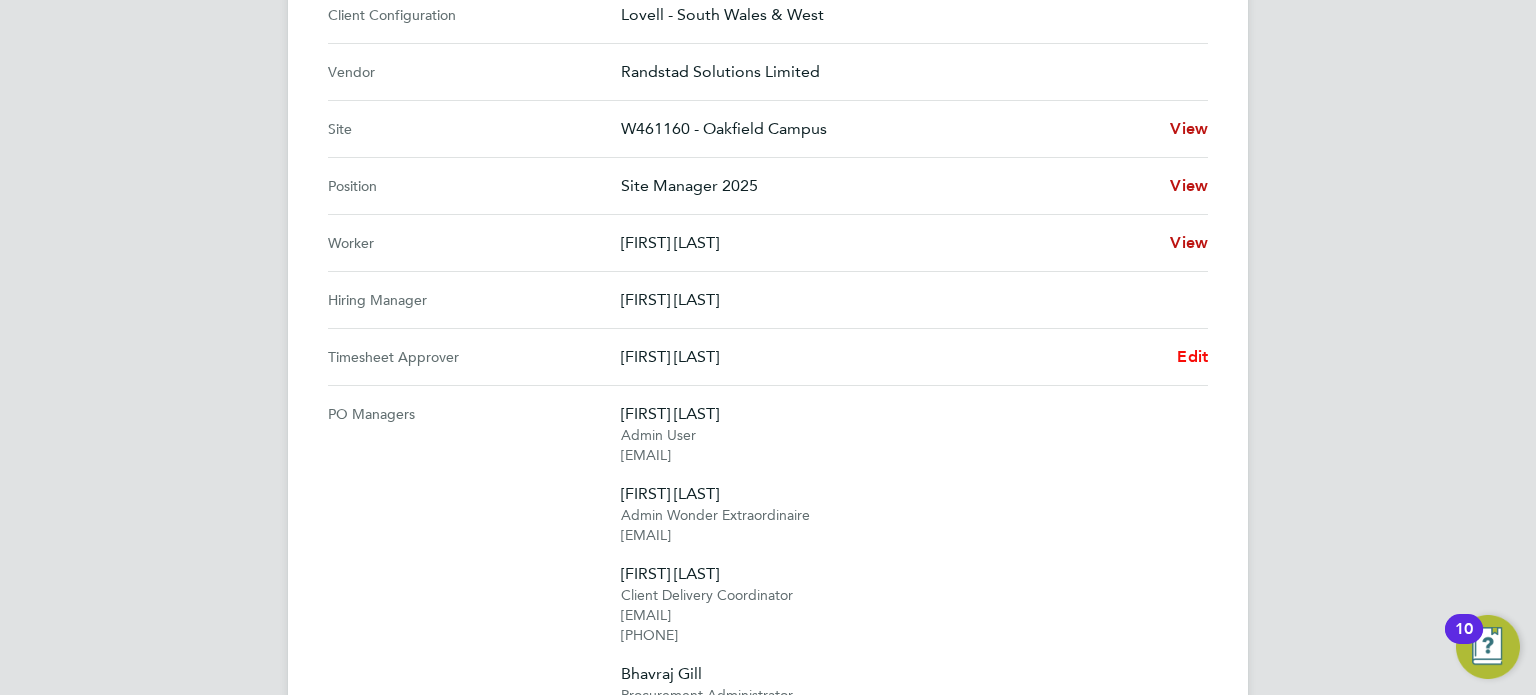 click on "Edit" at bounding box center (1192, 357) 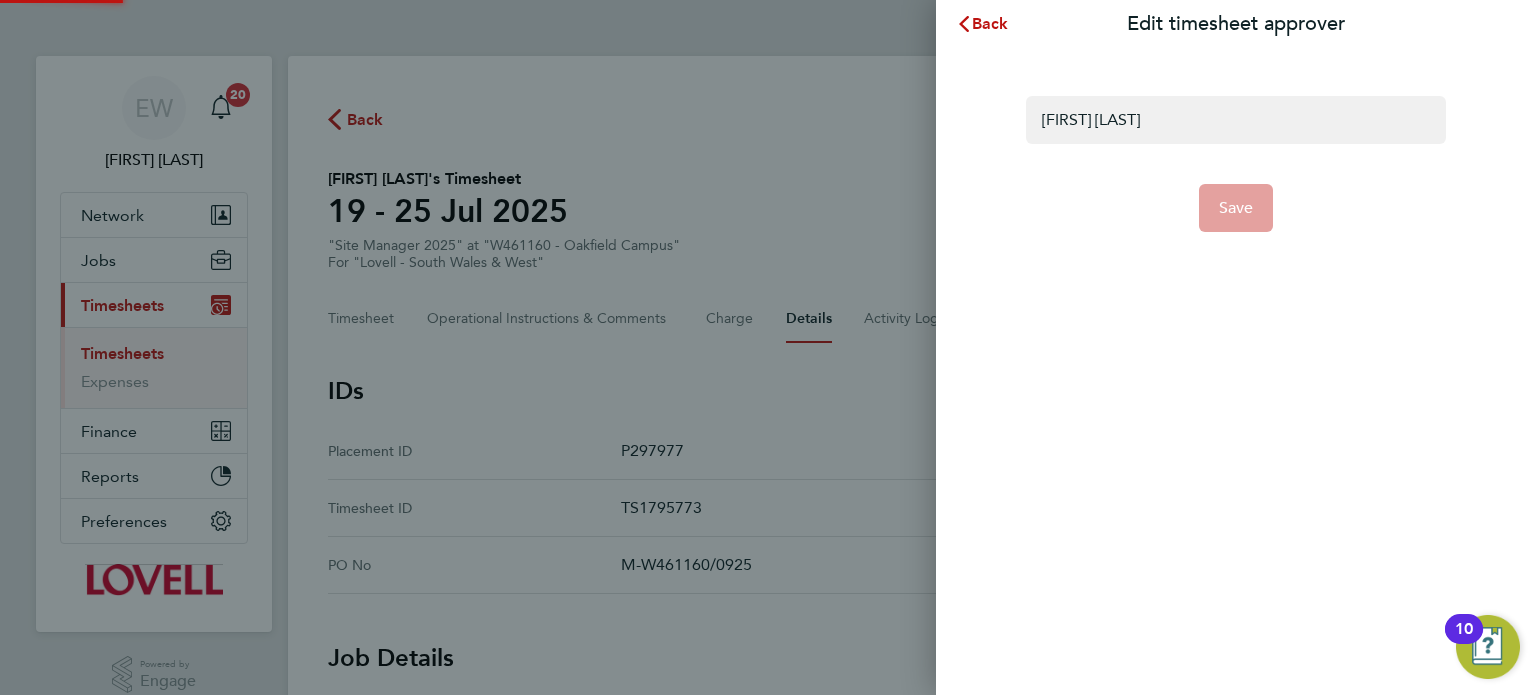 scroll, scrollTop: 0, scrollLeft: 0, axis: both 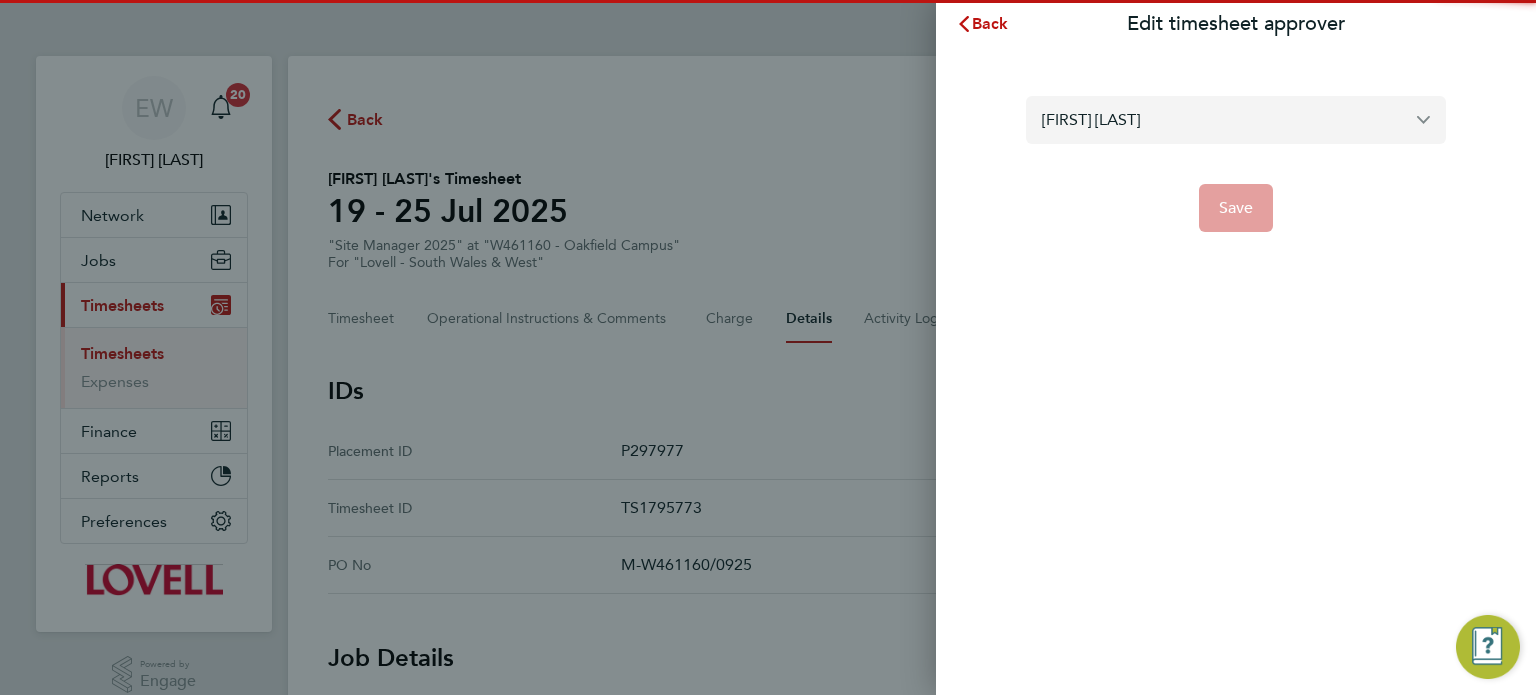click on "[FIRST] [LAST]" at bounding box center [1236, 119] 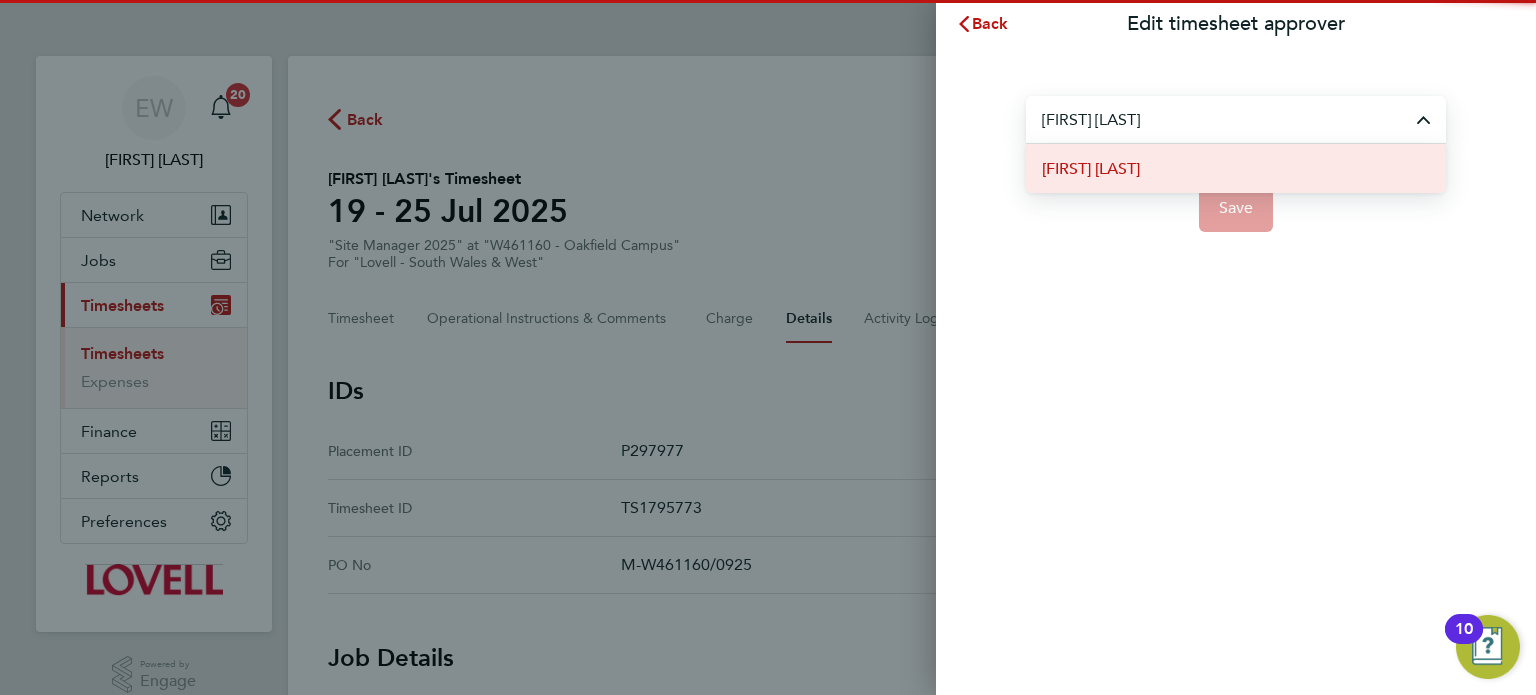 click on "[FIRST] [LAST]" at bounding box center (1236, 168) 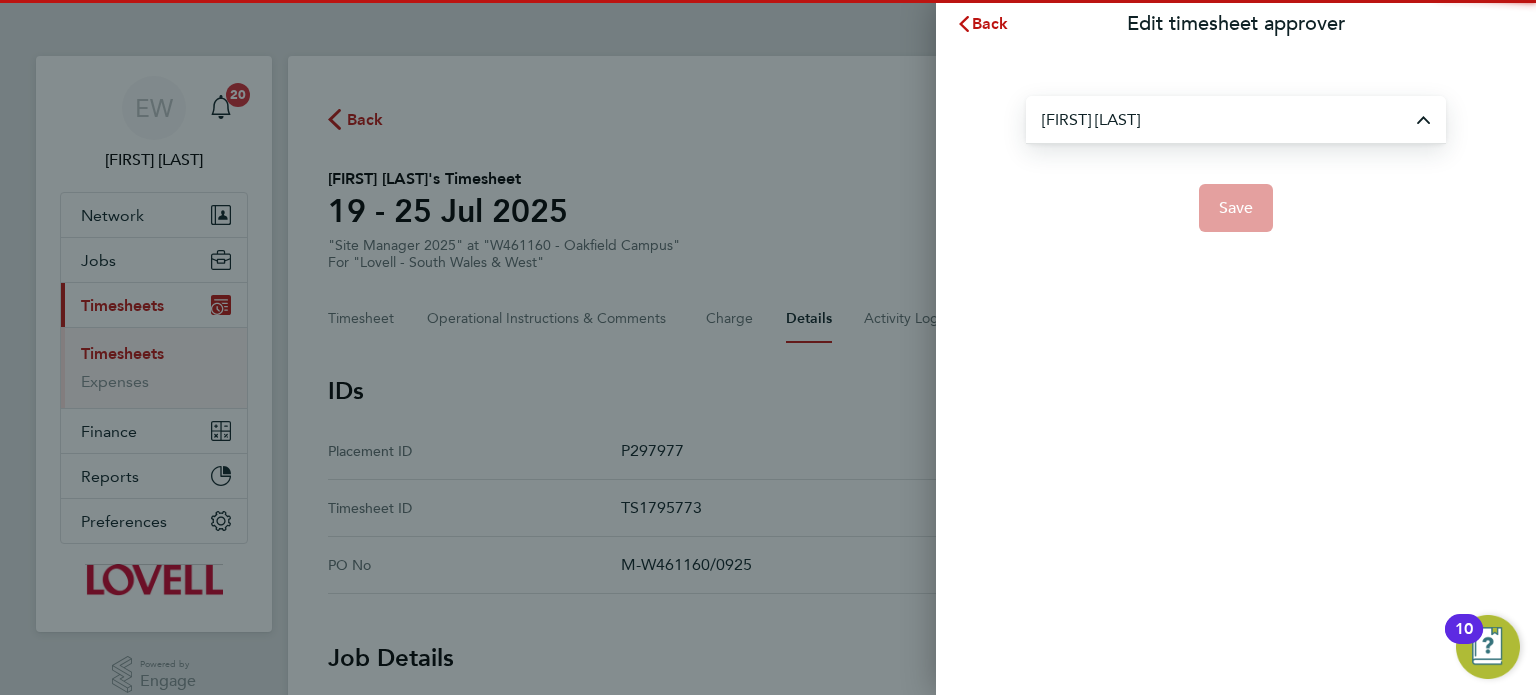 type on "[FIRST] [LAST]" 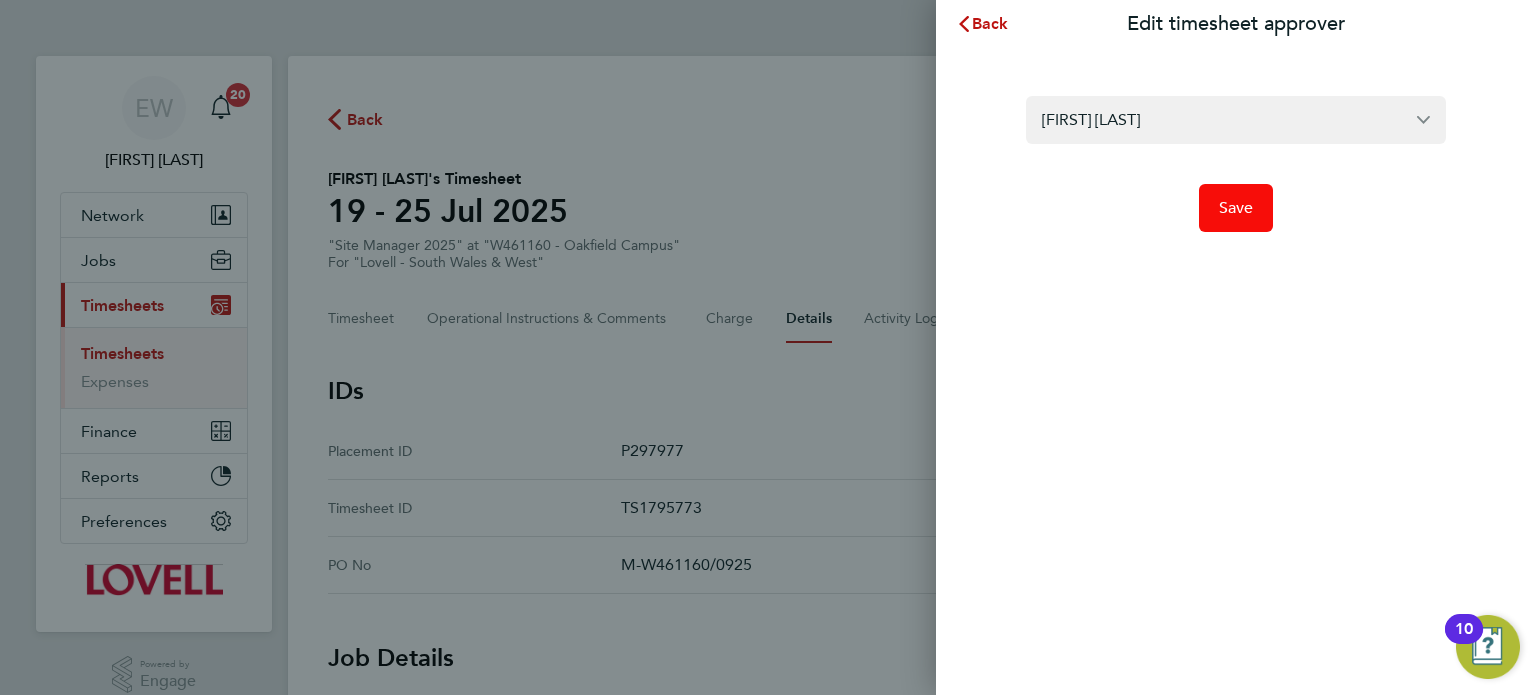 click on "Save" 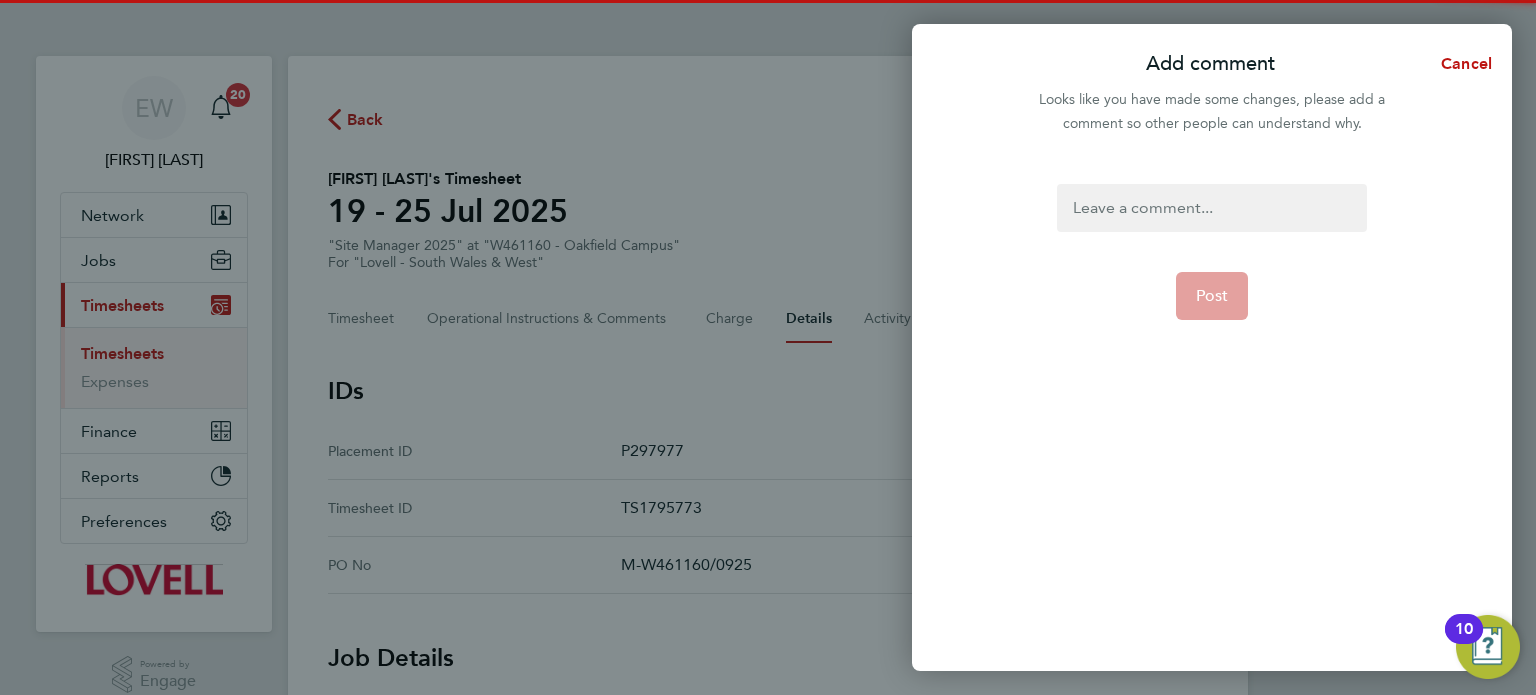 click at bounding box center [1211, 208] 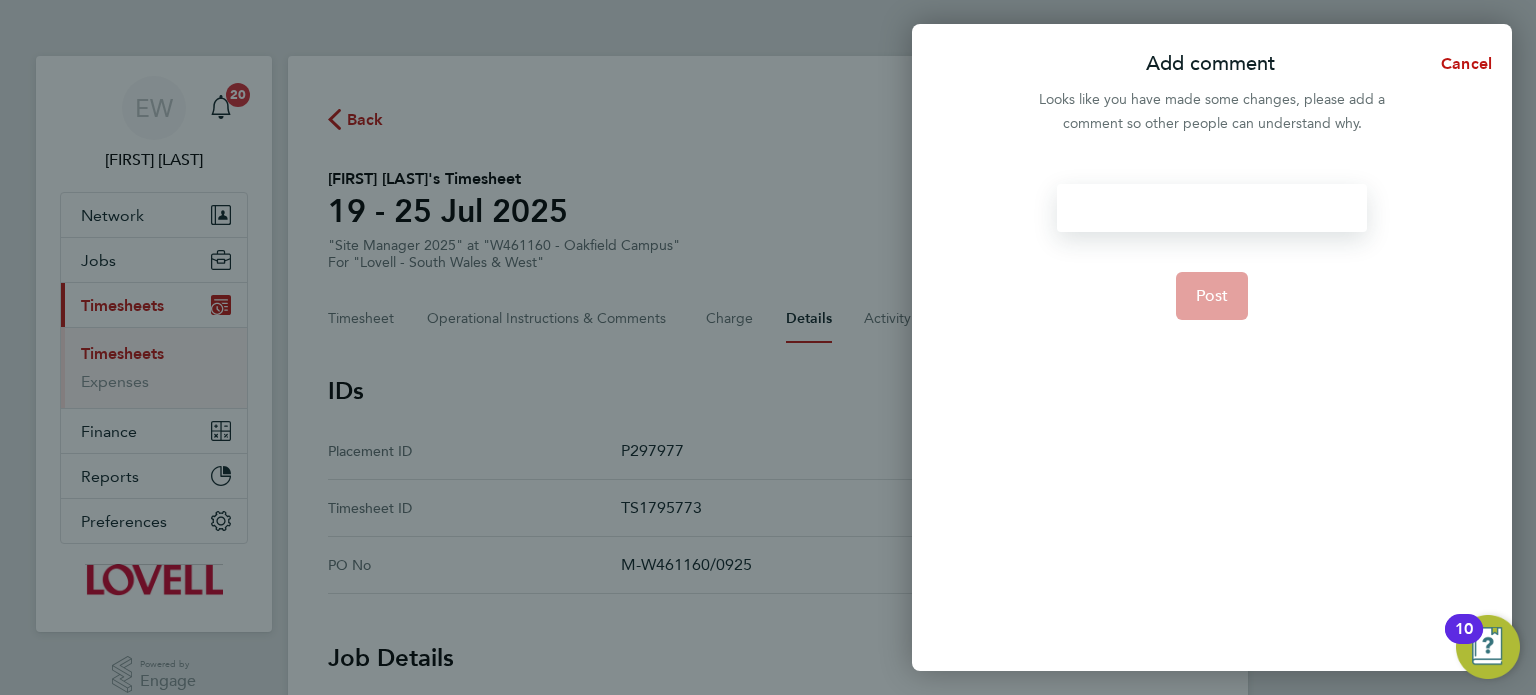 click at bounding box center [1211, 208] 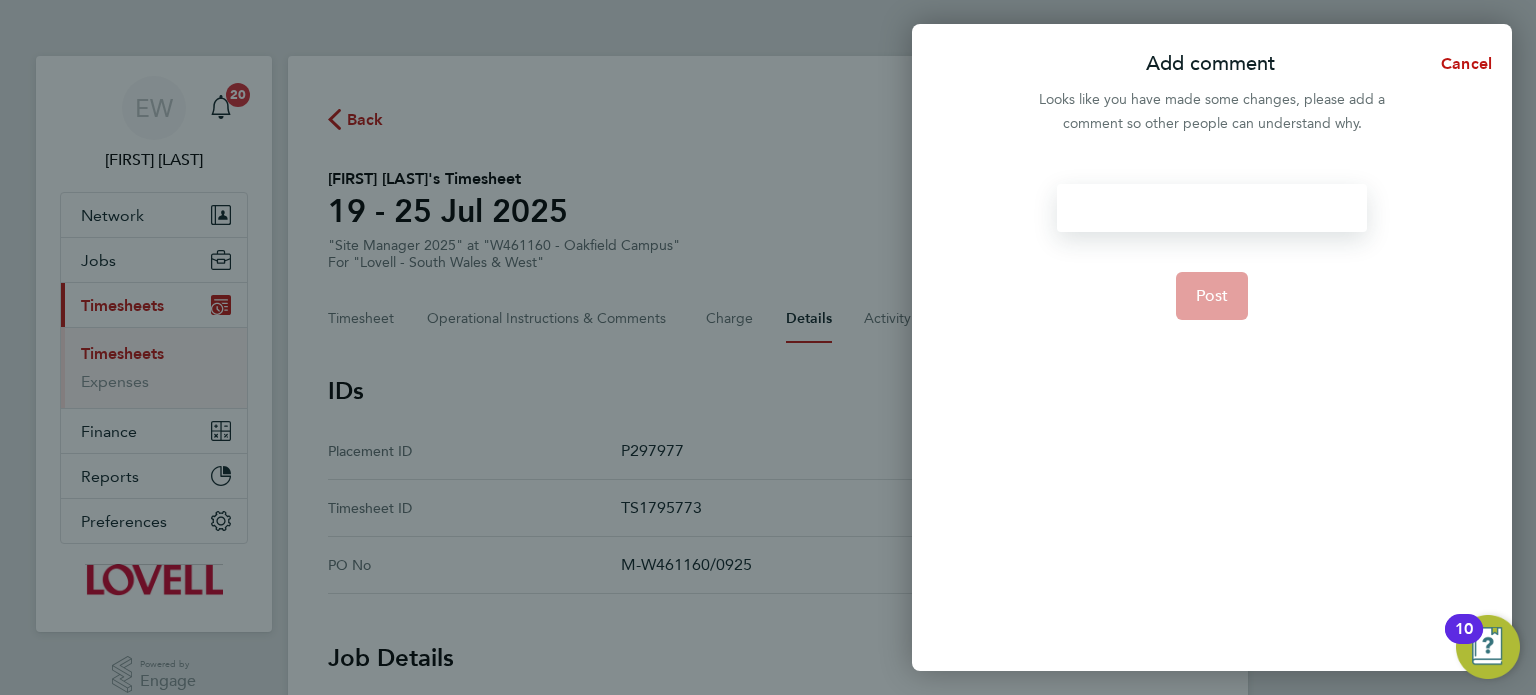 type 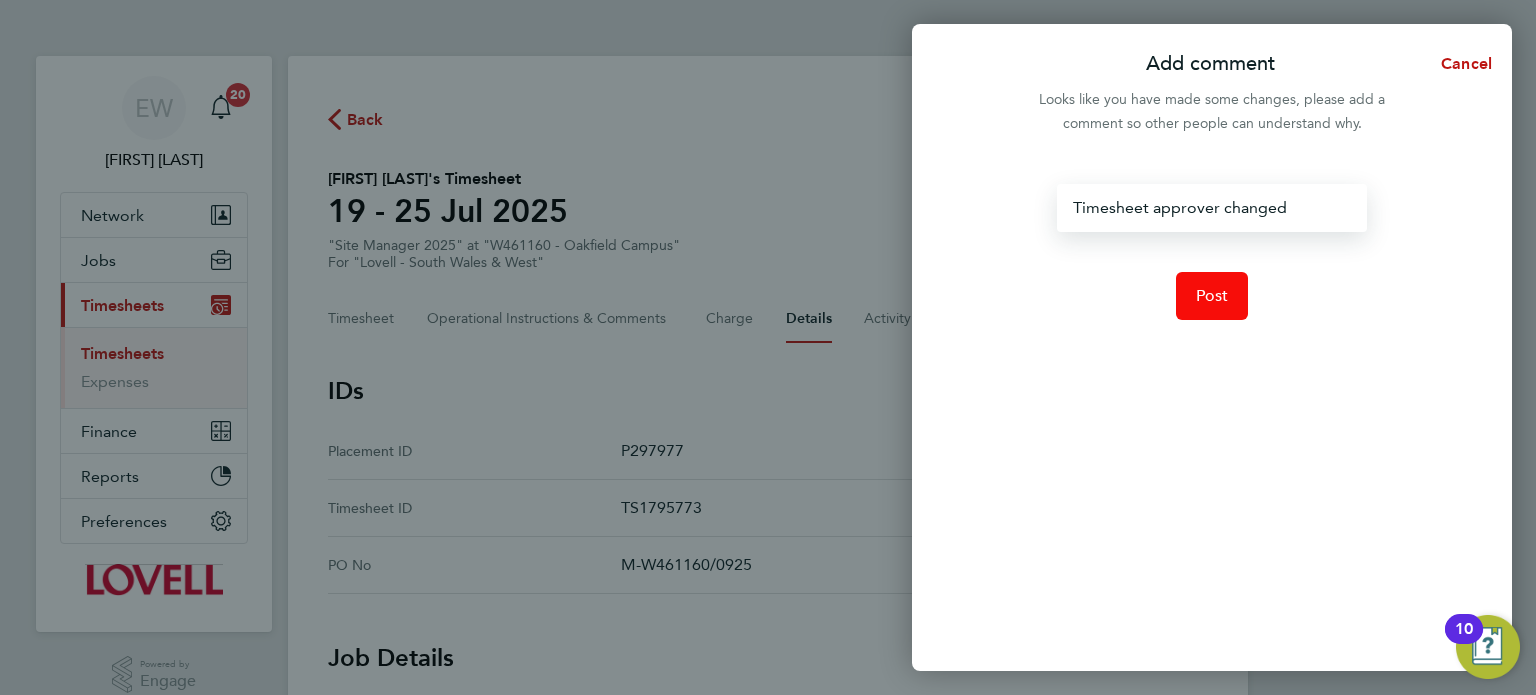 click on "Post" 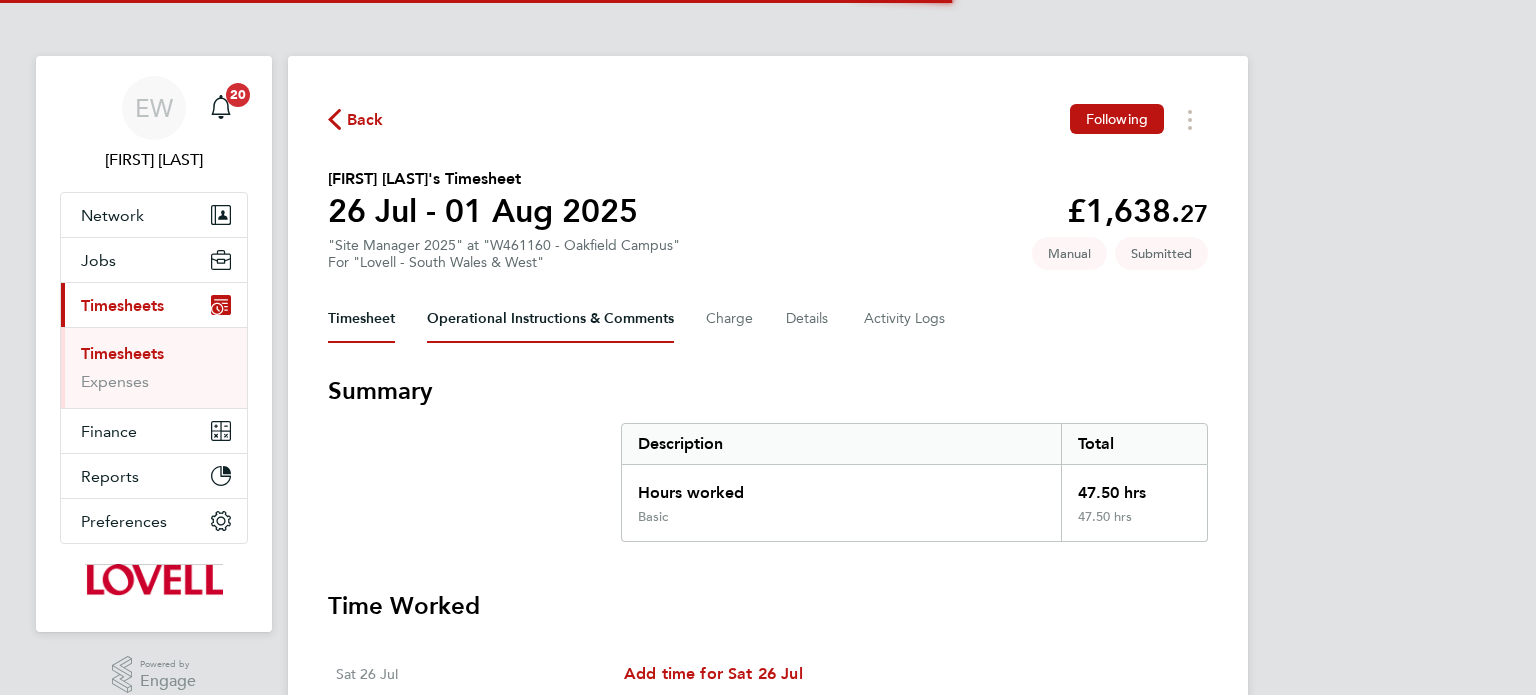 scroll, scrollTop: 0, scrollLeft: 0, axis: both 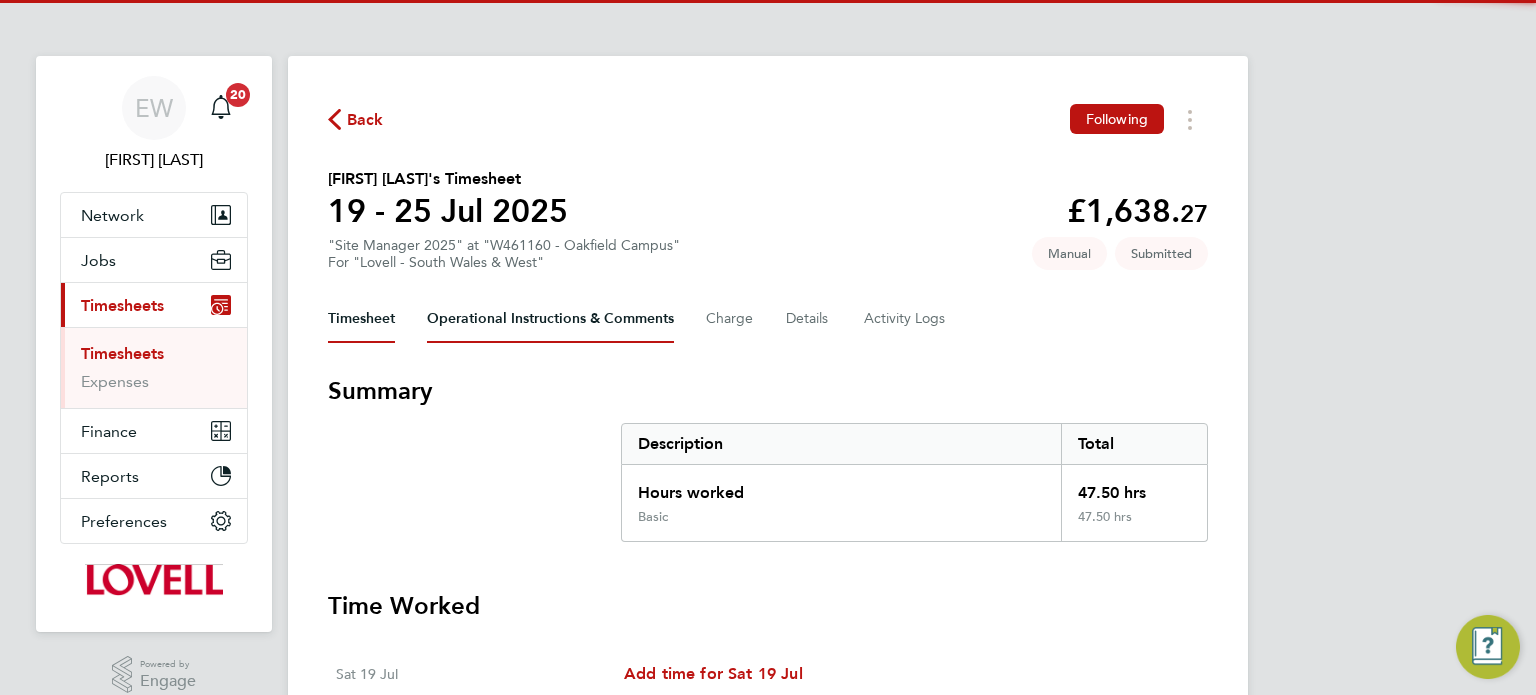 click on "Operational Instructions & Comments" at bounding box center (550, 319) 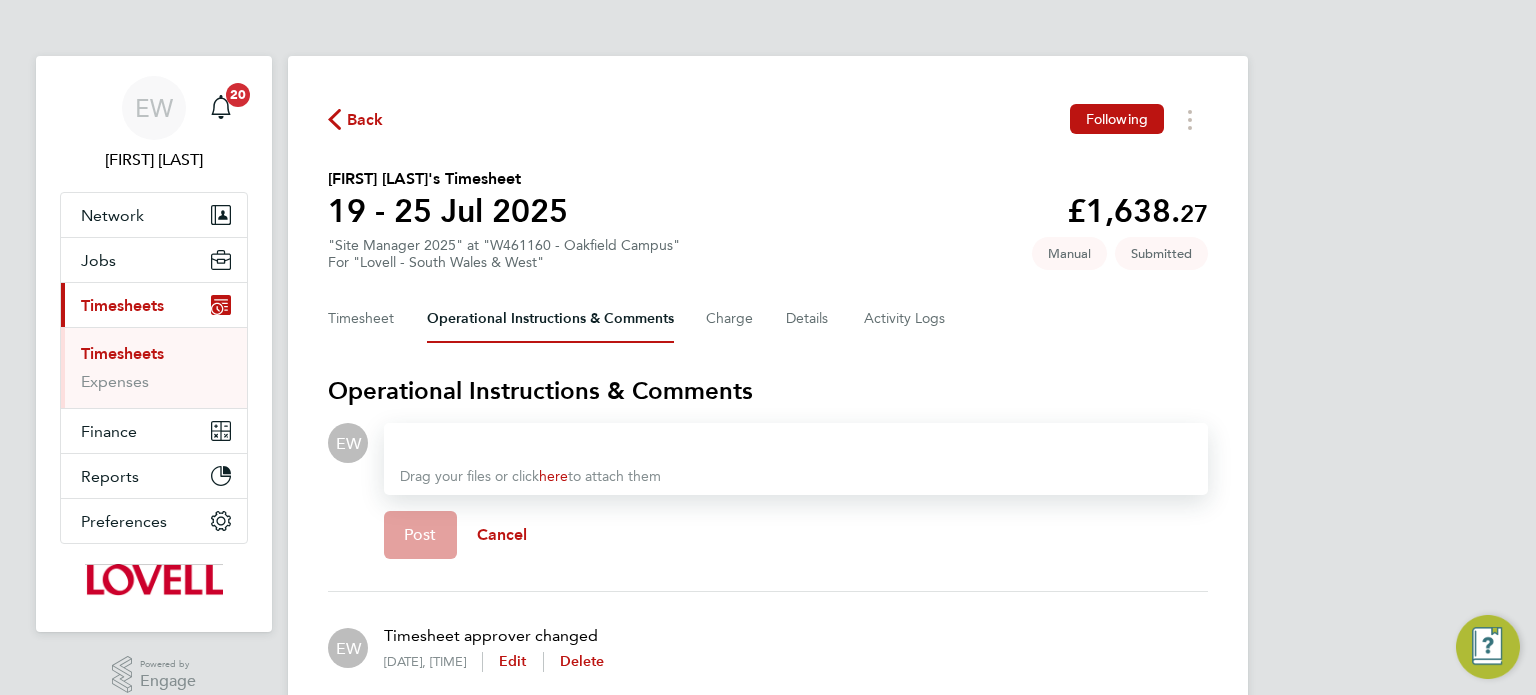 scroll, scrollTop: 200, scrollLeft: 0, axis: vertical 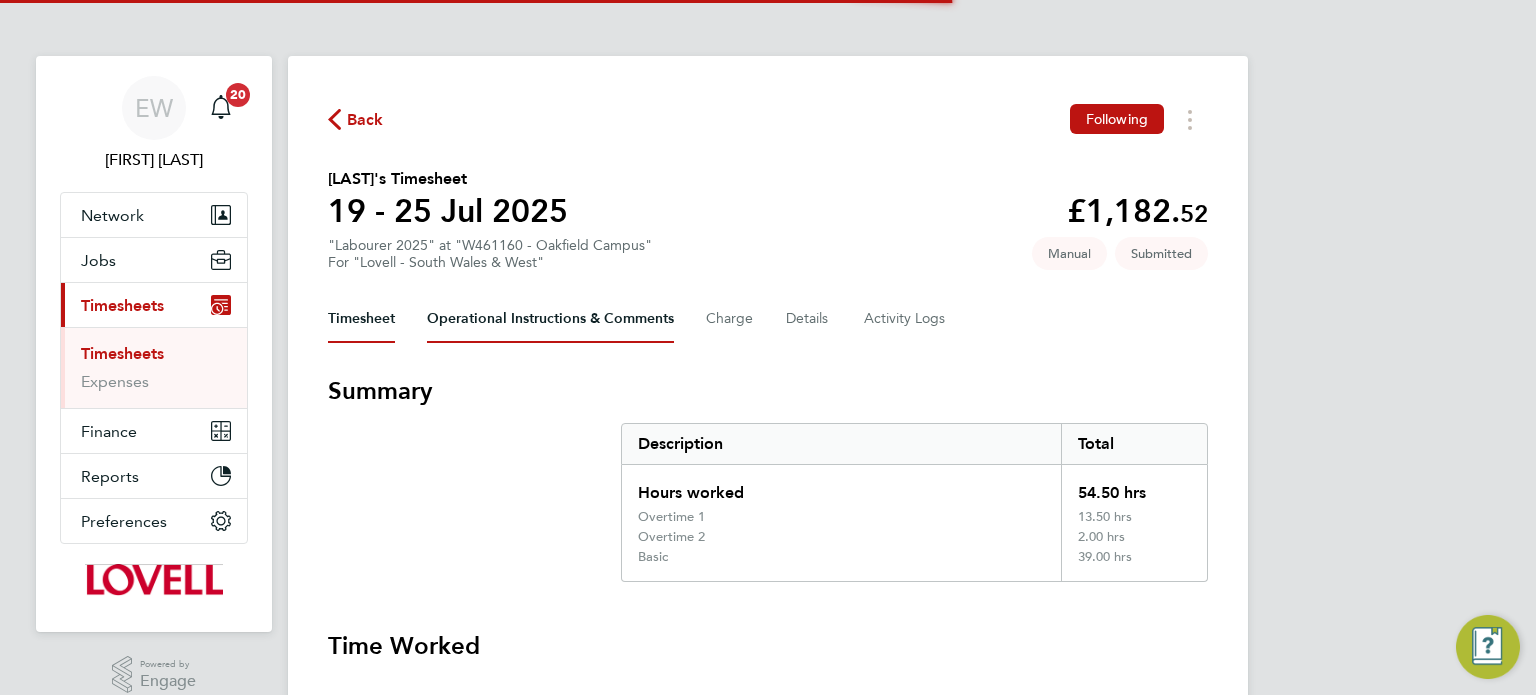 click on "Operational Instructions & Comments" at bounding box center (550, 319) 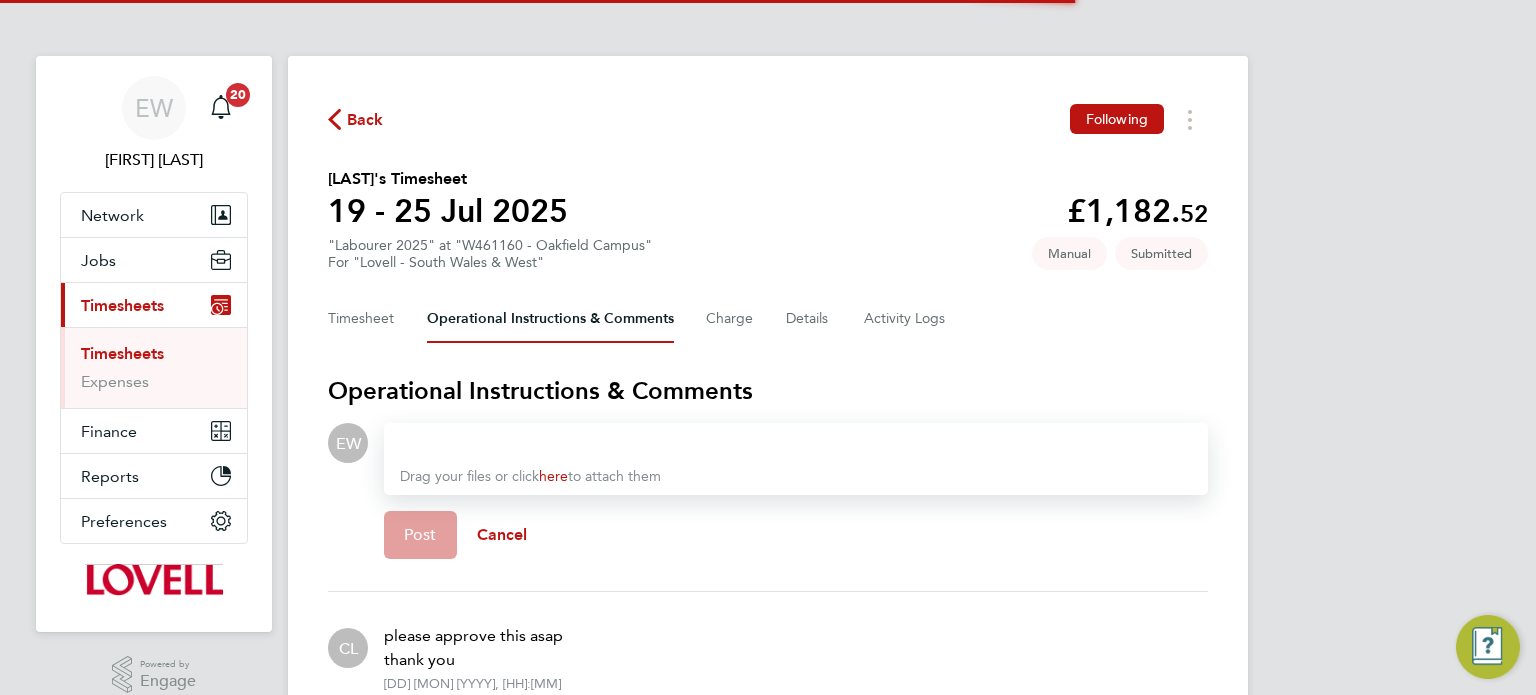 type 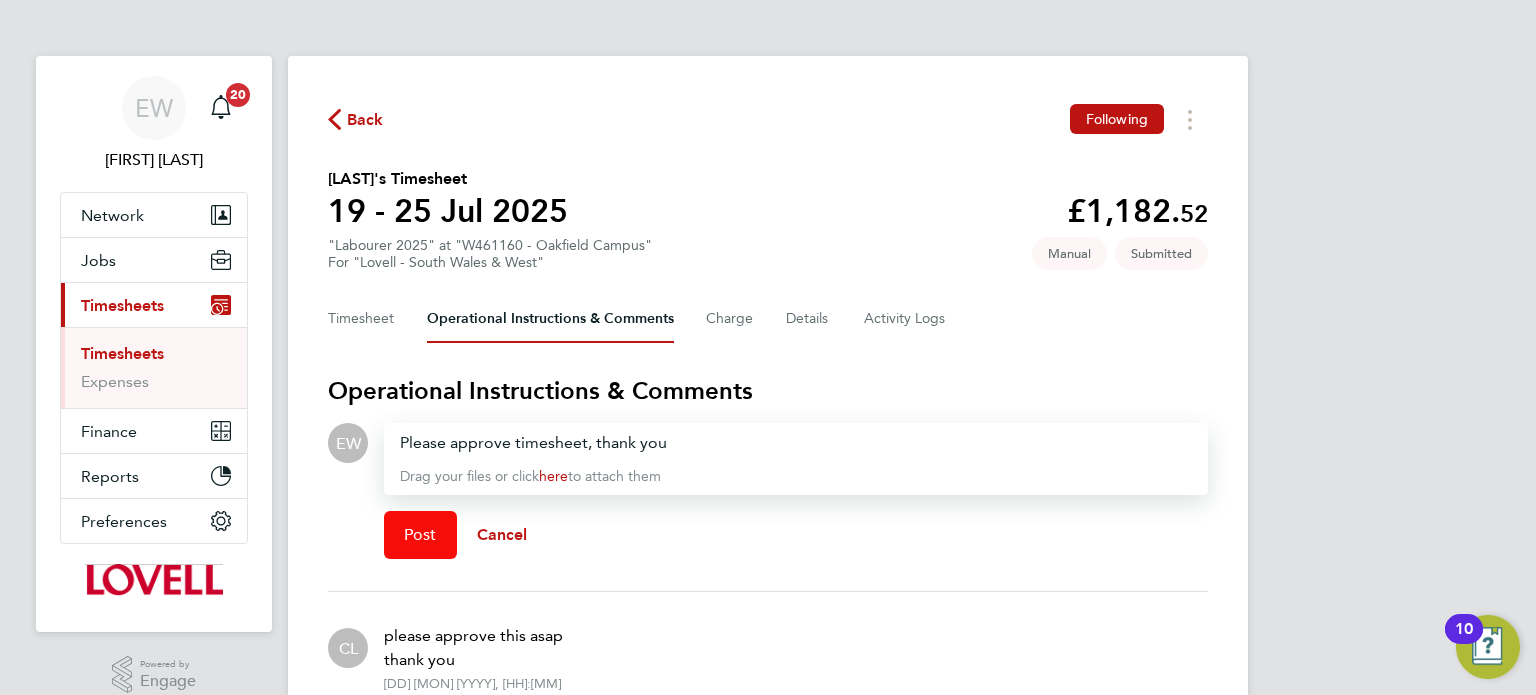 click on "Post" 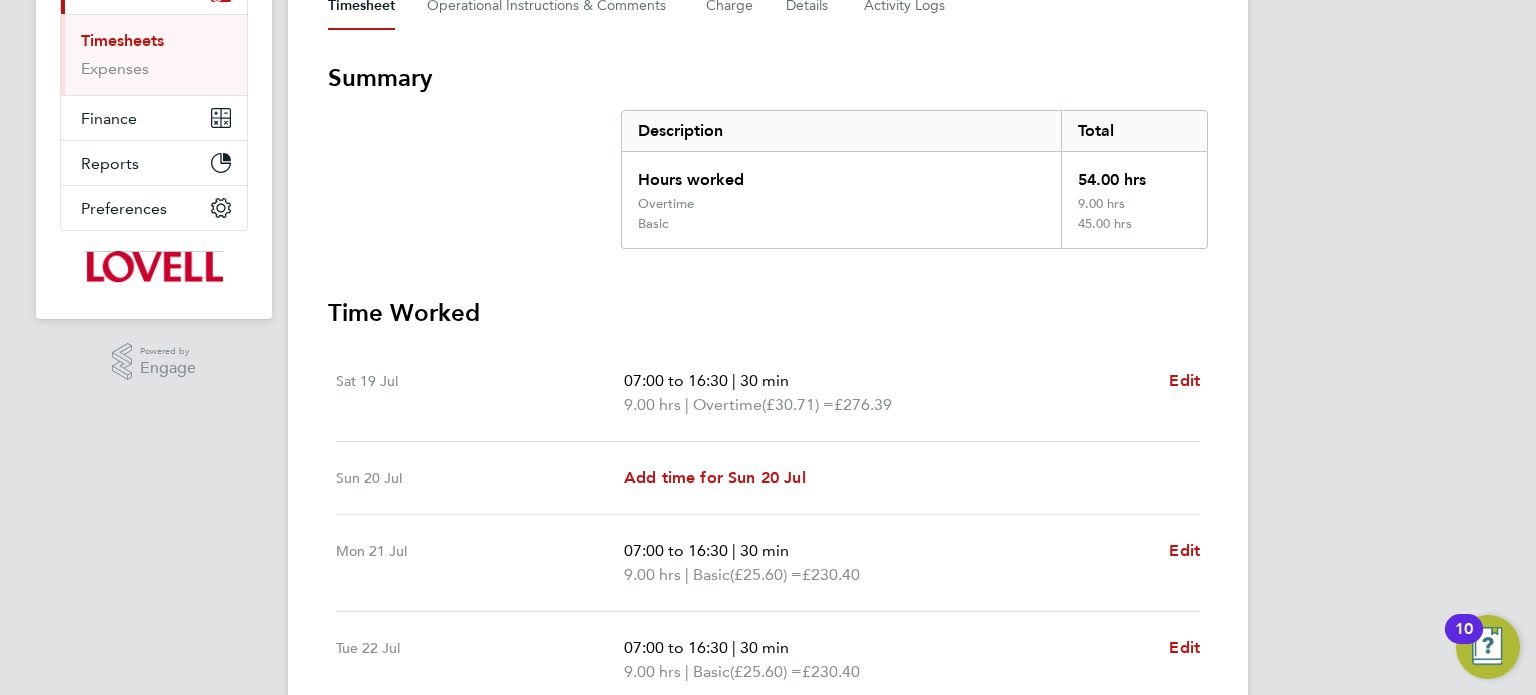 scroll, scrollTop: 0, scrollLeft: 0, axis: both 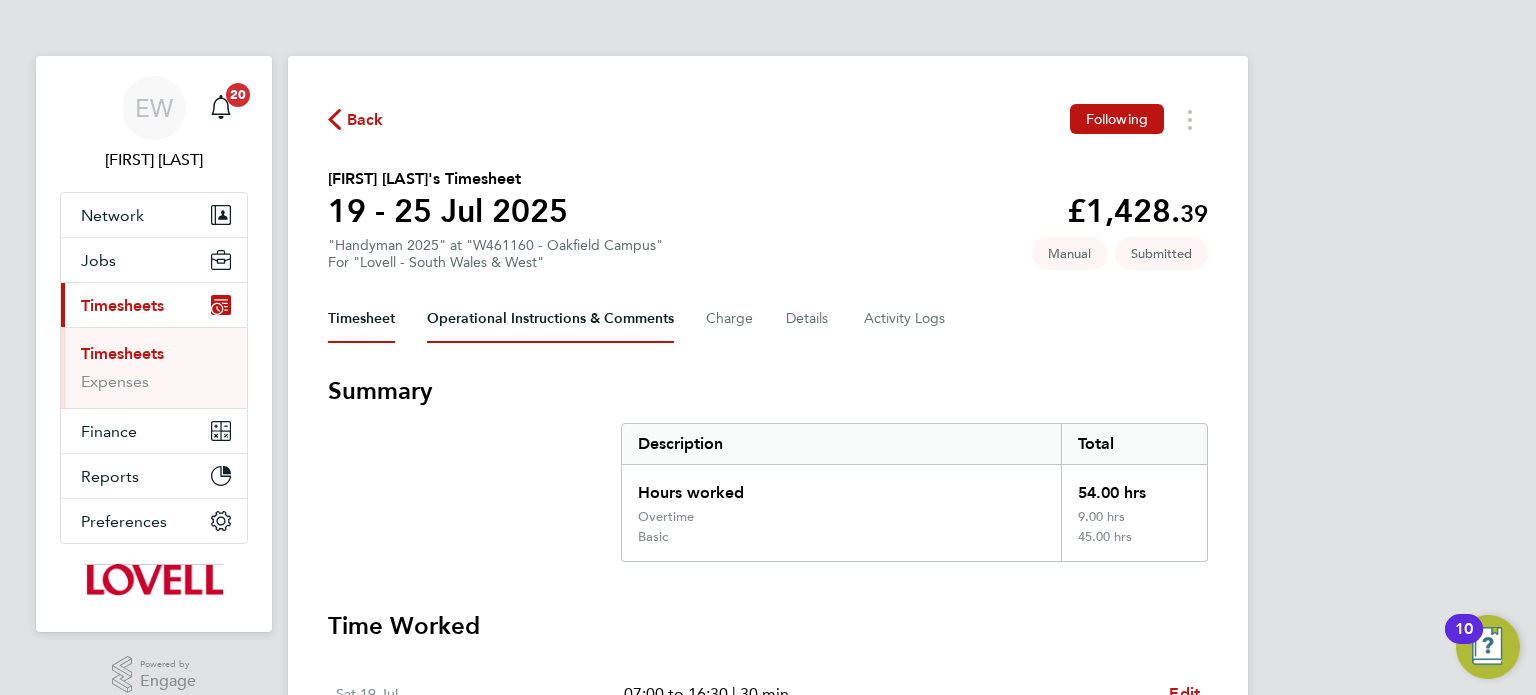click on "Operational Instructions & Comments" at bounding box center [550, 319] 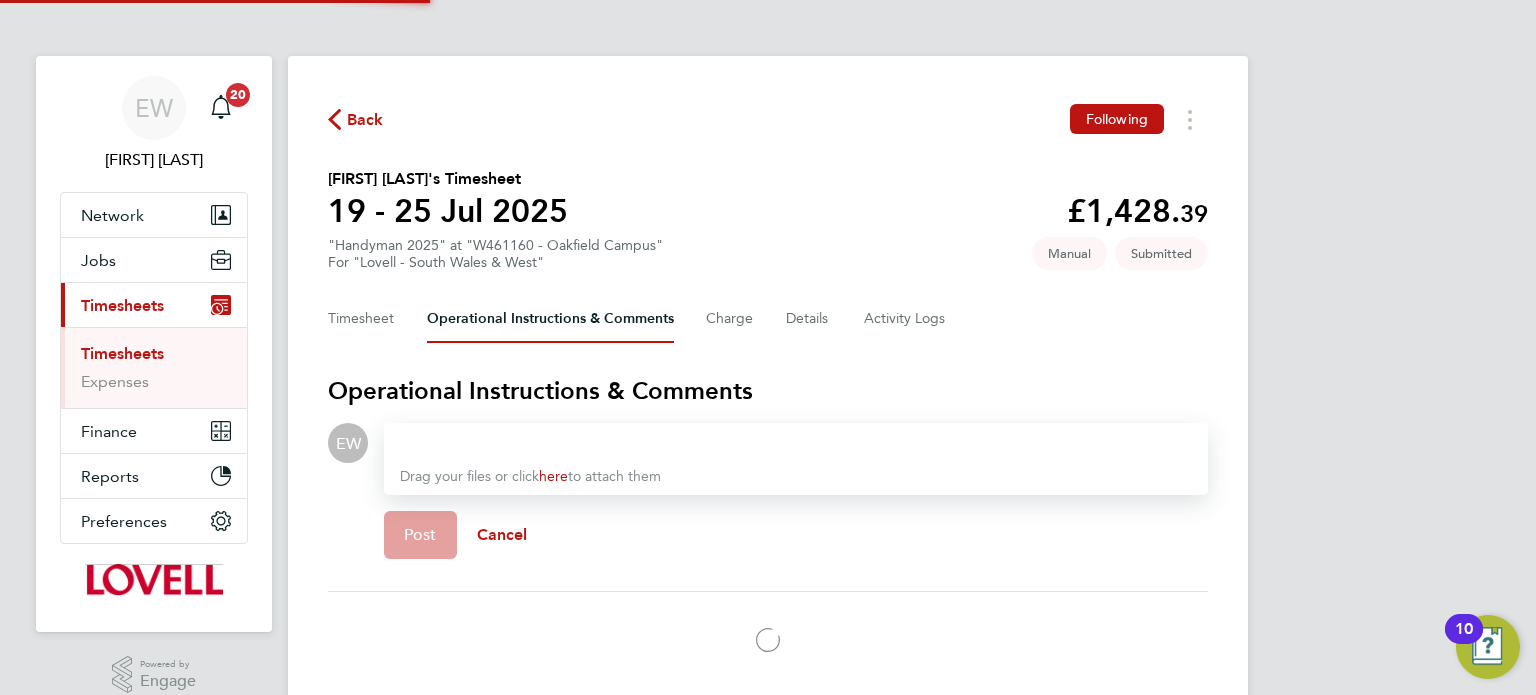 type 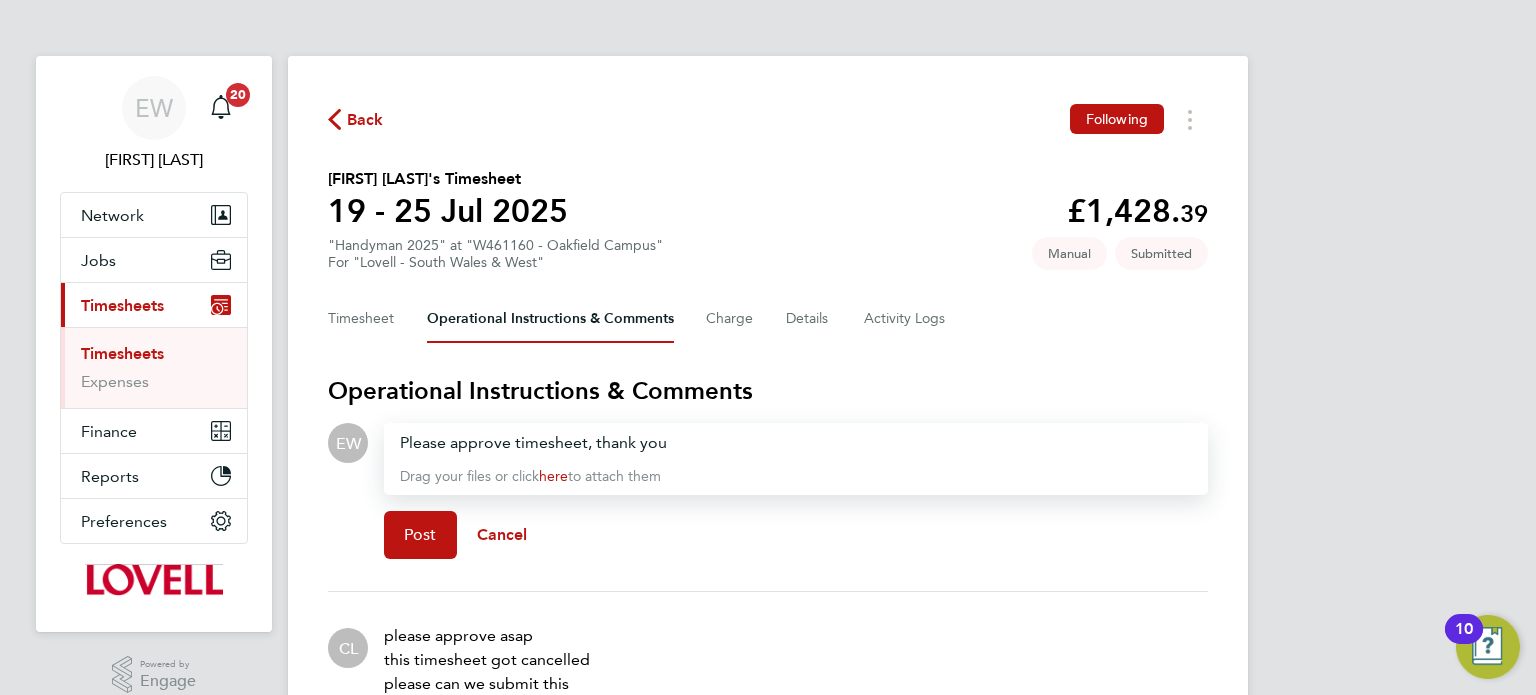 click on "EW
Drop your files here  Supported files: JPG, JPEG, PNG, GIF or PDF Please approve timesheet, thank you Drag your files or click  here  to attach them  Post   Cancel" 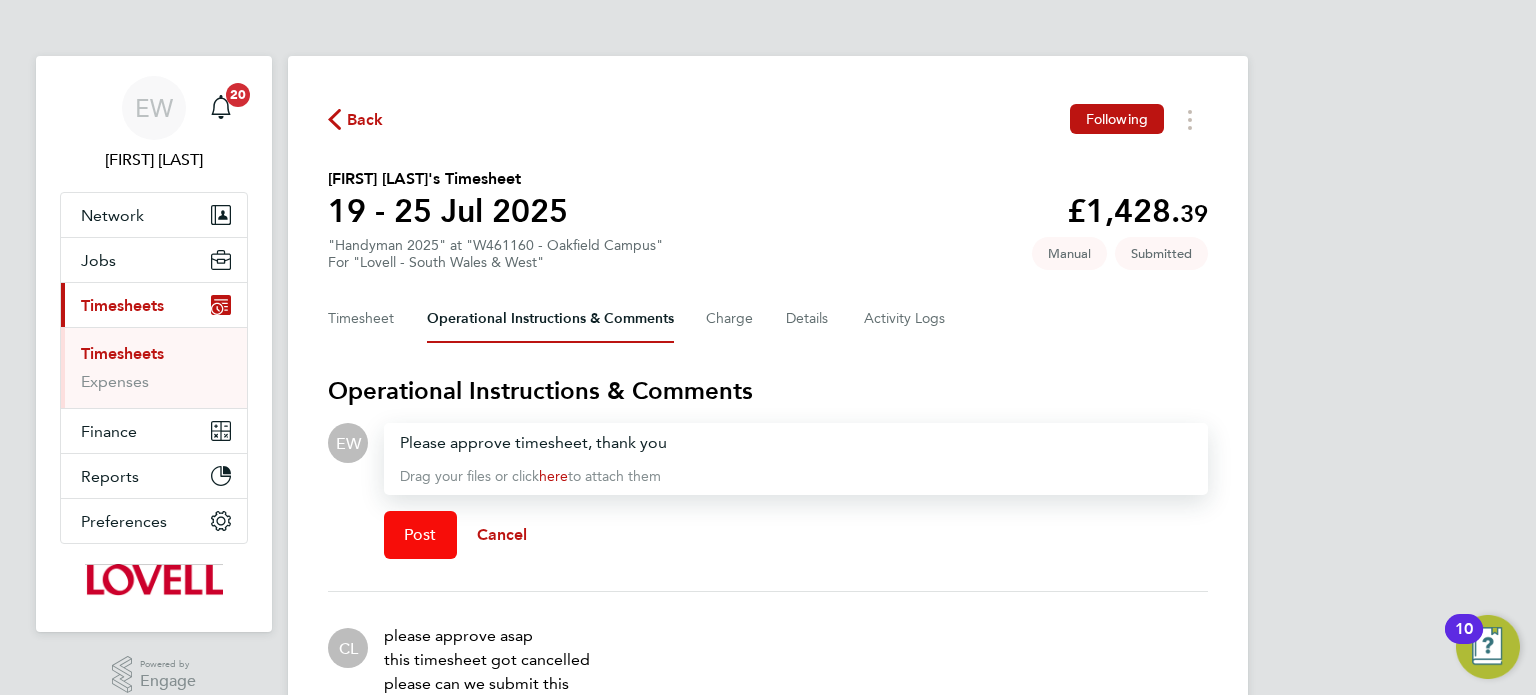 click on "Post" 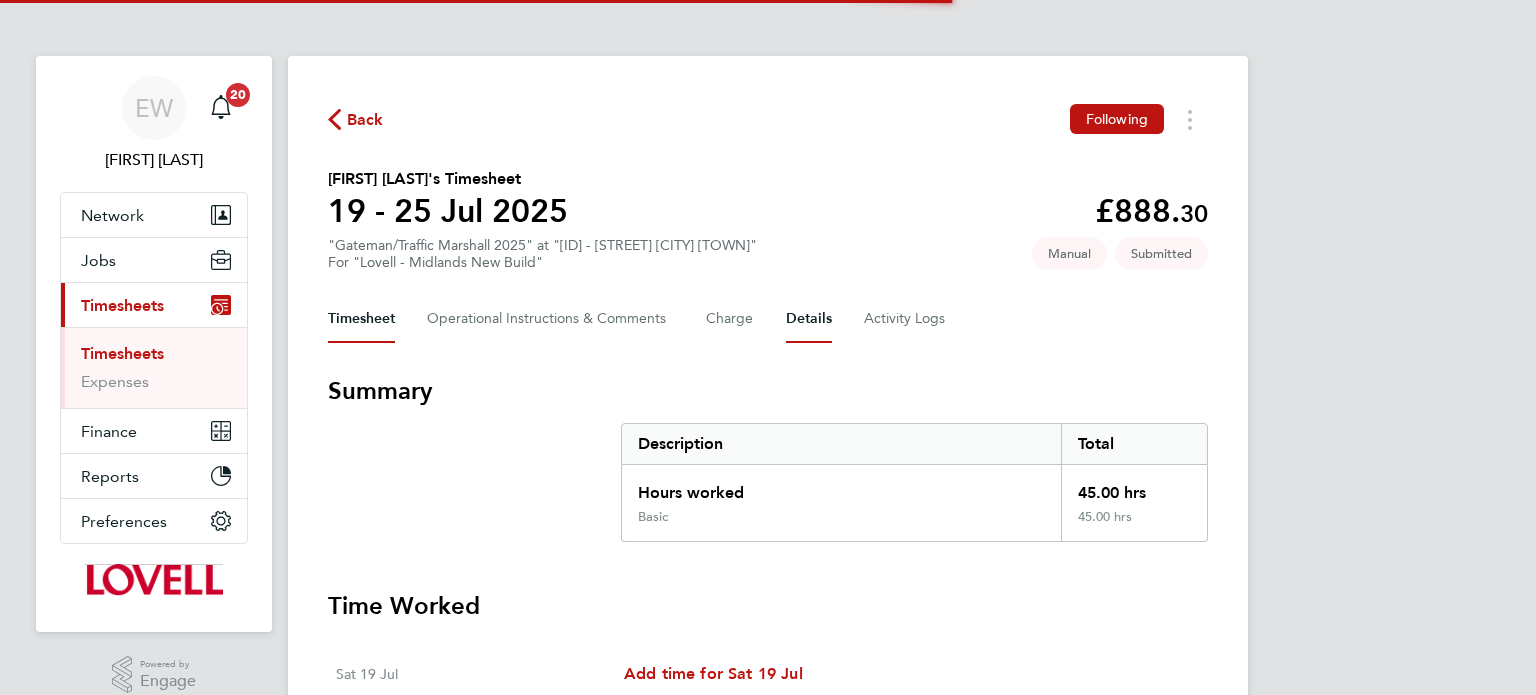 scroll, scrollTop: 0, scrollLeft: 0, axis: both 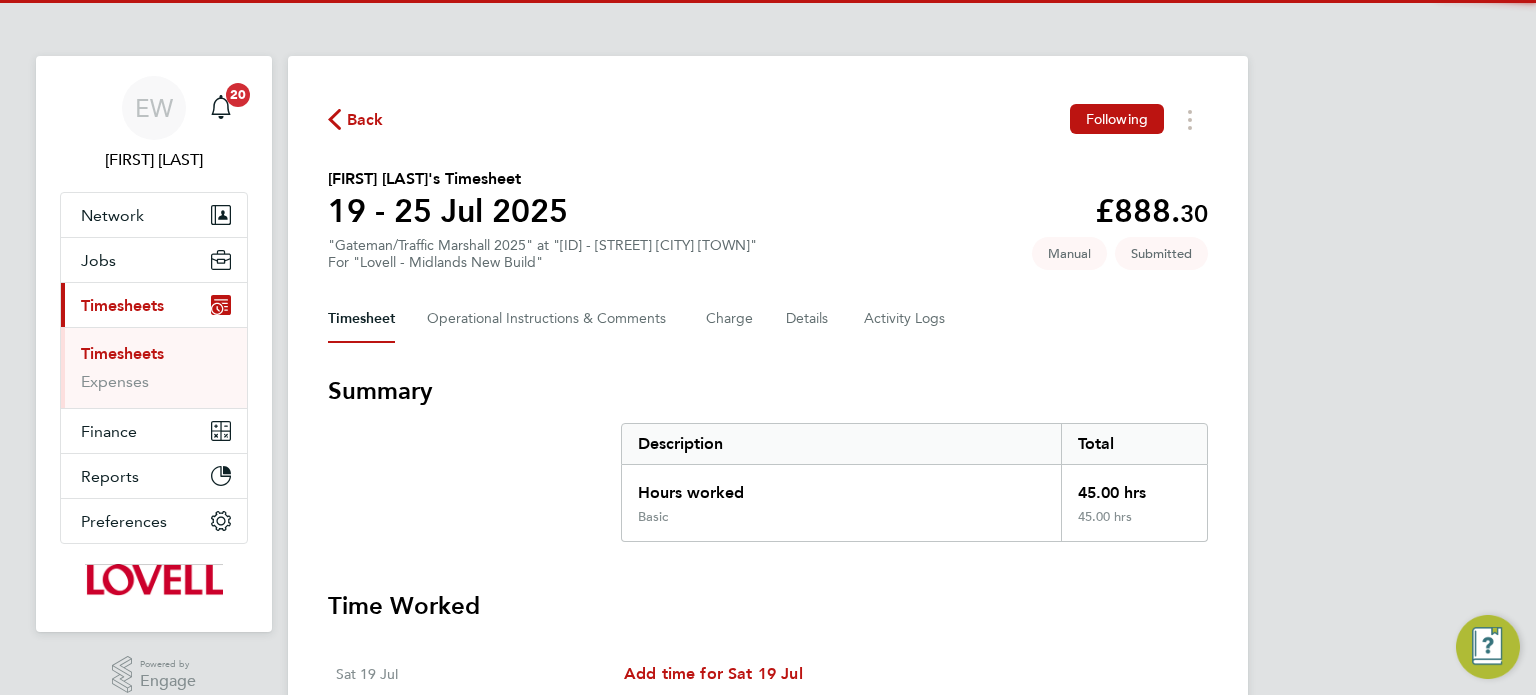 click on "Timesheet   Operational Instructions & Comments   Charge   Details   Activity Logs" 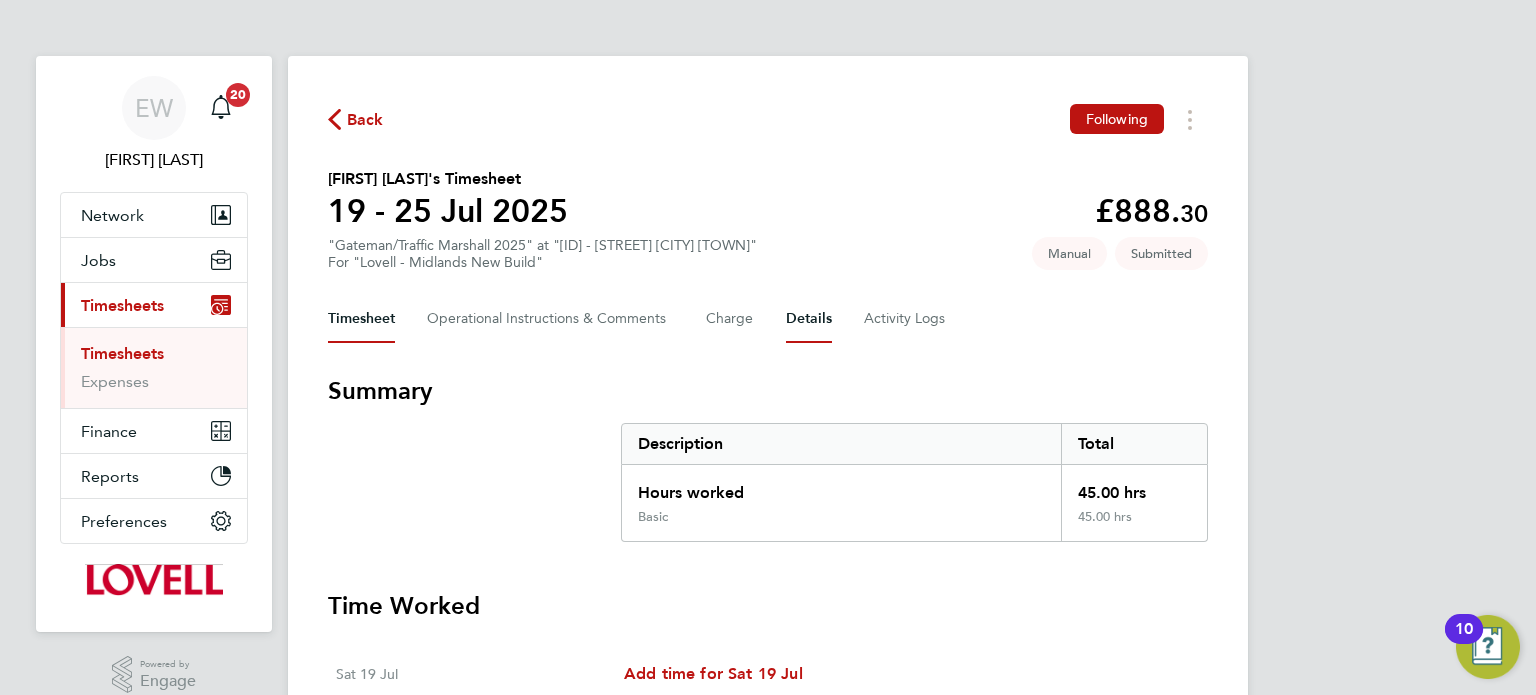 click on "Details" at bounding box center (809, 319) 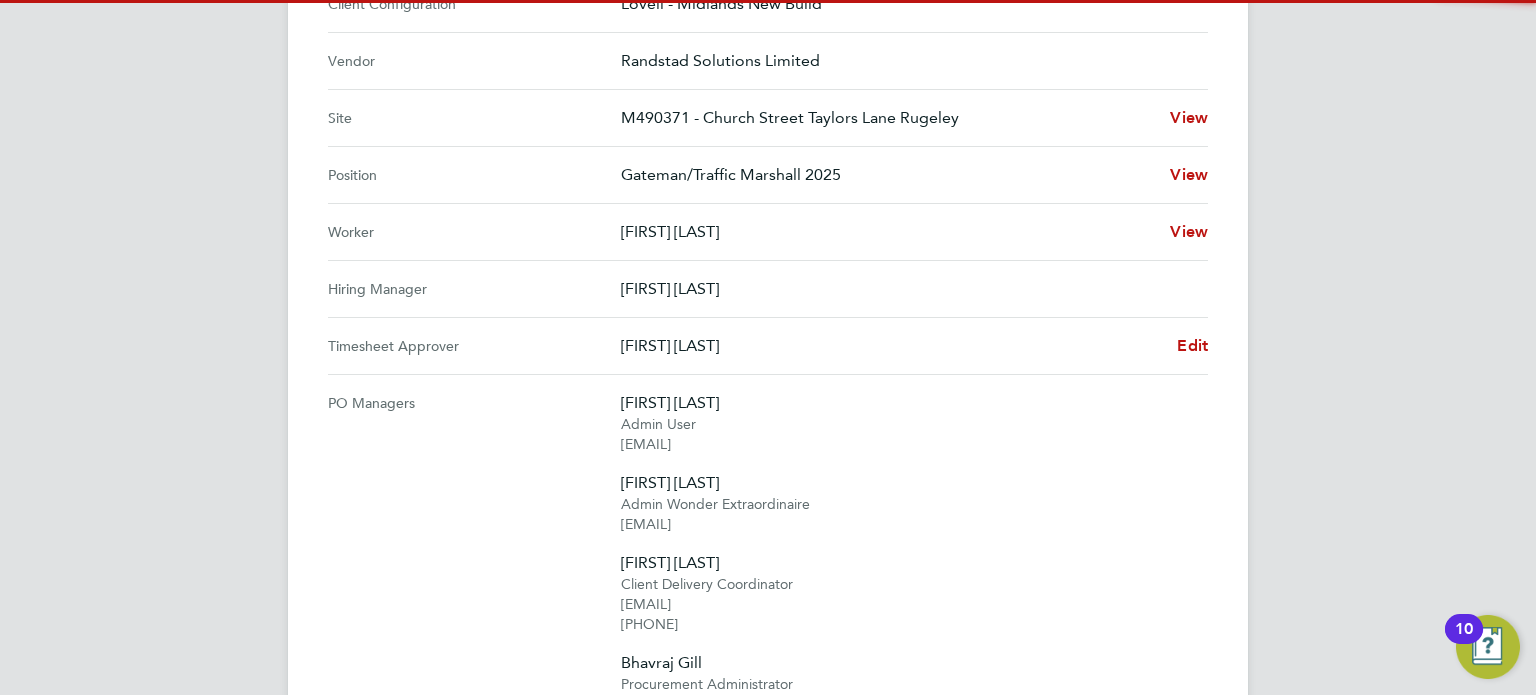 scroll, scrollTop: 778, scrollLeft: 0, axis: vertical 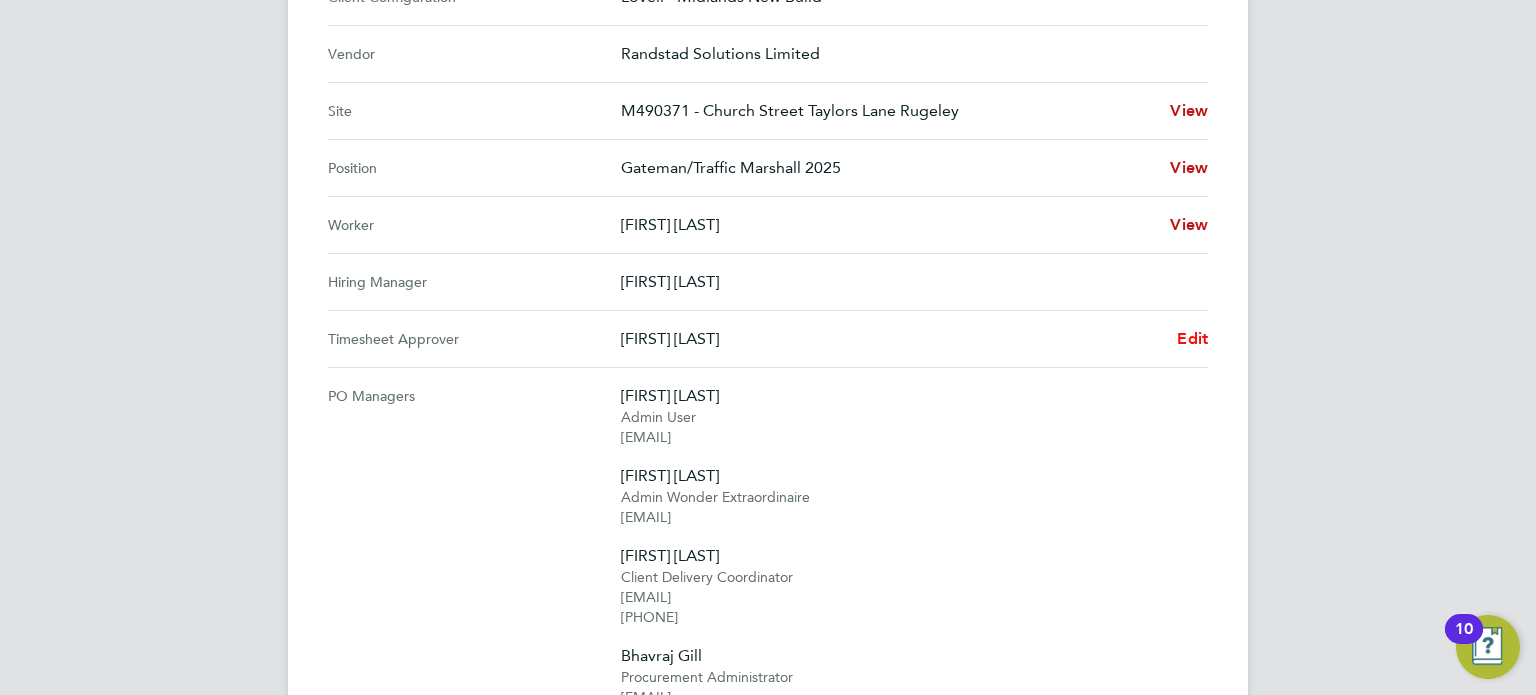 click on "Edit" at bounding box center (1192, 338) 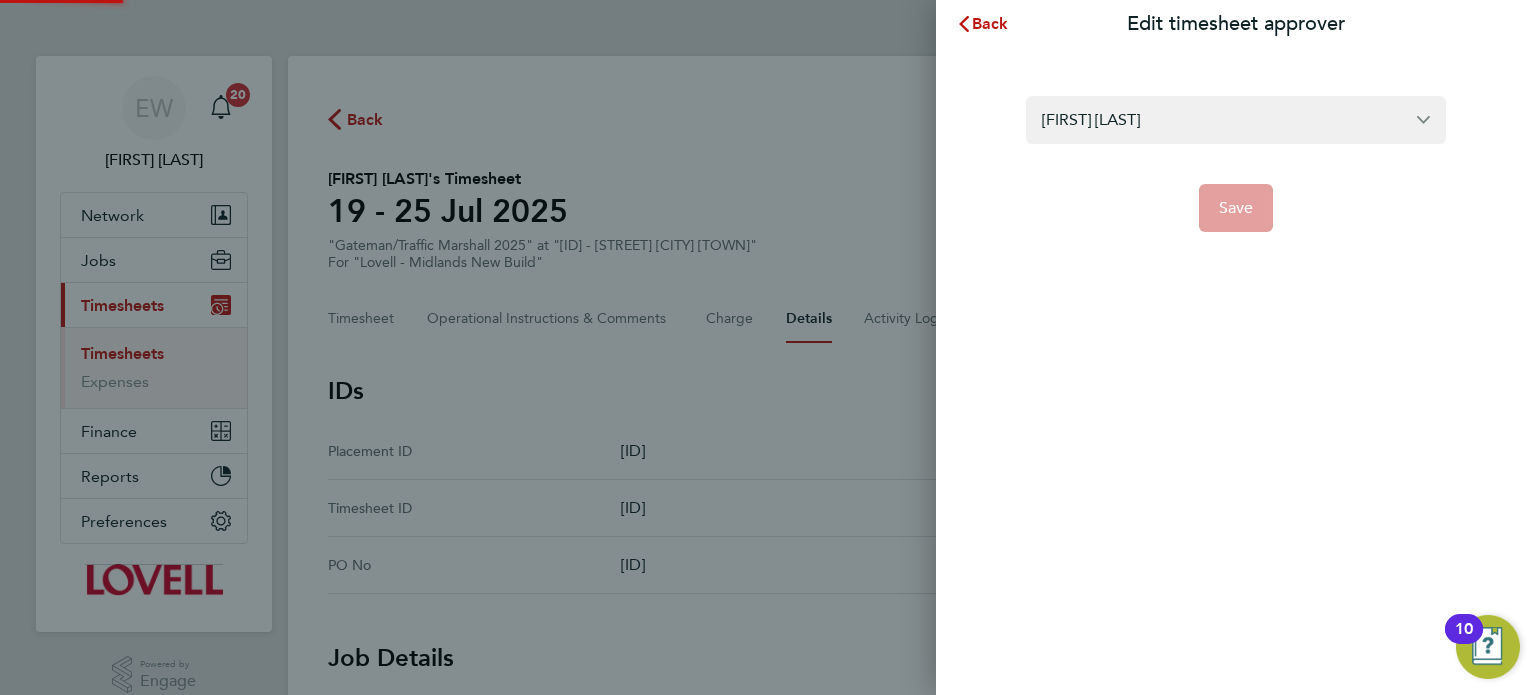 scroll, scrollTop: 0, scrollLeft: 0, axis: both 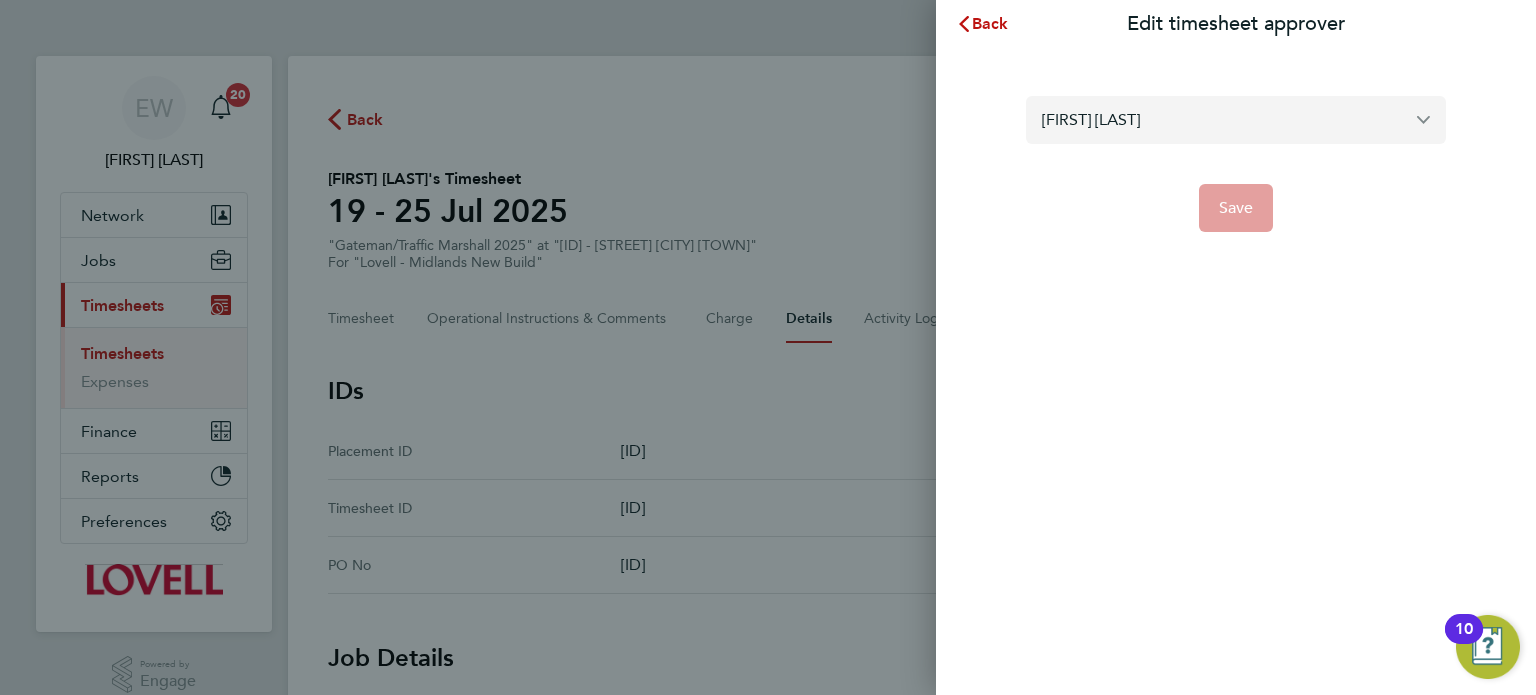 click on "[FIRST] [LAST]" at bounding box center [1236, 119] 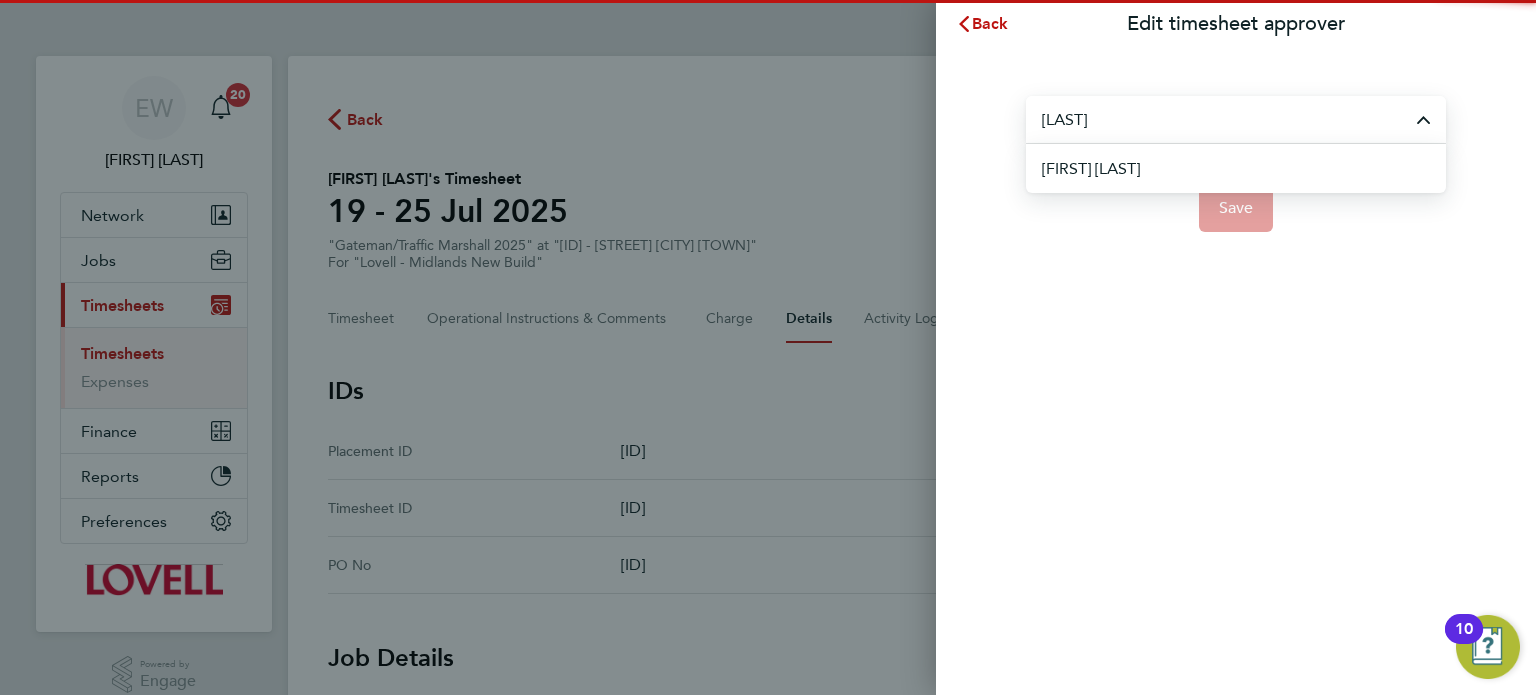 click on "[FIRST] [LAST]" at bounding box center (1091, 169) 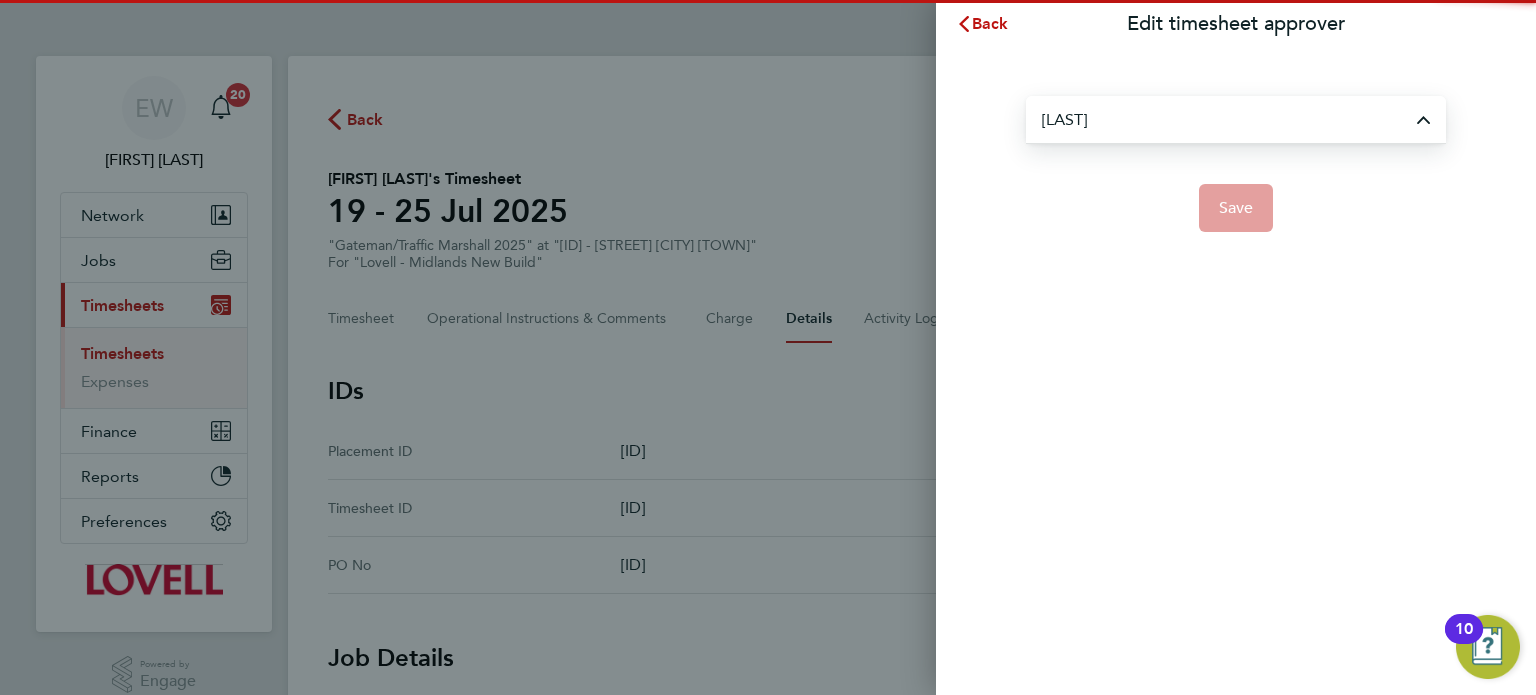 type on "[FIRST] [LAST]" 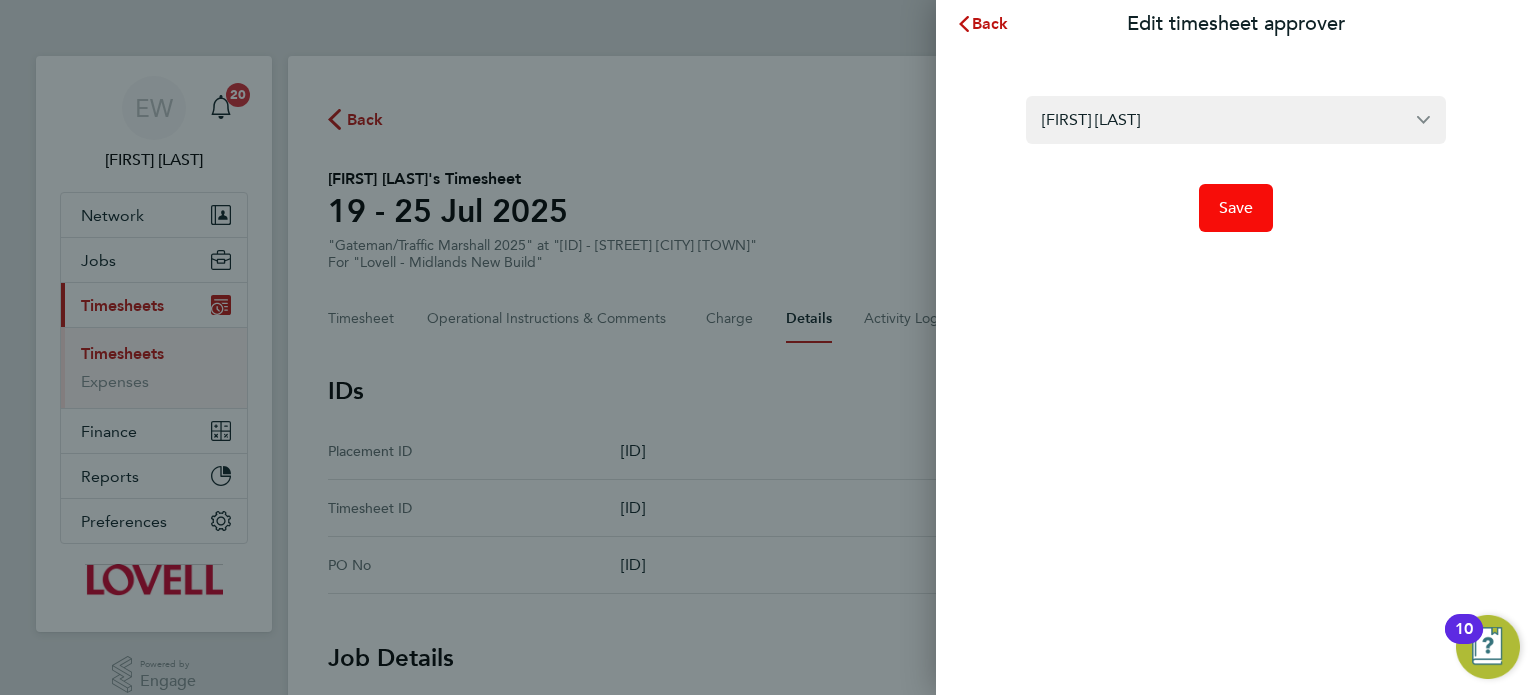 click on "Save" 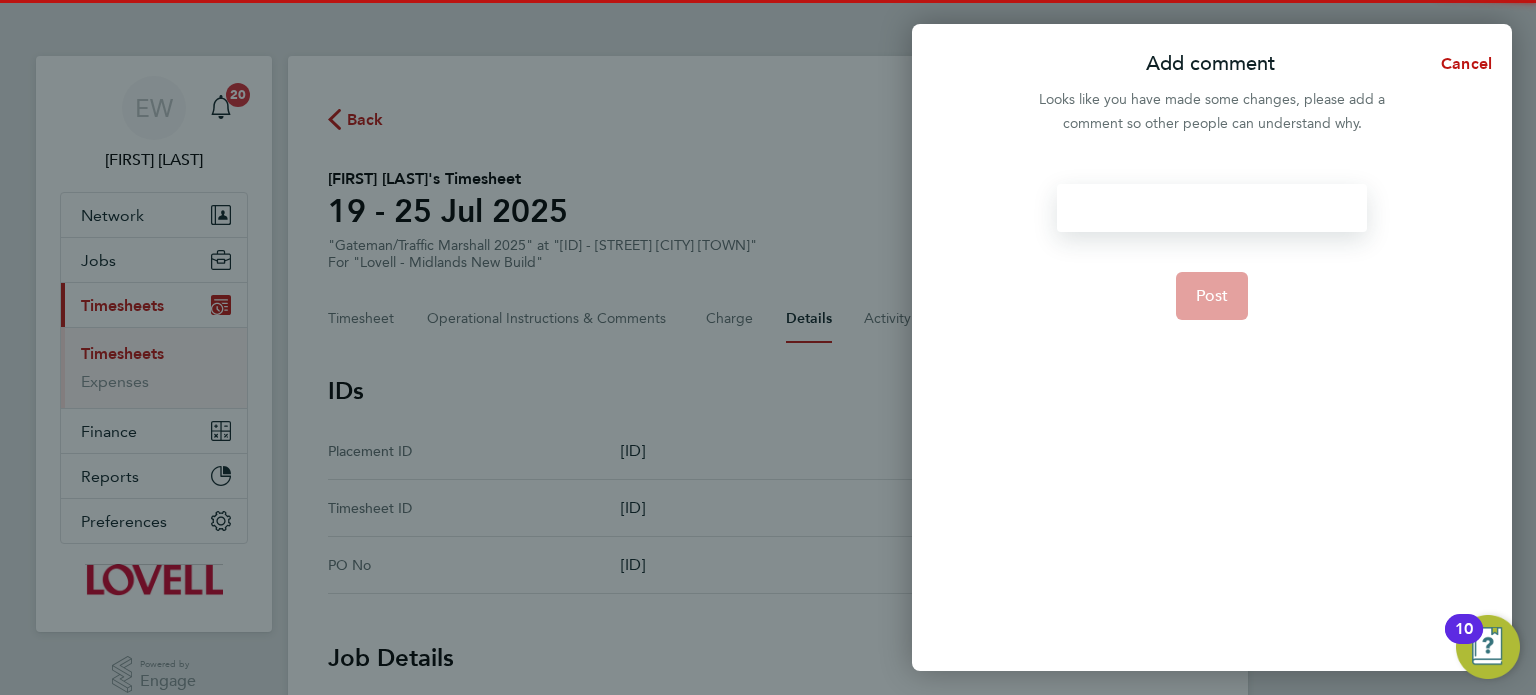 click at bounding box center [1211, 208] 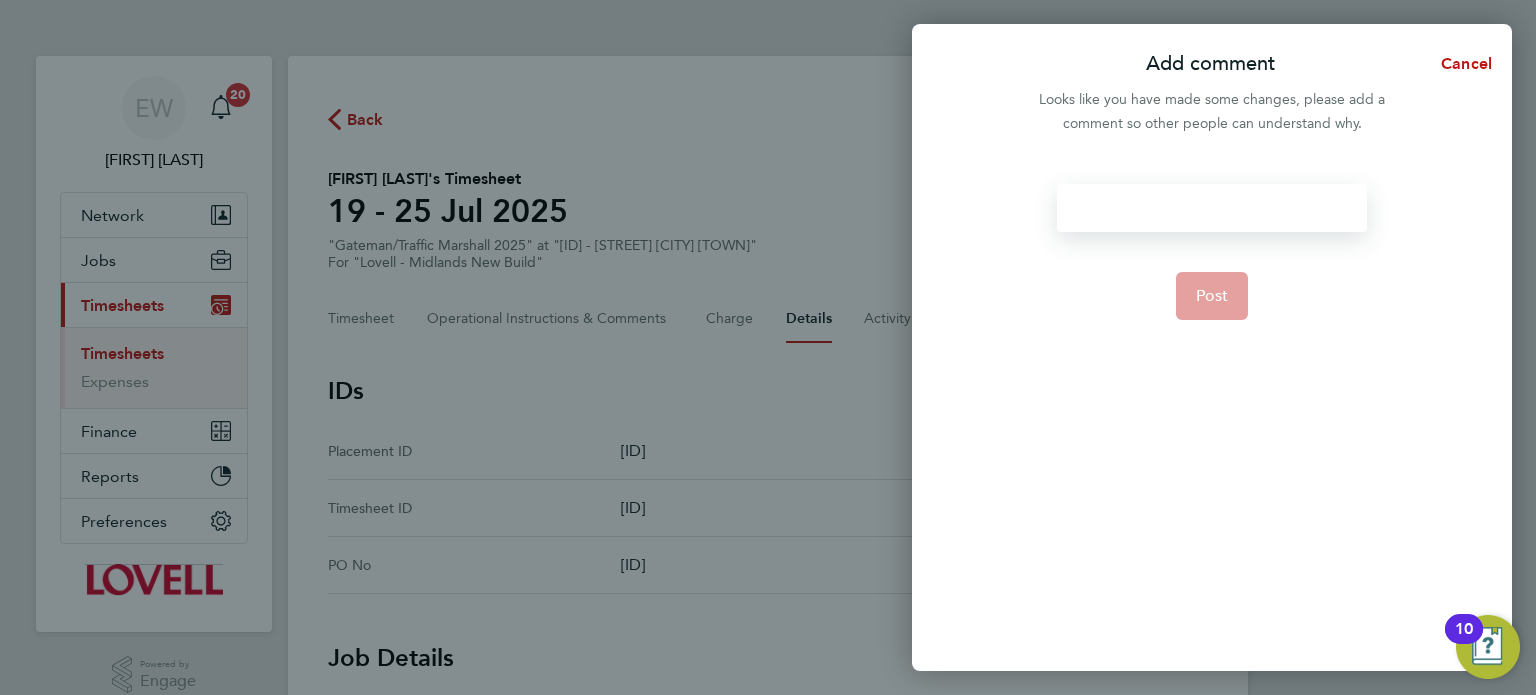 type 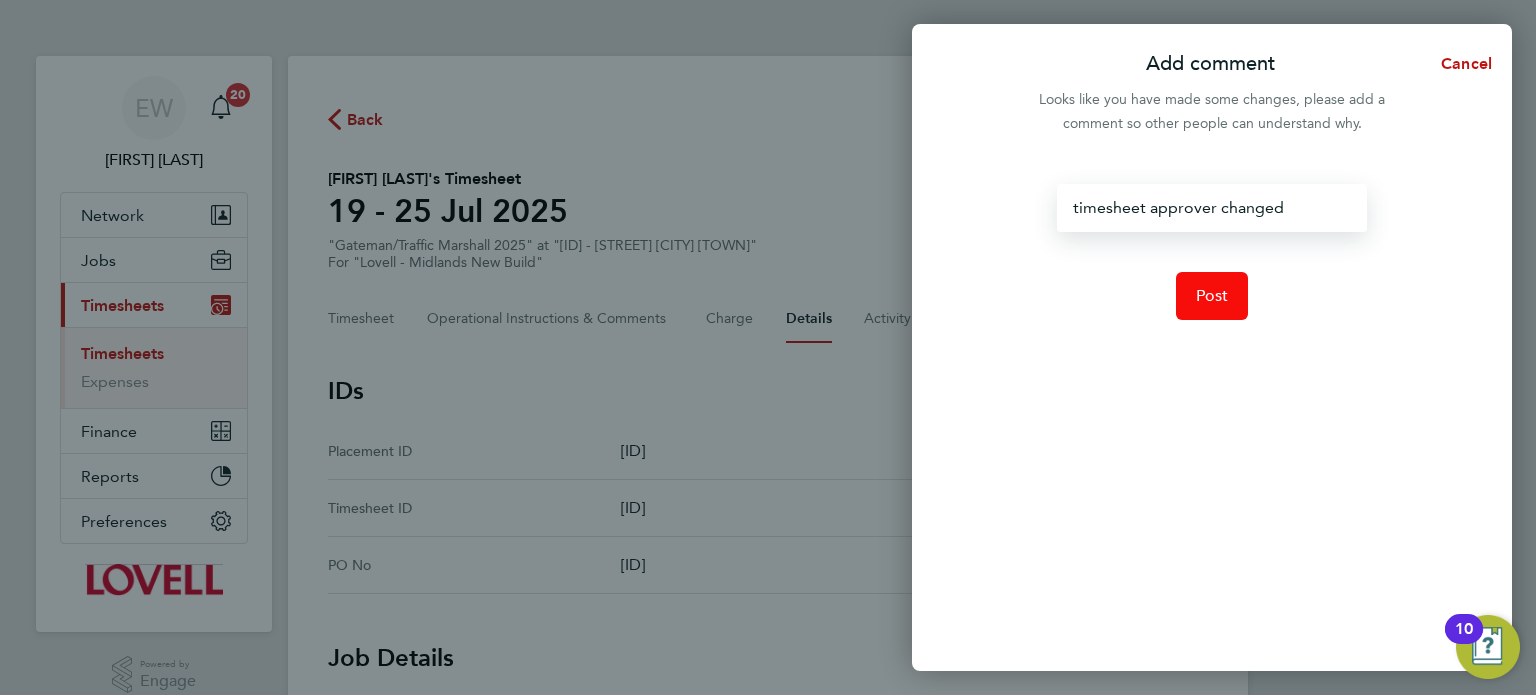 click on "Post" 